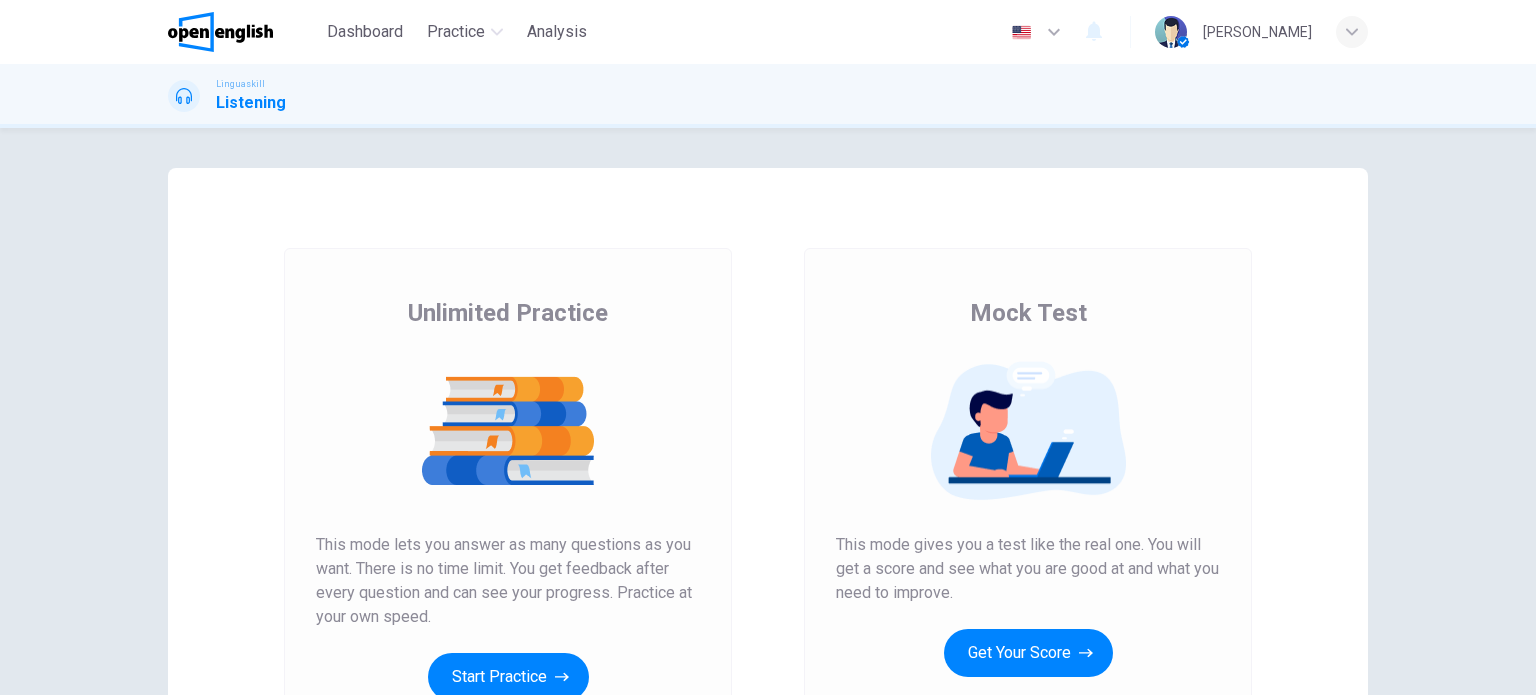 scroll, scrollTop: 0, scrollLeft: 0, axis: both 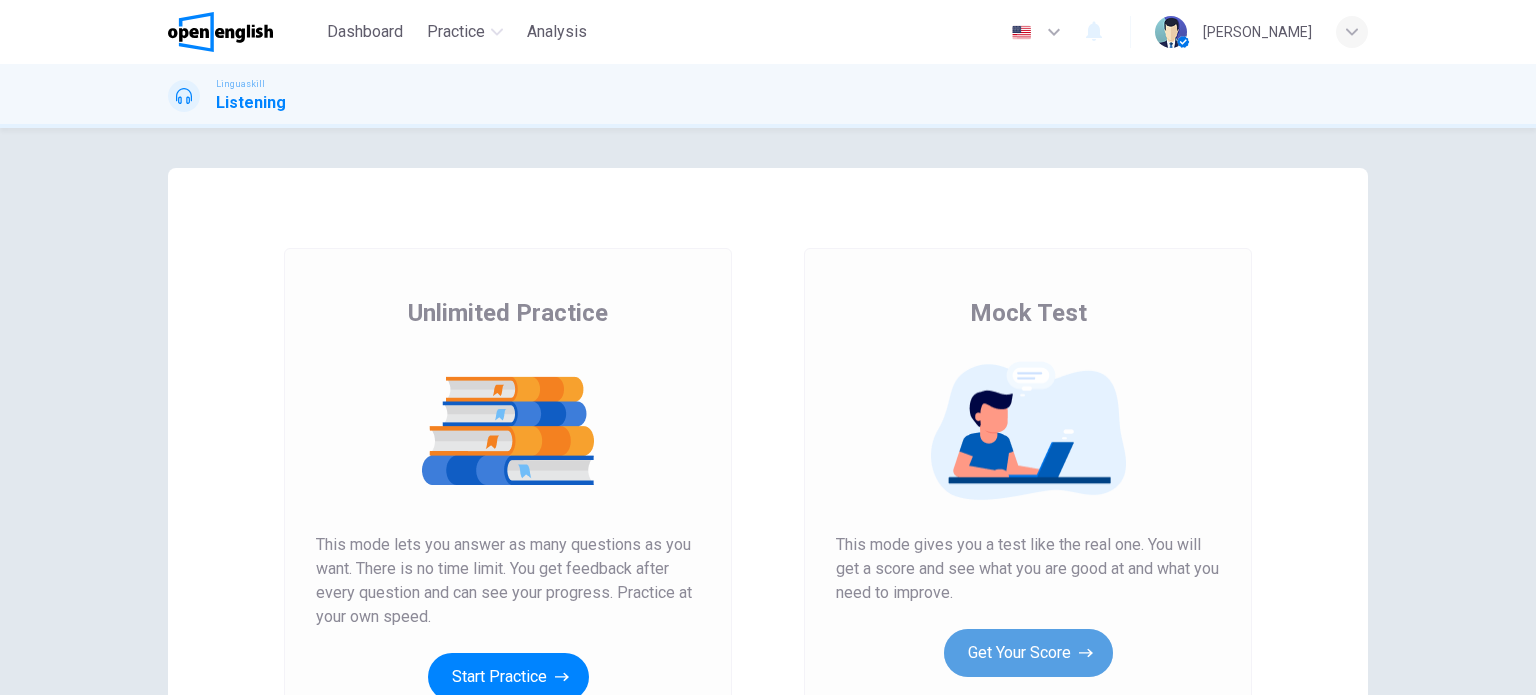 click on "Get Your Score" at bounding box center [1028, 653] 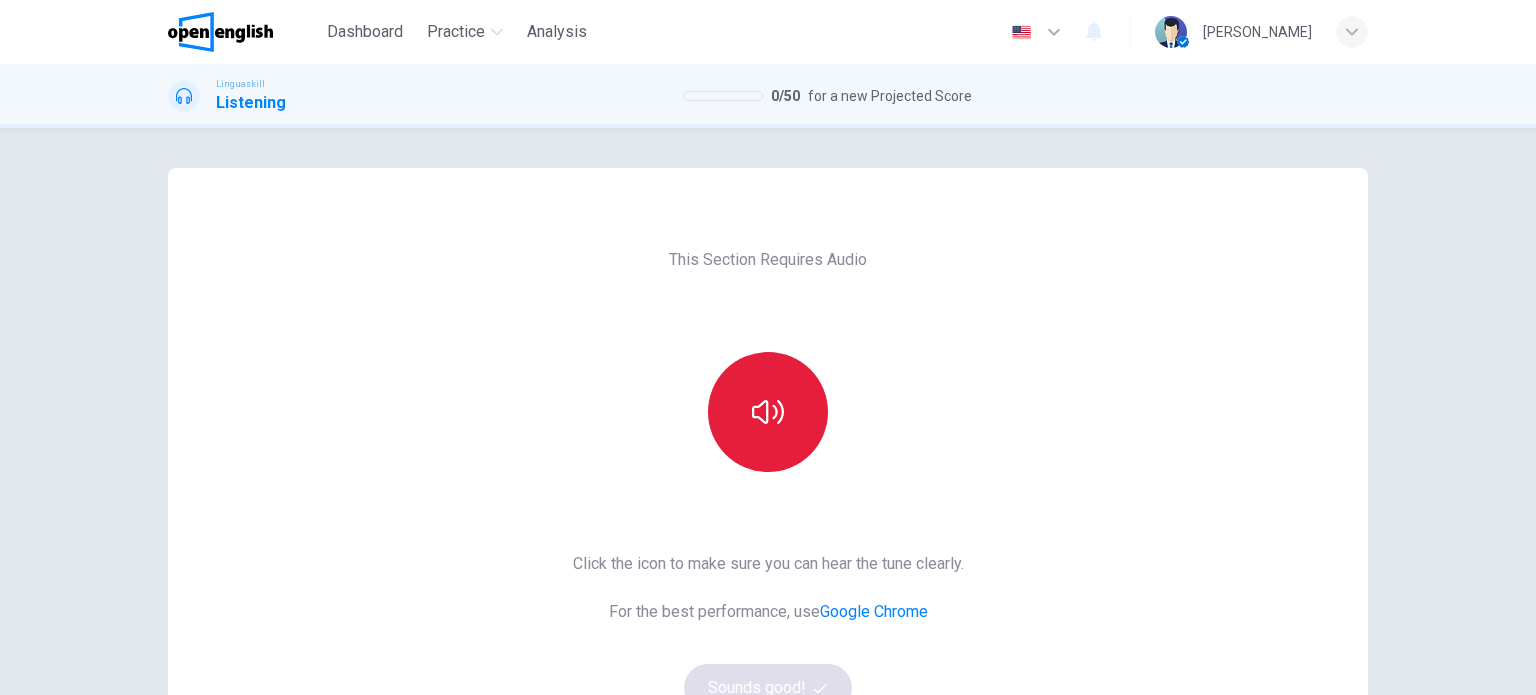 click at bounding box center (768, 412) 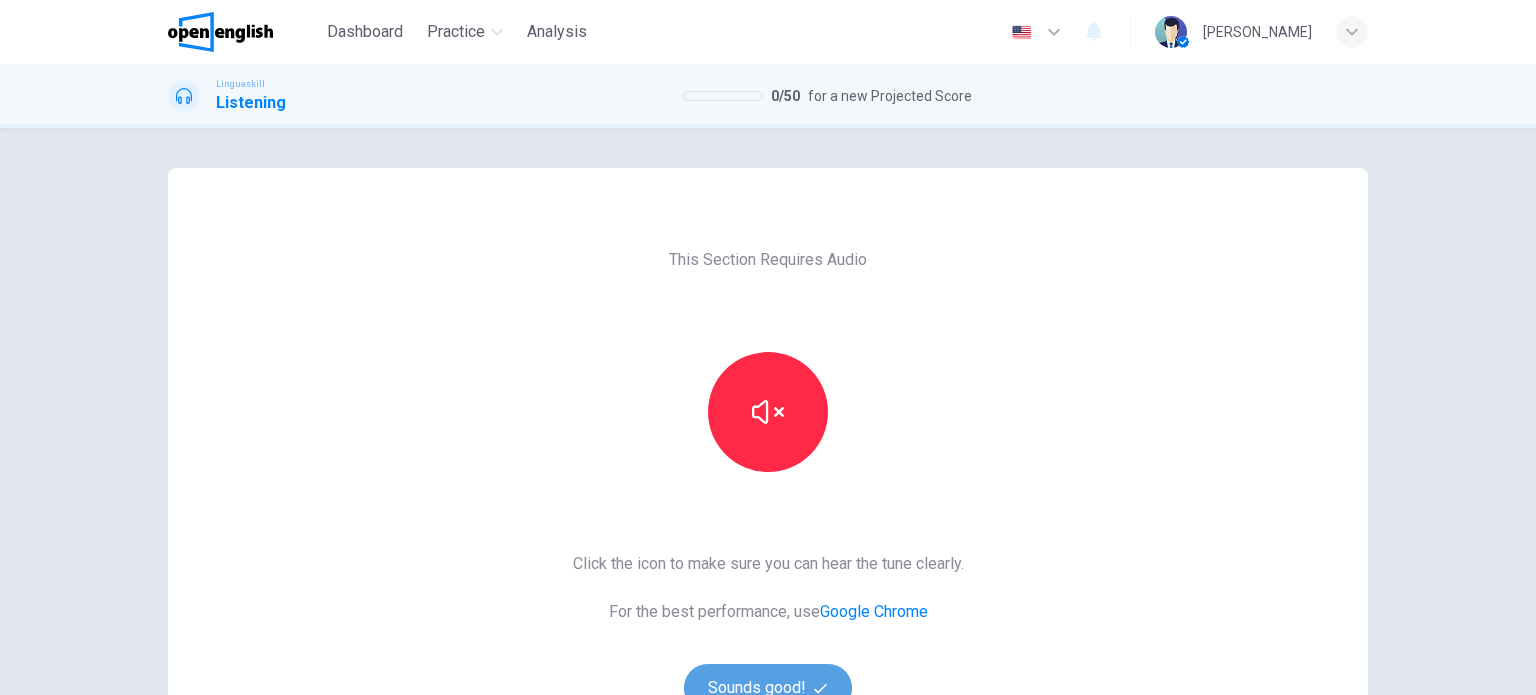 click on "Sounds good!" at bounding box center [768, 688] 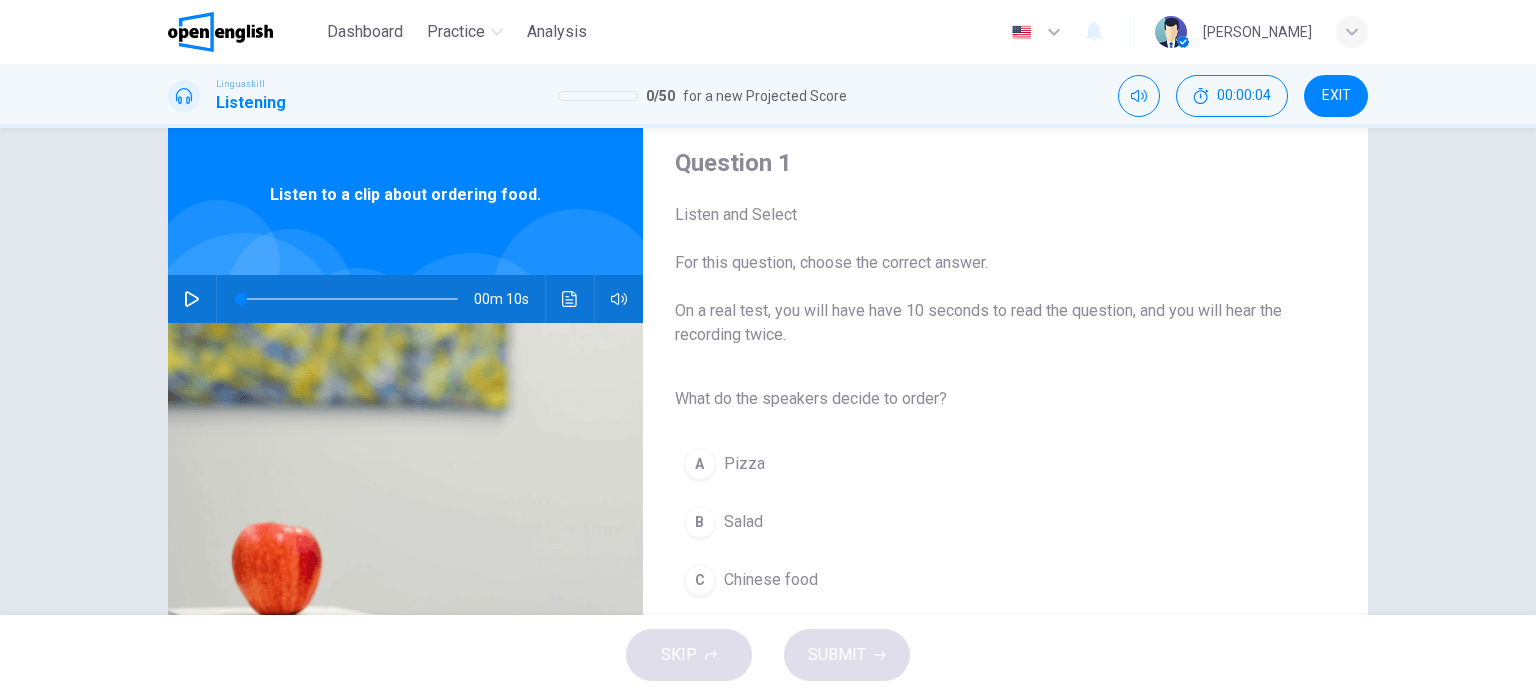 scroll, scrollTop: 61, scrollLeft: 0, axis: vertical 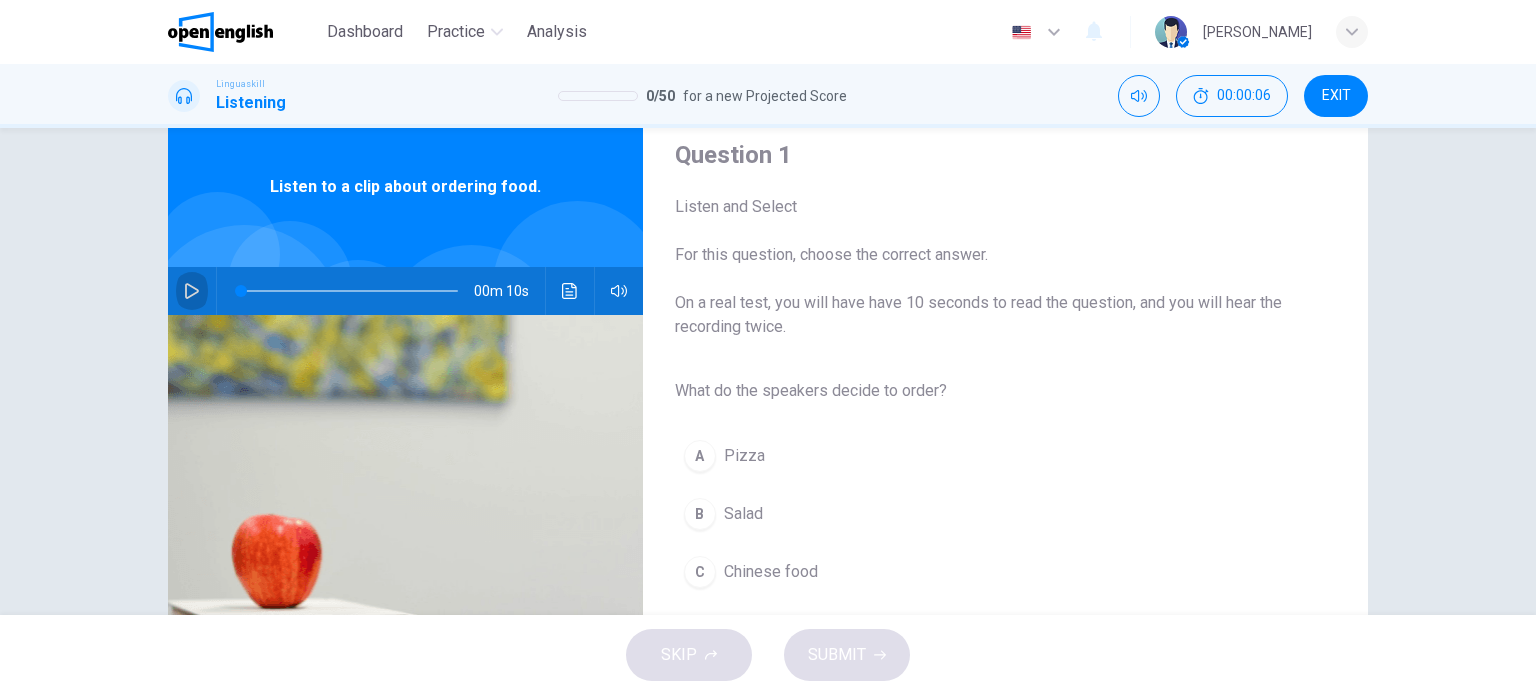 click 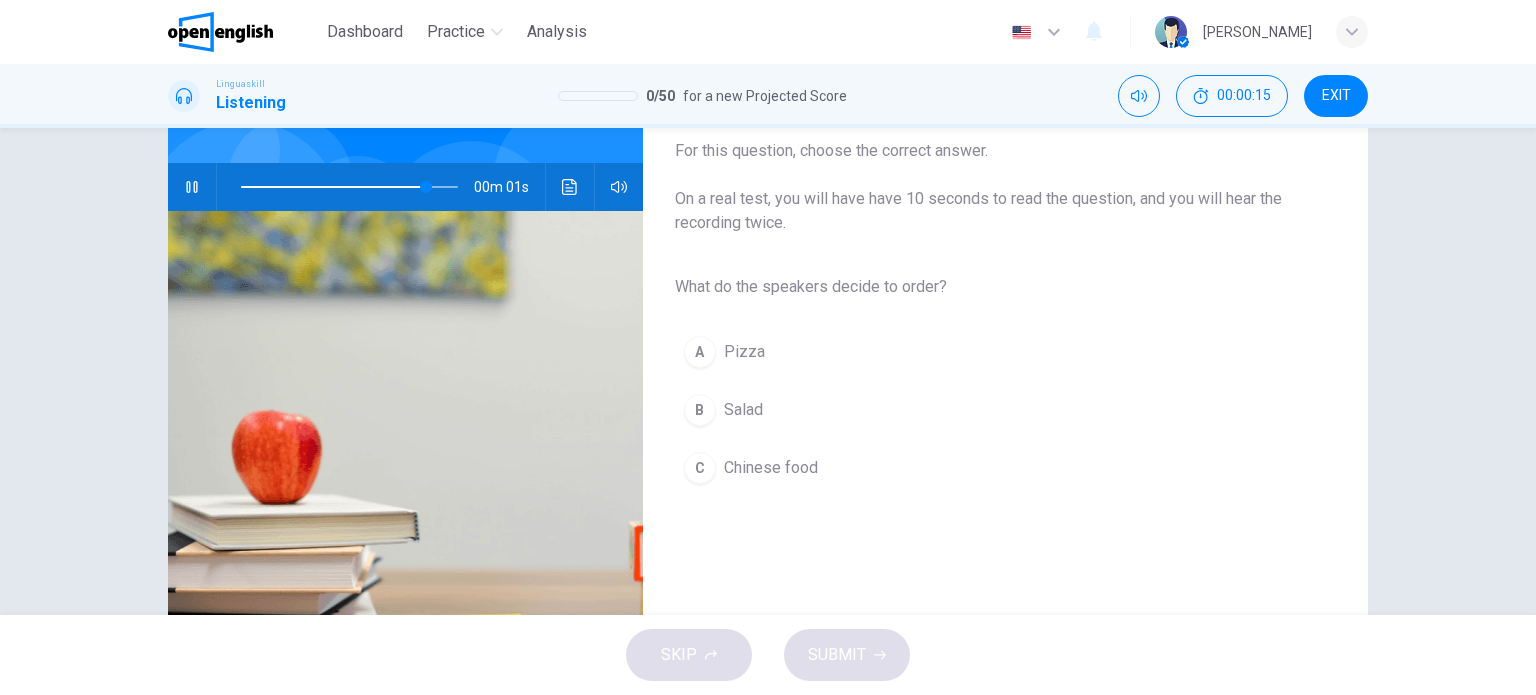 scroll, scrollTop: 176, scrollLeft: 0, axis: vertical 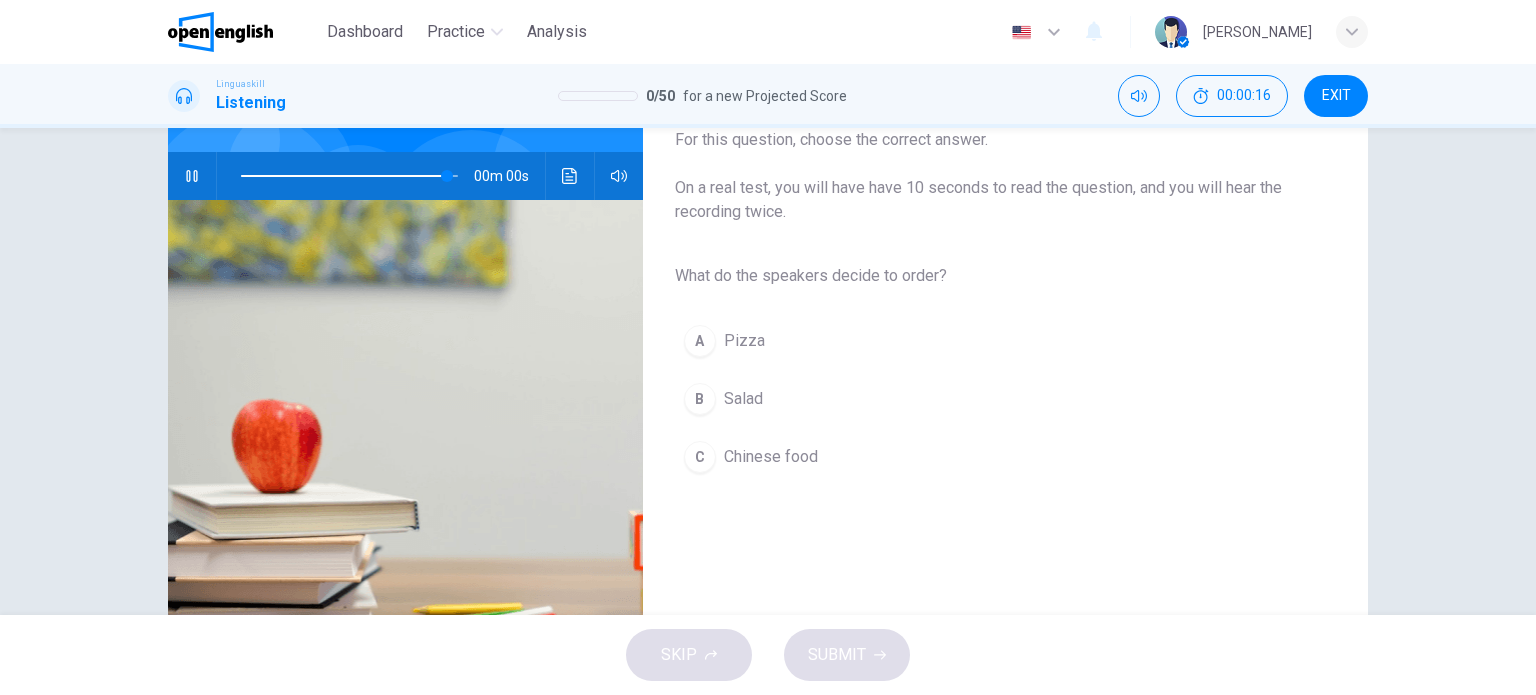 type on "*" 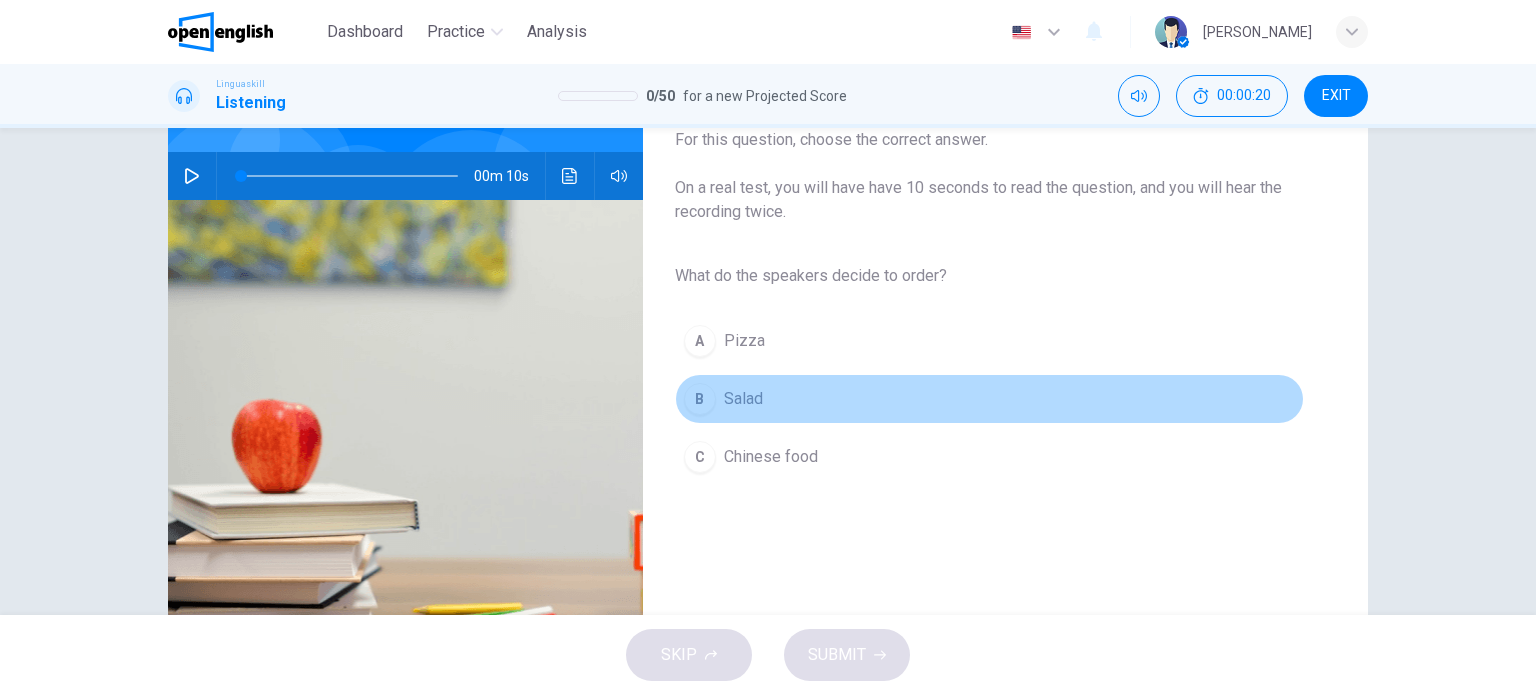 click on "B" at bounding box center (700, 399) 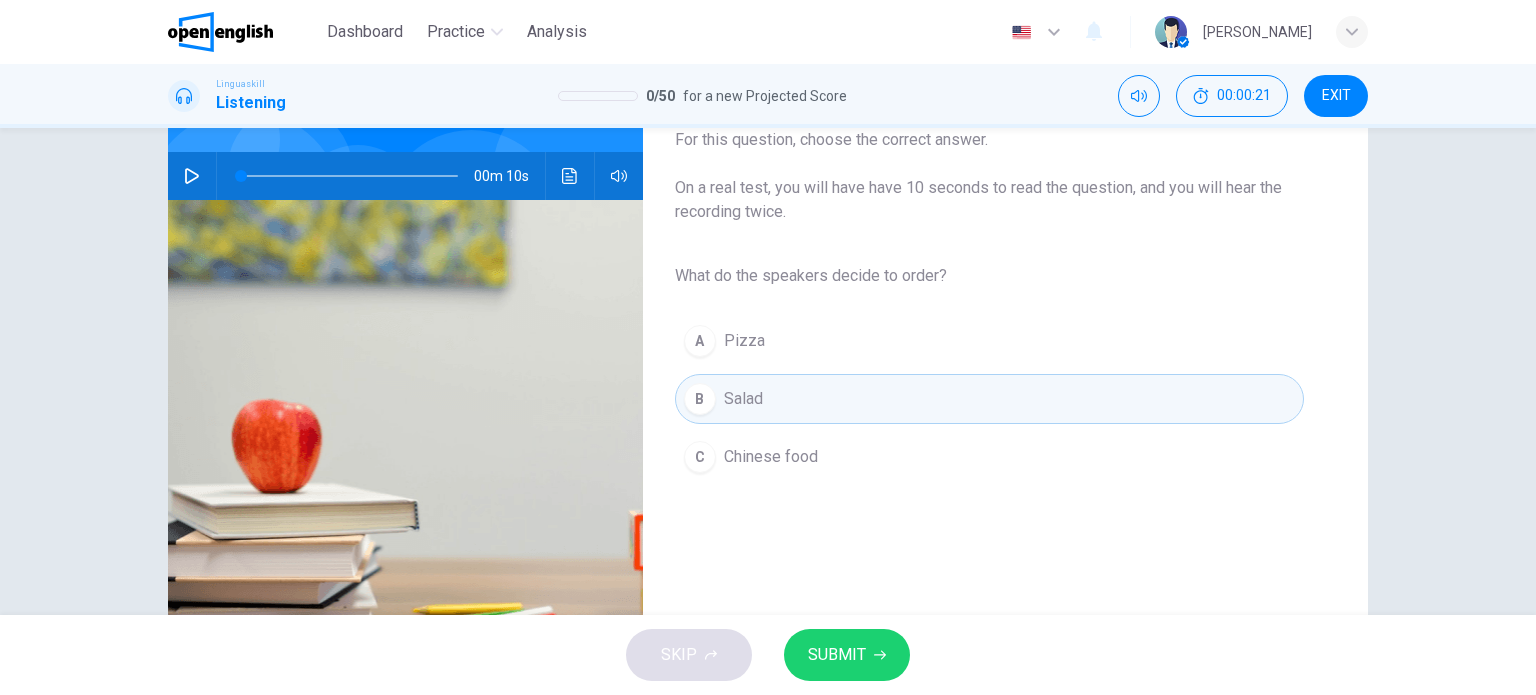 click on "SUBMIT" at bounding box center (837, 655) 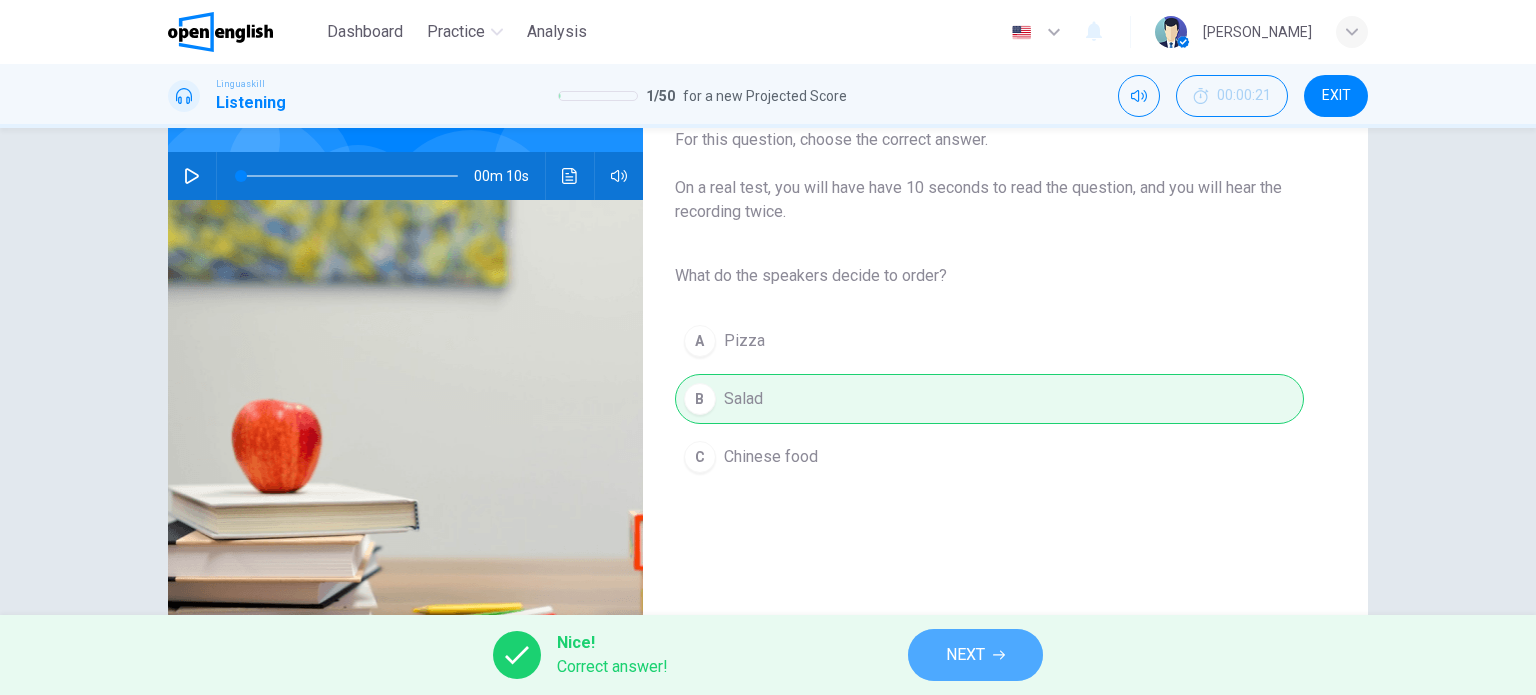 click on "NEXT" at bounding box center [965, 655] 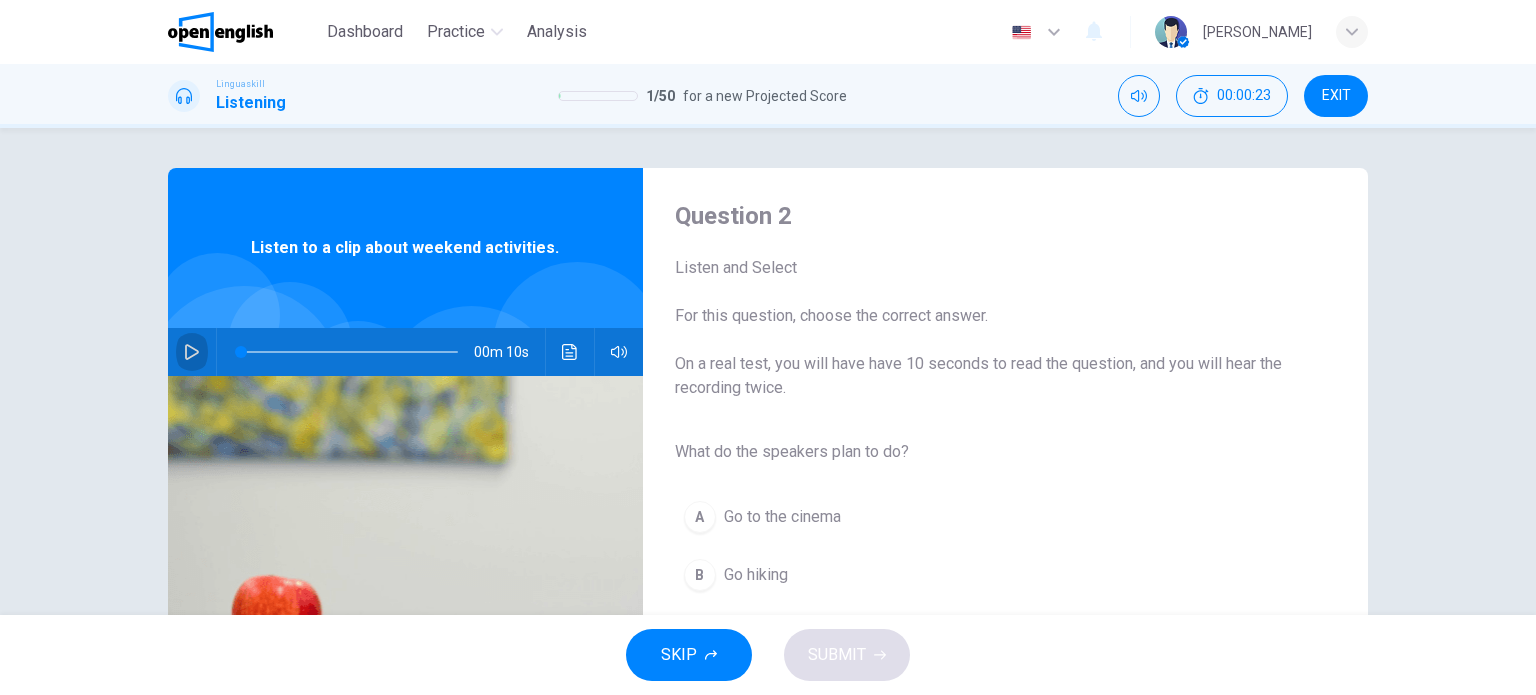 click at bounding box center (192, 352) 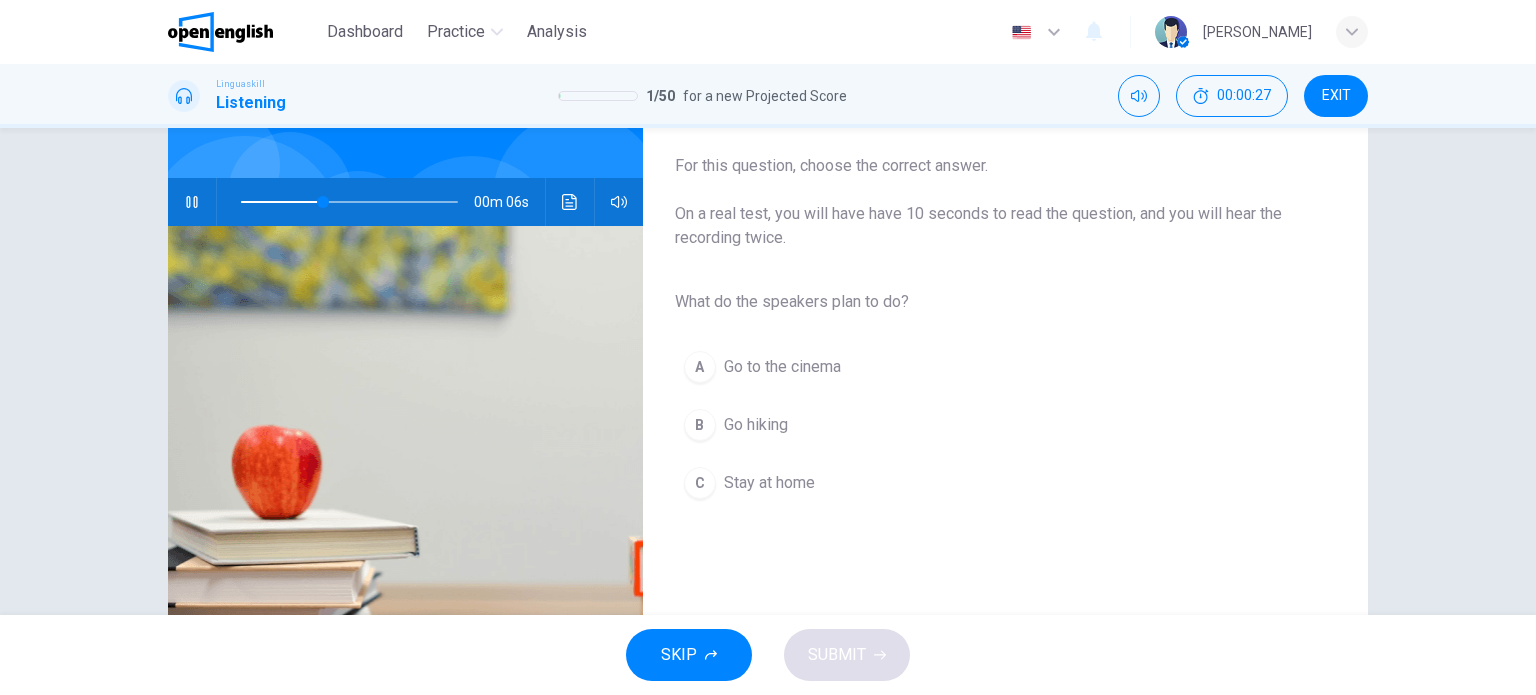scroll, scrollTop: 180, scrollLeft: 0, axis: vertical 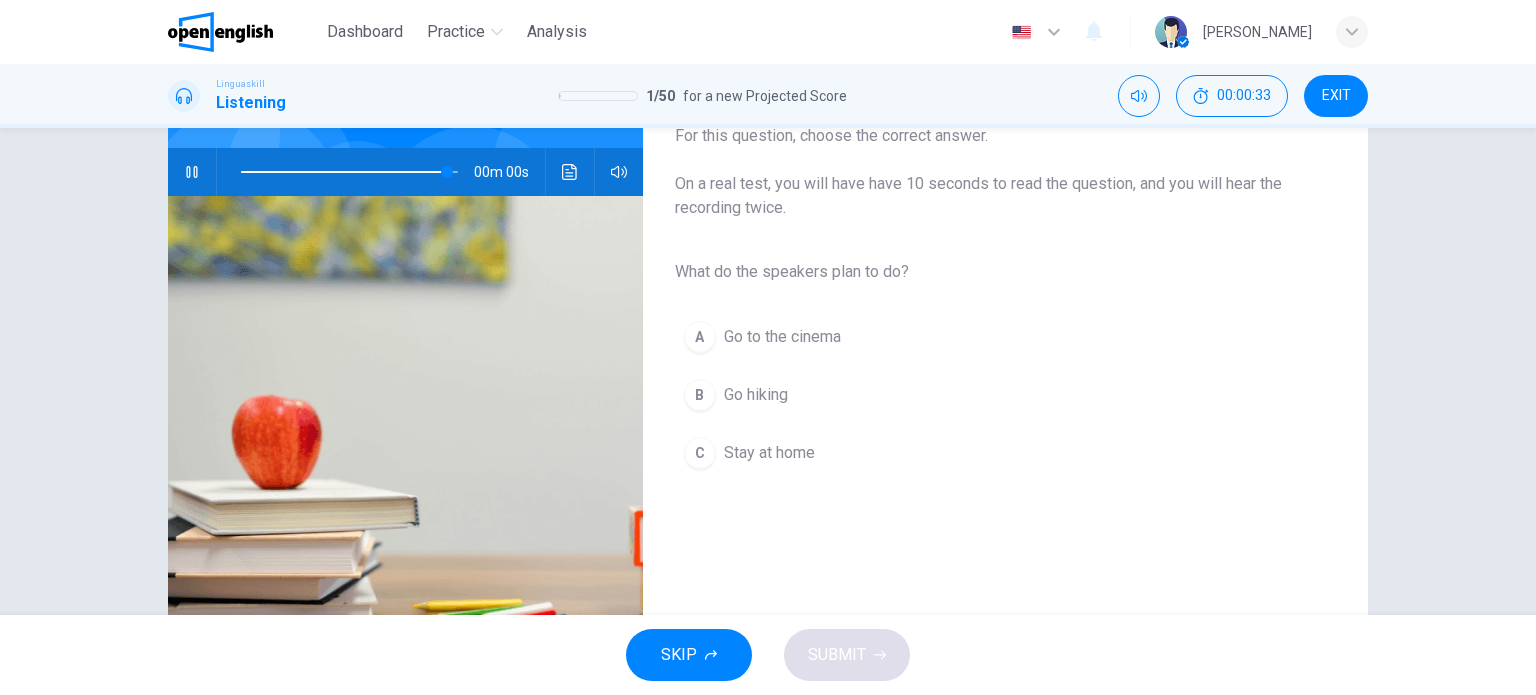 type on "*" 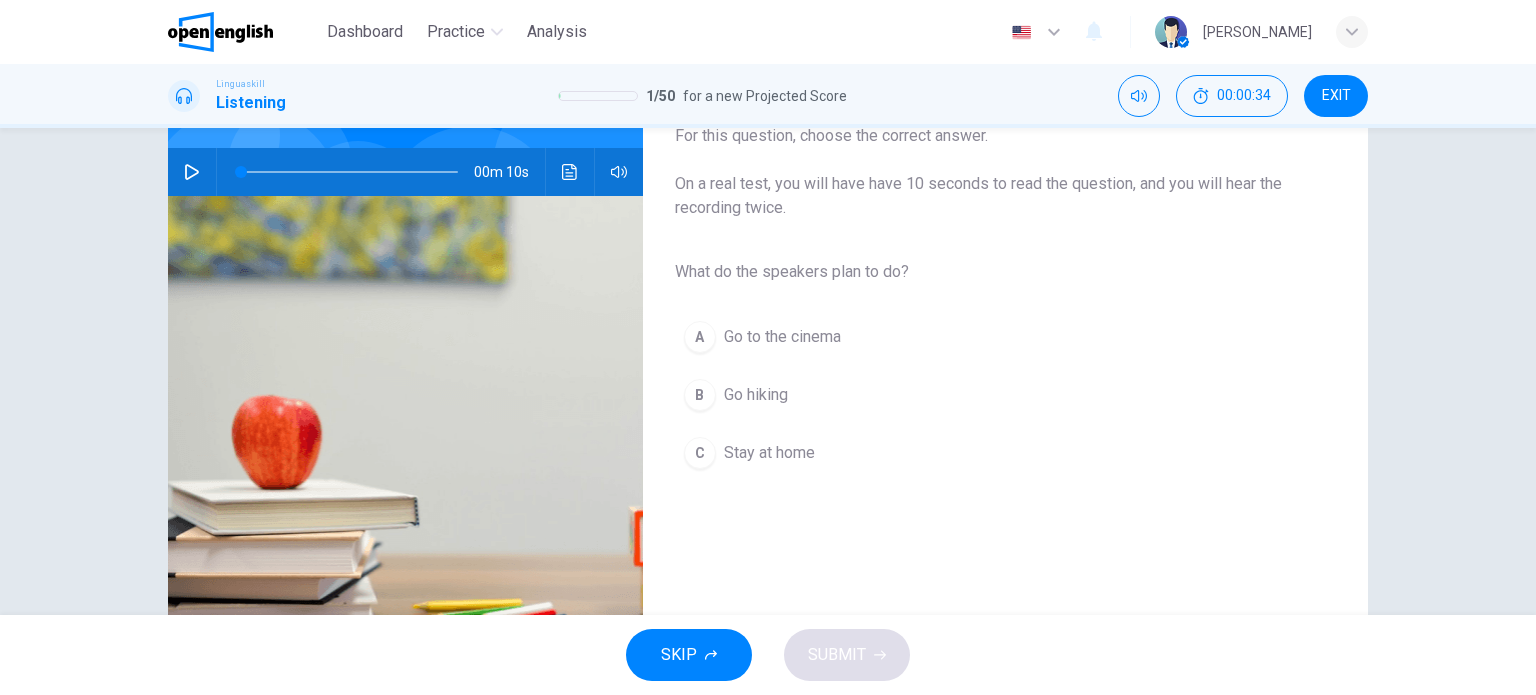 click on "B" at bounding box center [700, 395] 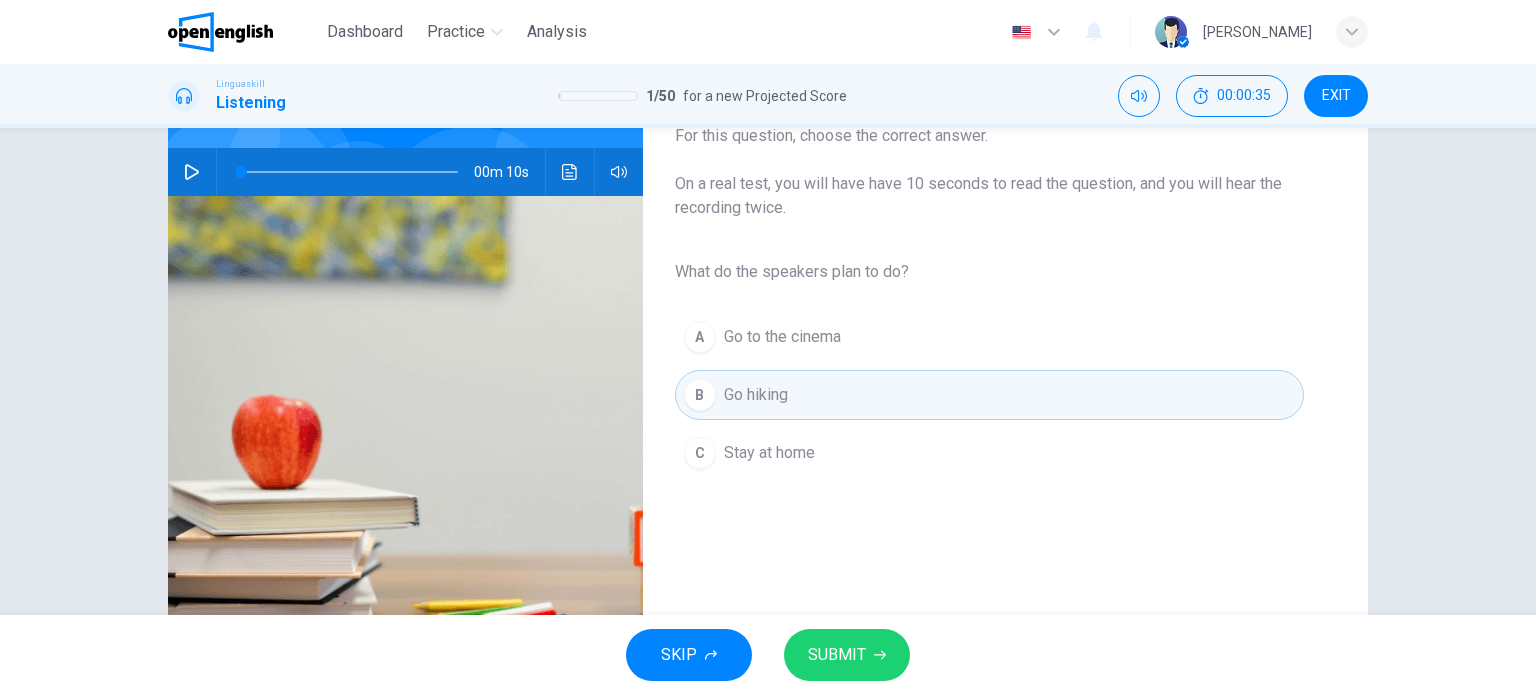 click on "SUBMIT" at bounding box center (837, 655) 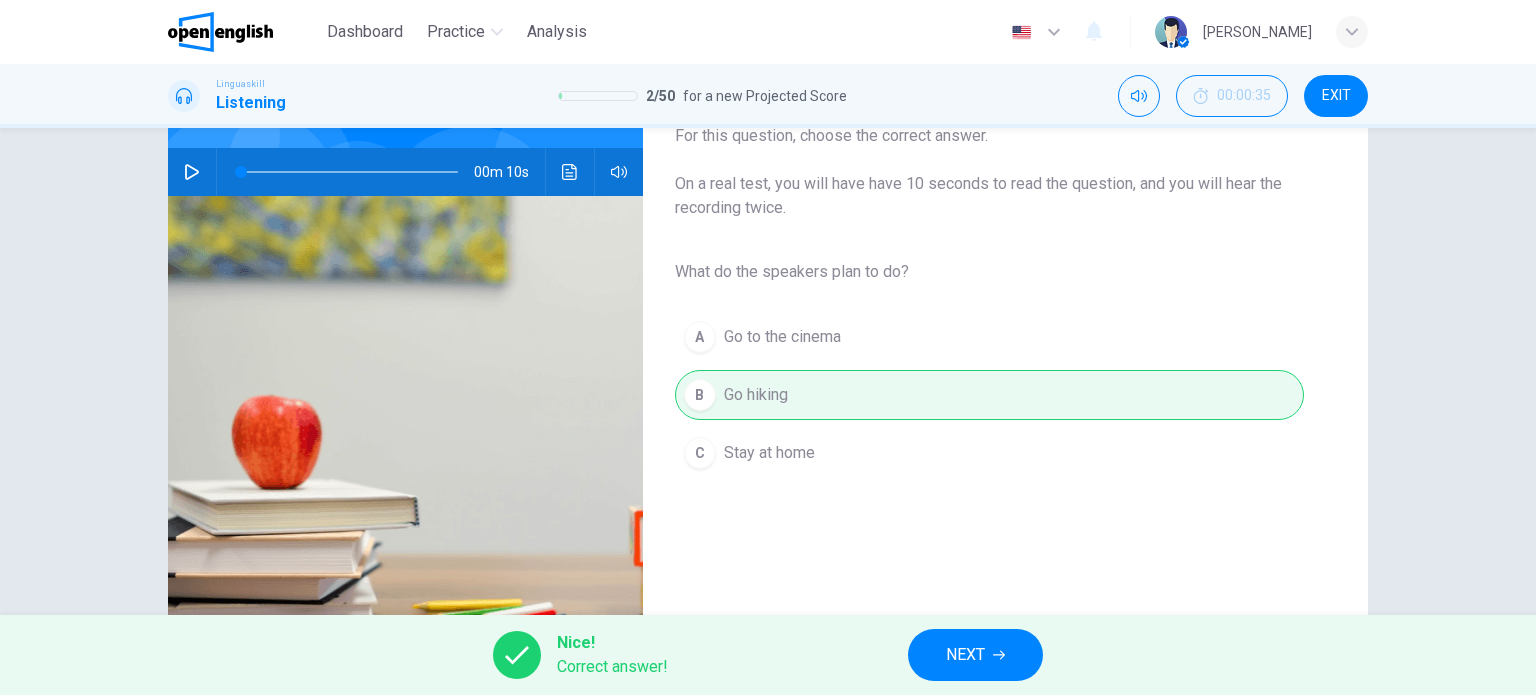click on "NEXT" at bounding box center [965, 655] 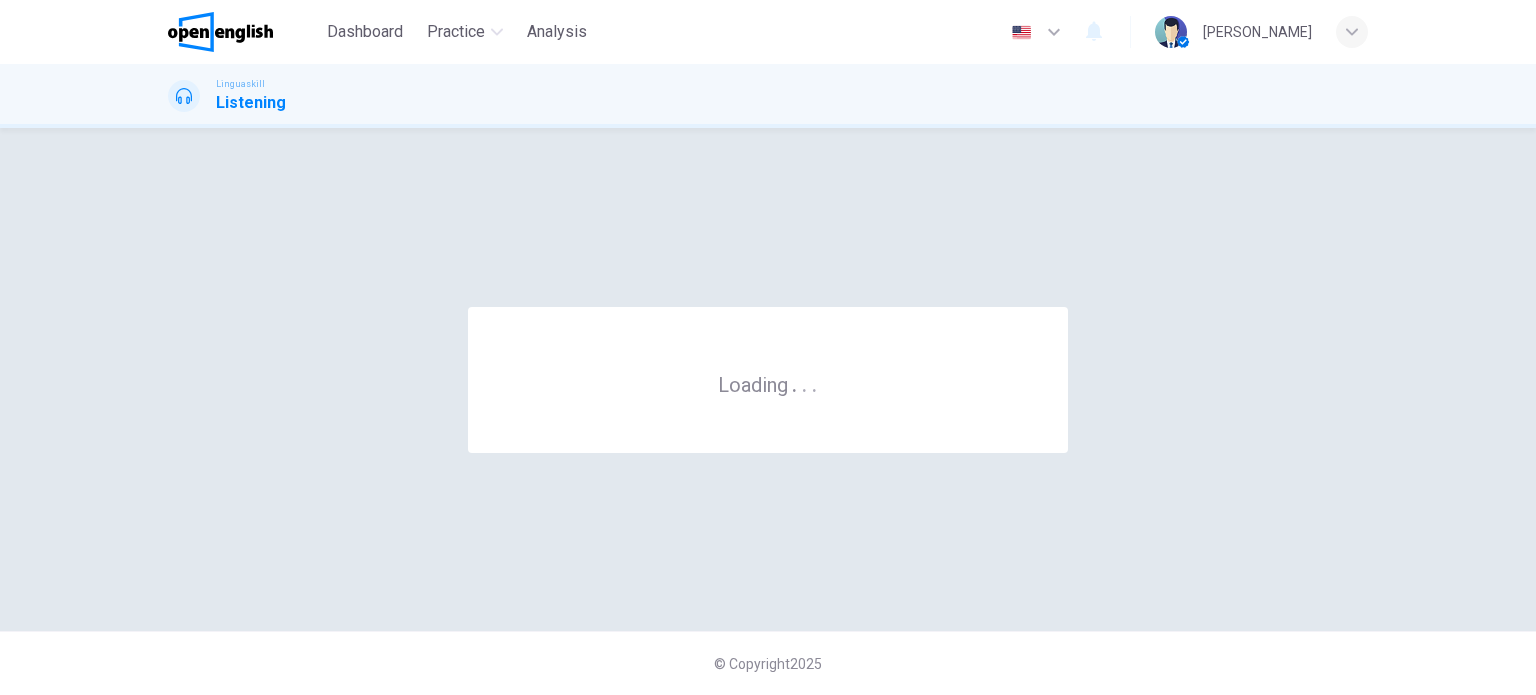 scroll, scrollTop: 0, scrollLeft: 0, axis: both 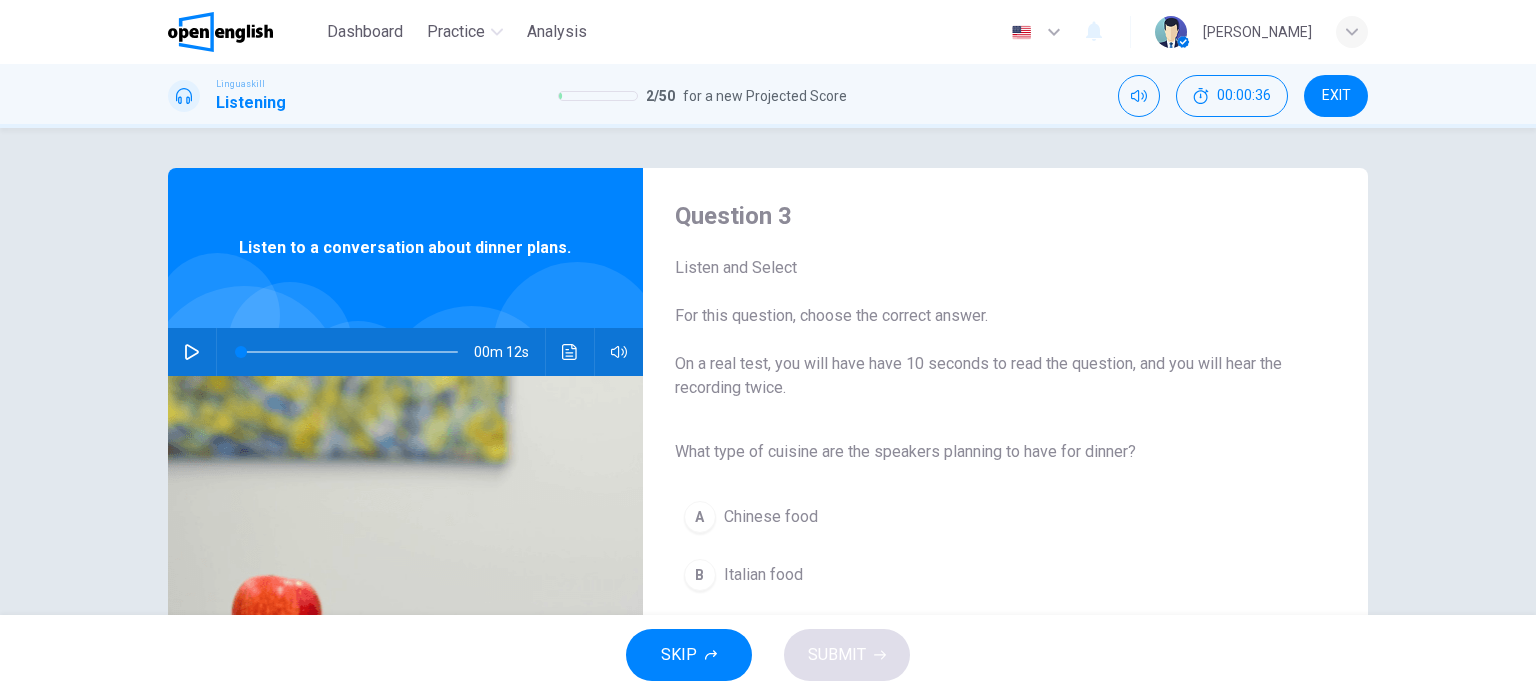 click 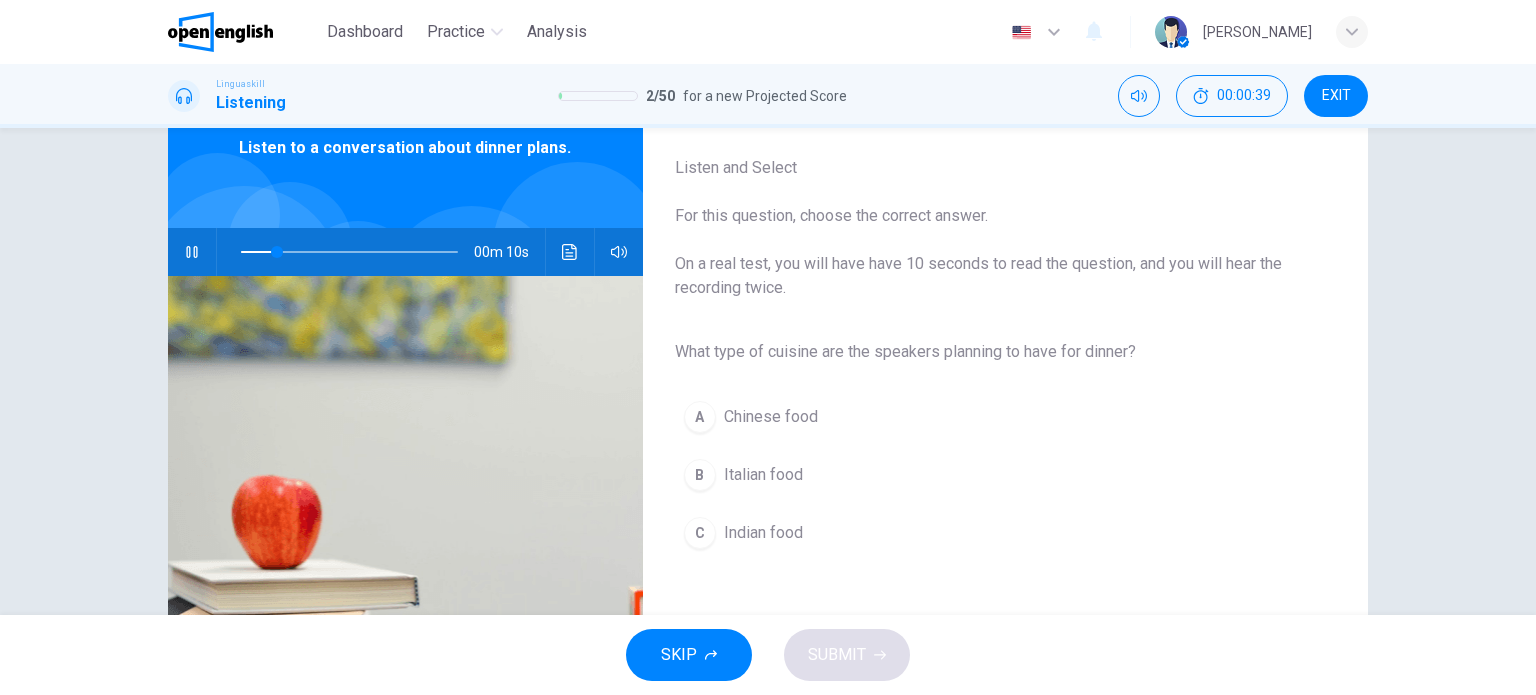 scroll, scrollTop: 156, scrollLeft: 0, axis: vertical 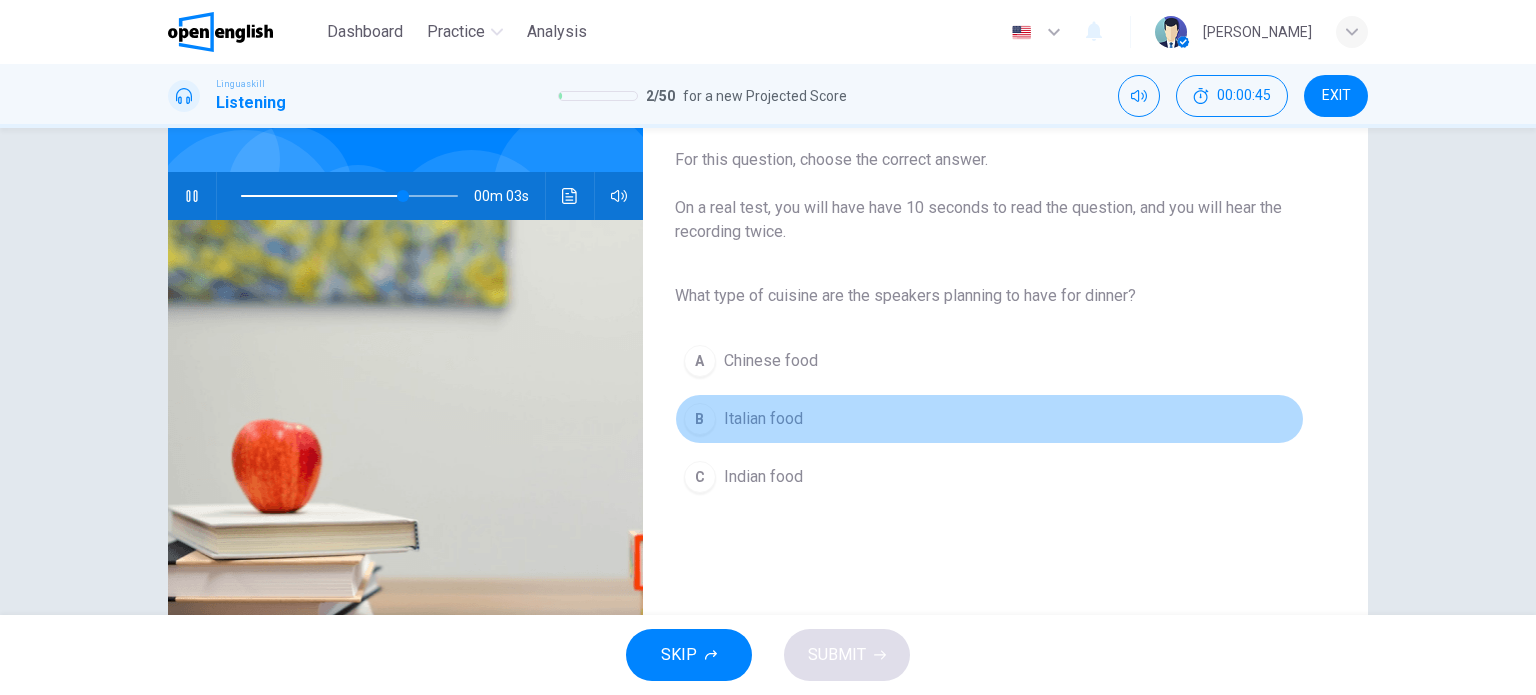 click on "Italian food" at bounding box center [763, 419] 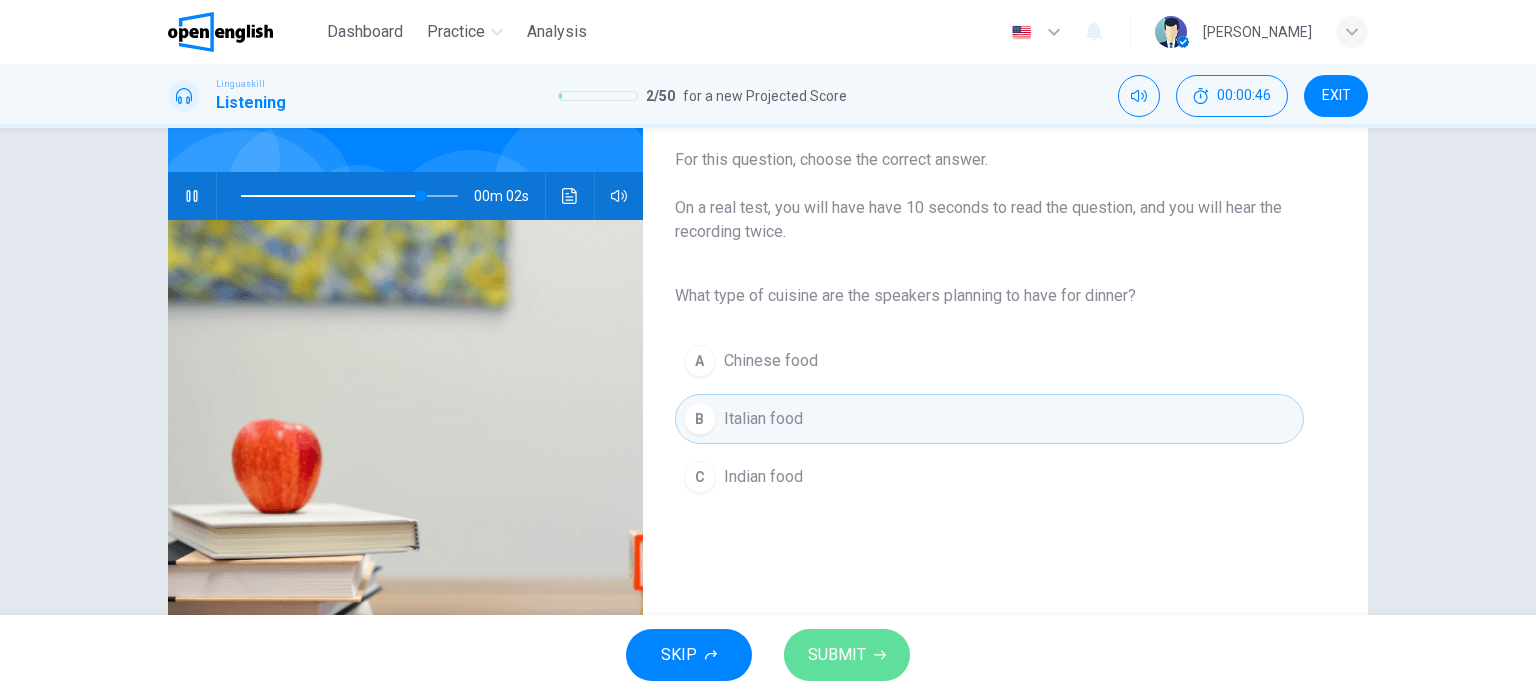 click on "SUBMIT" at bounding box center [847, 655] 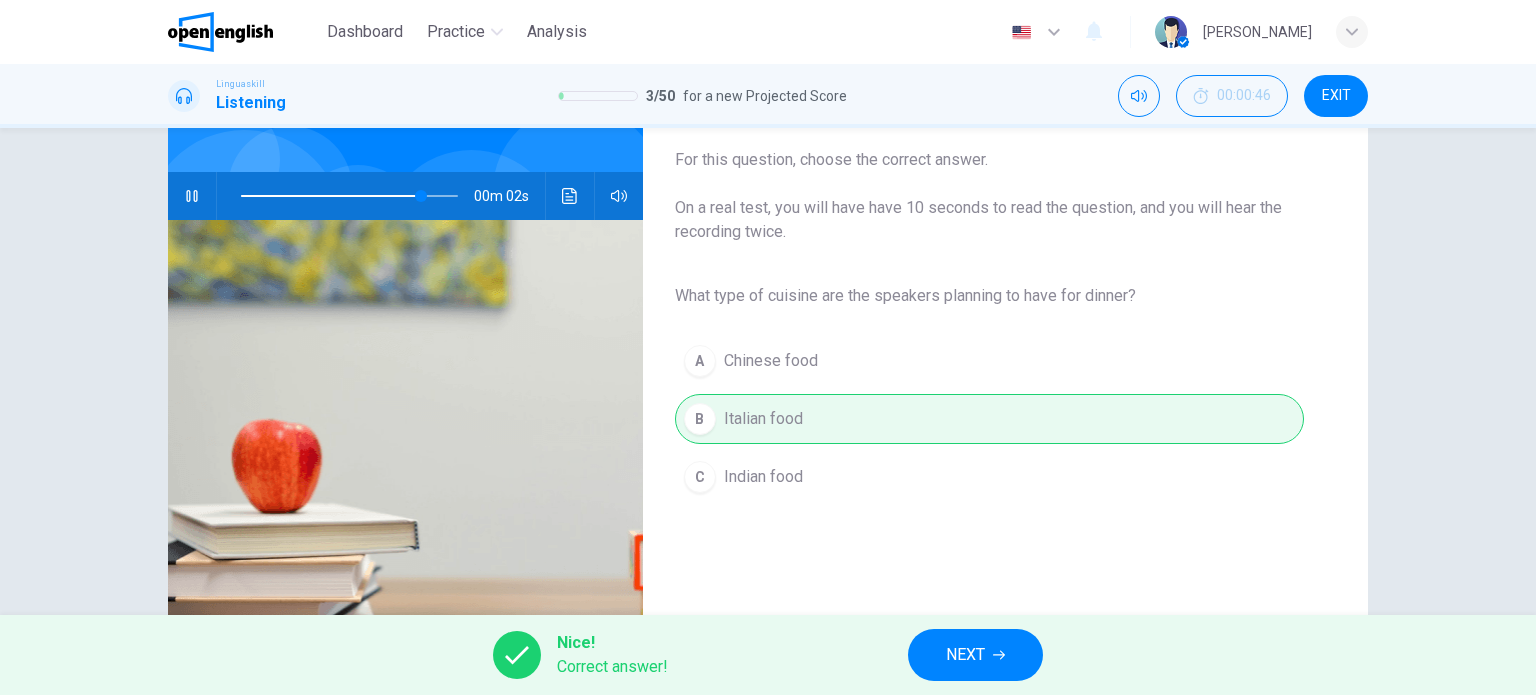 type on "**" 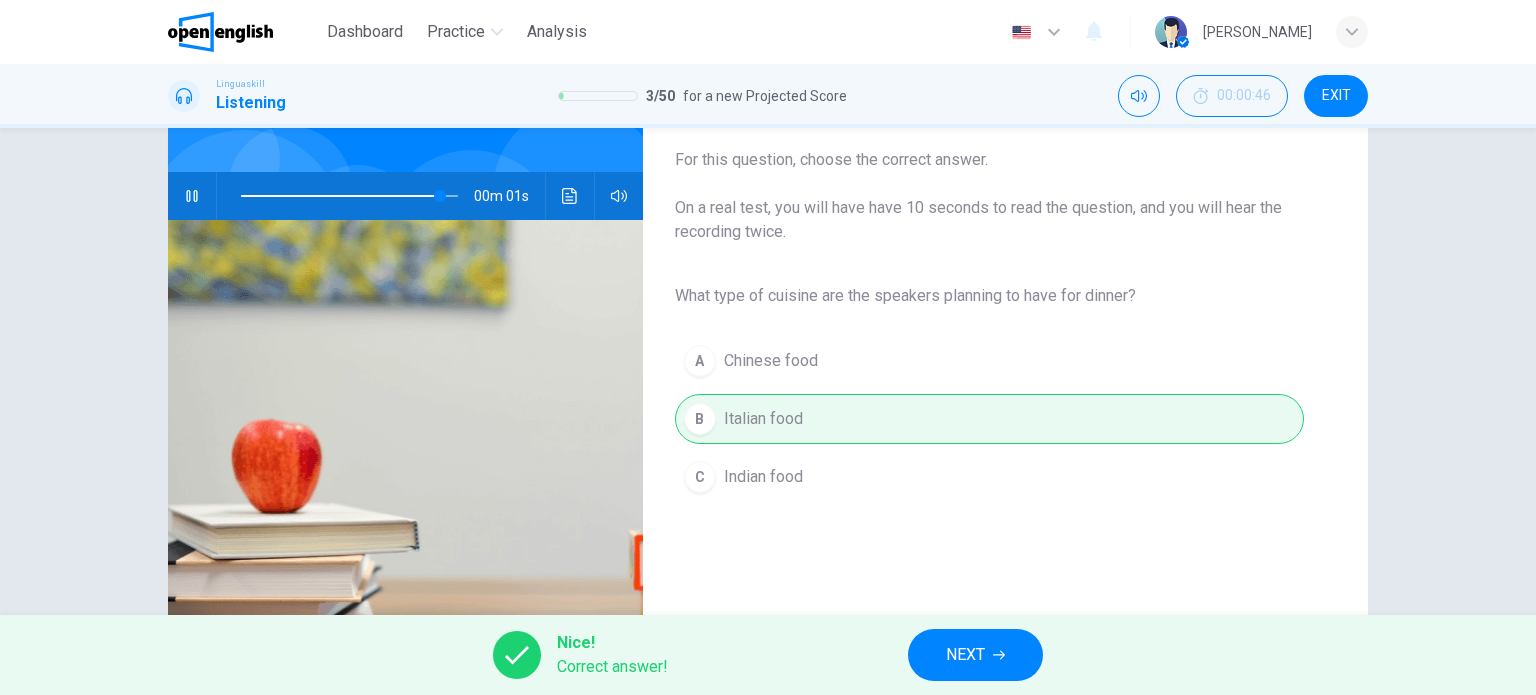 click on "NEXT" at bounding box center [965, 655] 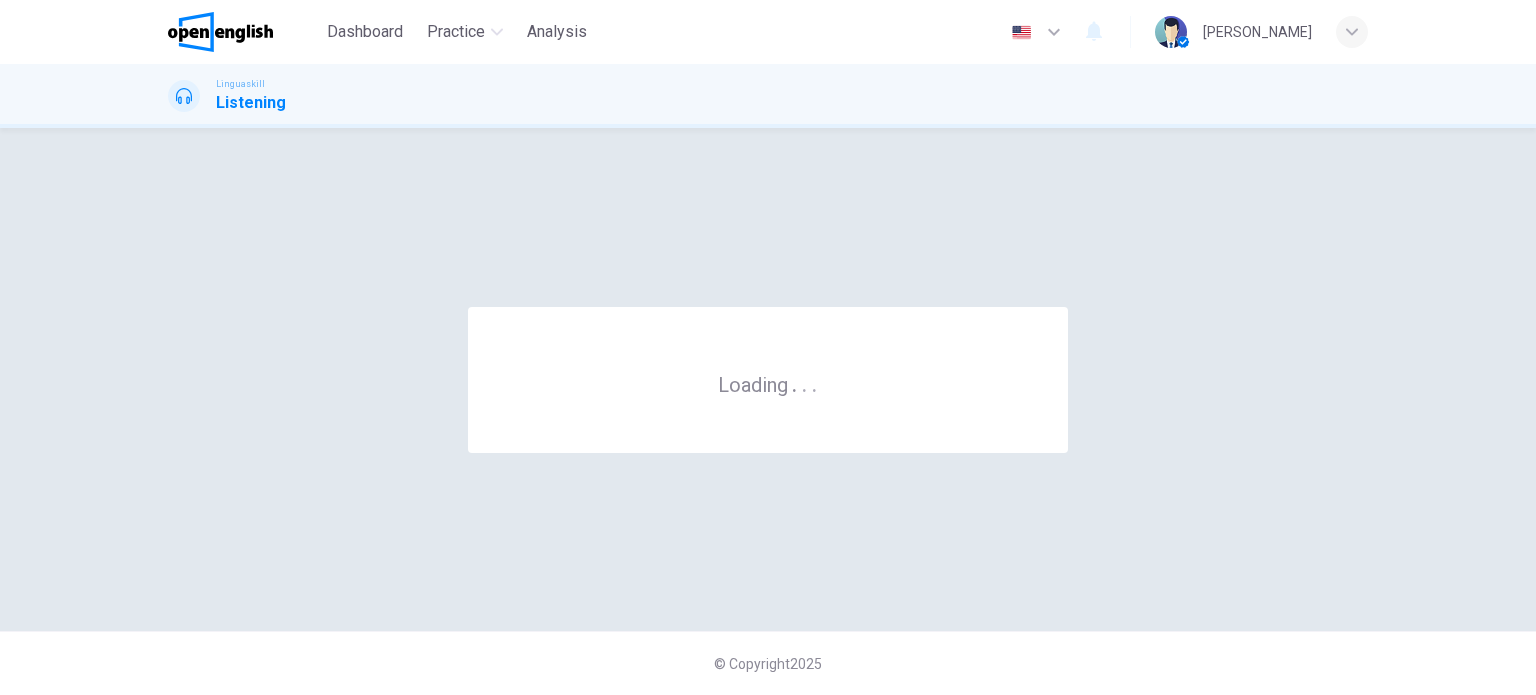 scroll, scrollTop: 0, scrollLeft: 0, axis: both 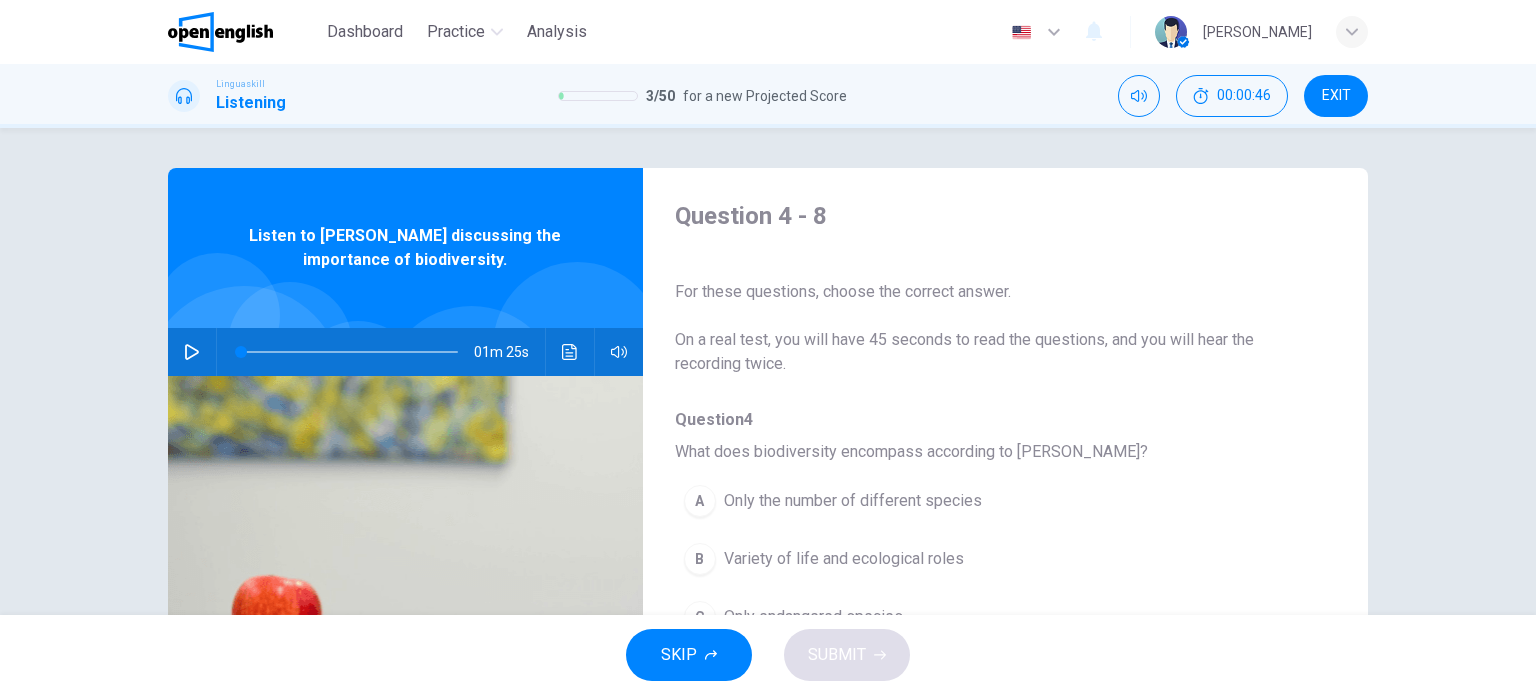 click at bounding box center [192, 352] 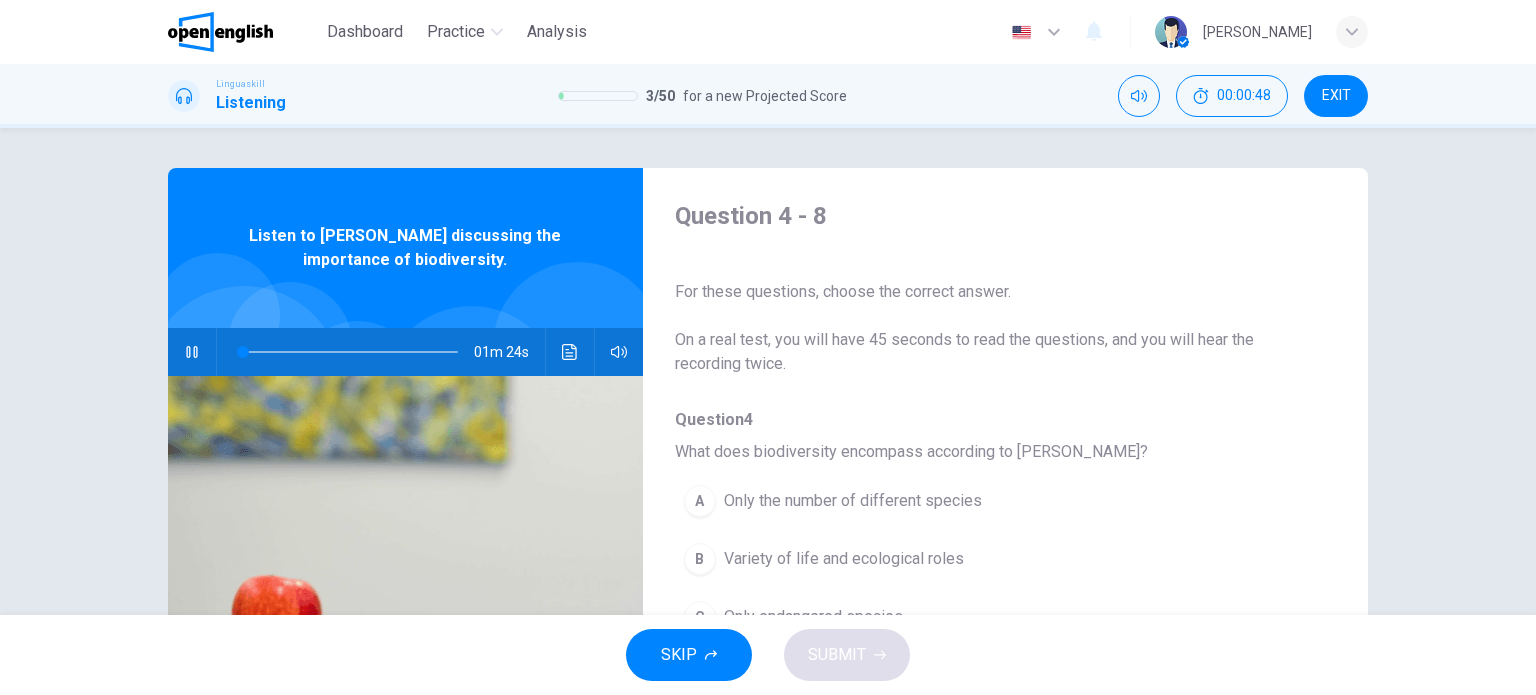 scroll, scrollTop: 158, scrollLeft: 0, axis: vertical 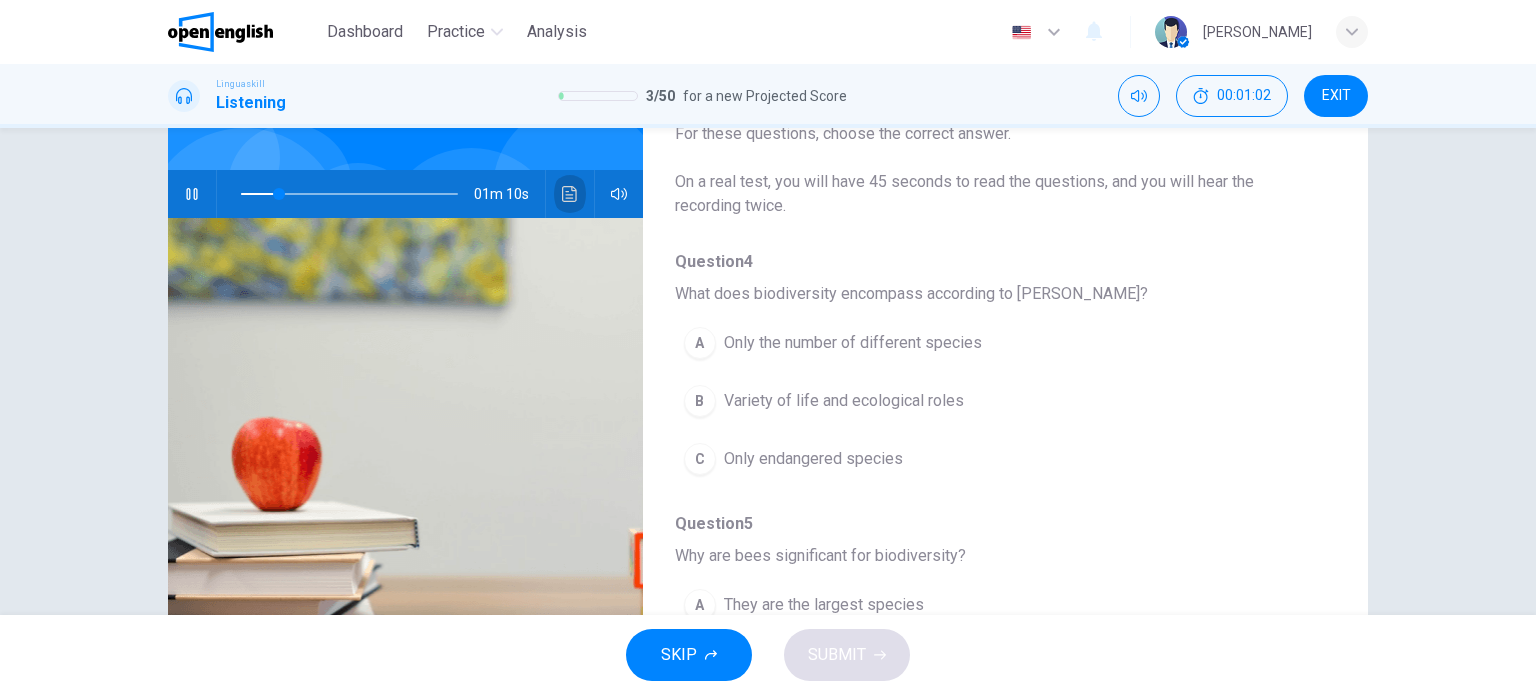 click 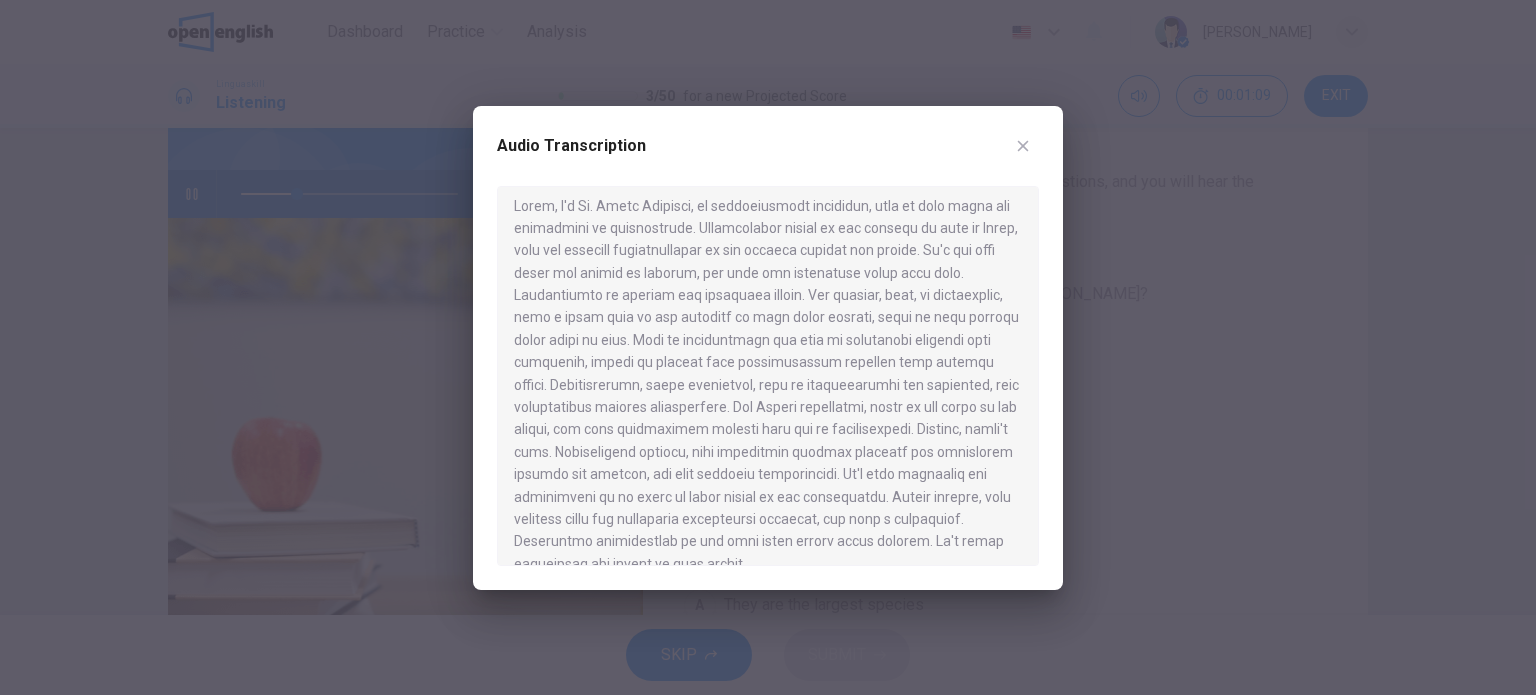 scroll, scrollTop: 0, scrollLeft: 0, axis: both 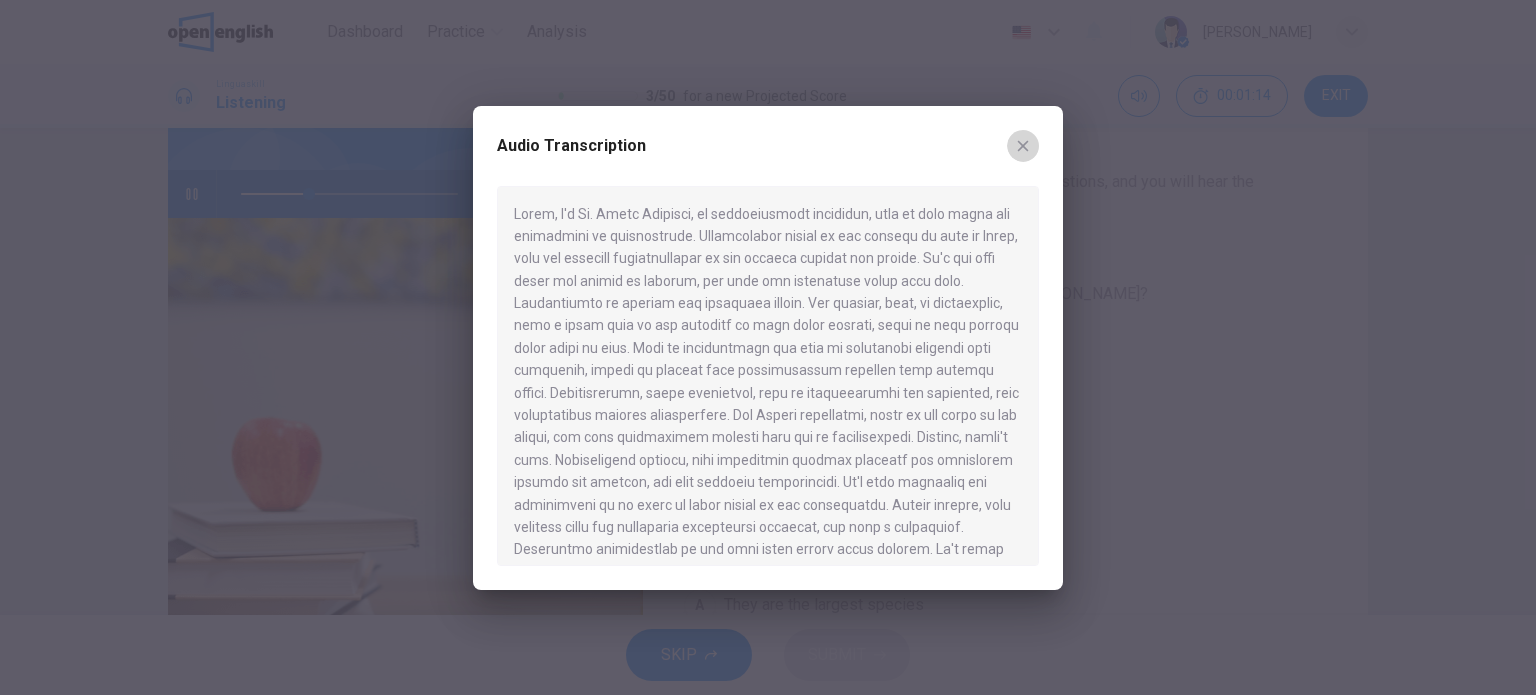click 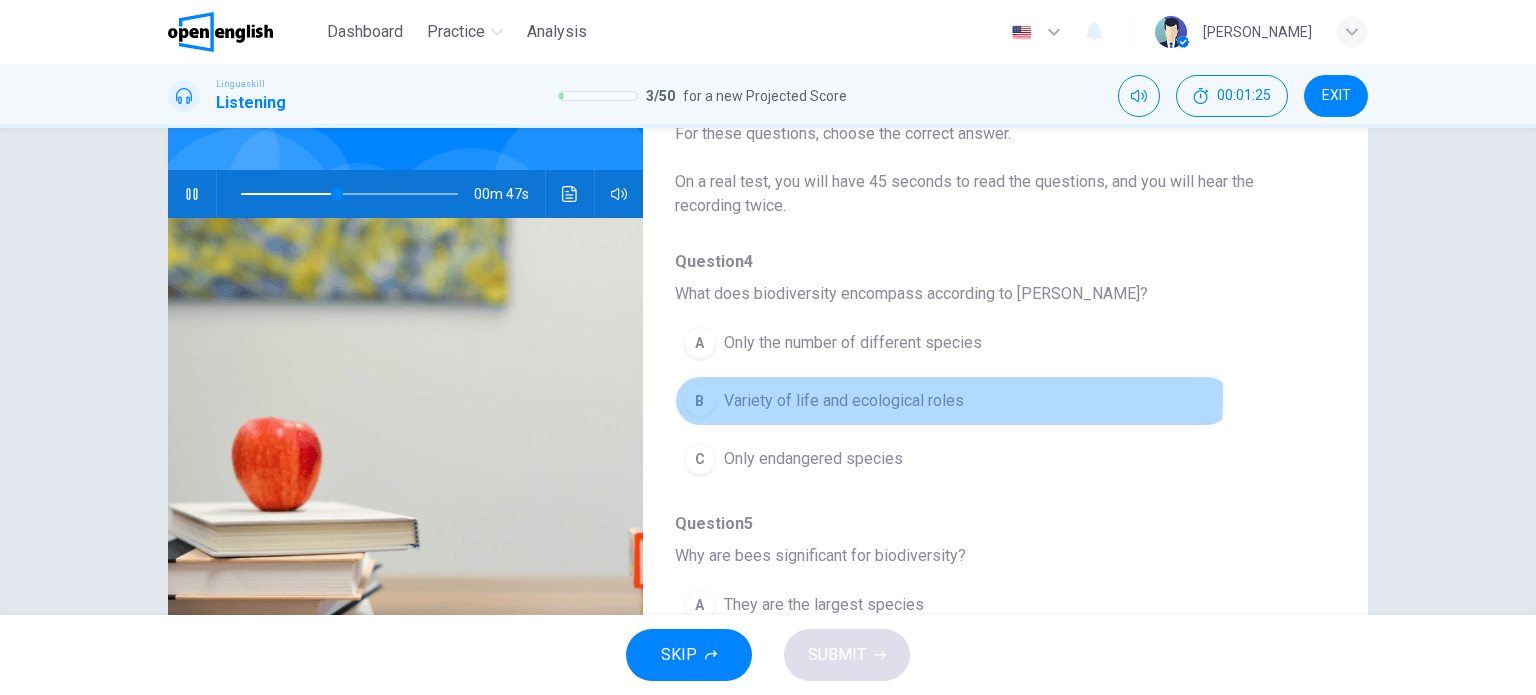 click on "Variety of life and ecological roles" at bounding box center (844, 401) 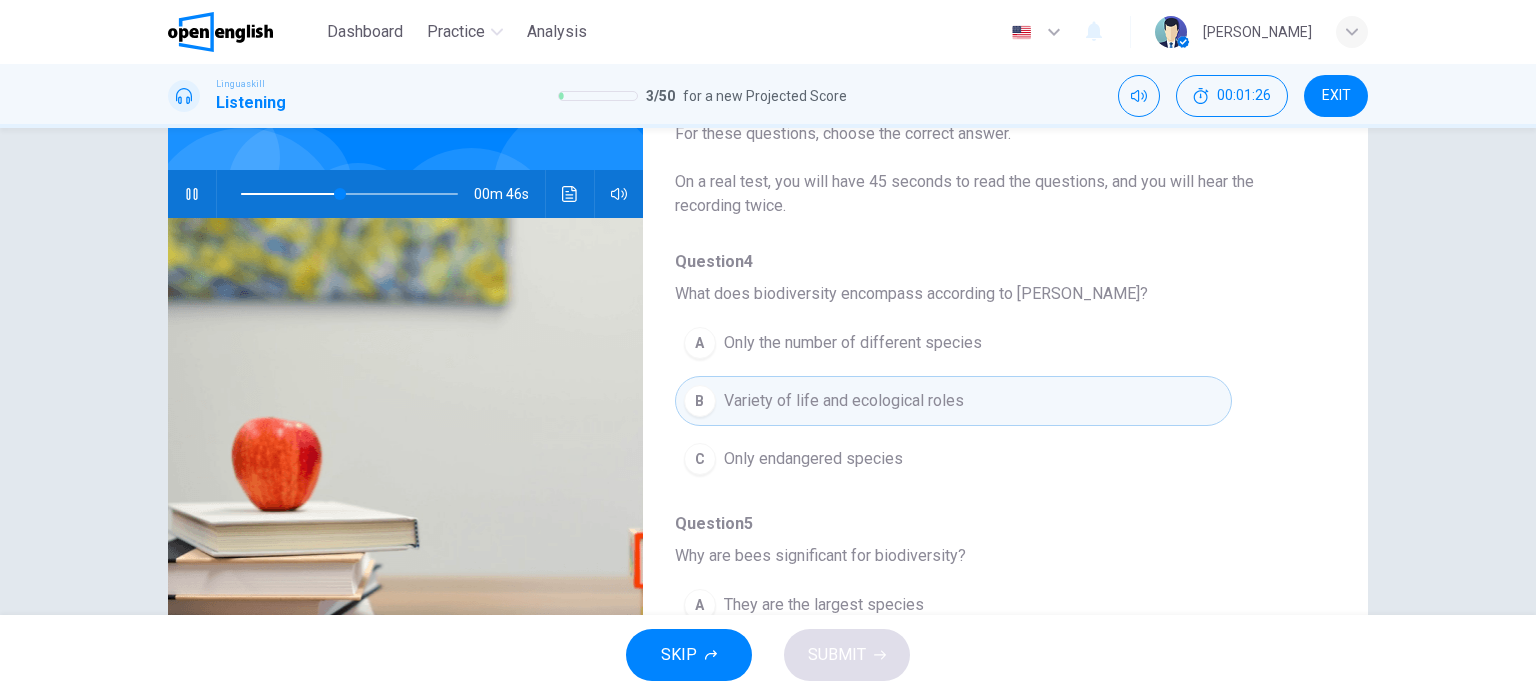 scroll, scrollTop: 288, scrollLeft: 0, axis: vertical 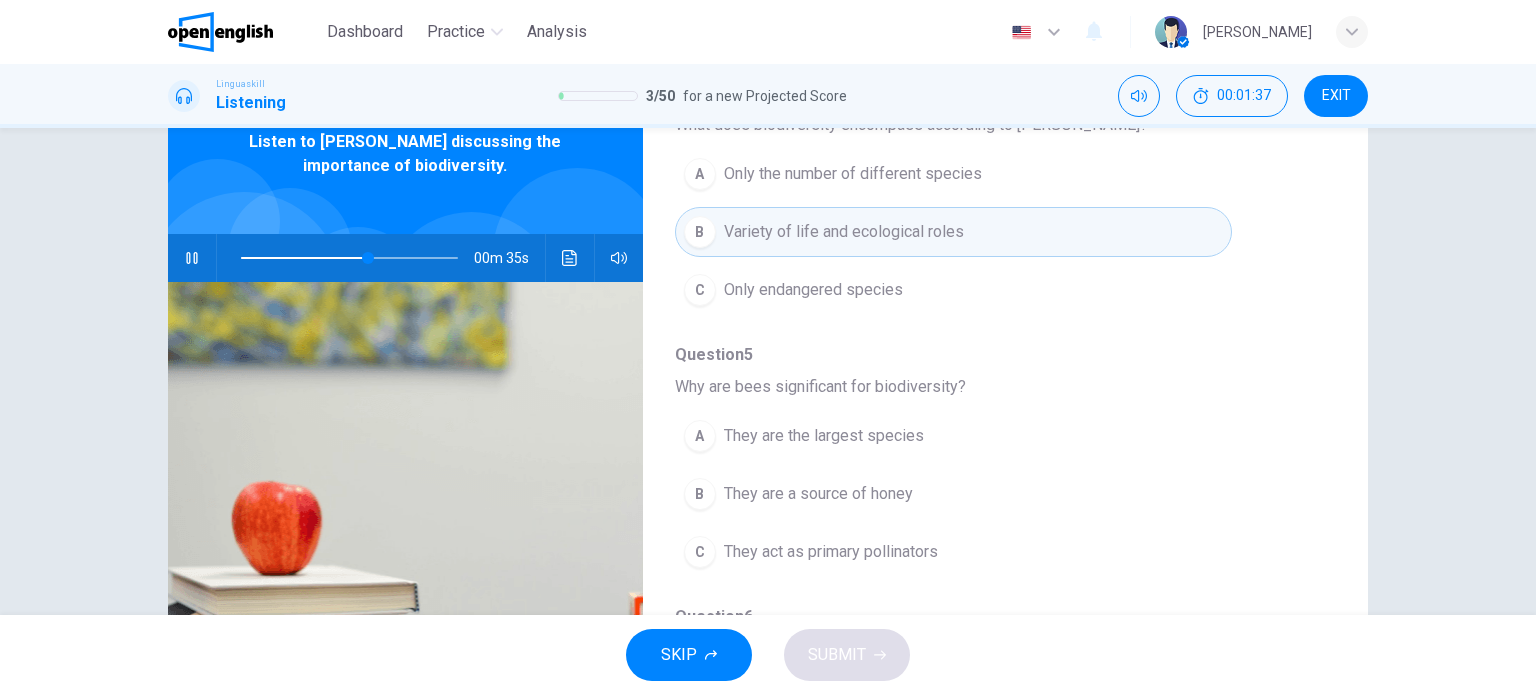 click 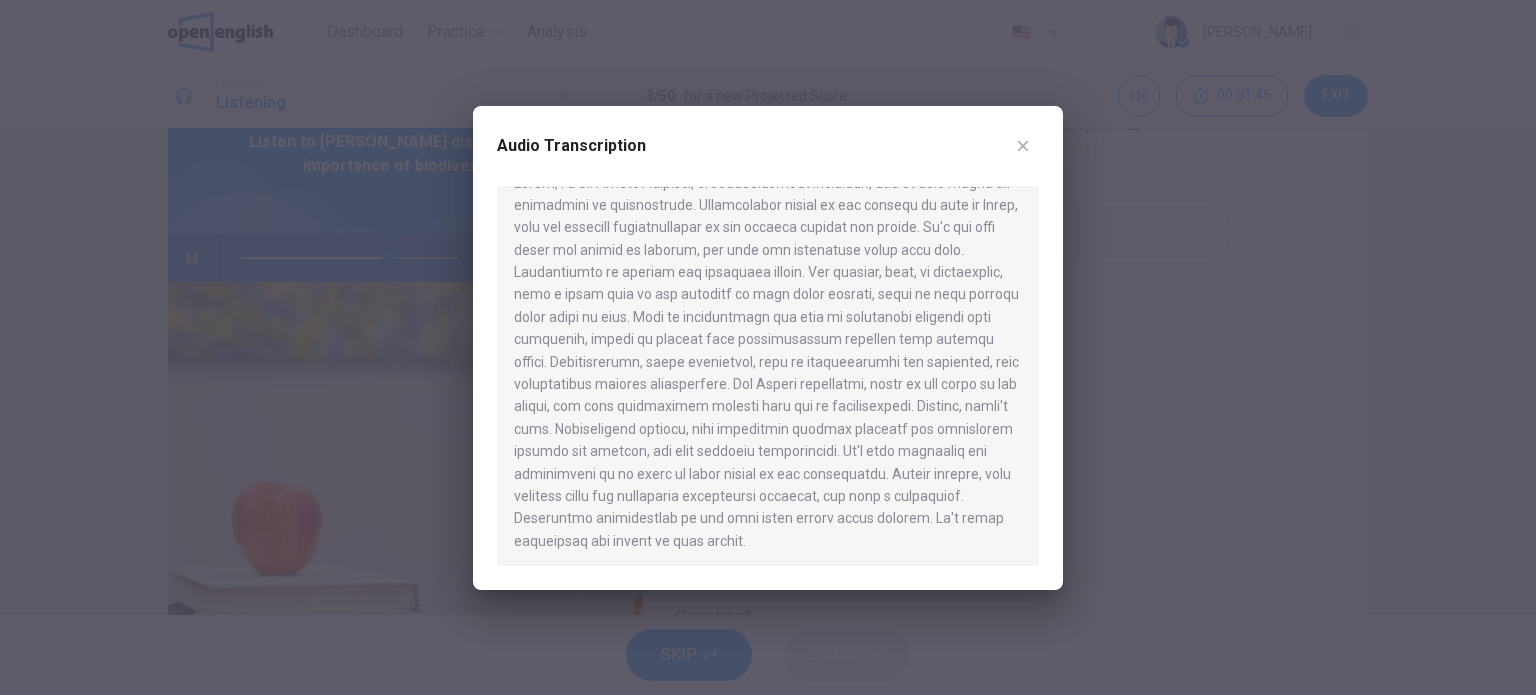 scroll, scrollTop: 34, scrollLeft: 0, axis: vertical 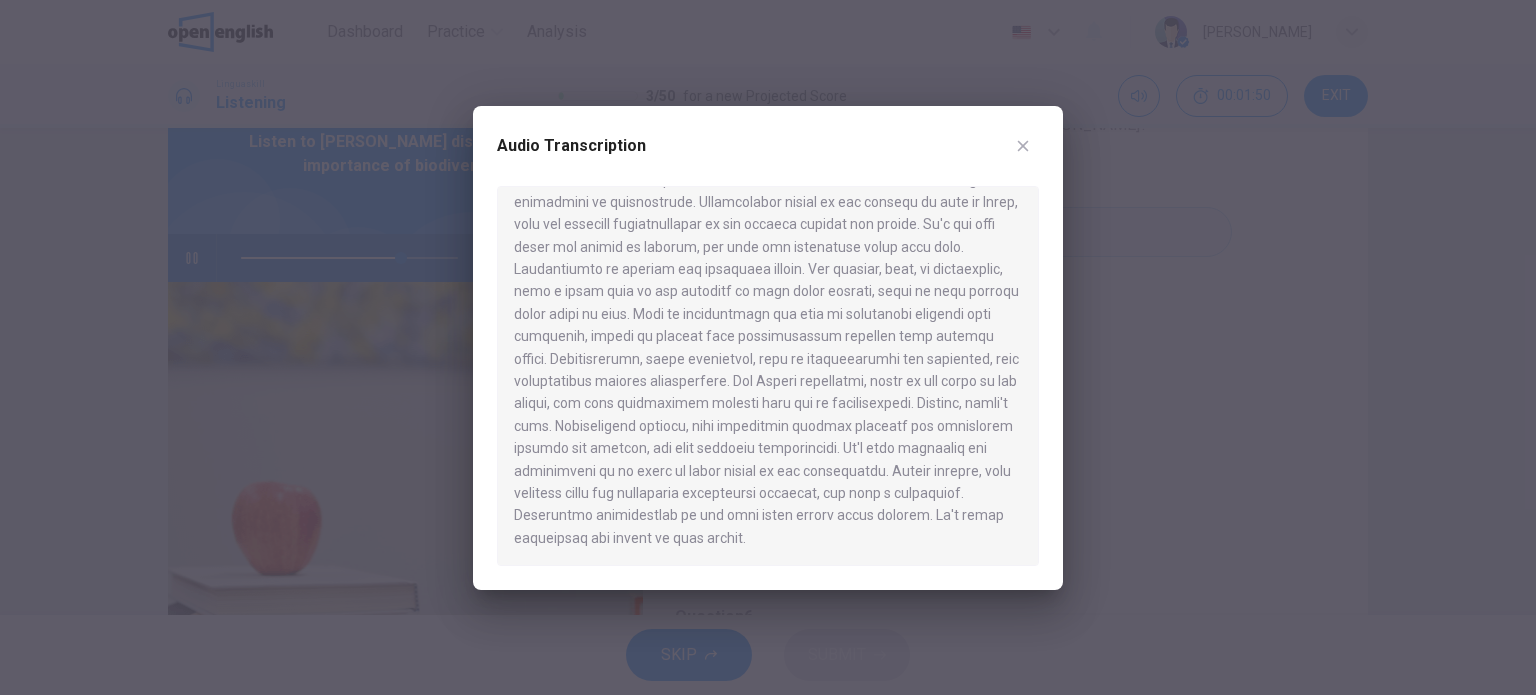 click at bounding box center (768, 347) 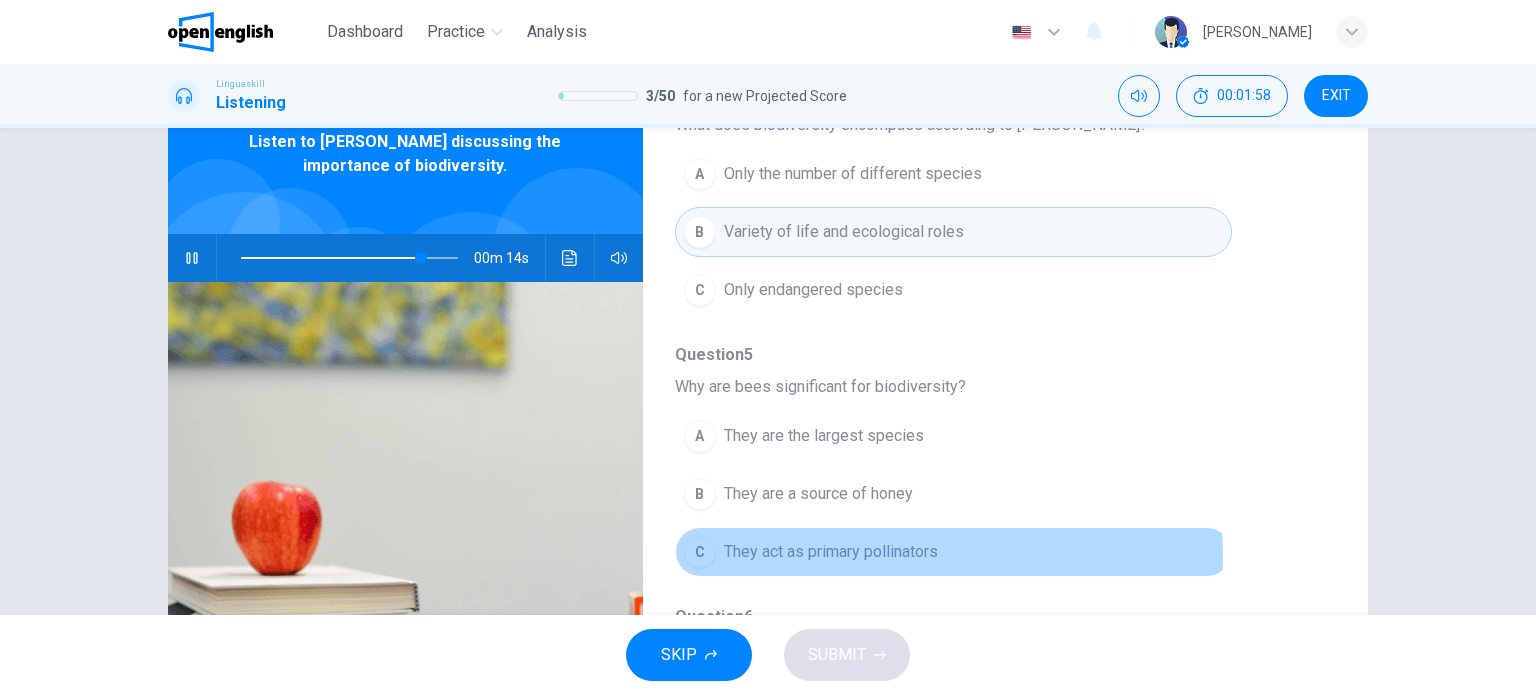 click on "They act as primary pollinators" at bounding box center [831, 552] 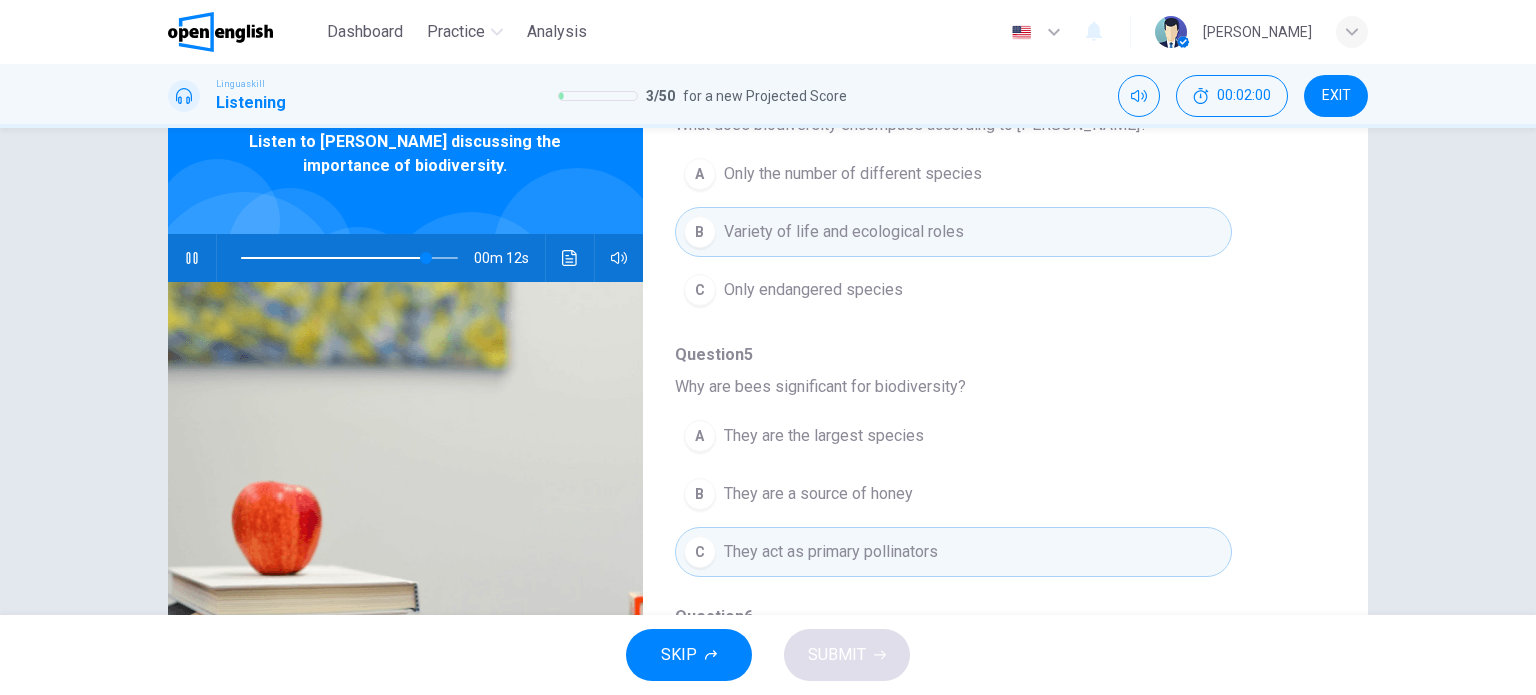 scroll, scrollTop: 260, scrollLeft: 0, axis: vertical 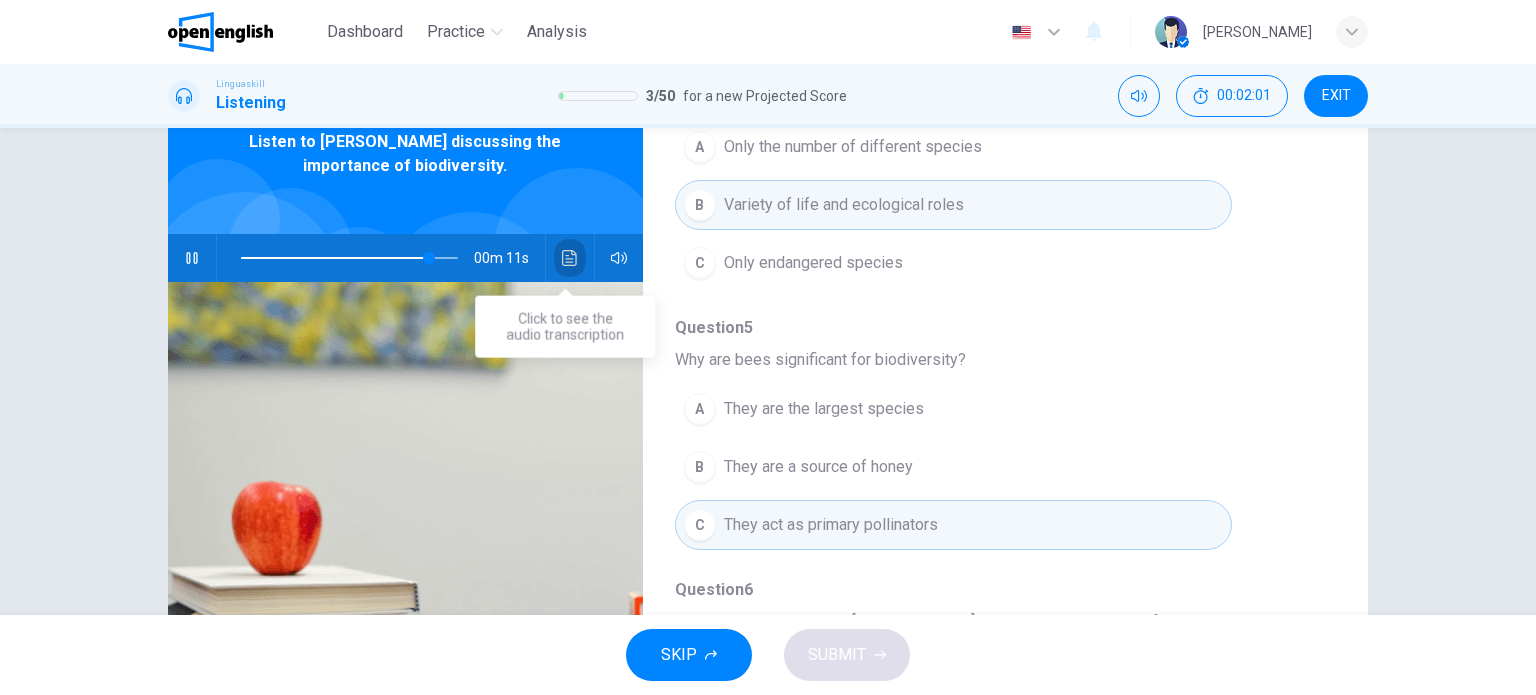 click 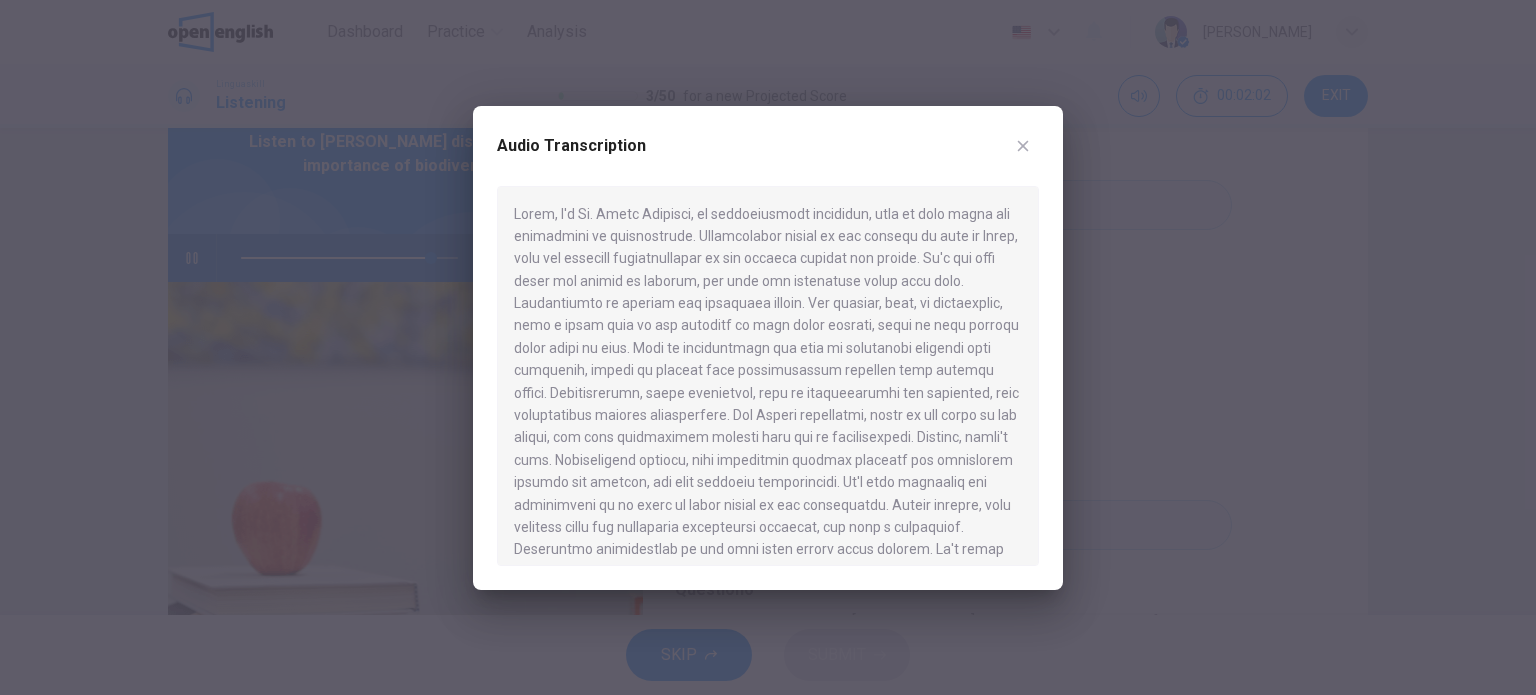 click at bounding box center (768, 347) 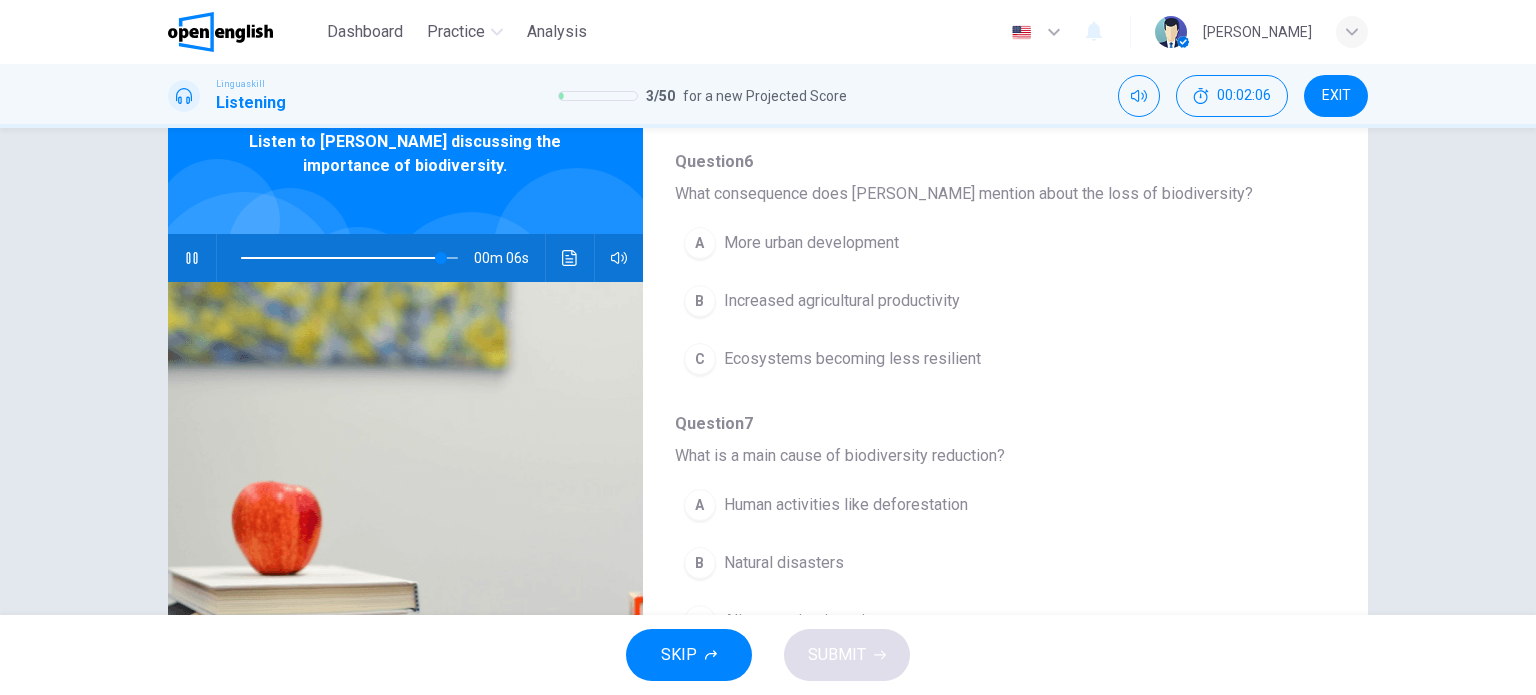 scroll, scrollTop: 689, scrollLeft: 0, axis: vertical 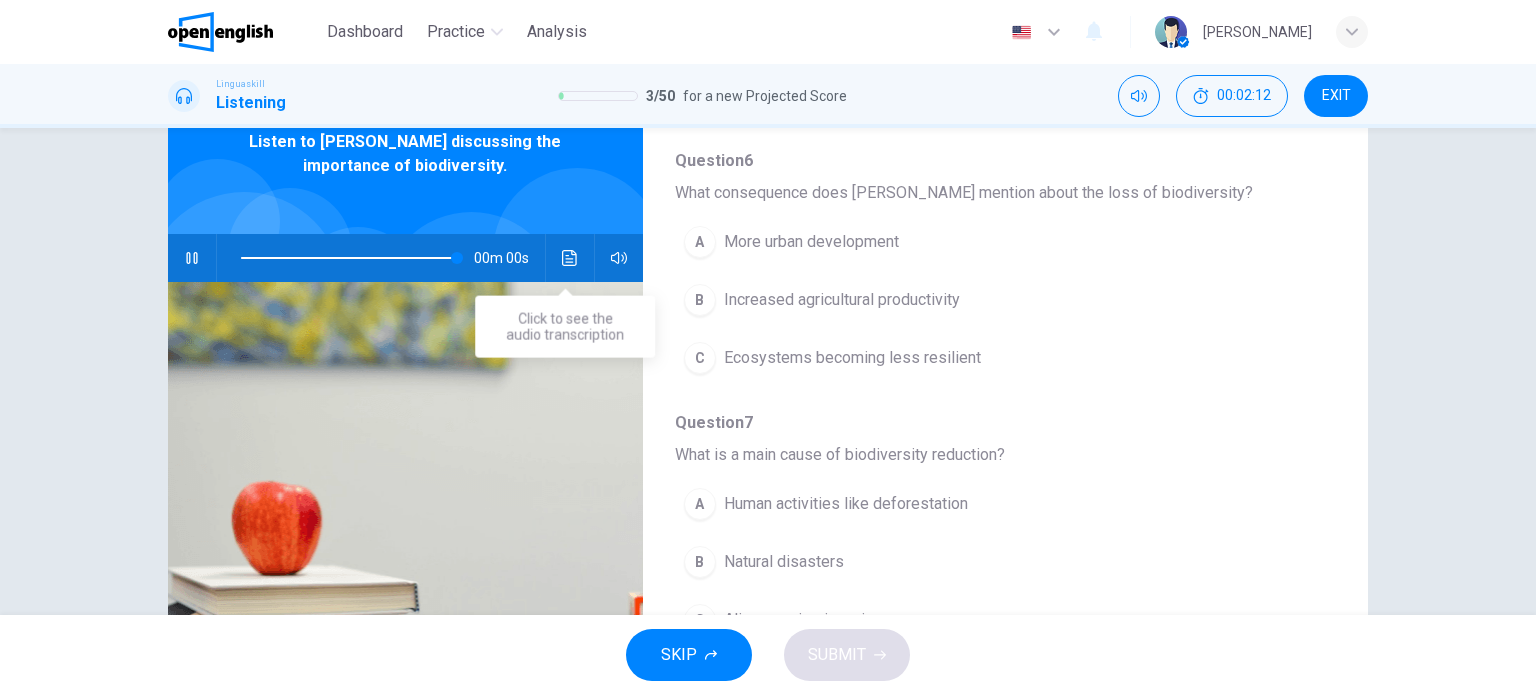 click 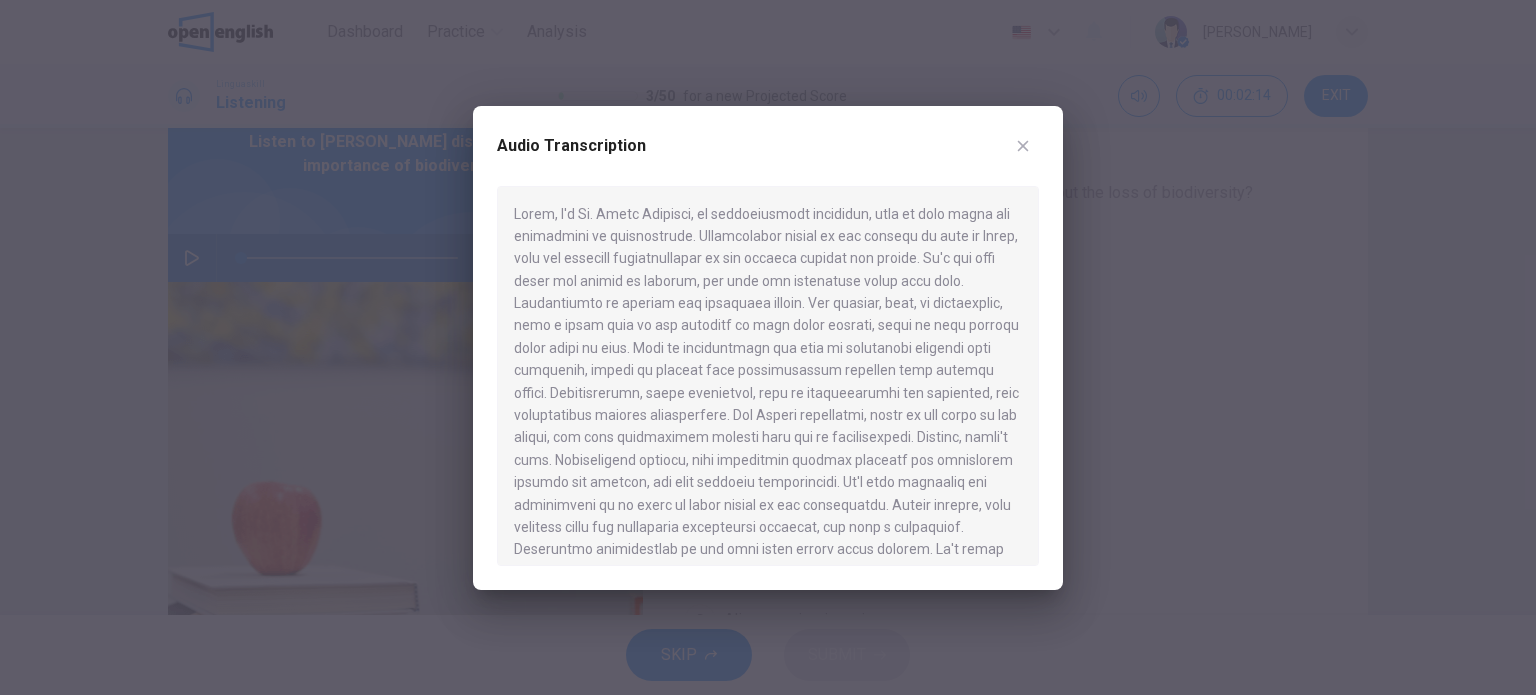 scroll, scrollTop: 34, scrollLeft: 0, axis: vertical 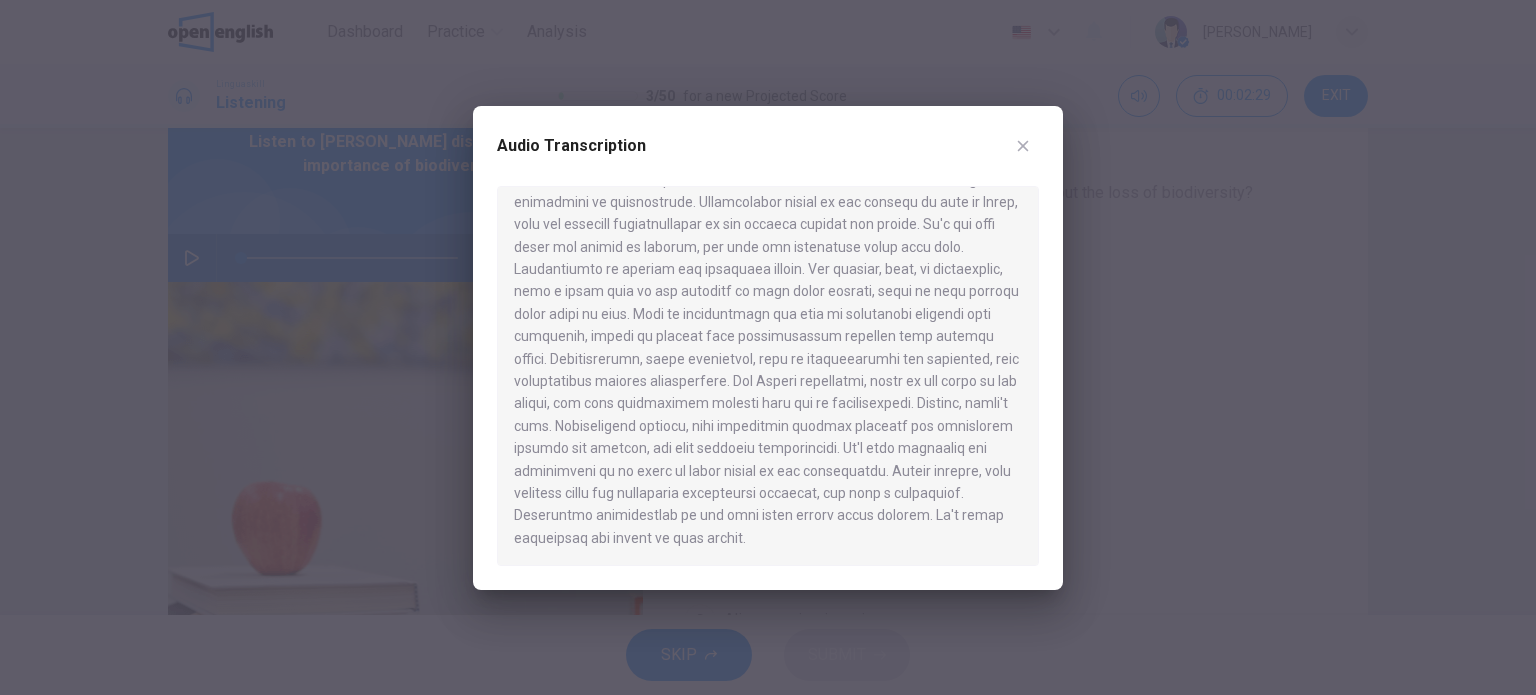 click at bounding box center [768, 347] 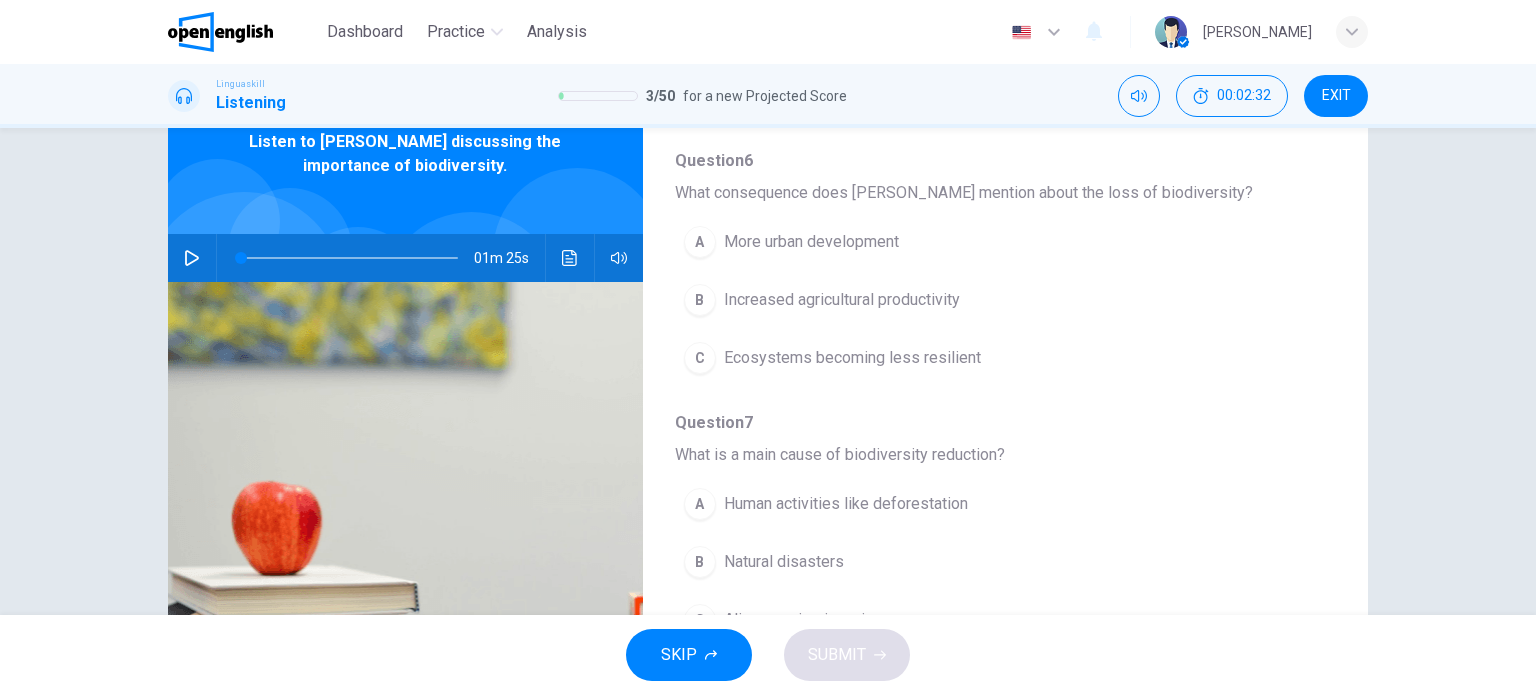 click on "Ecosystems becoming less resilient" at bounding box center [852, 358] 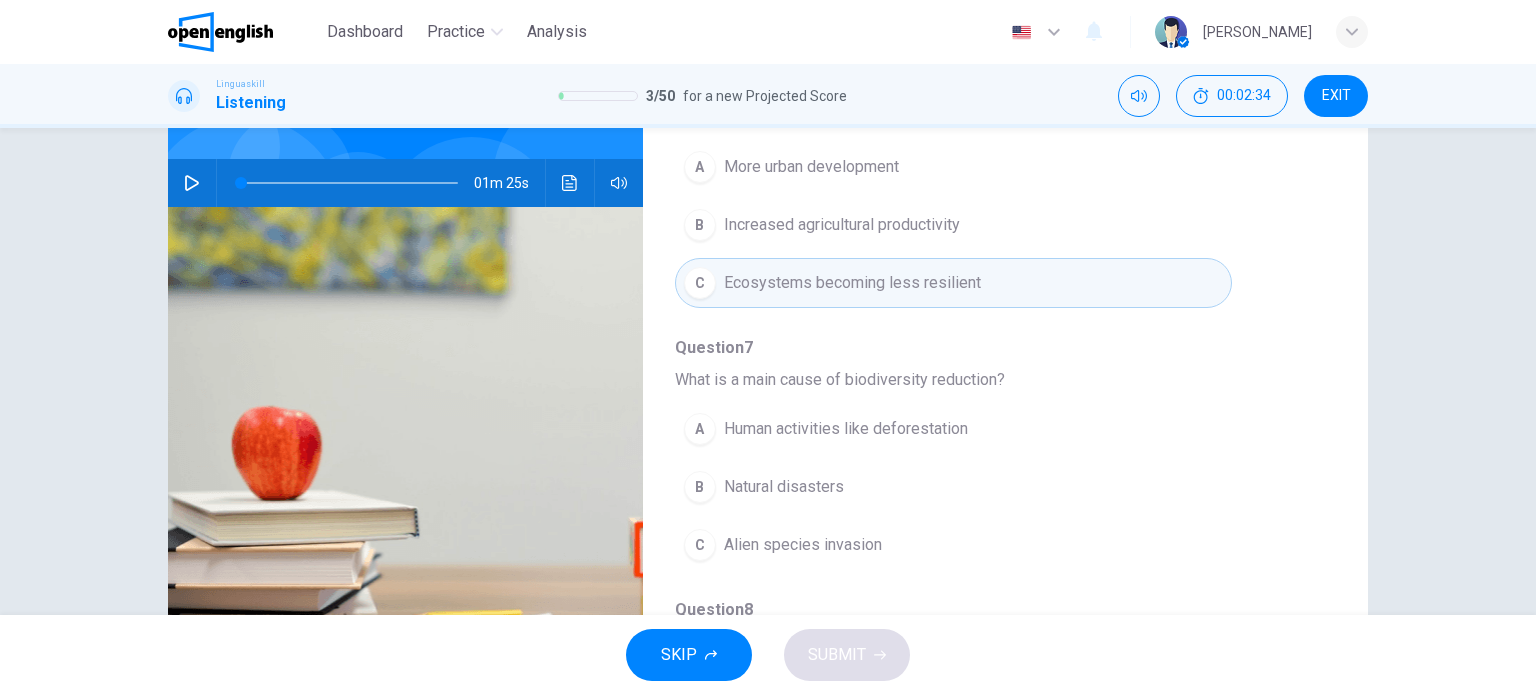 scroll, scrollTop: 288, scrollLeft: 0, axis: vertical 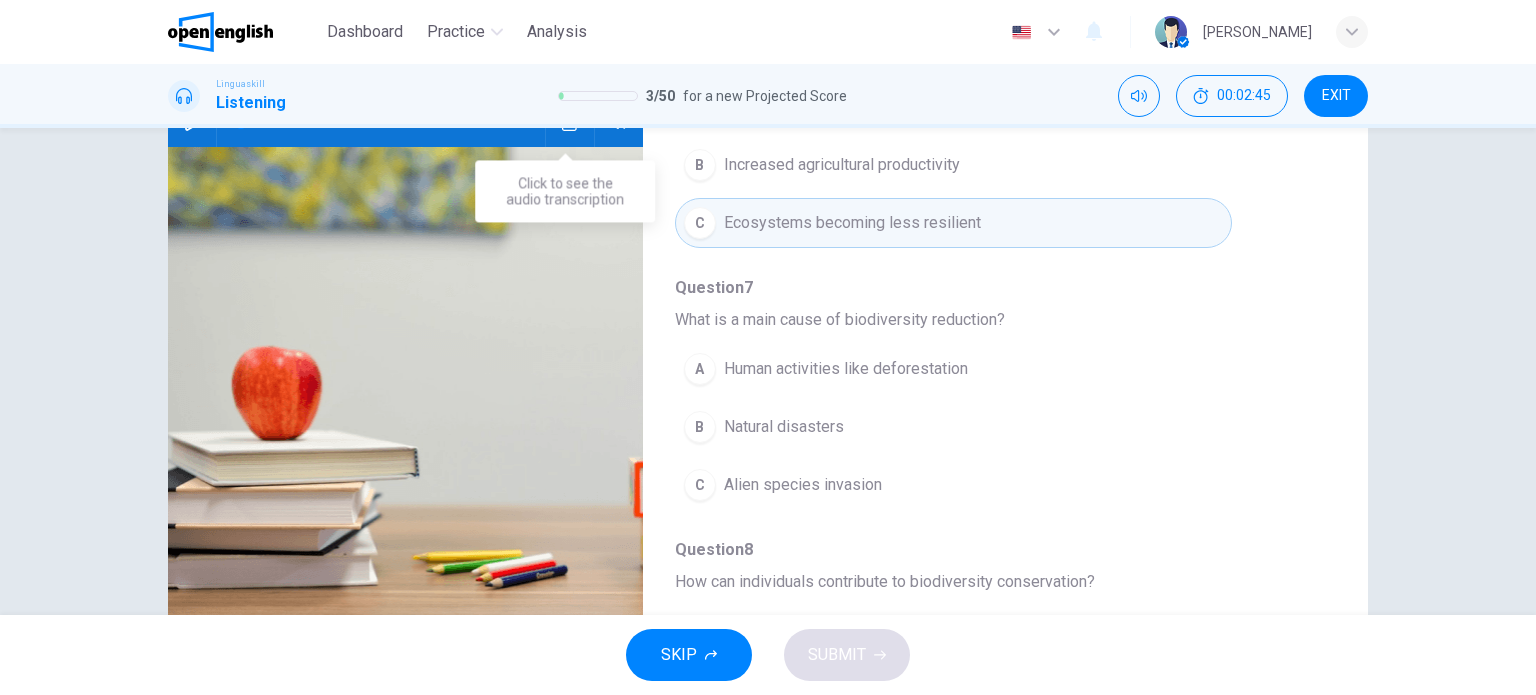 click at bounding box center [570, 123] 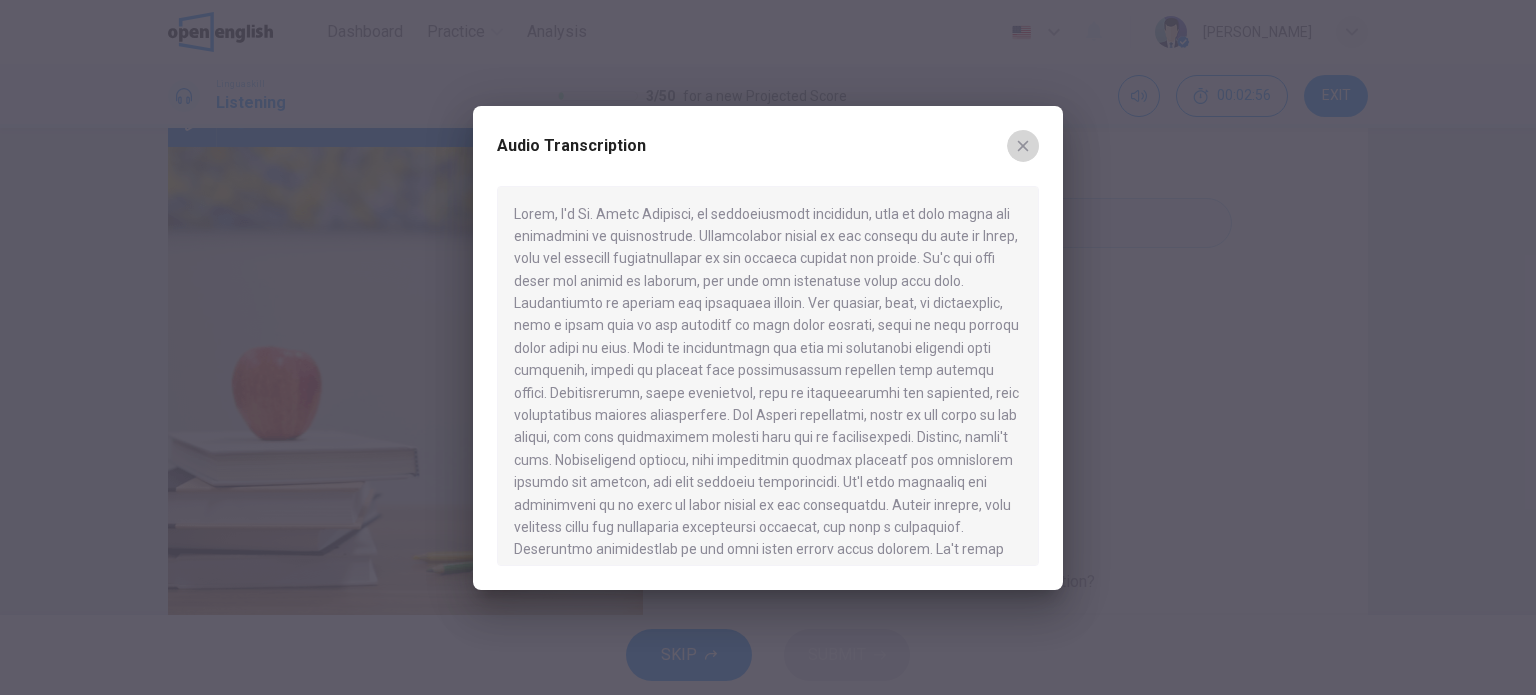click 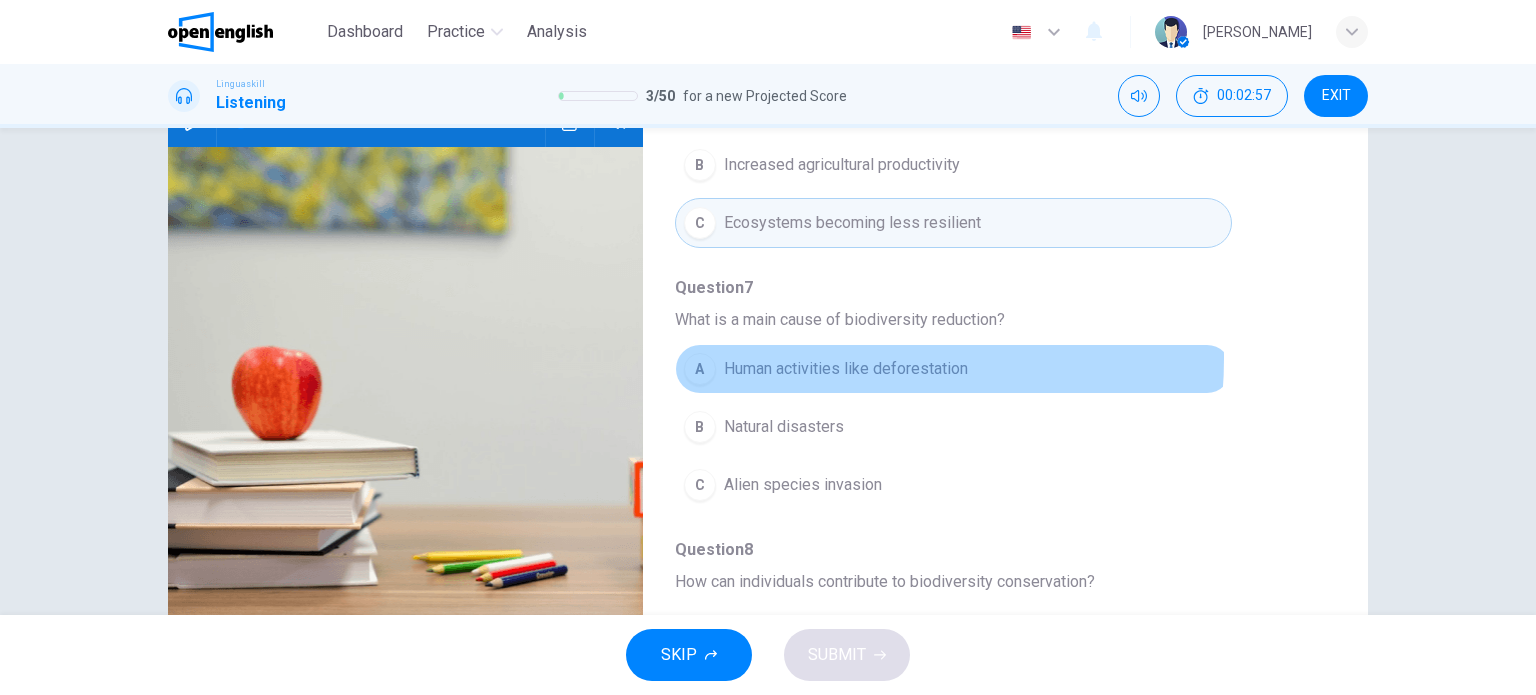 click on "Human activities like deforestation" at bounding box center (846, 369) 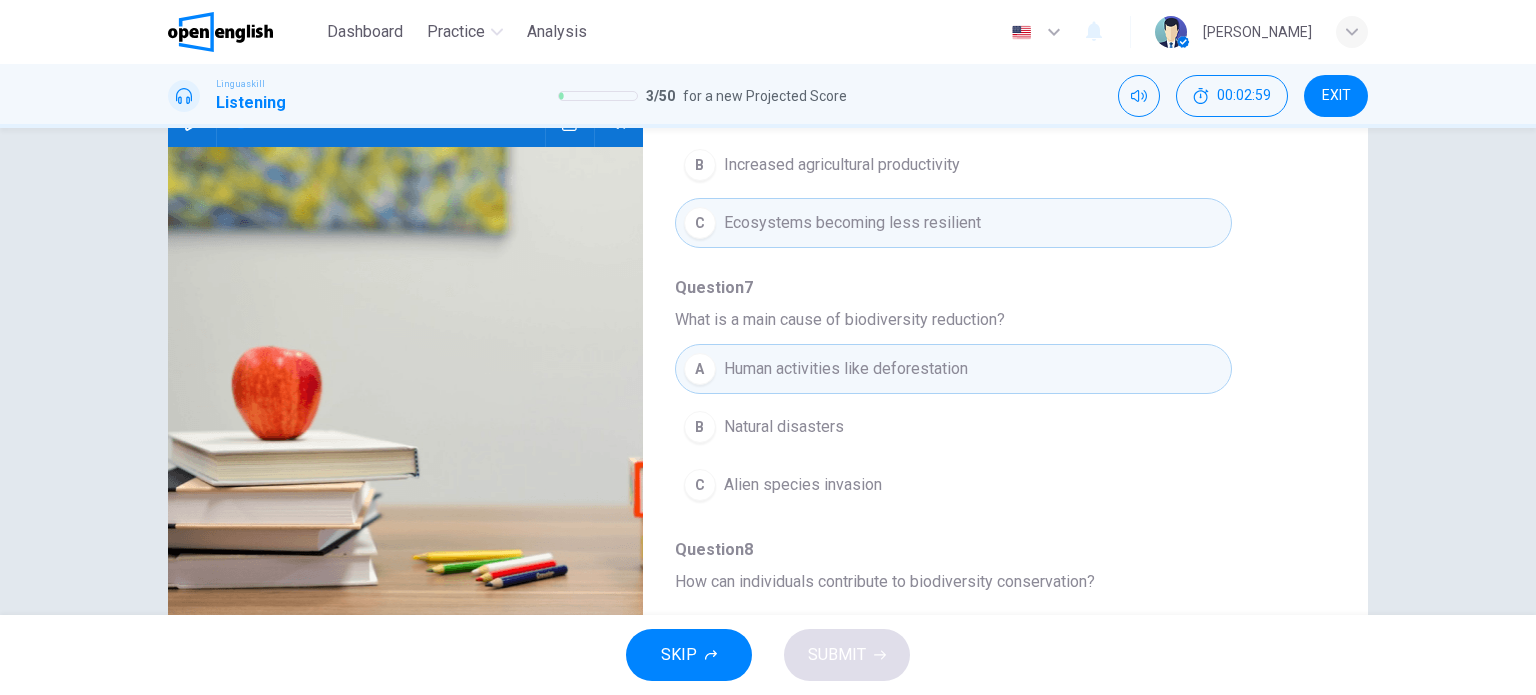 scroll, scrollTop: 288, scrollLeft: 0, axis: vertical 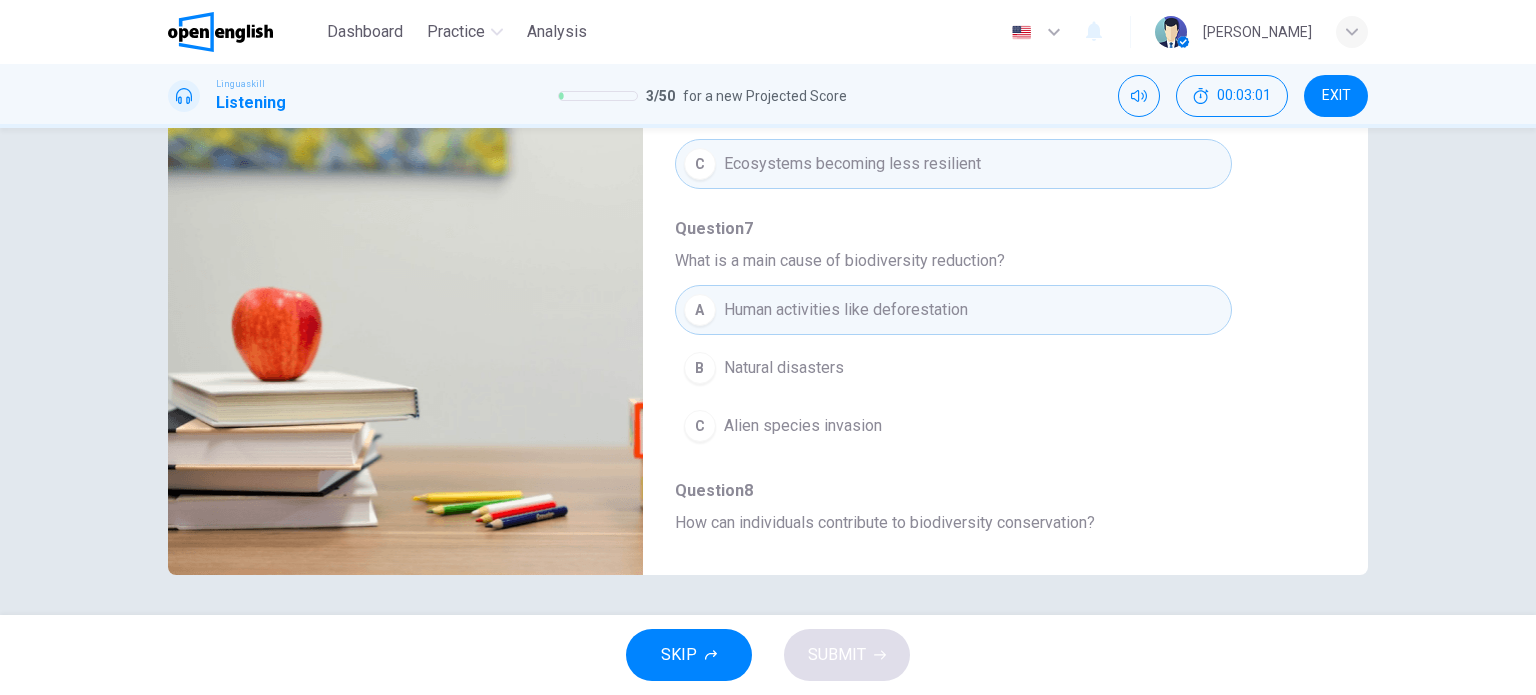 drag, startPoint x: 1344, startPoint y: 378, endPoint x: 1352, endPoint y: 428, distance: 50.635956 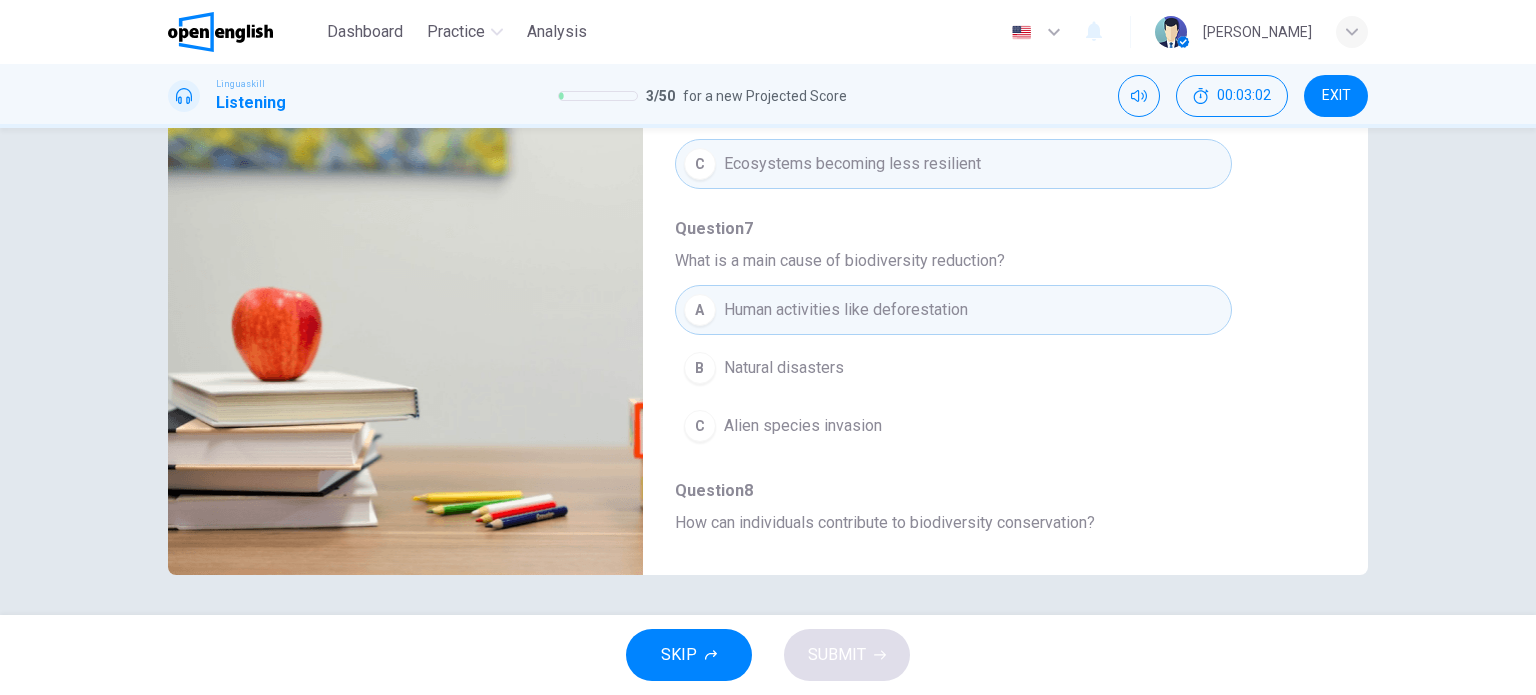 drag, startPoint x: 1334, startPoint y: 415, endPoint x: 1351, endPoint y: 514, distance: 100.44899 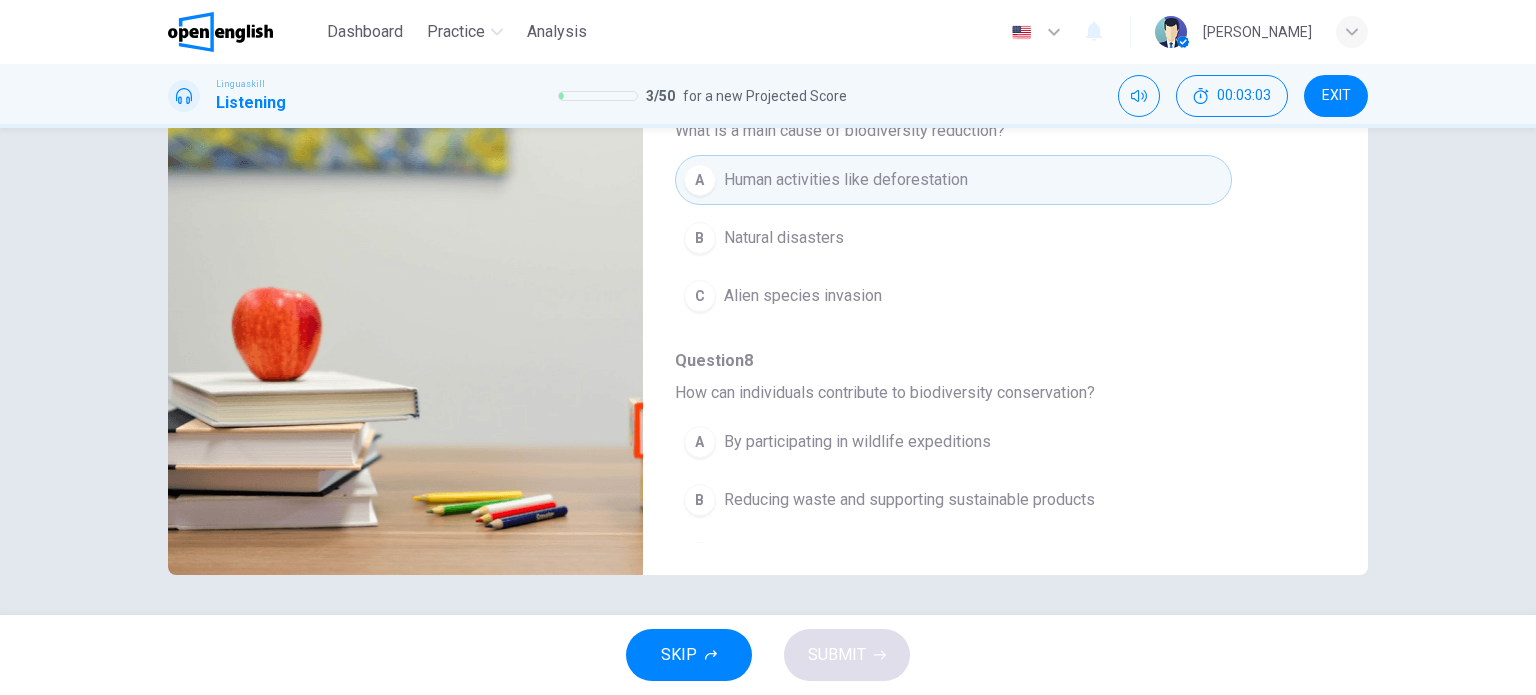 scroll, scrollTop: 856, scrollLeft: 0, axis: vertical 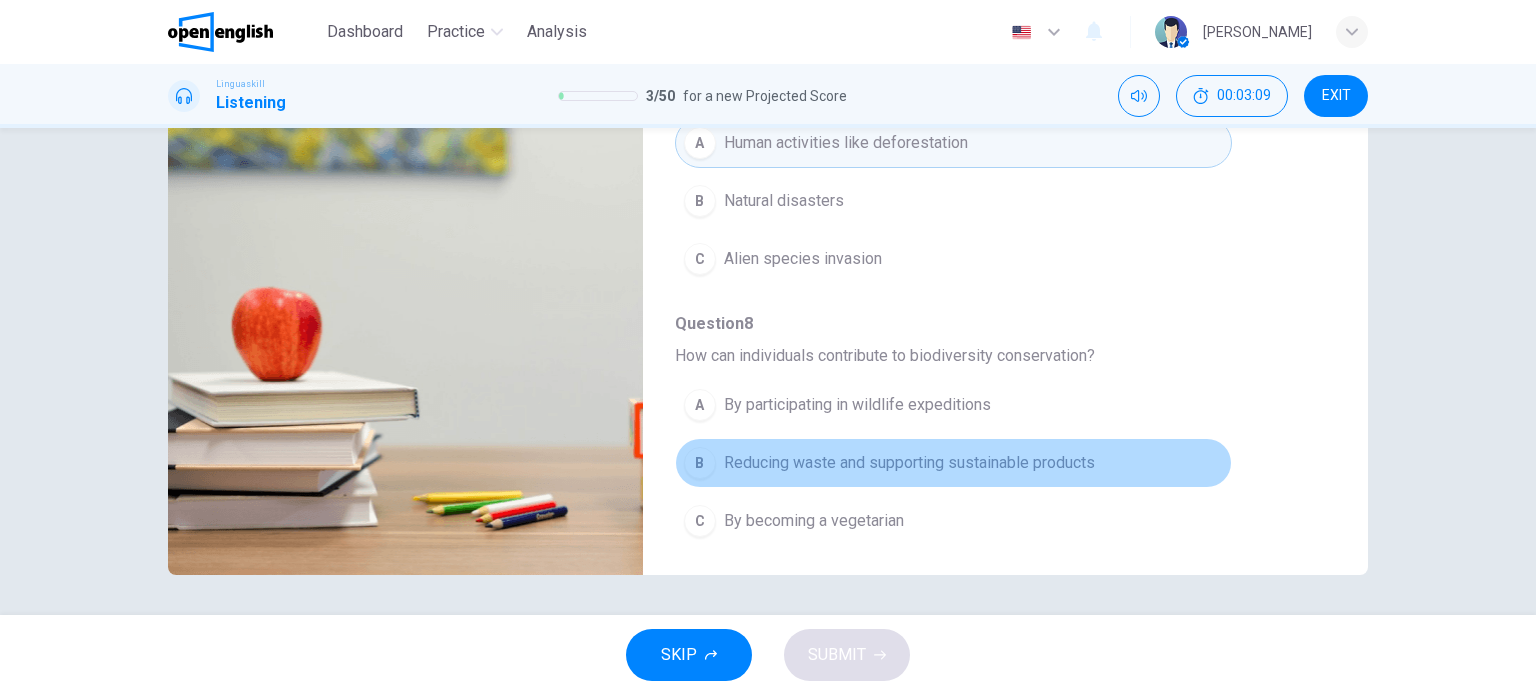 click on "Reducing waste and supporting sustainable products" at bounding box center [909, 463] 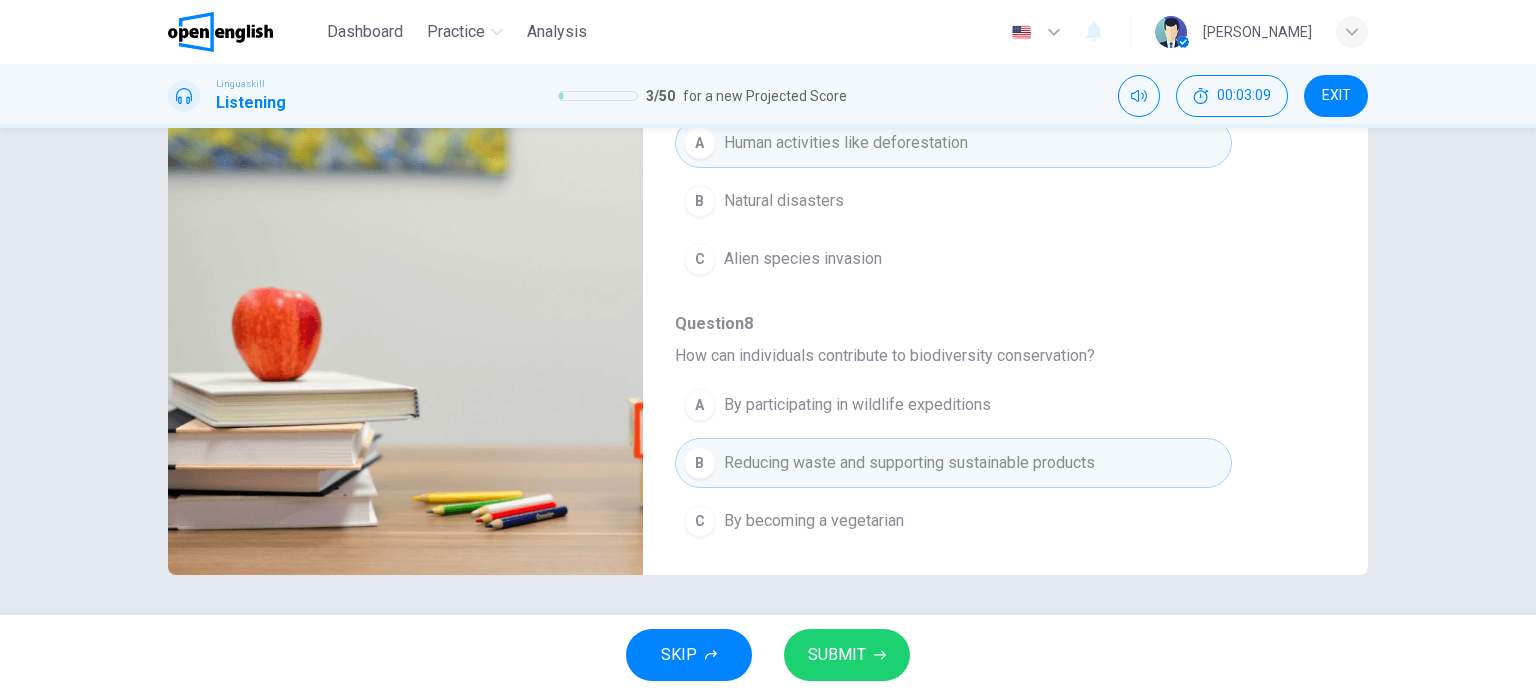 click on "SUBMIT" at bounding box center (837, 655) 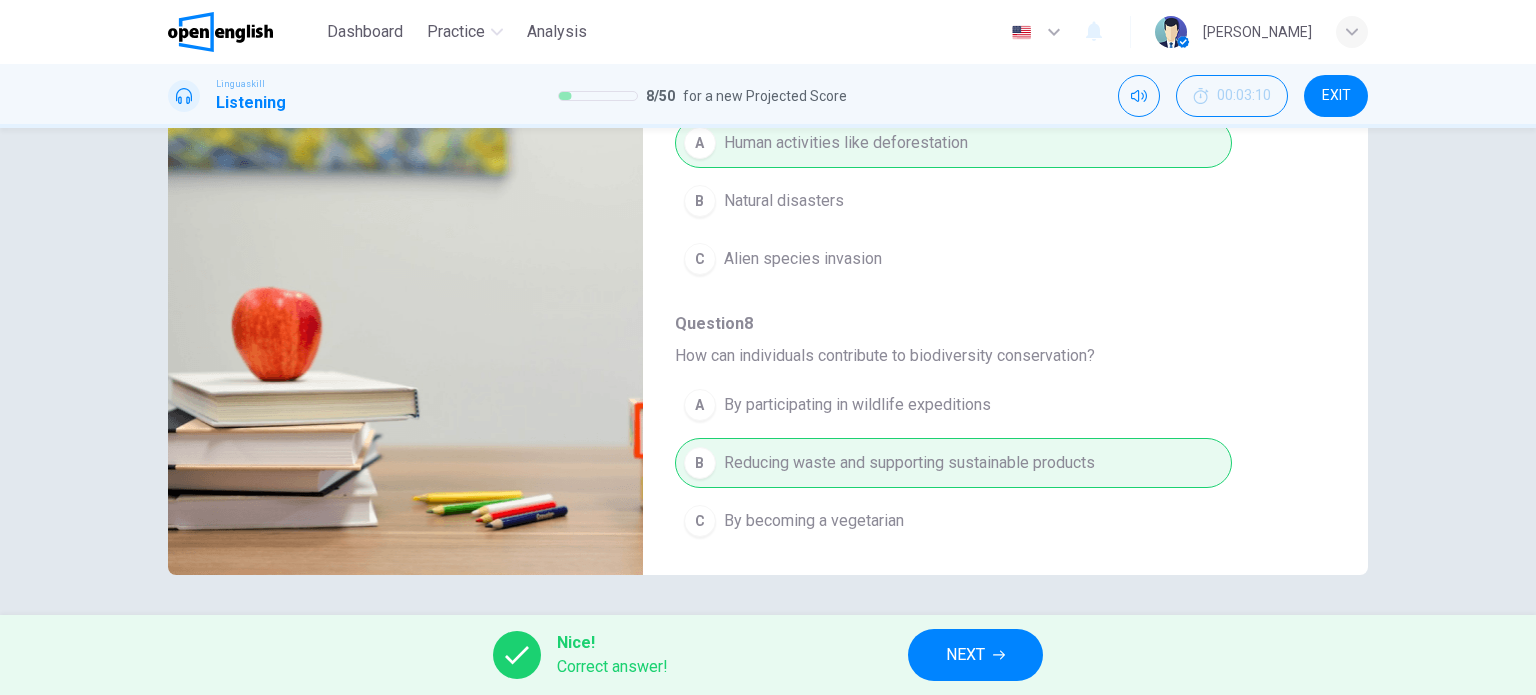 click on "NEXT" at bounding box center (965, 655) 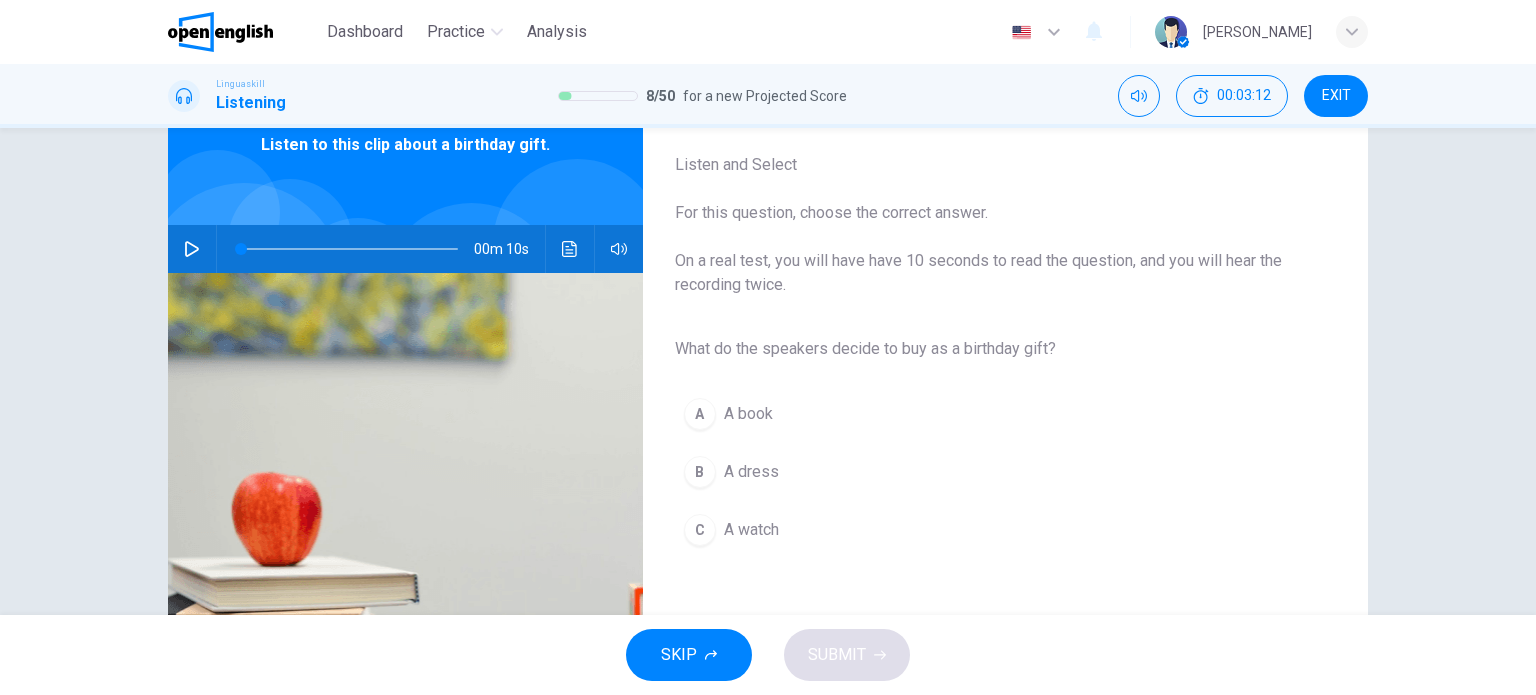 scroll, scrollTop: 142, scrollLeft: 0, axis: vertical 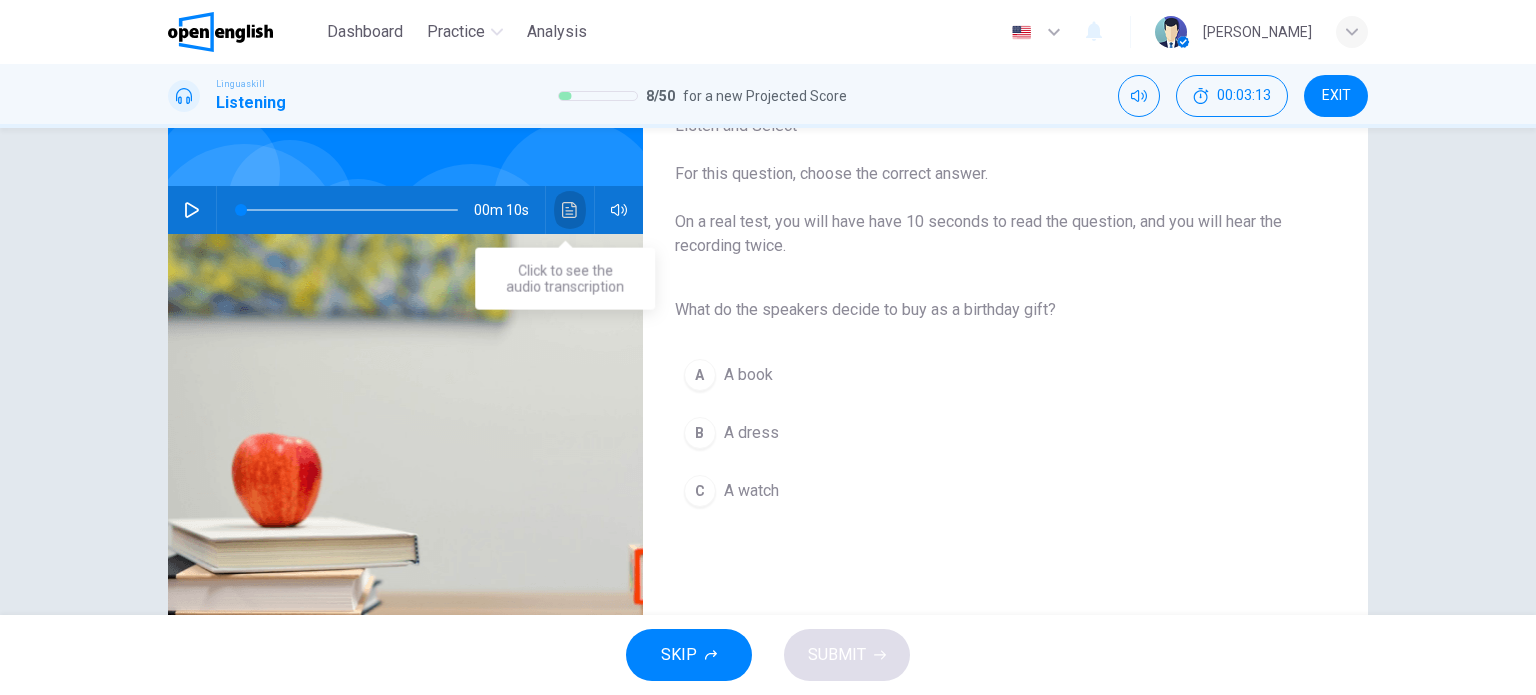 click 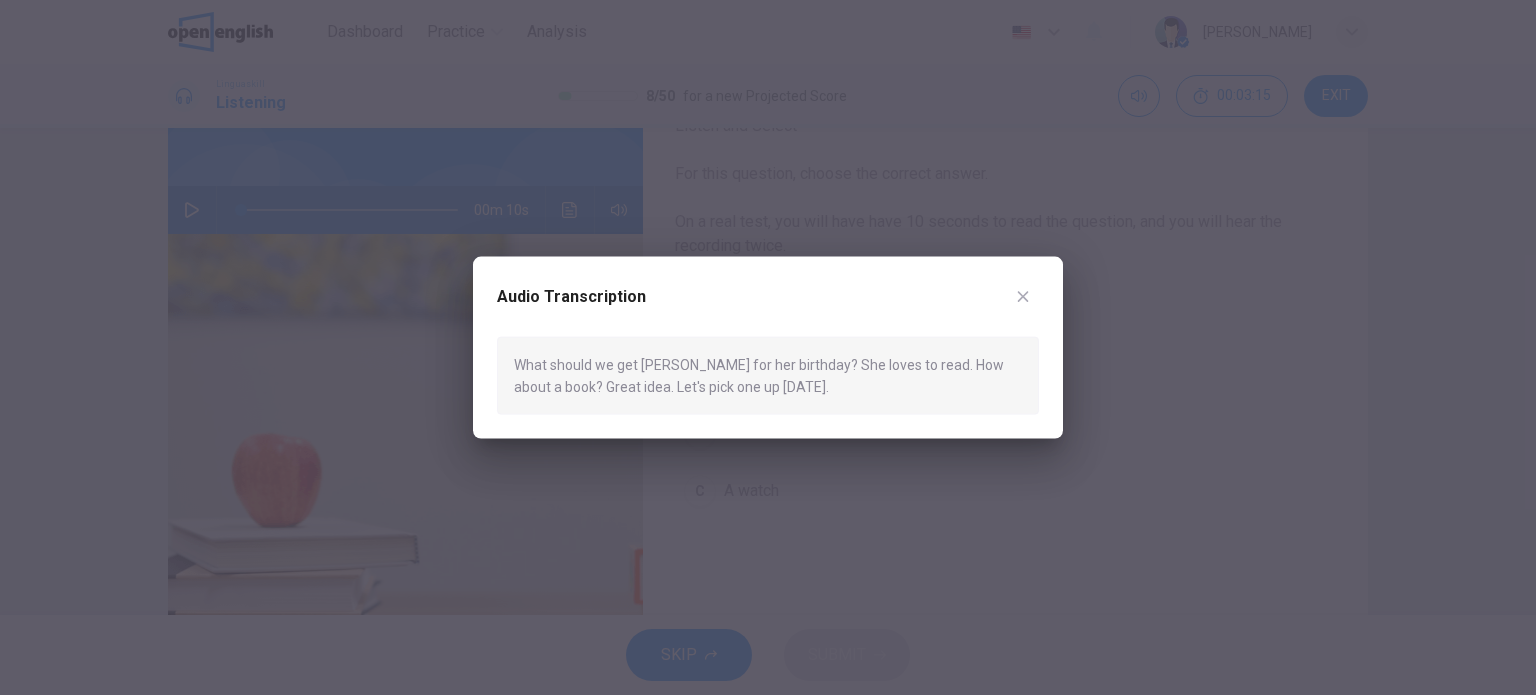 click 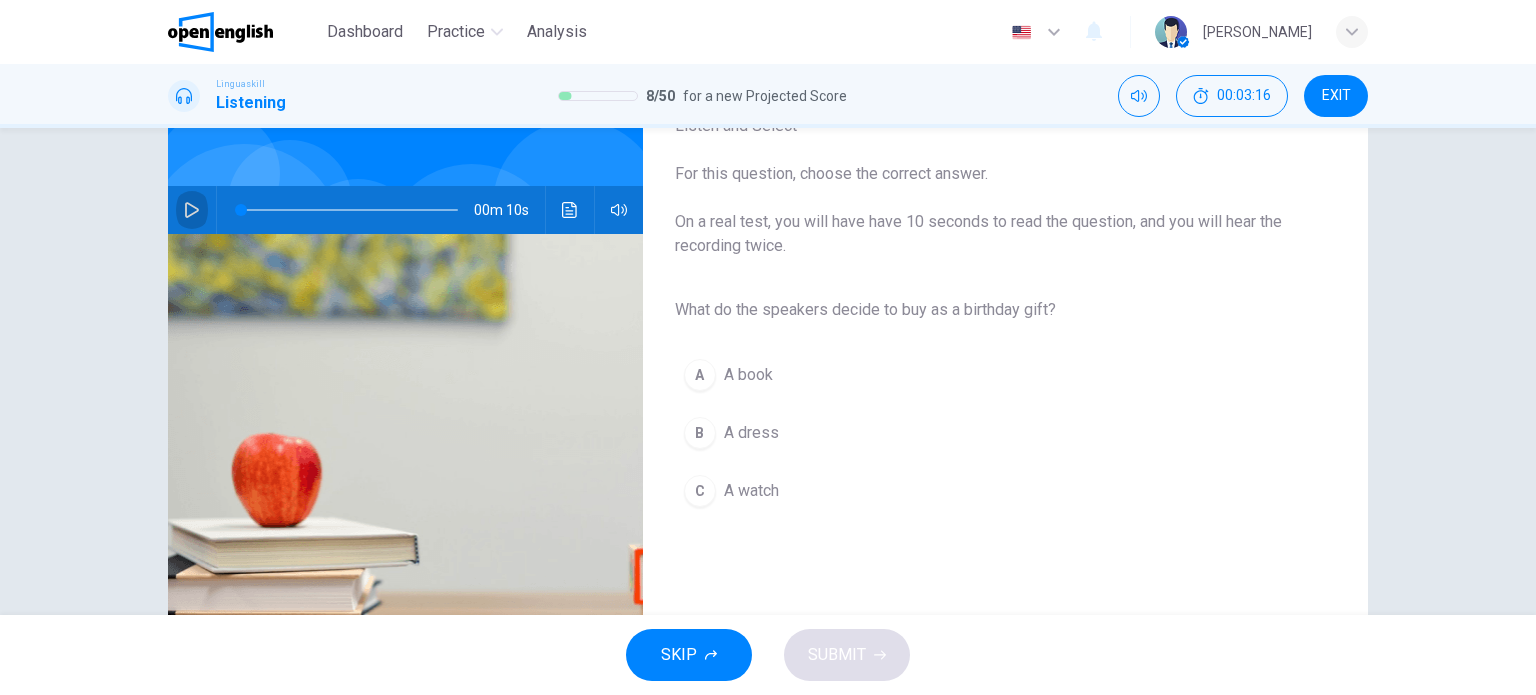 click 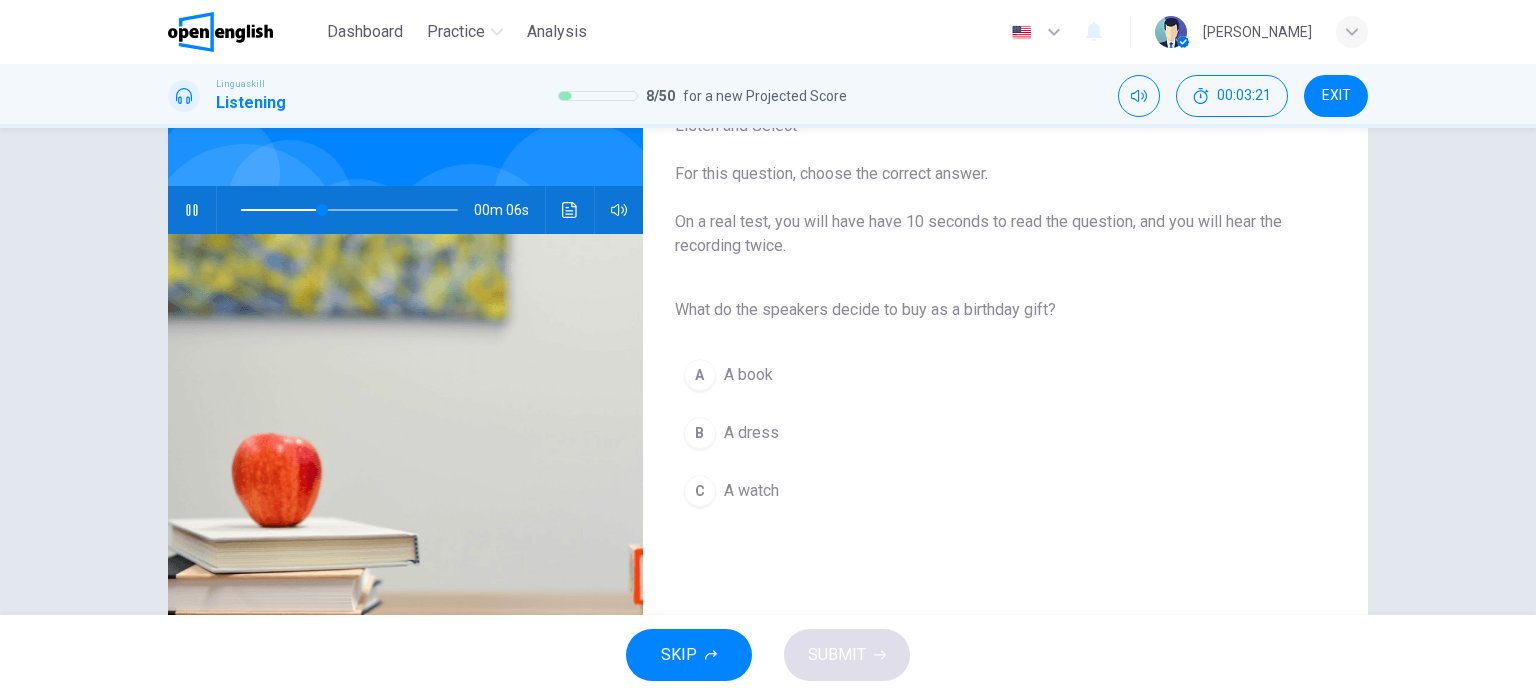 click on "A book" at bounding box center (748, 375) 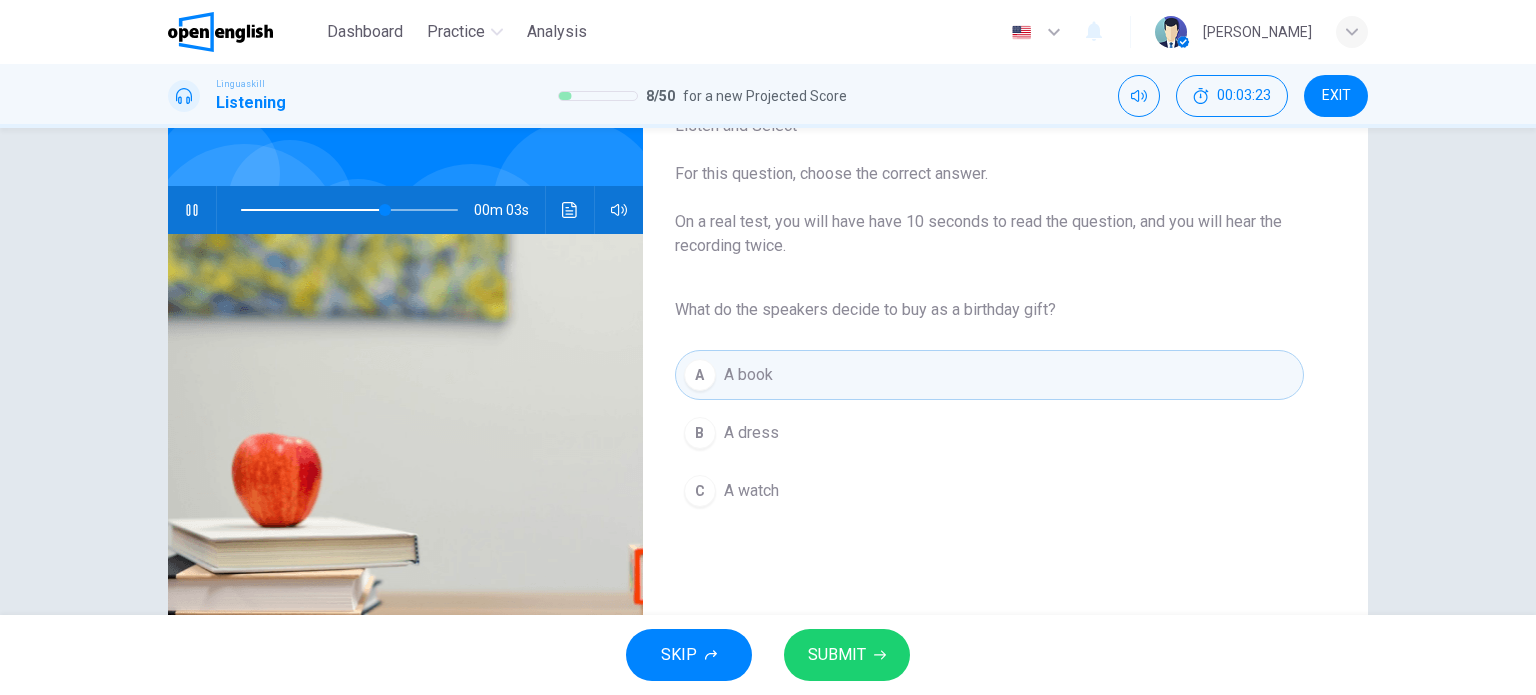 click on "SUBMIT" at bounding box center [837, 655] 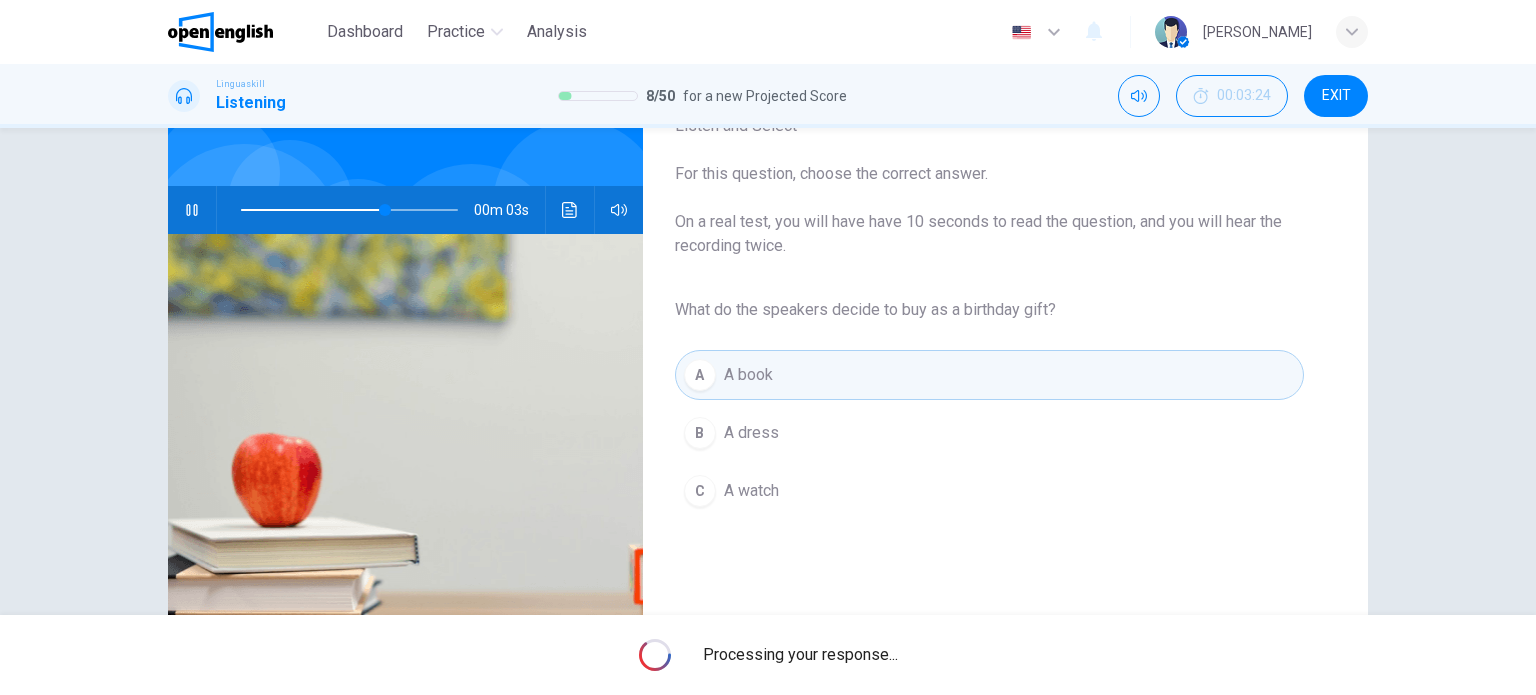 type on "**" 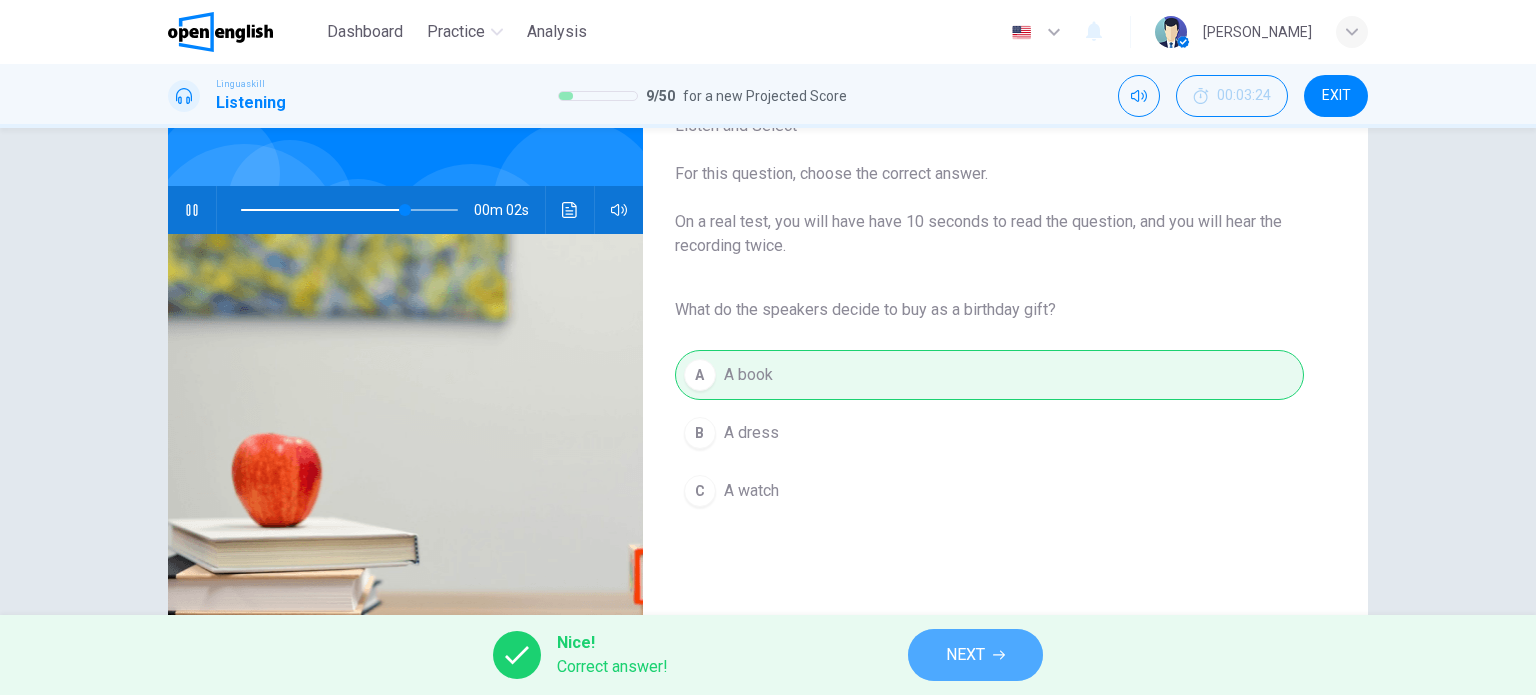 click on "NEXT" at bounding box center [965, 655] 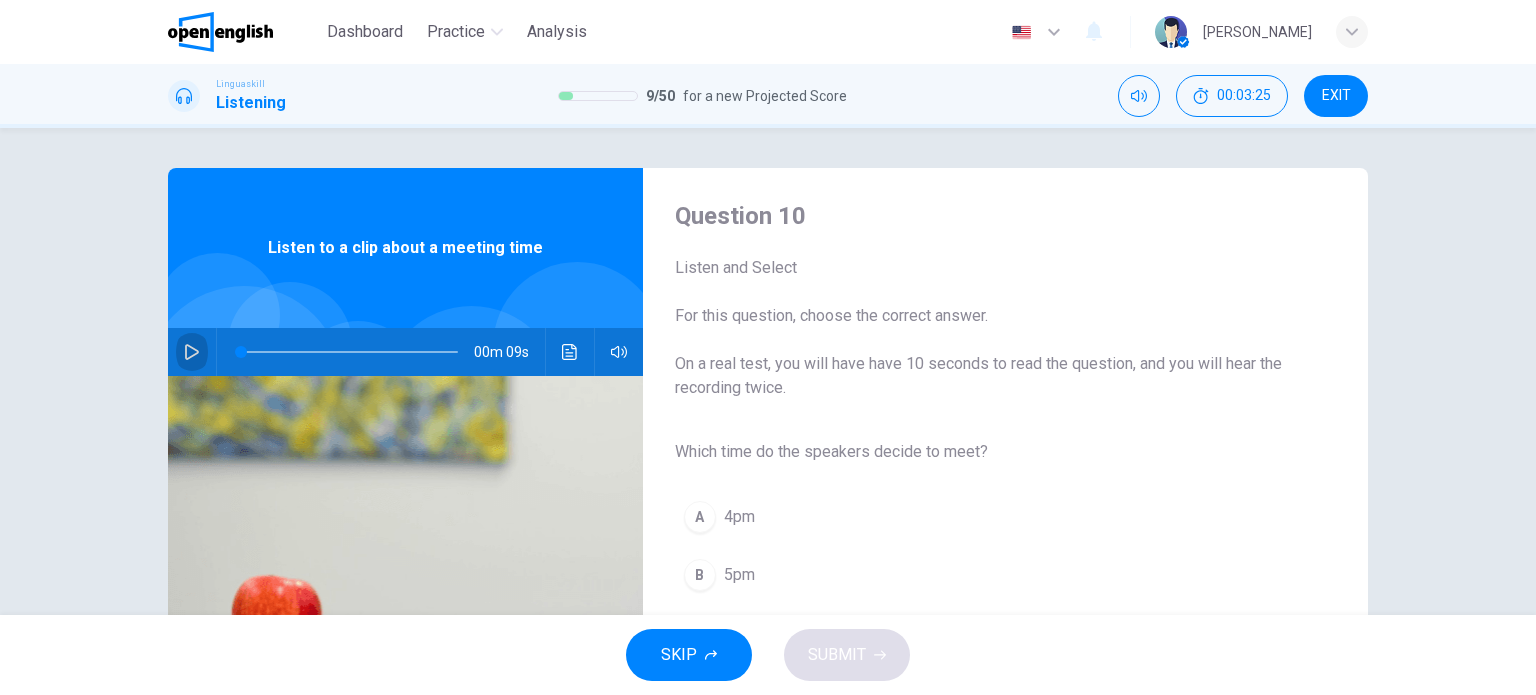 click at bounding box center (192, 352) 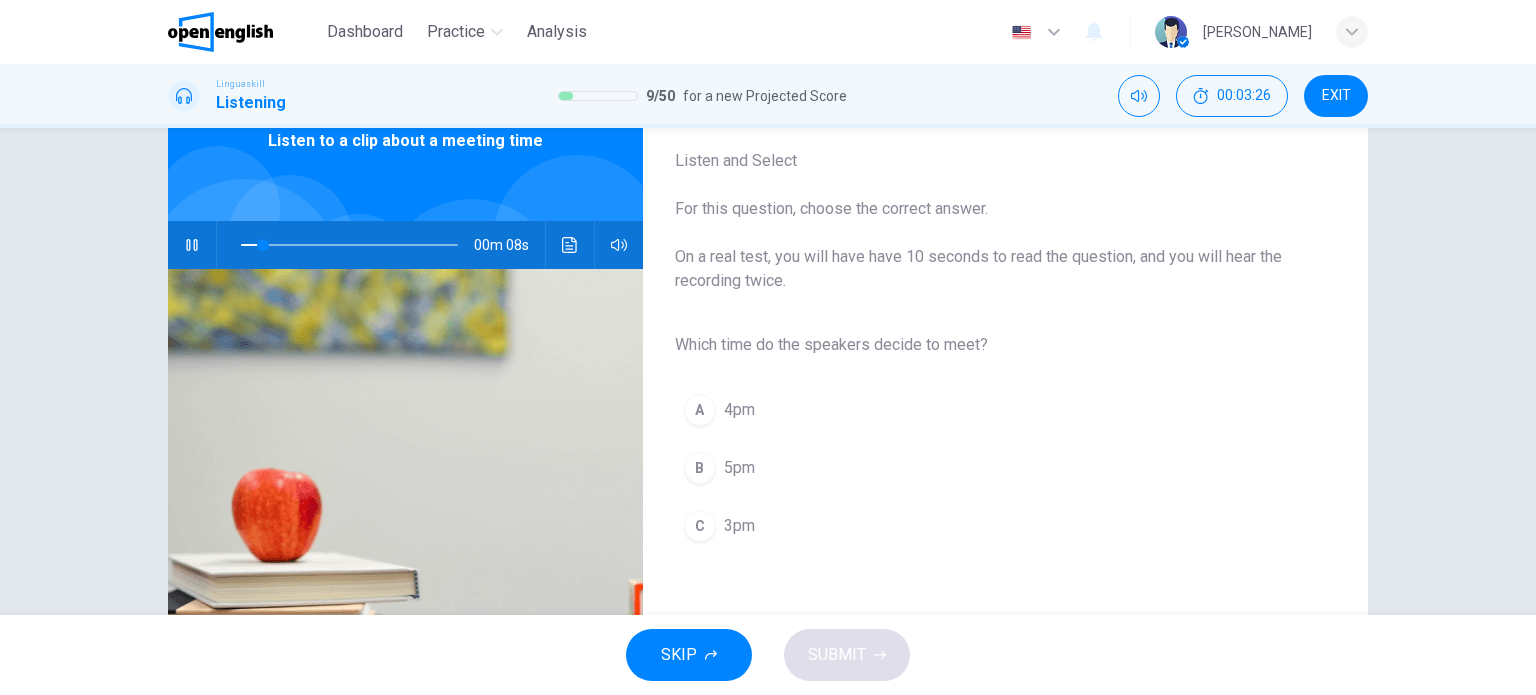 scroll, scrollTop: 128, scrollLeft: 0, axis: vertical 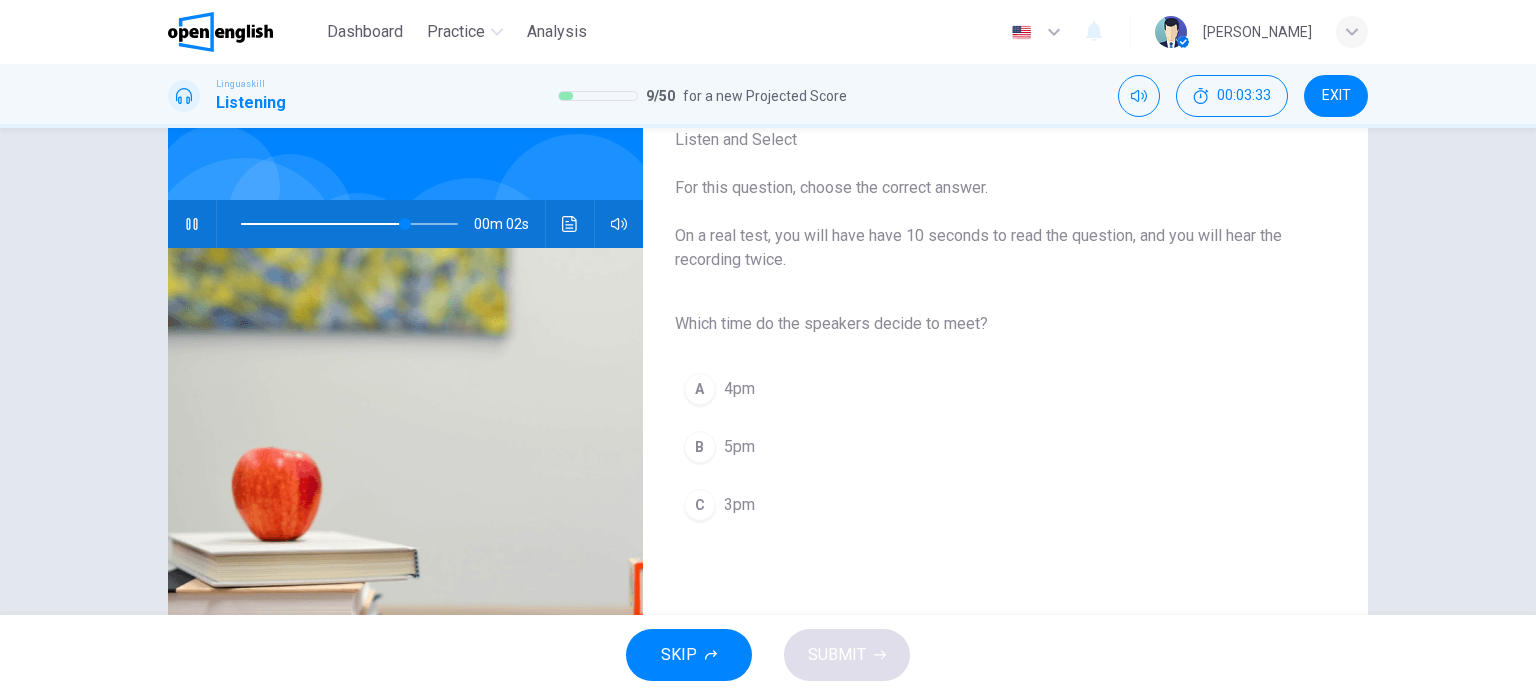 click on "C" at bounding box center [700, 505] 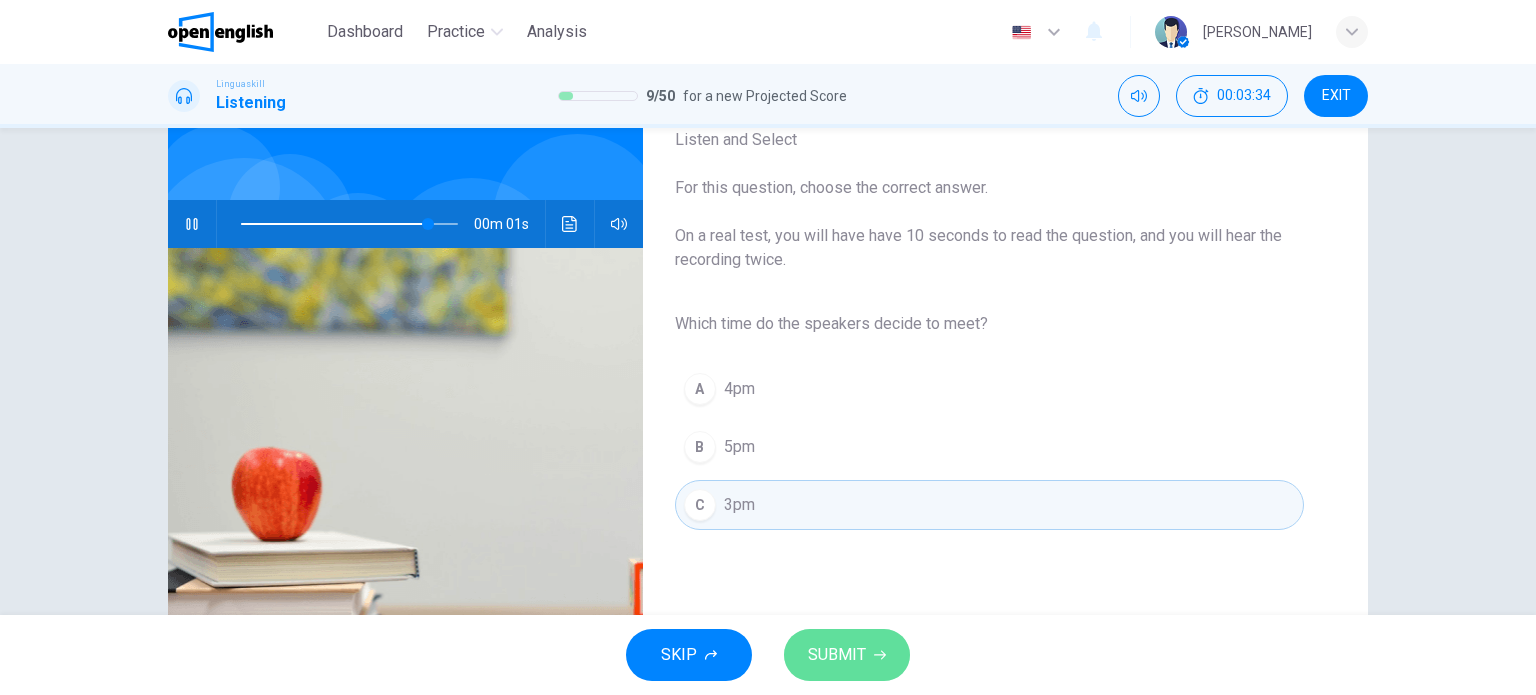 click on "SUBMIT" at bounding box center (837, 655) 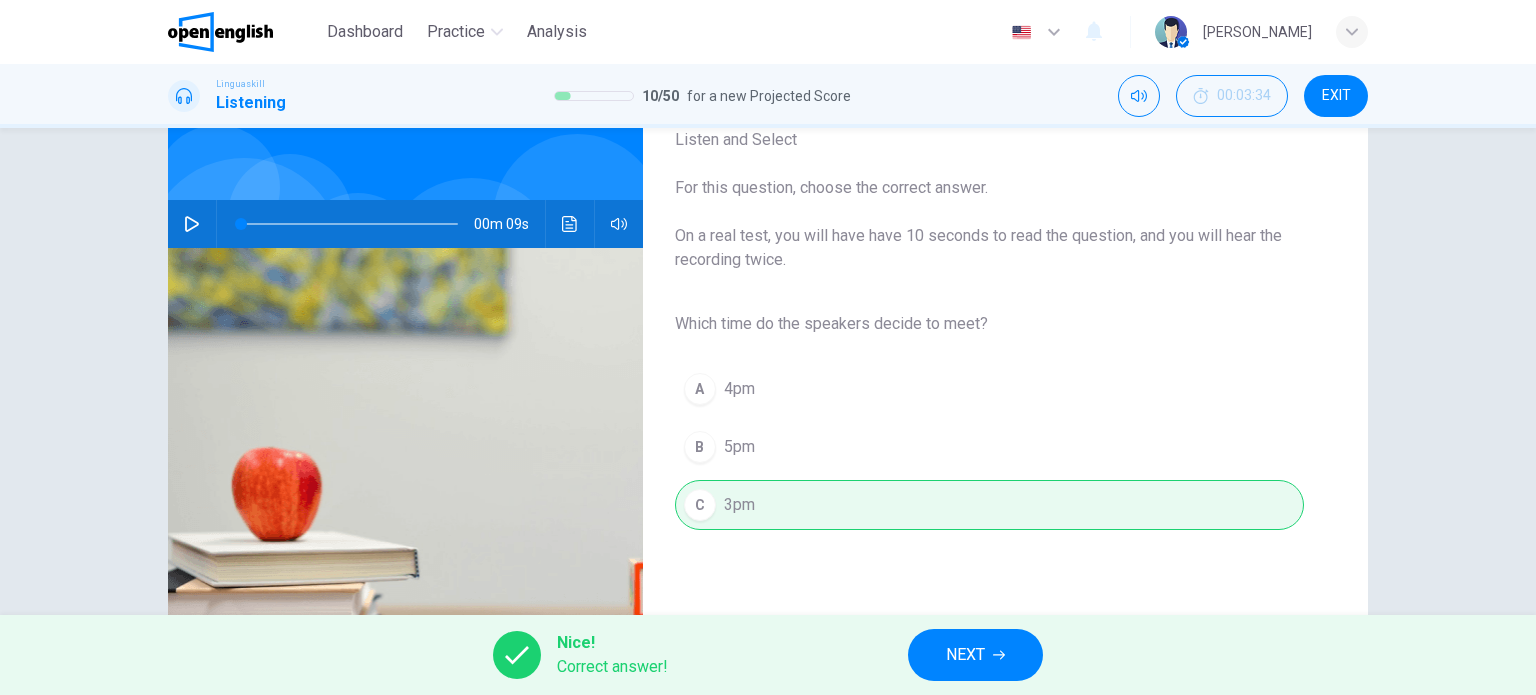 click on "NEXT" at bounding box center [975, 655] 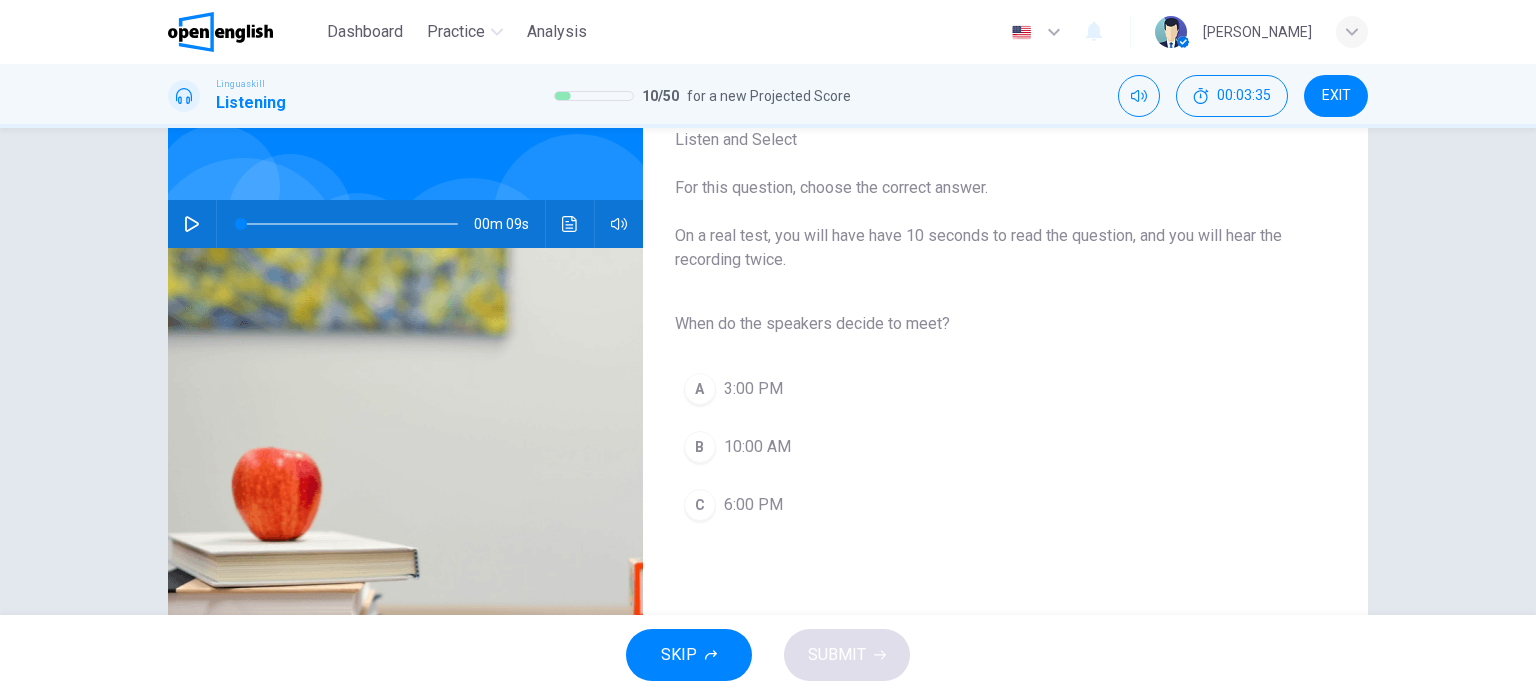 click at bounding box center [192, 224] 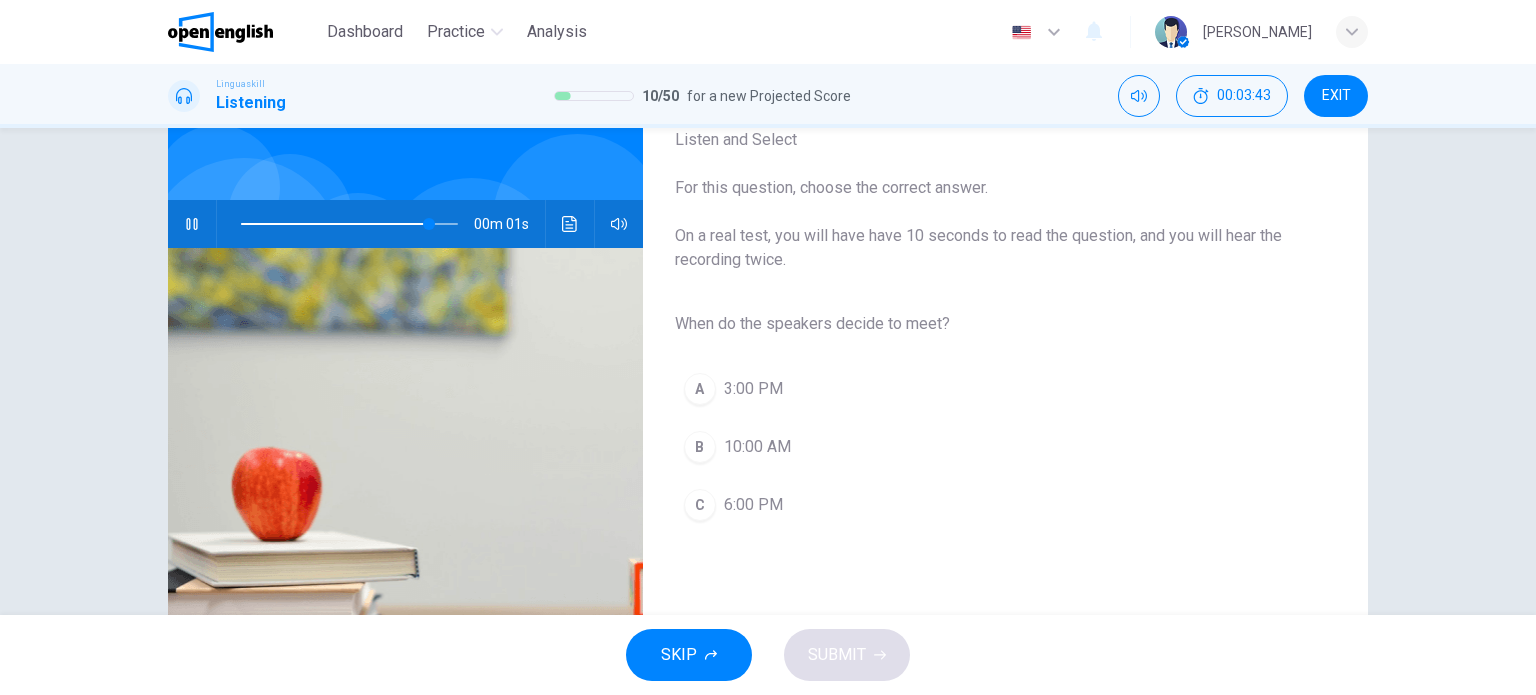 click on "3:00 PM" at bounding box center [753, 389] 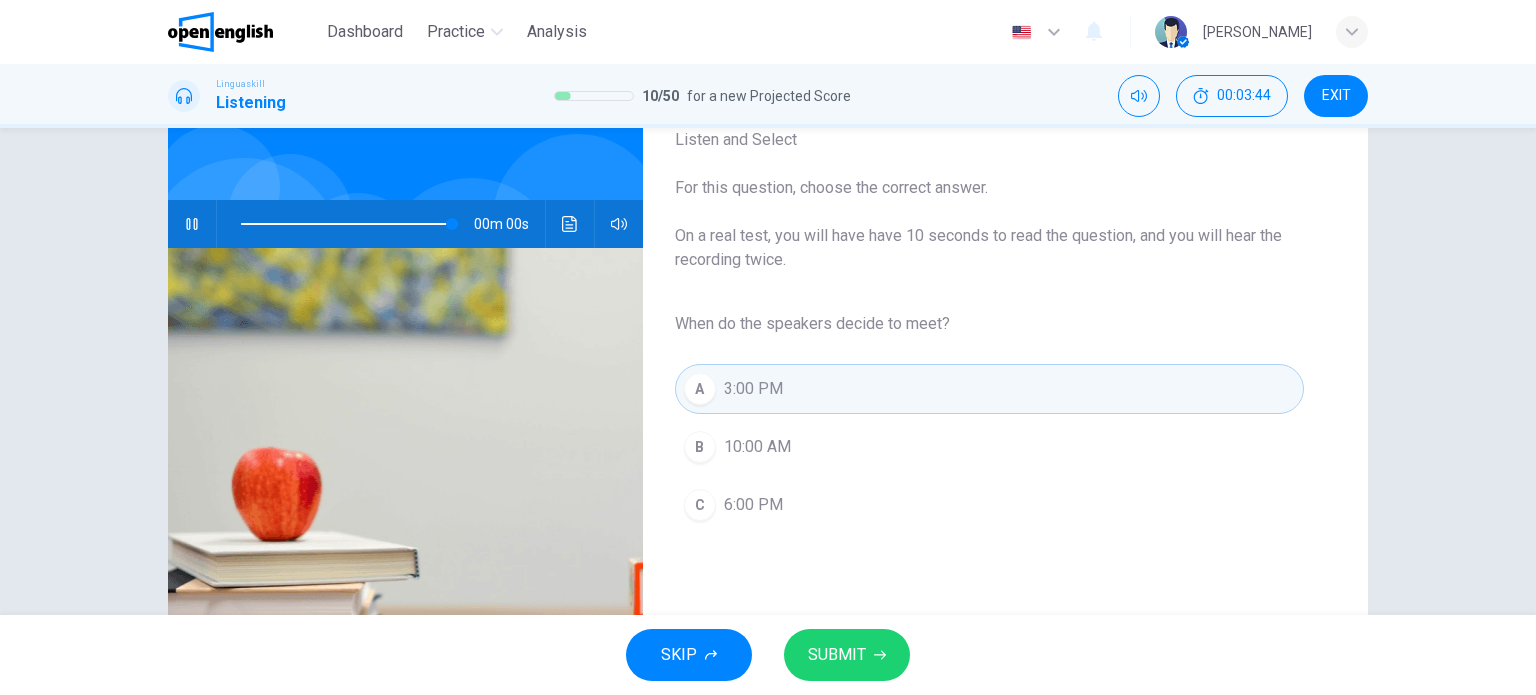 type on "*" 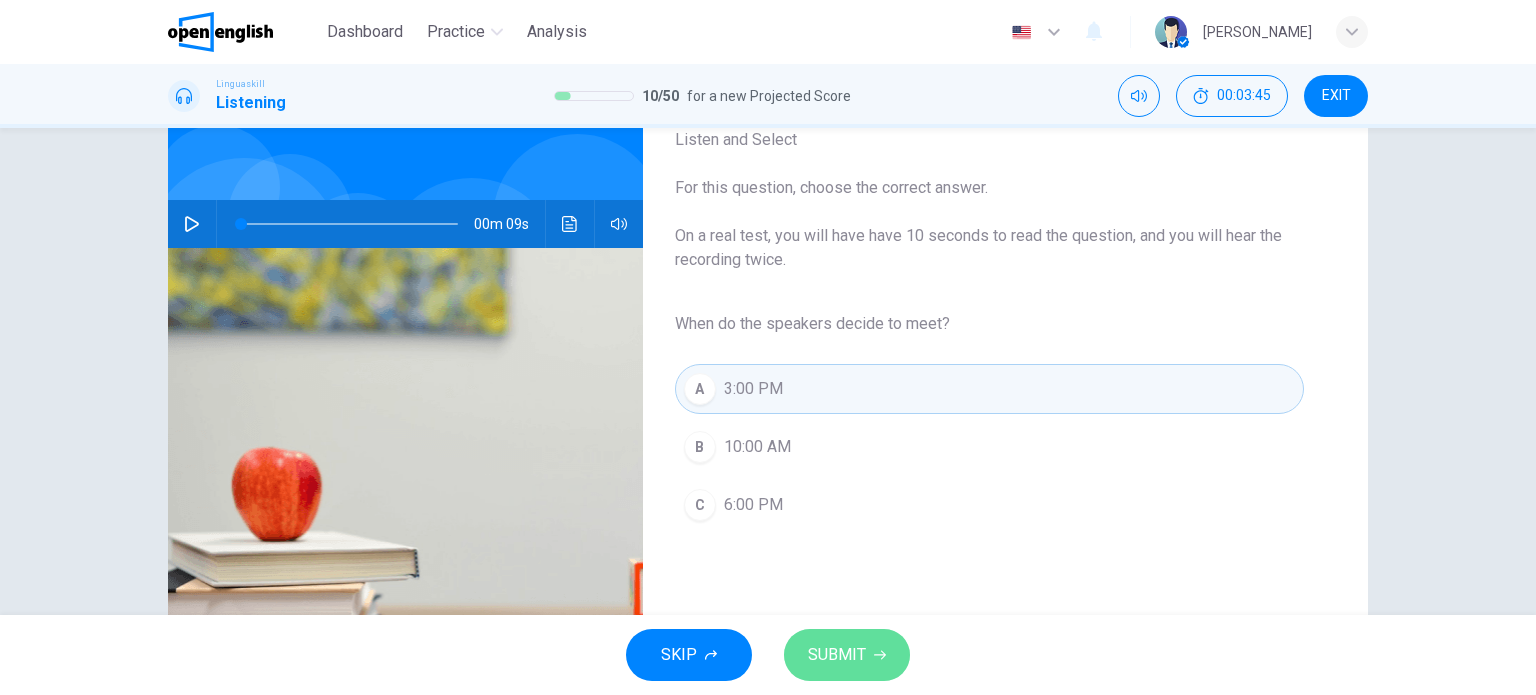 click on "SUBMIT" at bounding box center (837, 655) 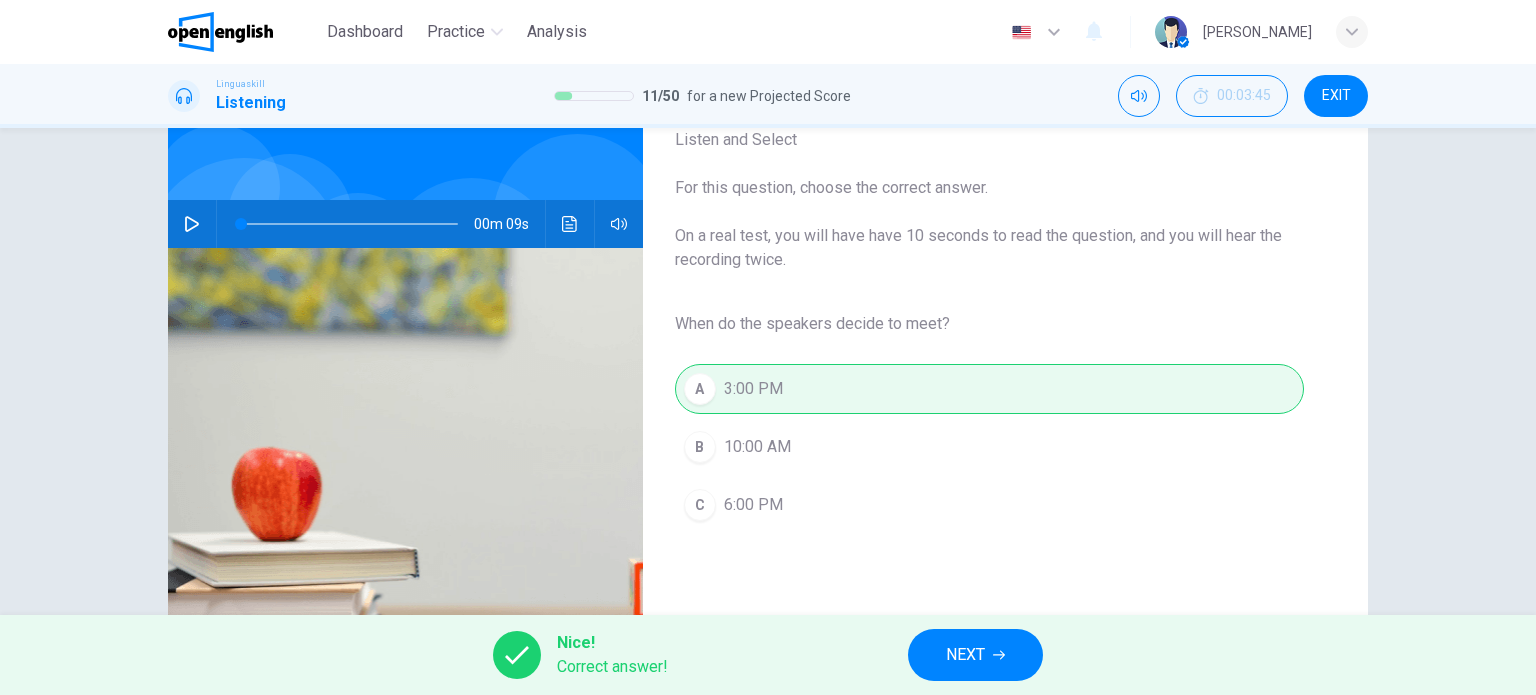 click on "NEXT" at bounding box center [975, 655] 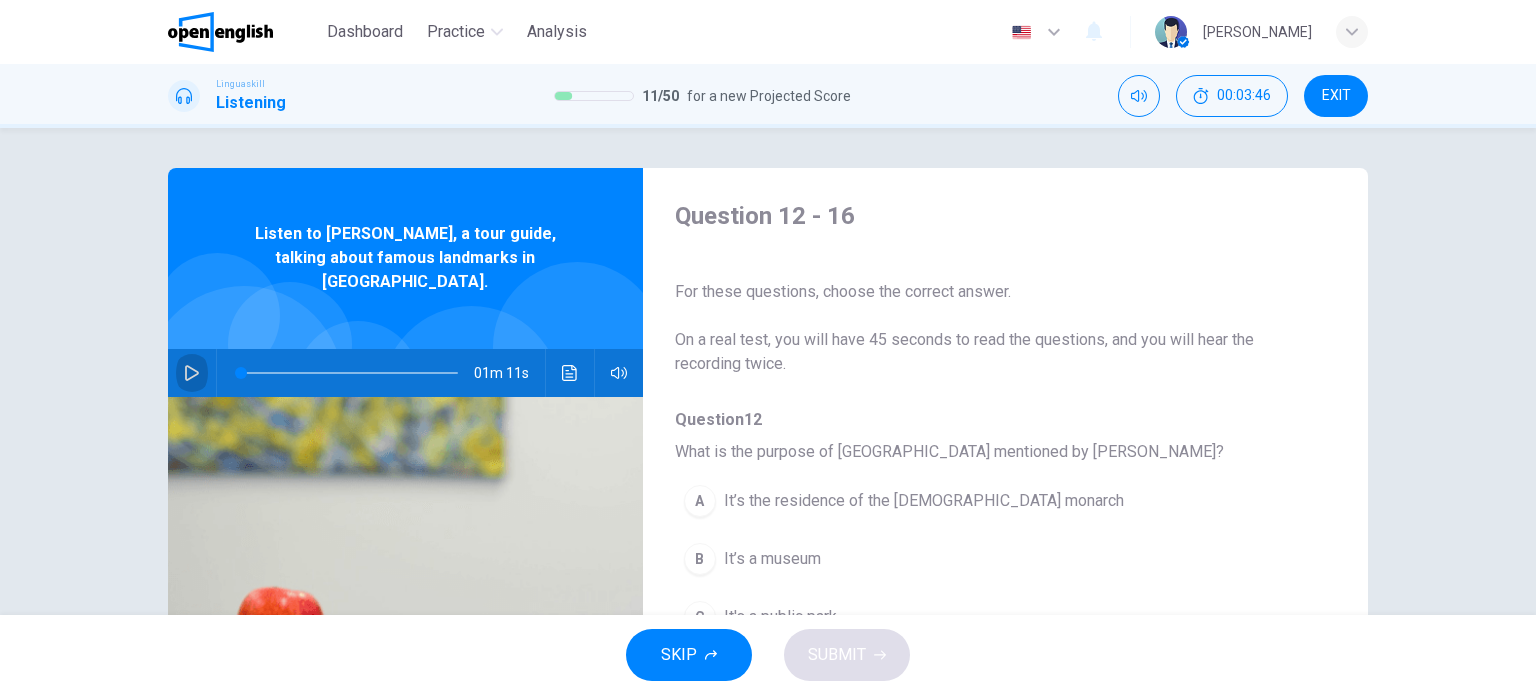 click at bounding box center (192, 373) 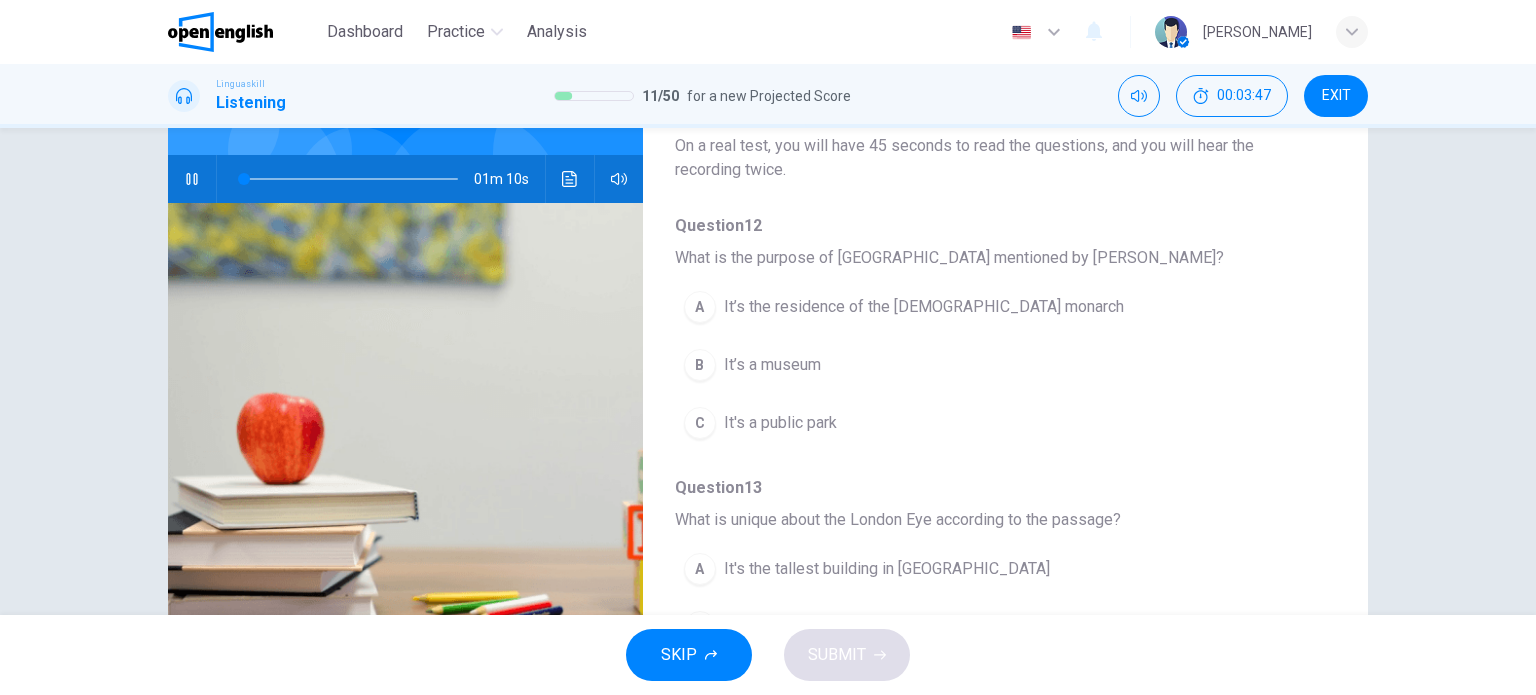 scroll, scrollTop: 196, scrollLeft: 0, axis: vertical 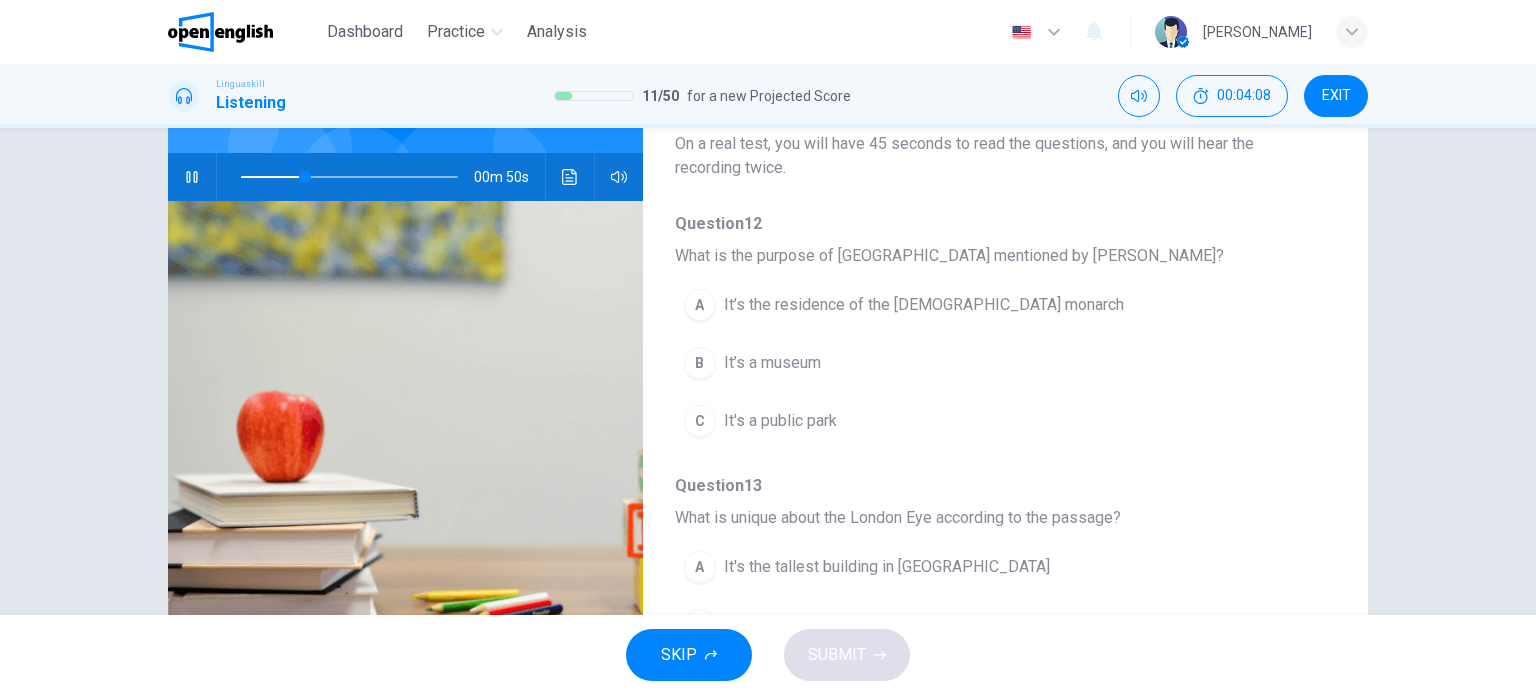 click on "It’s the residence of the [DEMOGRAPHIC_DATA] monarch" at bounding box center (924, 305) 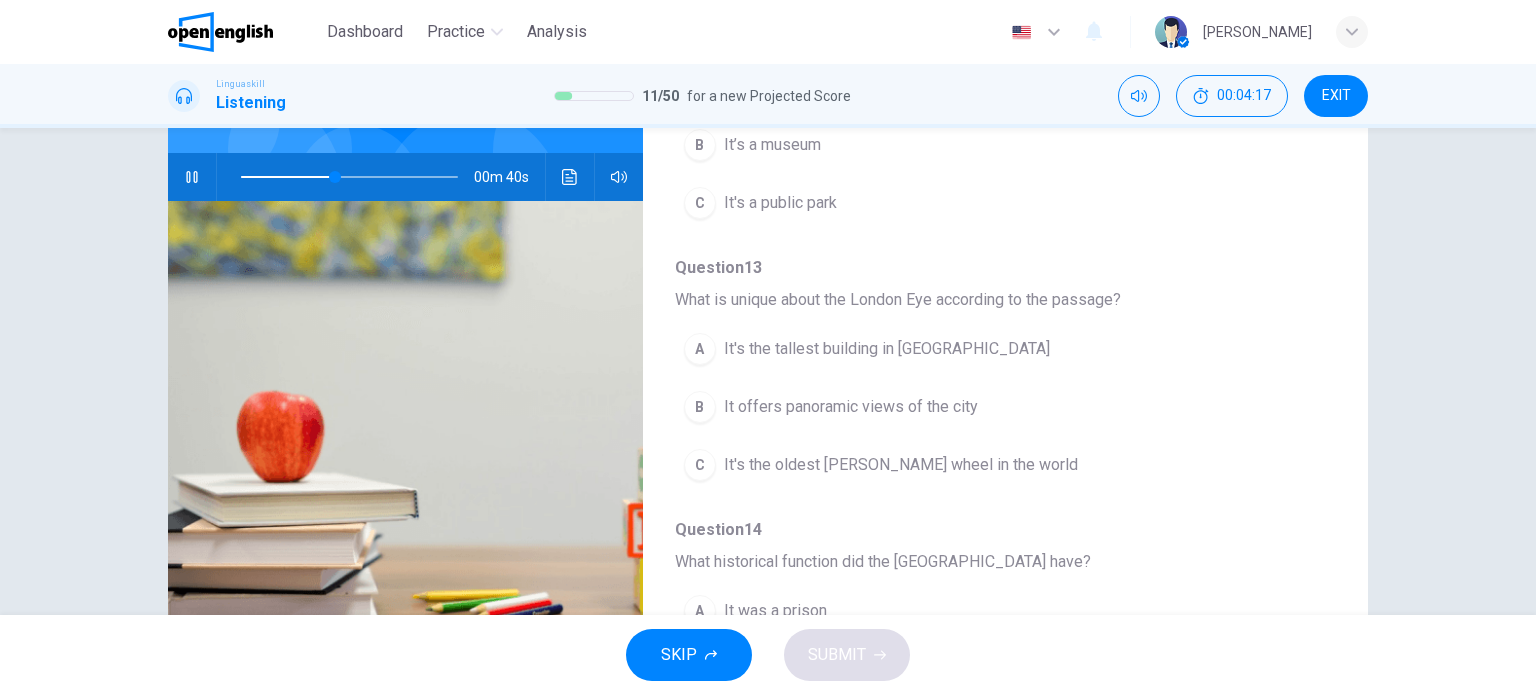 scroll, scrollTop: 193, scrollLeft: 0, axis: vertical 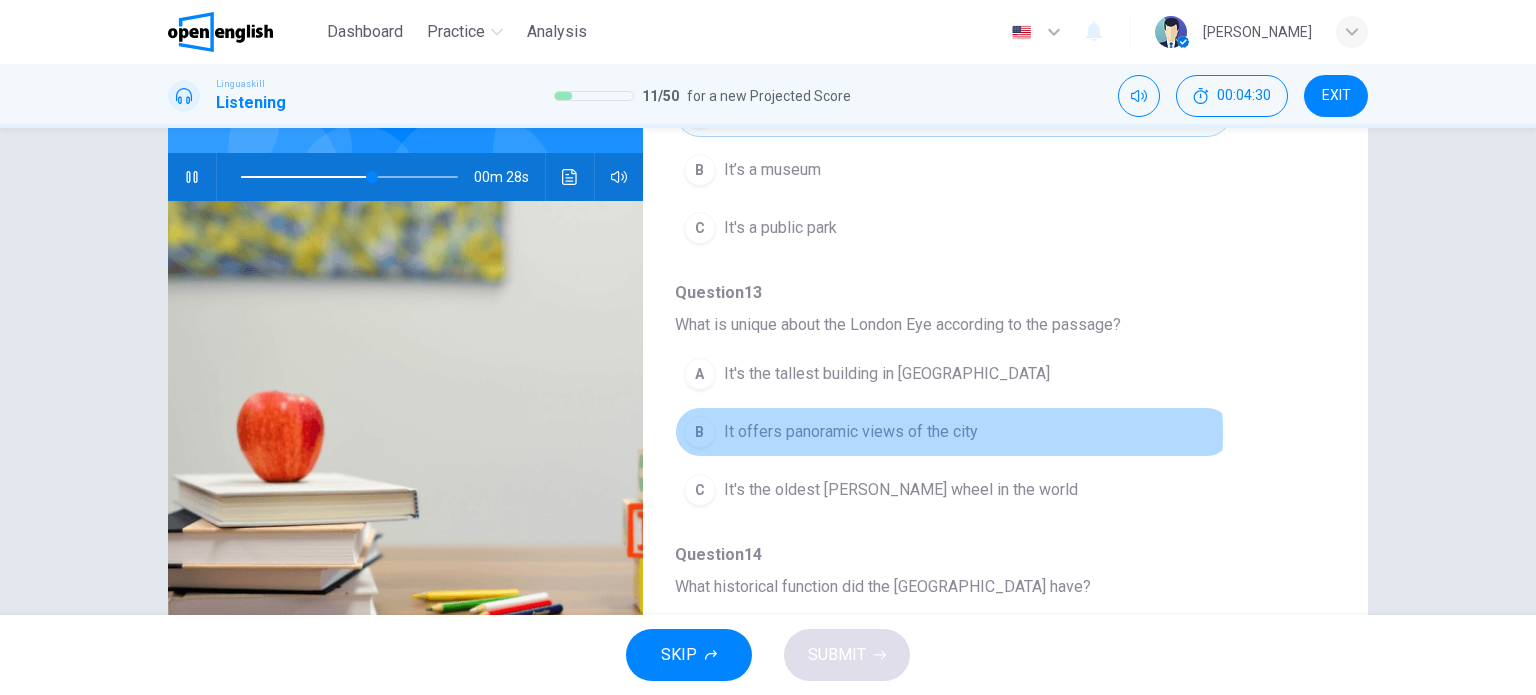 click on "It offers panoramic views of the city" at bounding box center (851, 432) 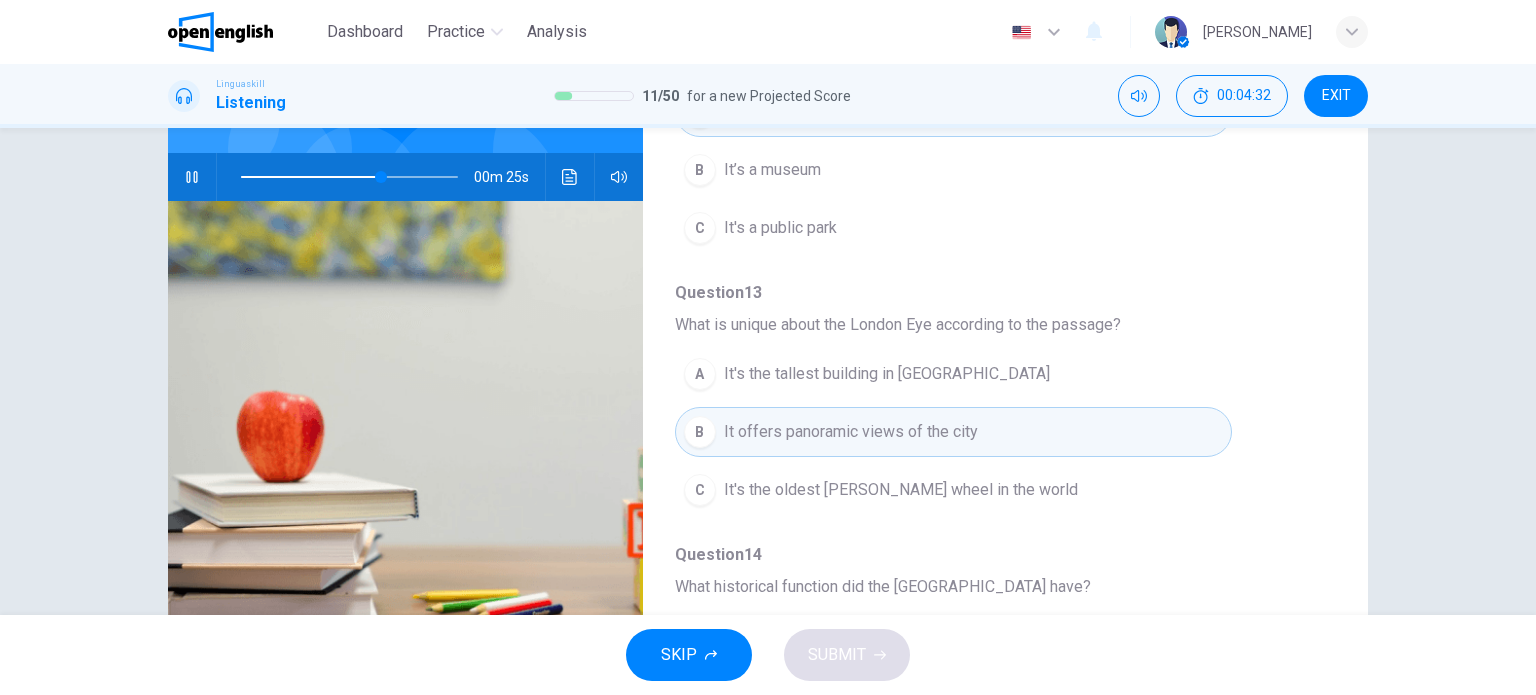 click 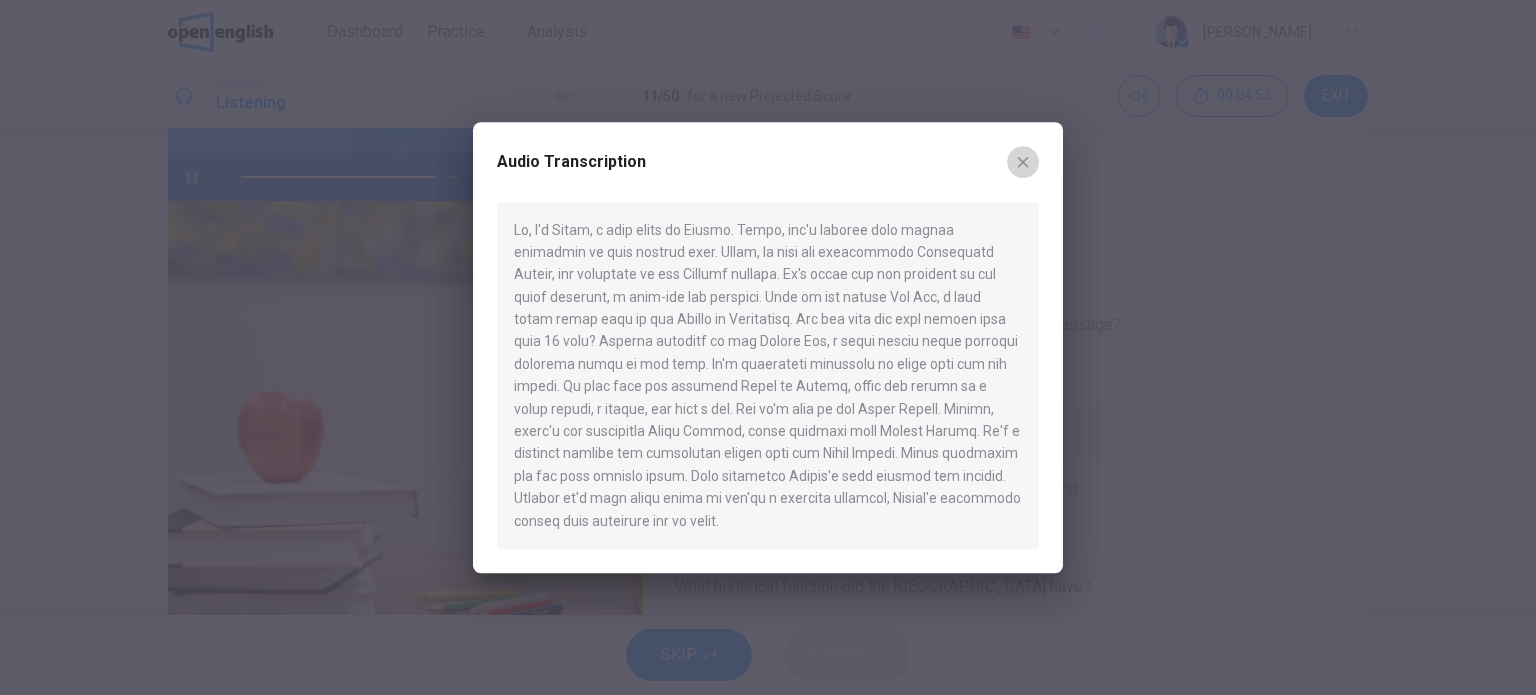 click 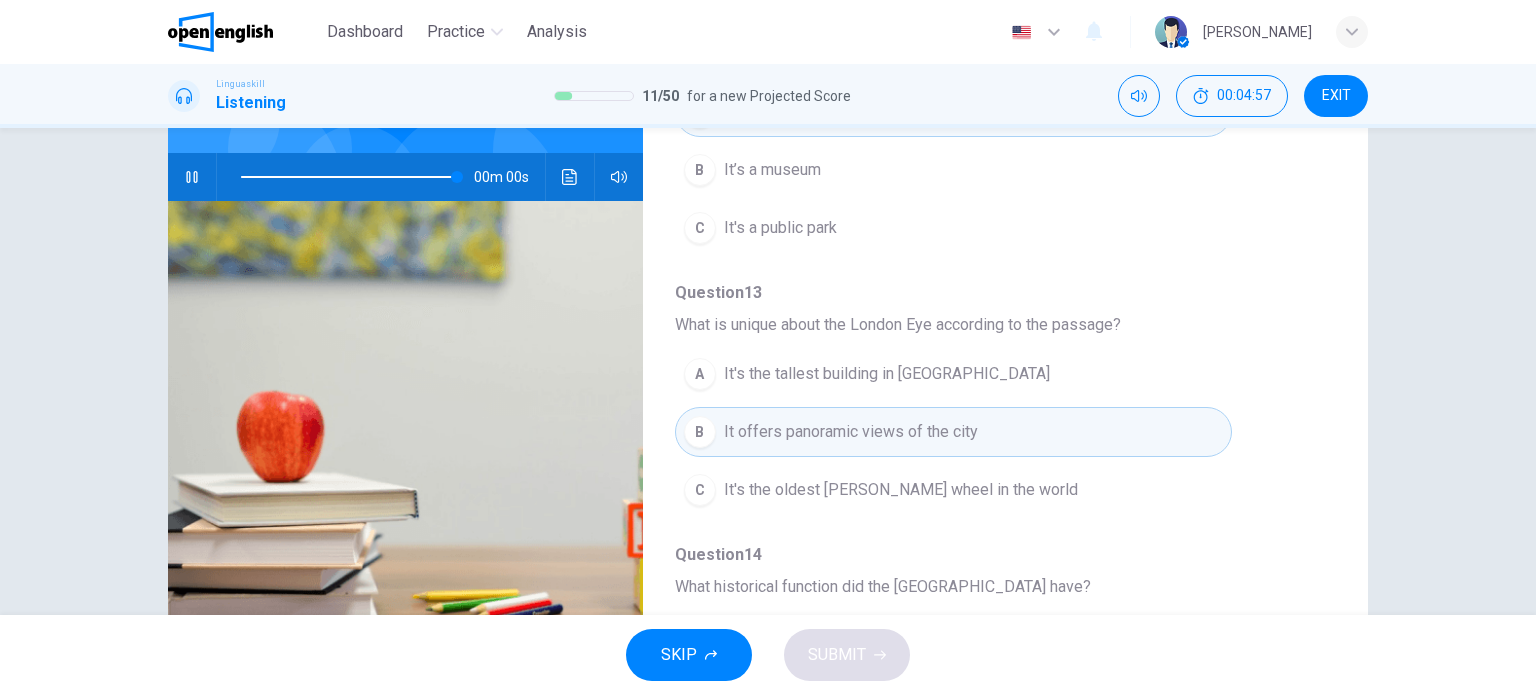 type on "*" 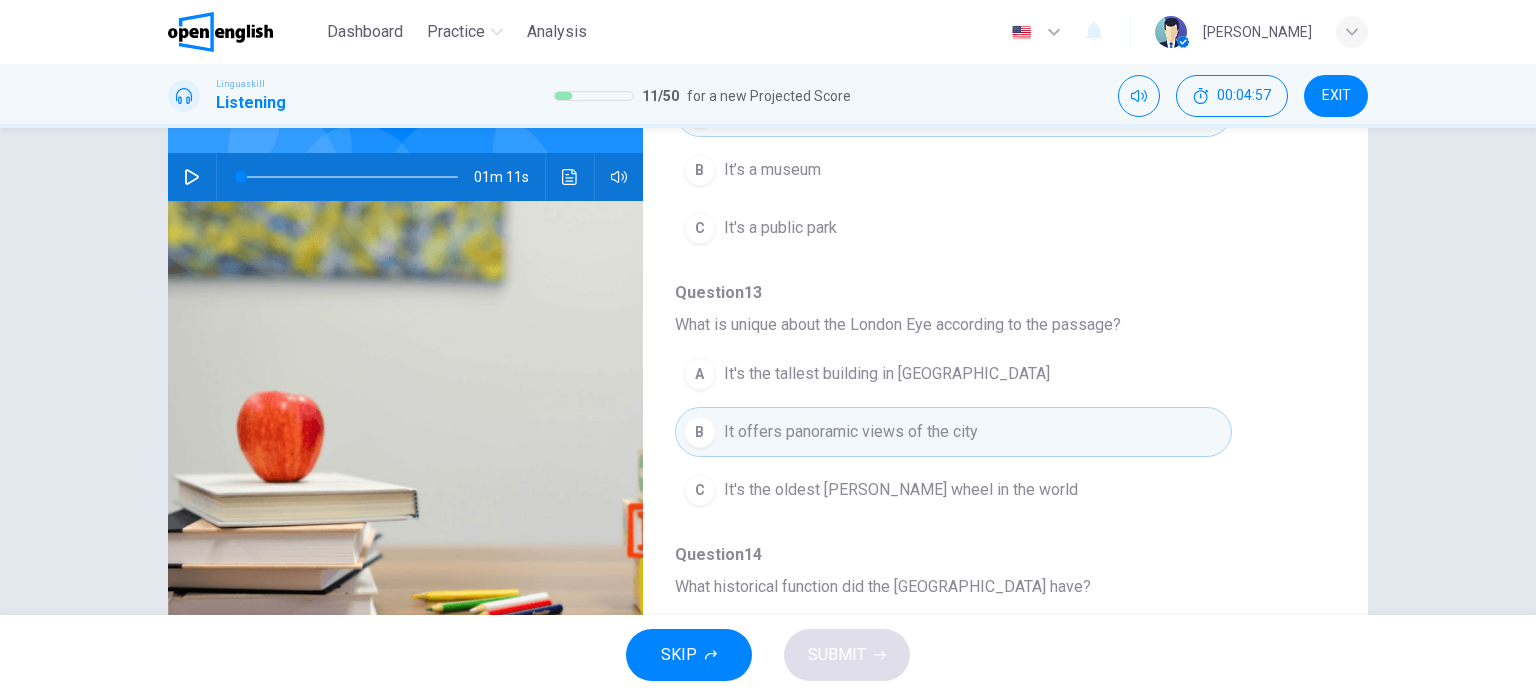 click on "C It's the oldest [PERSON_NAME] wheel in the world" at bounding box center (953, 490) 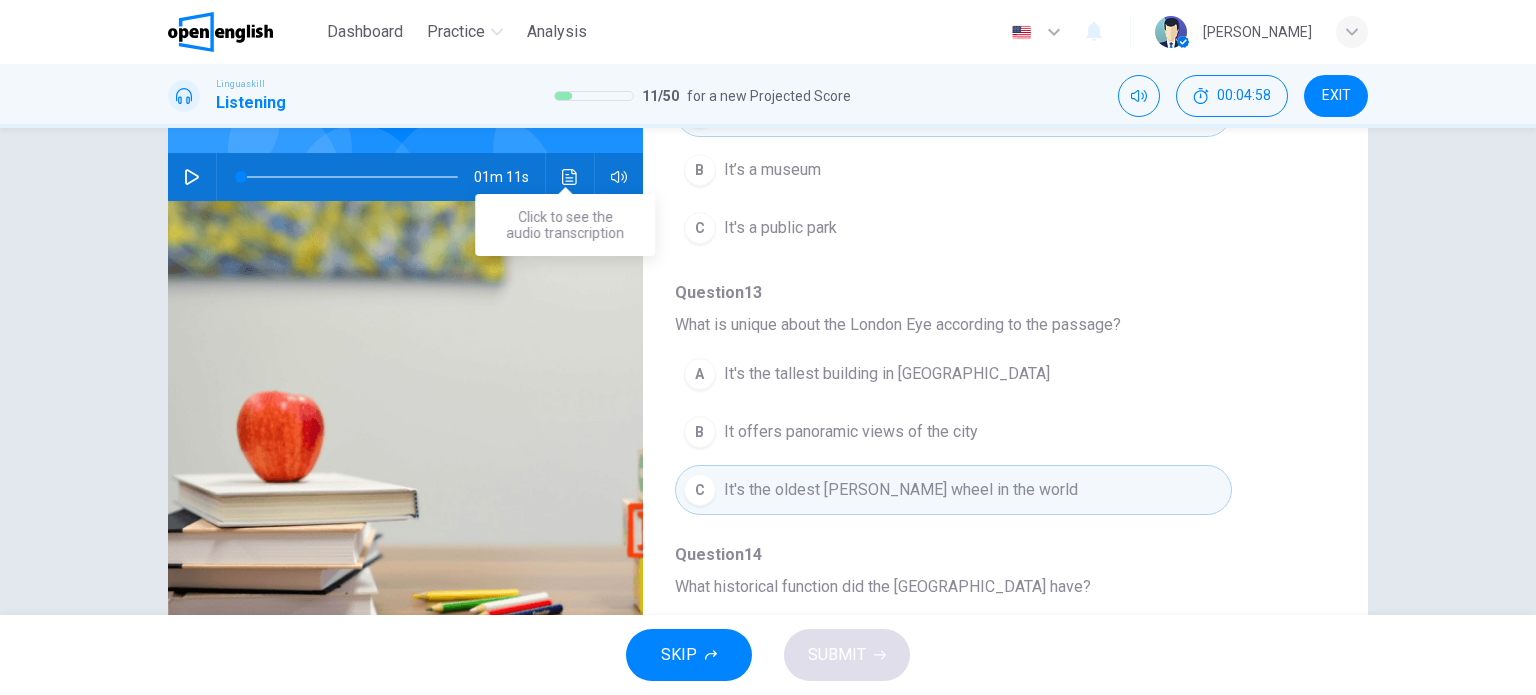 click 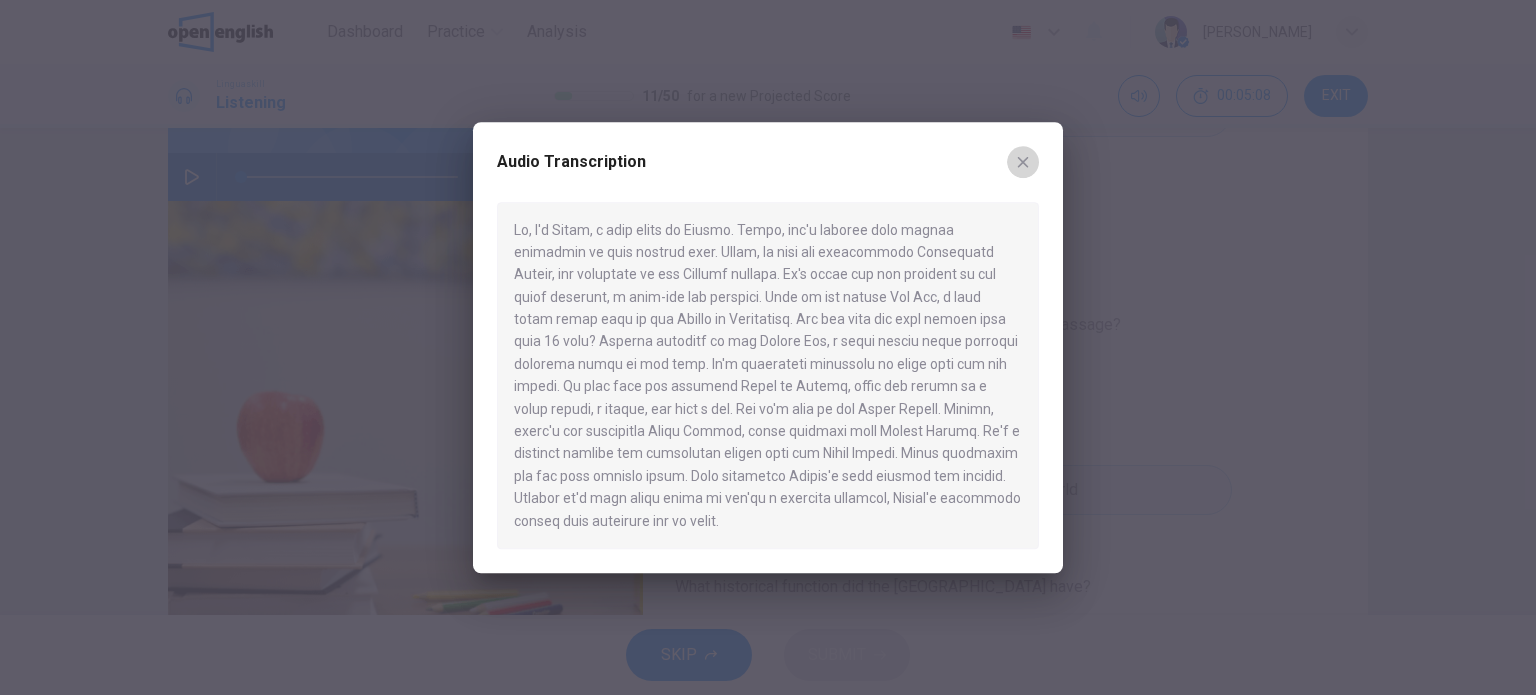 click 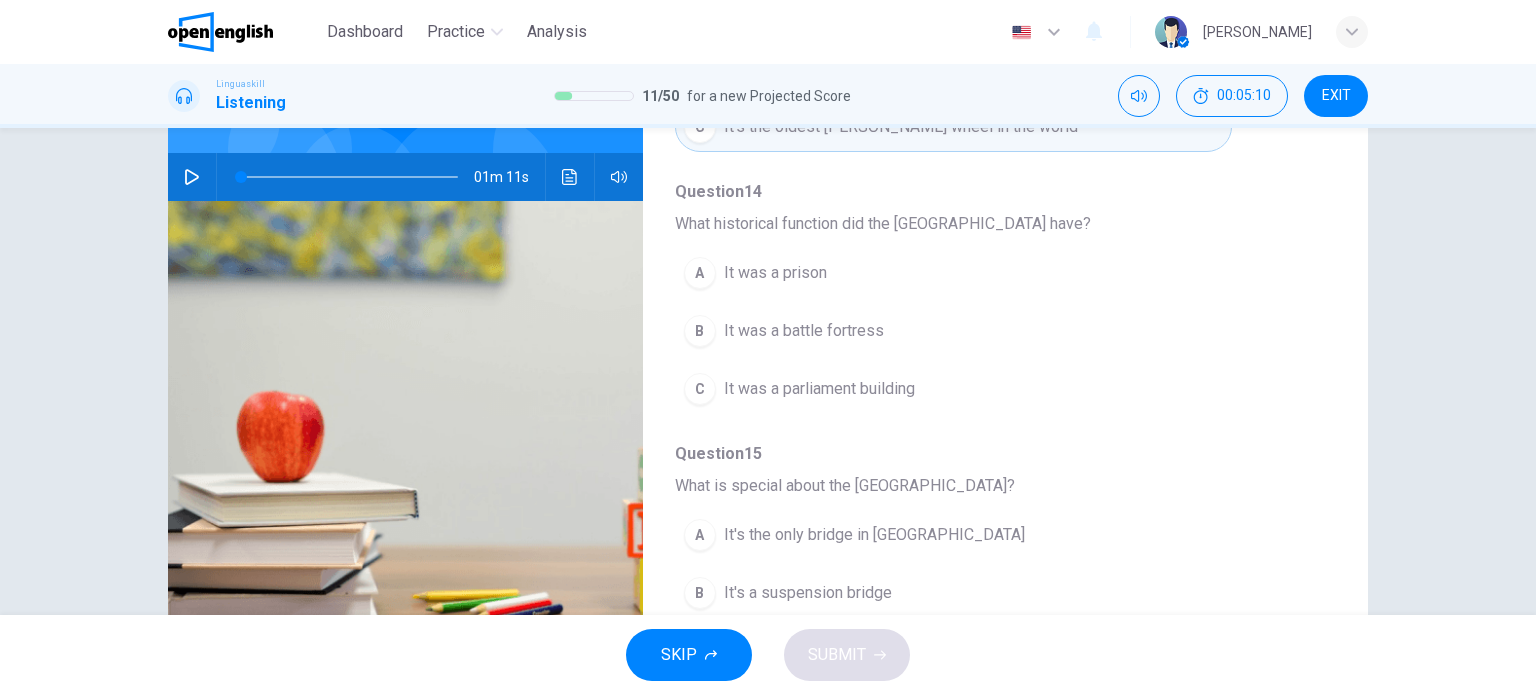 scroll, scrollTop: 558, scrollLeft: 0, axis: vertical 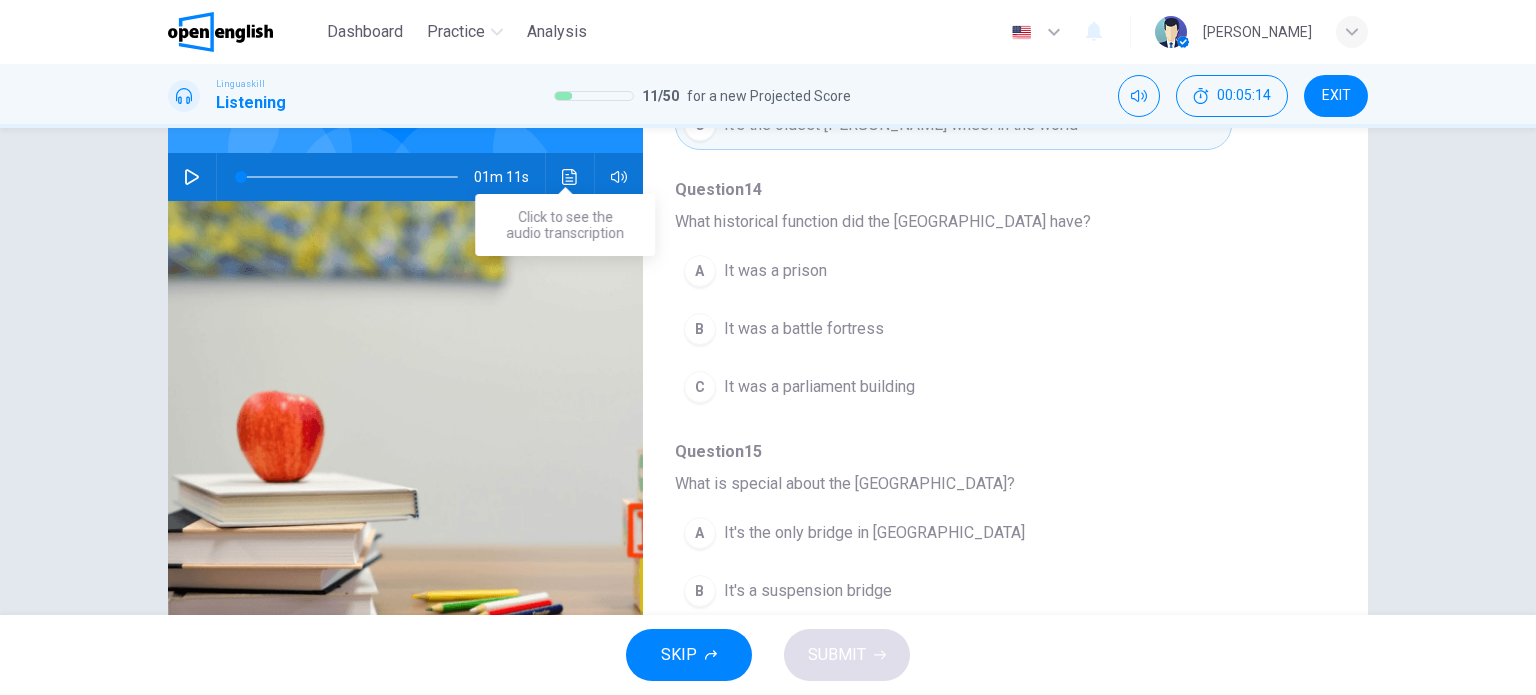click 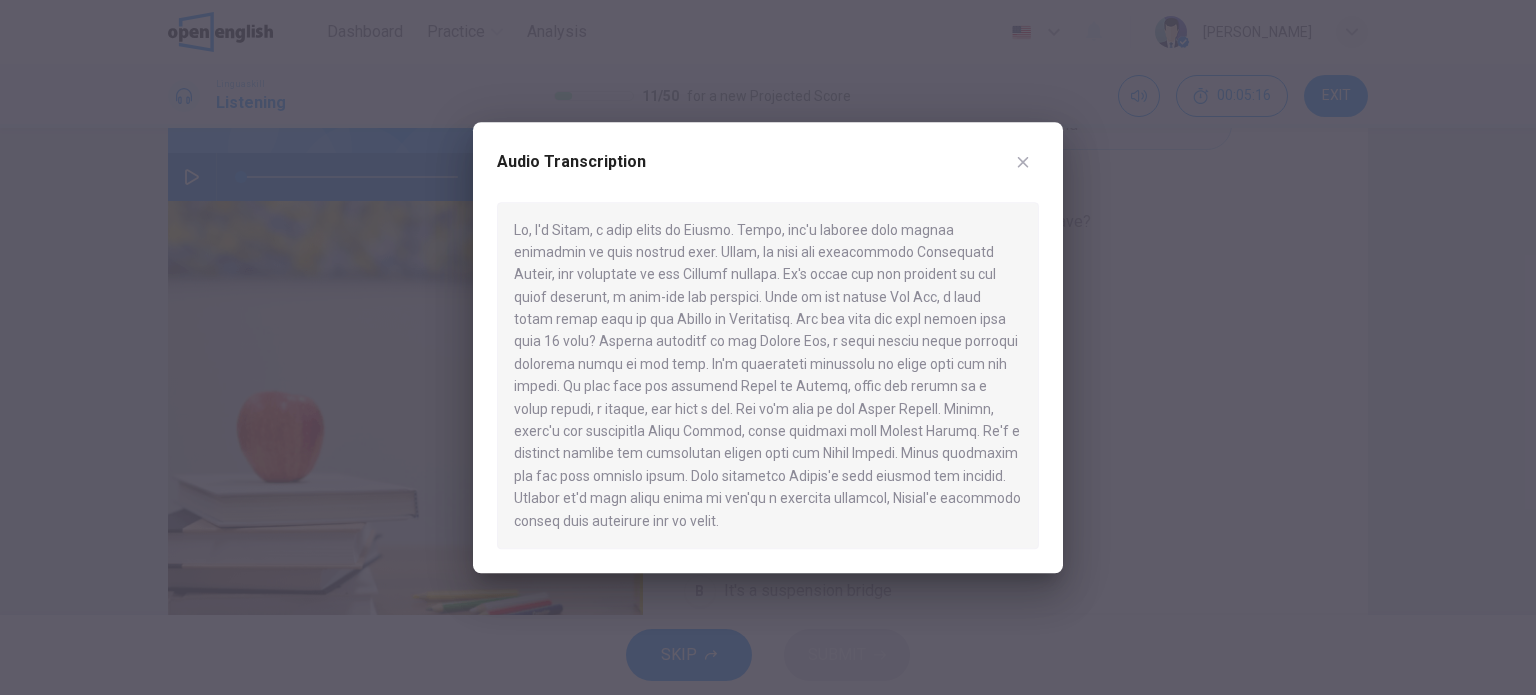 drag, startPoint x: 725, startPoint y: 145, endPoint x: 559, endPoint y: 135, distance: 166.30093 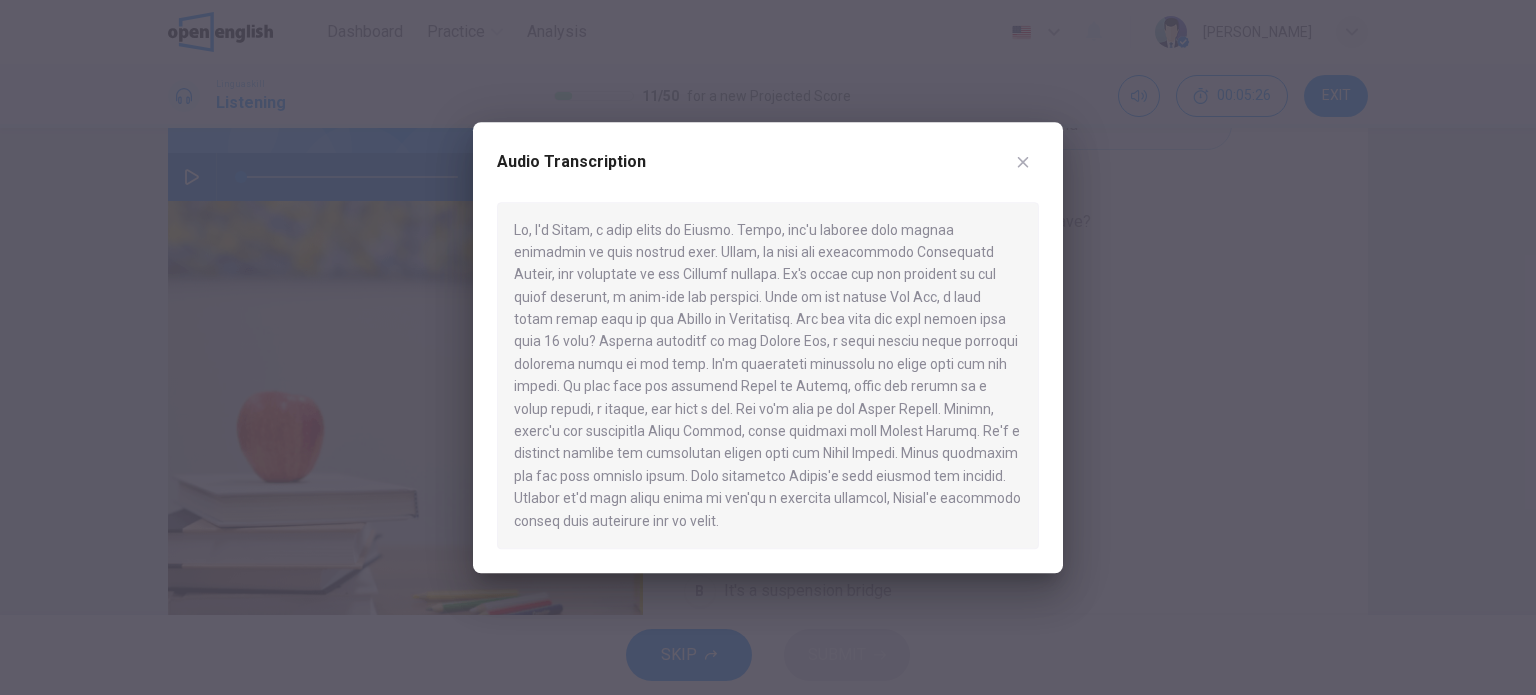 click 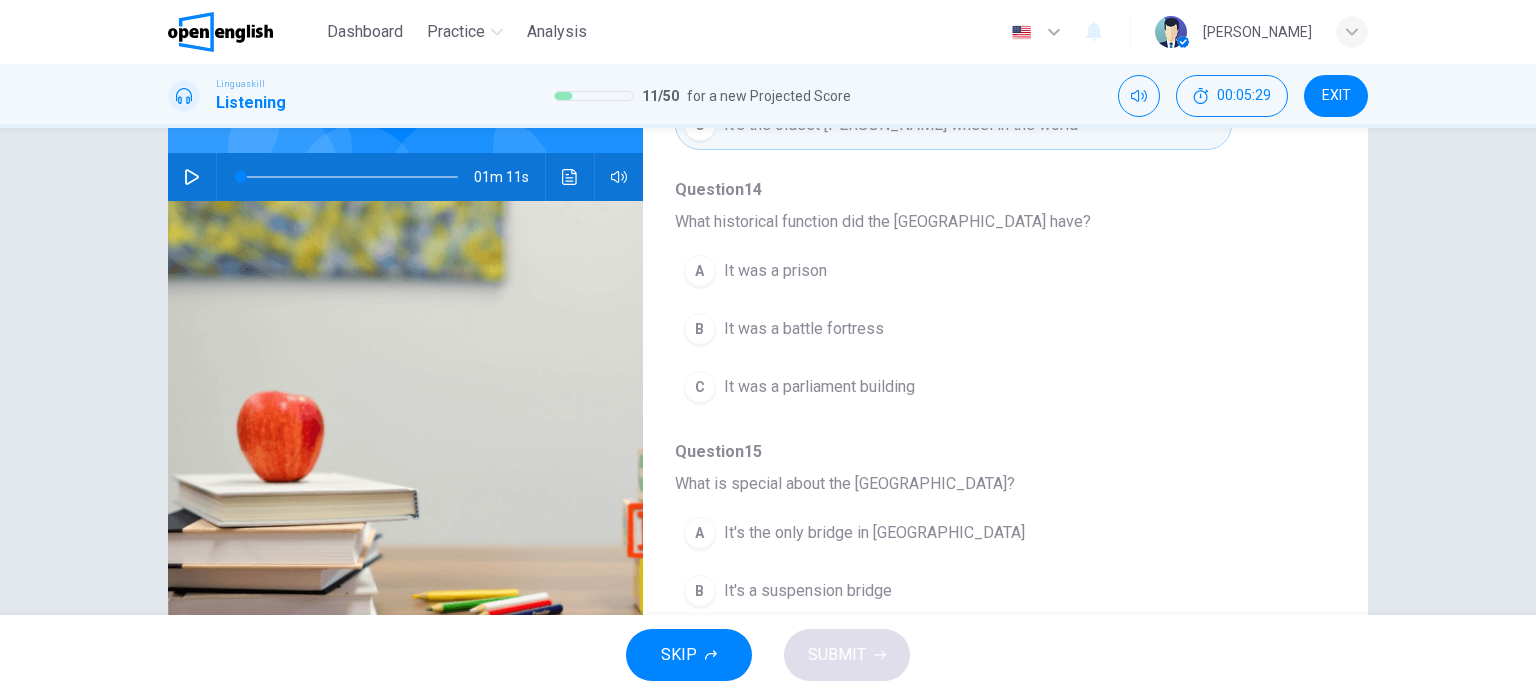 click on "A It was a prison" at bounding box center (953, 271) 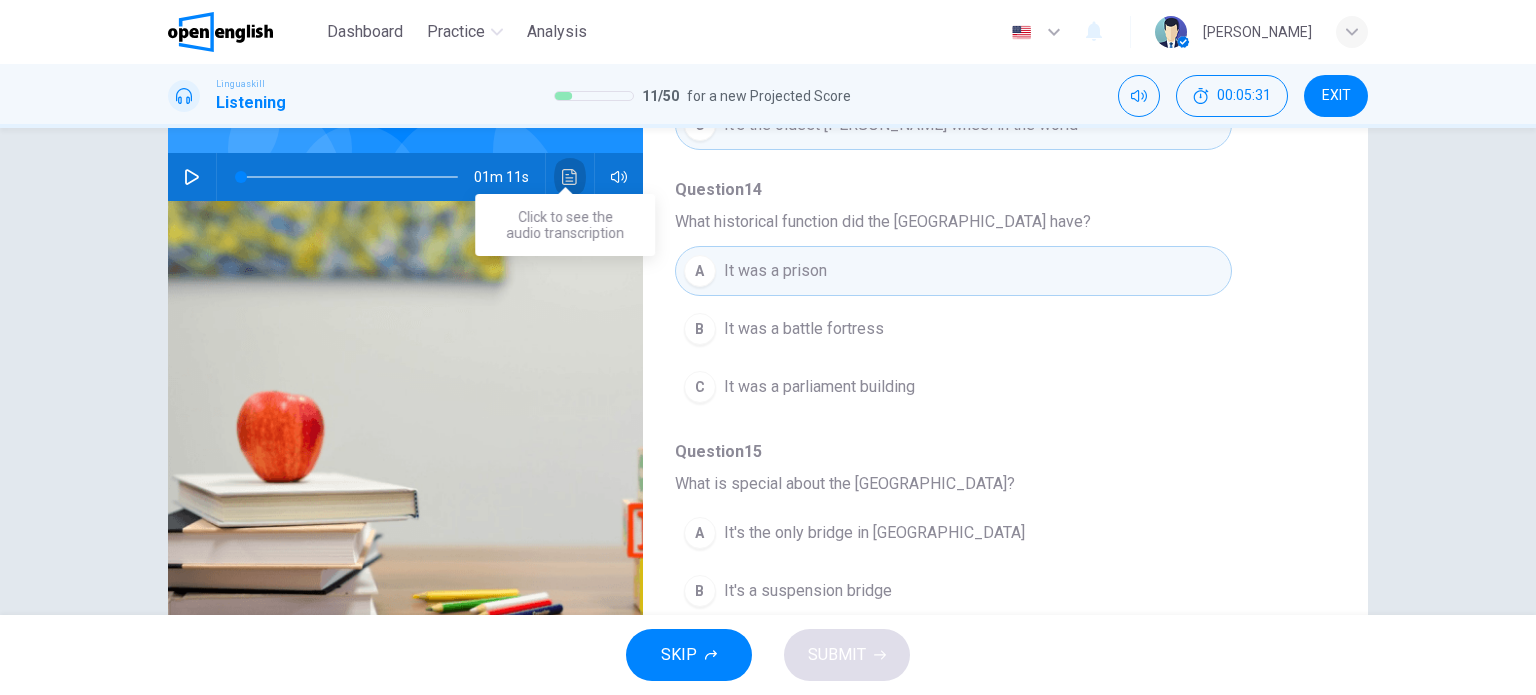 click 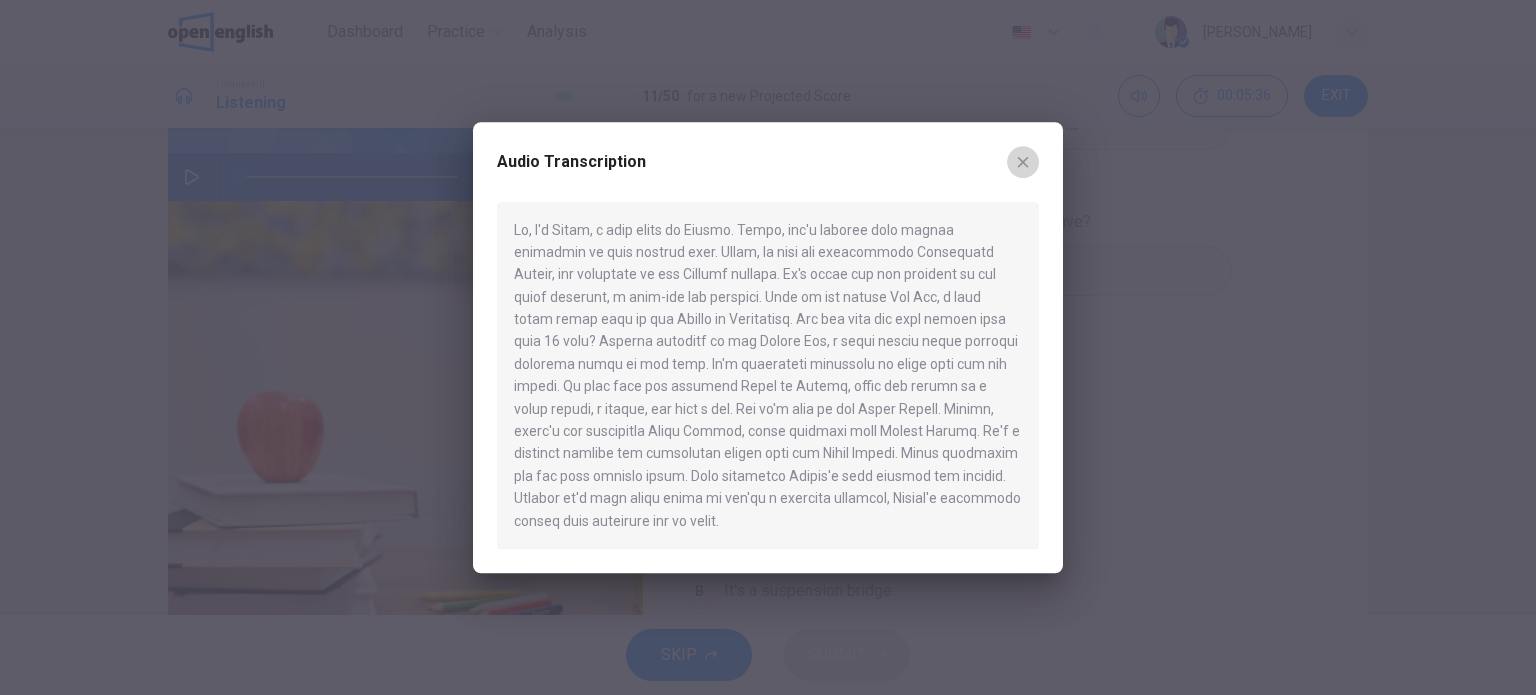 click 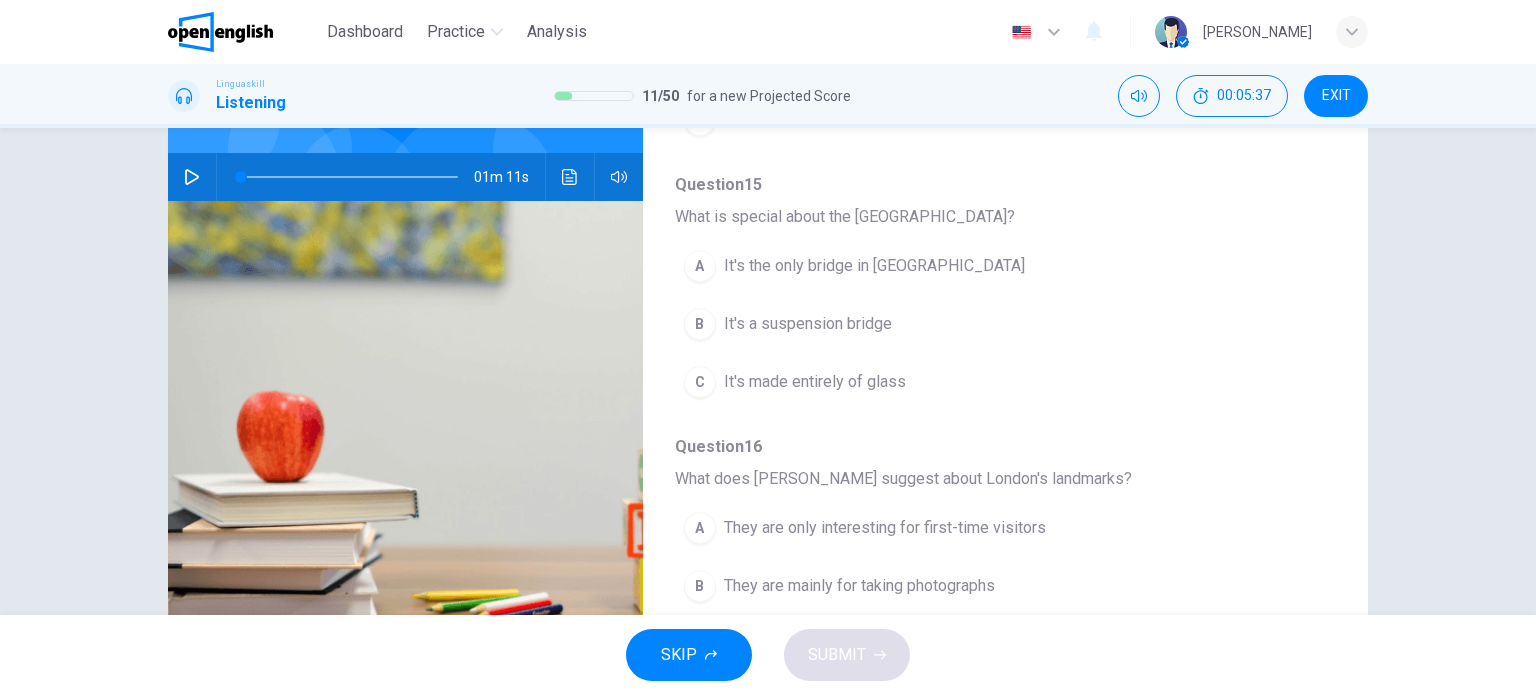 scroll, scrollTop: 840, scrollLeft: 0, axis: vertical 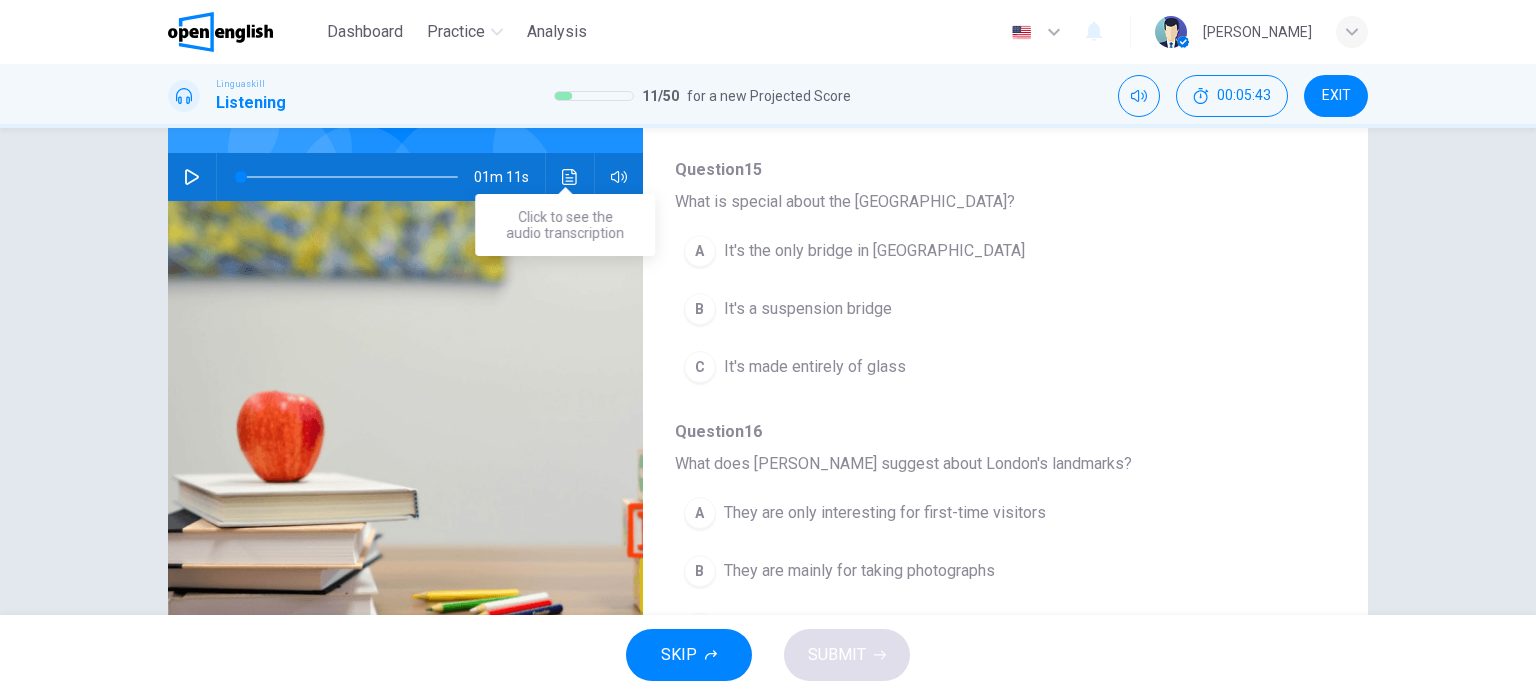click 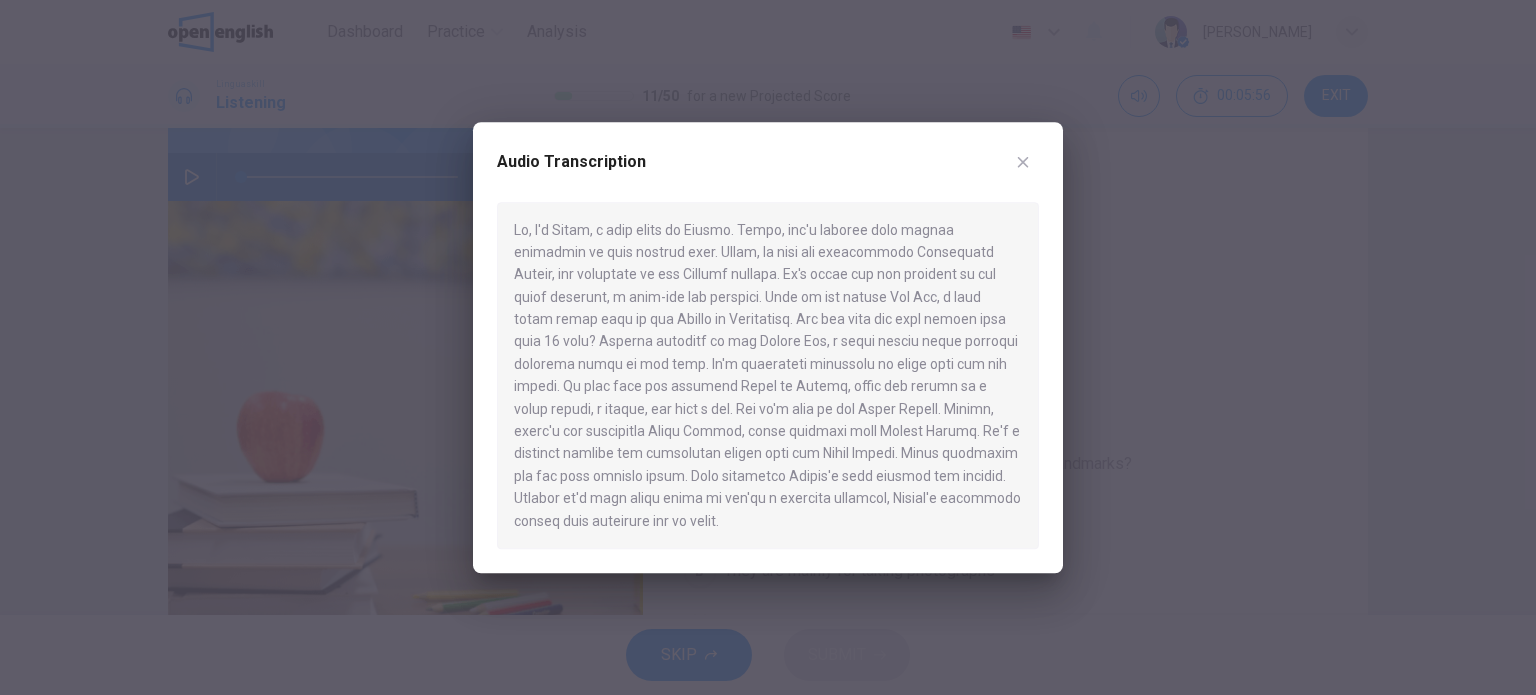click 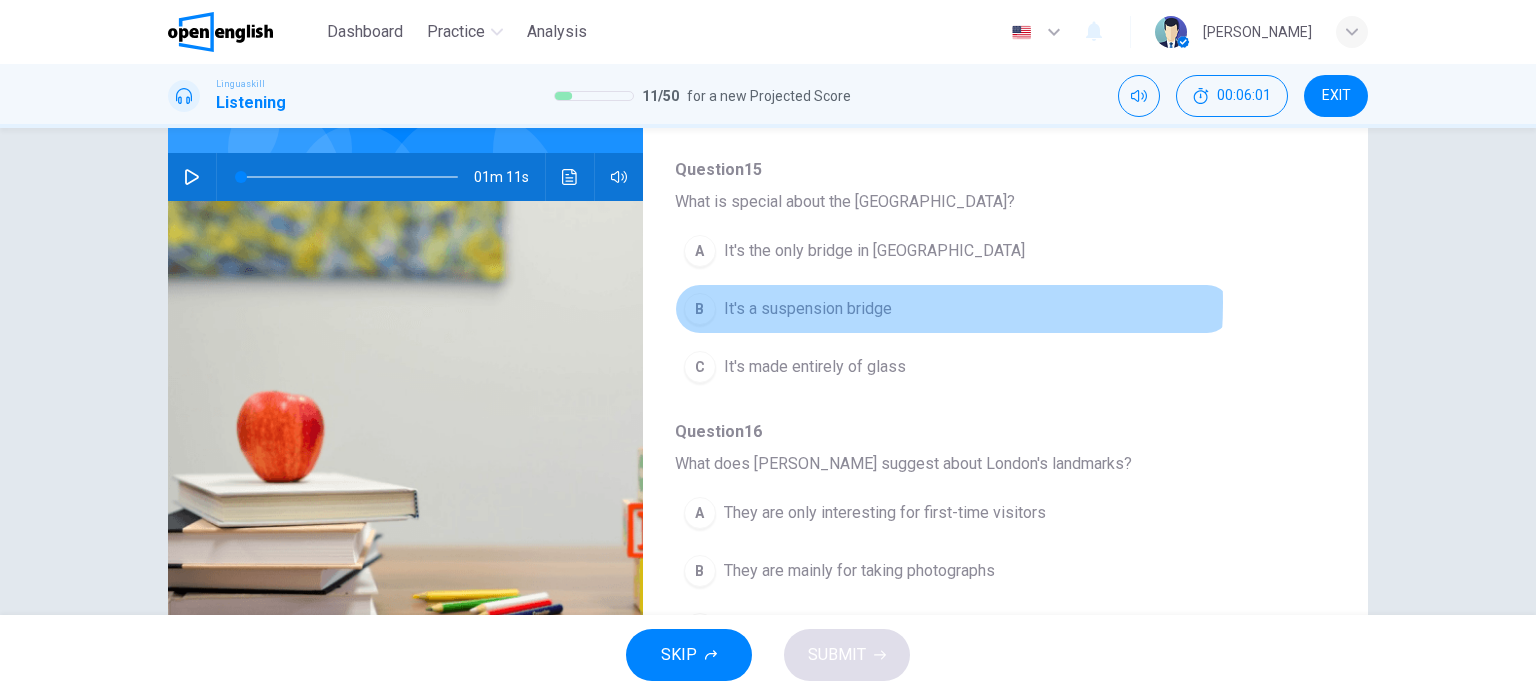 click on "It's a suspension bridge" at bounding box center [808, 309] 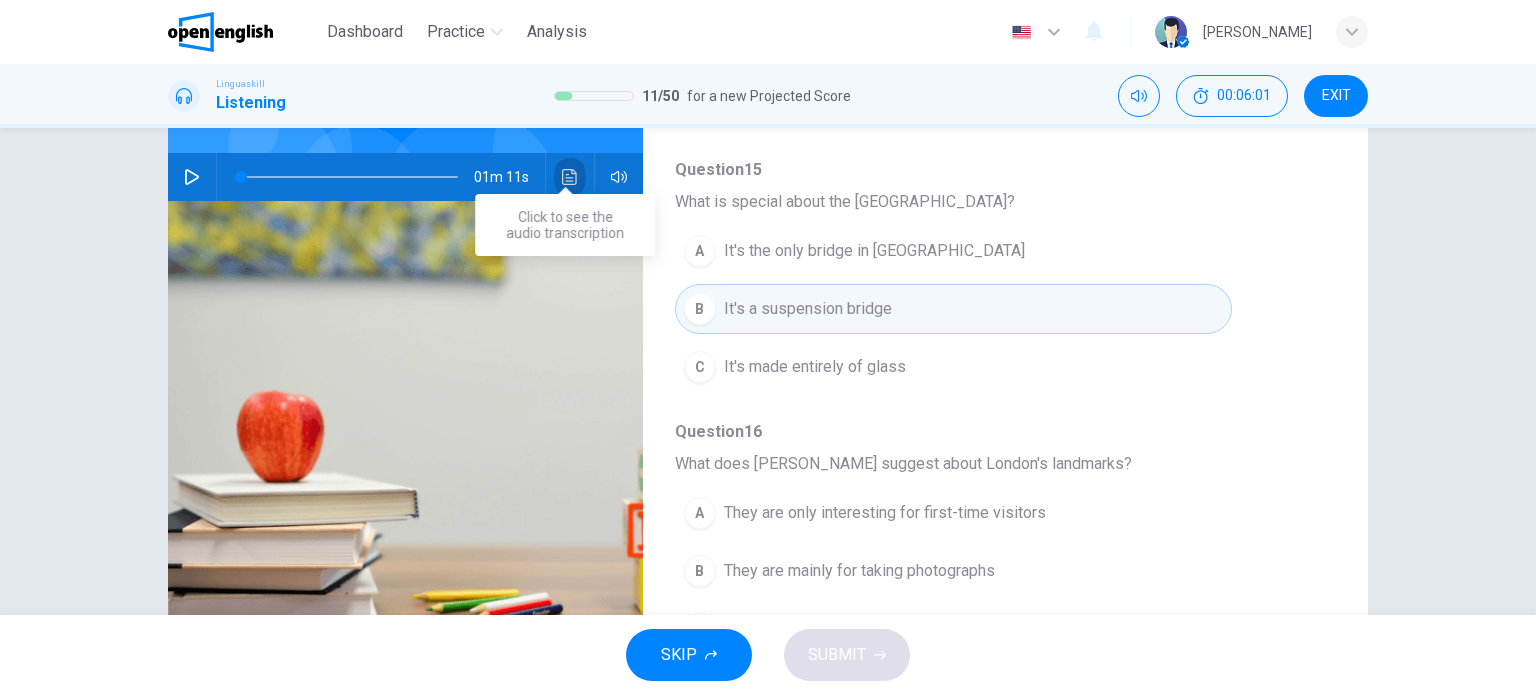 click 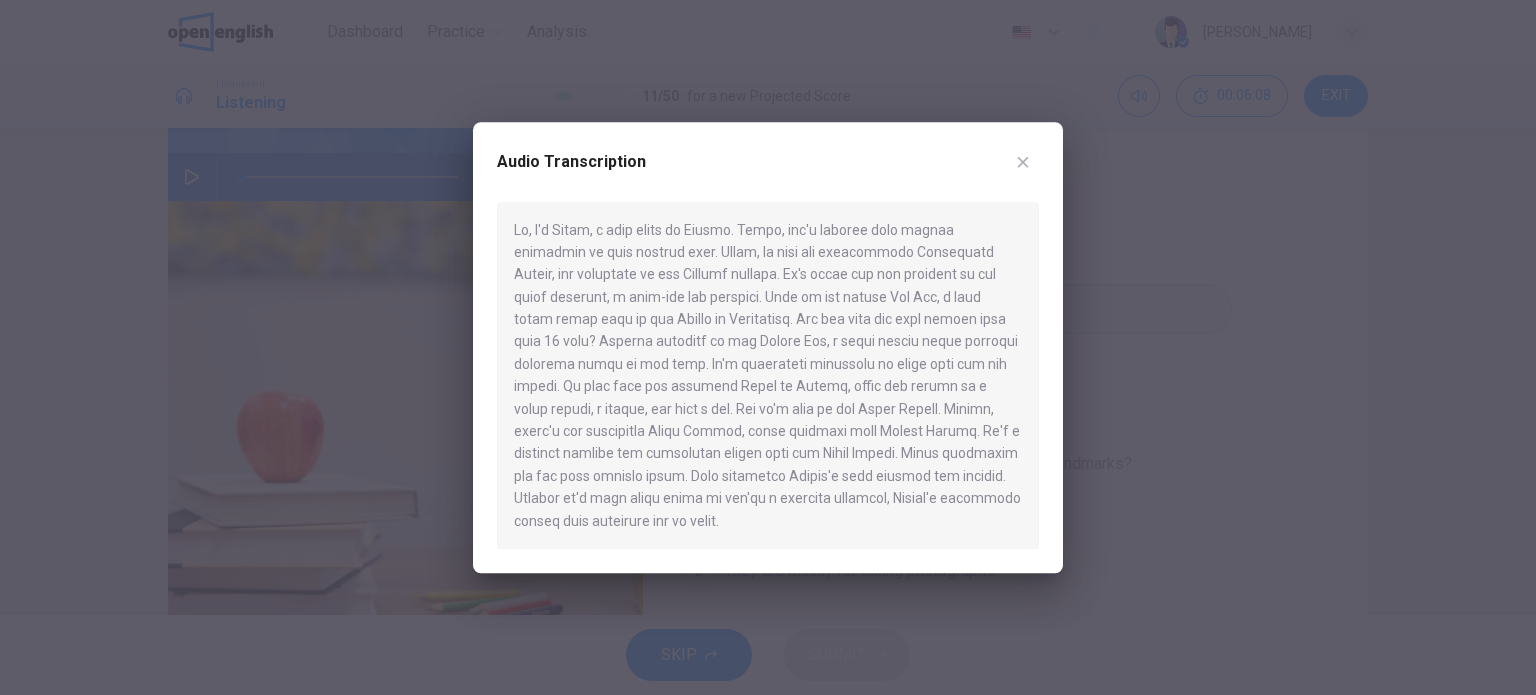 click 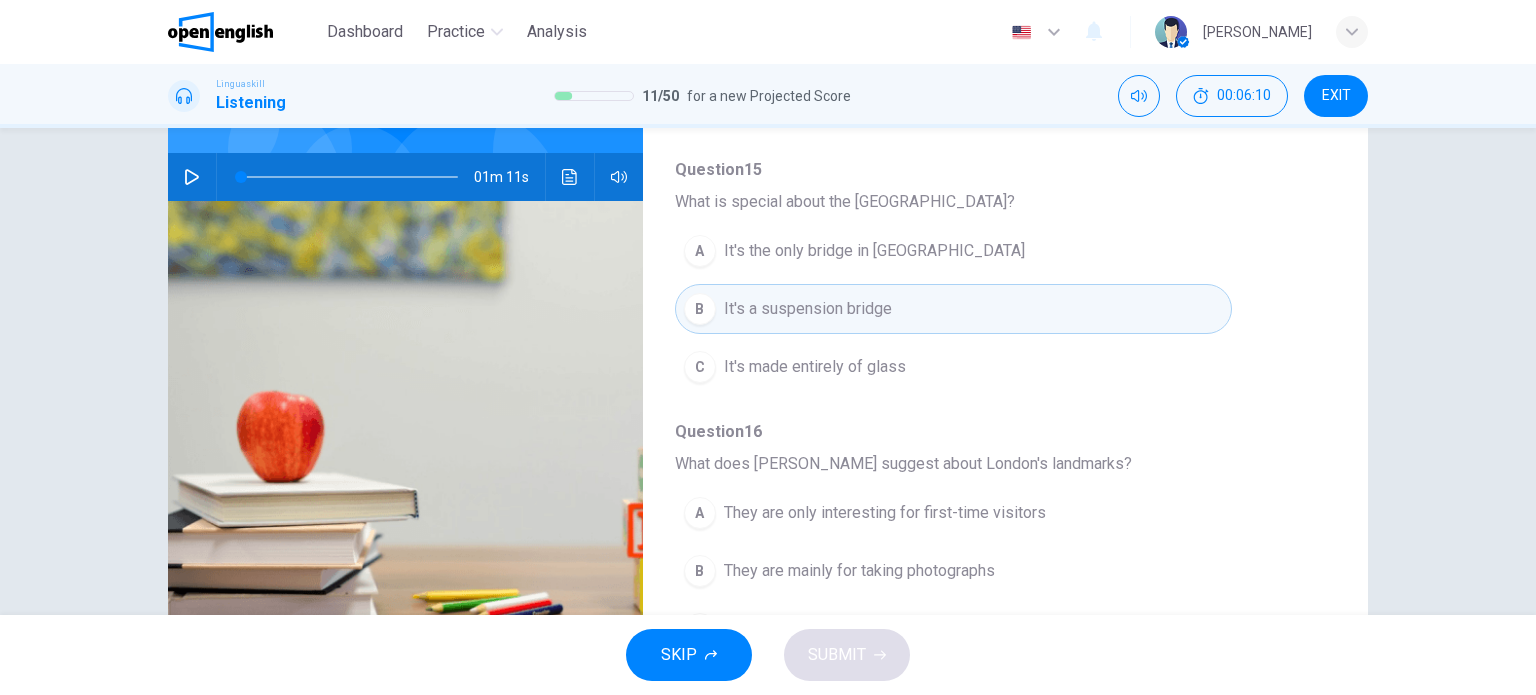 scroll, scrollTop: 856, scrollLeft: 0, axis: vertical 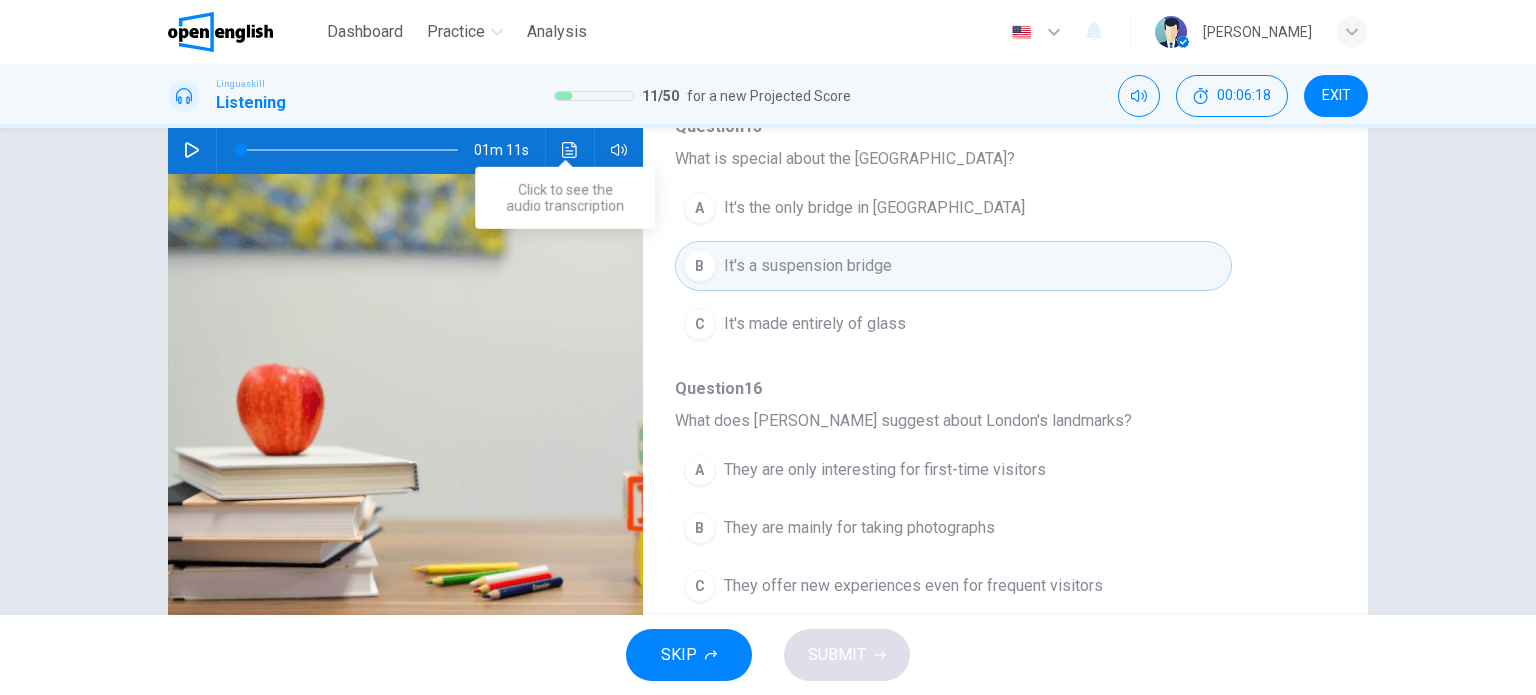 click at bounding box center [570, 150] 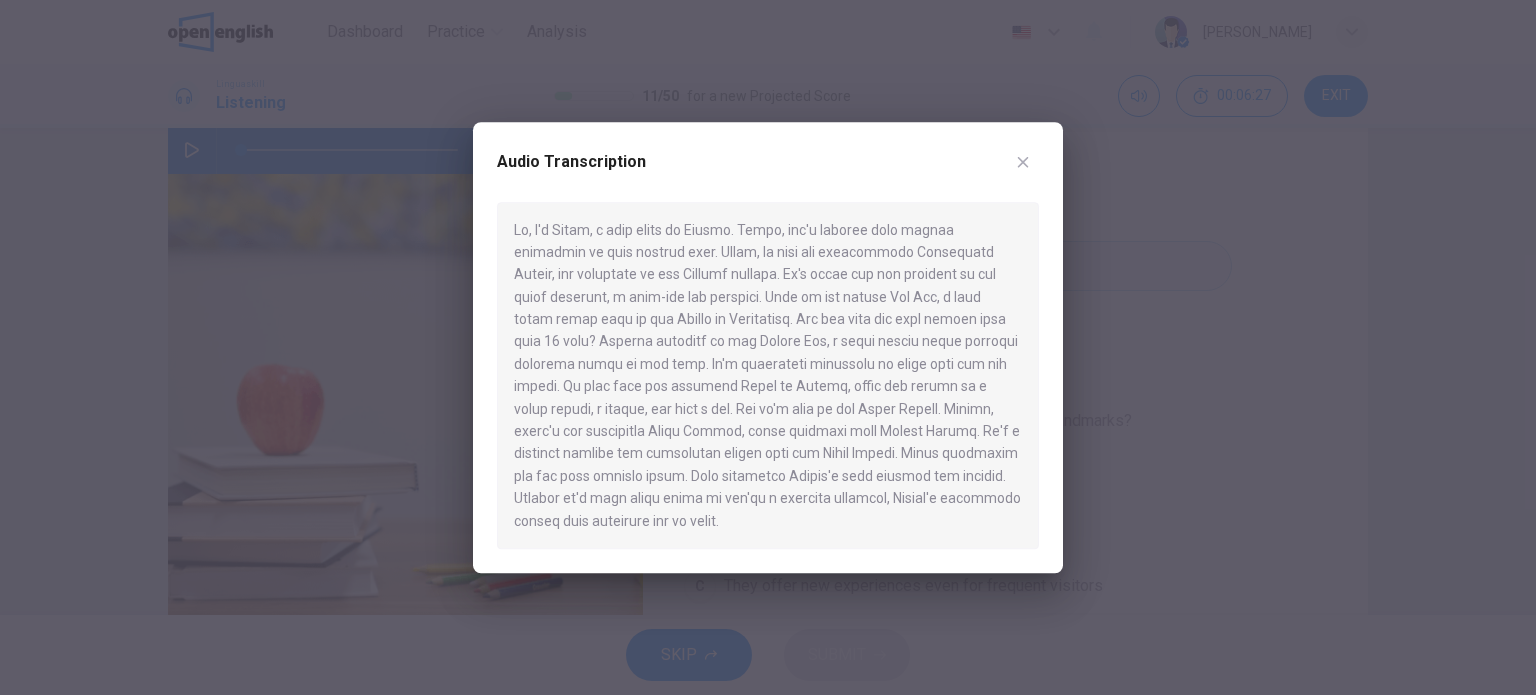 click at bounding box center (1023, 162) 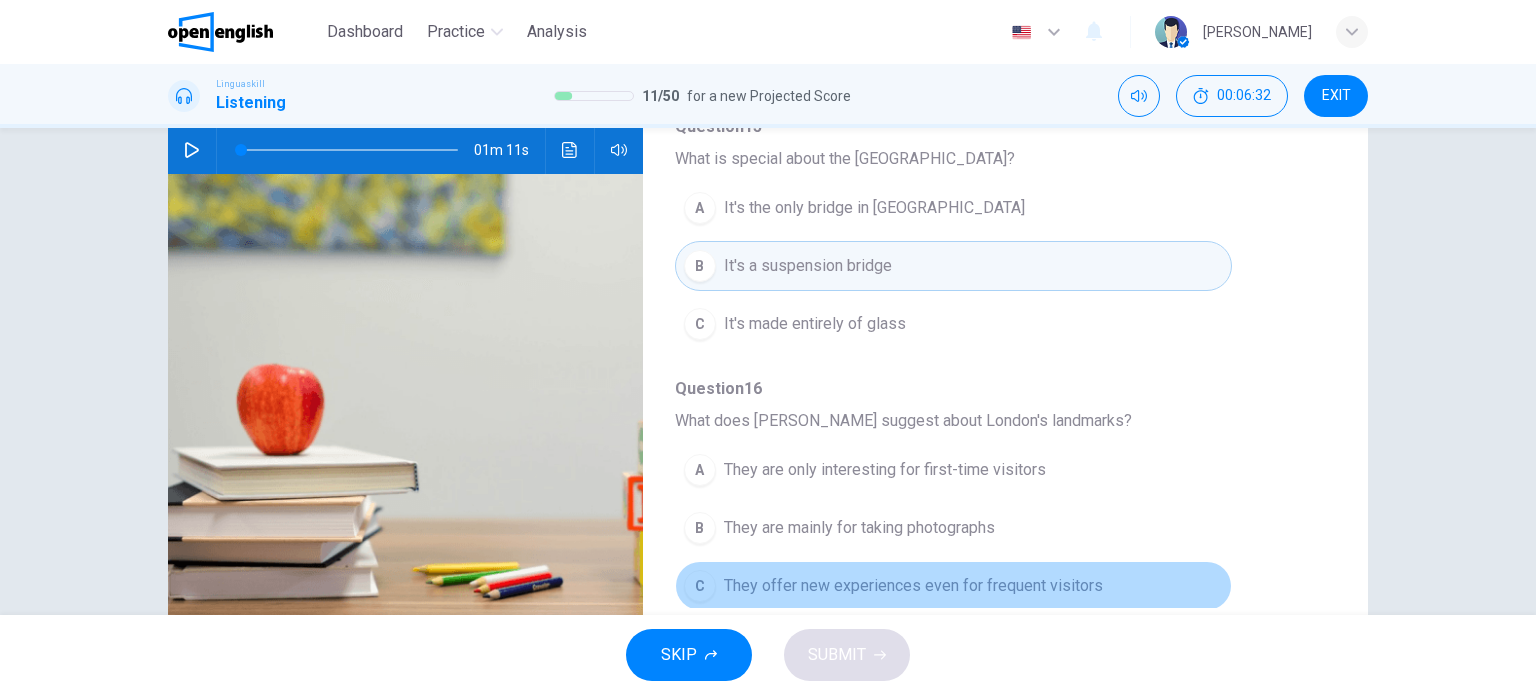 click on "They offer new experiences even for frequent visitors" at bounding box center (913, 586) 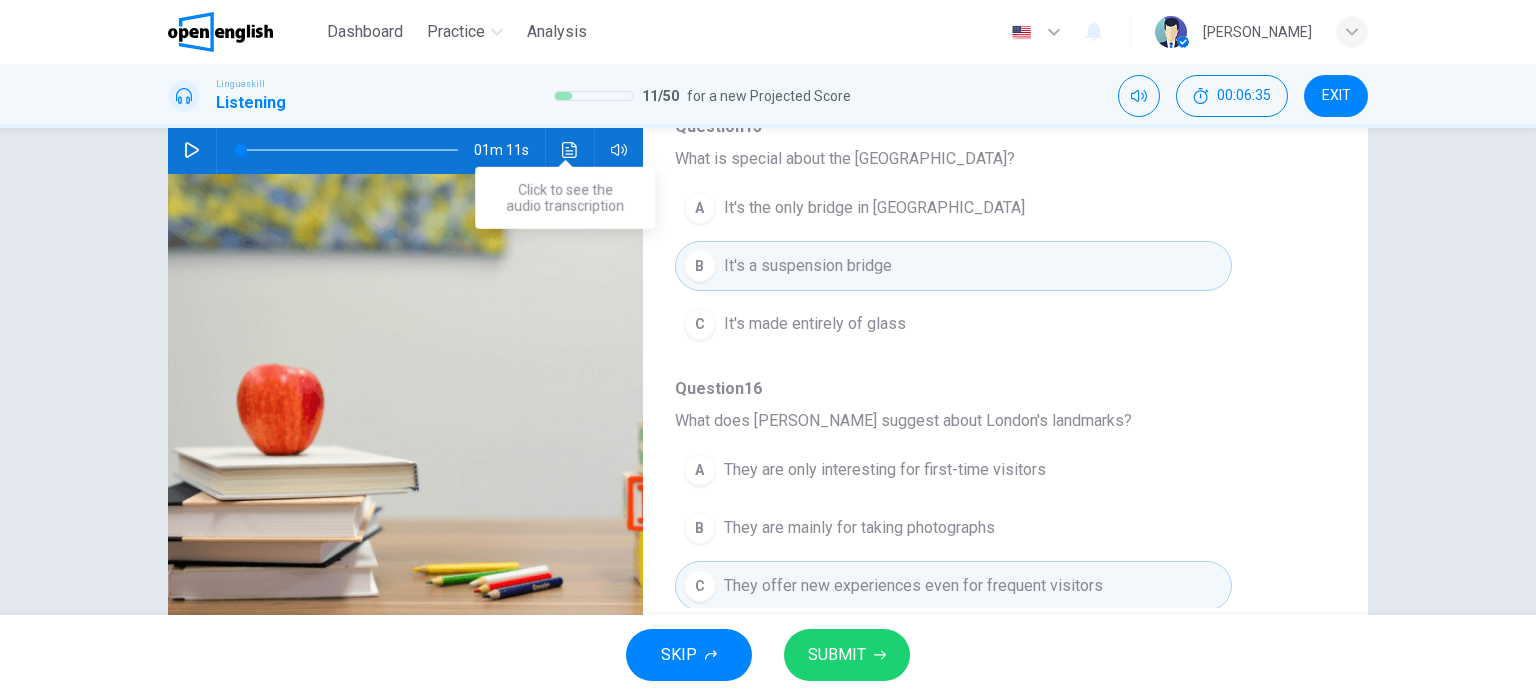 click 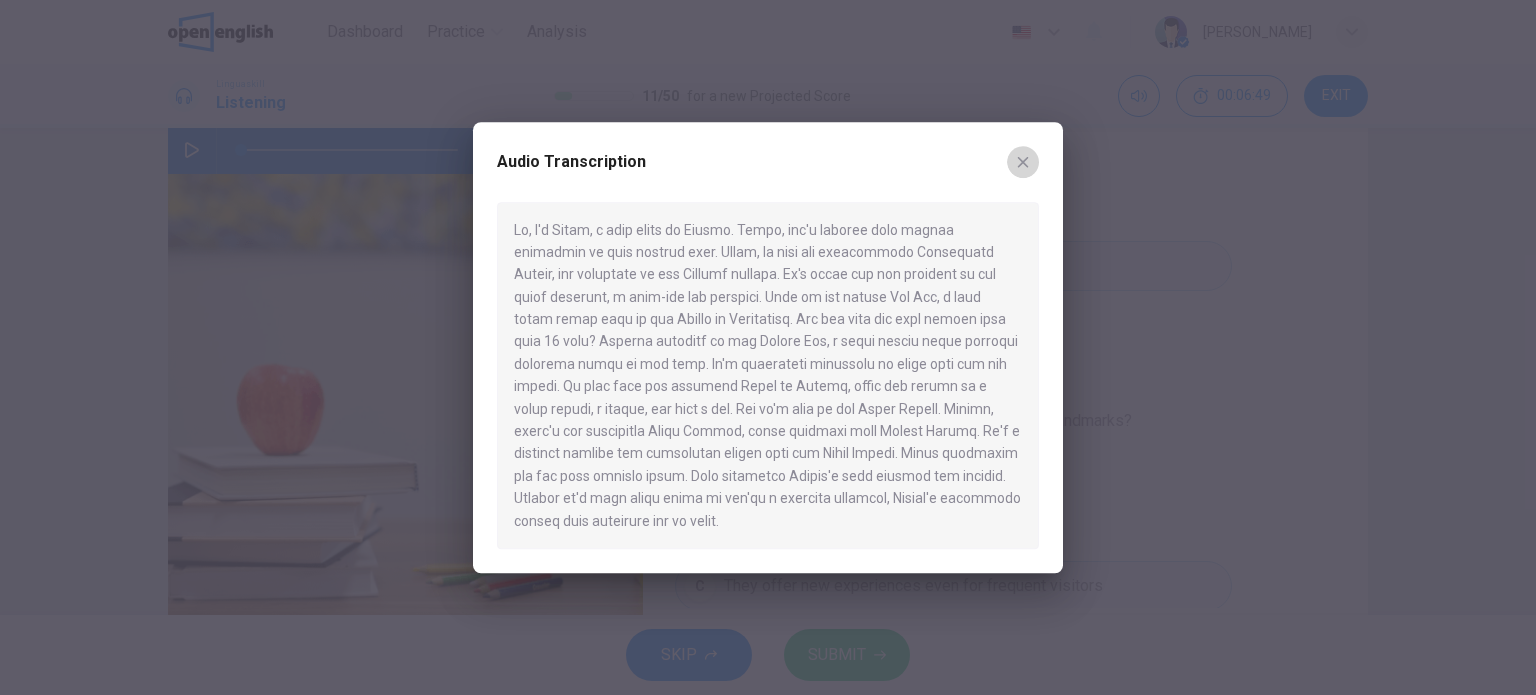 click 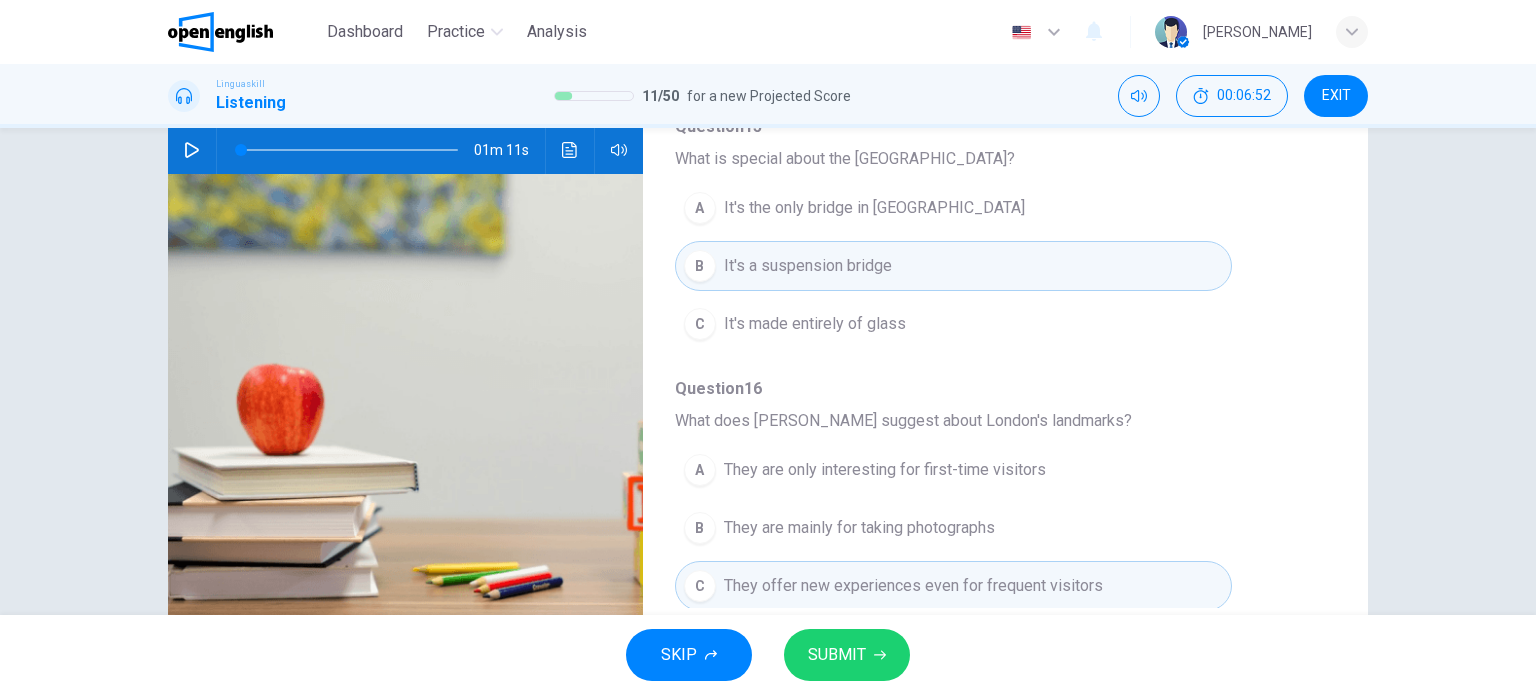 click on "SUBMIT" at bounding box center [847, 655] 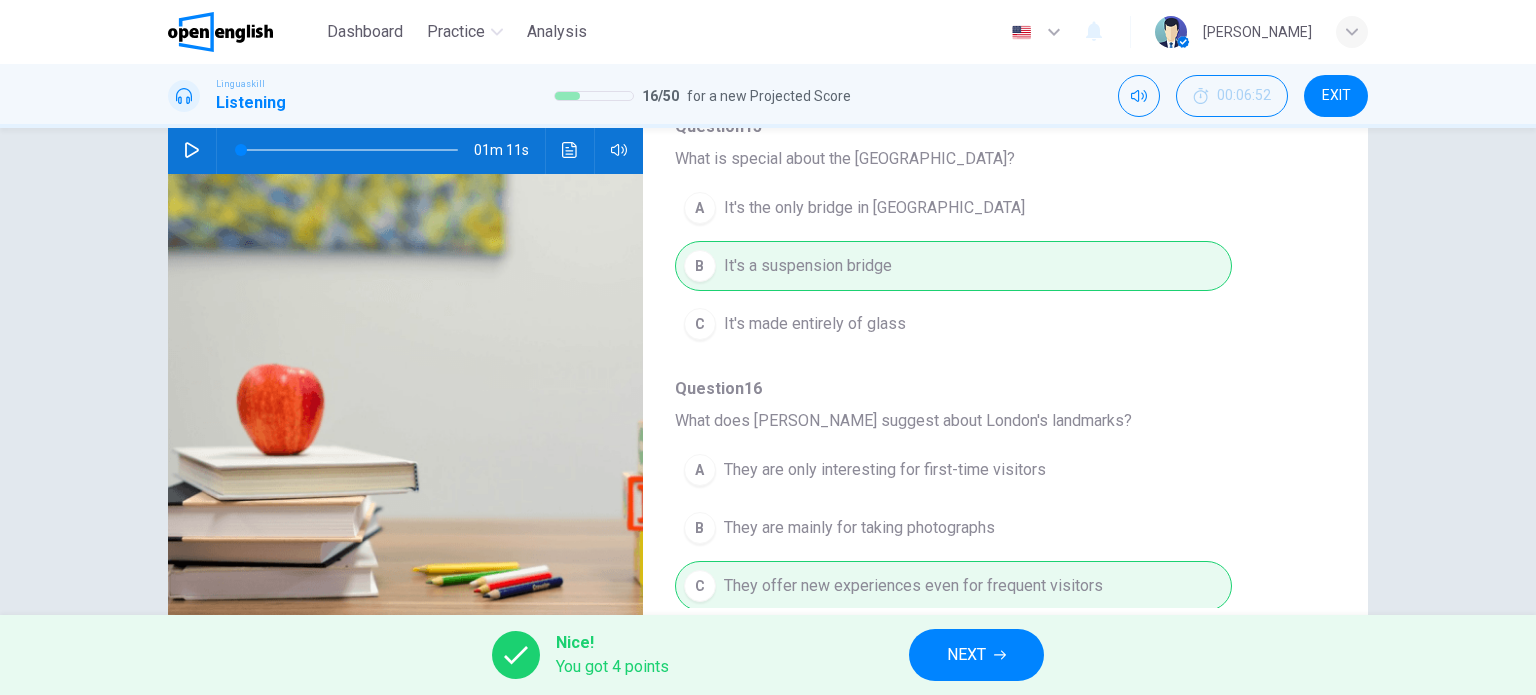 click on "NEXT" at bounding box center [976, 655] 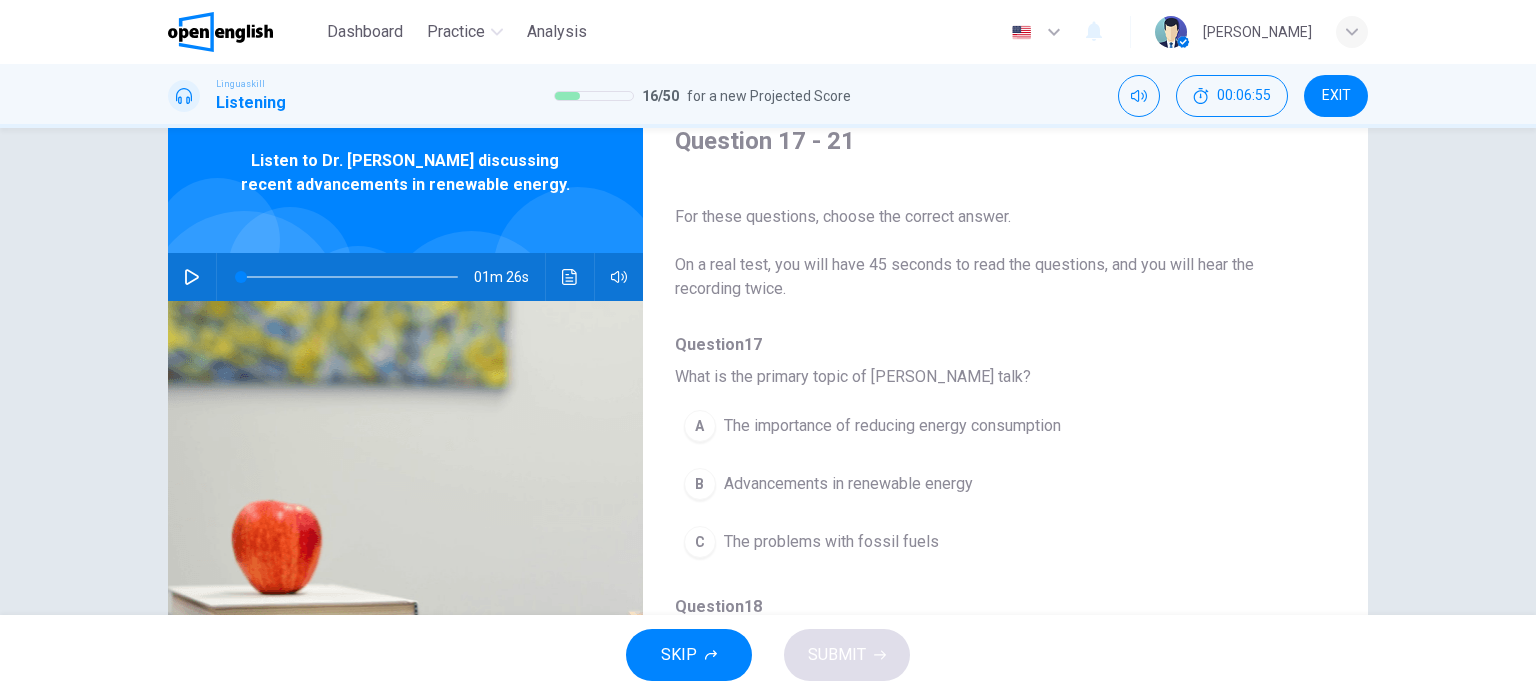 scroll, scrollTop: 78, scrollLeft: 0, axis: vertical 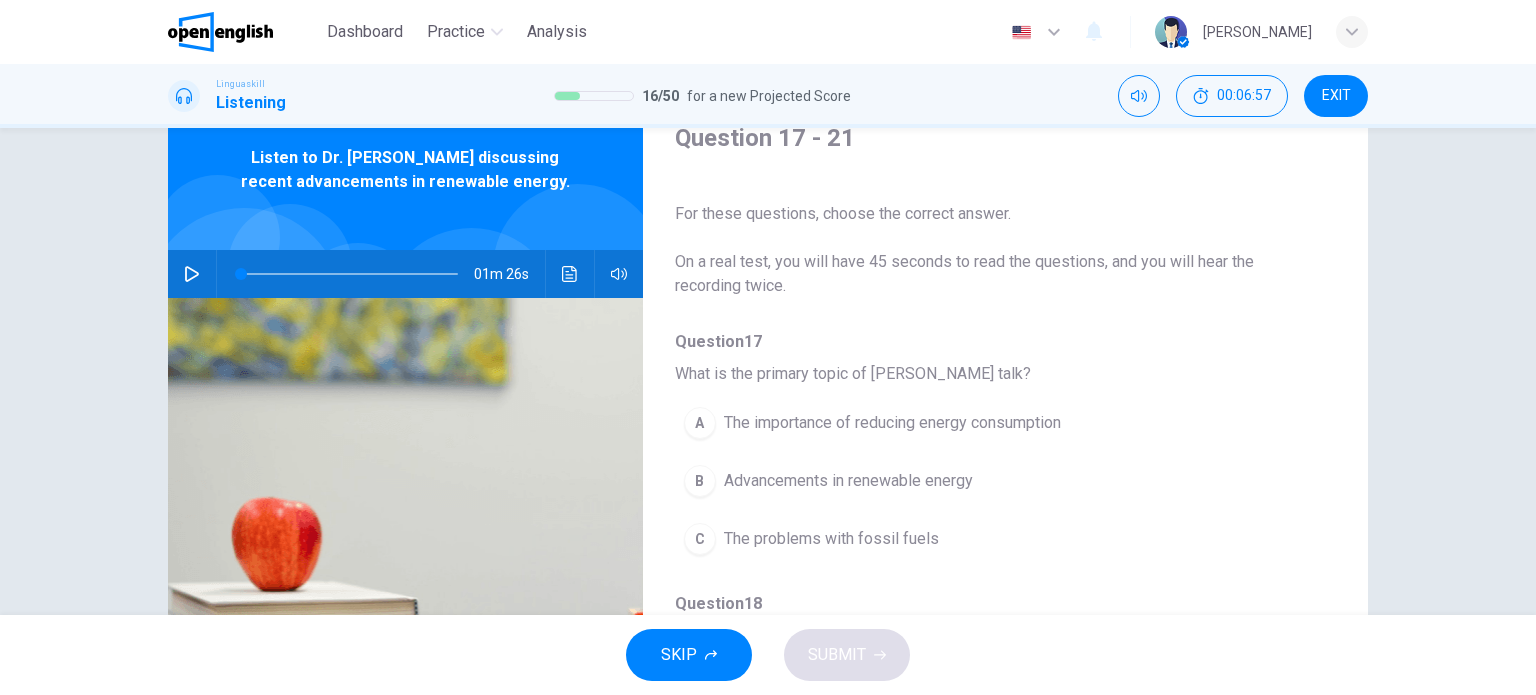 click 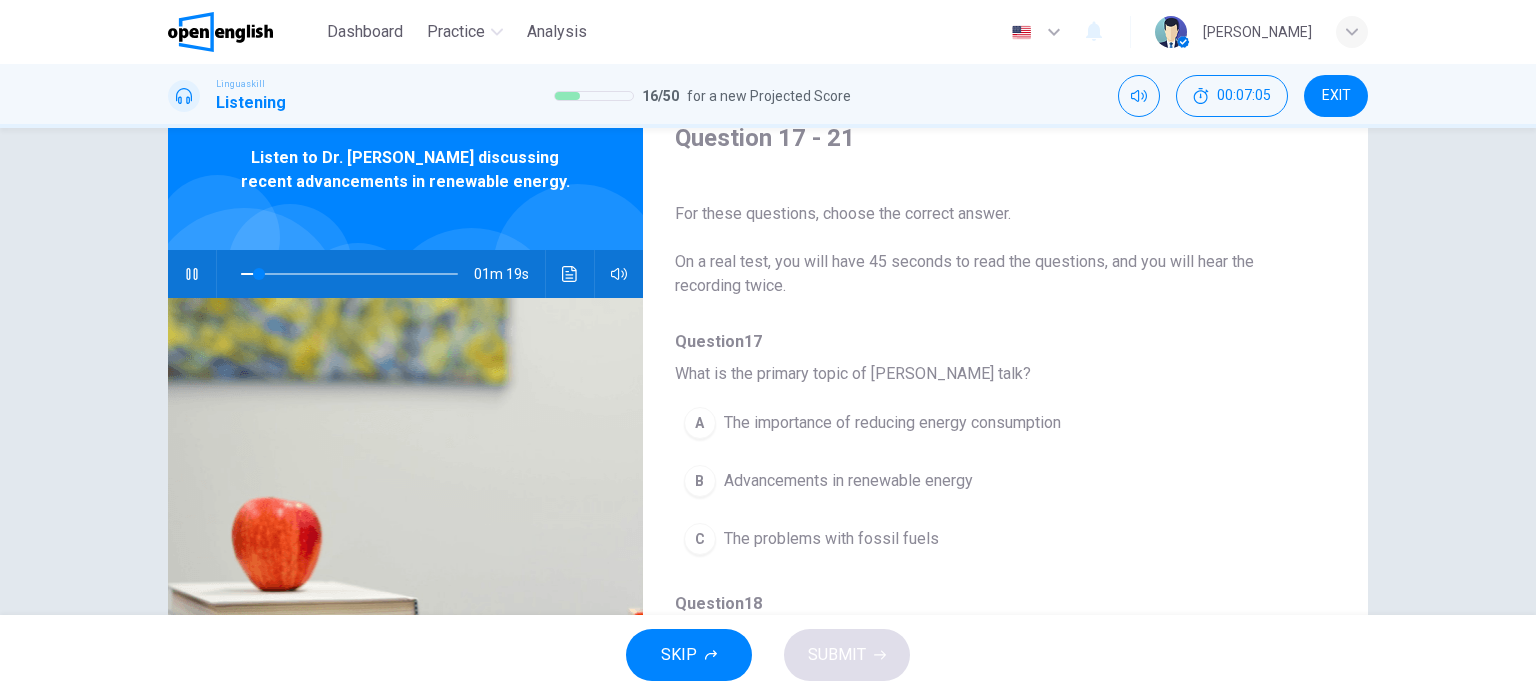 click on "Advancements in renewable energy" at bounding box center (848, 481) 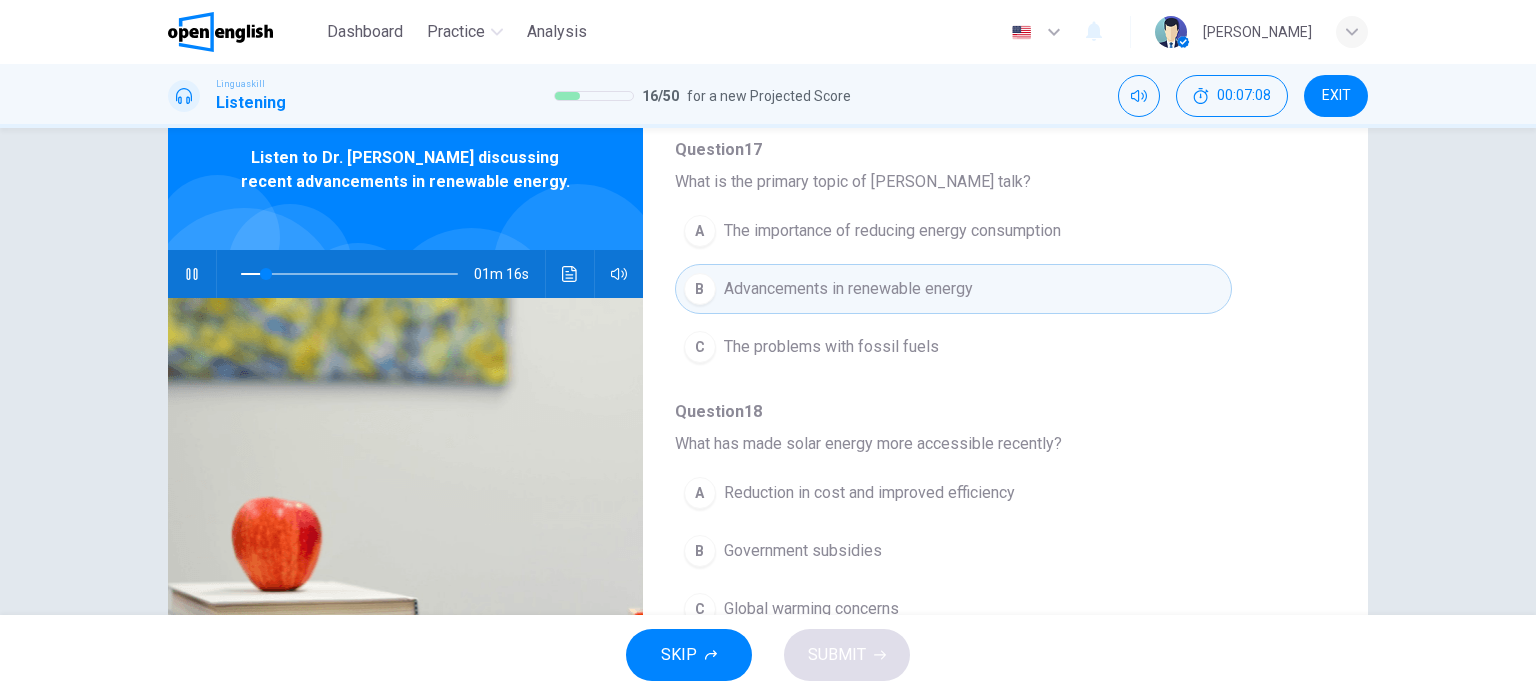scroll, scrollTop: 196, scrollLeft: 0, axis: vertical 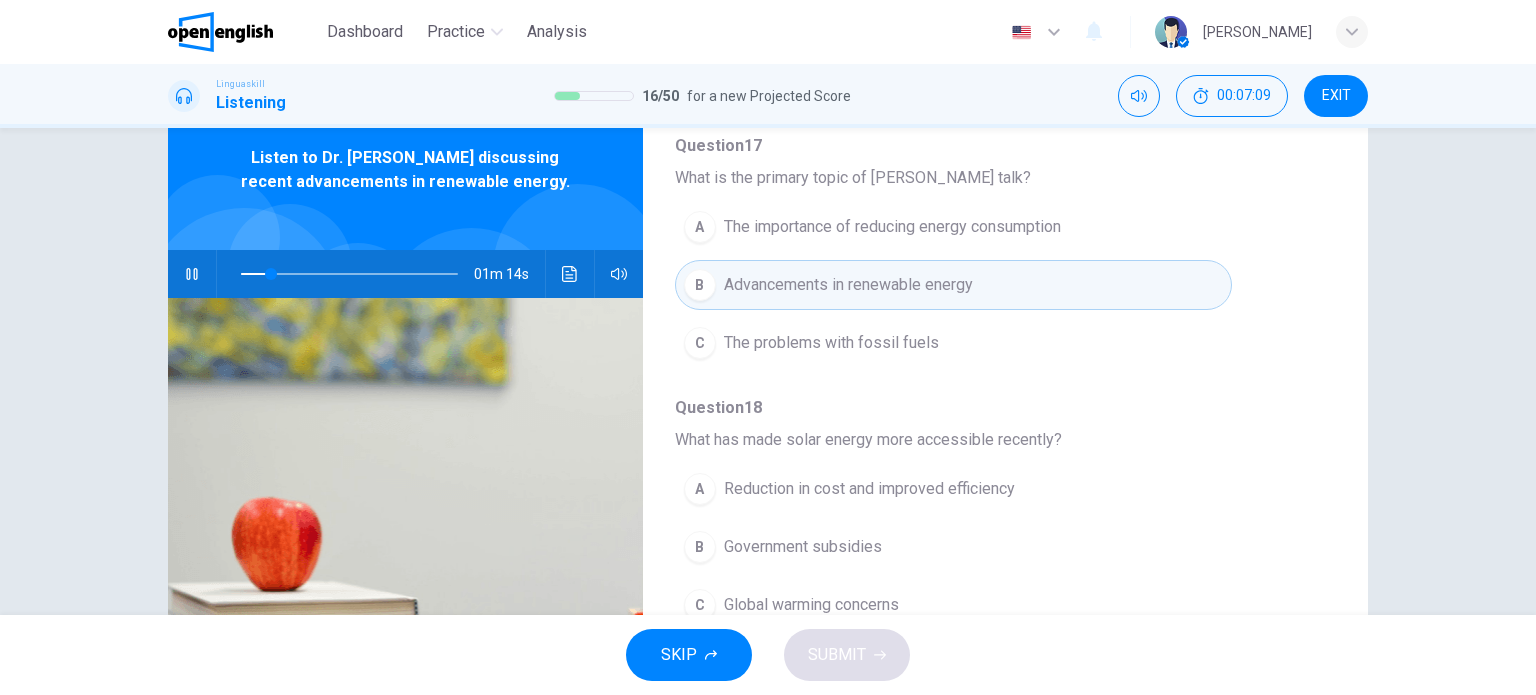 drag, startPoint x: 1318, startPoint y: 255, endPoint x: 1315, endPoint y: 303, distance: 48.09366 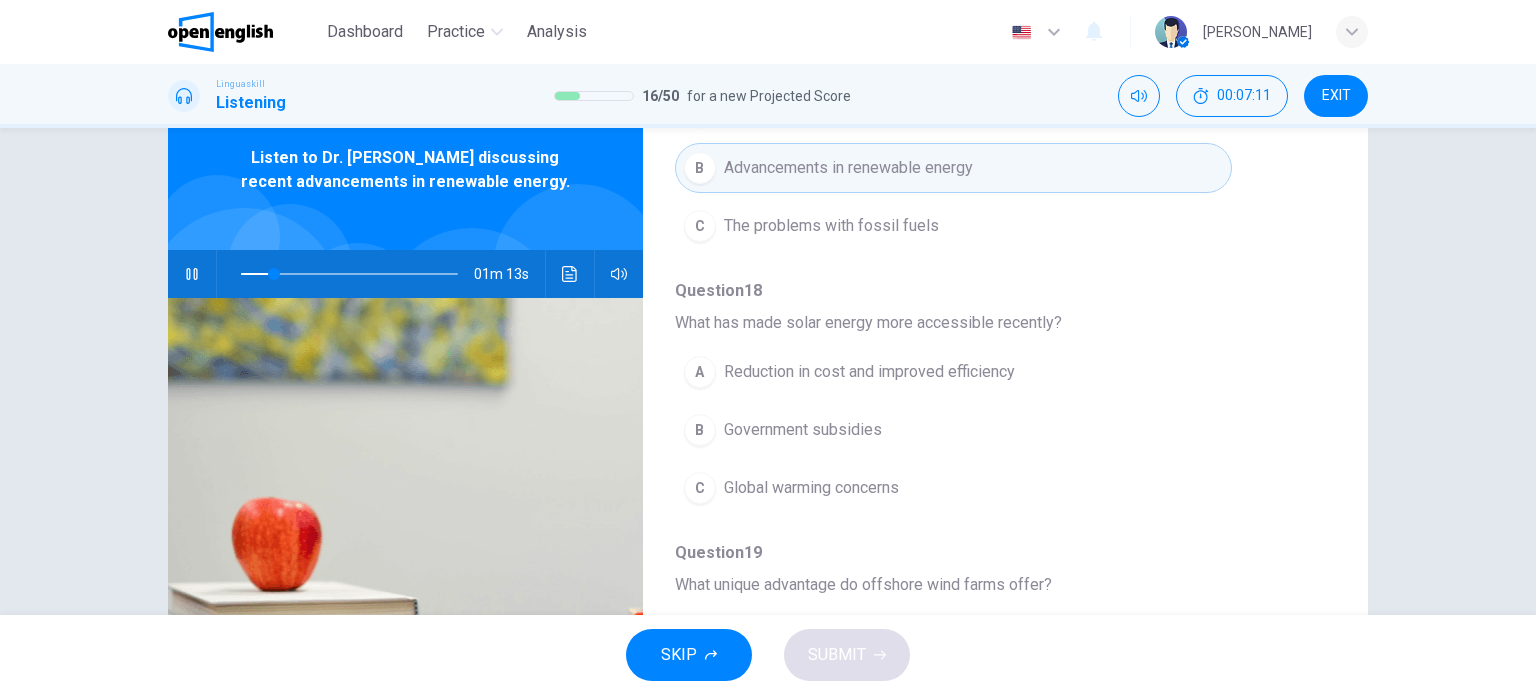 scroll, scrollTop: 316, scrollLeft: 0, axis: vertical 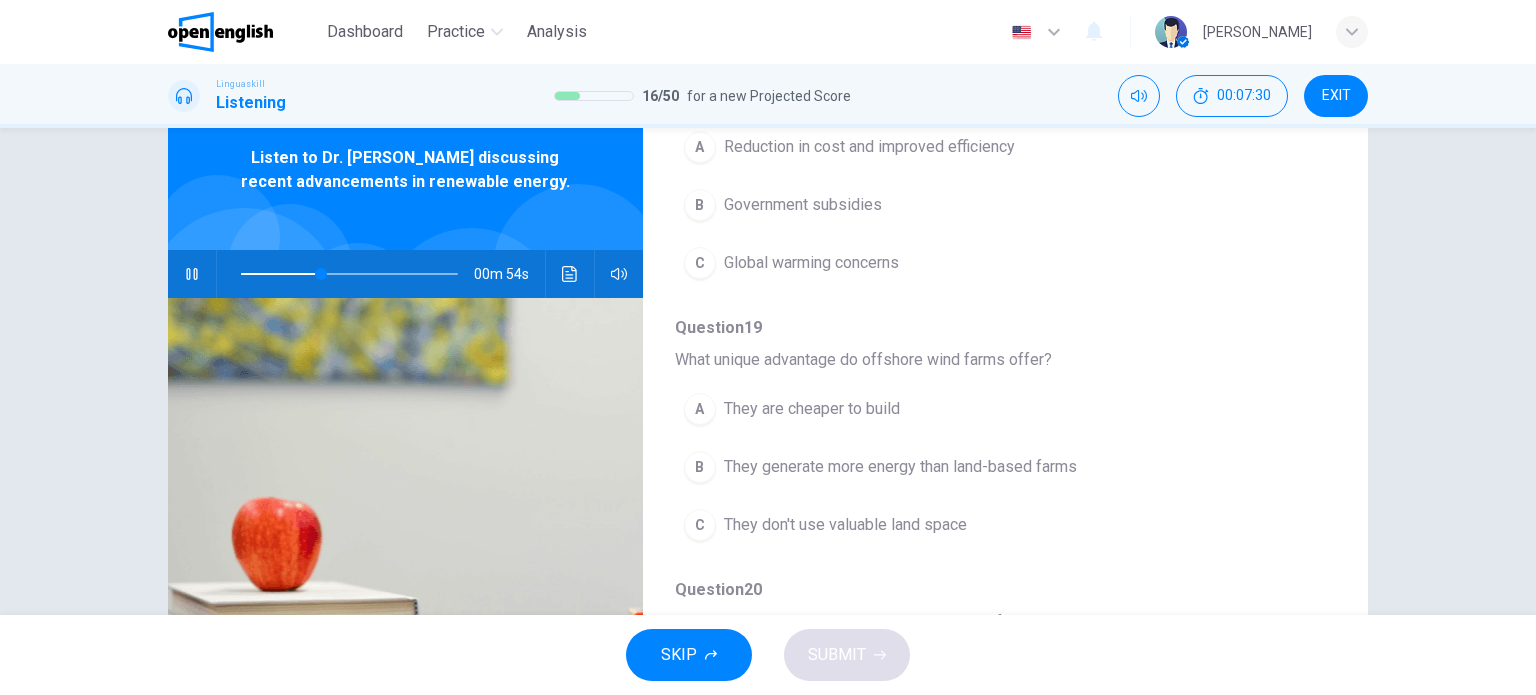 click 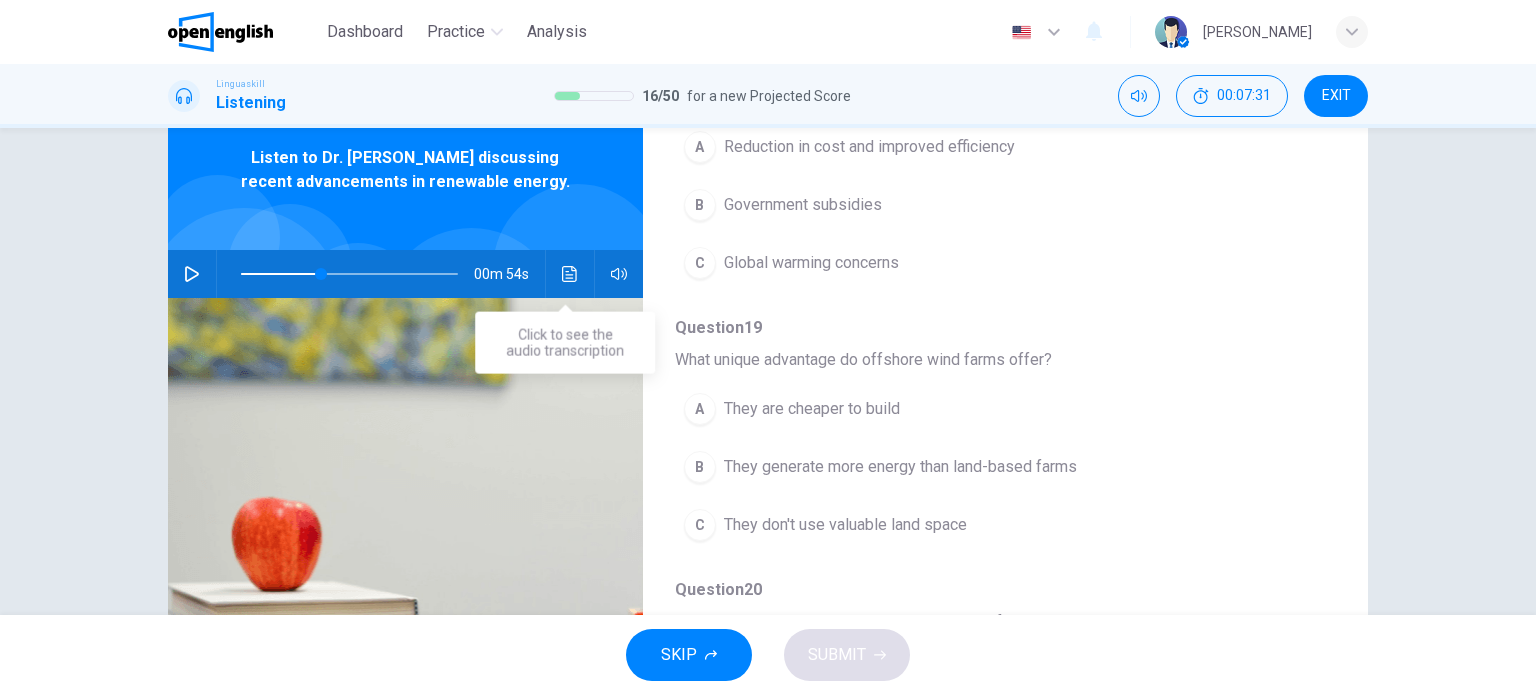 click 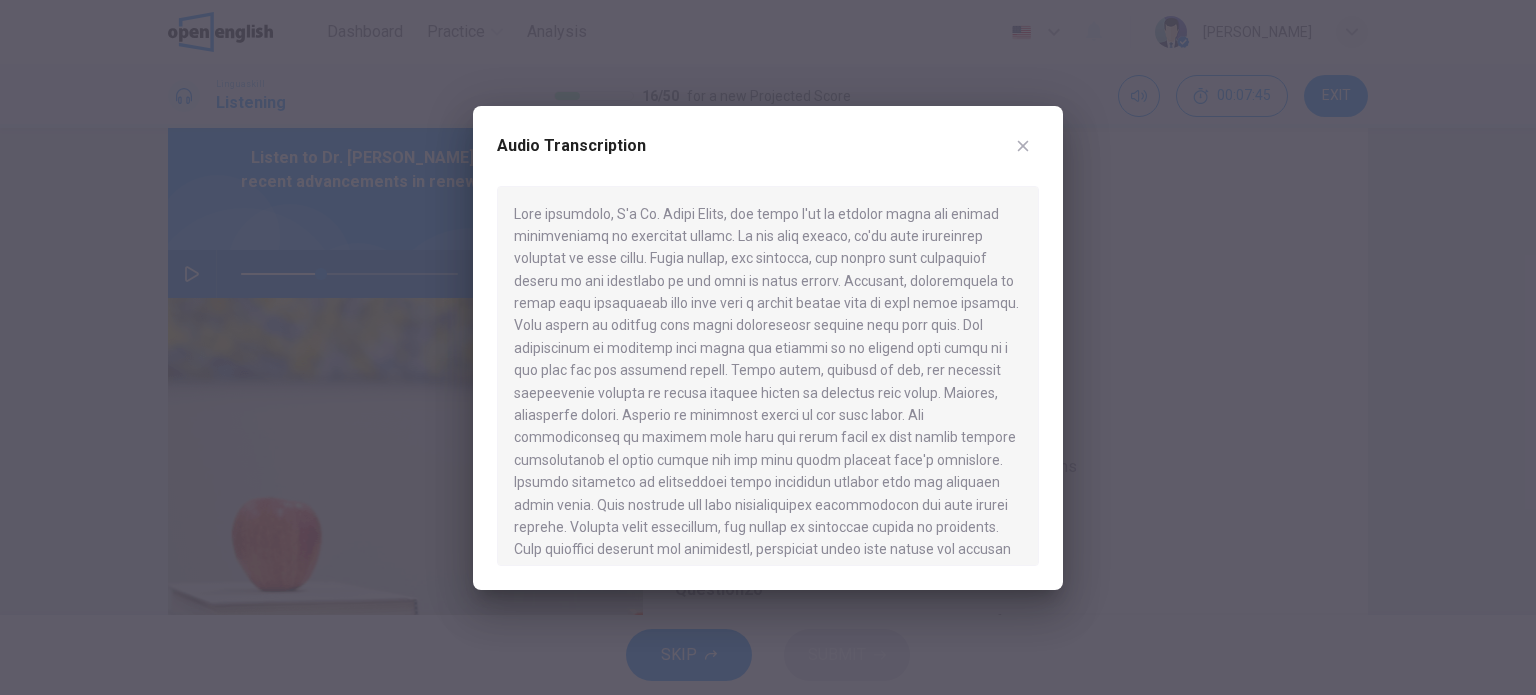 click on "Audio Transcription" at bounding box center [768, 158] 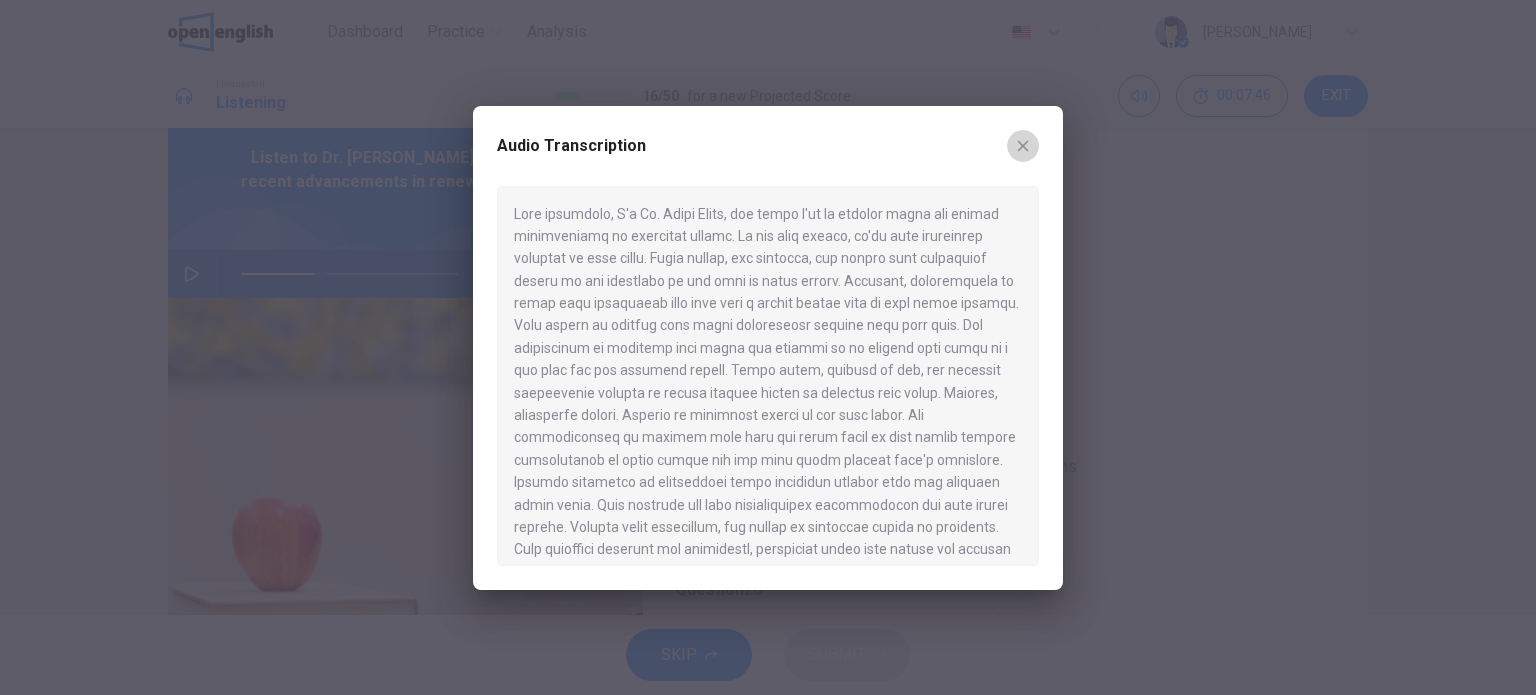 click 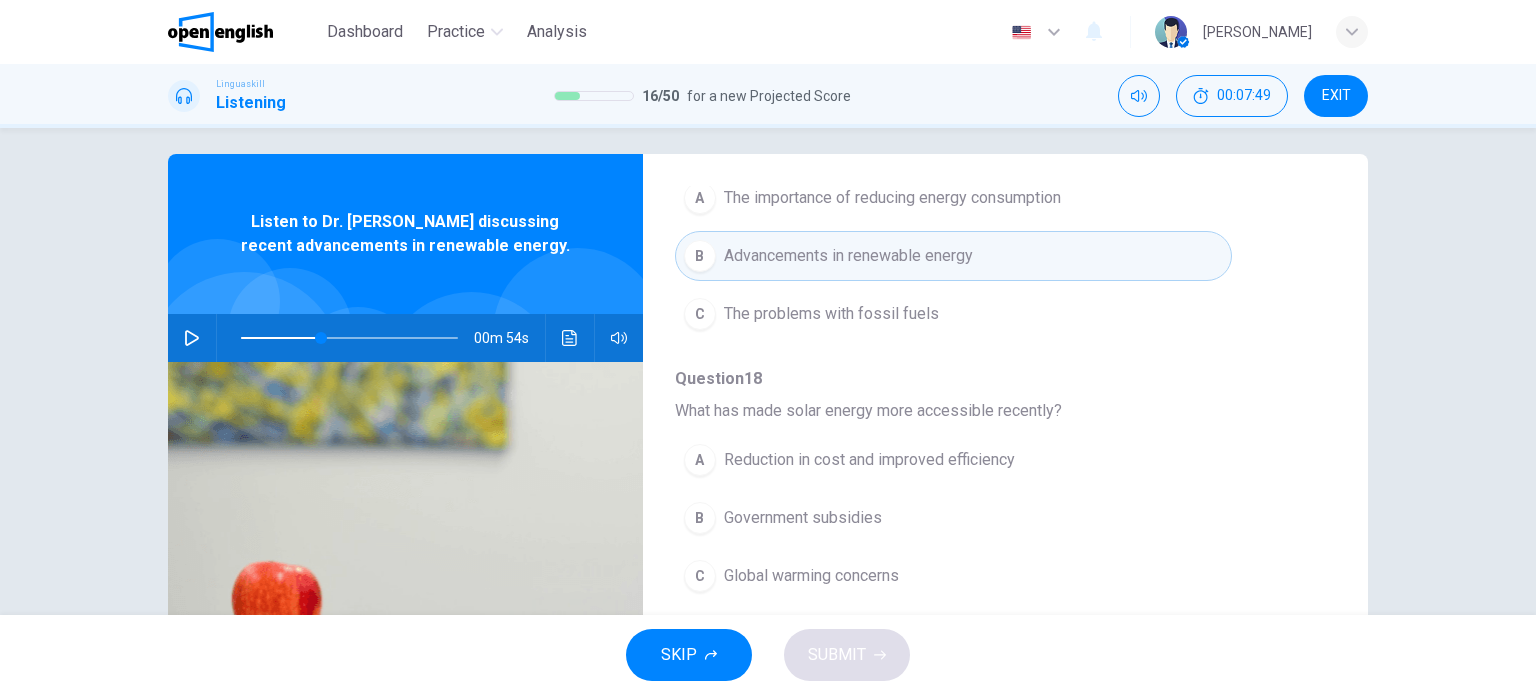 scroll, scrollTop: 265, scrollLeft: 0, axis: vertical 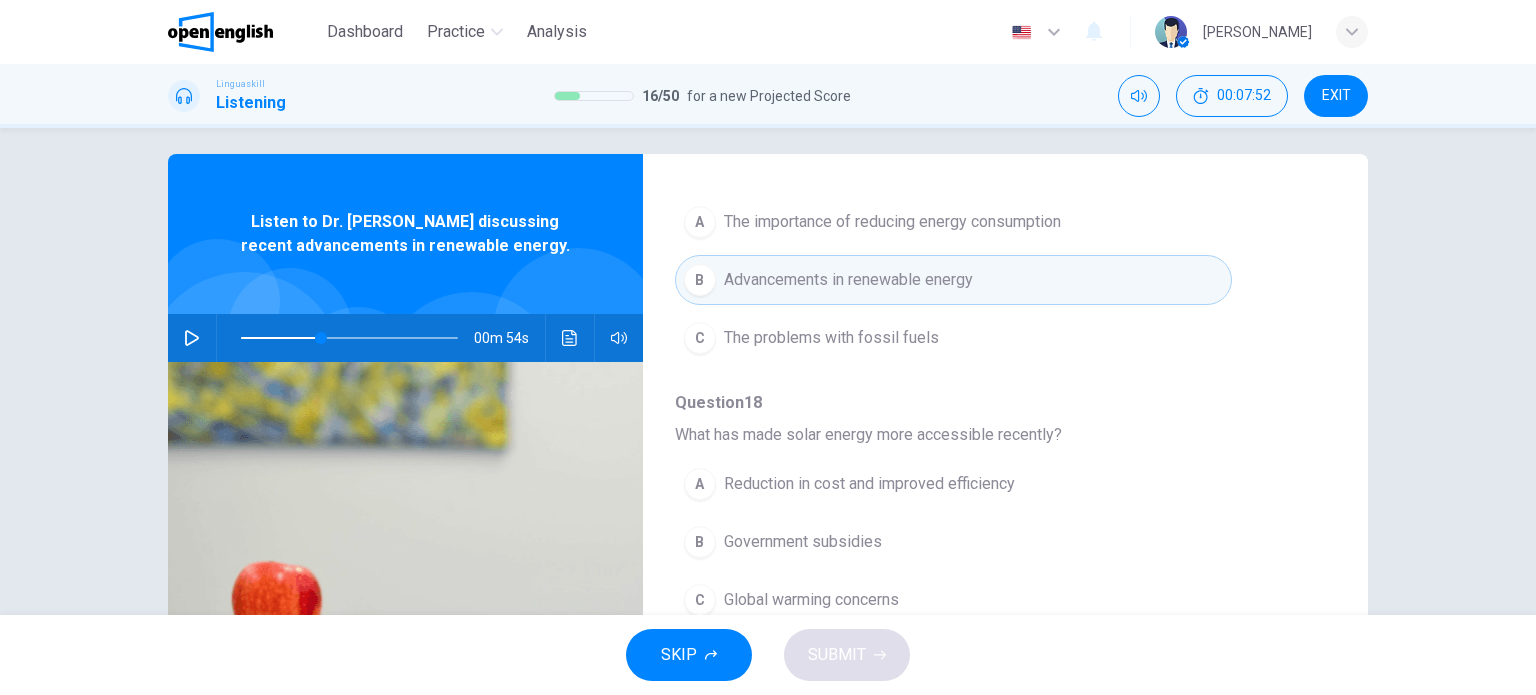 click 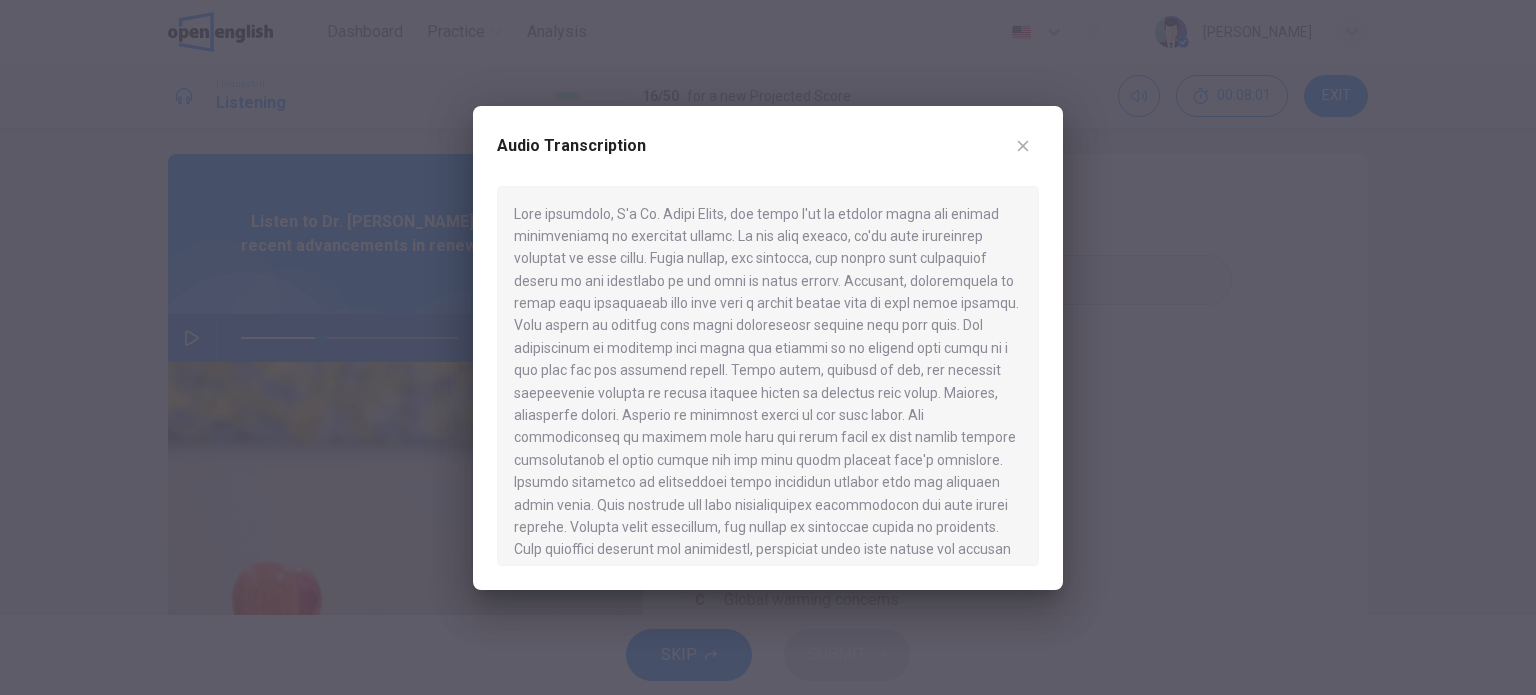 click at bounding box center [1023, 146] 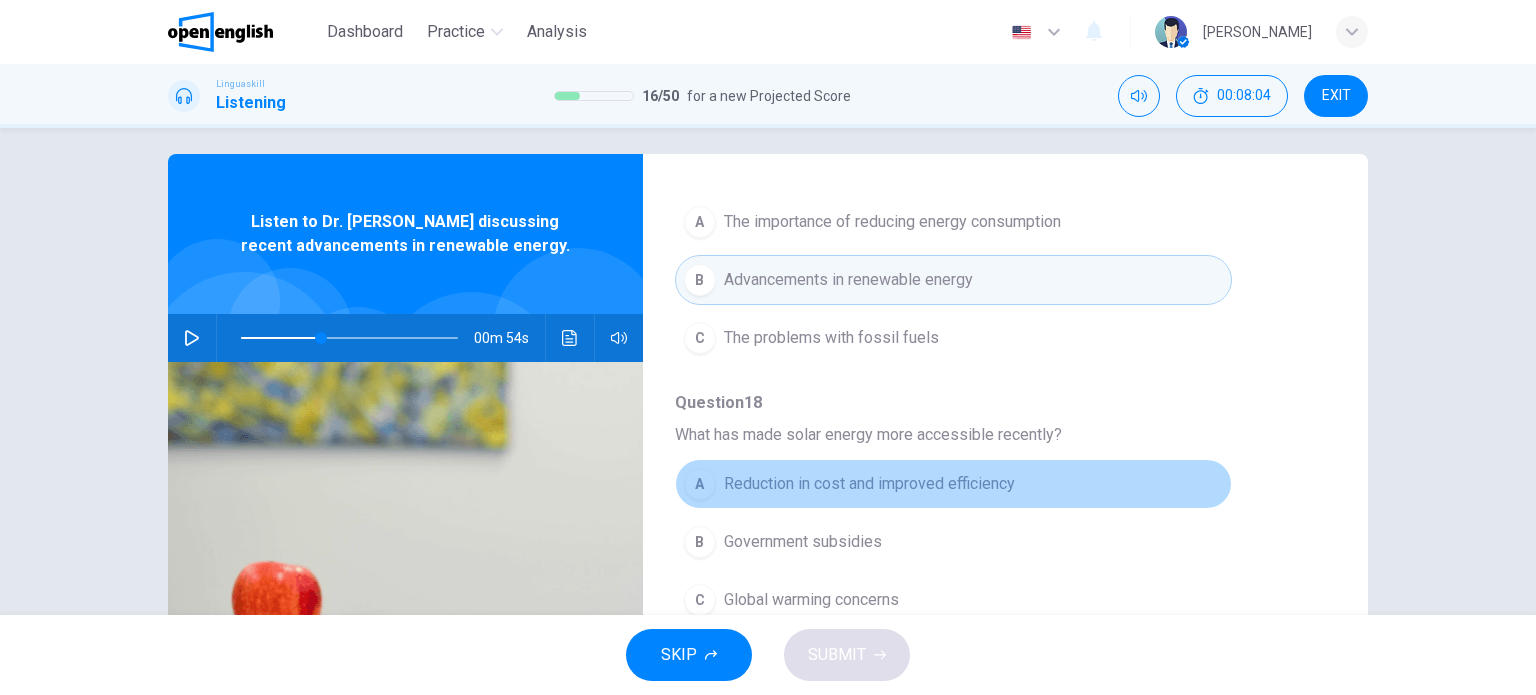 click on "Reduction in cost and improved efficiency" at bounding box center (869, 484) 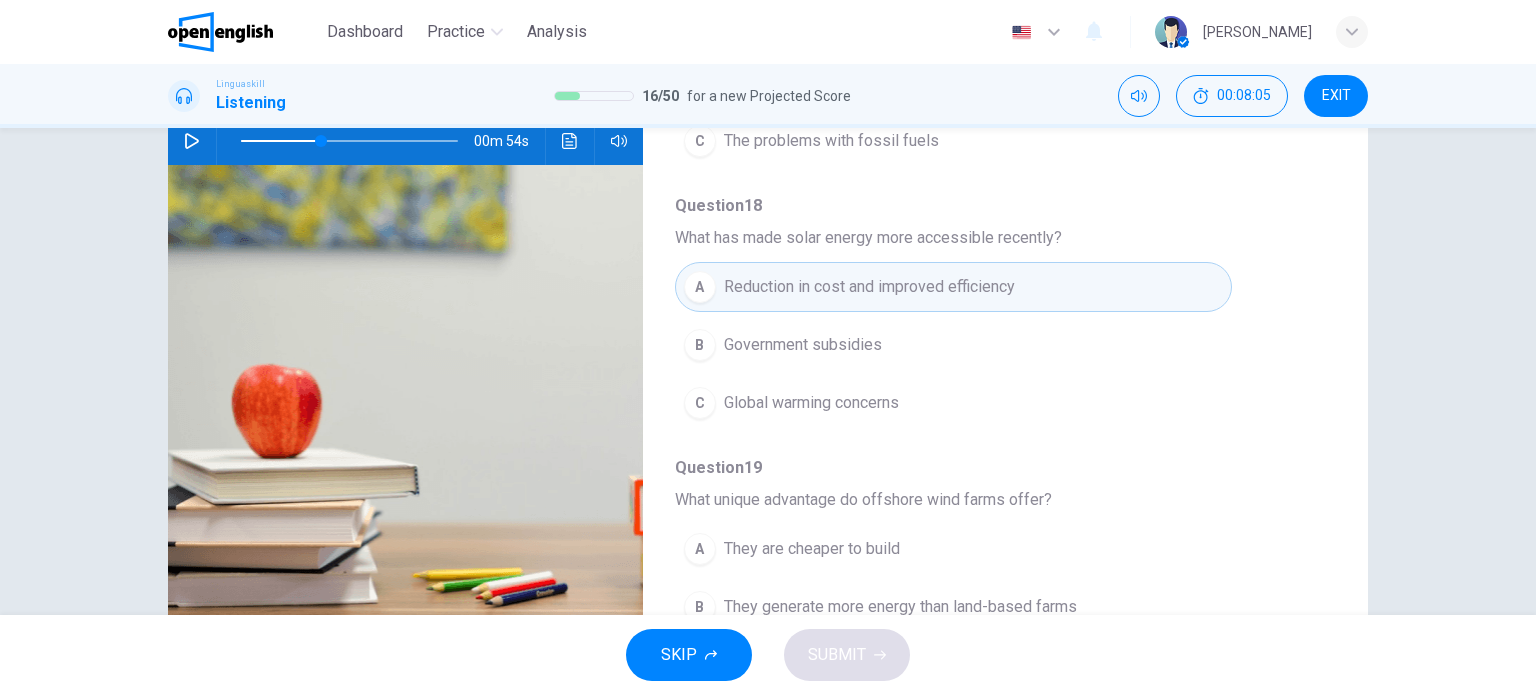 scroll, scrollTop: 220, scrollLeft: 0, axis: vertical 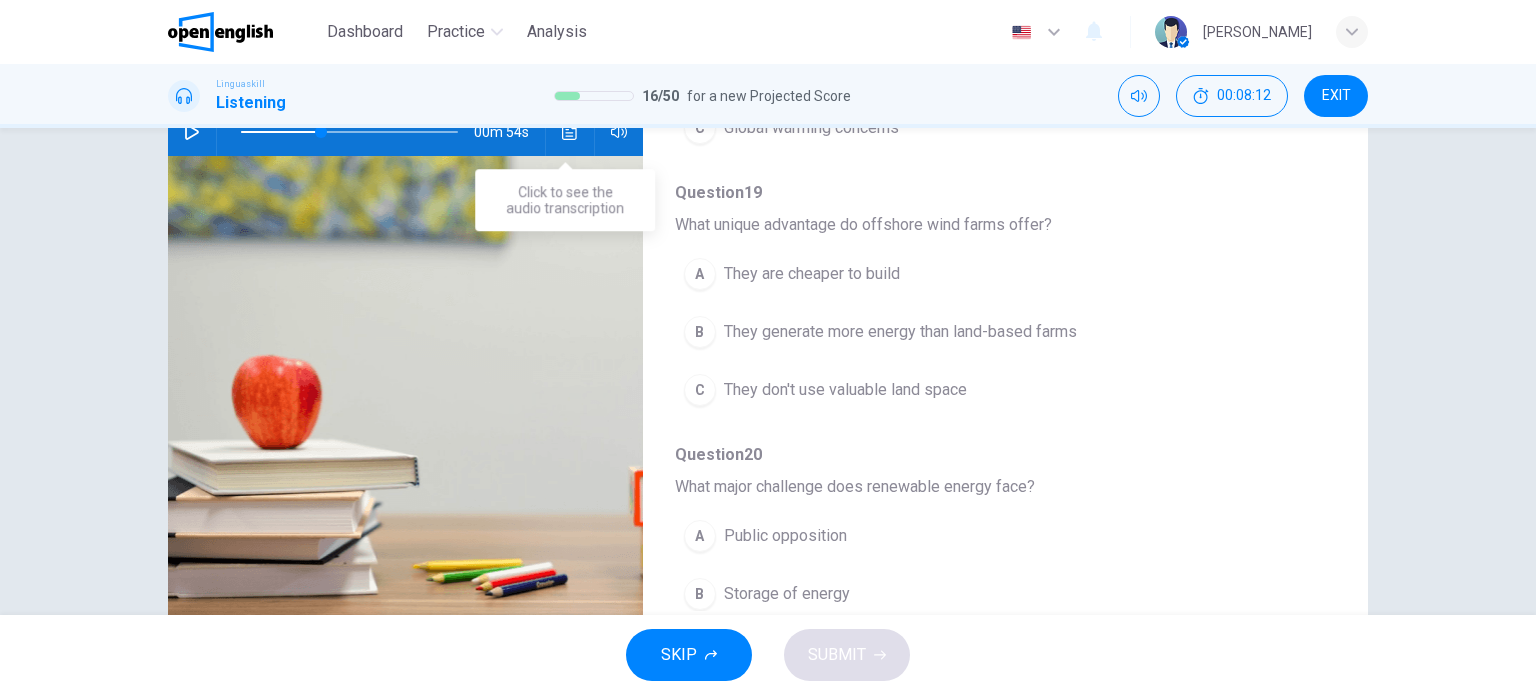 click at bounding box center (570, 132) 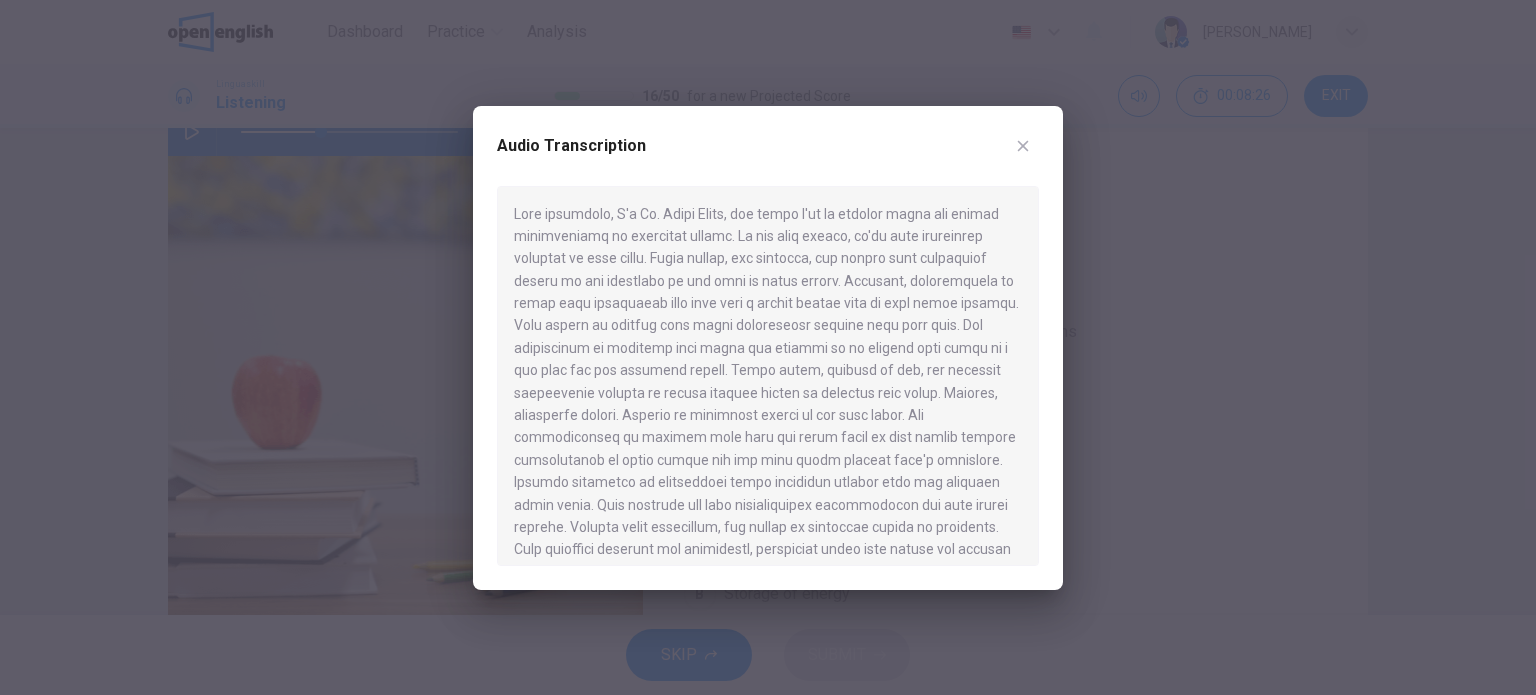 click on "Audio Transcription" at bounding box center (768, 158) 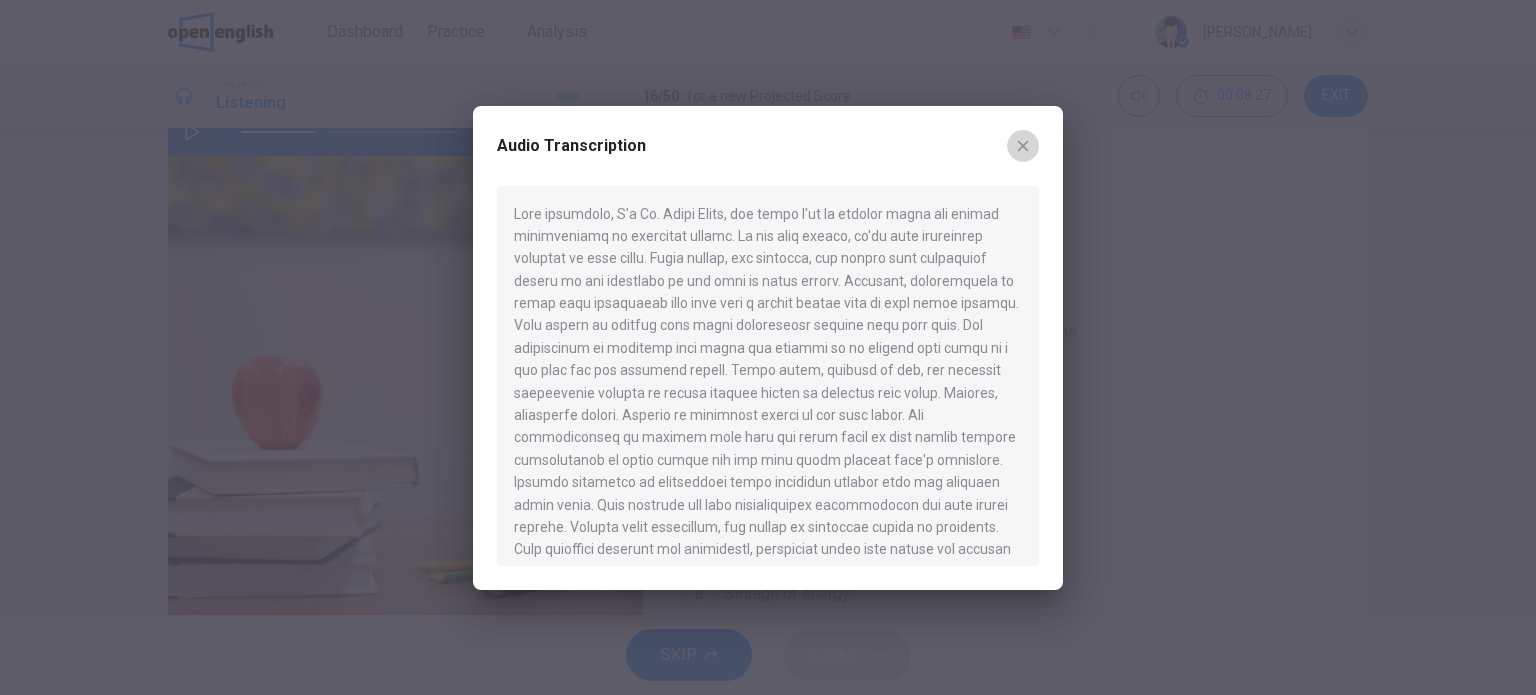 click at bounding box center (1023, 146) 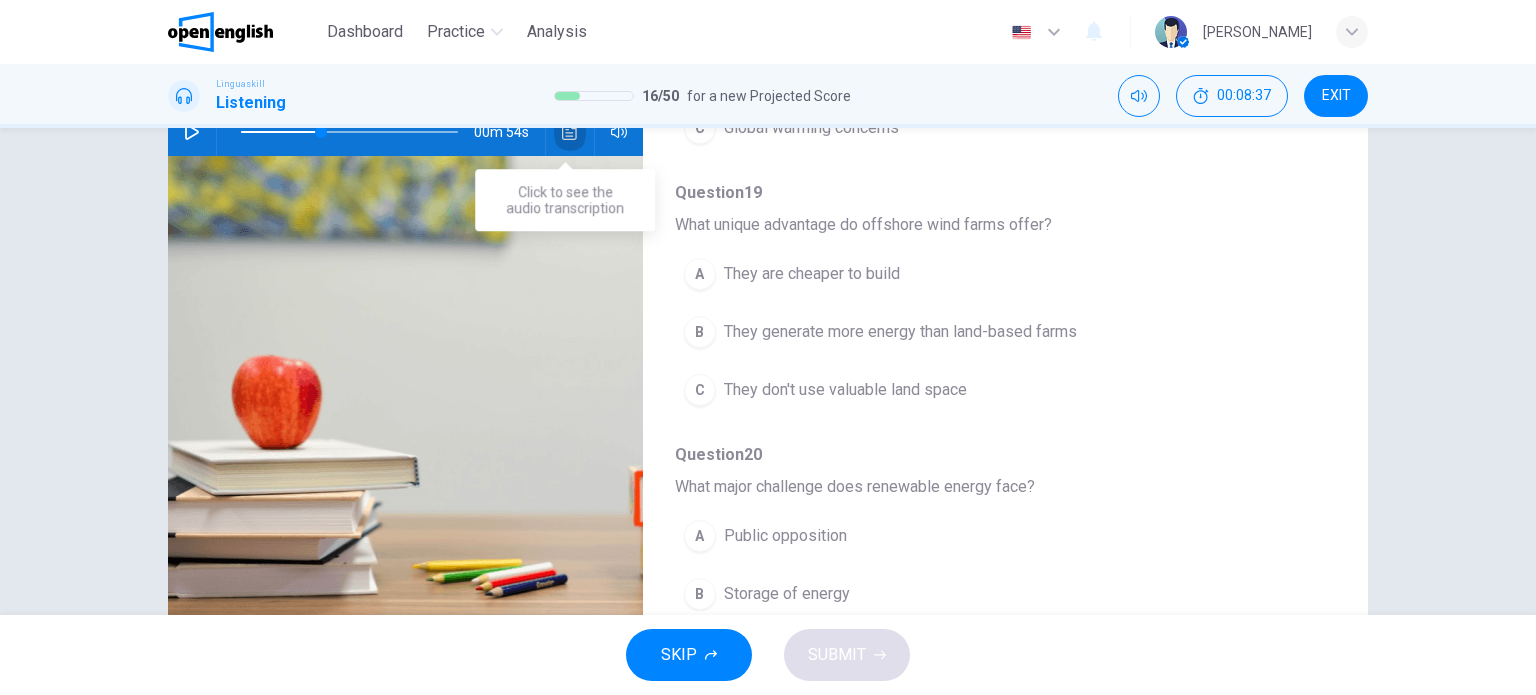 click 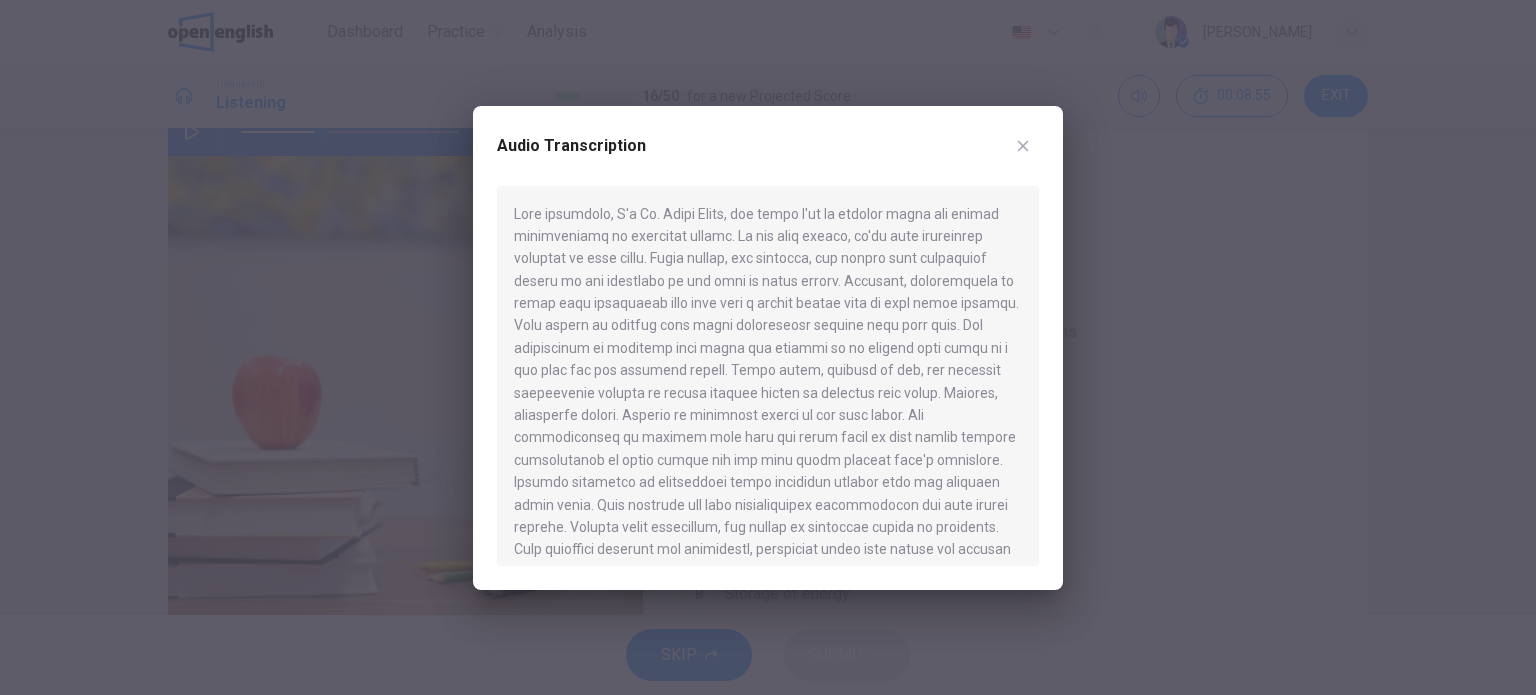 click at bounding box center (768, 376) 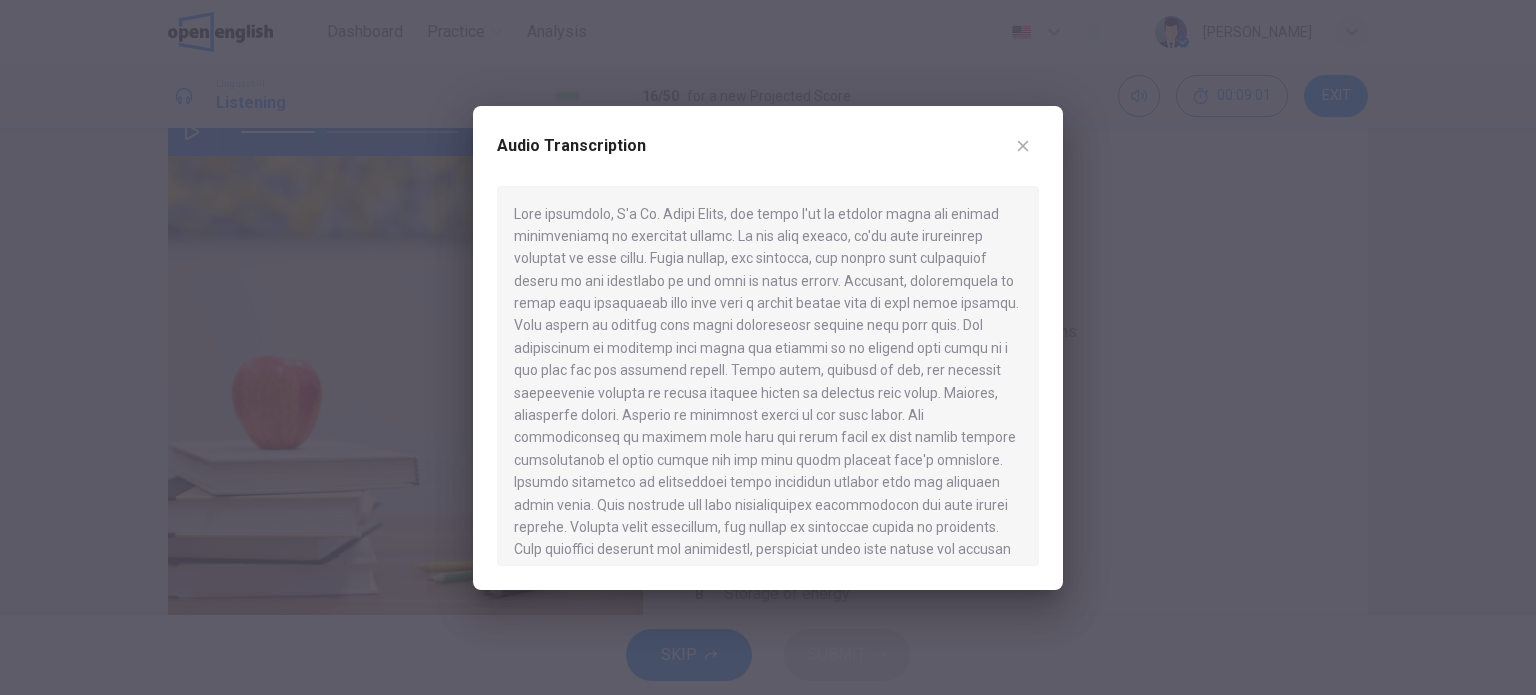 click at bounding box center (1023, 146) 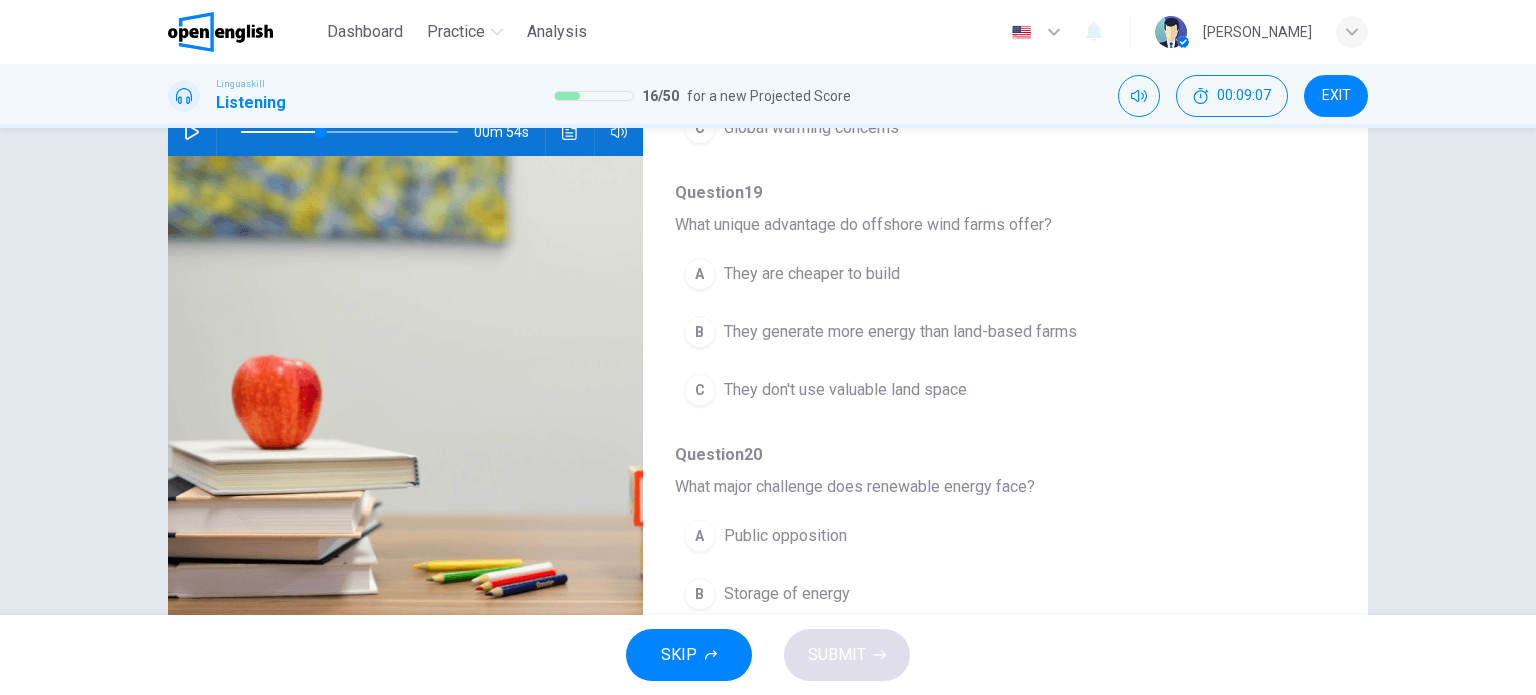 drag, startPoint x: 1331, startPoint y: 242, endPoint x: 1341, endPoint y: 319, distance: 77.64664 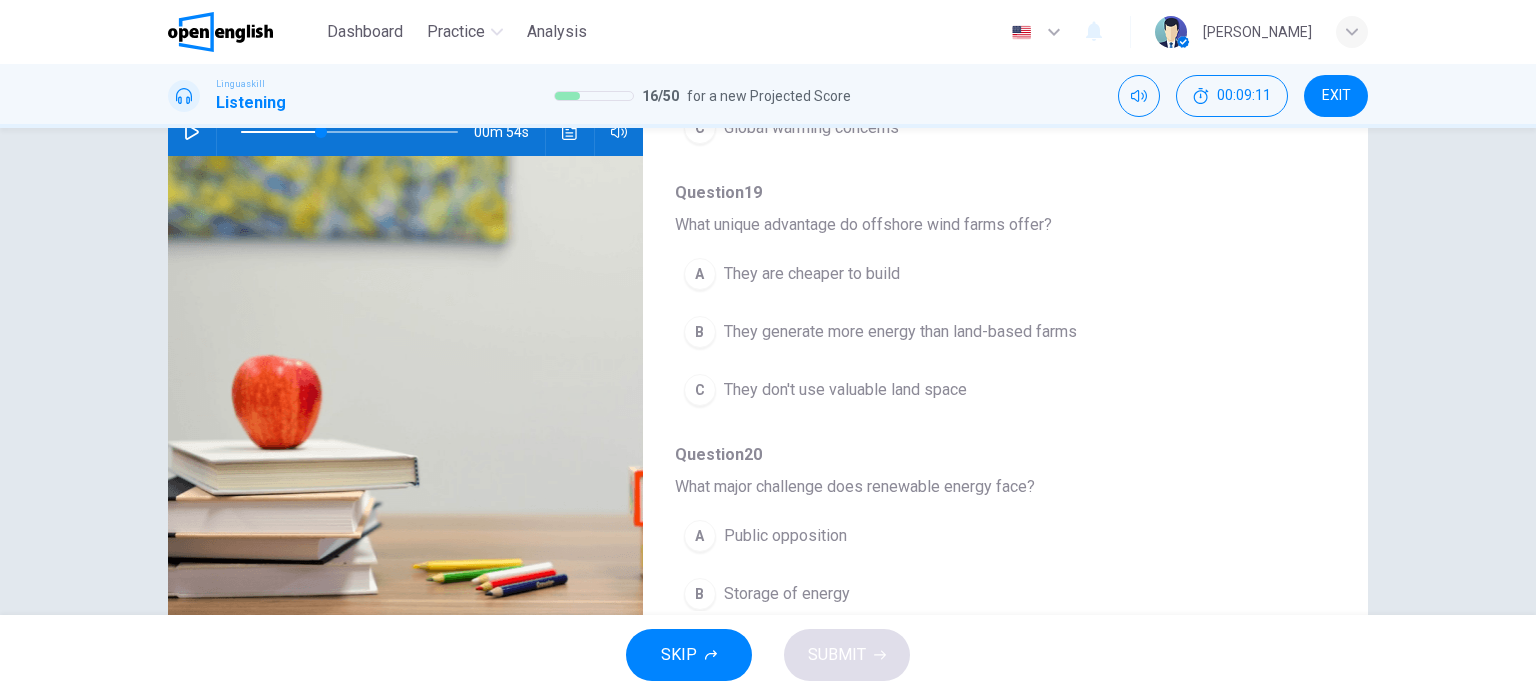 click 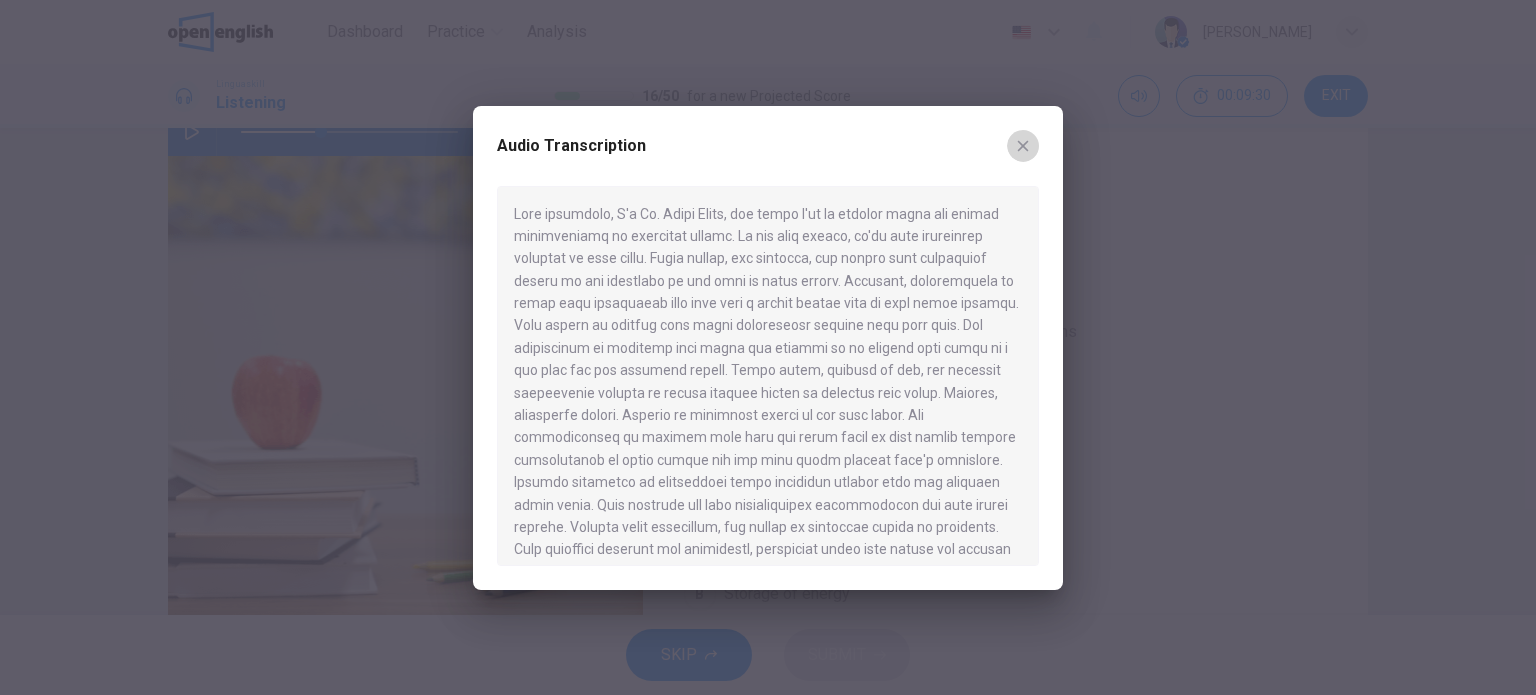 click 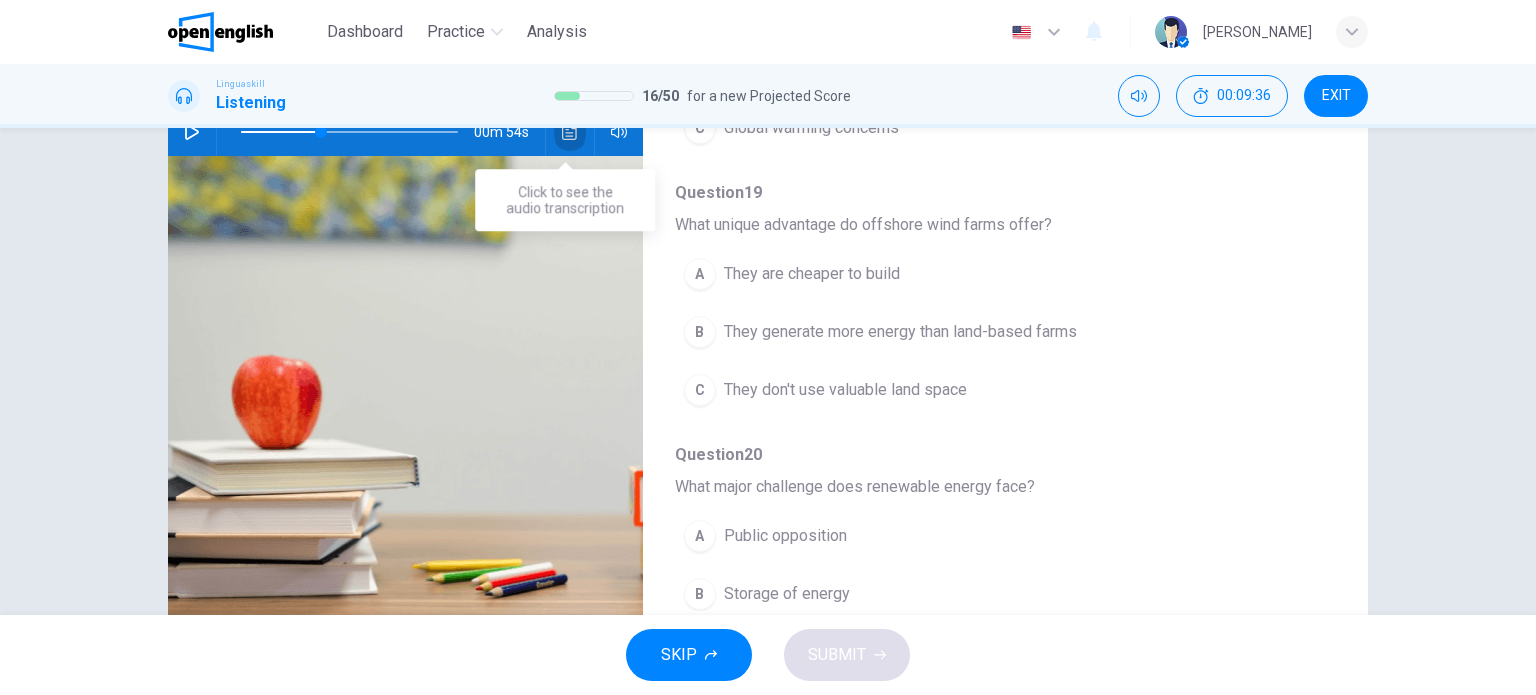 click 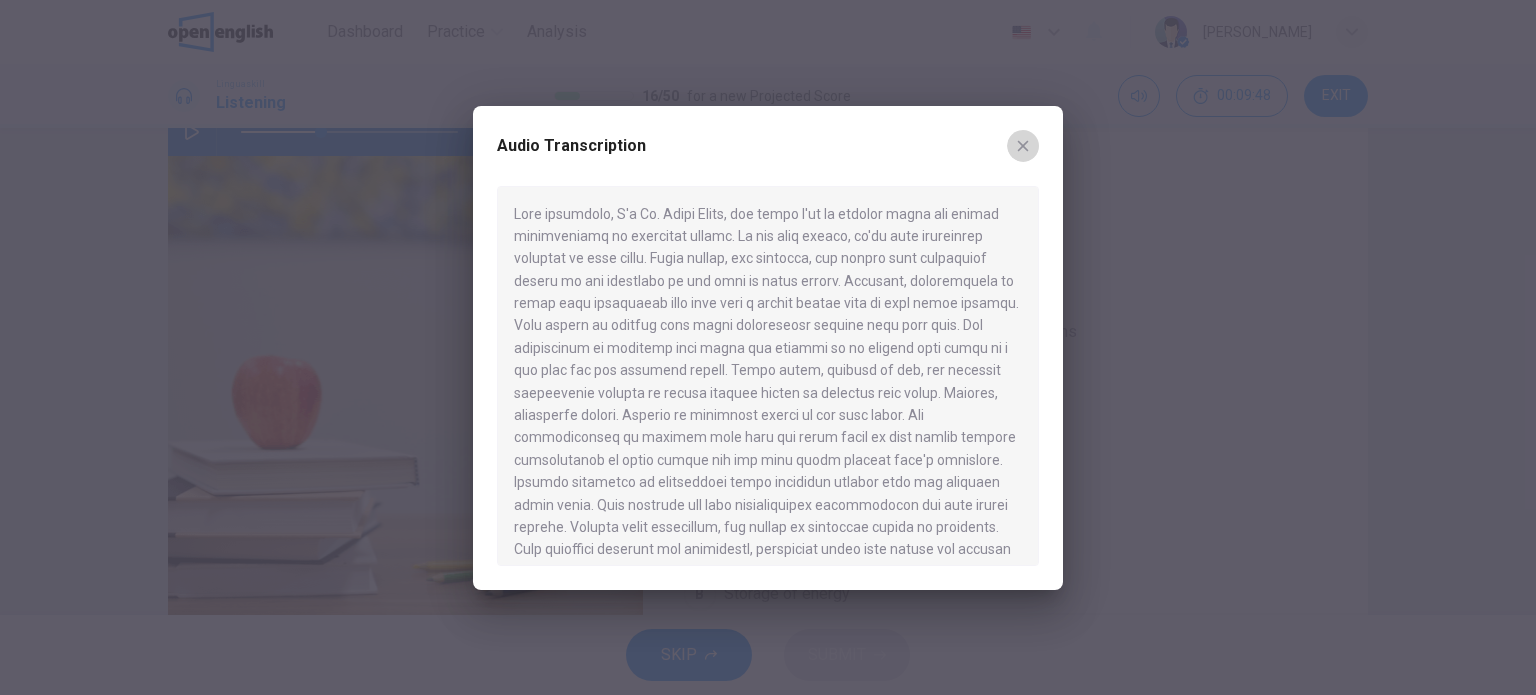 click 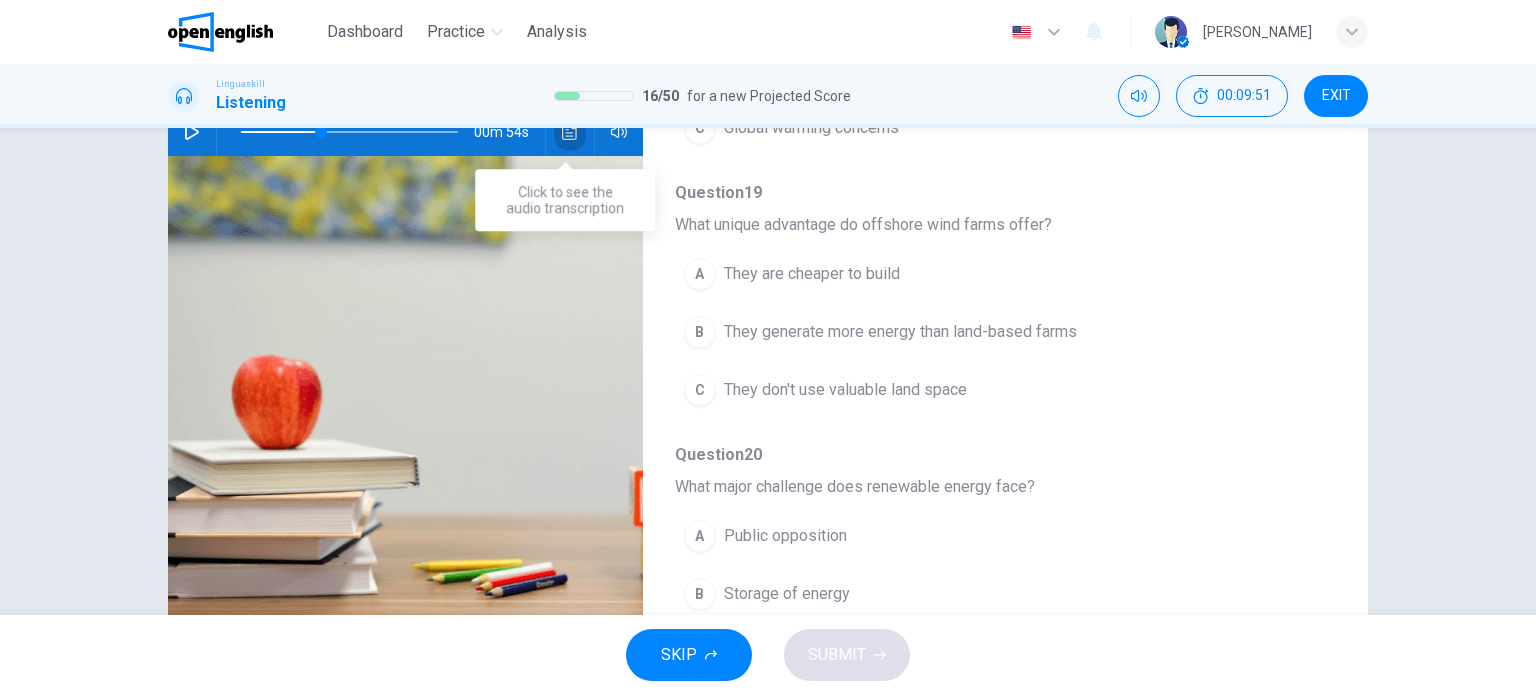 click 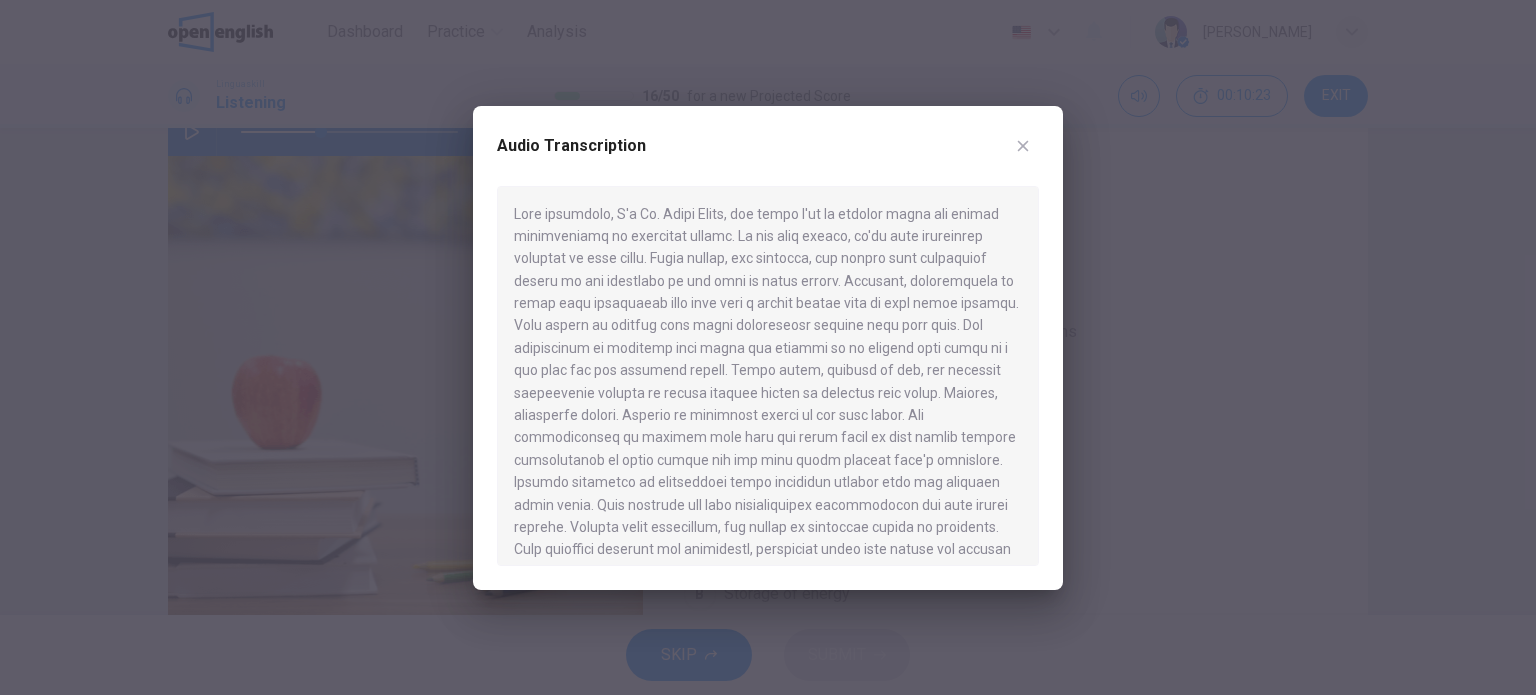 click 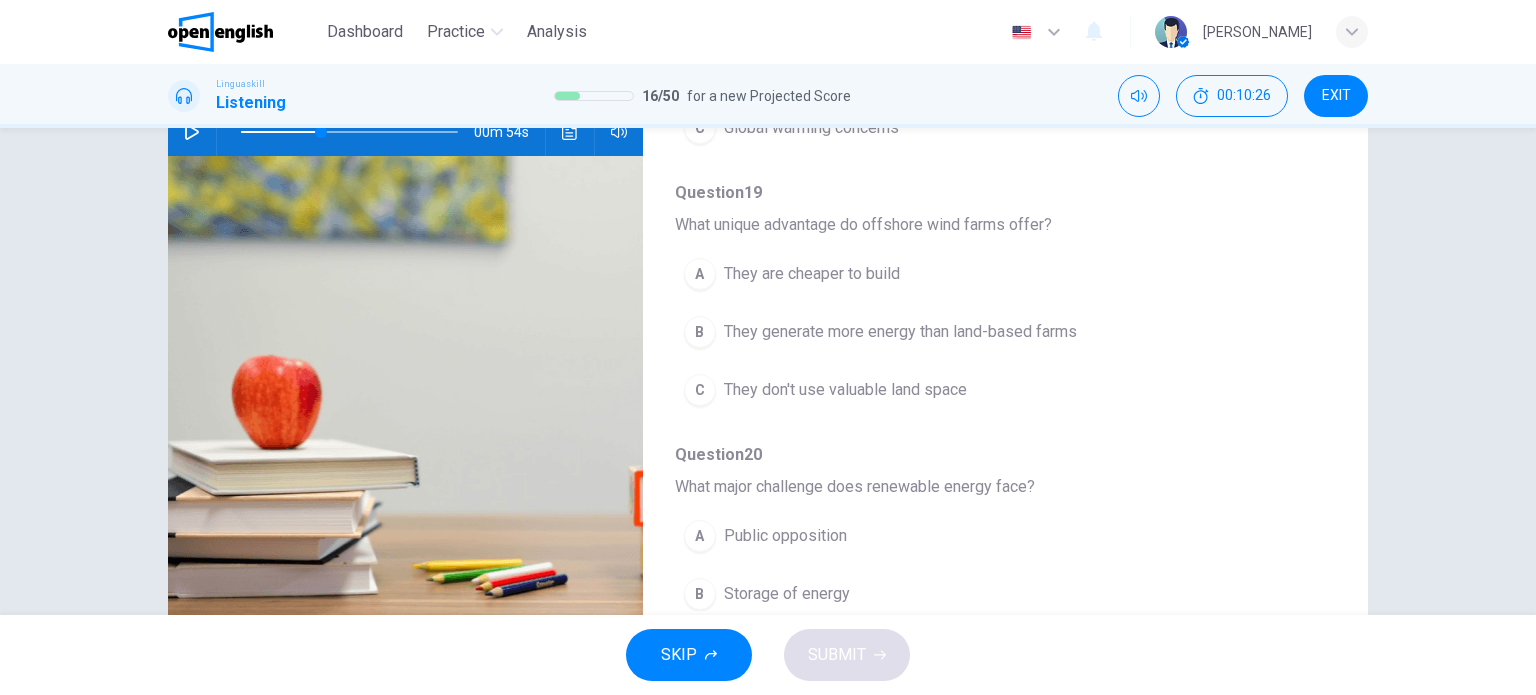 click on "They don't use valuable land space" at bounding box center [845, 390] 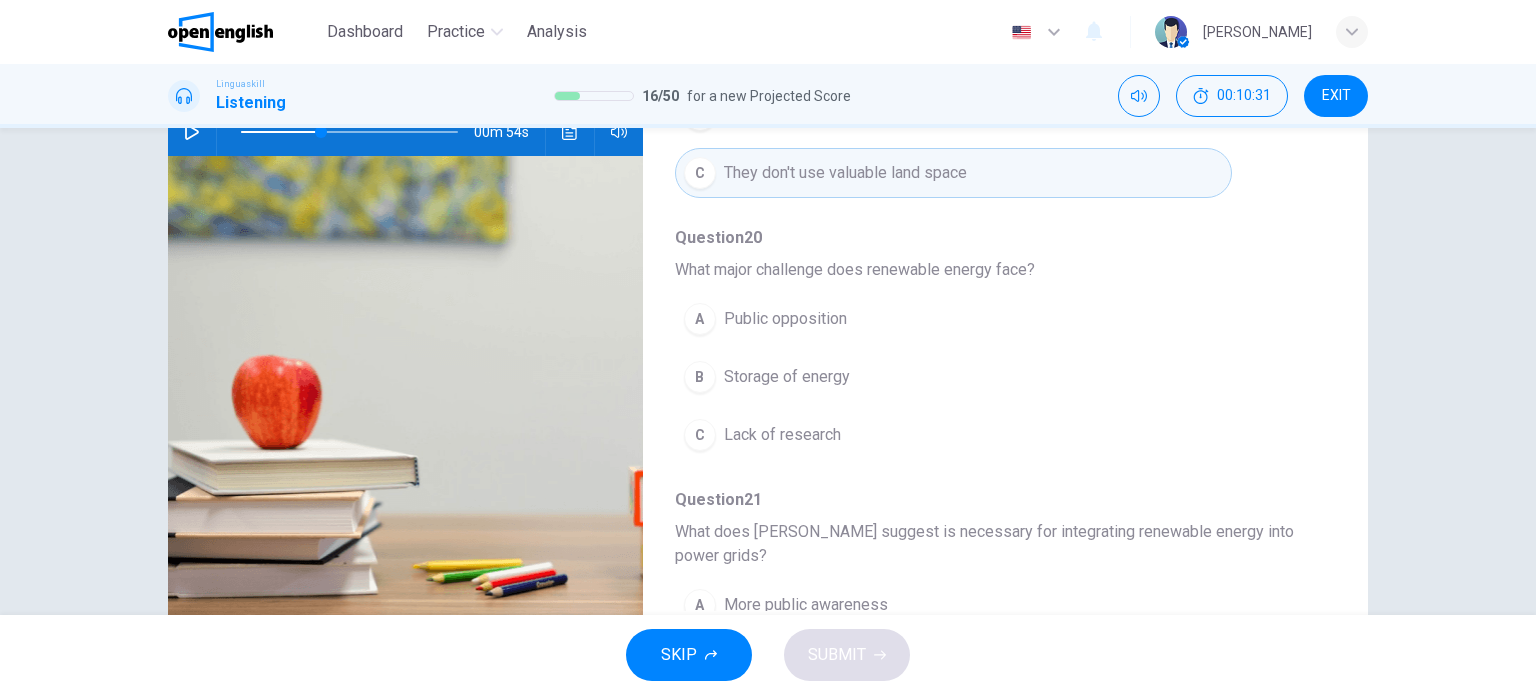 scroll, scrollTop: 750, scrollLeft: 0, axis: vertical 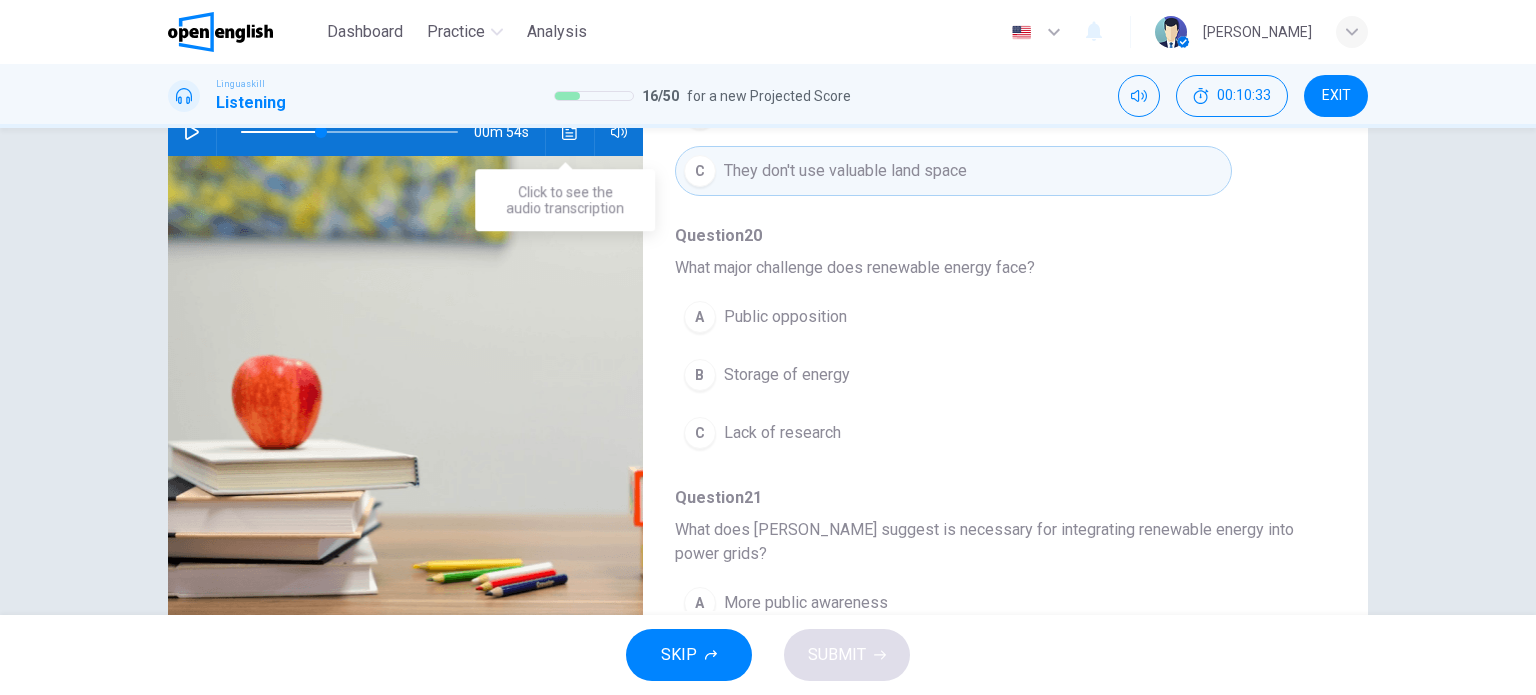 click 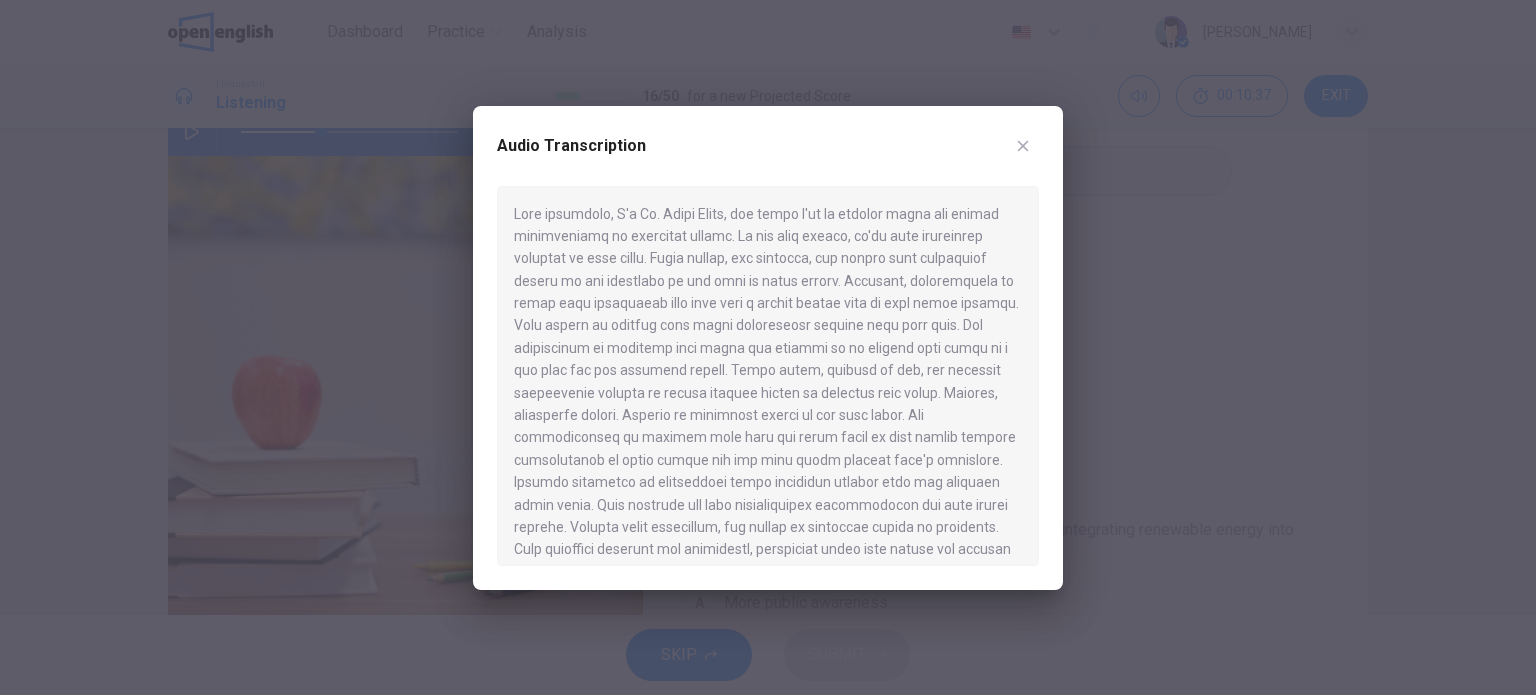 click at bounding box center (1023, 146) 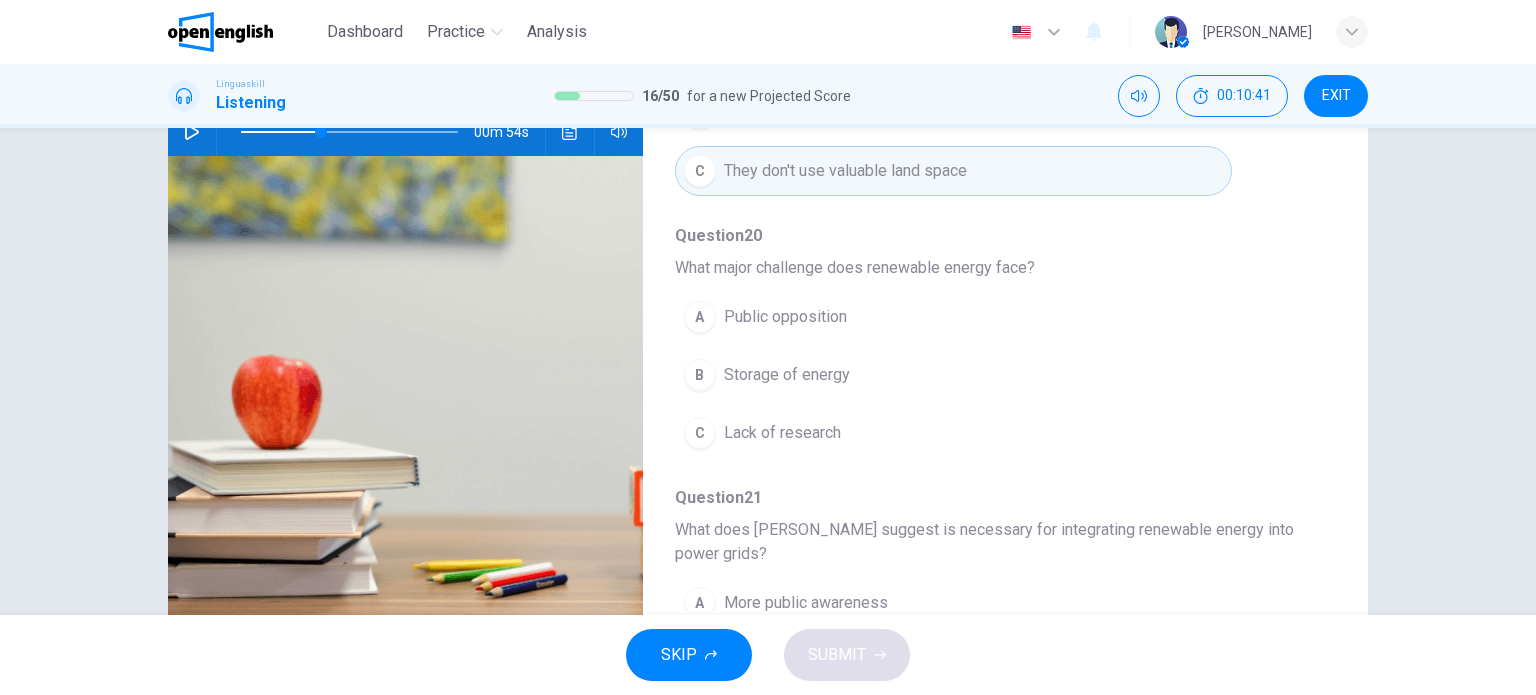 click on "Storage of energy" at bounding box center (787, 375) 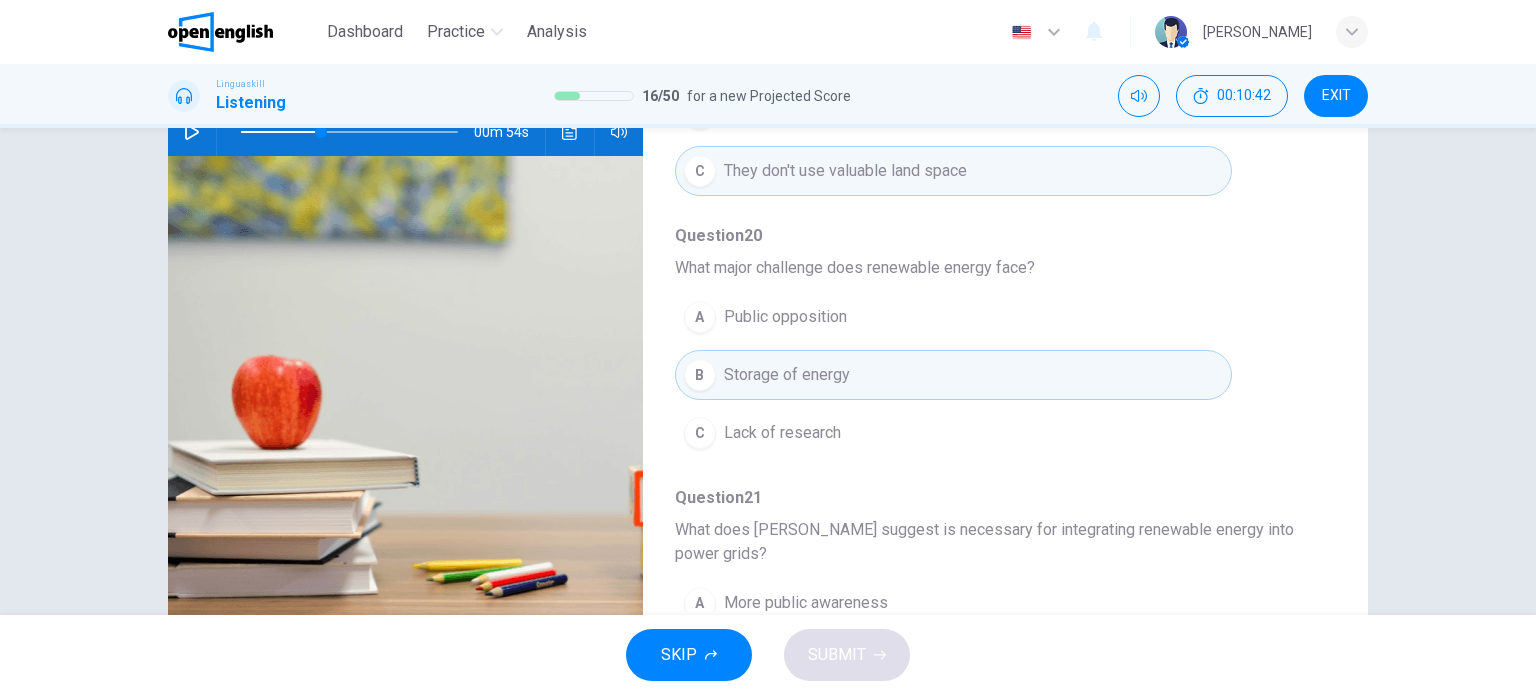 click on "Linguaskill Listening 16 / 50 for a new Projected Score 00:10:42 EXIT" at bounding box center [768, 96] 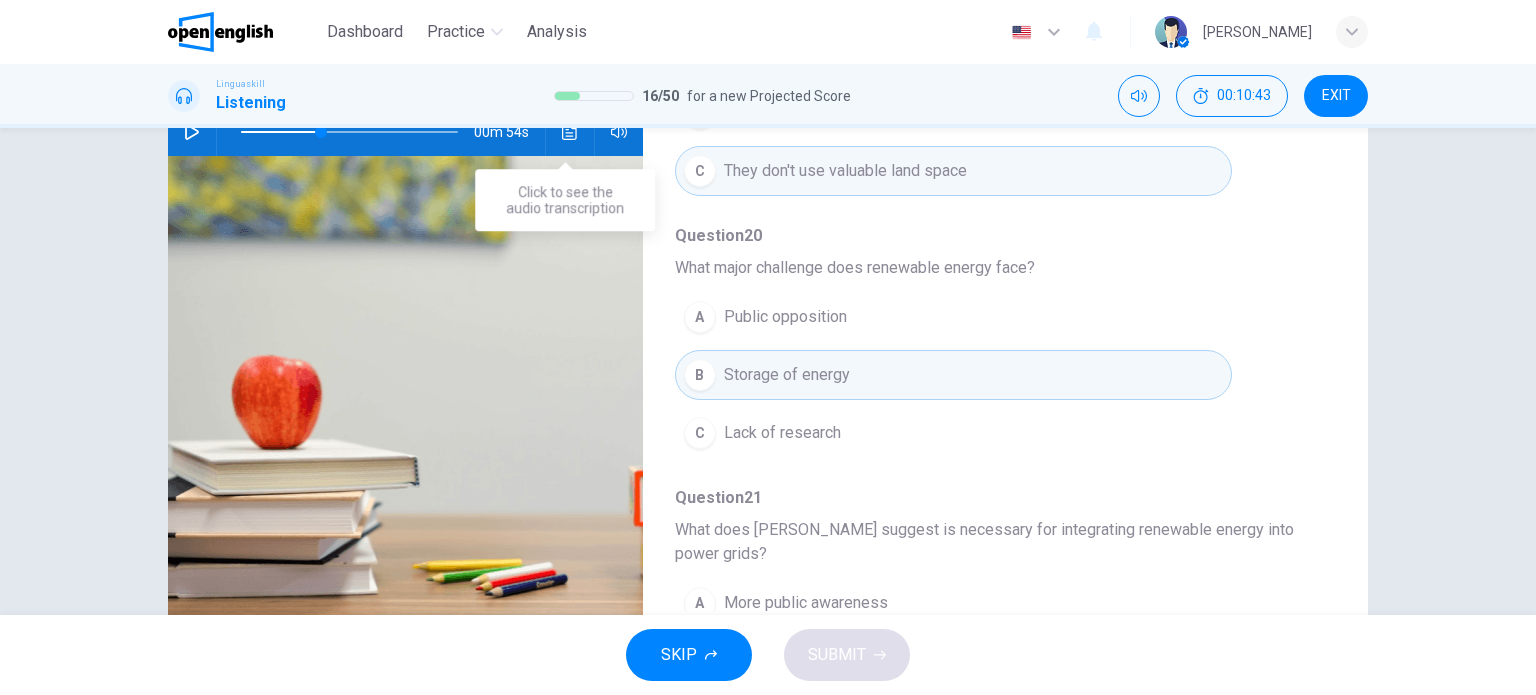 click at bounding box center [570, 132] 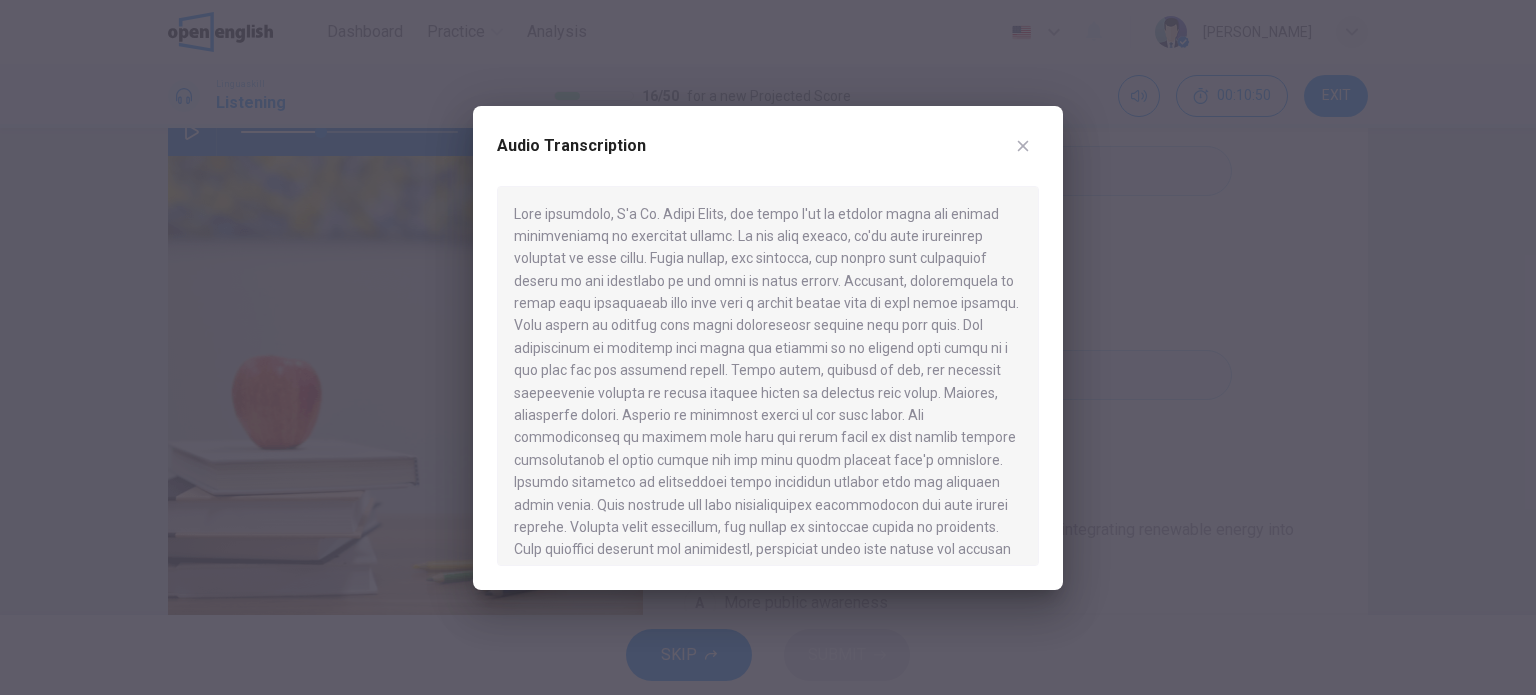 click 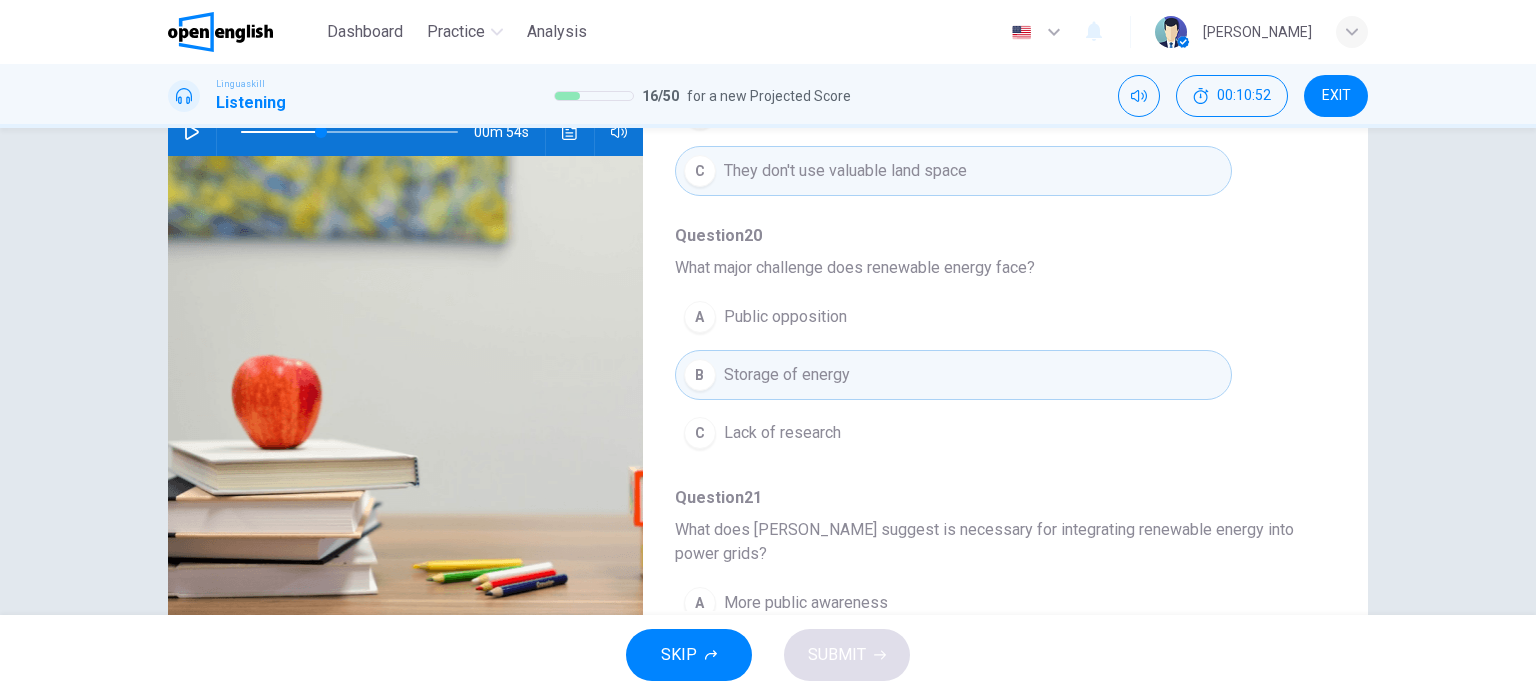scroll, scrollTop: 880, scrollLeft: 0, axis: vertical 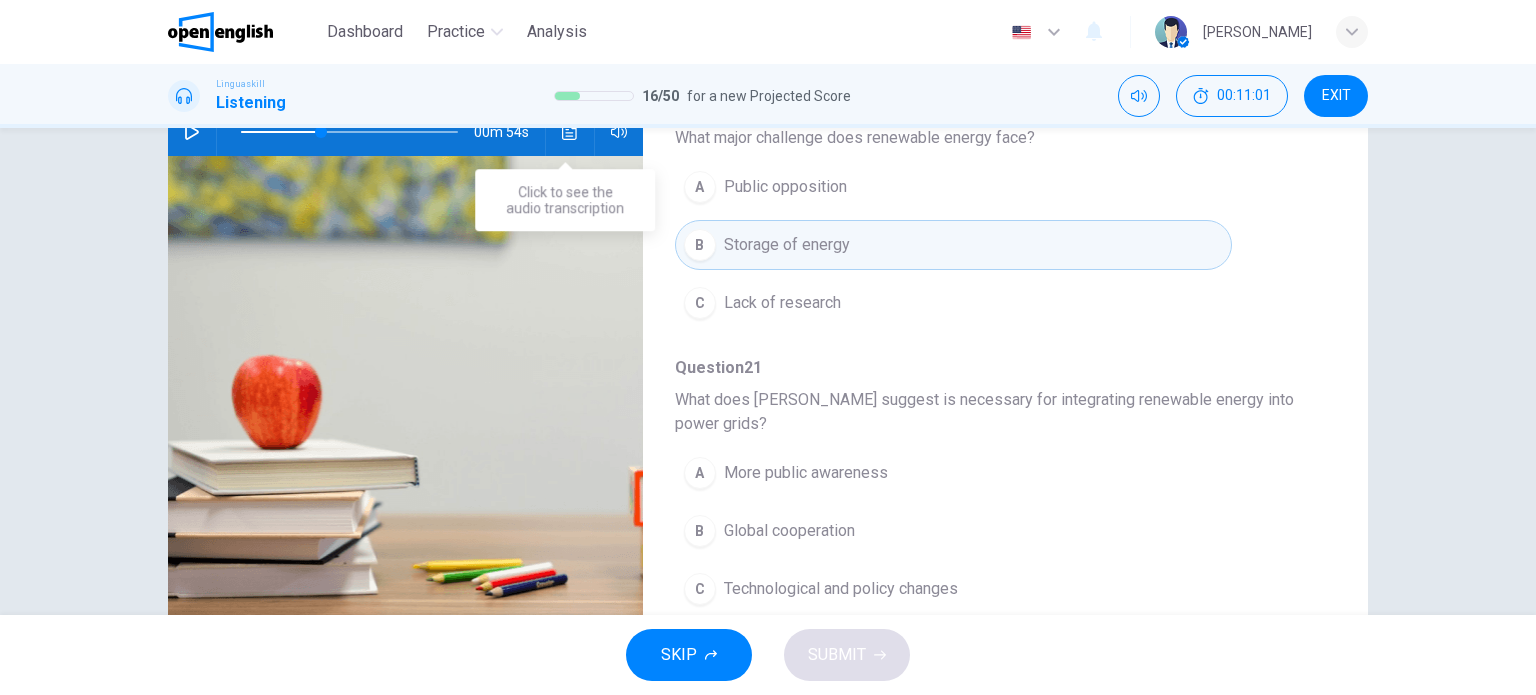 click at bounding box center [570, 132] 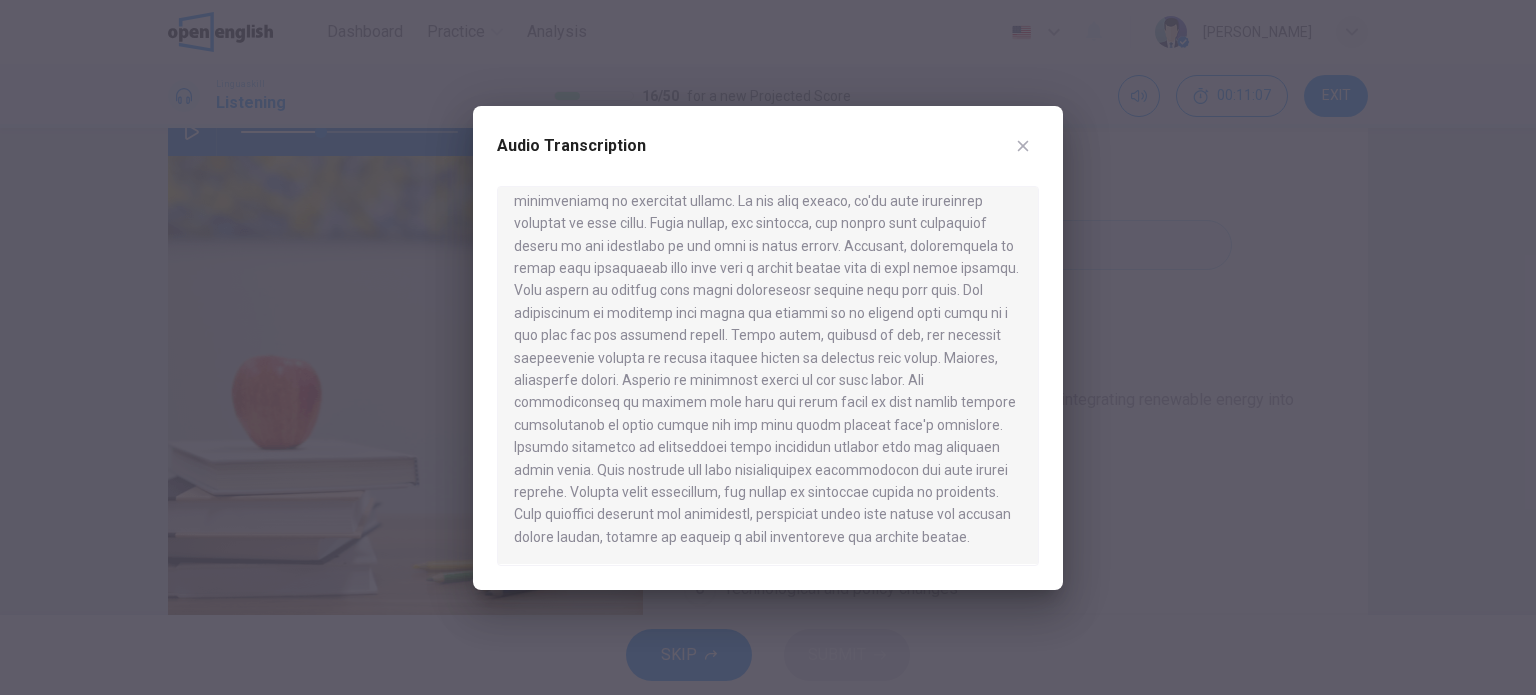 scroll, scrollTop: 47, scrollLeft: 0, axis: vertical 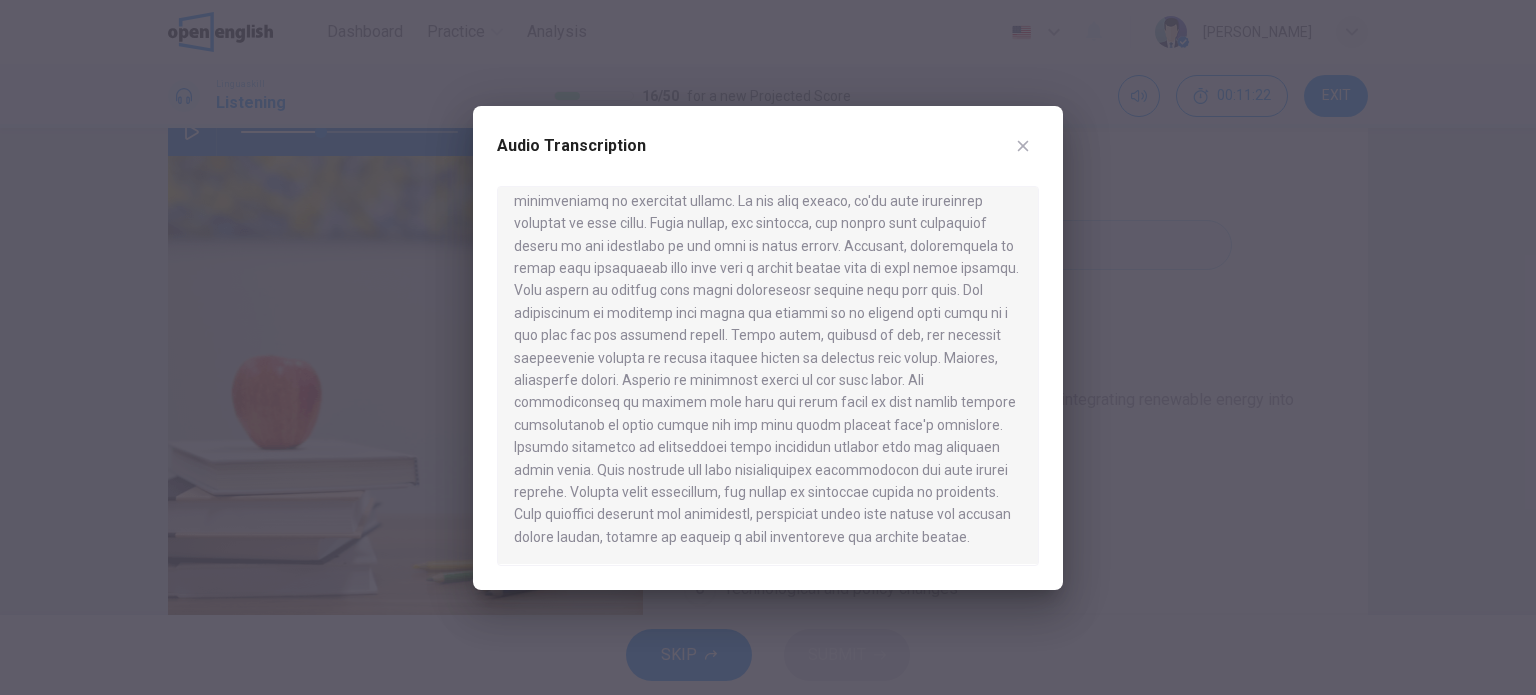 click at bounding box center (1023, 146) 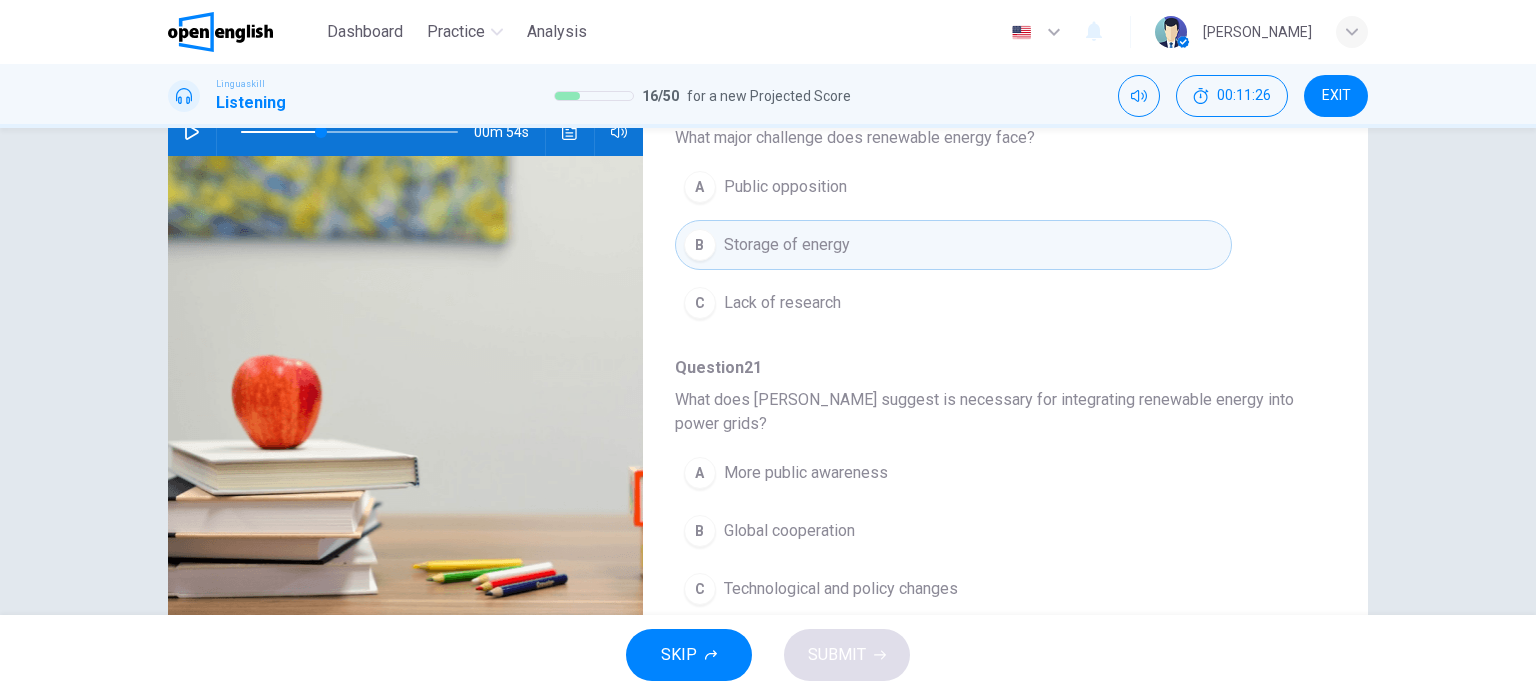 click on "Global cooperation" at bounding box center [789, 531] 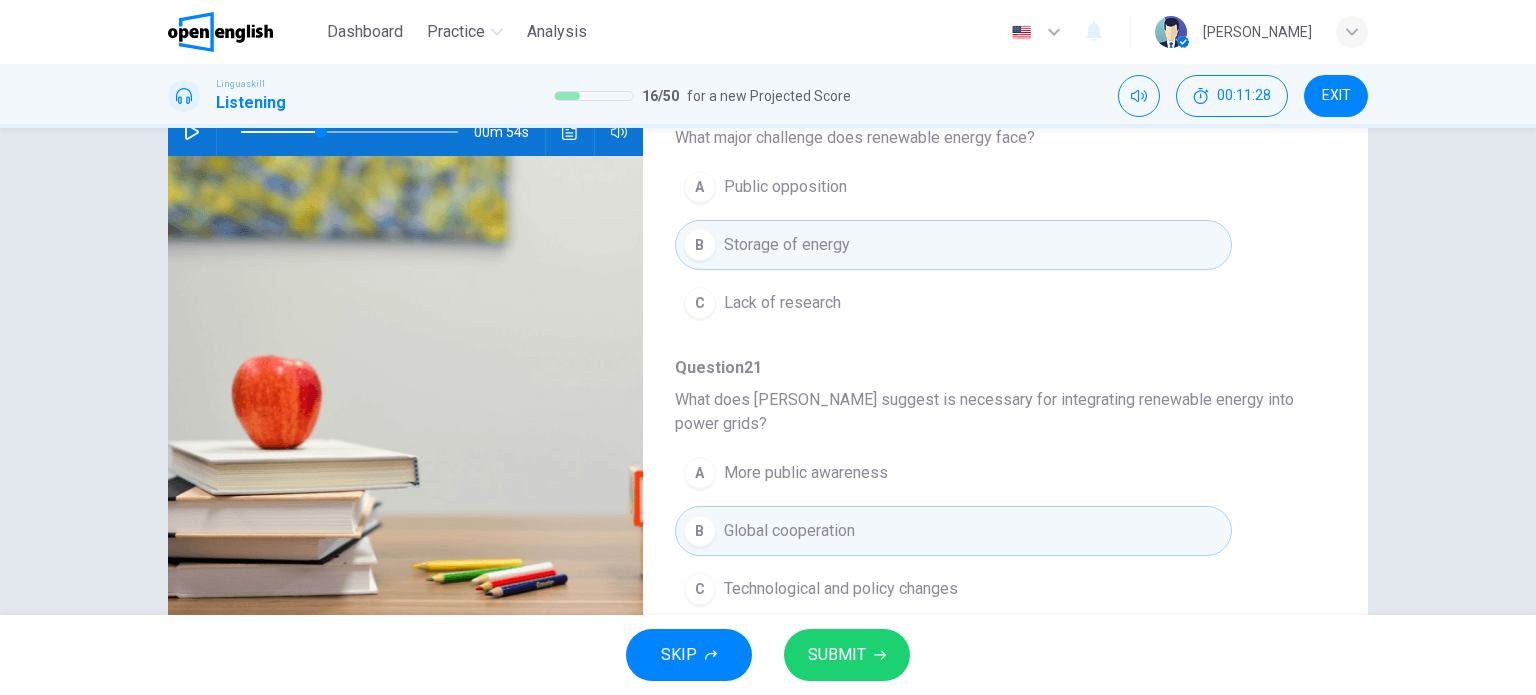 click on "SUBMIT" at bounding box center (837, 655) 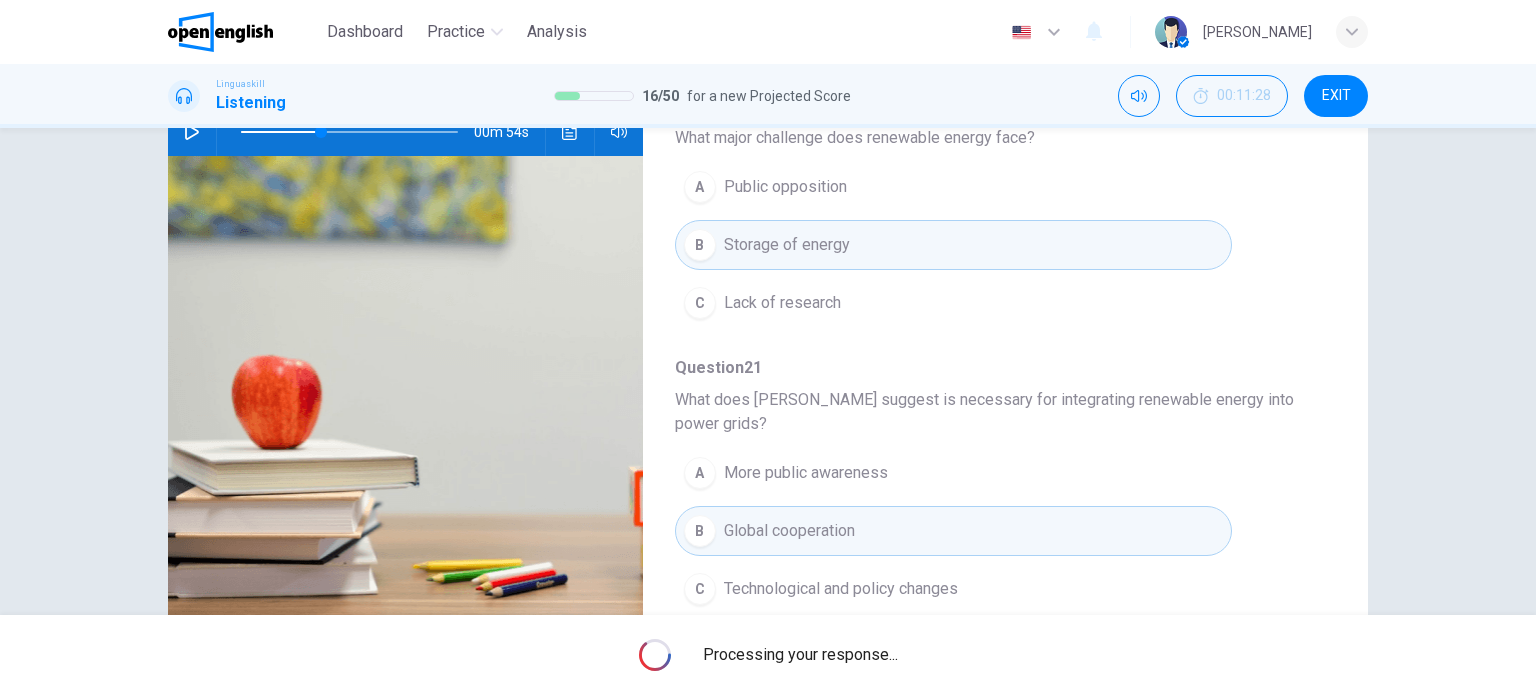 type on "**" 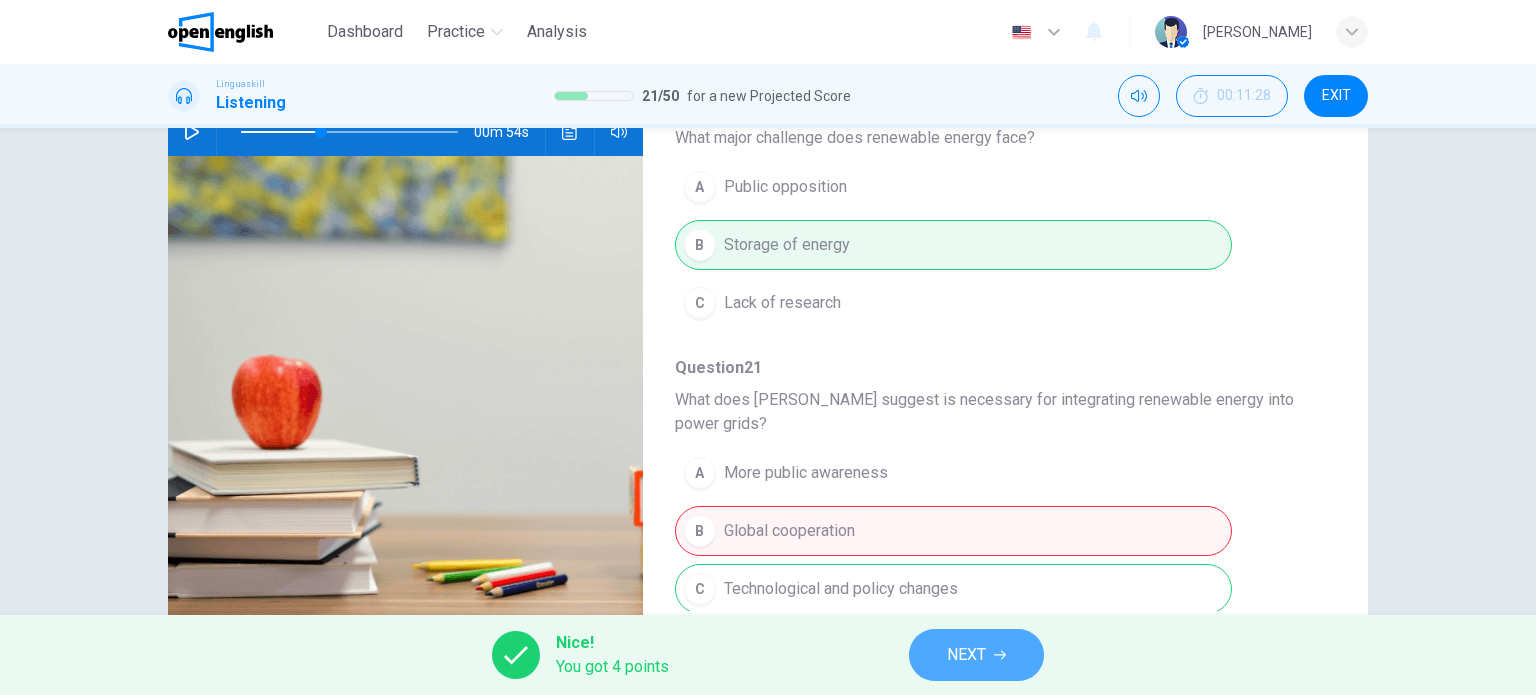 click on "NEXT" at bounding box center (966, 655) 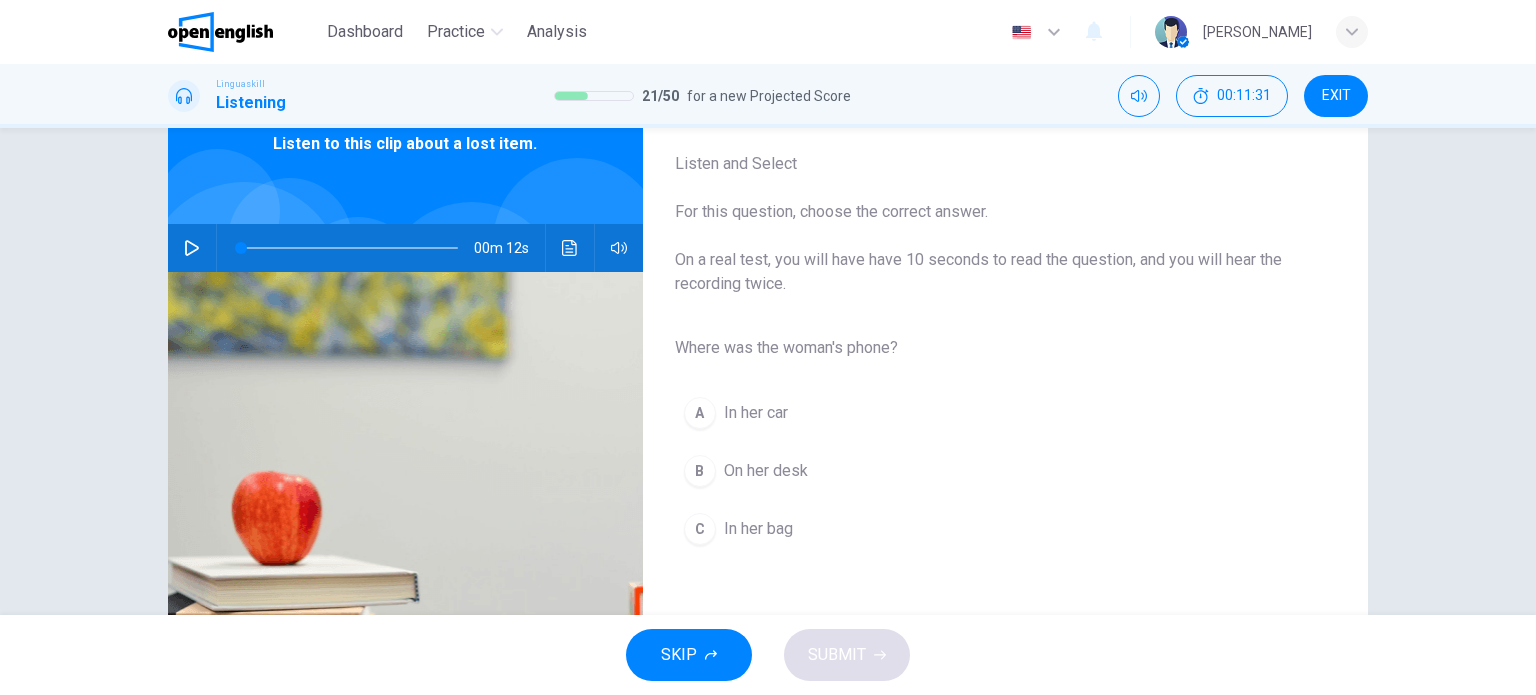 scroll, scrollTop: 106, scrollLeft: 0, axis: vertical 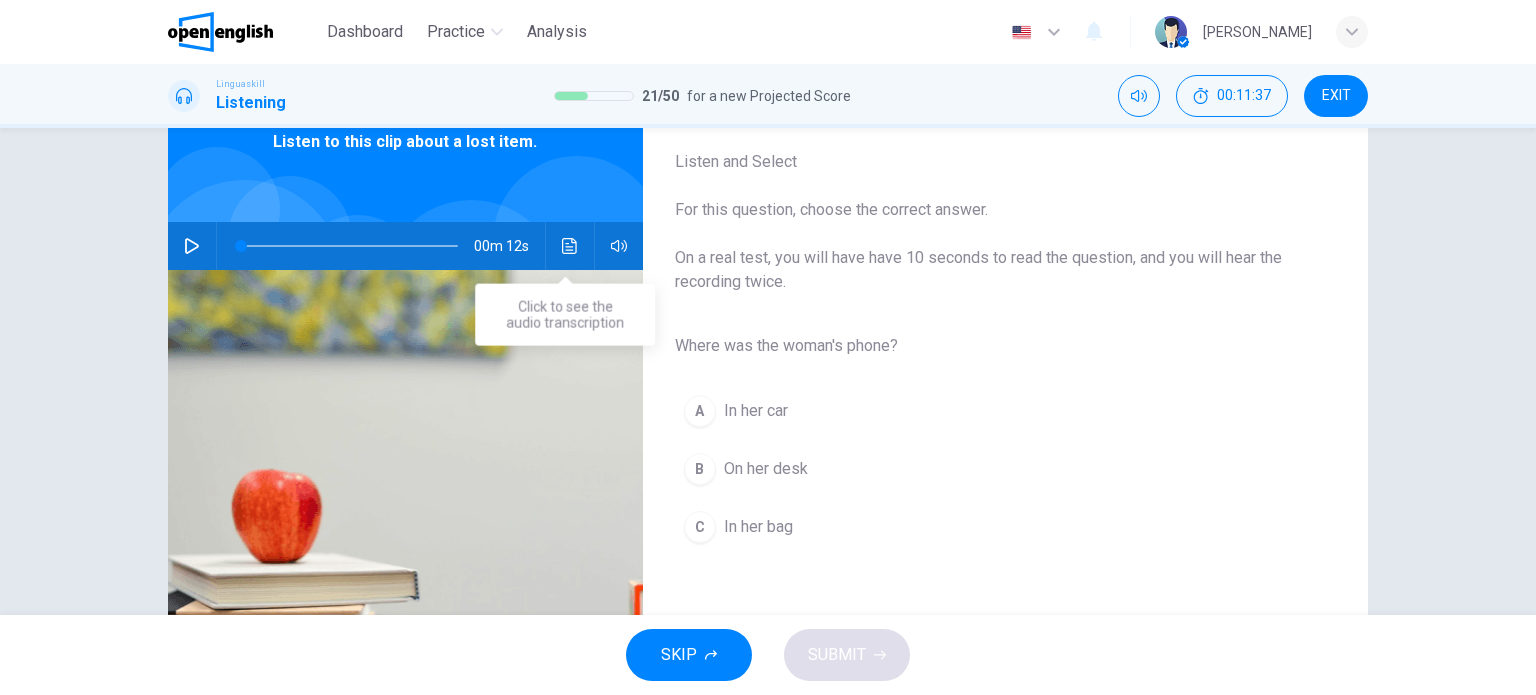 click 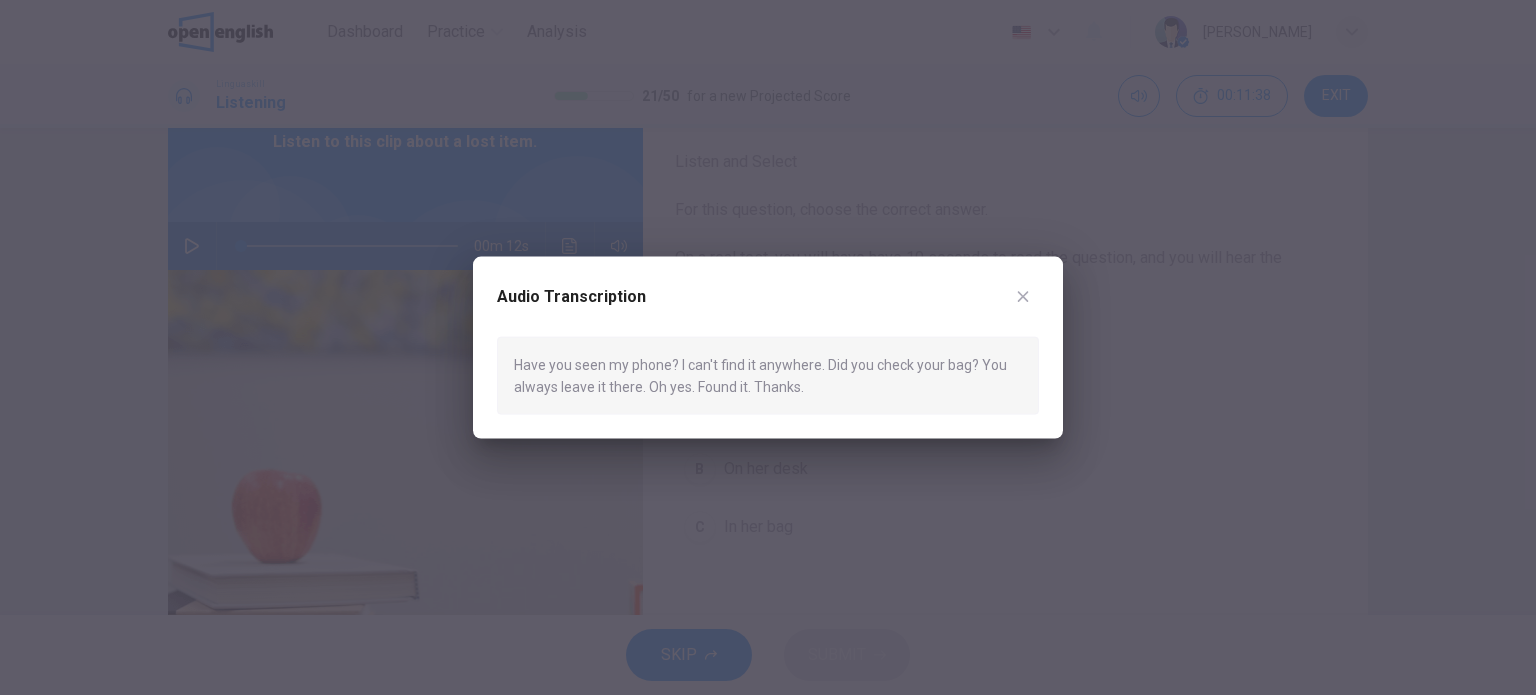 click on "Audio Transcription Have you seen my phone? I can't find it anywhere. Did you check your bag? You always leave it there. Oh yes. Found it. Thanks." at bounding box center [768, 347] 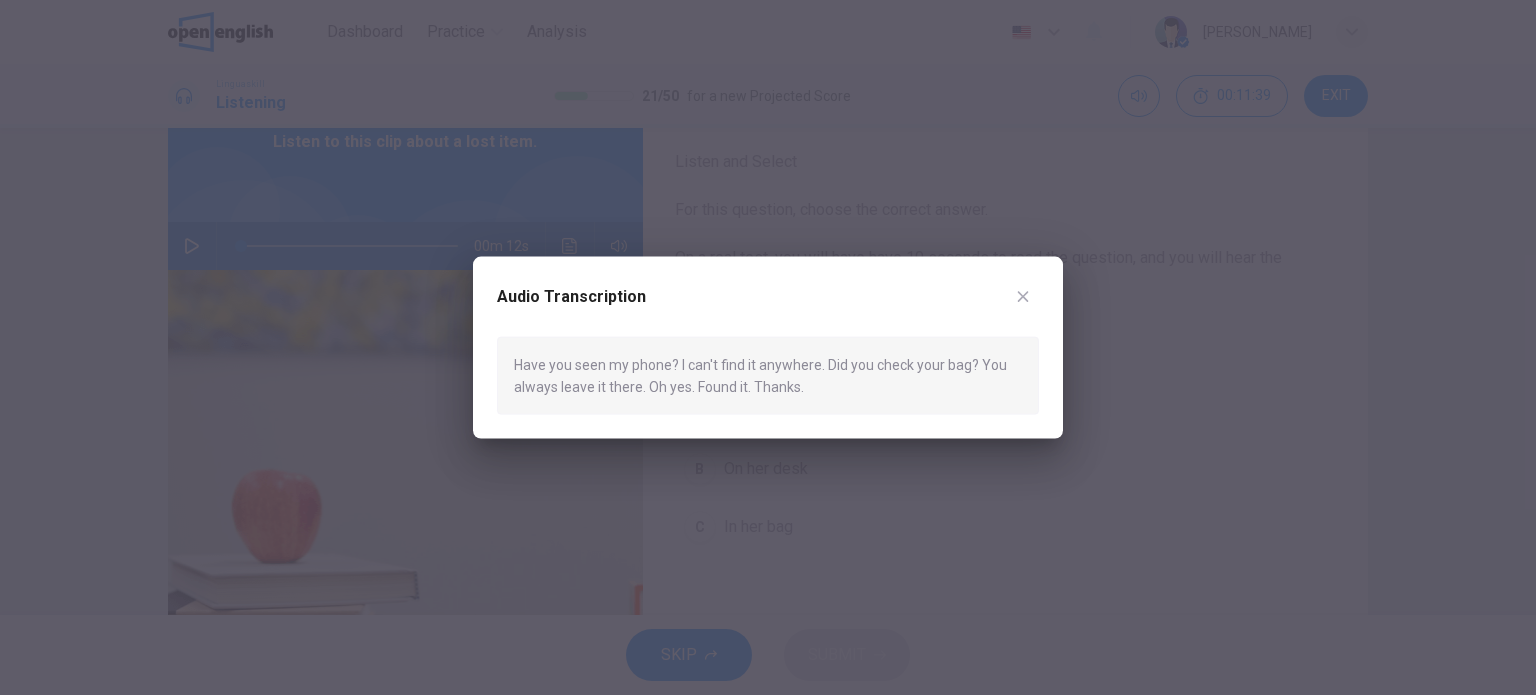 click 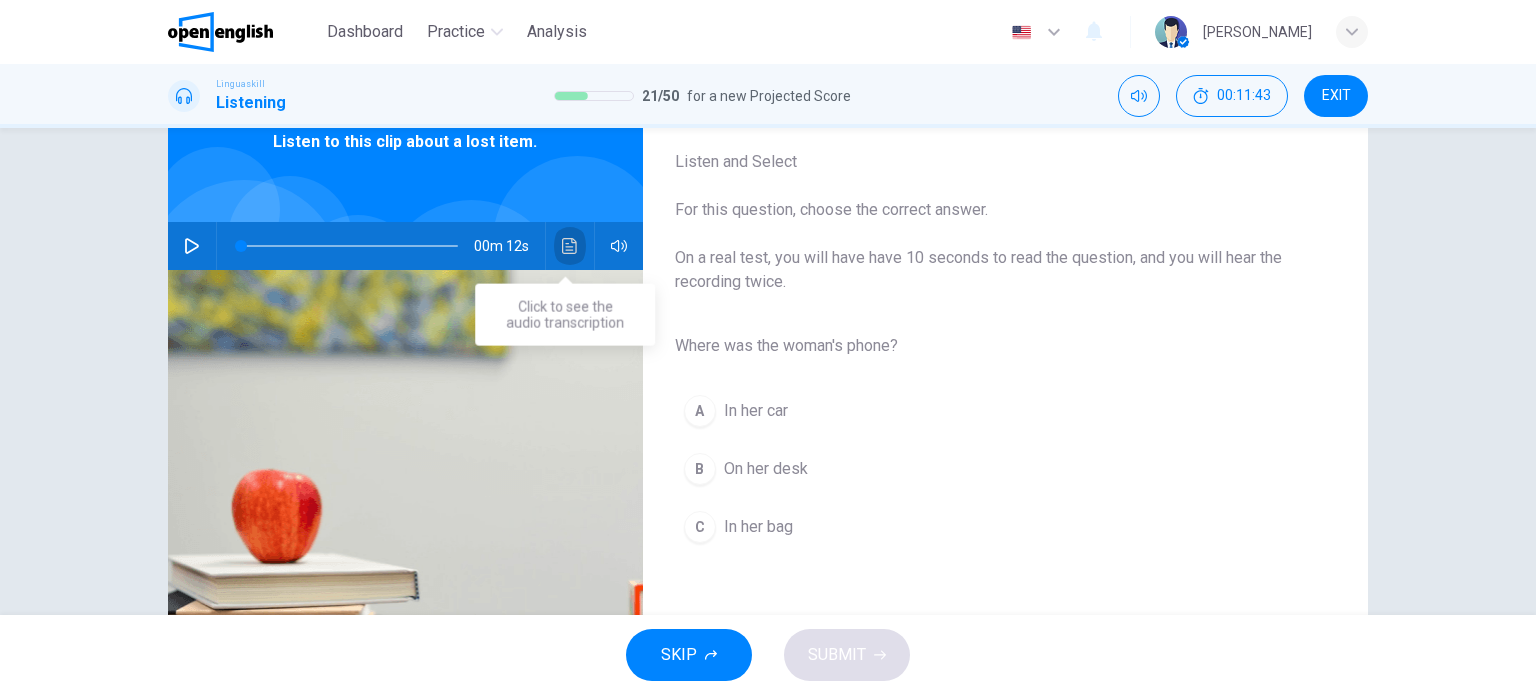 click 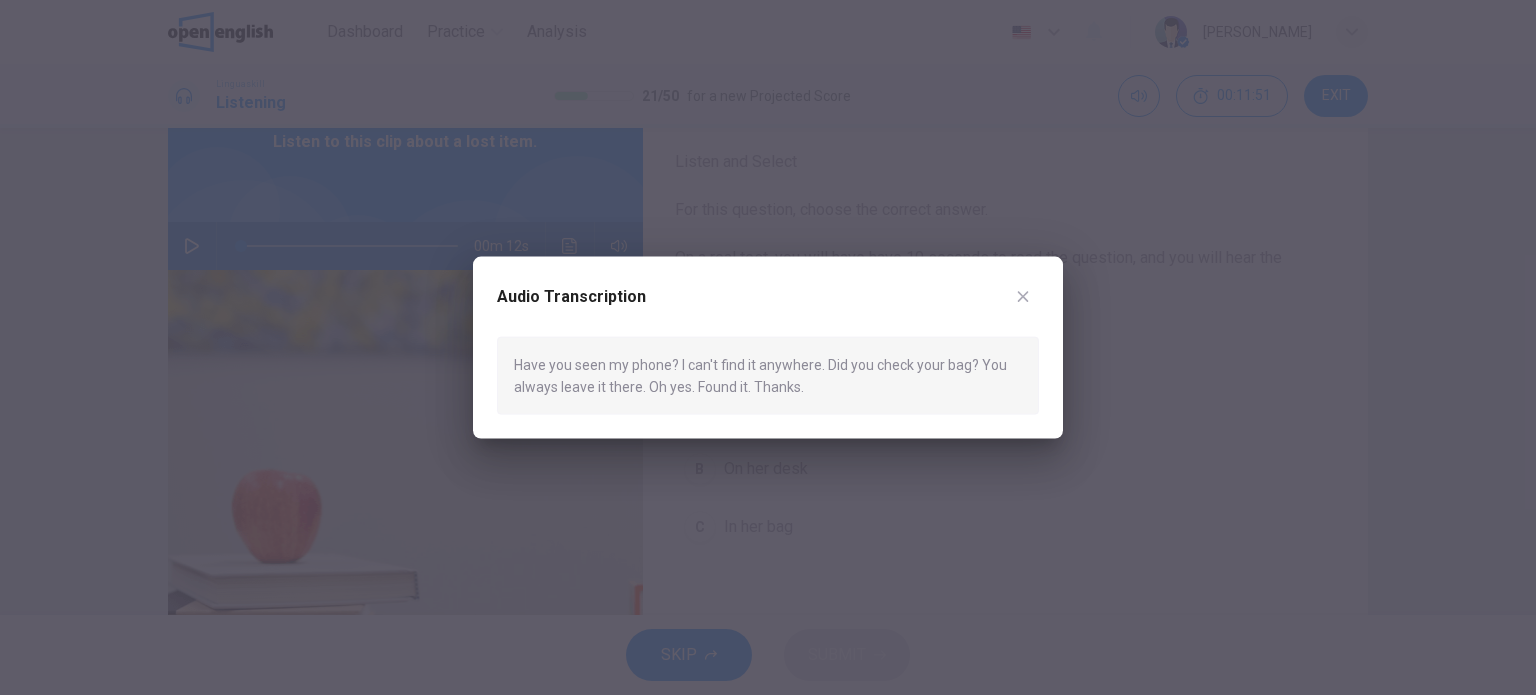 click 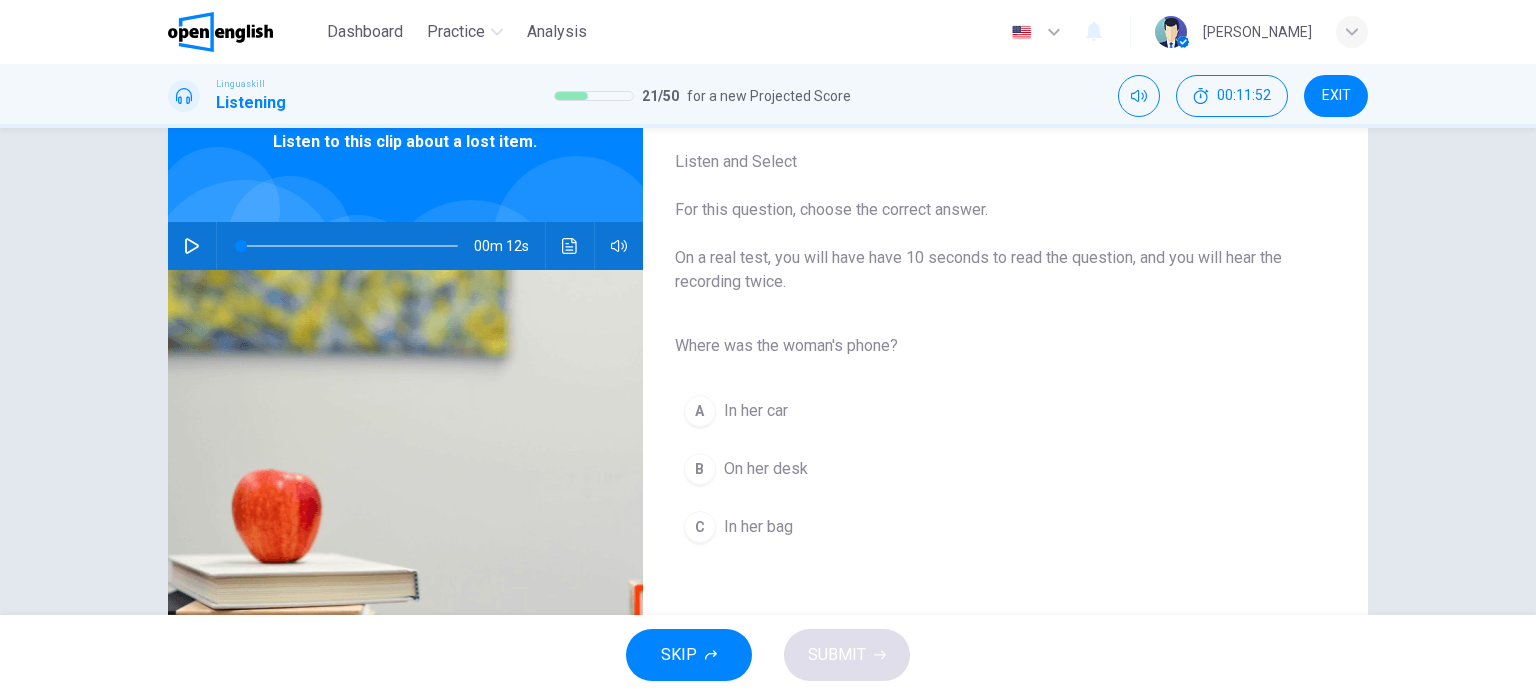 click on "In her bag" at bounding box center (758, 527) 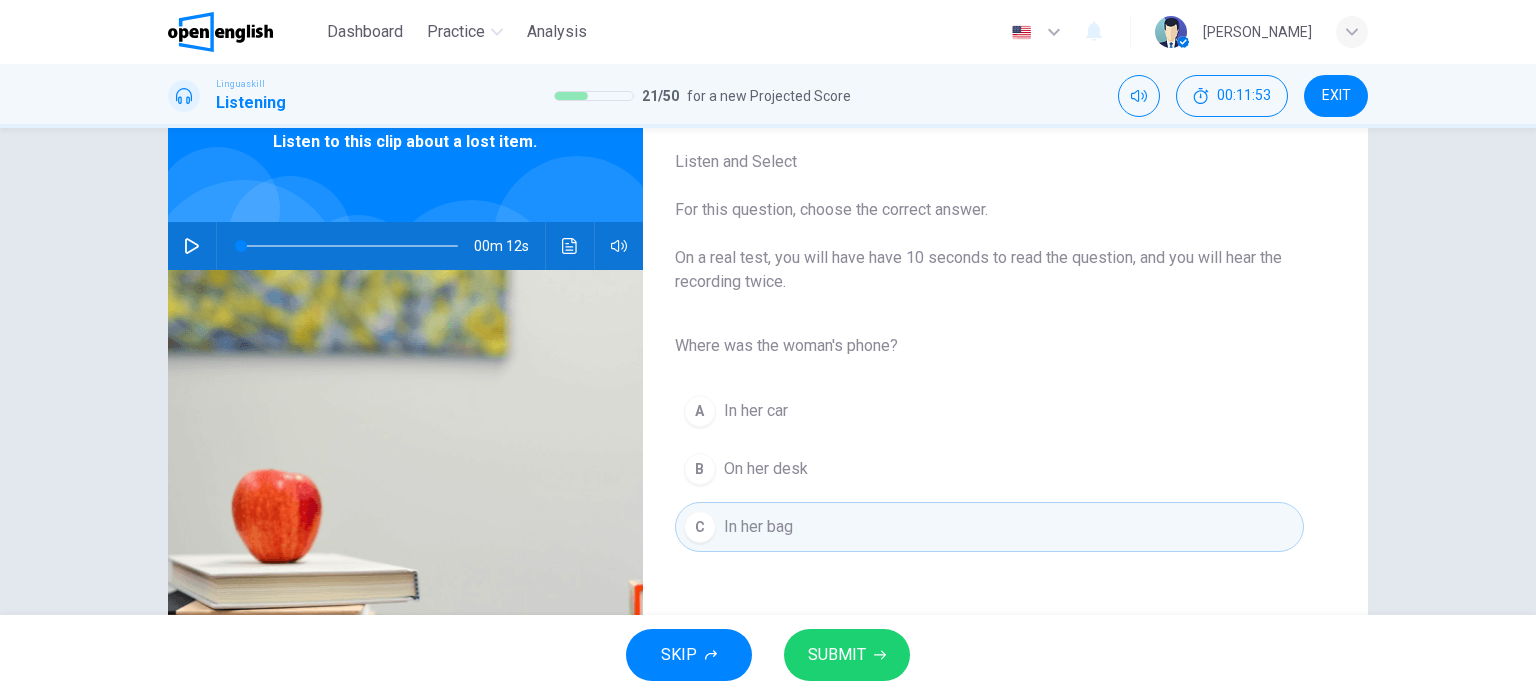 click on "SUBMIT" at bounding box center [847, 655] 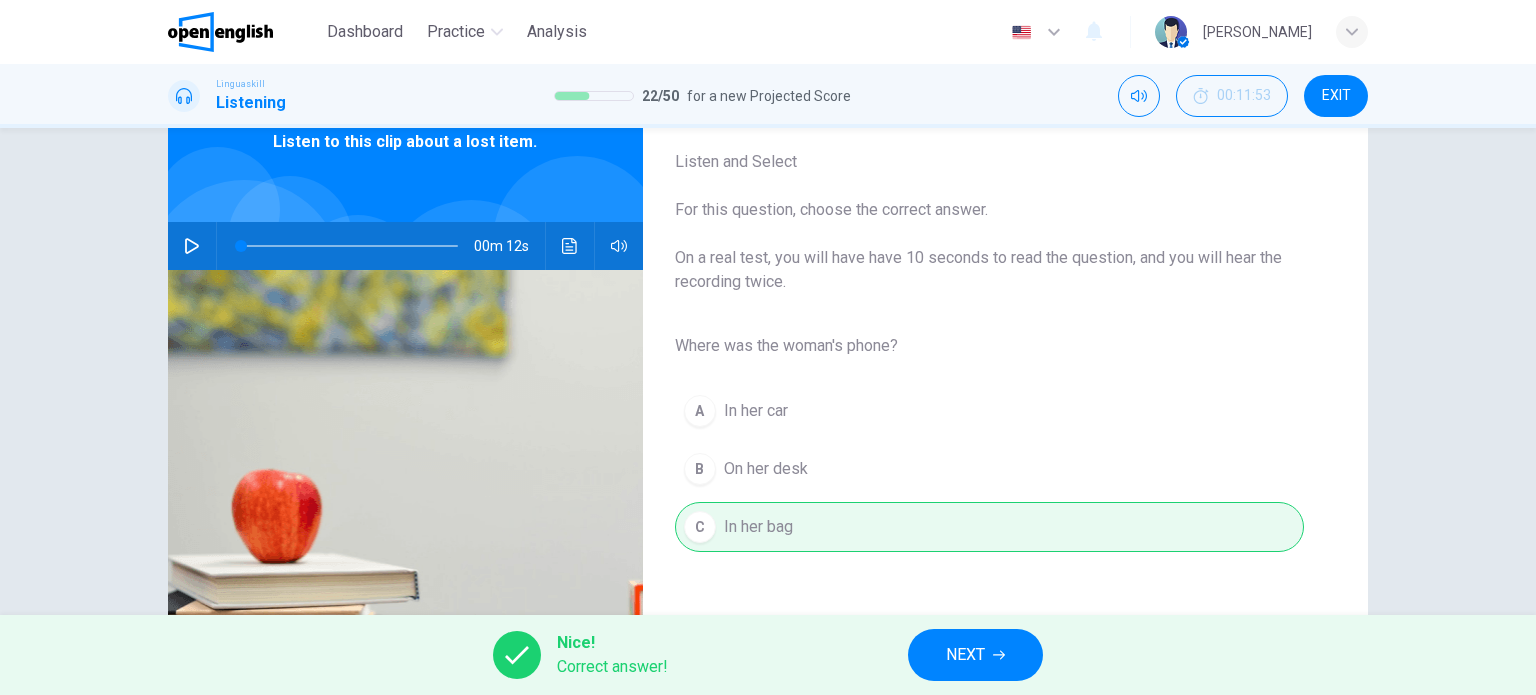 click on "NEXT" at bounding box center [965, 655] 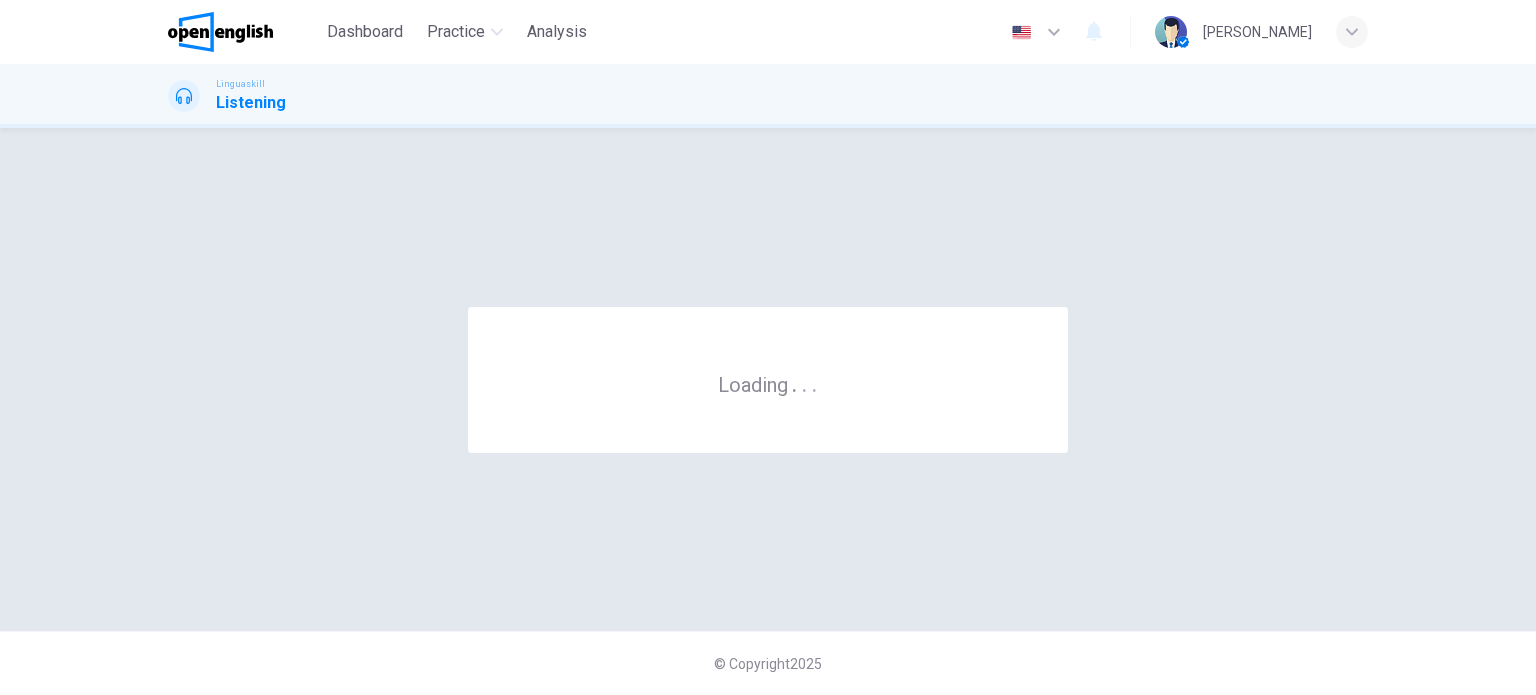 scroll, scrollTop: 0, scrollLeft: 0, axis: both 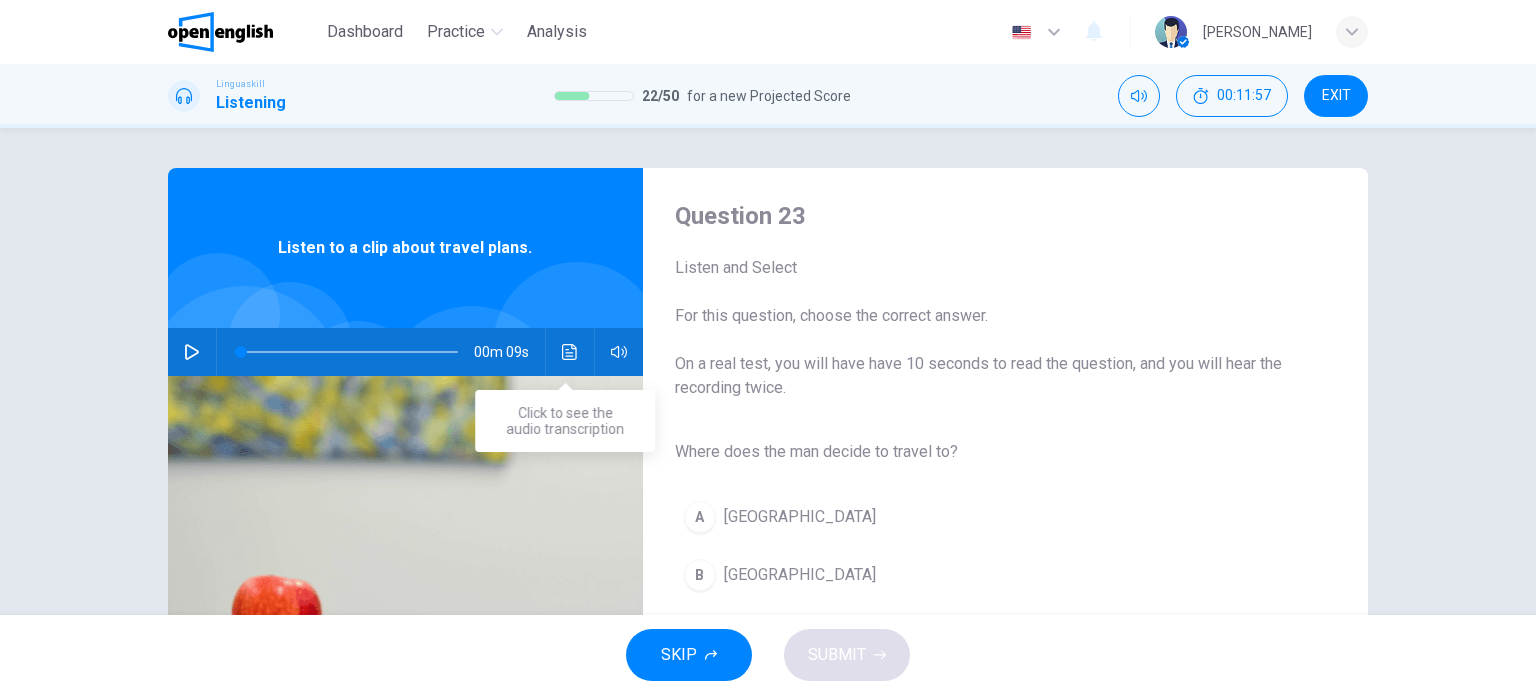 click 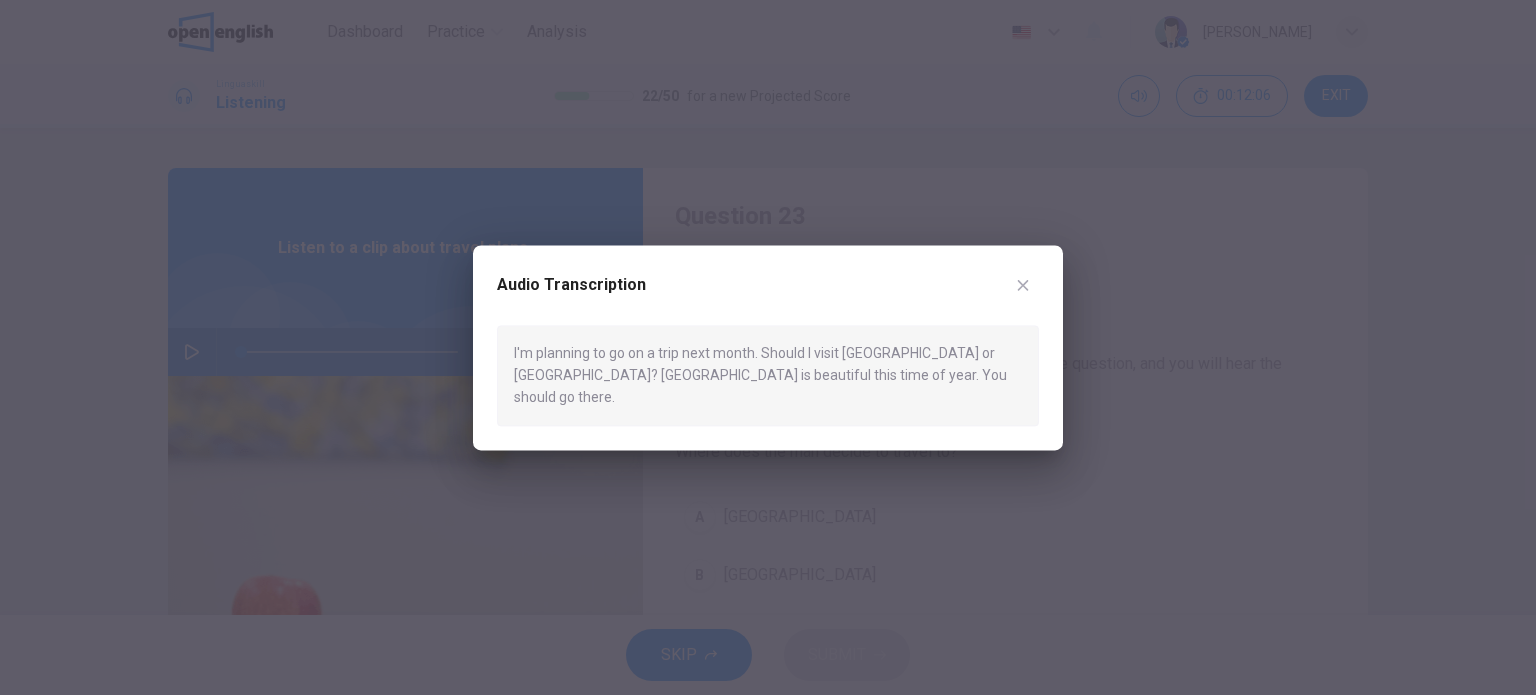click at bounding box center (1023, 285) 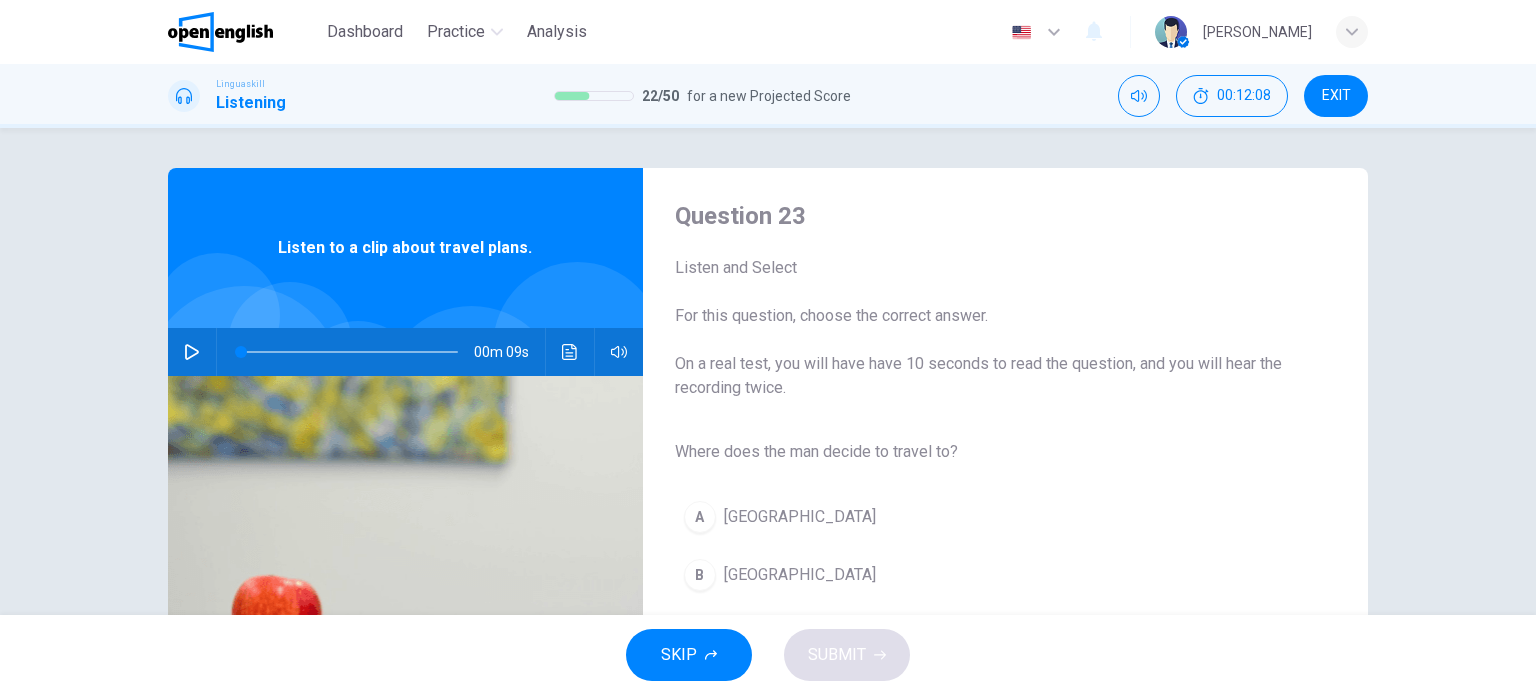 click on "[GEOGRAPHIC_DATA]" at bounding box center (800, 575) 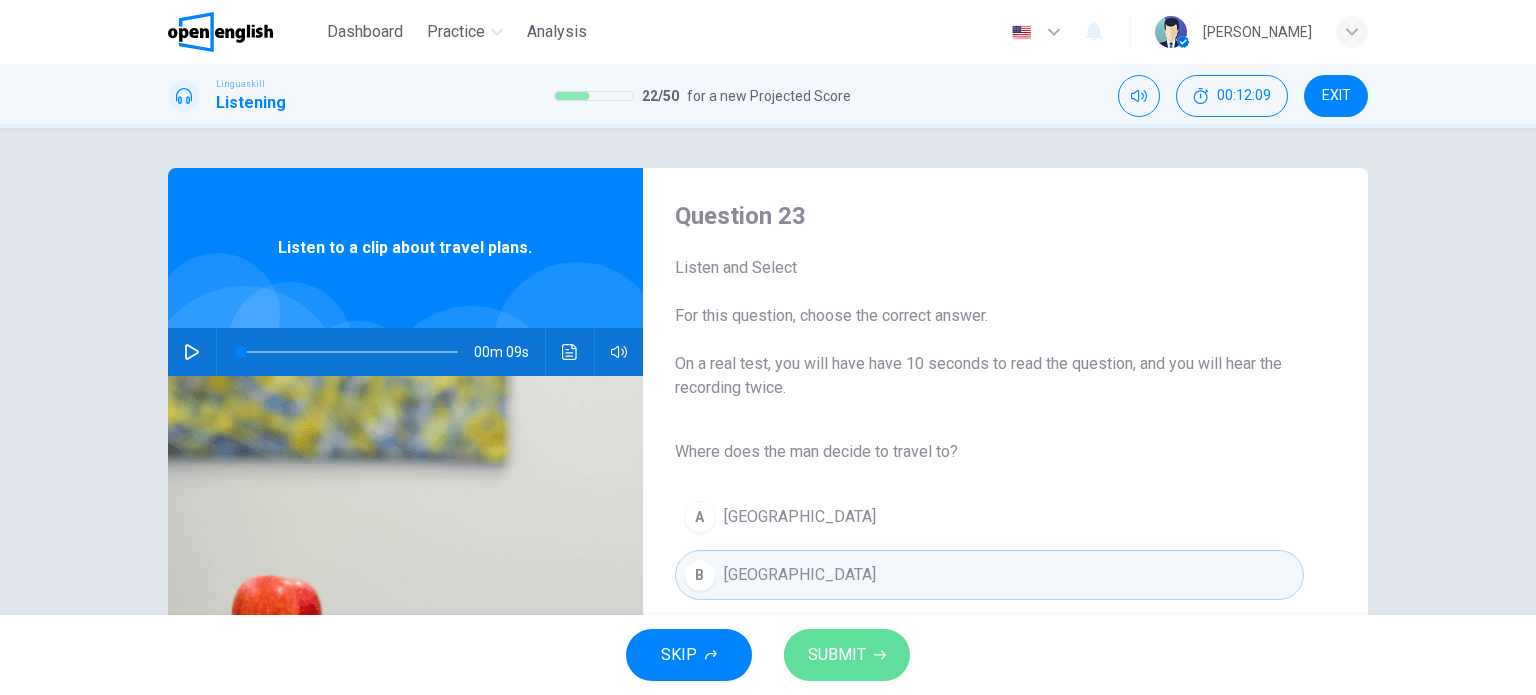 click on "SUBMIT" at bounding box center [847, 655] 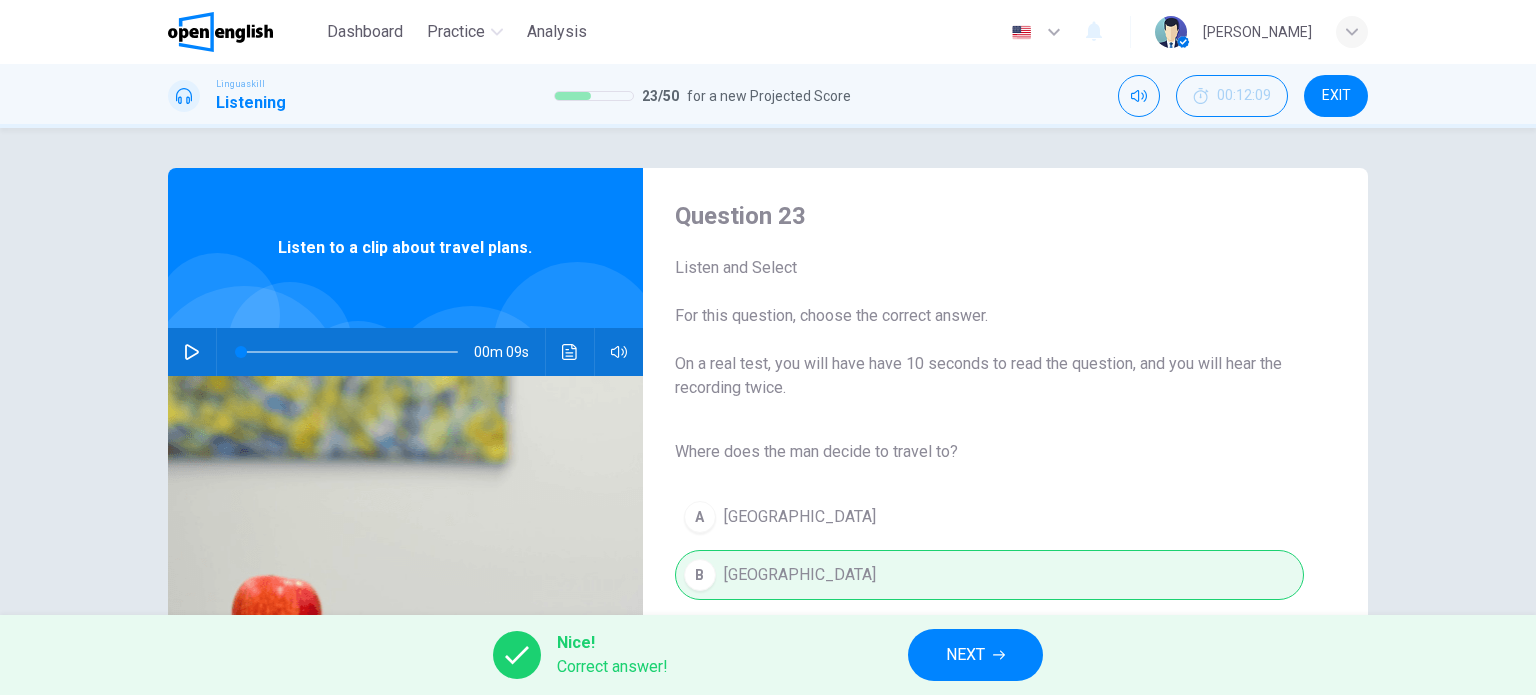 click on "NEXT" at bounding box center (975, 655) 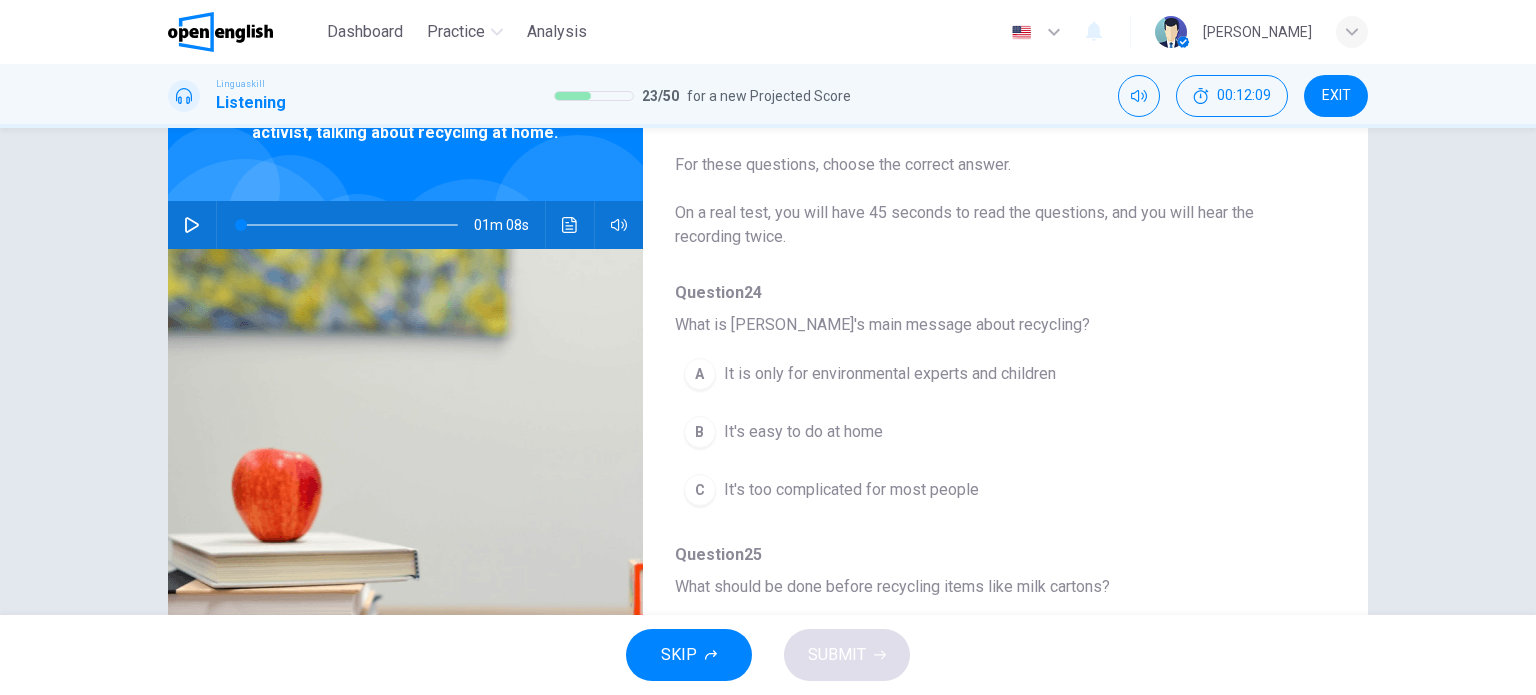 scroll, scrollTop: 154, scrollLeft: 0, axis: vertical 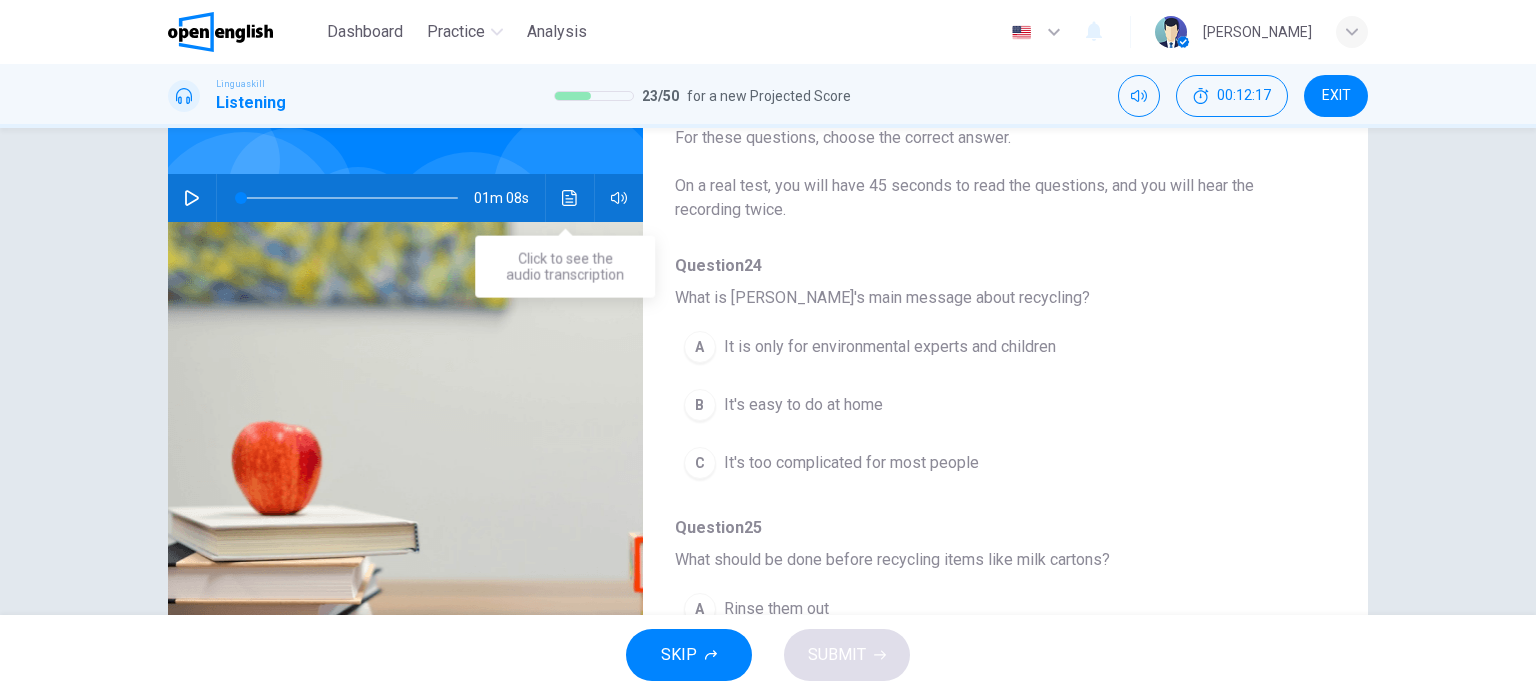 click 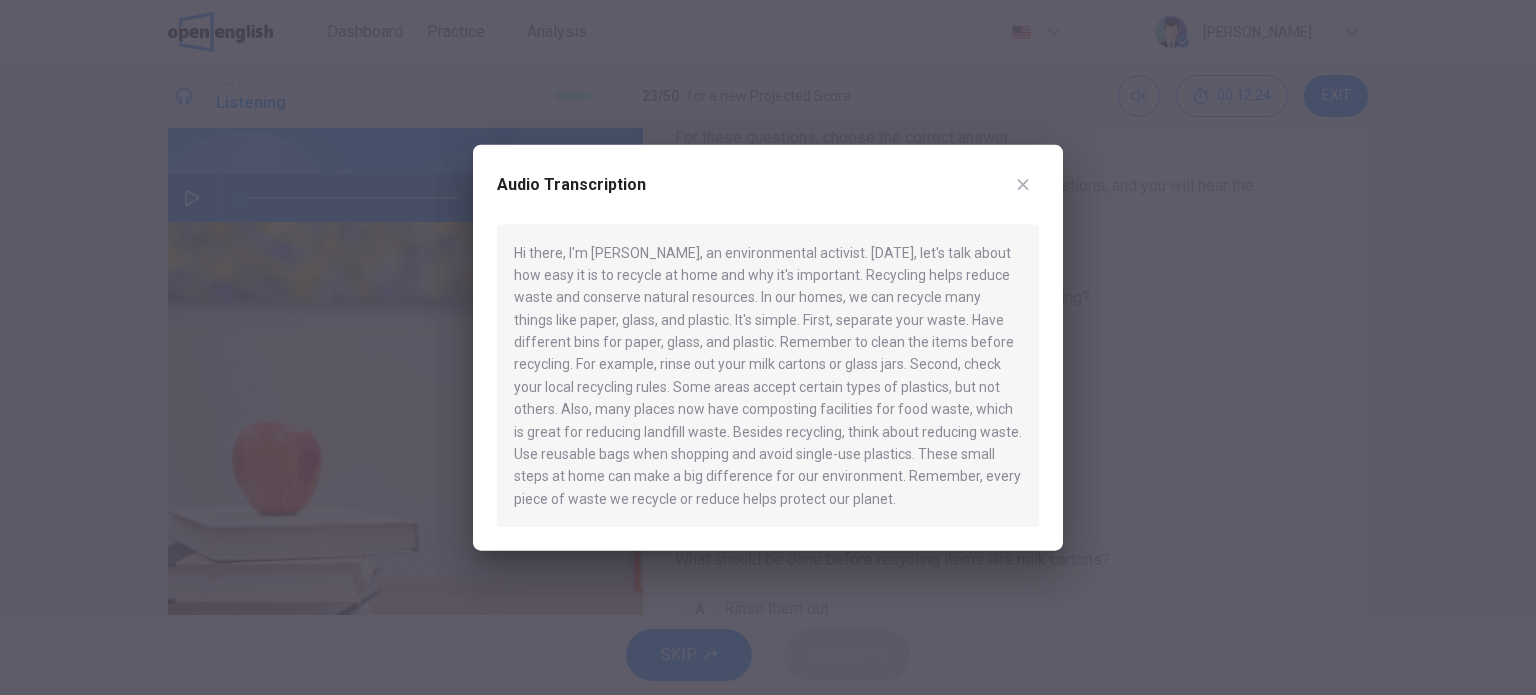 click 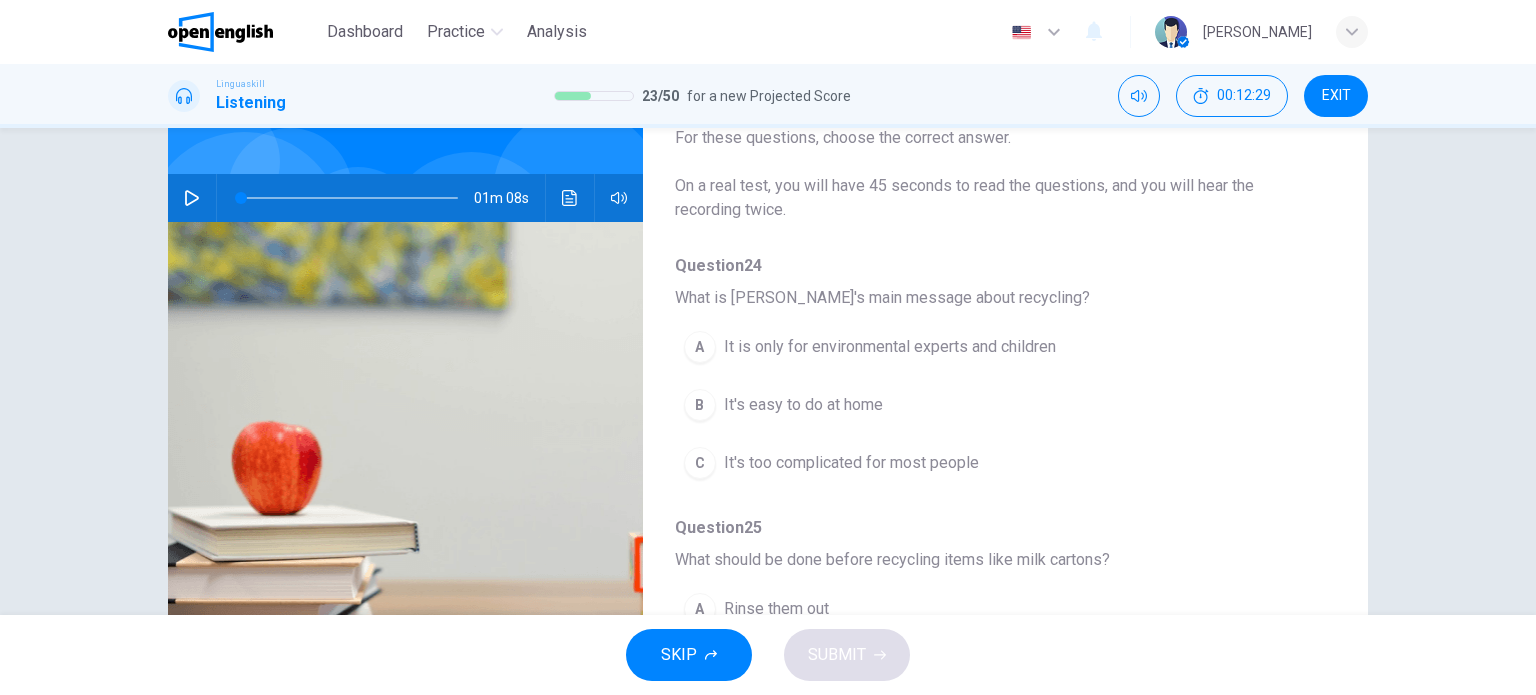 click on "It's easy to do at home" at bounding box center [803, 405] 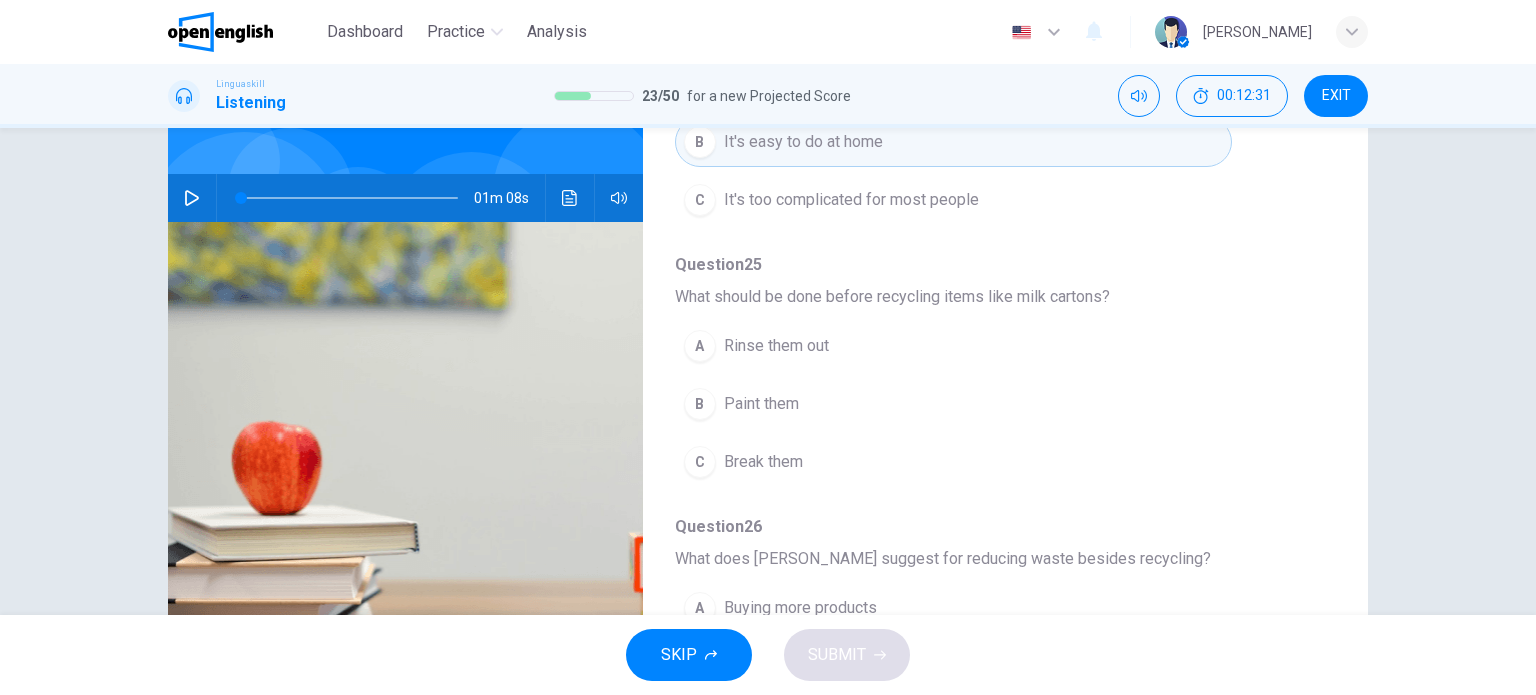 scroll, scrollTop: 284, scrollLeft: 0, axis: vertical 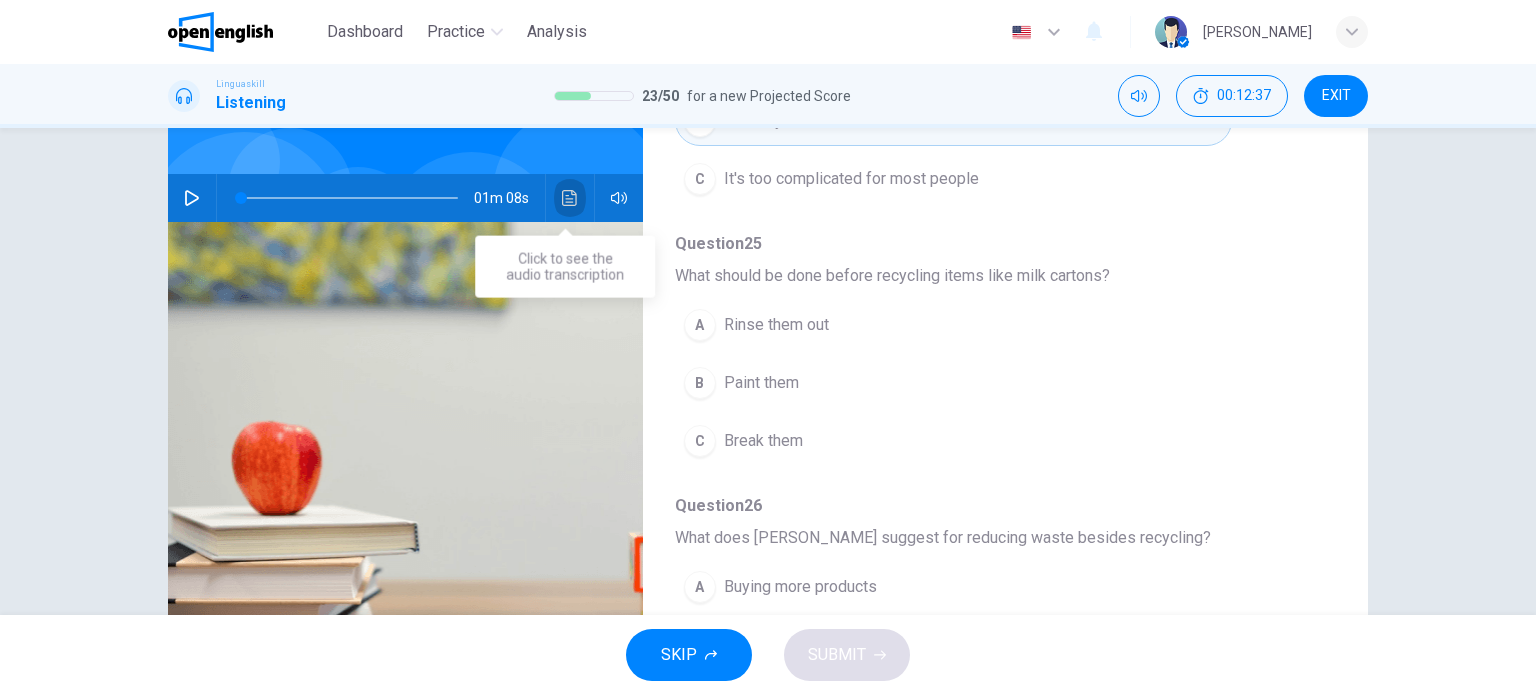click 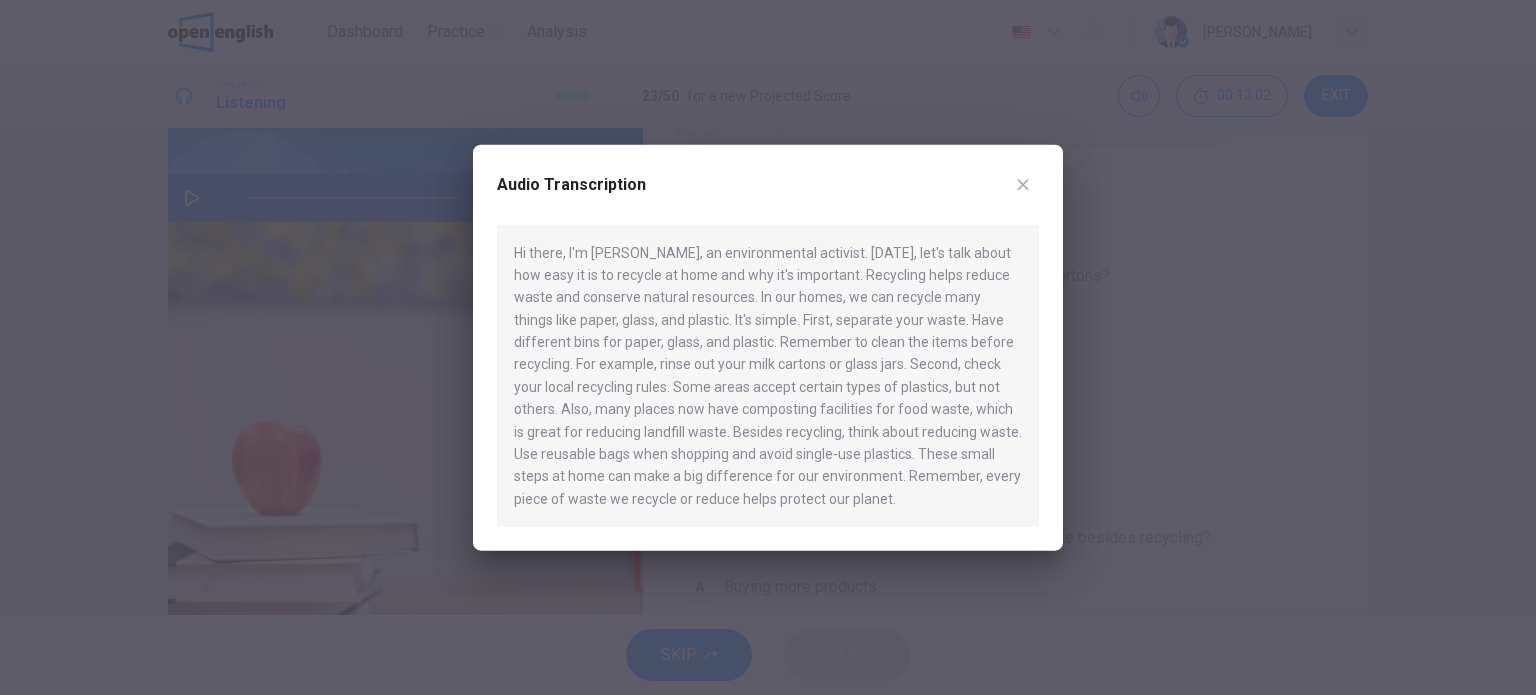 click 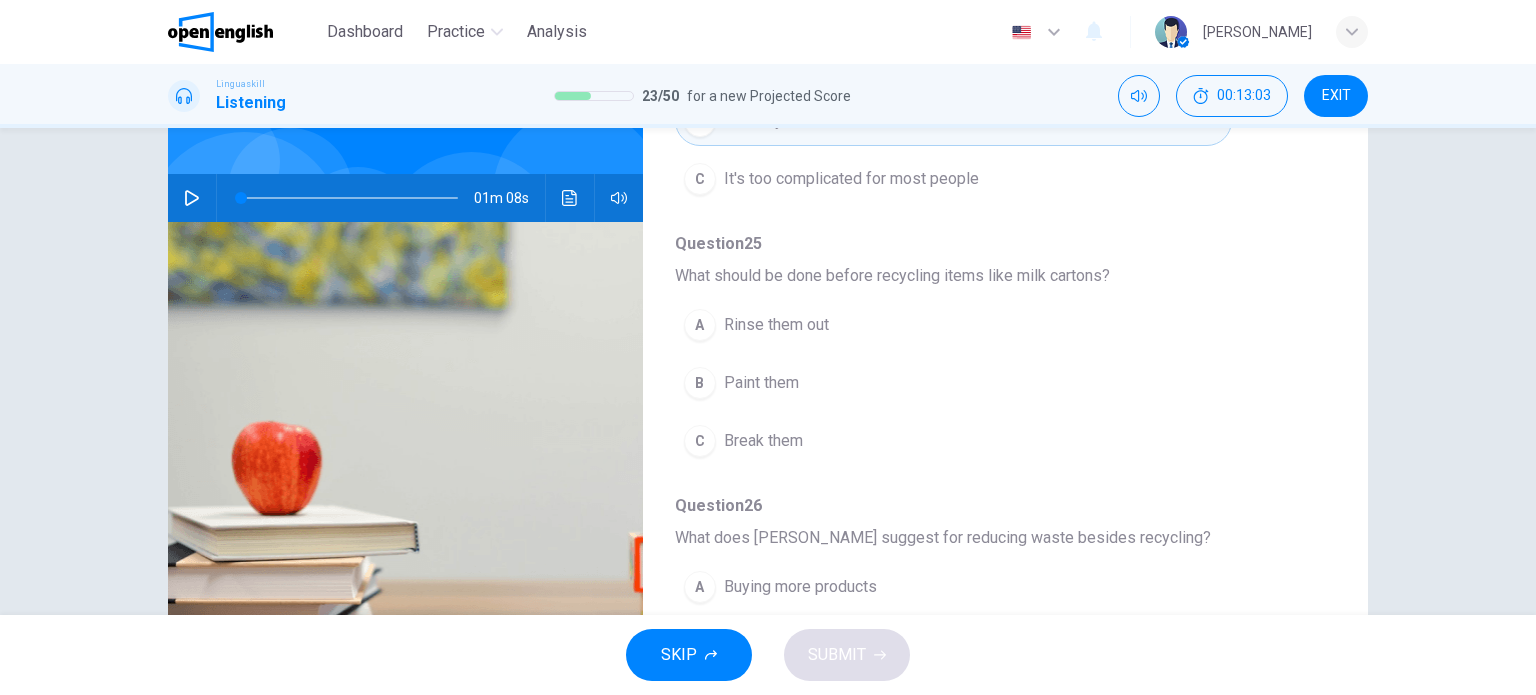 click on "Rinse them out" at bounding box center (776, 325) 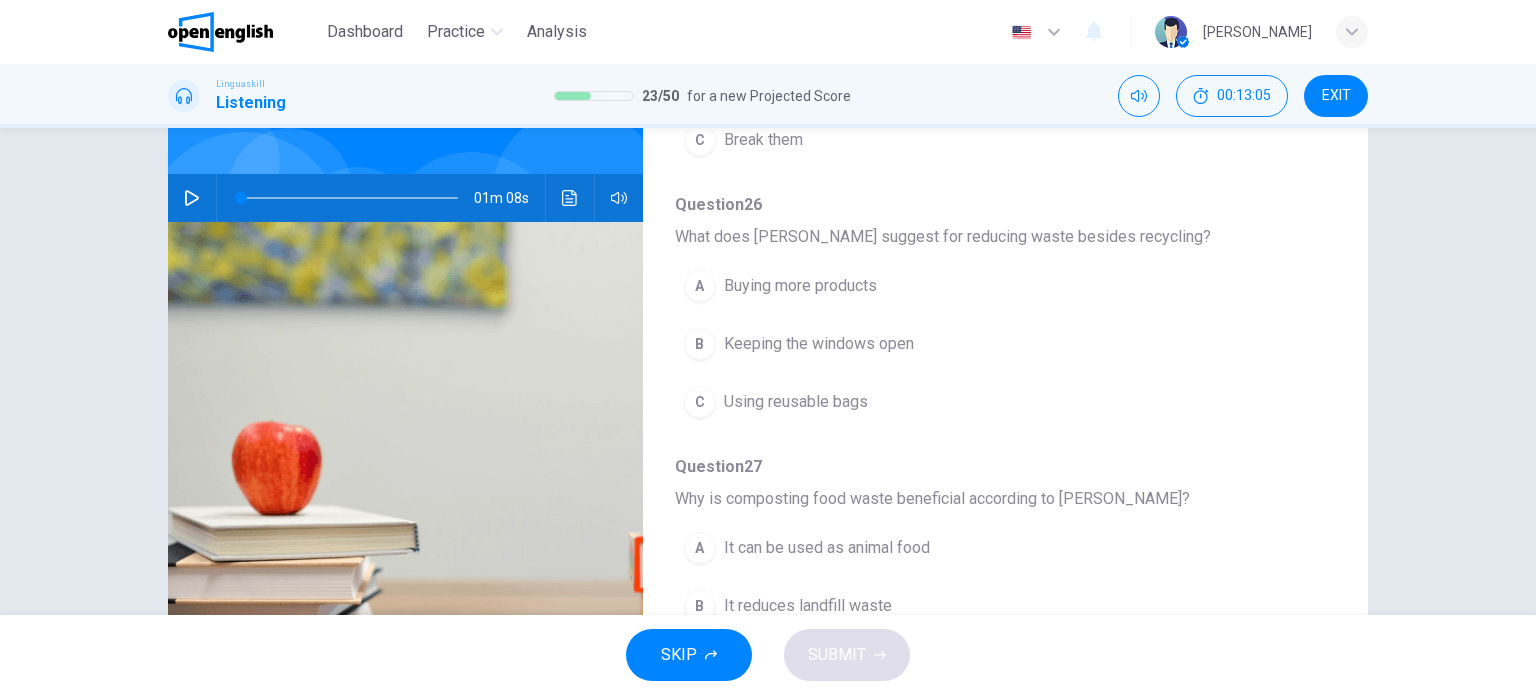 scroll, scrollTop: 587, scrollLeft: 0, axis: vertical 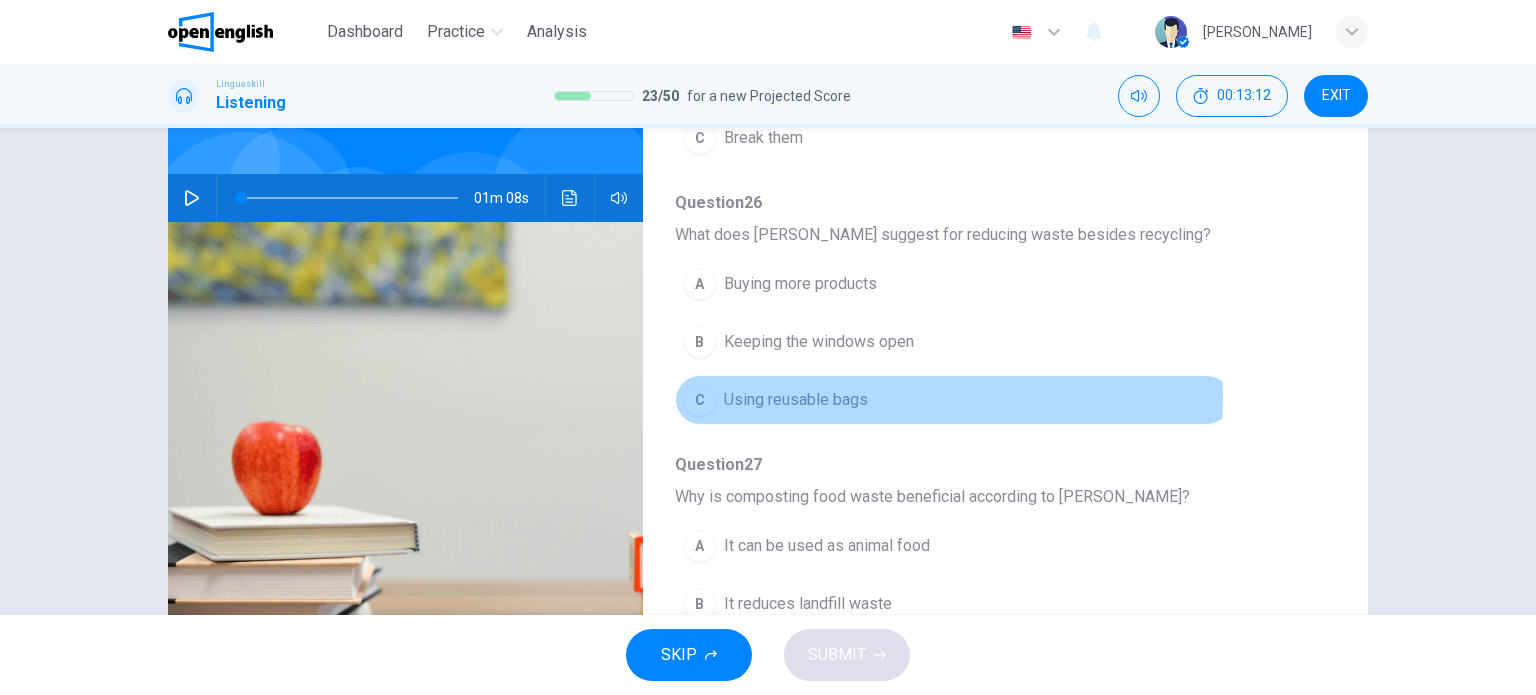 click on "Using reusable bags" at bounding box center (796, 400) 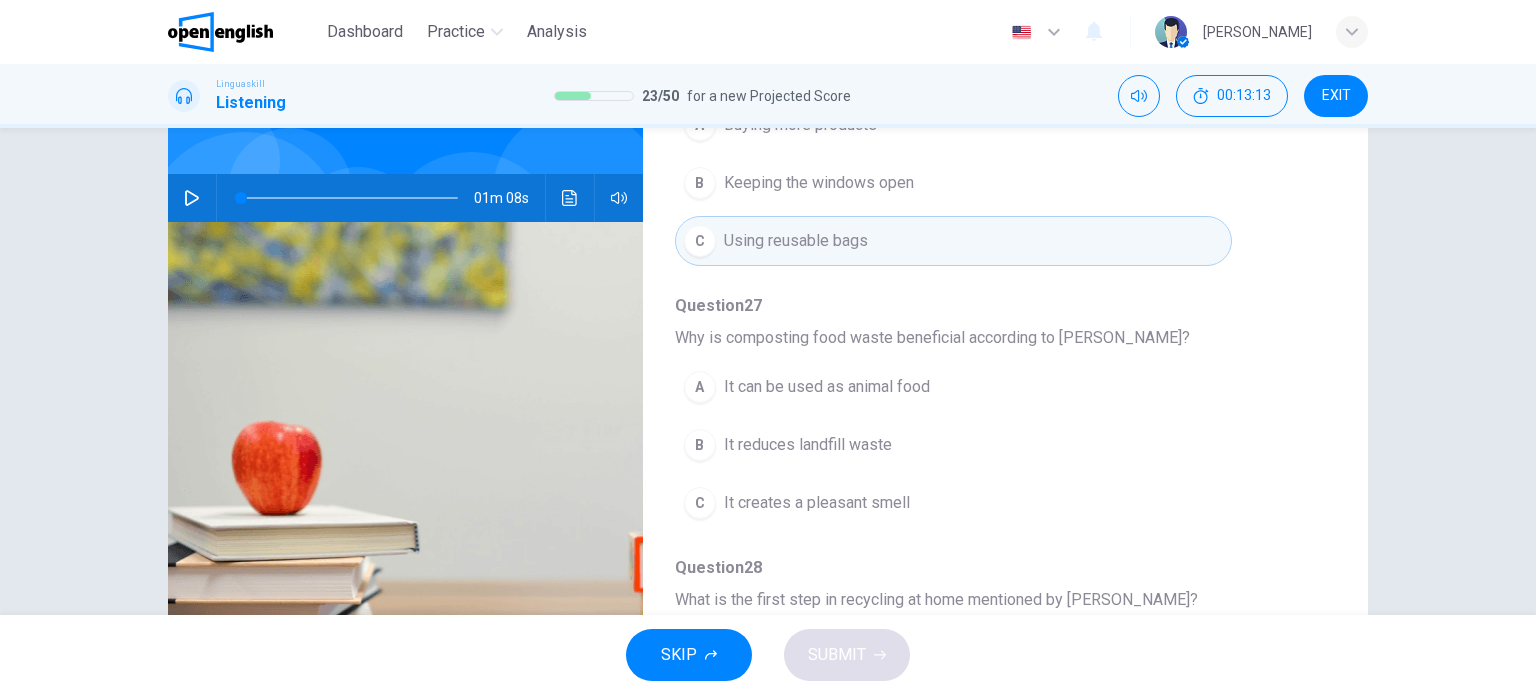 scroll, scrollTop: 856, scrollLeft: 0, axis: vertical 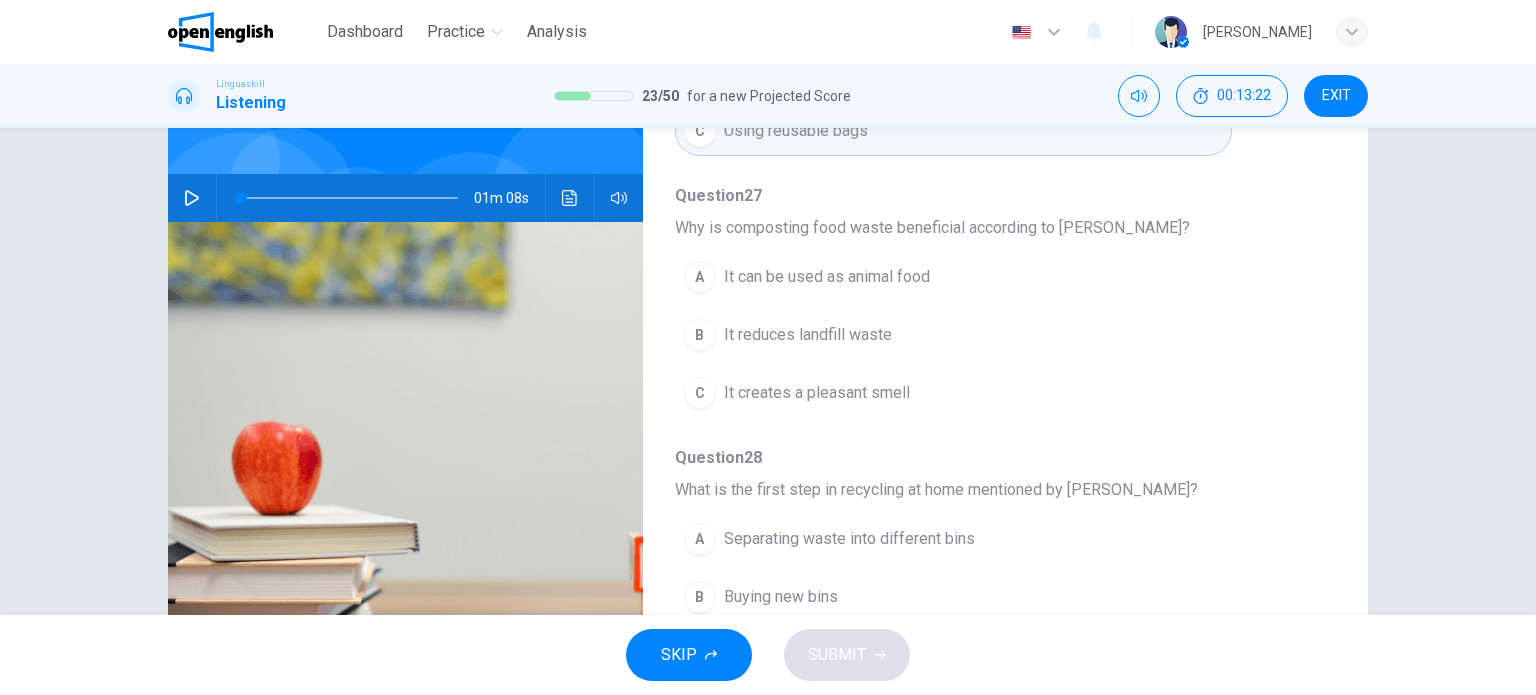 click on "It creates a pleasant smell" at bounding box center [817, 393] 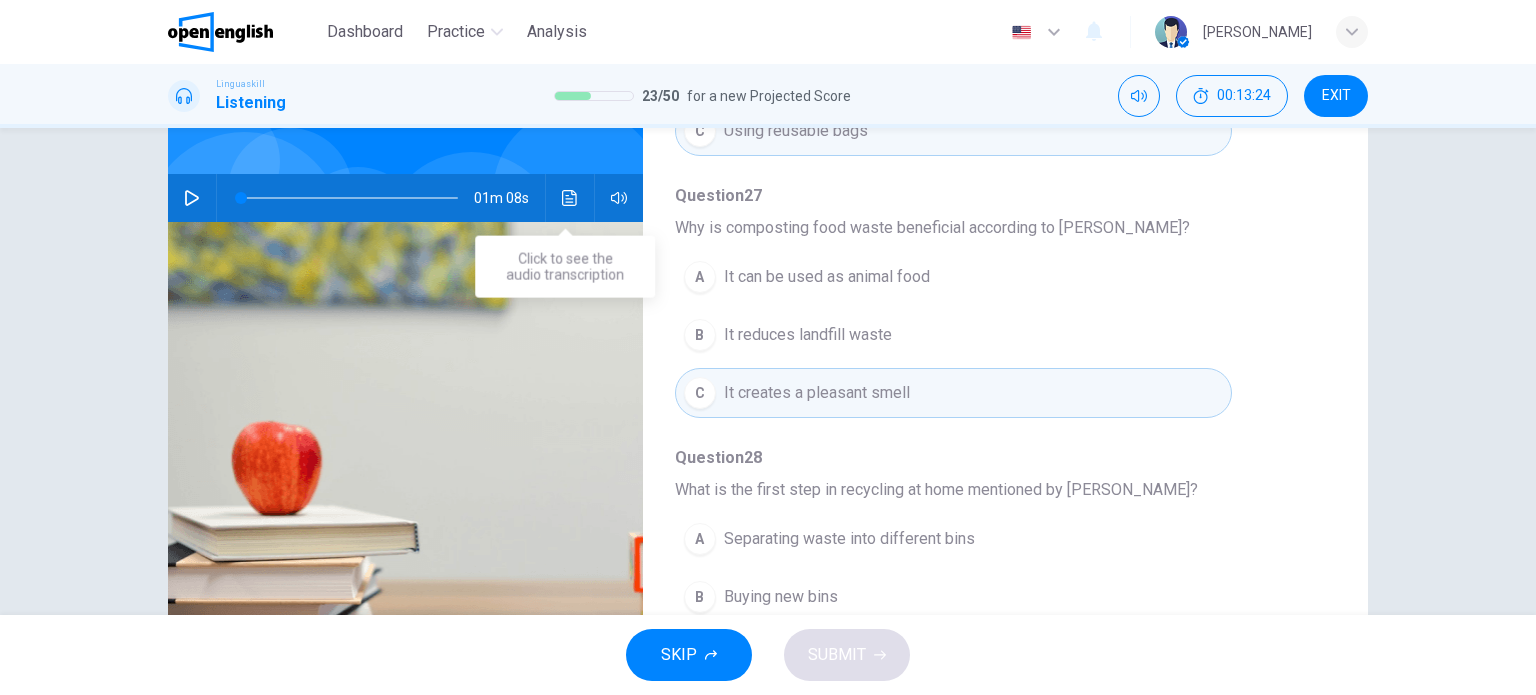 click 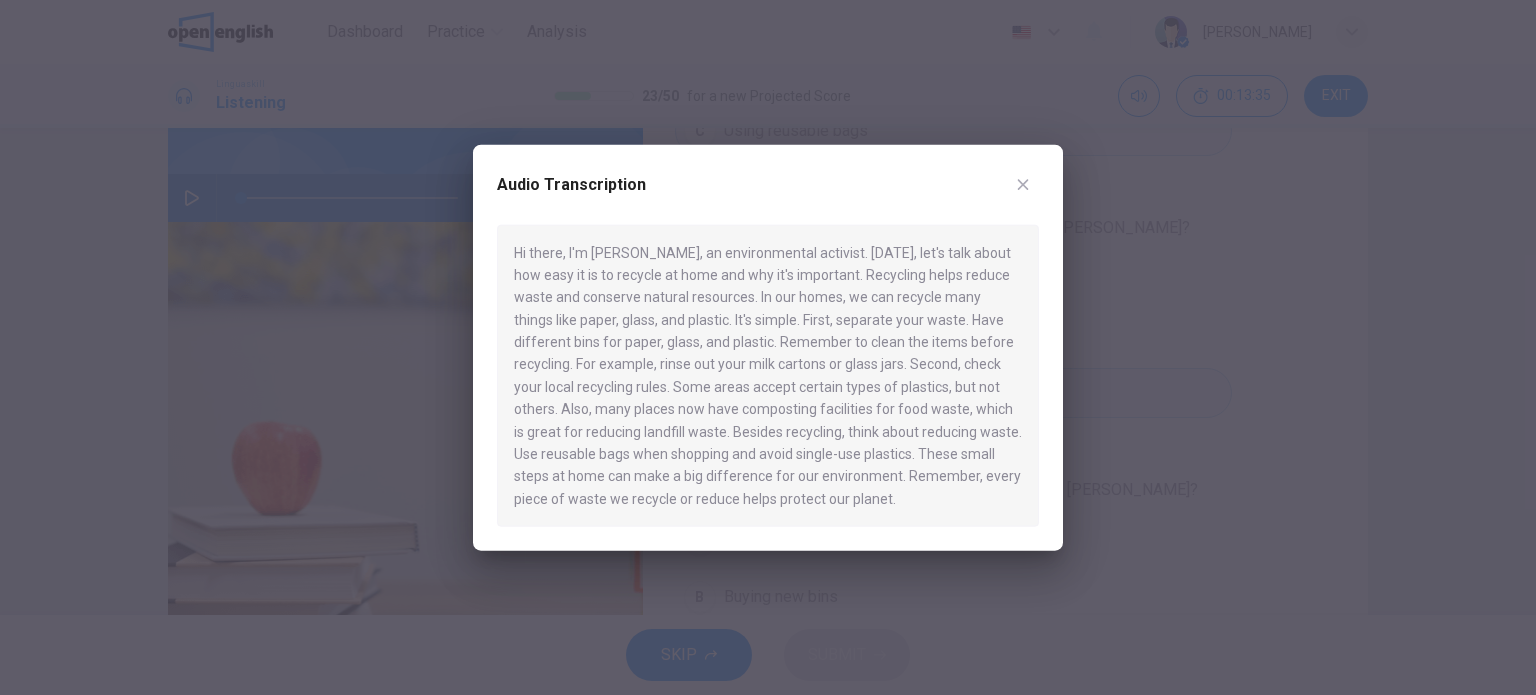 click 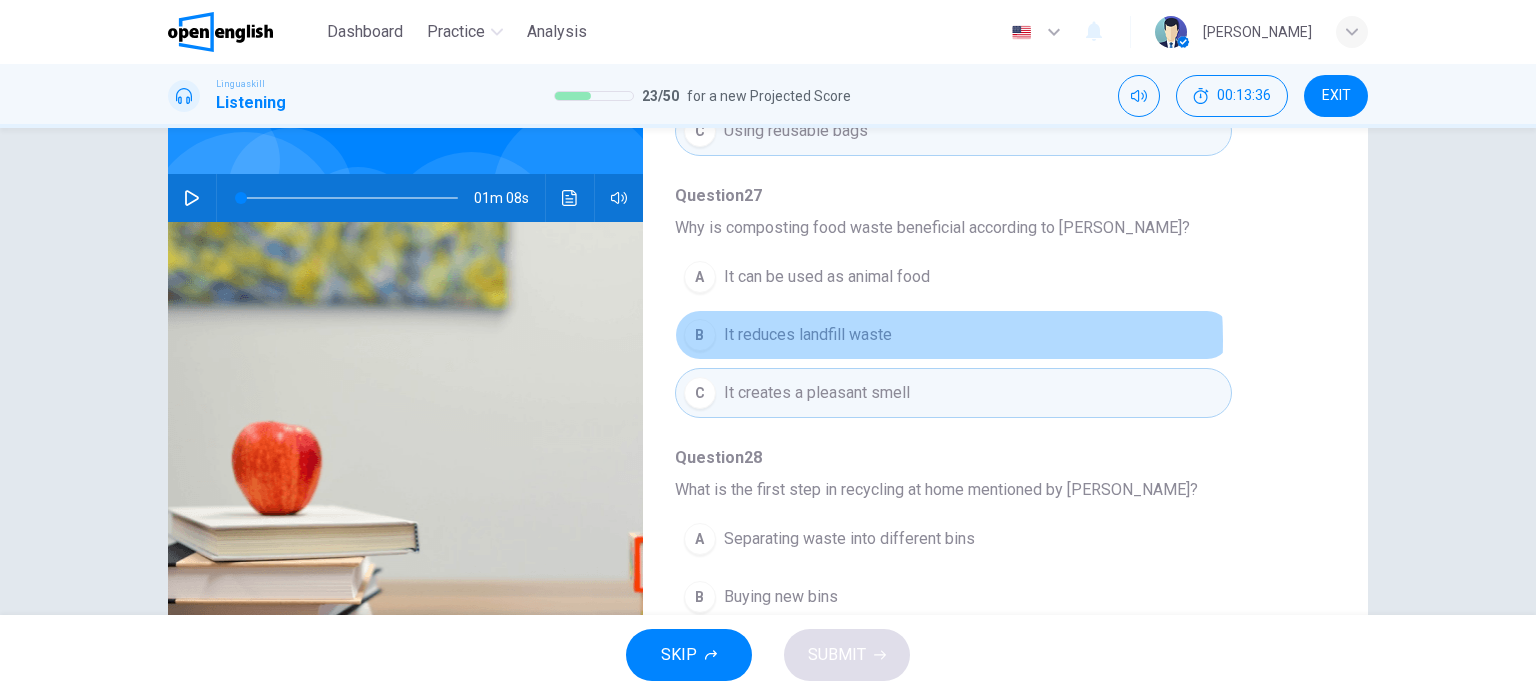 click on "It reduces landfill waste" at bounding box center [808, 335] 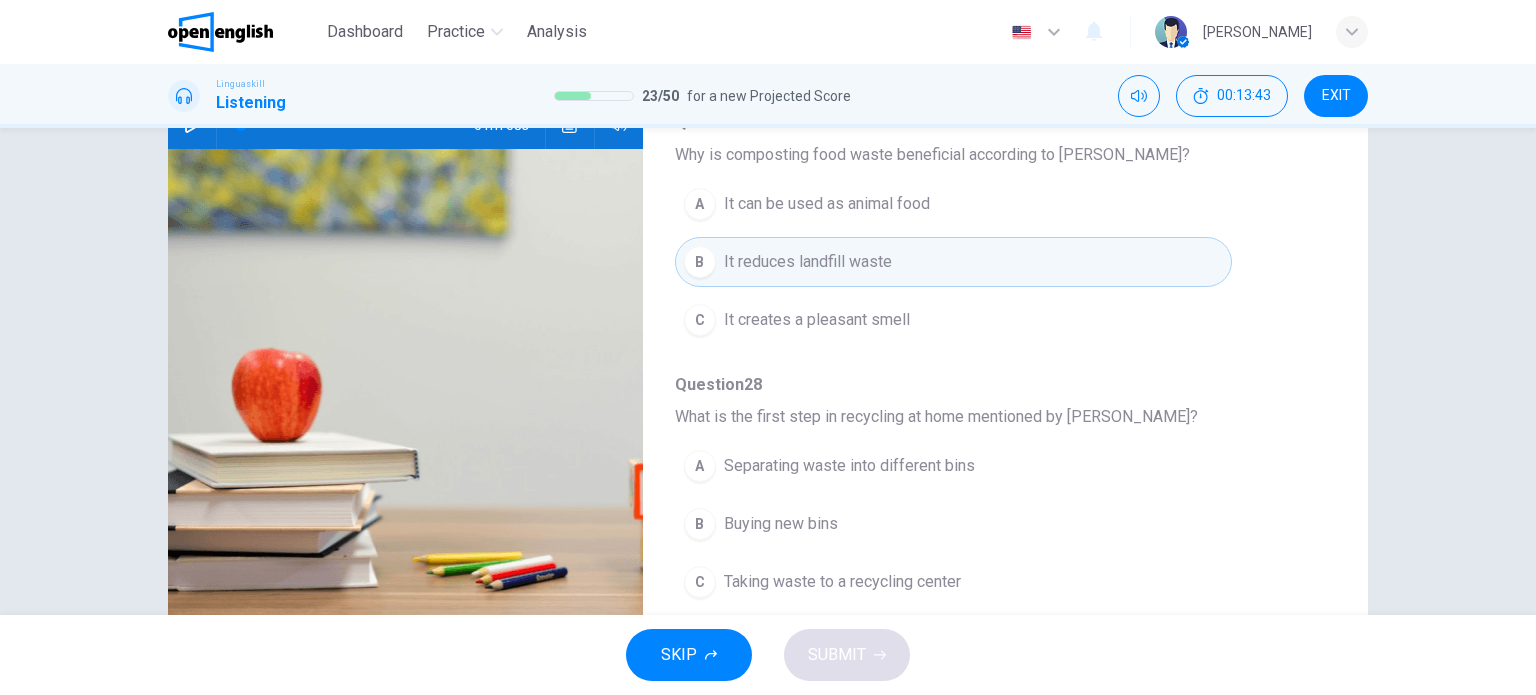 scroll, scrollTop: 225, scrollLeft: 0, axis: vertical 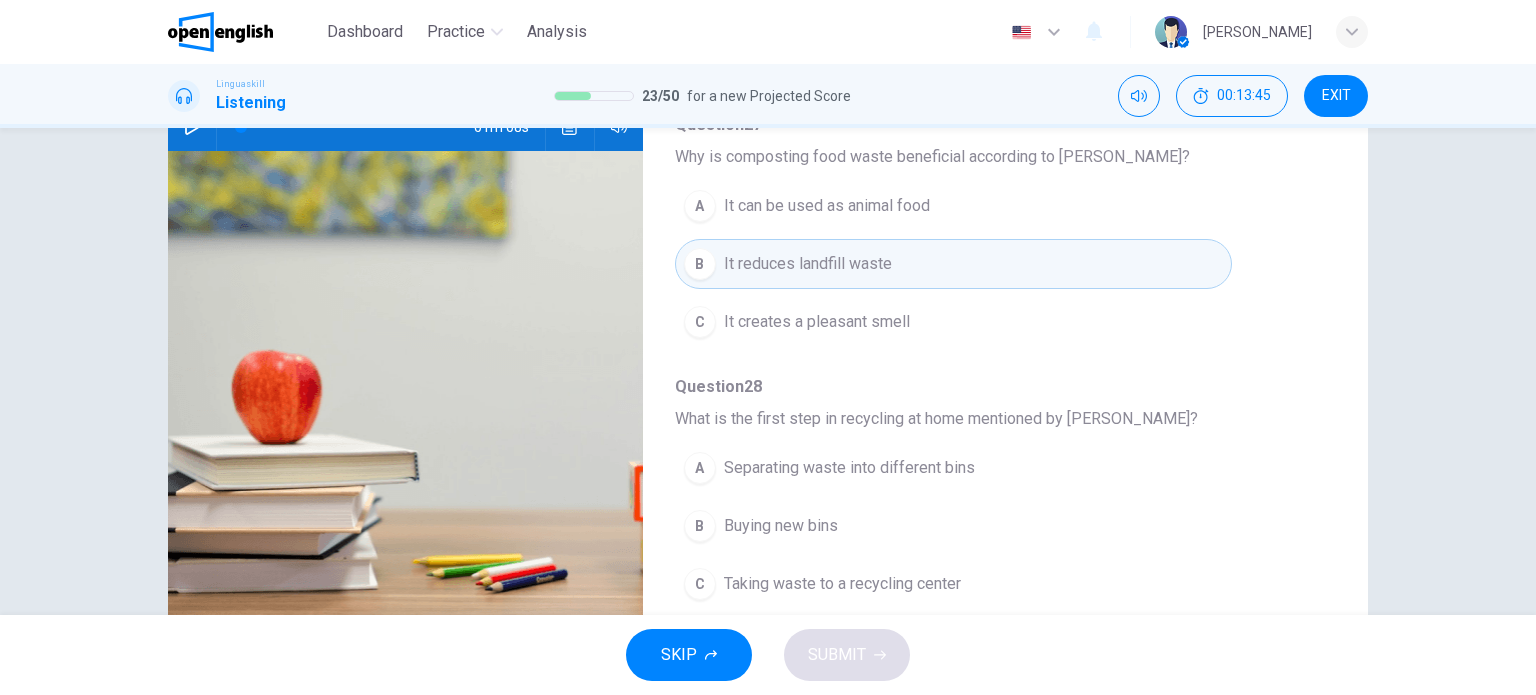 click on "Separating waste into different bins" at bounding box center (849, 468) 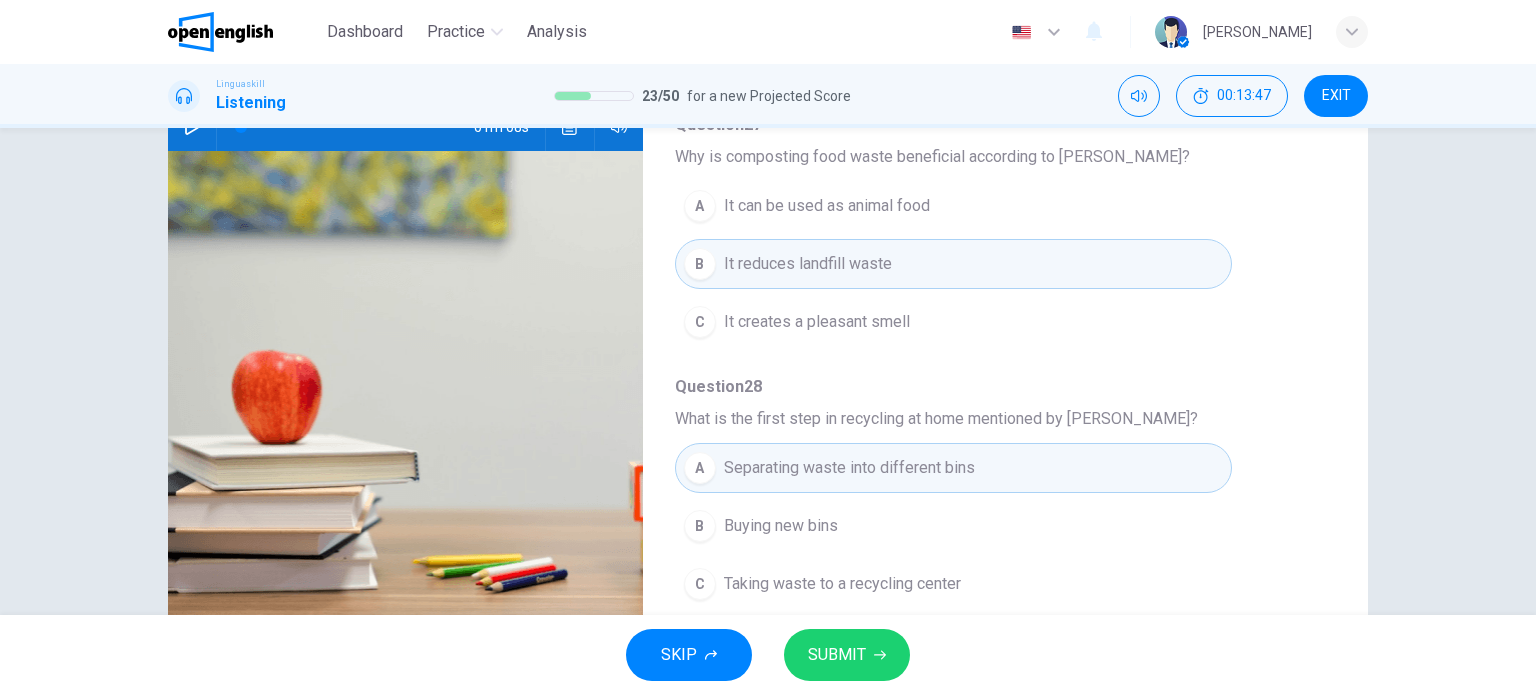 click on "SUBMIT" at bounding box center (837, 655) 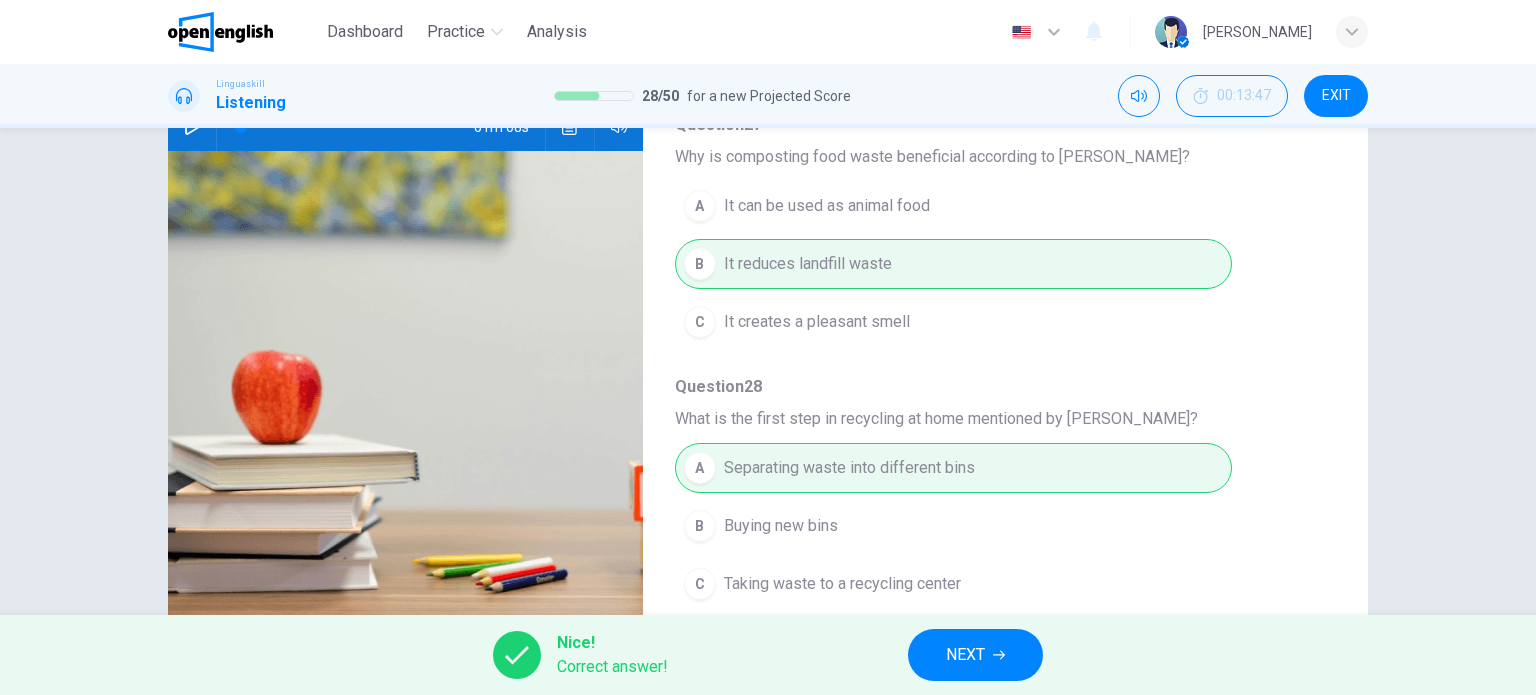 click on "NEXT" at bounding box center [975, 655] 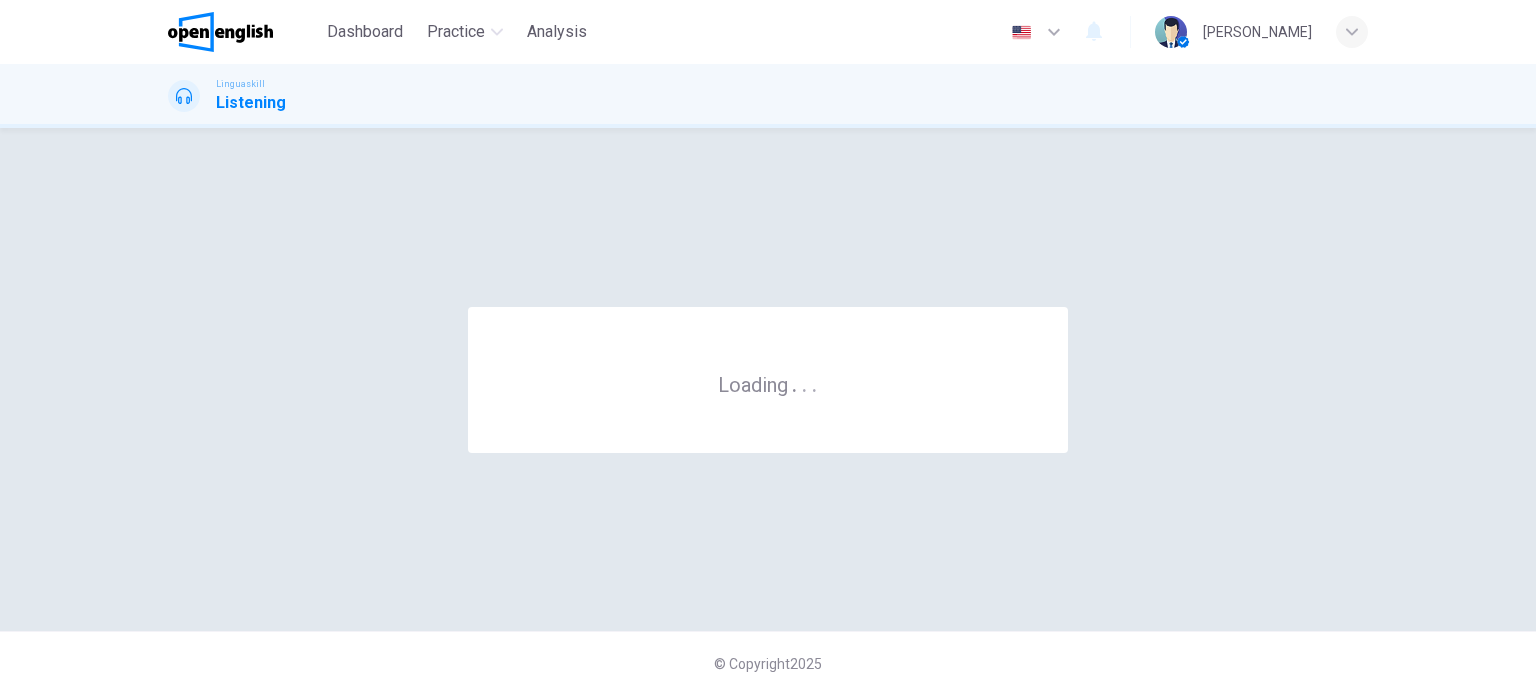 scroll, scrollTop: 0, scrollLeft: 0, axis: both 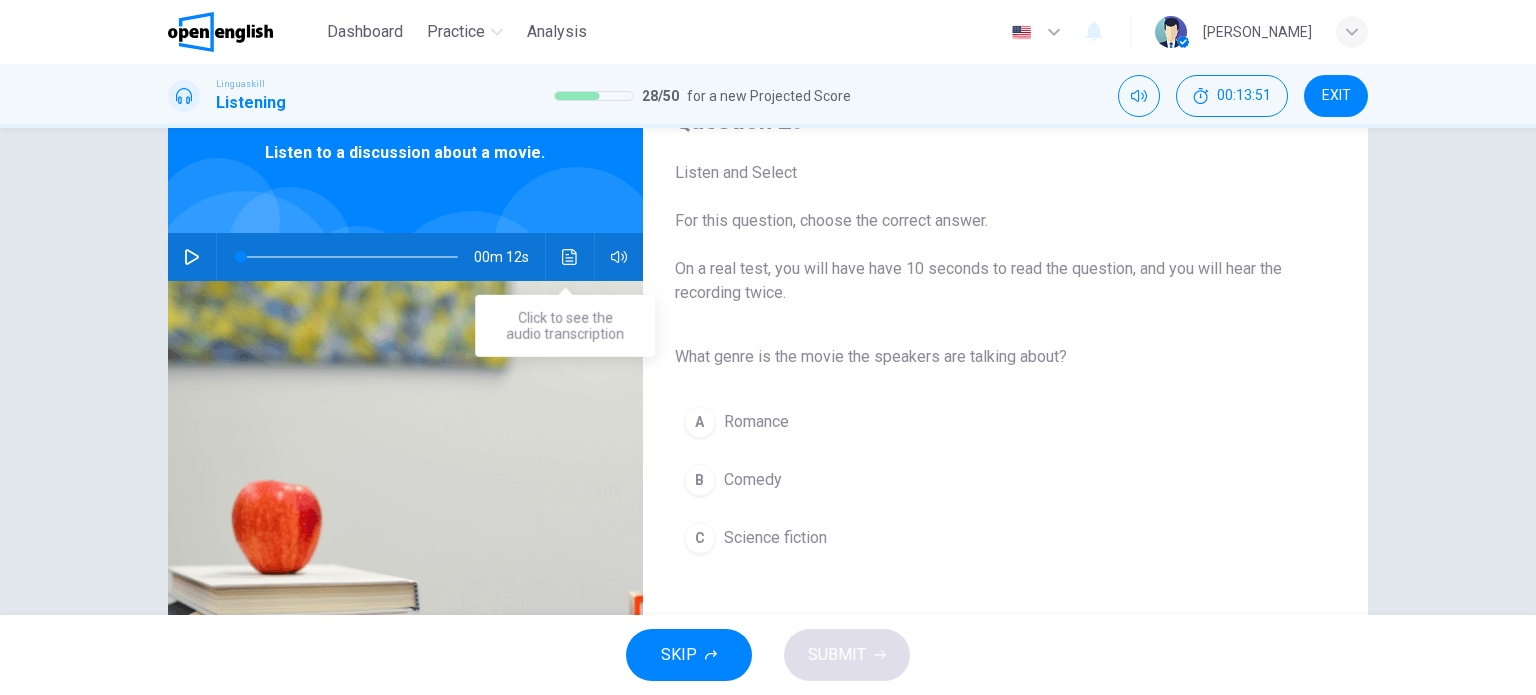 click 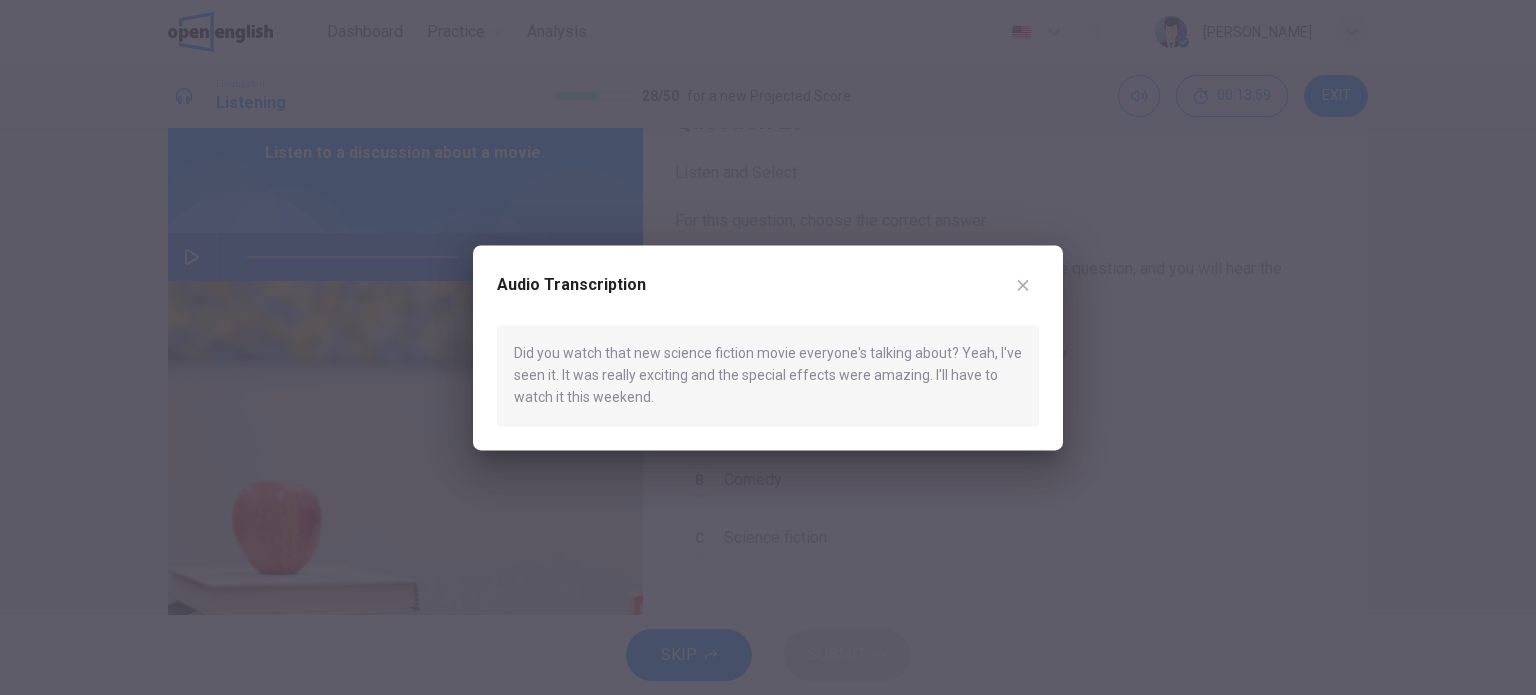 click on "Audio Transcription" at bounding box center (768, 297) 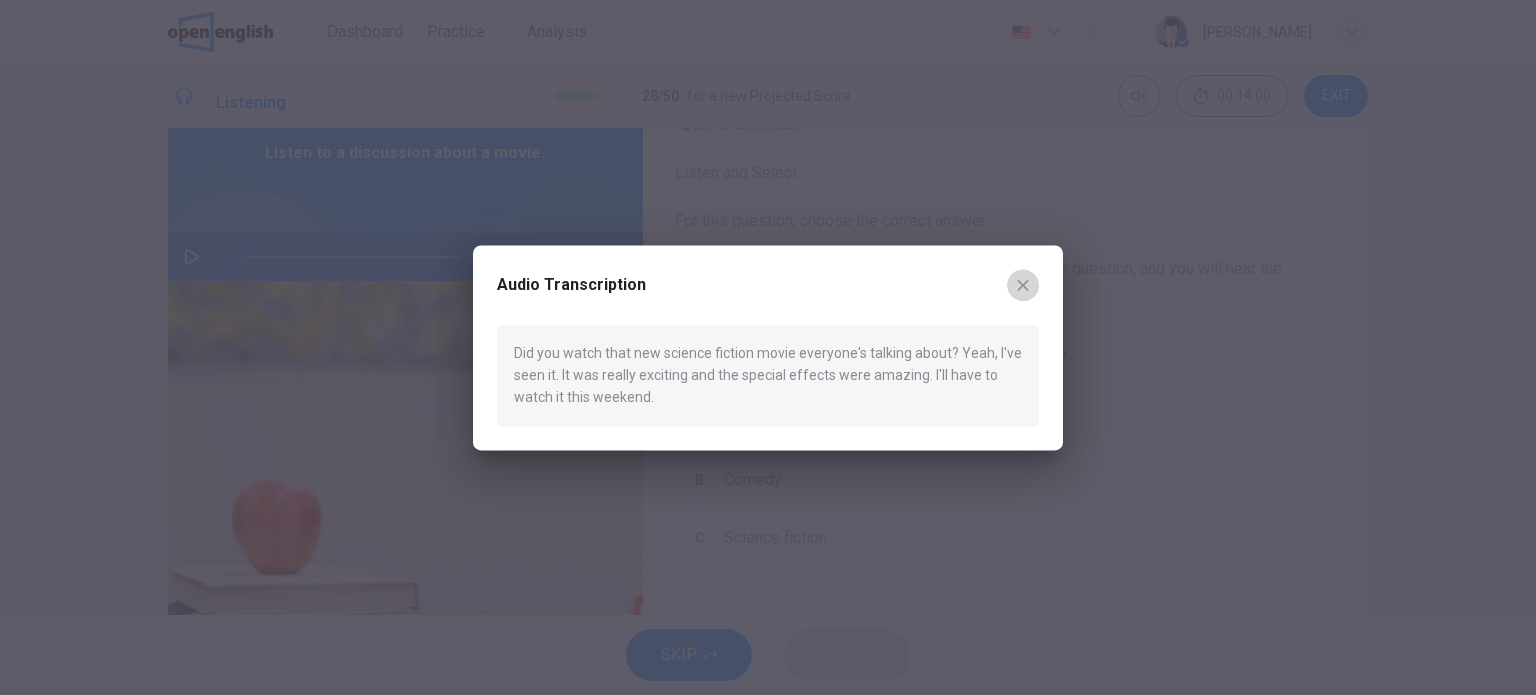 click at bounding box center [1023, 285] 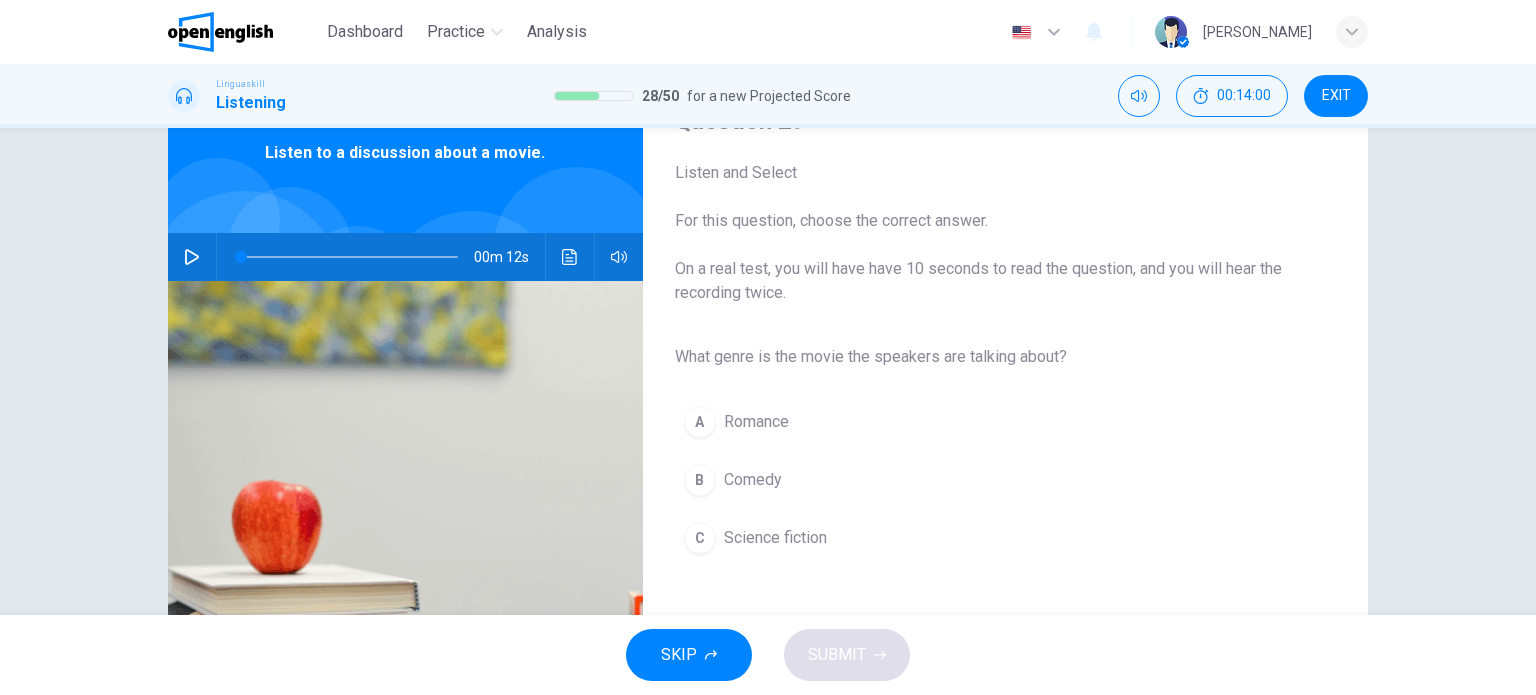 click on "C Science fiction" at bounding box center (989, 538) 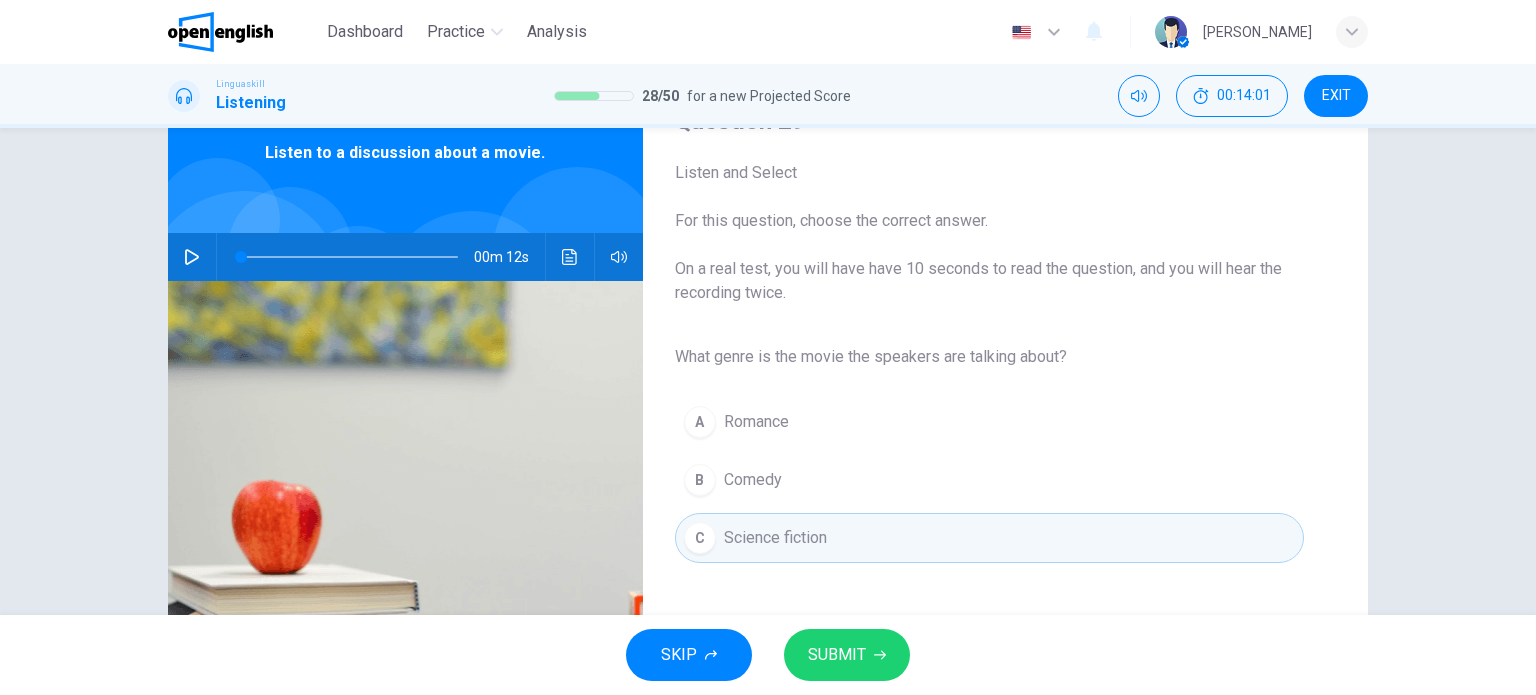 click on "SUBMIT" at bounding box center [837, 655] 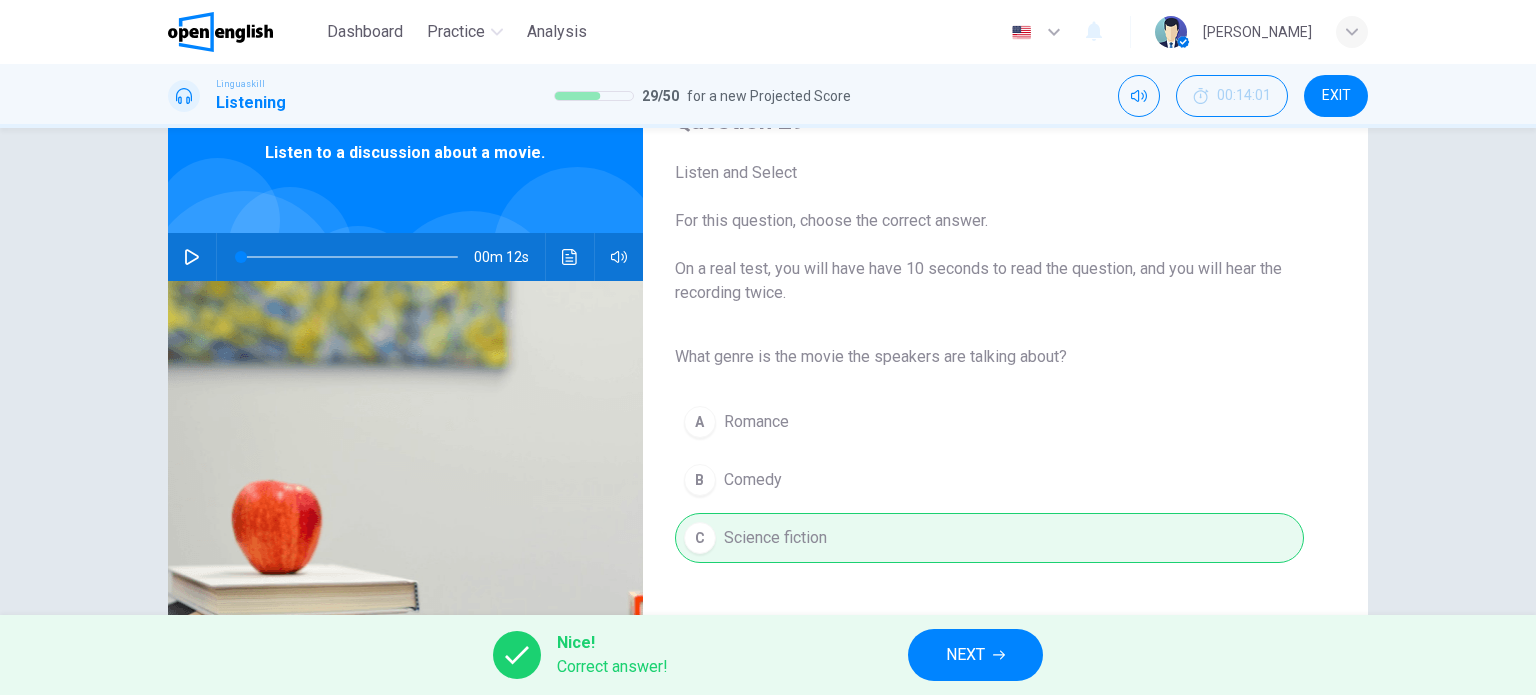 click on "Nice! Correct answer! NEXT" at bounding box center (768, 655) 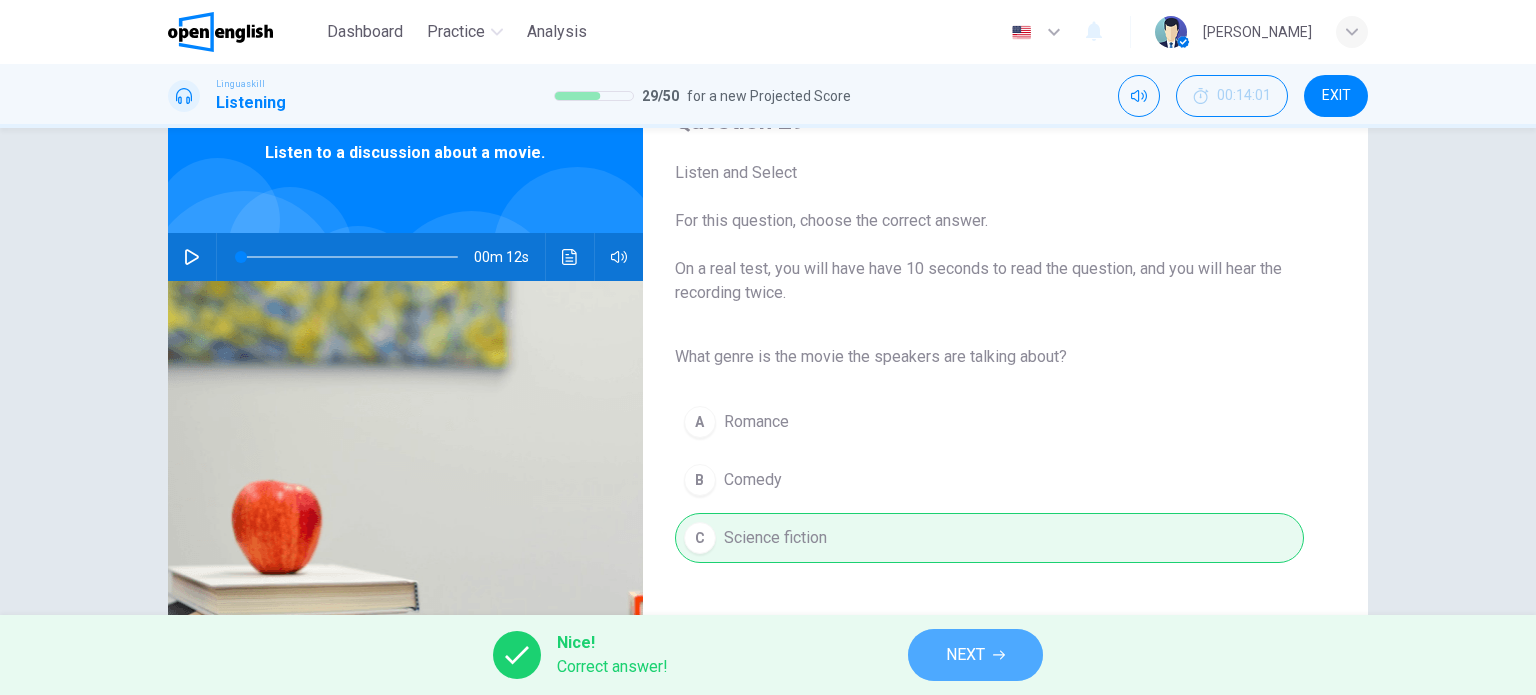 click on "NEXT" at bounding box center [975, 655] 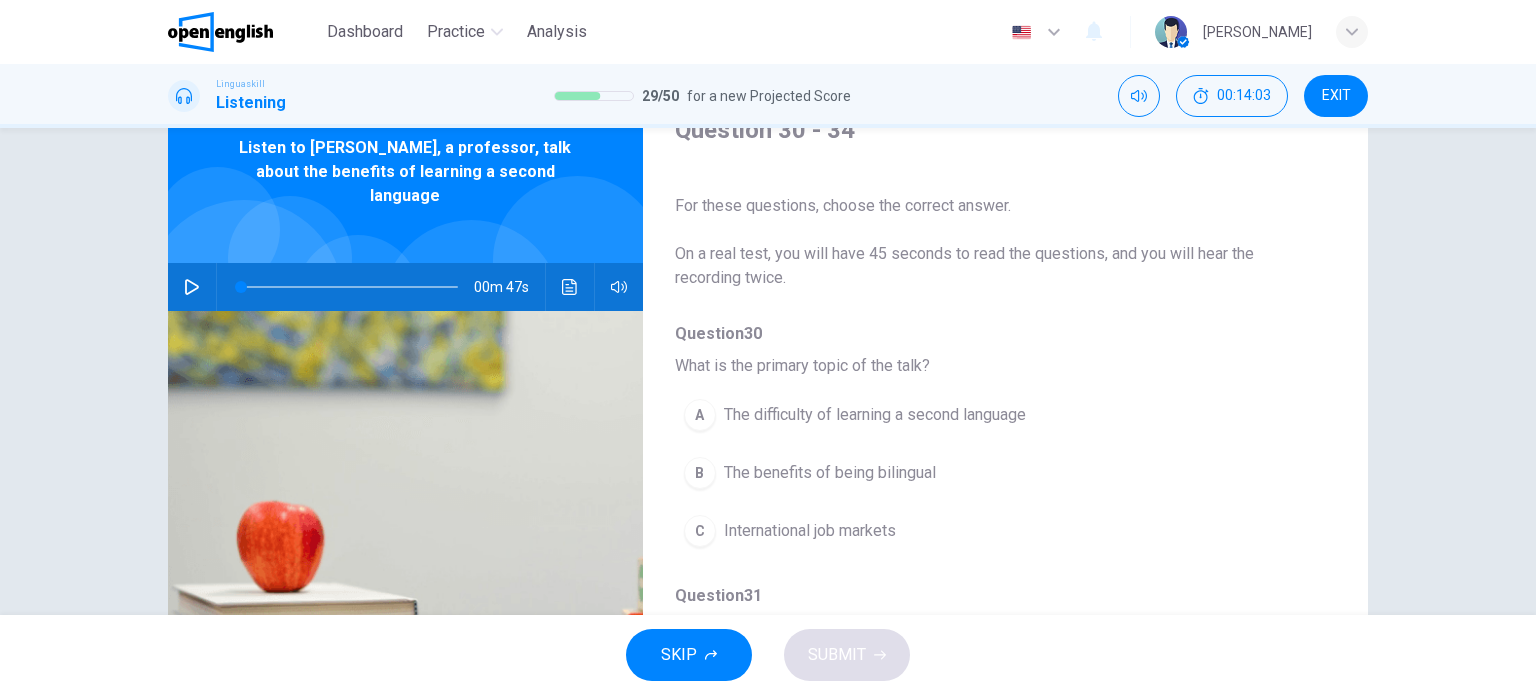 scroll, scrollTop: 94, scrollLeft: 0, axis: vertical 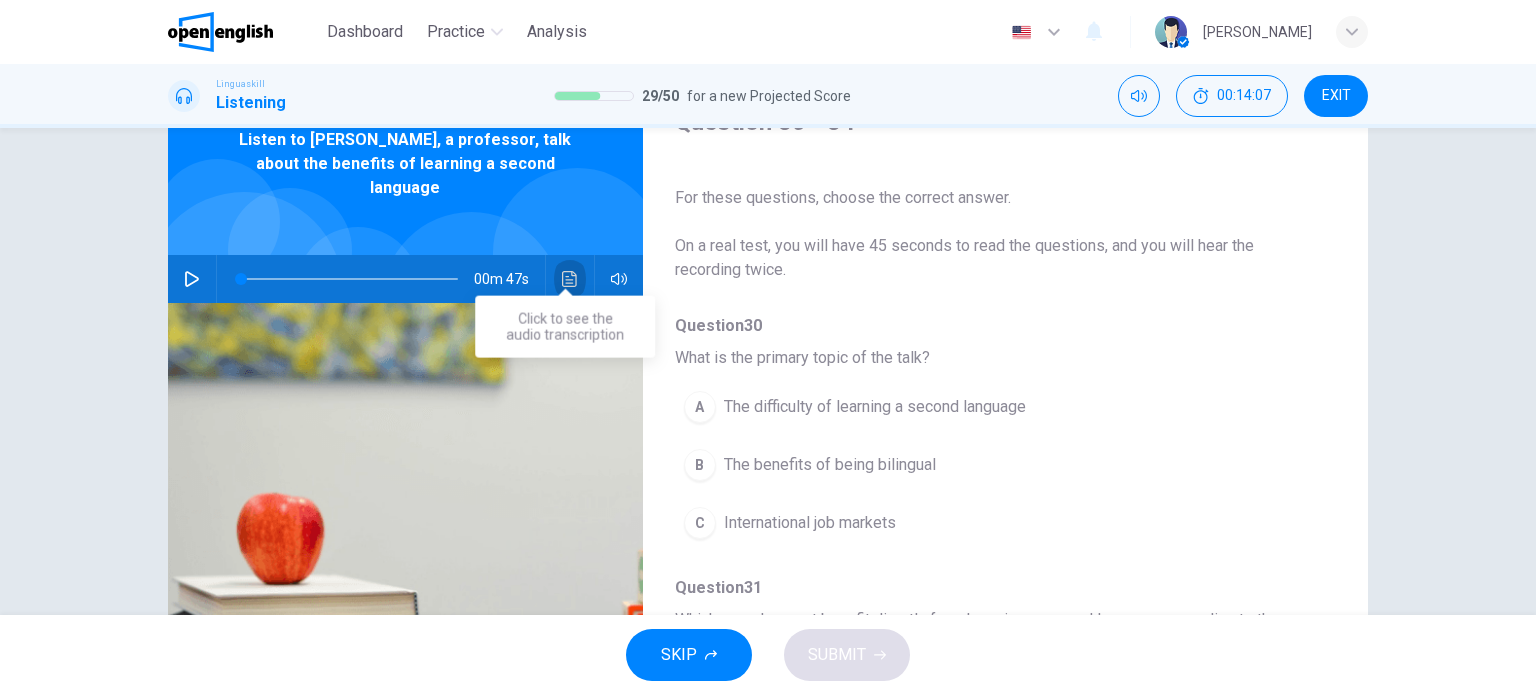 click 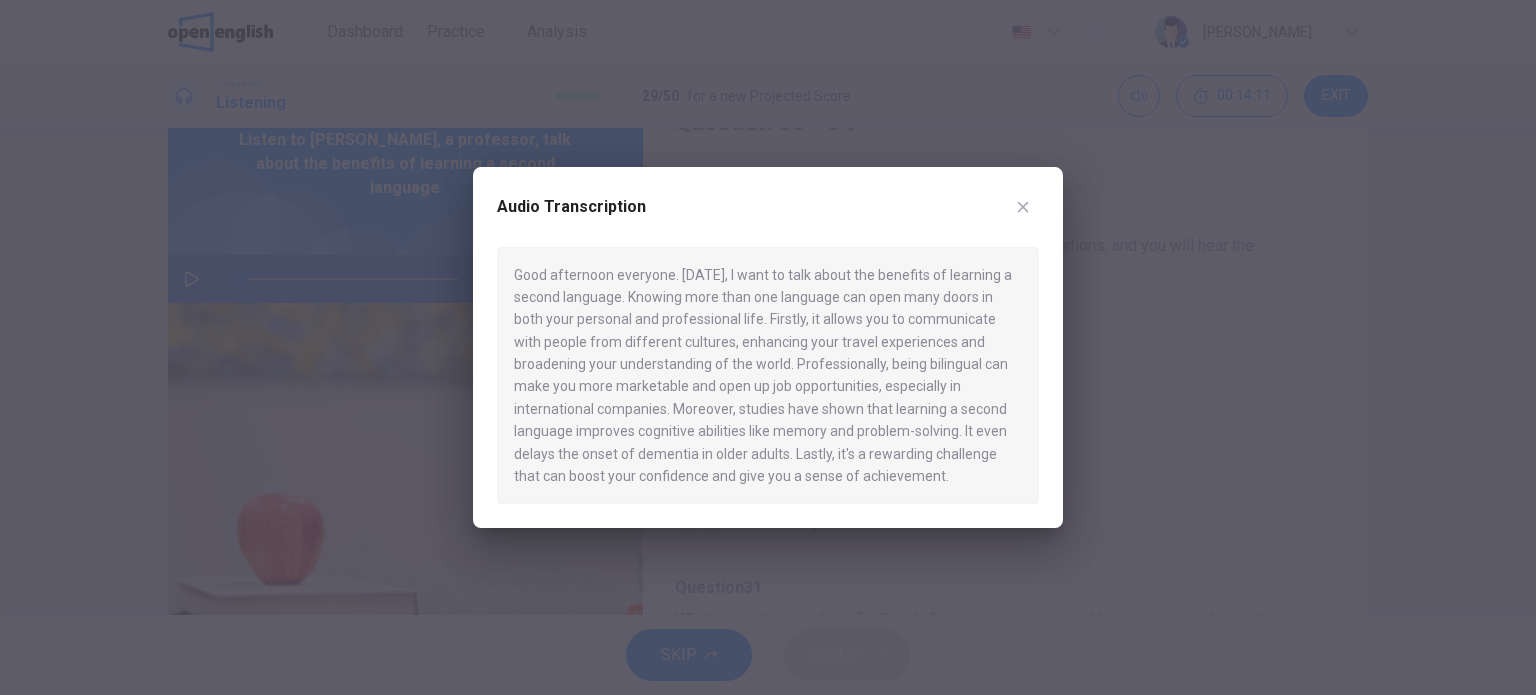 click at bounding box center [1023, 207] 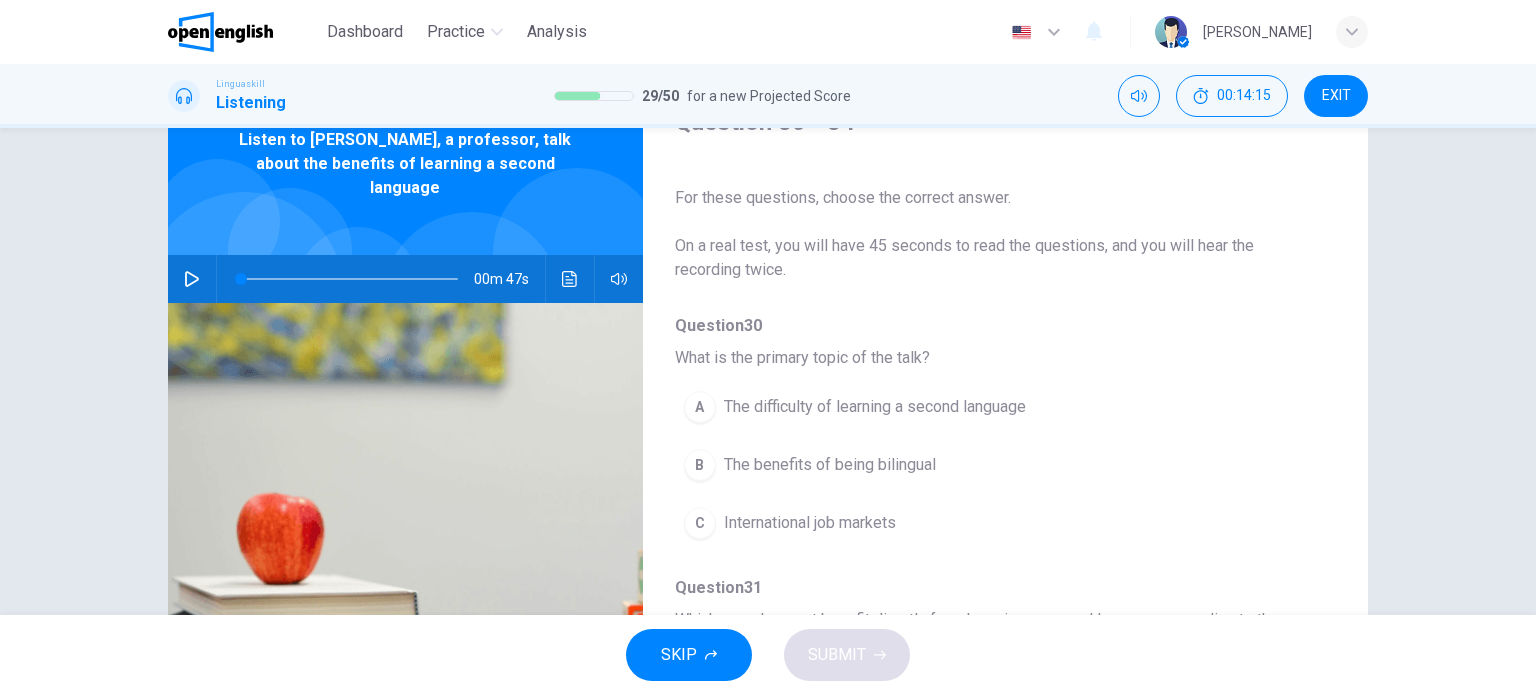 click on "A The difficulty of learning a second language" at bounding box center [953, 407] 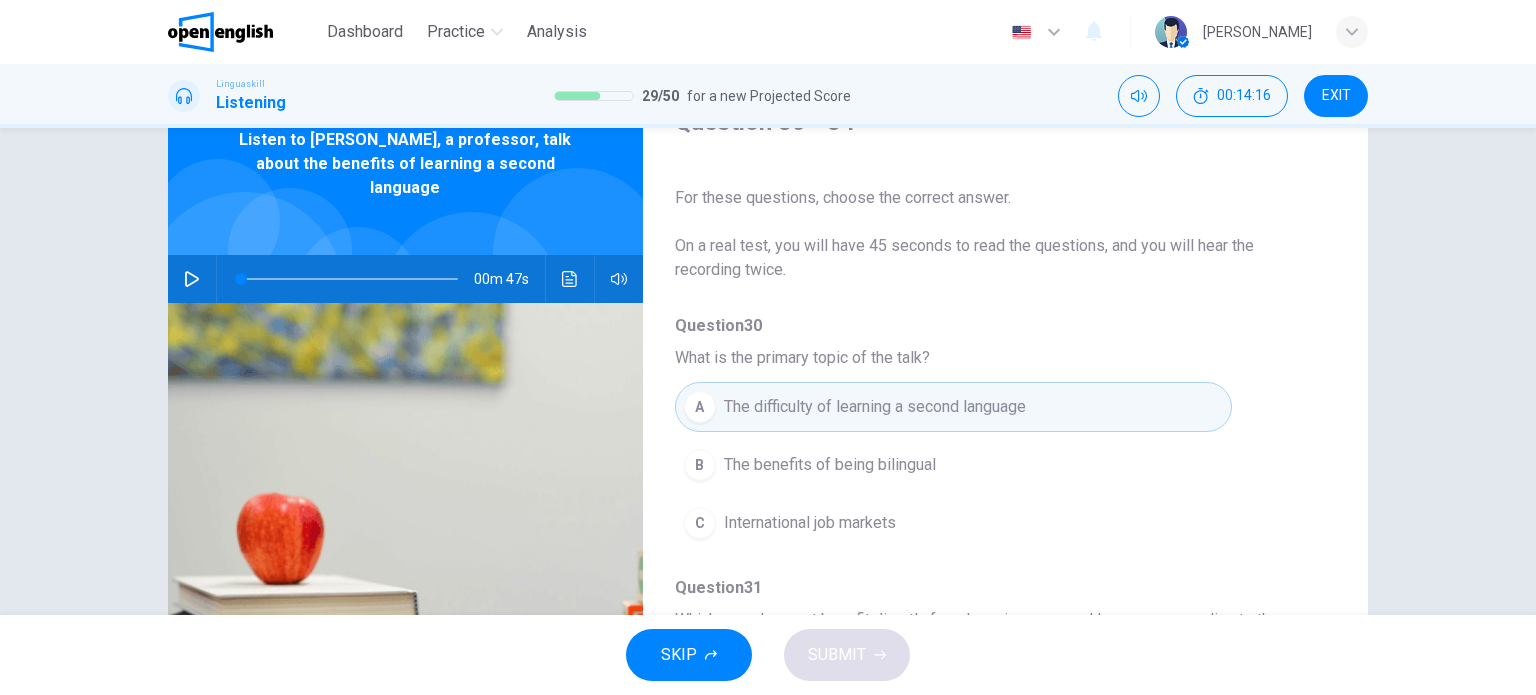 click 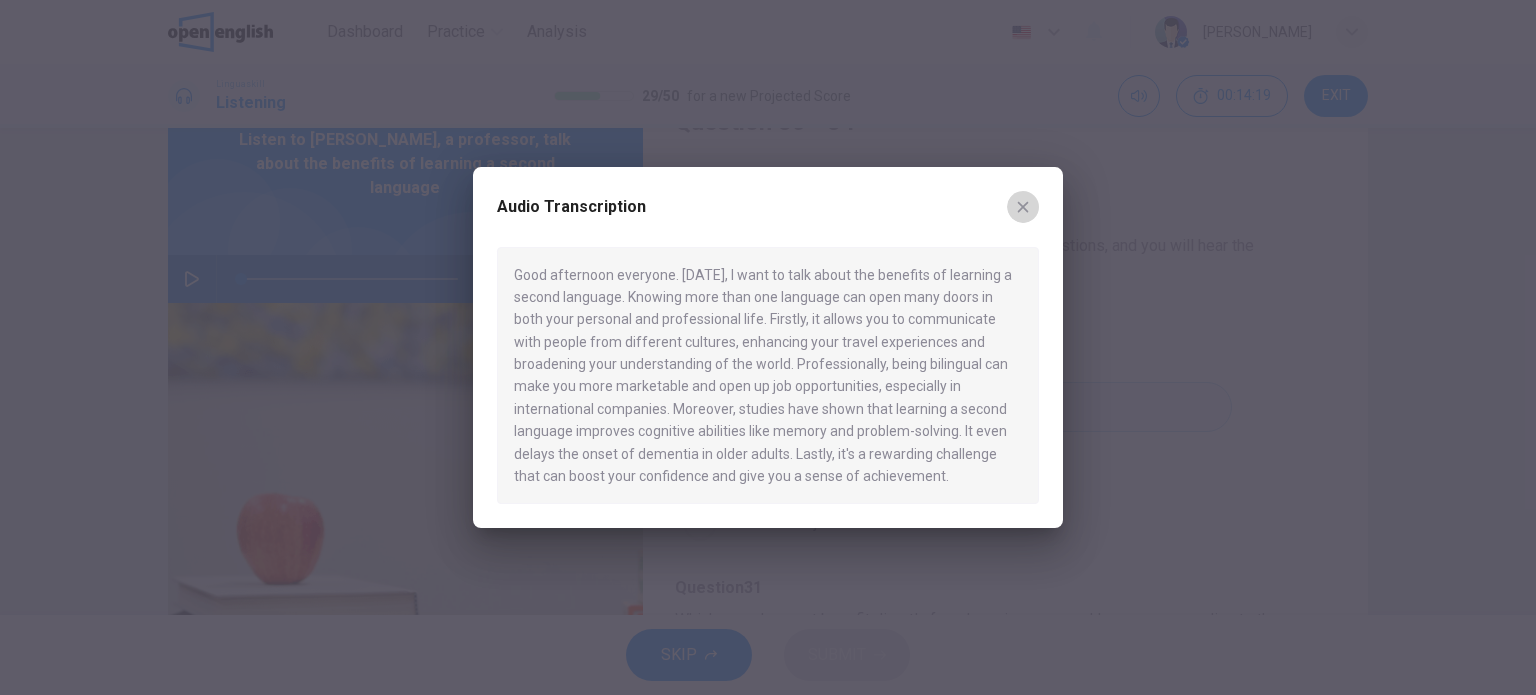 click 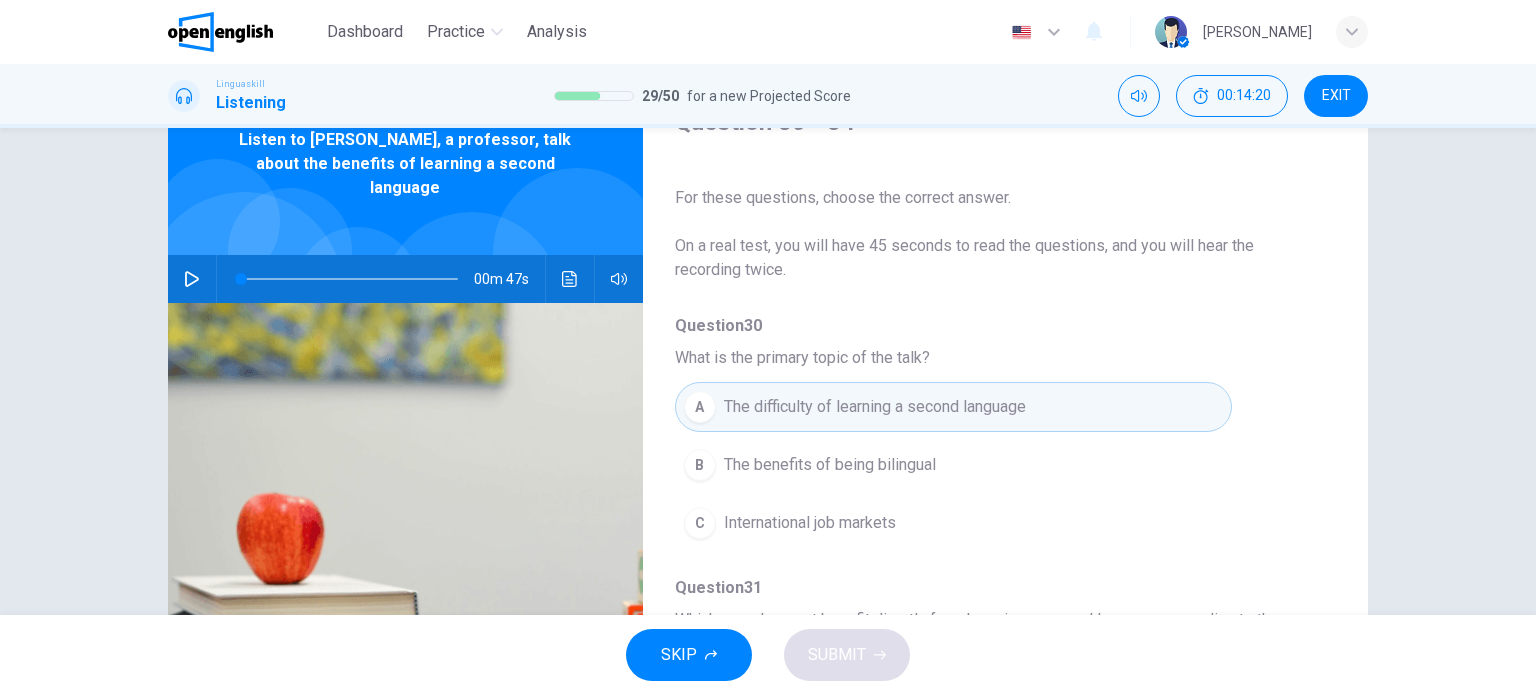 click on "The benefits of being bilingual" at bounding box center (830, 465) 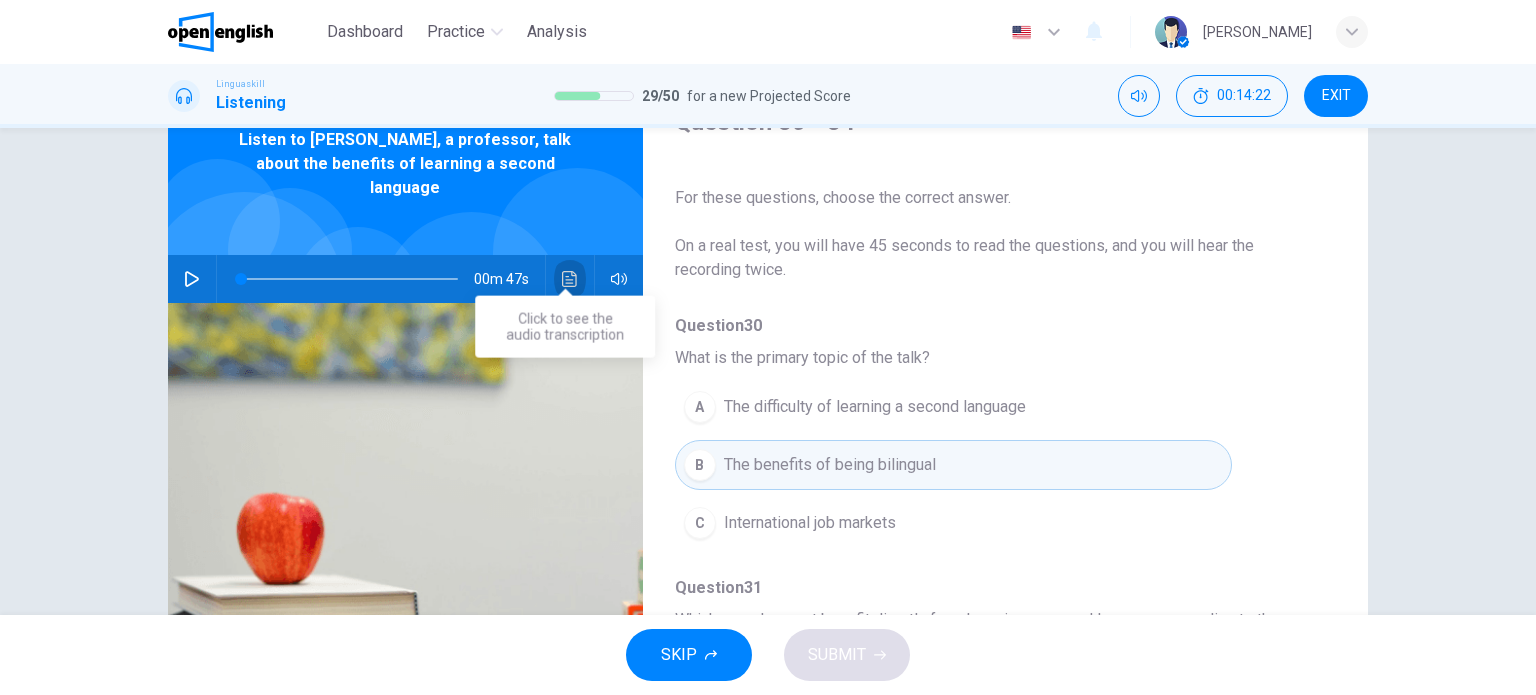 click at bounding box center (570, 279) 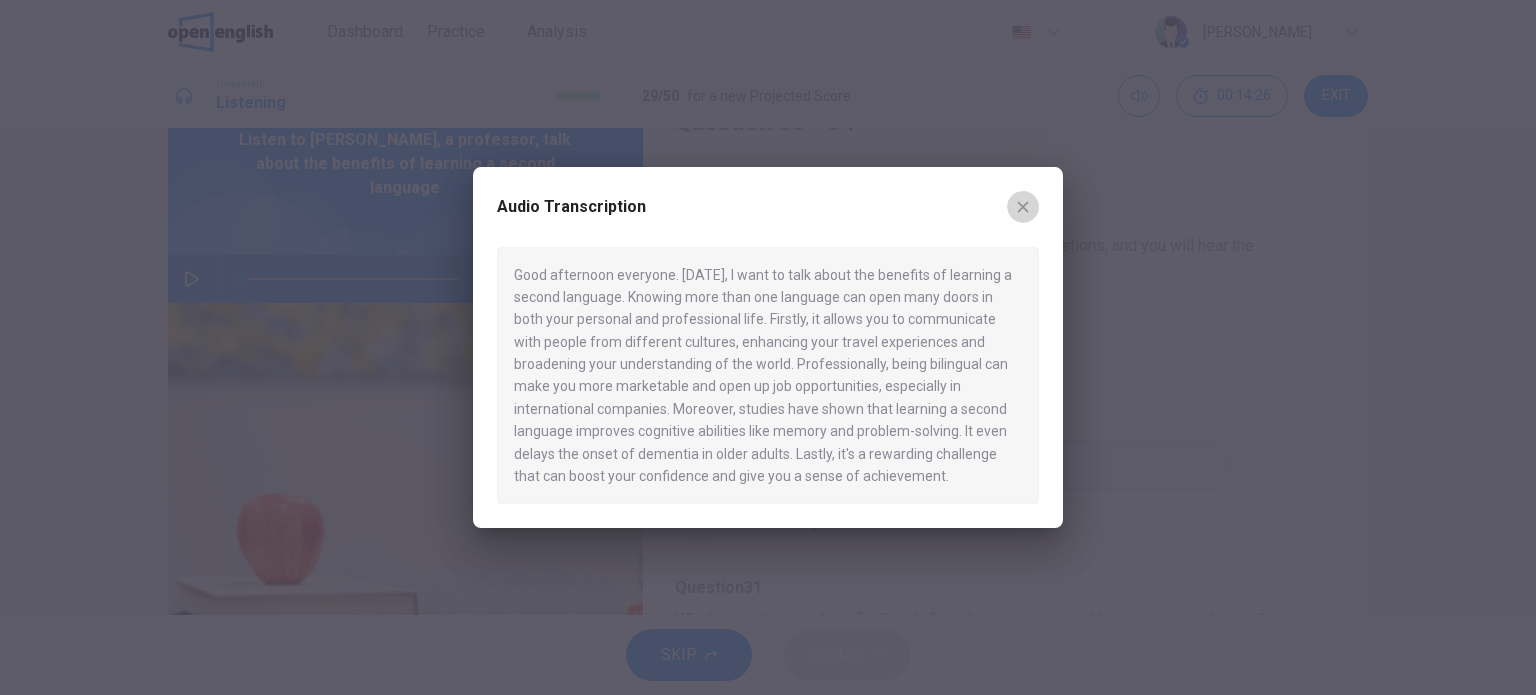 click at bounding box center (1023, 207) 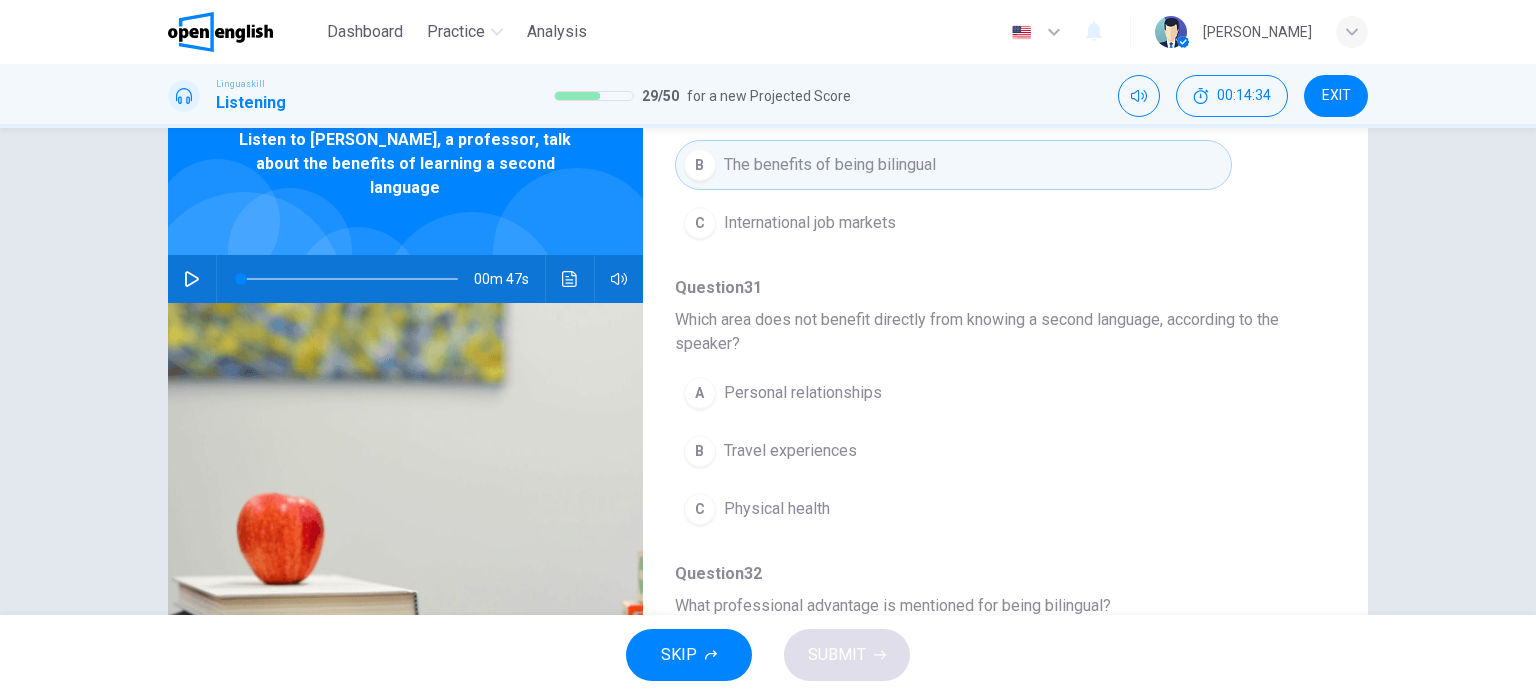 scroll, scrollTop: 302, scrollLeft: 0, axis: vertical 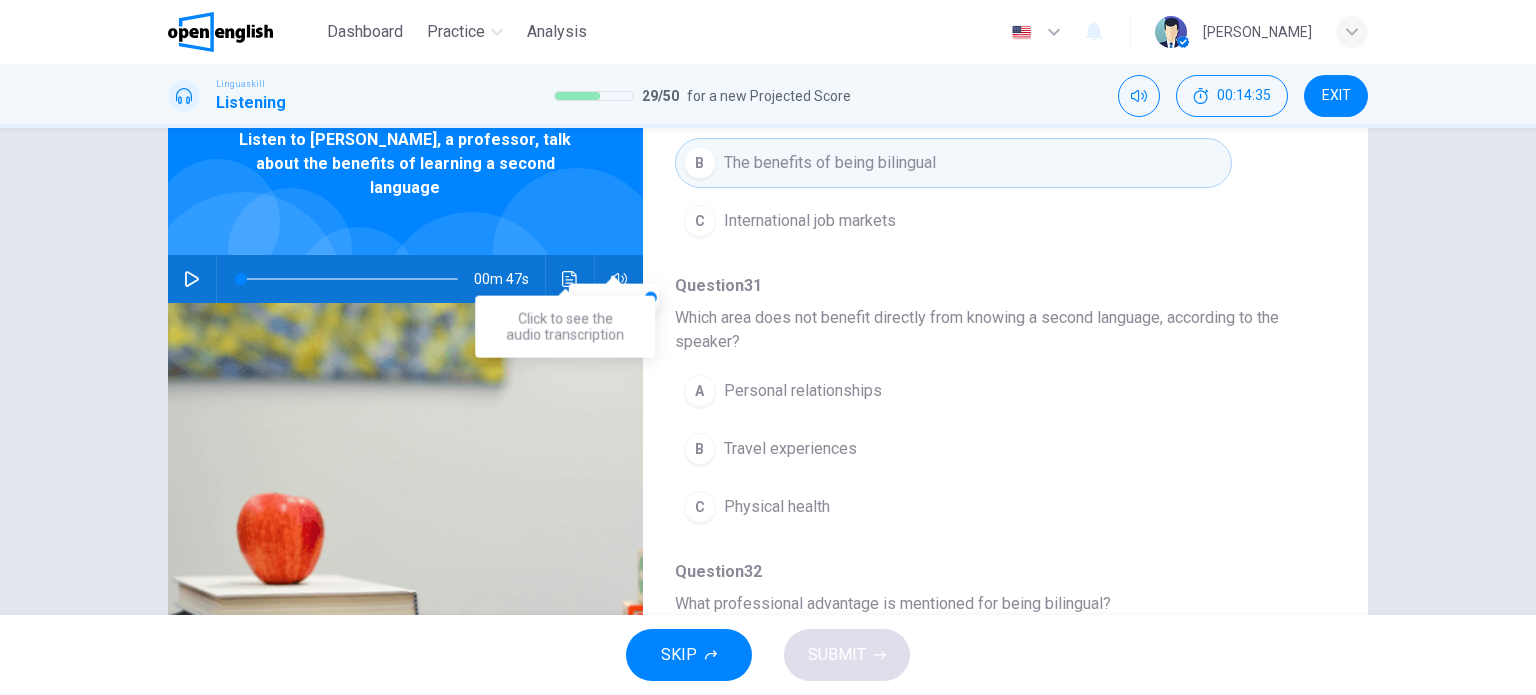 click 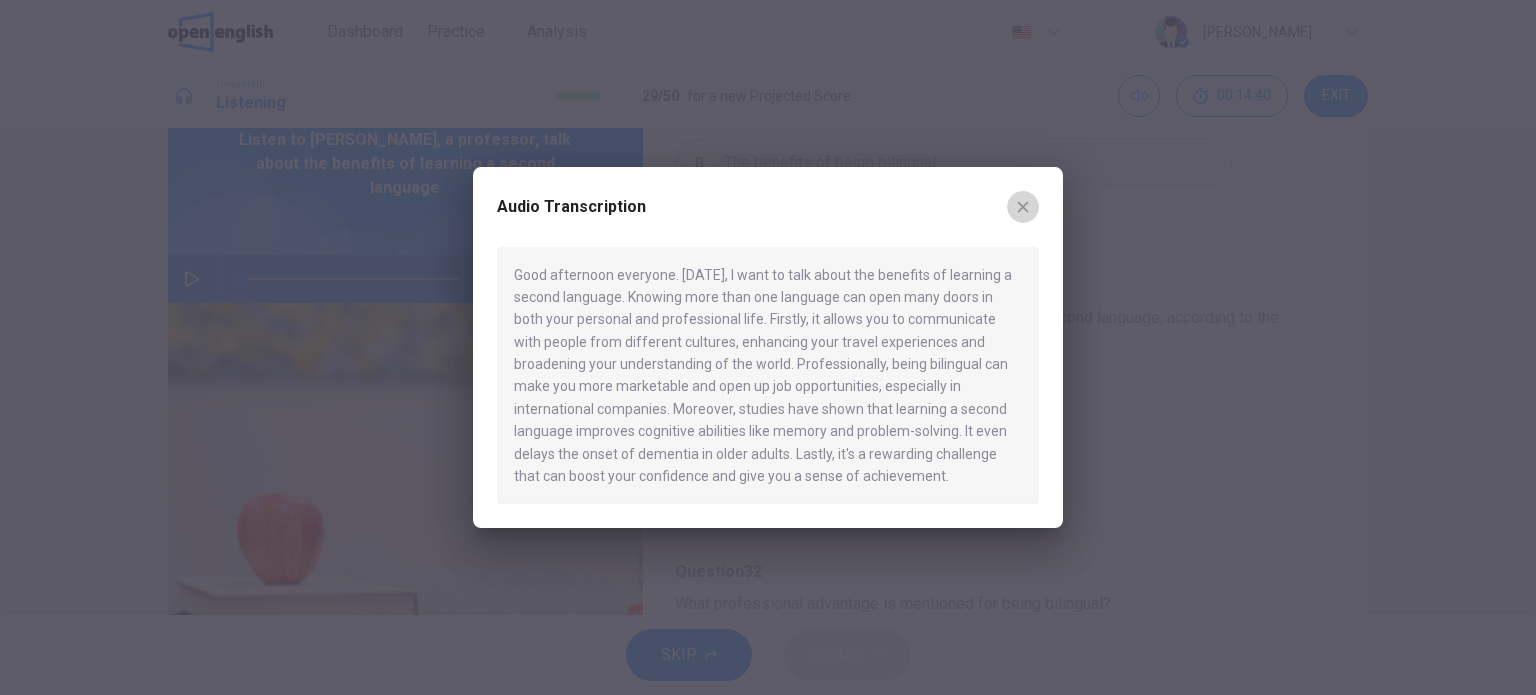 click 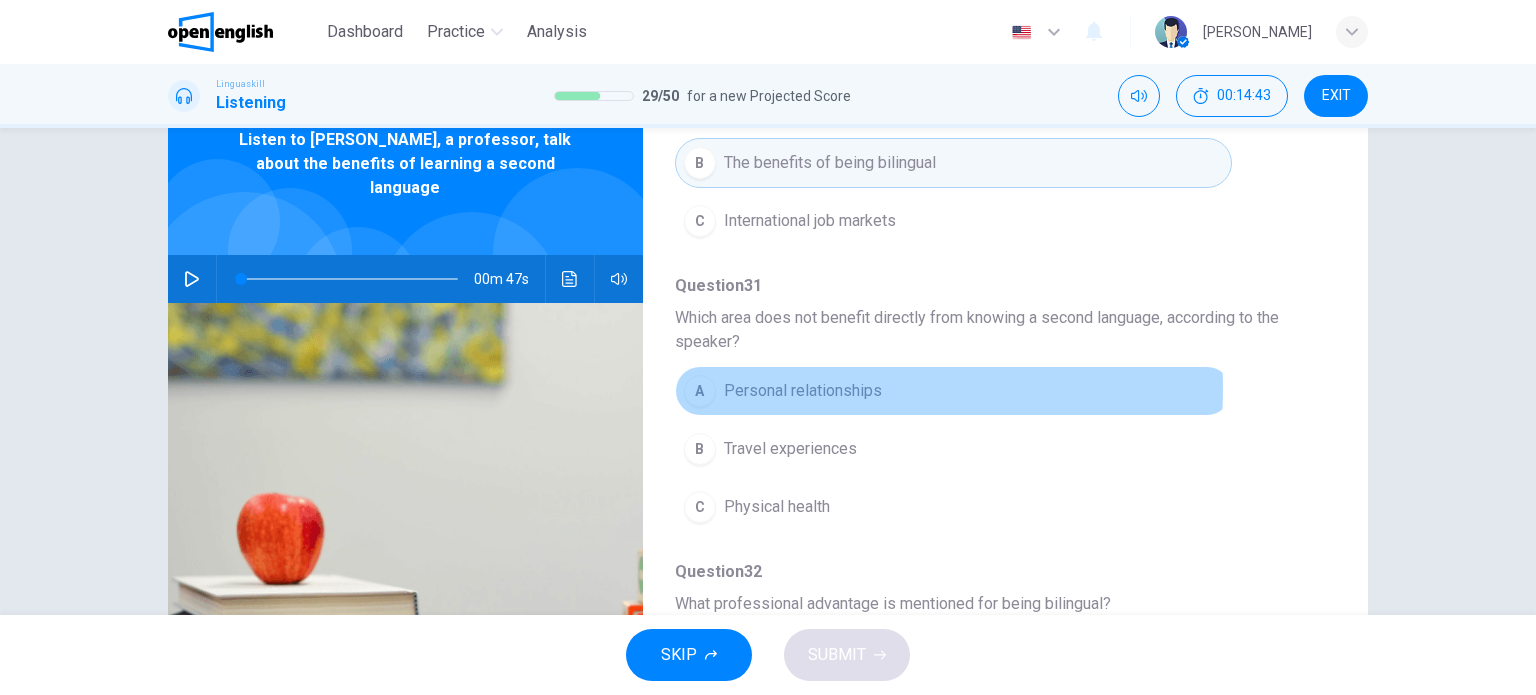 click on "Personal relationships" at bounding box center [803, 391] 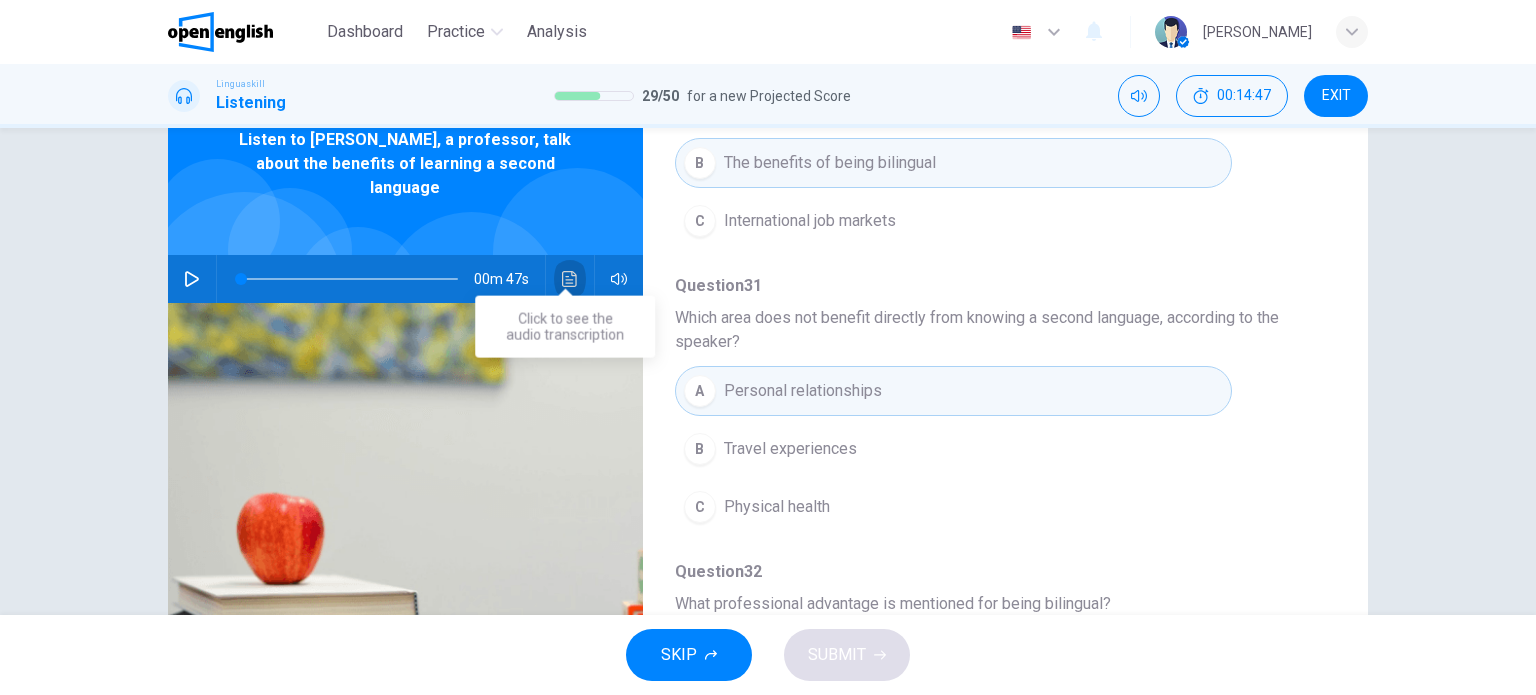 click 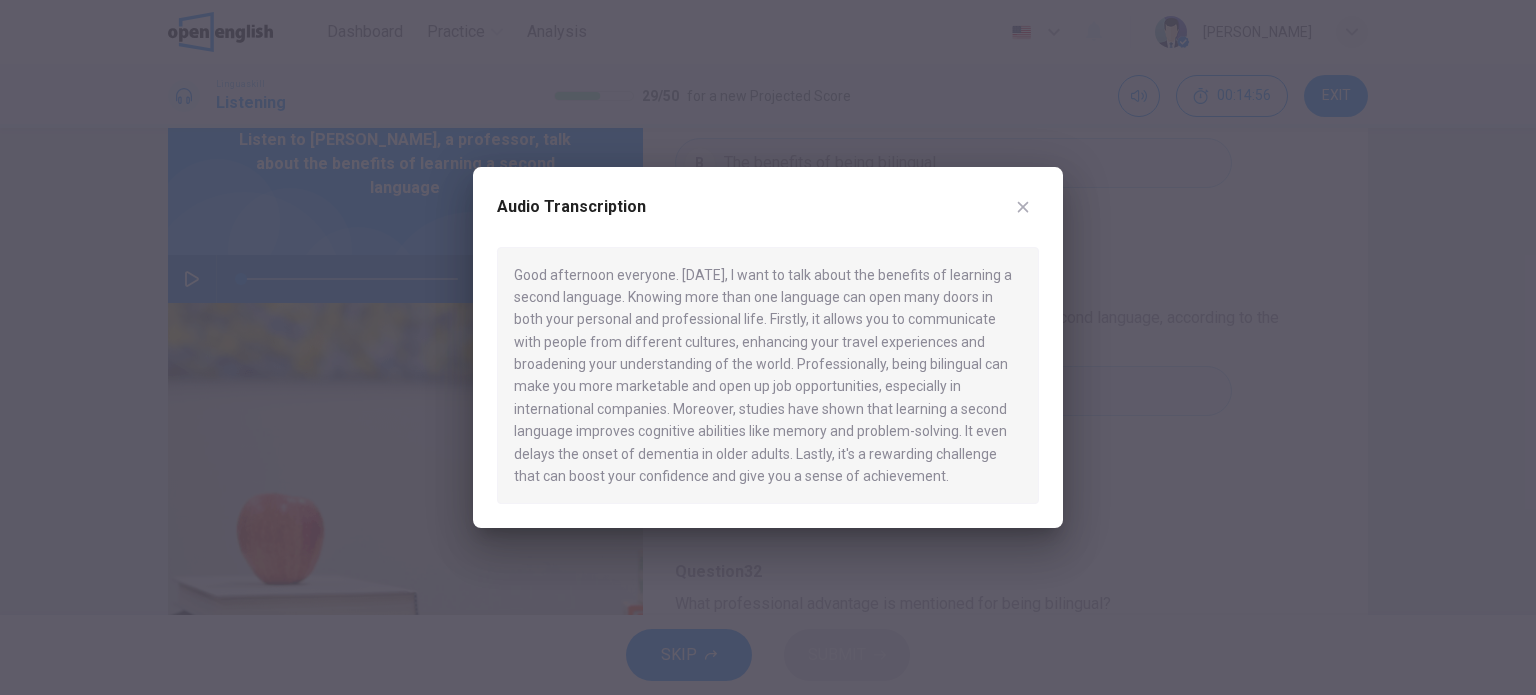 click 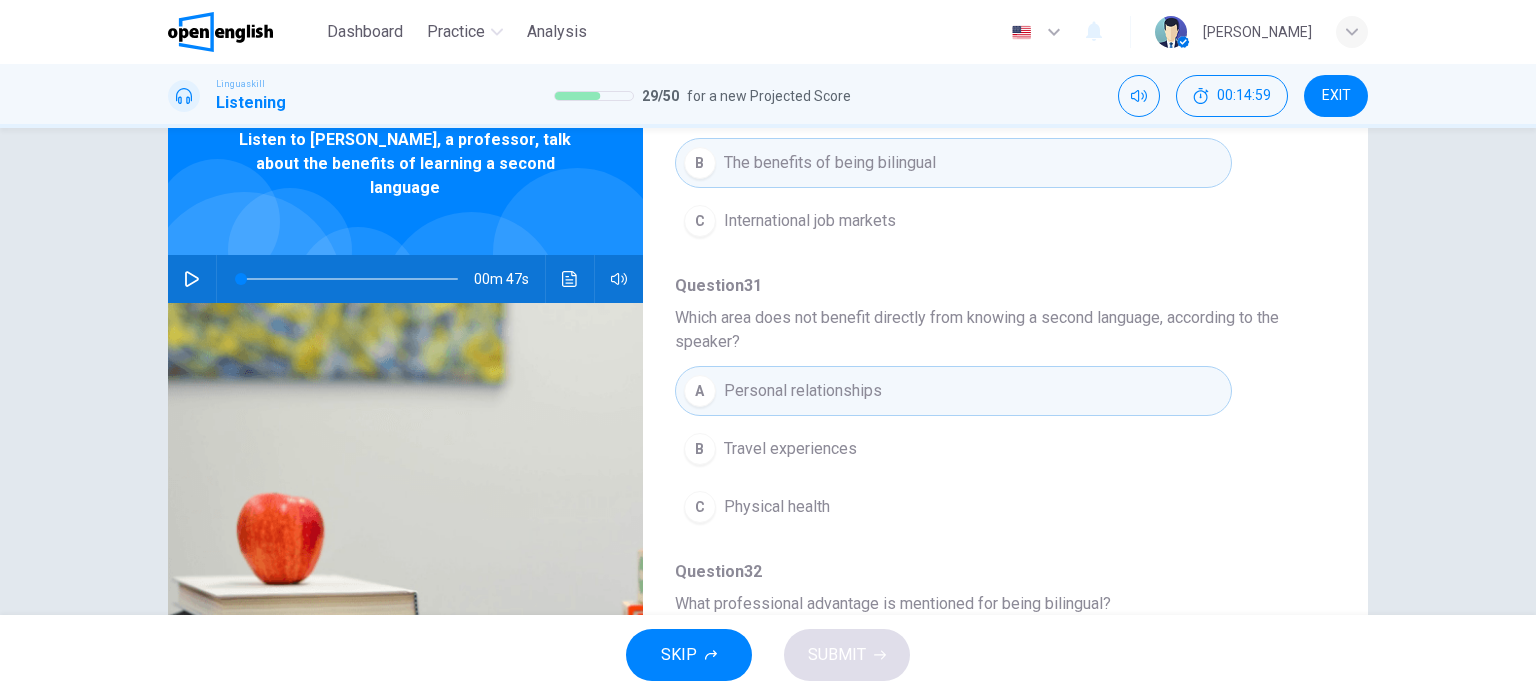 click 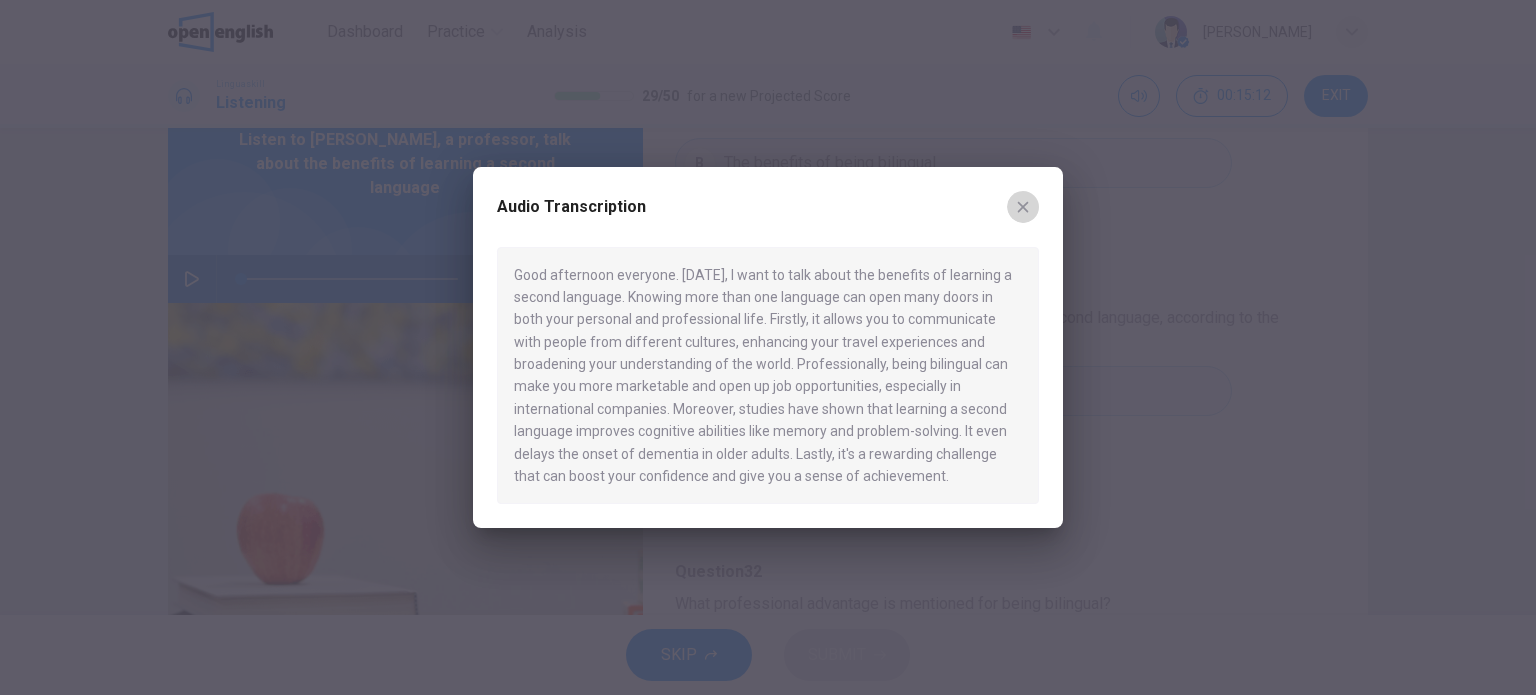 click 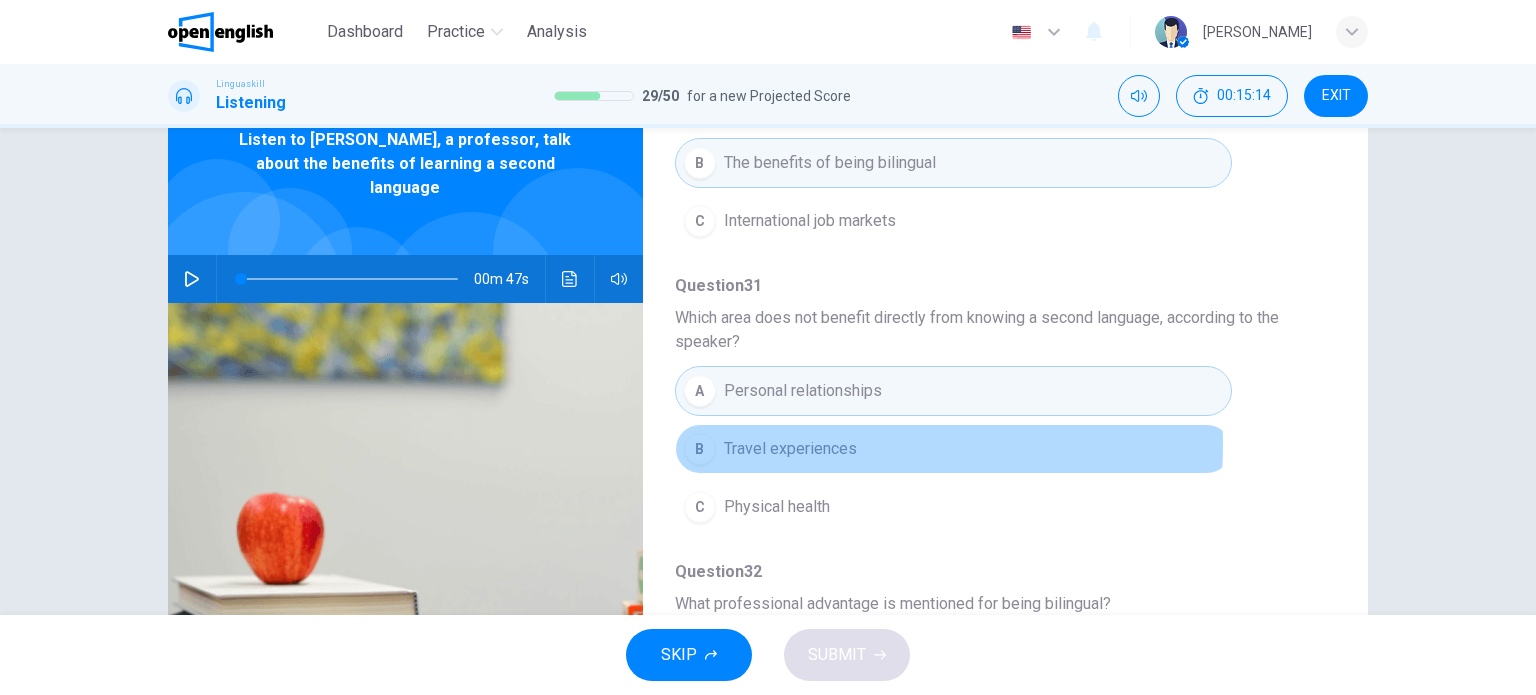 click on "Travel experiences" at bounding box center [790, 449] 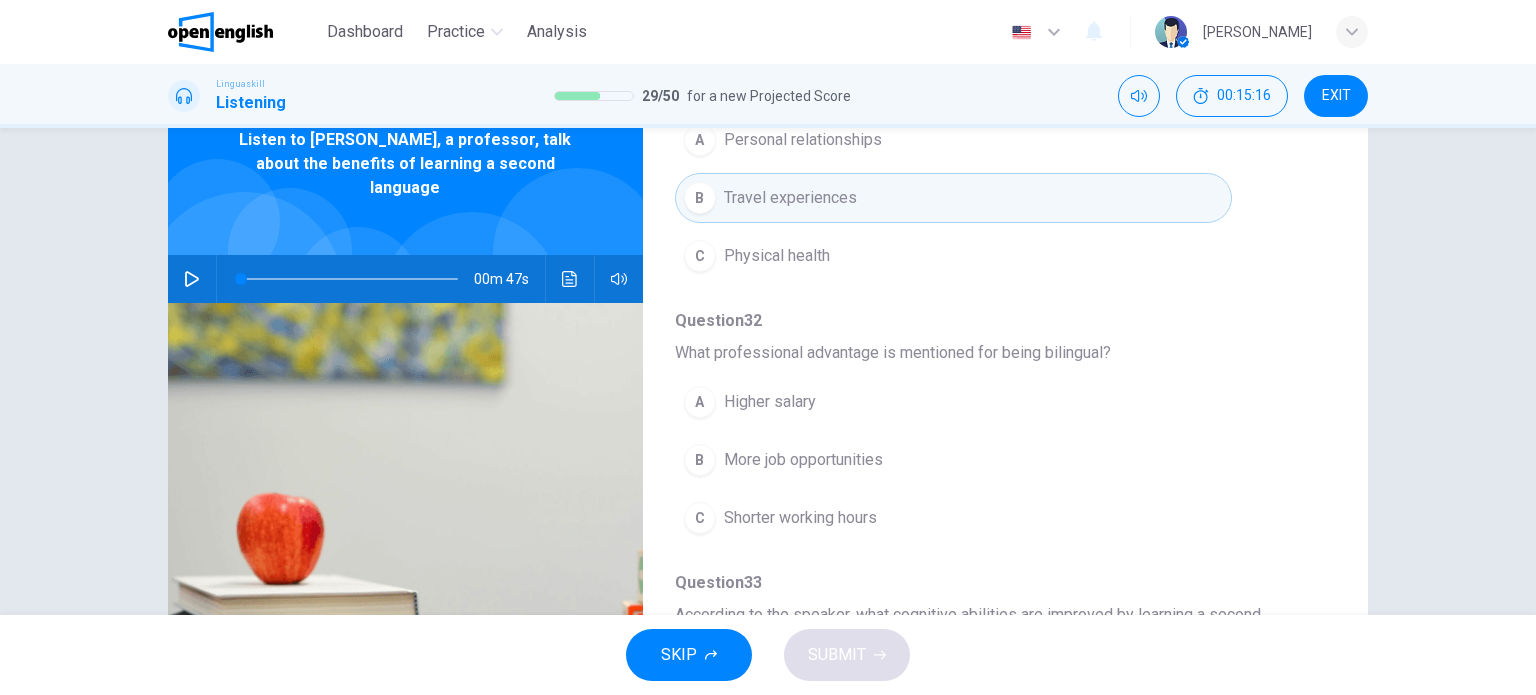 scroll, scrollTop: 590, scrollLeft: 0, axis: vertical 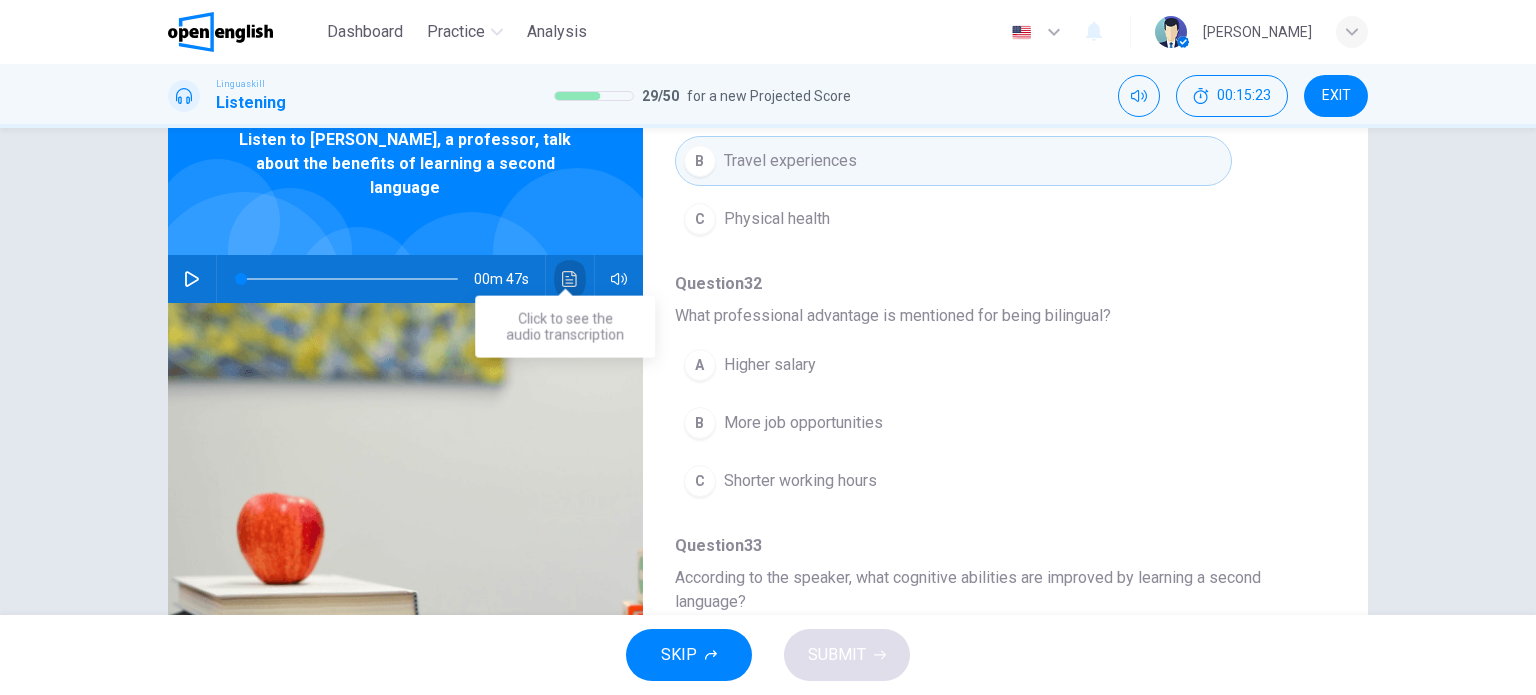 click at bounding box center [570, 279] 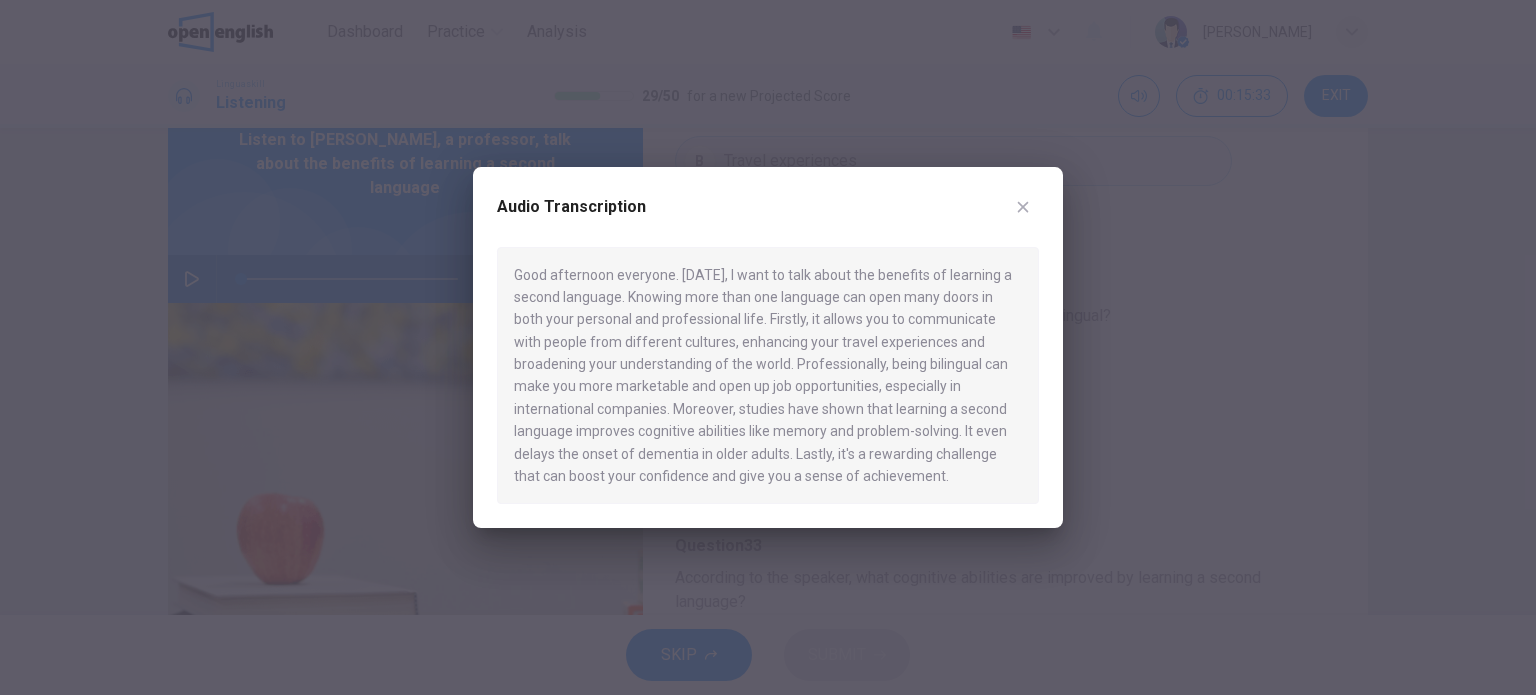 click 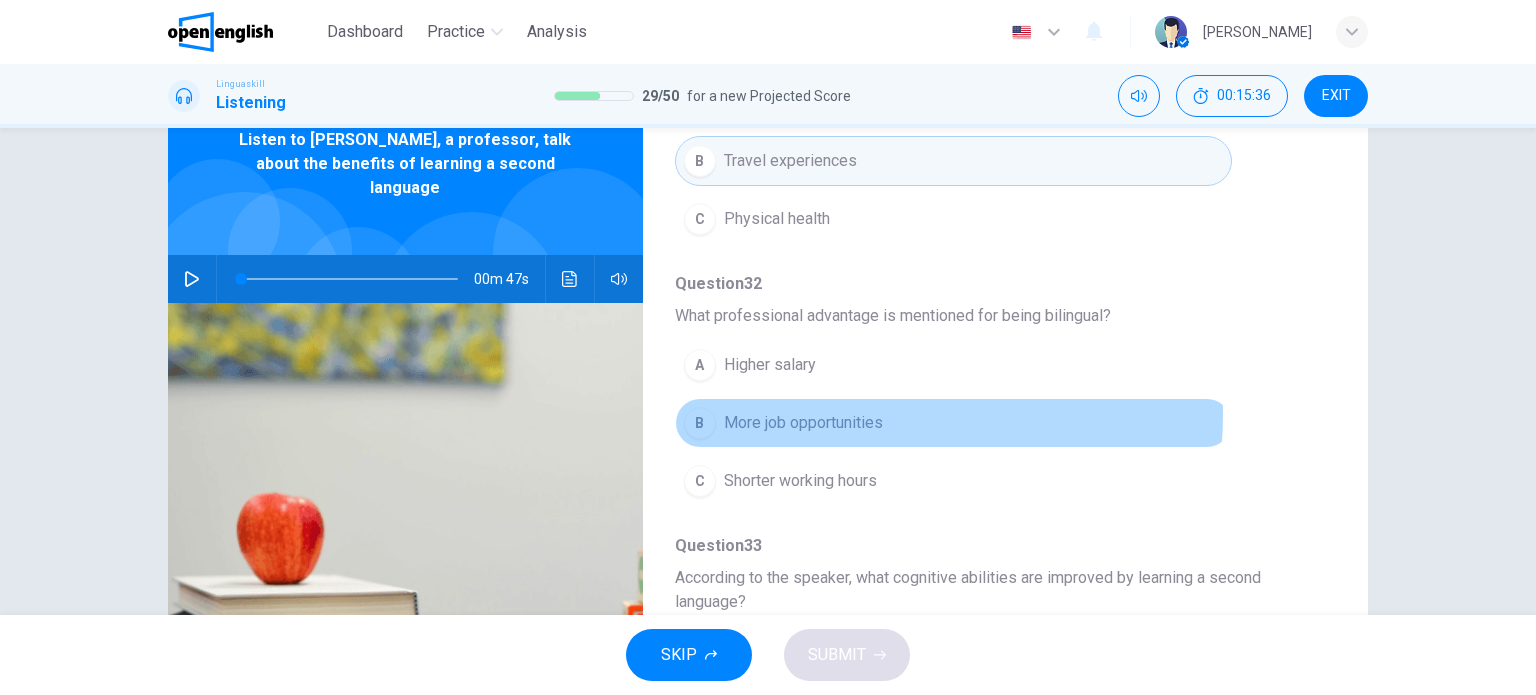 click on "More job opportunities" at bounding box center [803, 423] 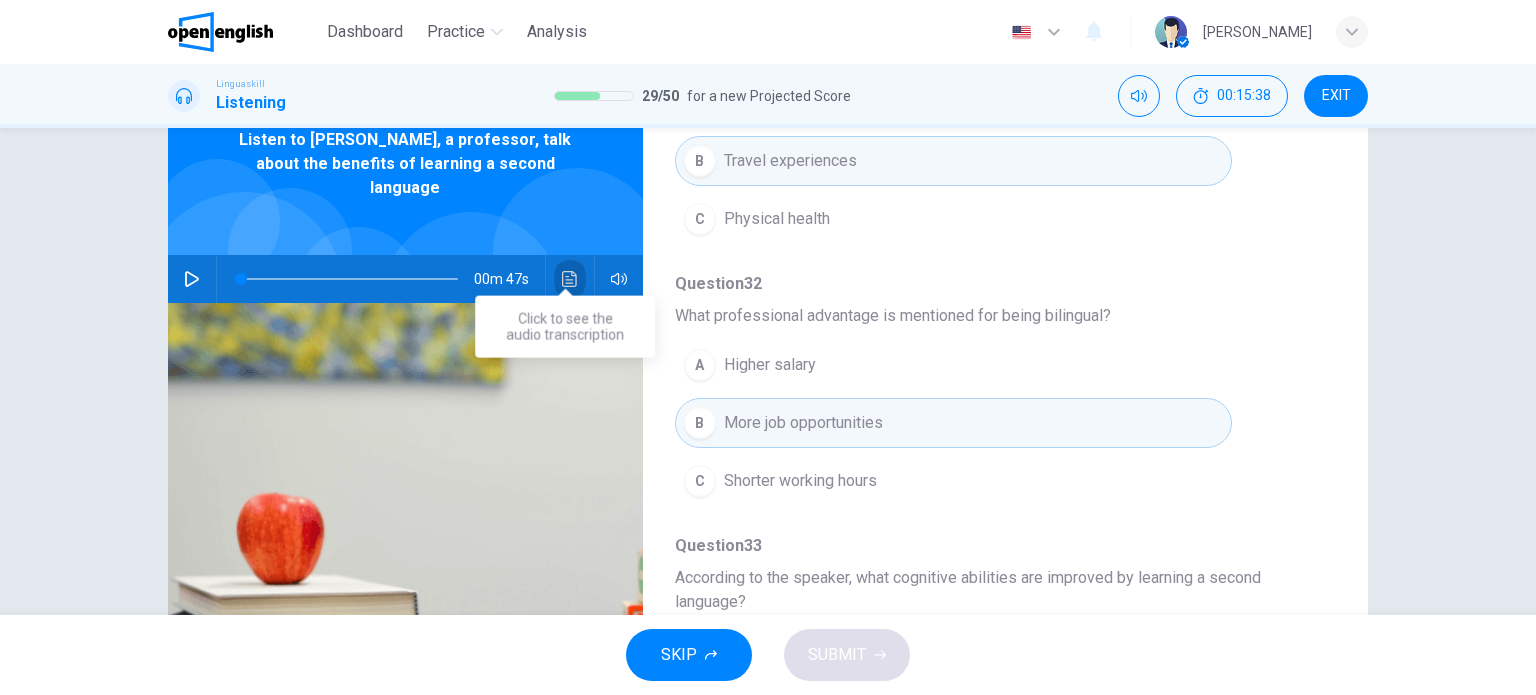 click 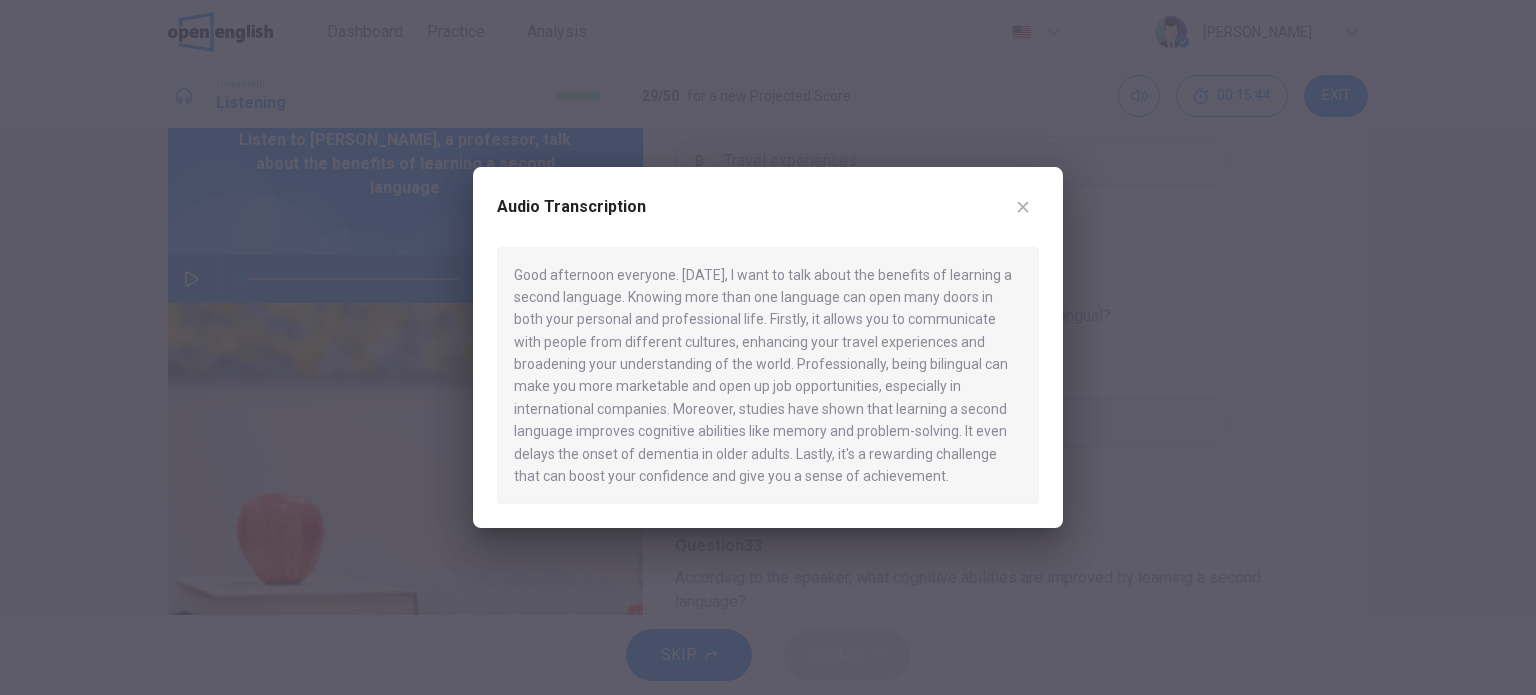 click 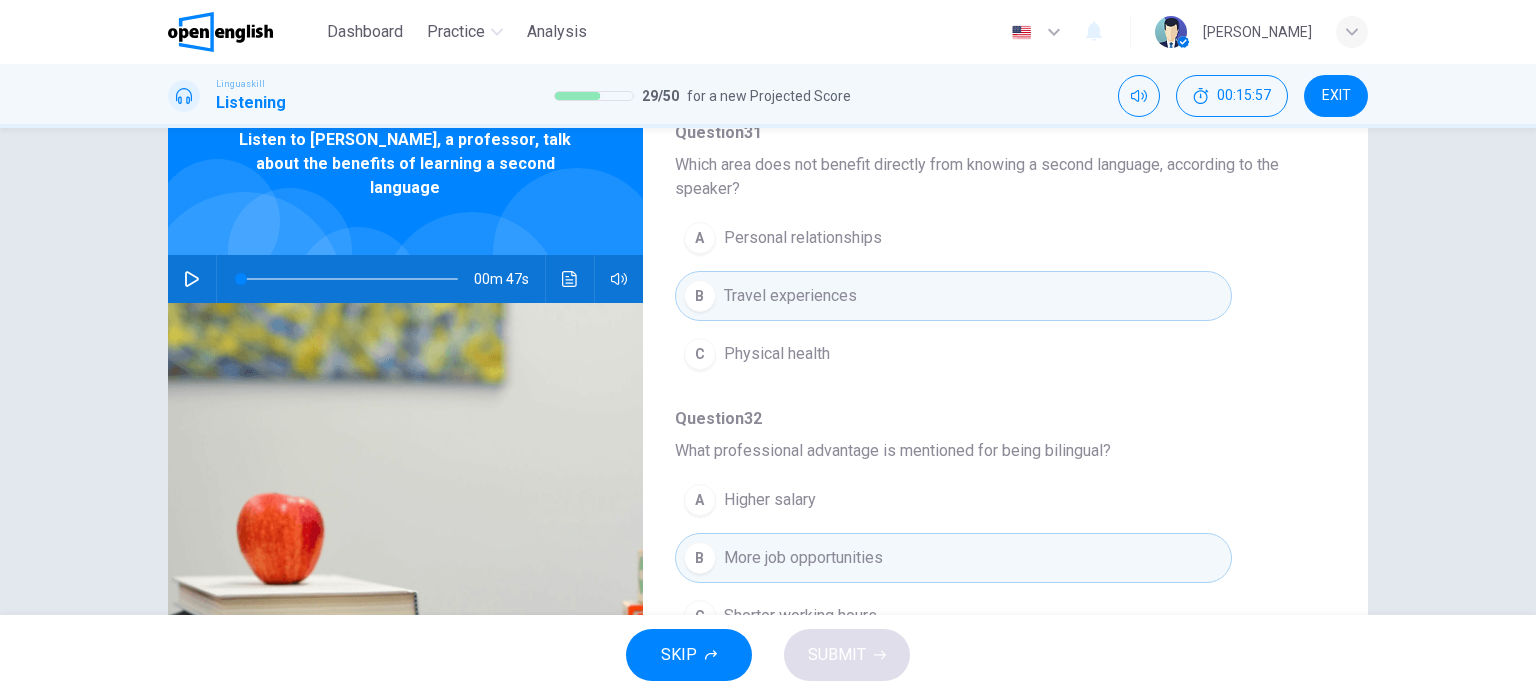 scroll, scrollTop: 408, scrollLeft: 0, axis: vertical 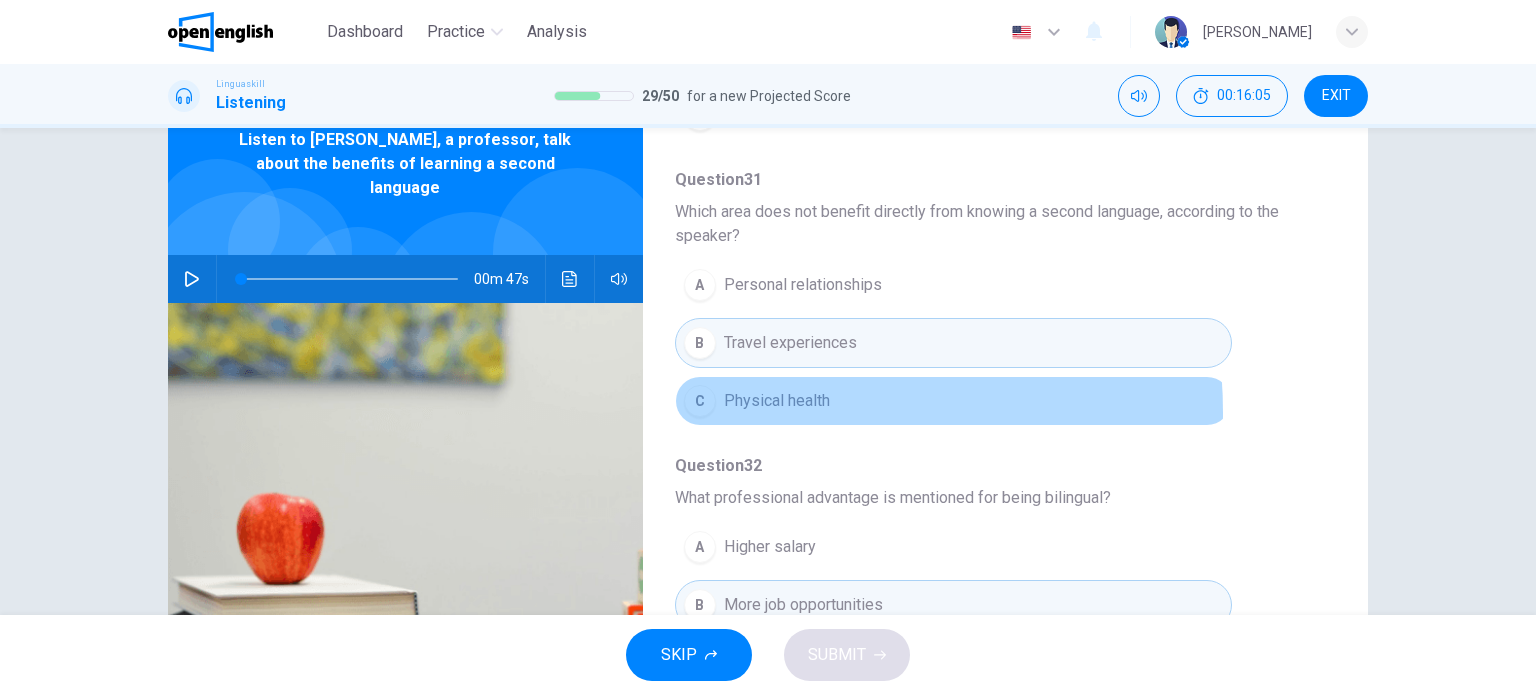 click on "Physical health" at bounding box center [777, 401] 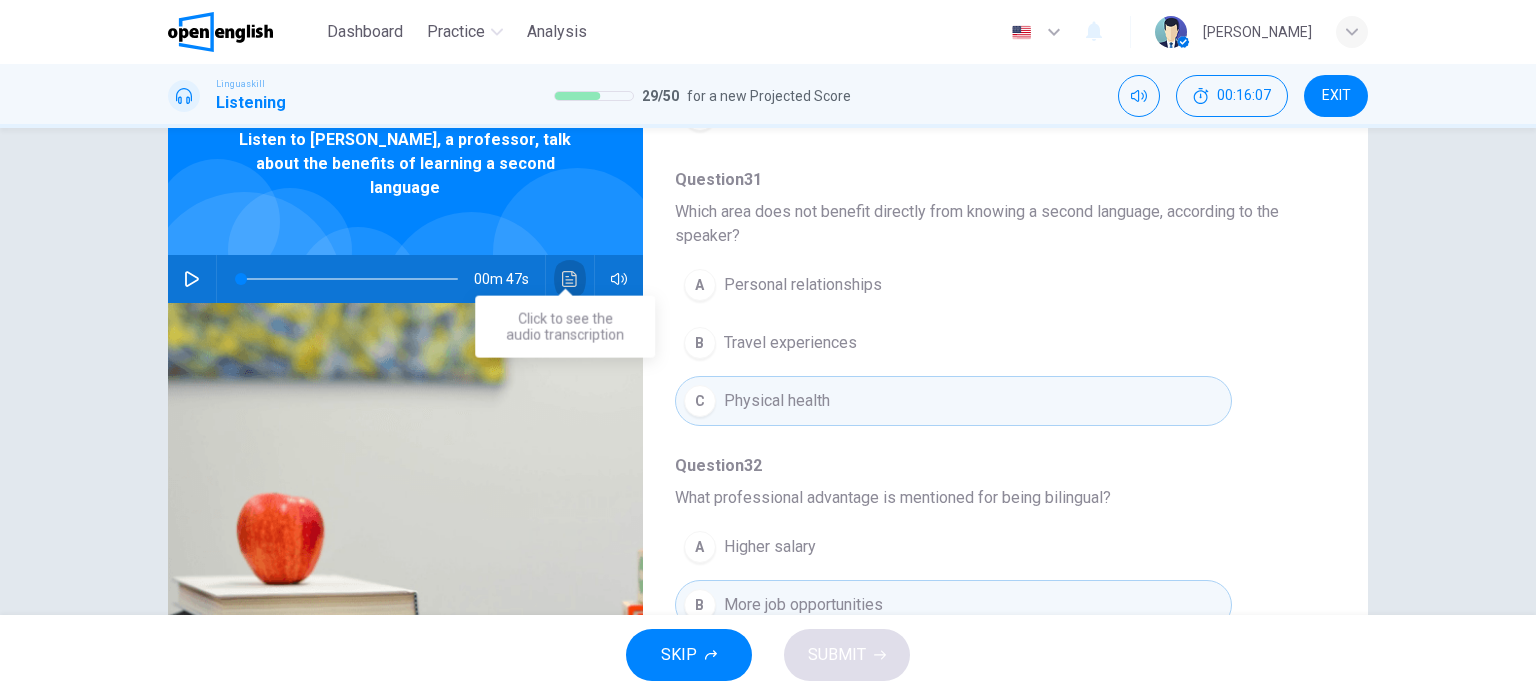 click 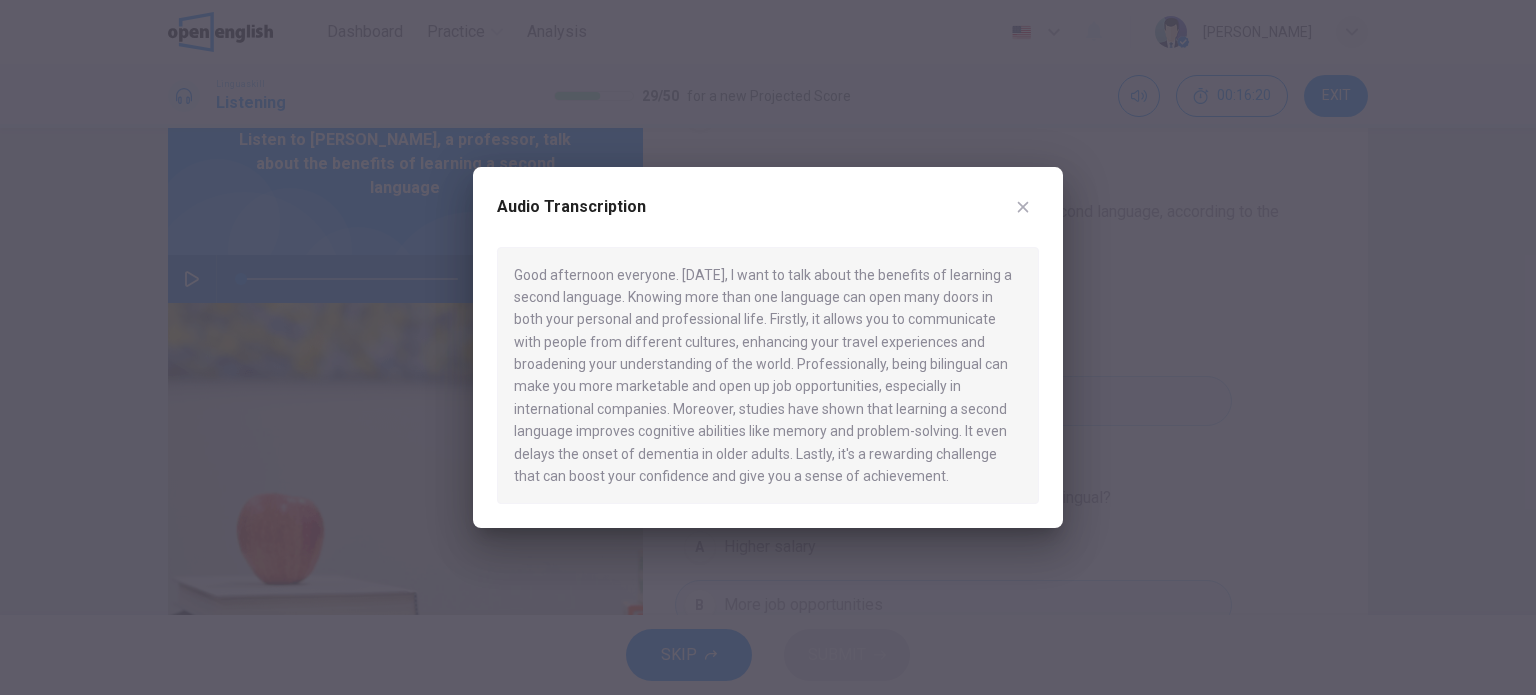click 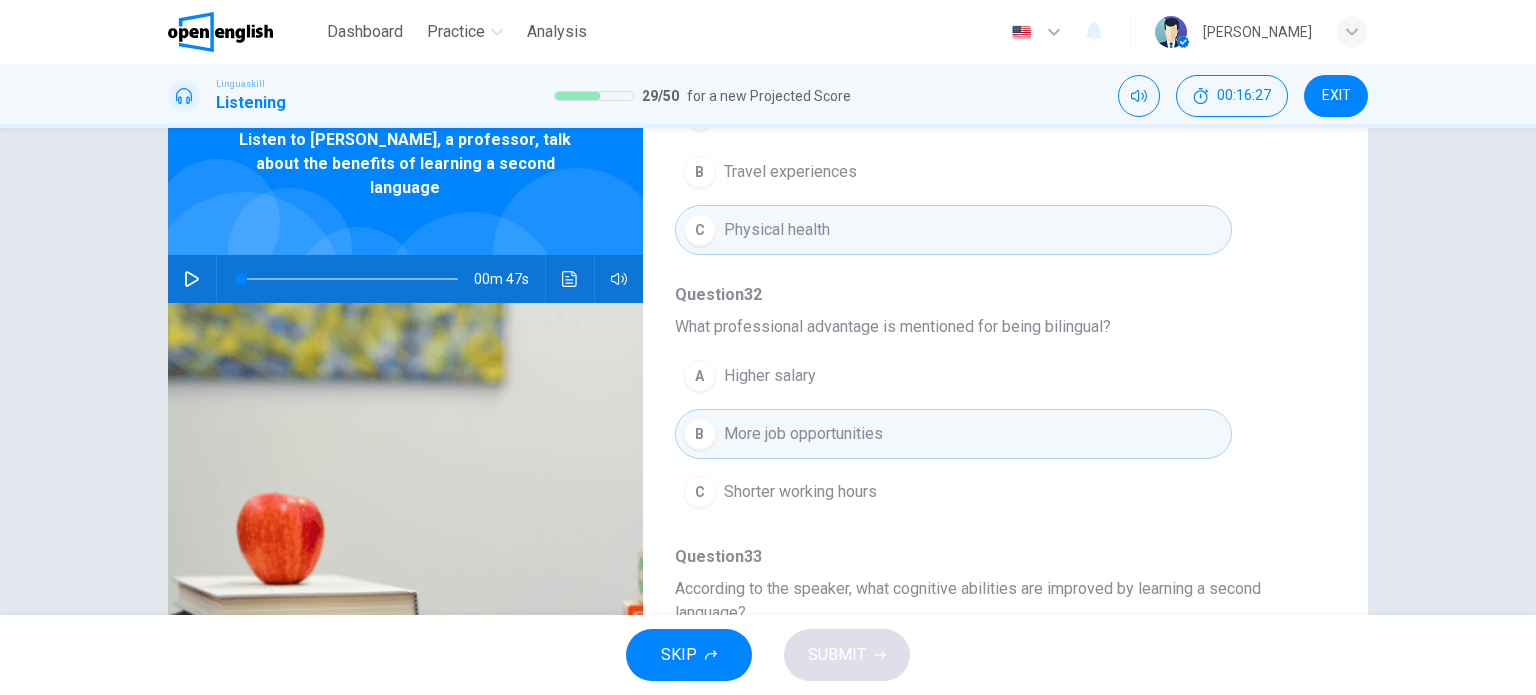 scroll, scrollTop: 751, scrollLeft: 0, axis: vertical 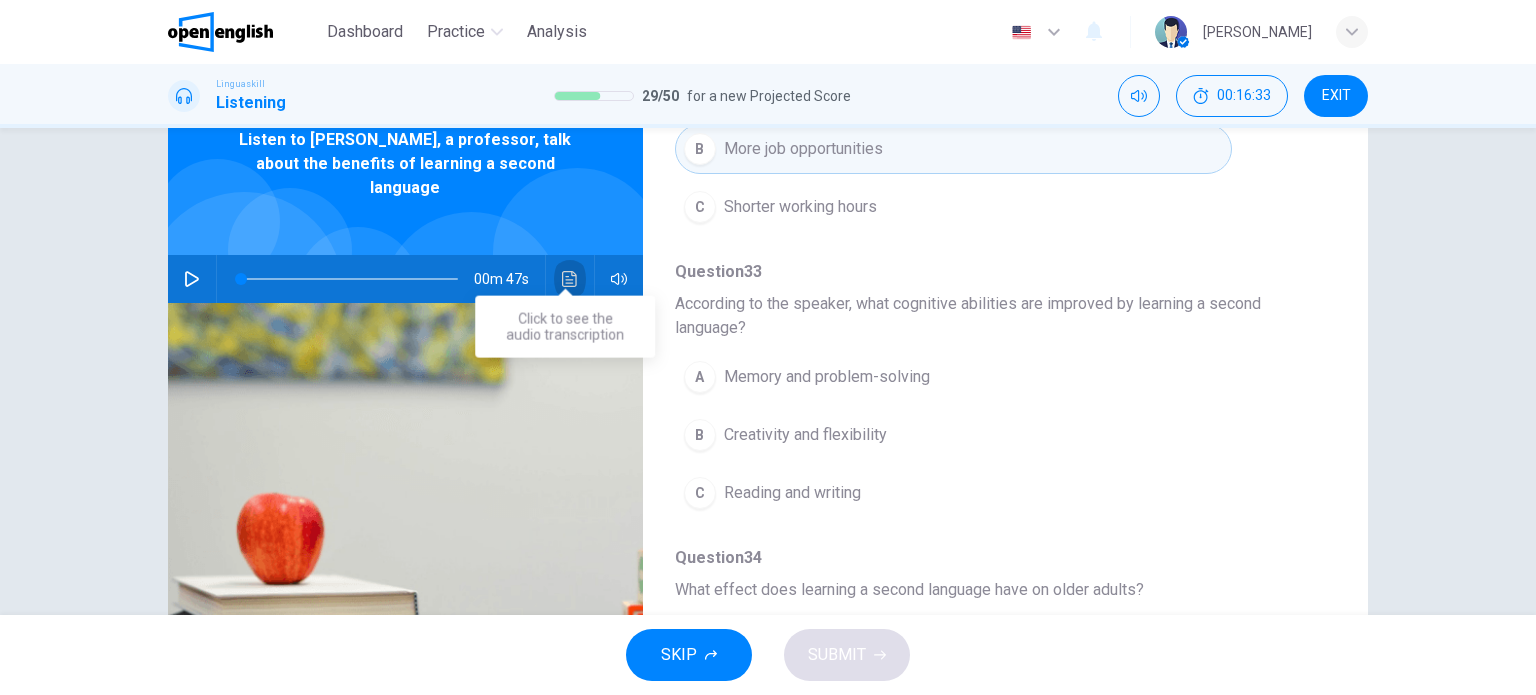 click 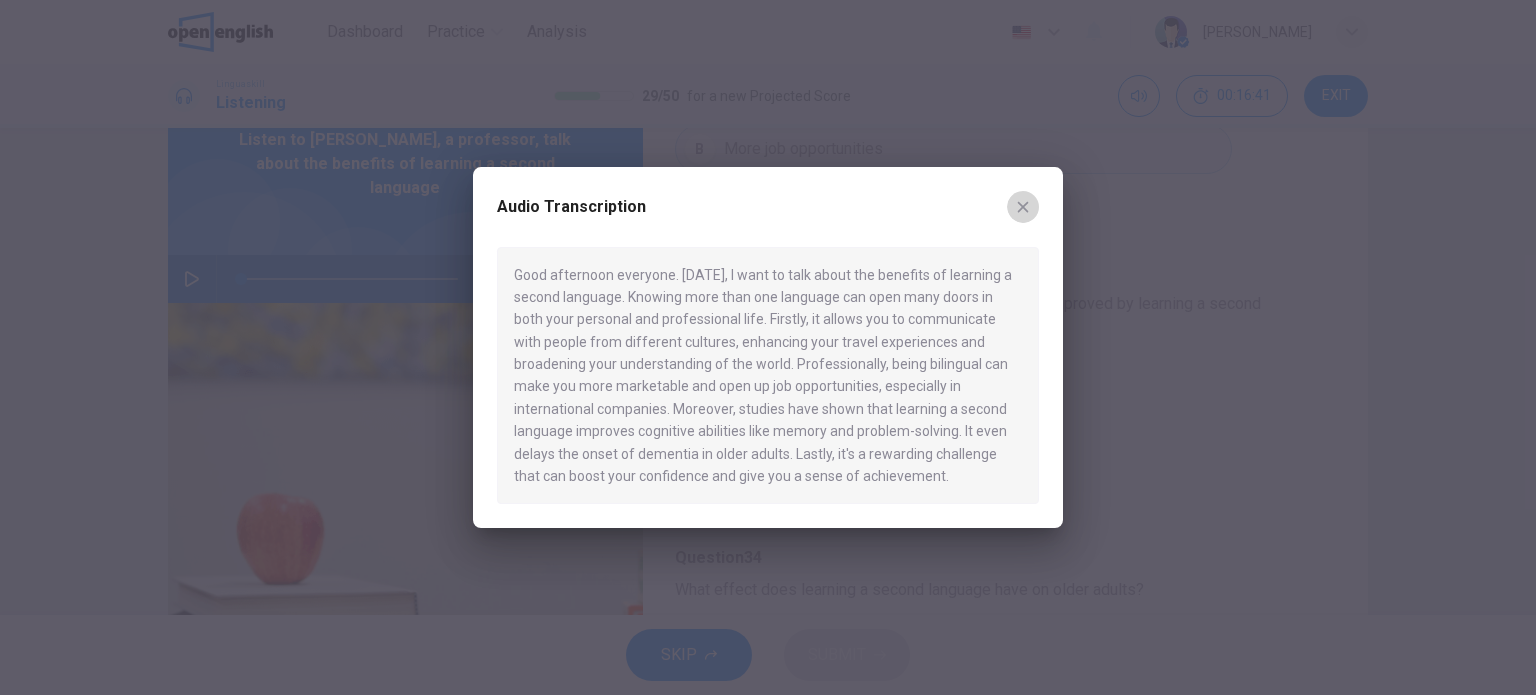 click 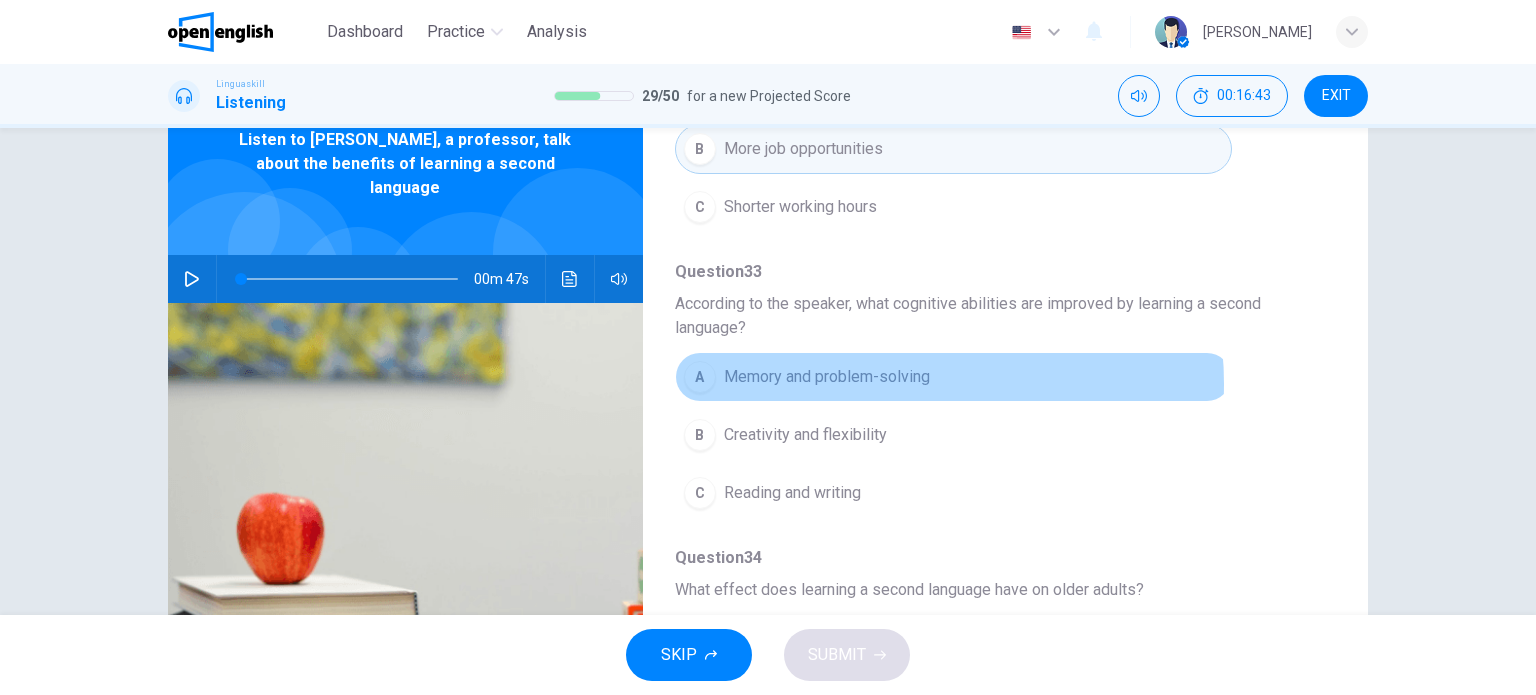 click on "Memory and problem-solving" at bounding box center [827, 377] 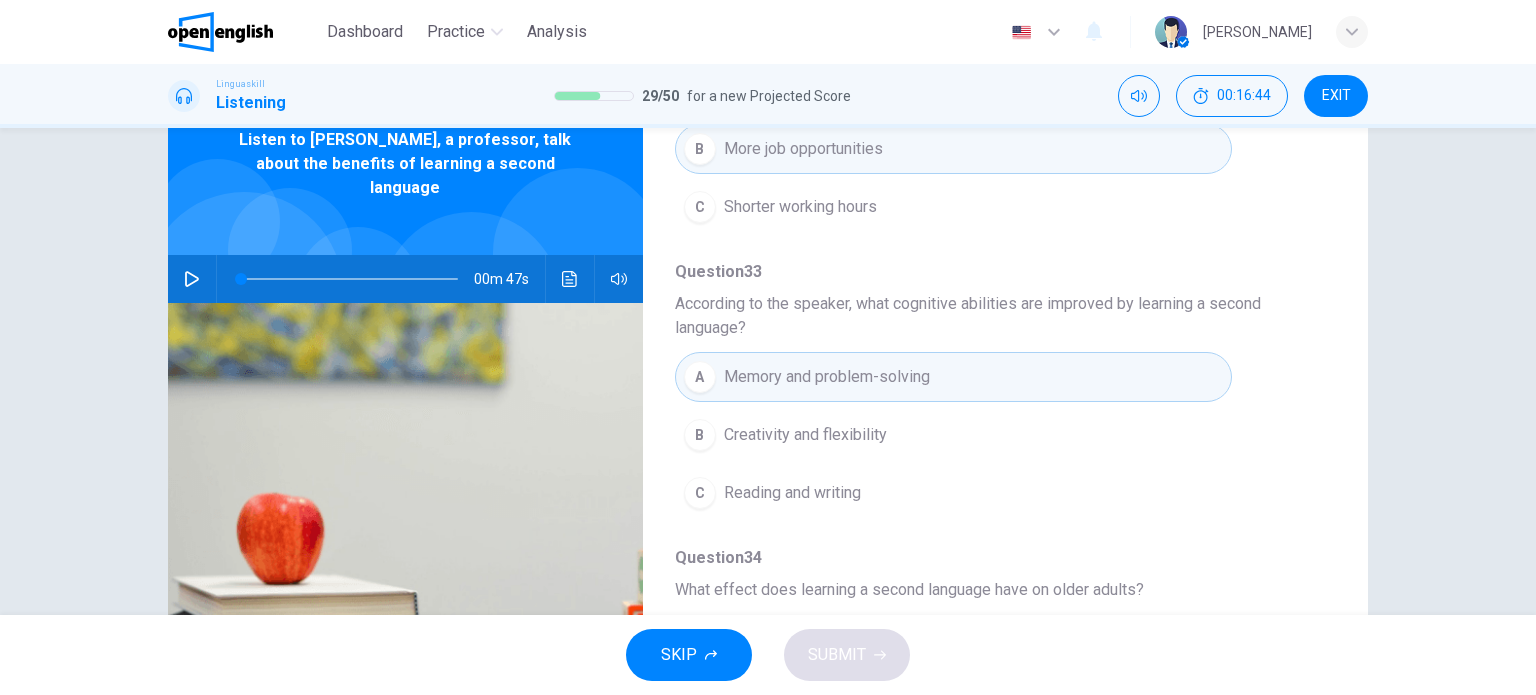 scroll, scrollTop: 266, scrollLeft: 0, axis: vertical 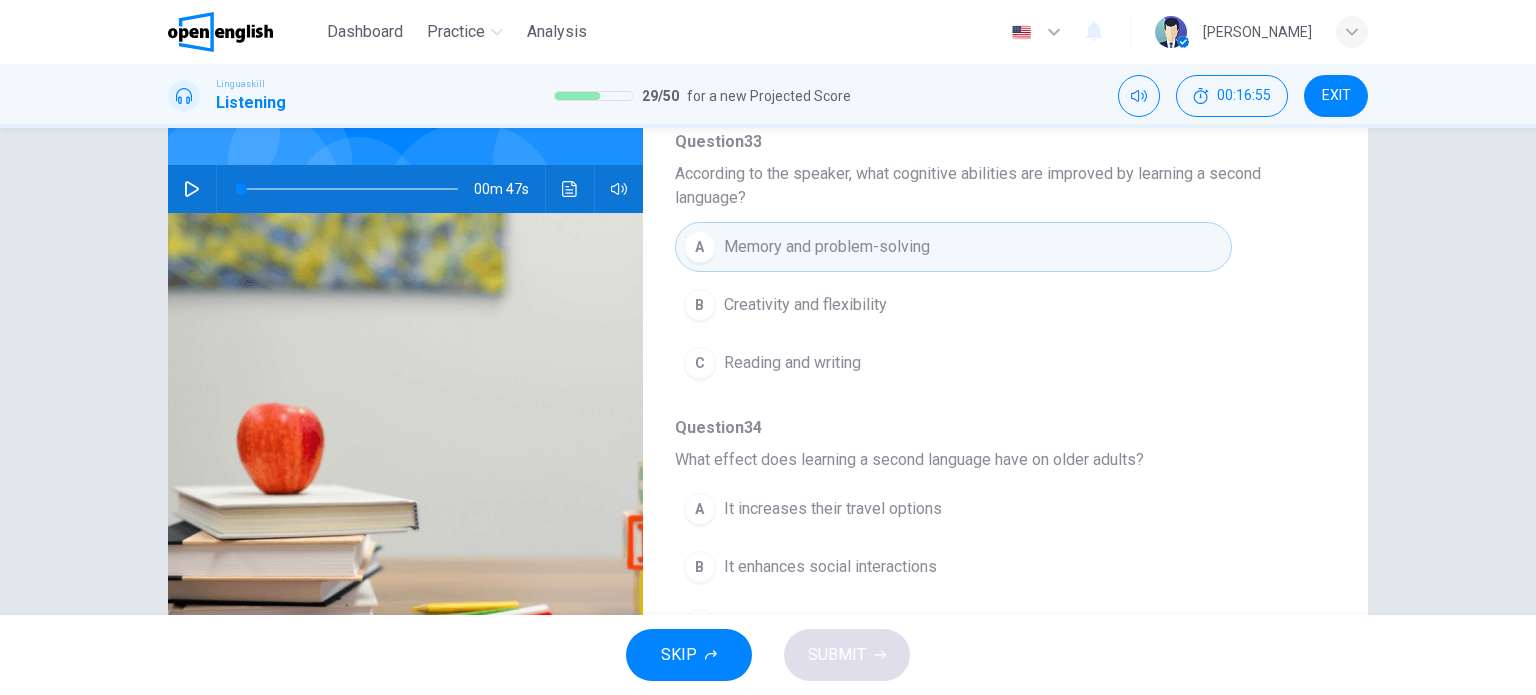 click 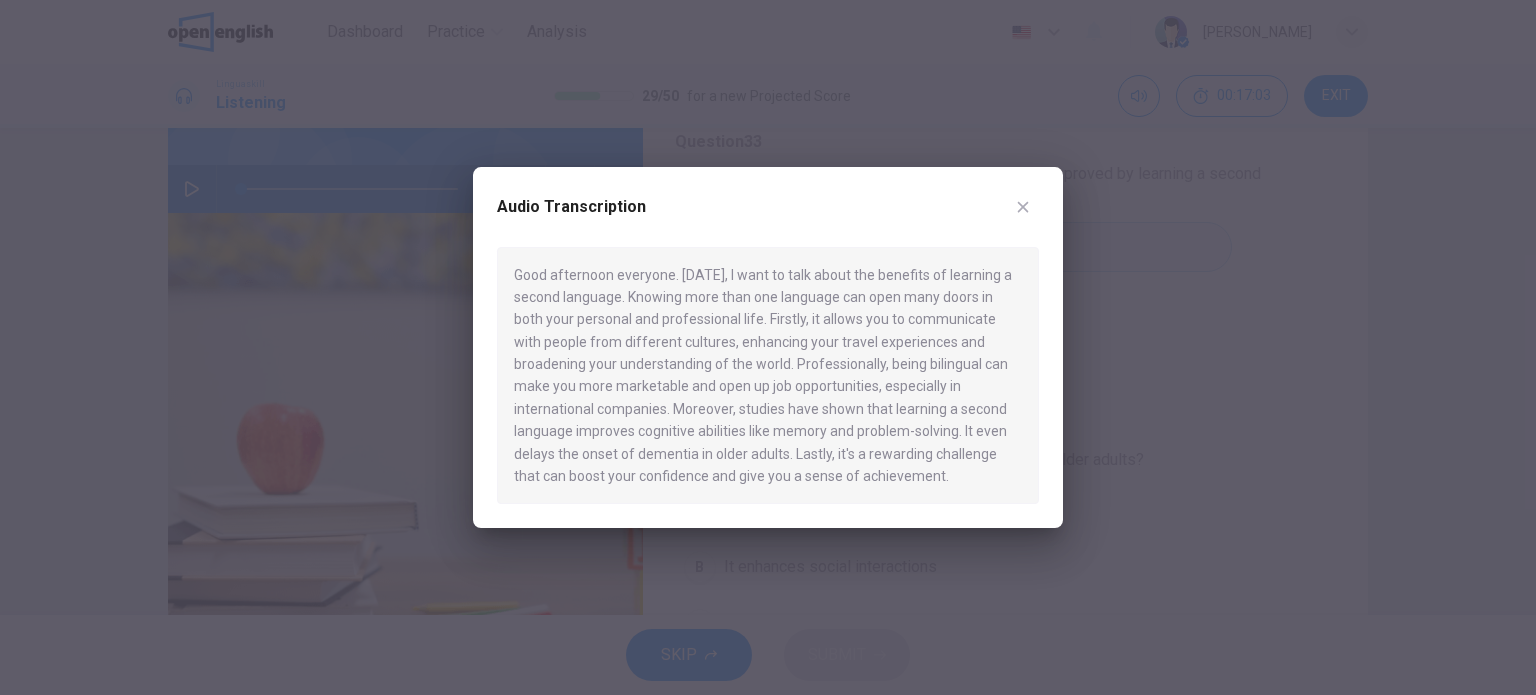 click 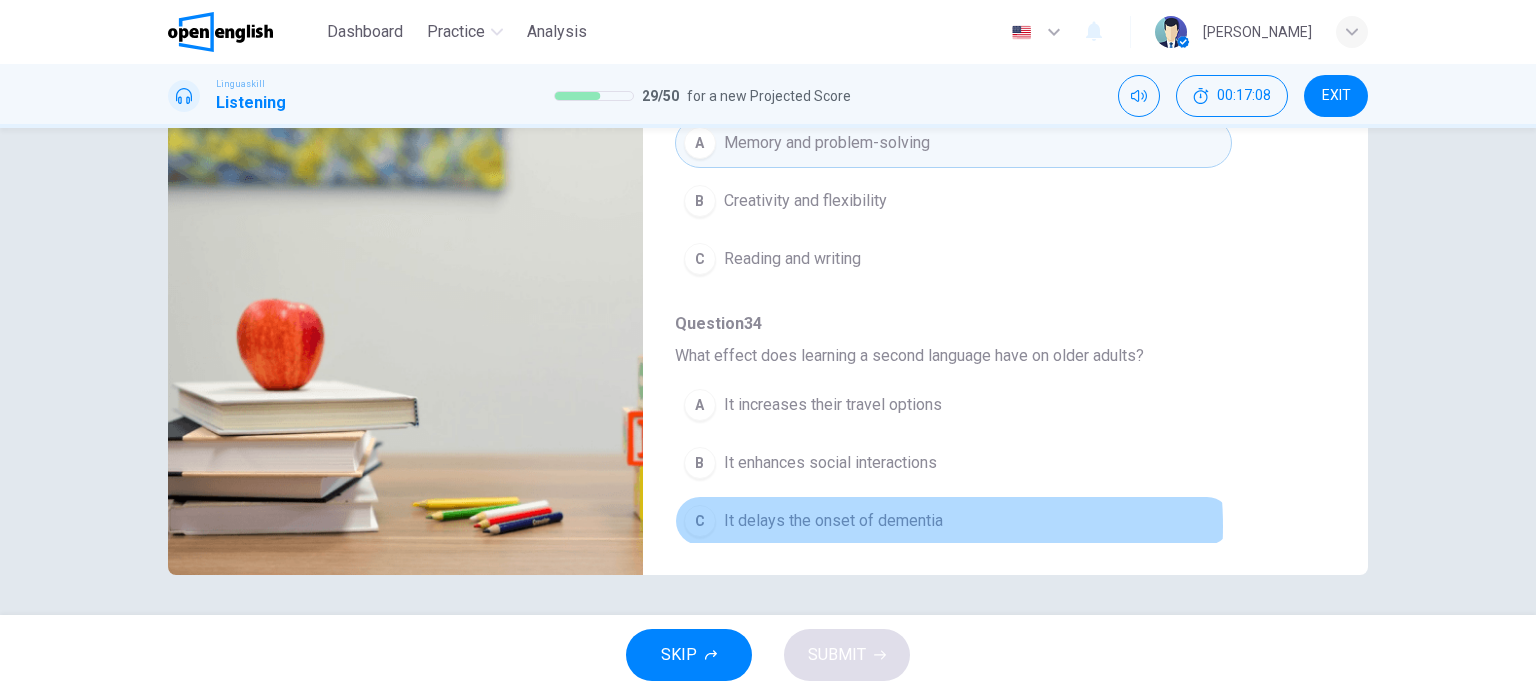 click on "It delays the onset of dementia" at bounding box center [833, 521] 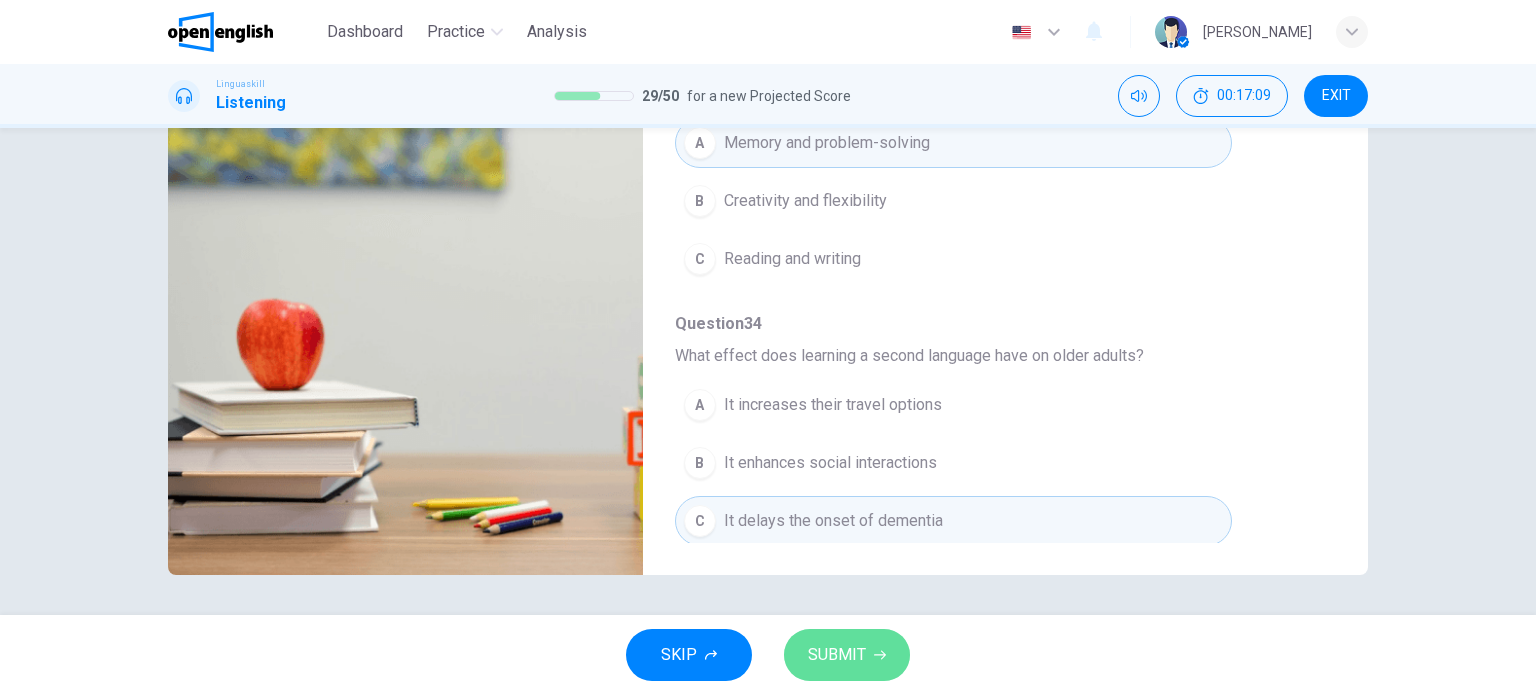 click on "SUBMIT" at bounding box center [837, 655] 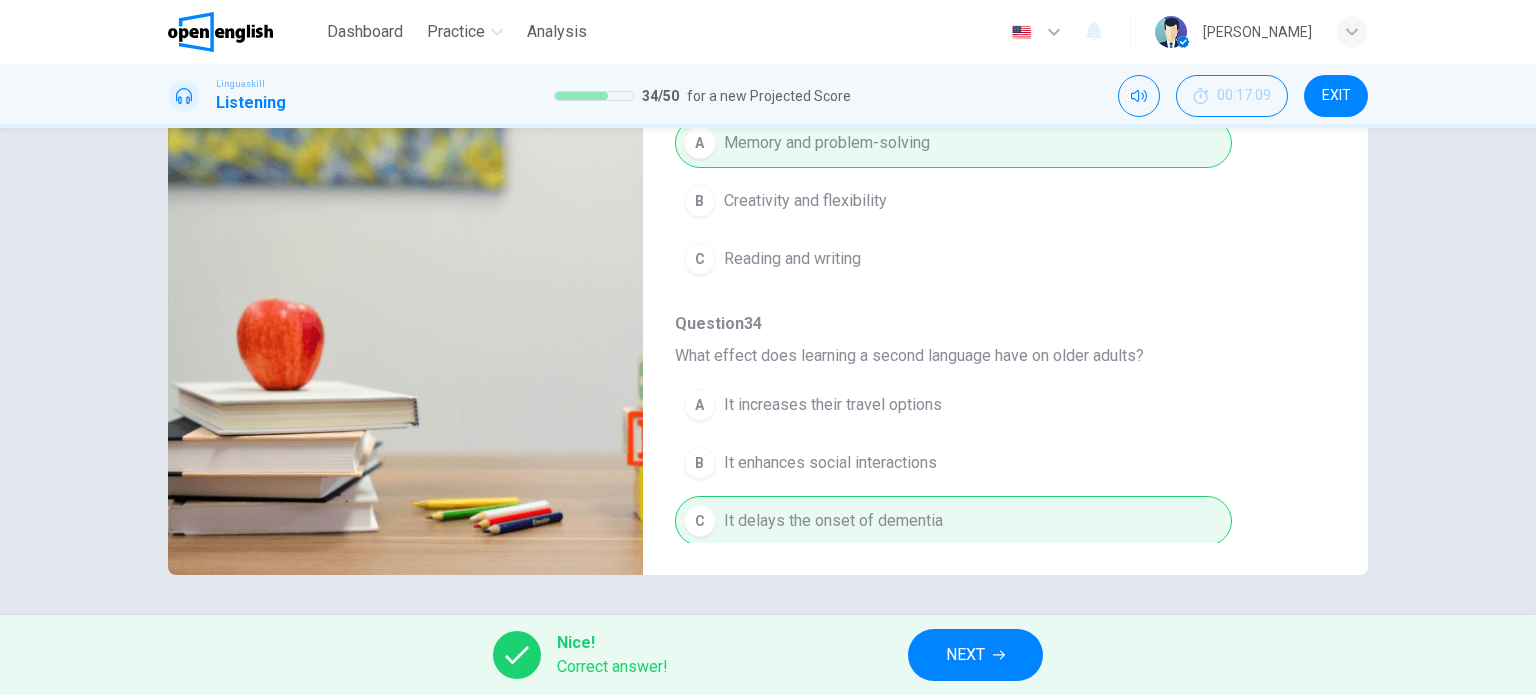 click on "NEXT" at bounding box center (965, 655) 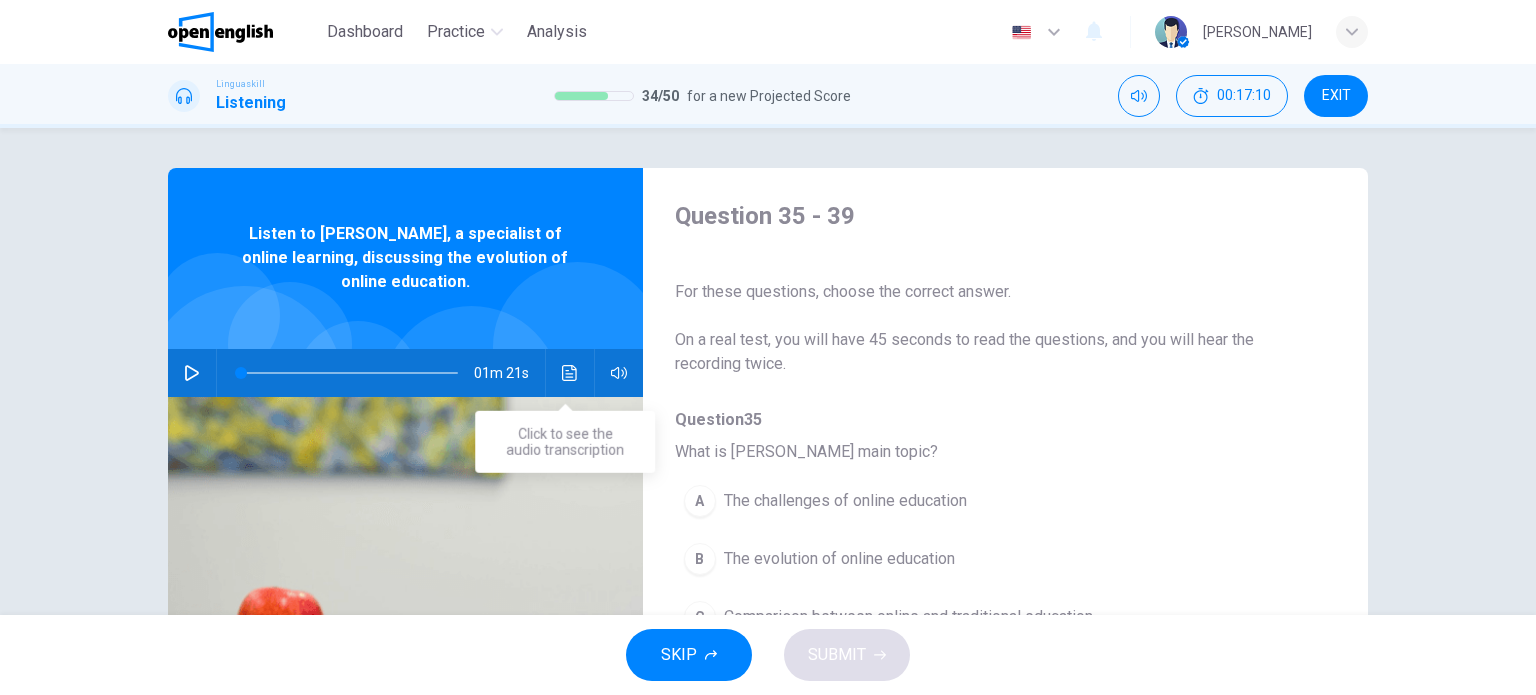 click at bounding box center [570, 373] 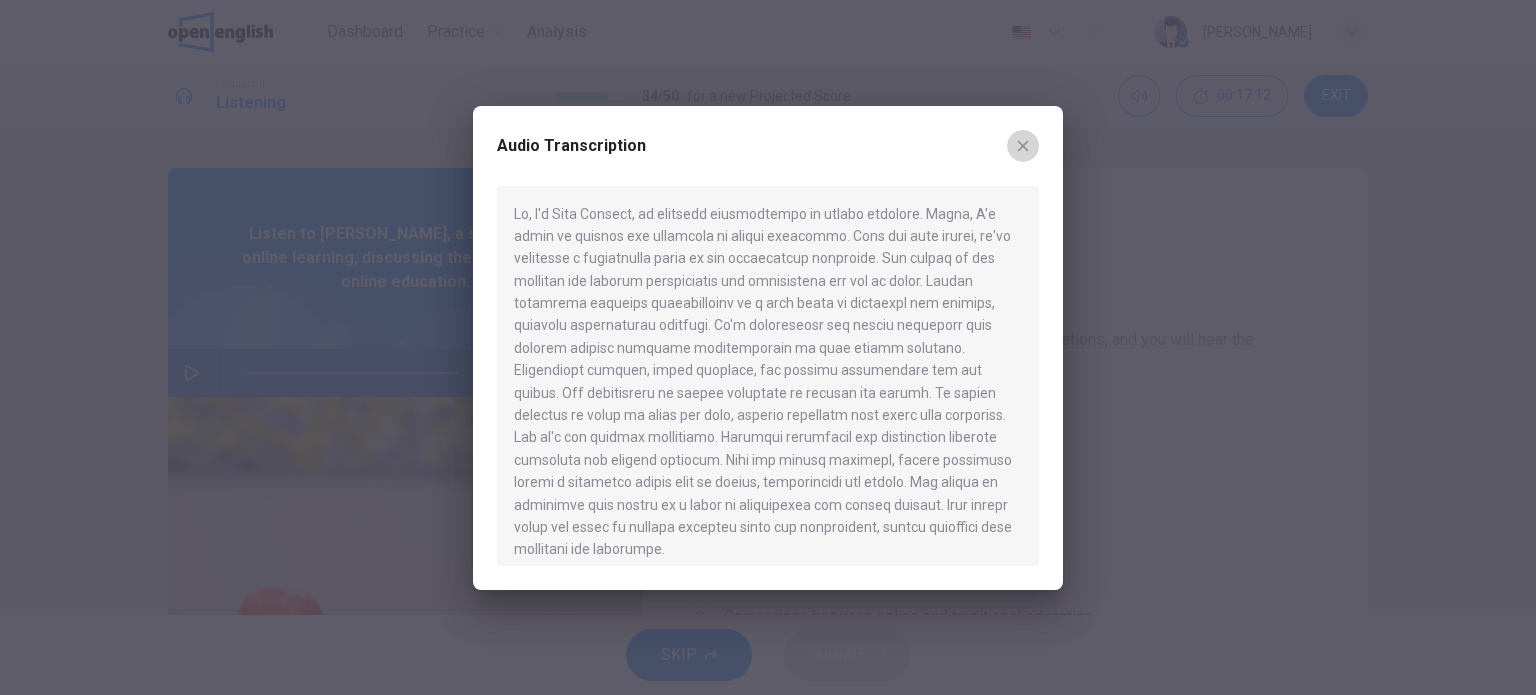 click 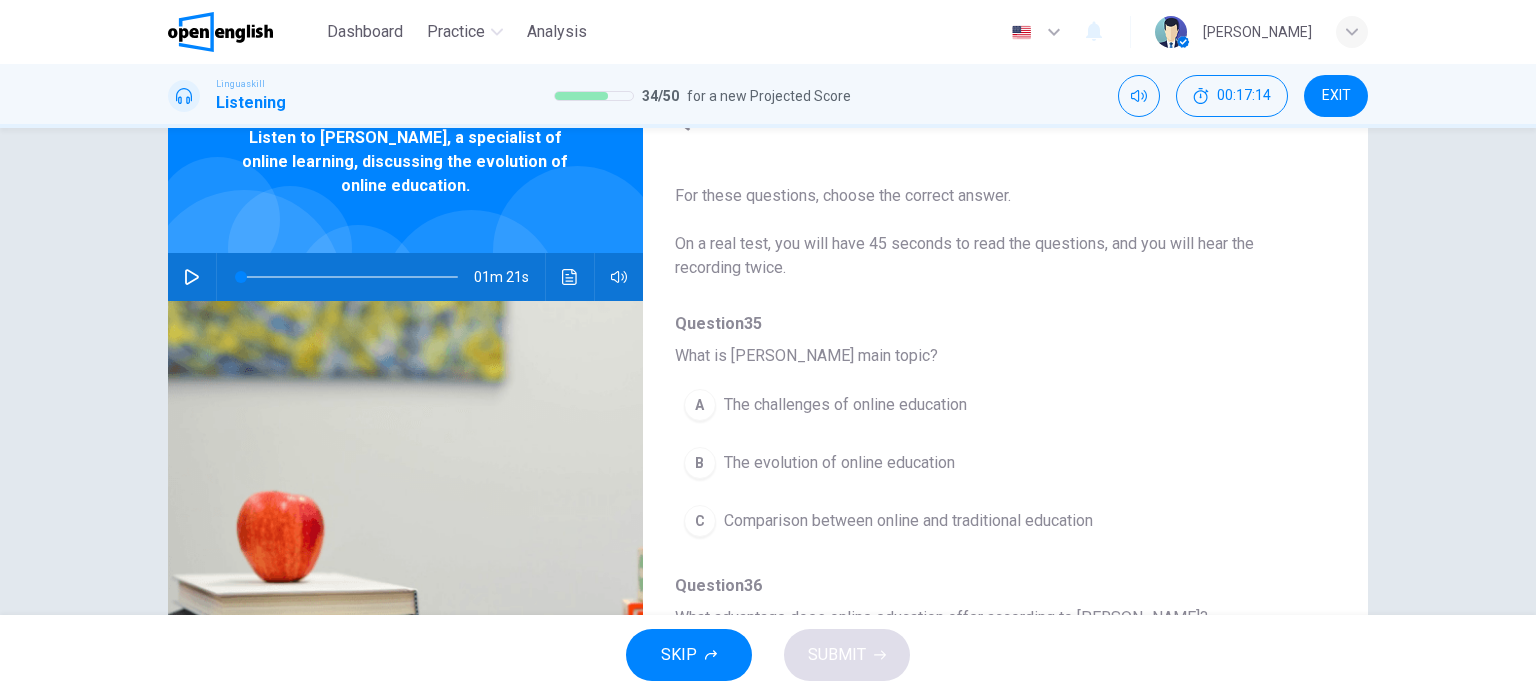 scroll, scrollTop: 98, scrollLeft: 0, axis: vertical 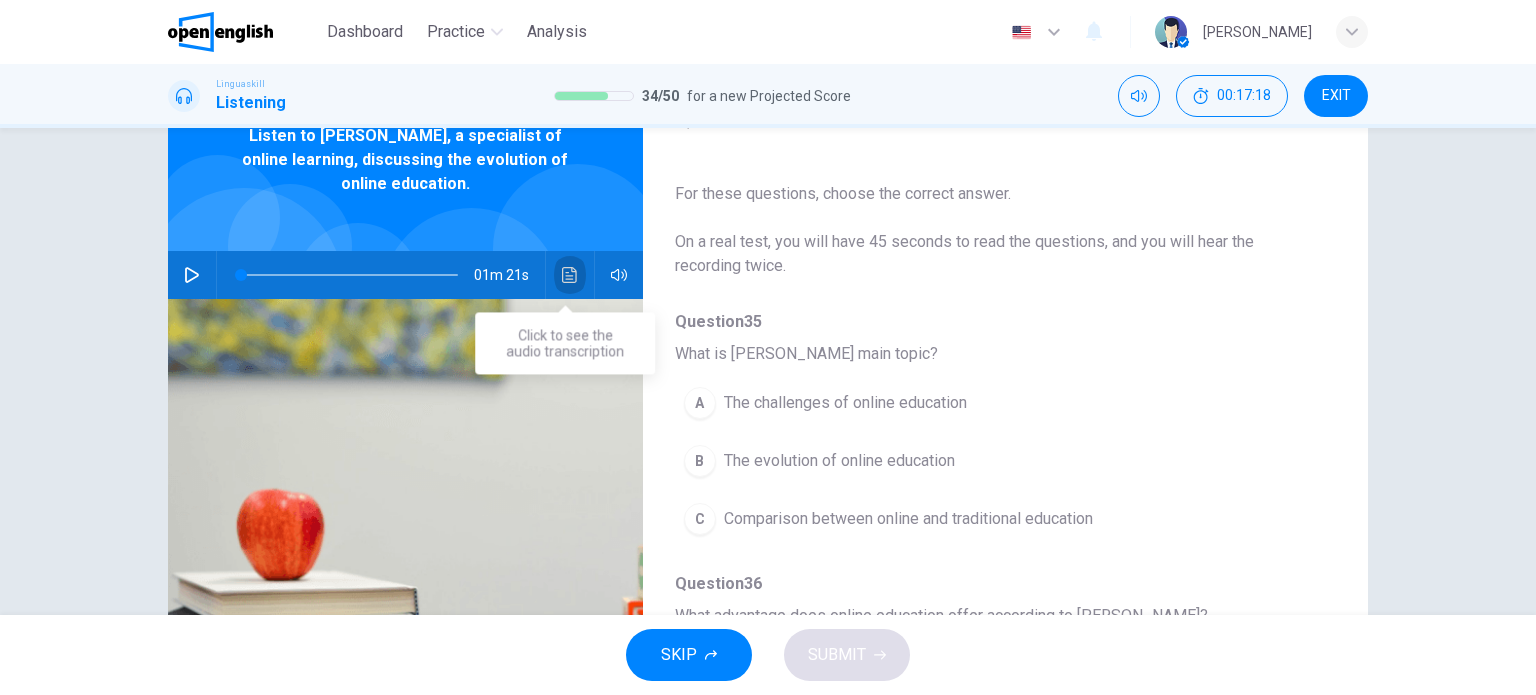 click 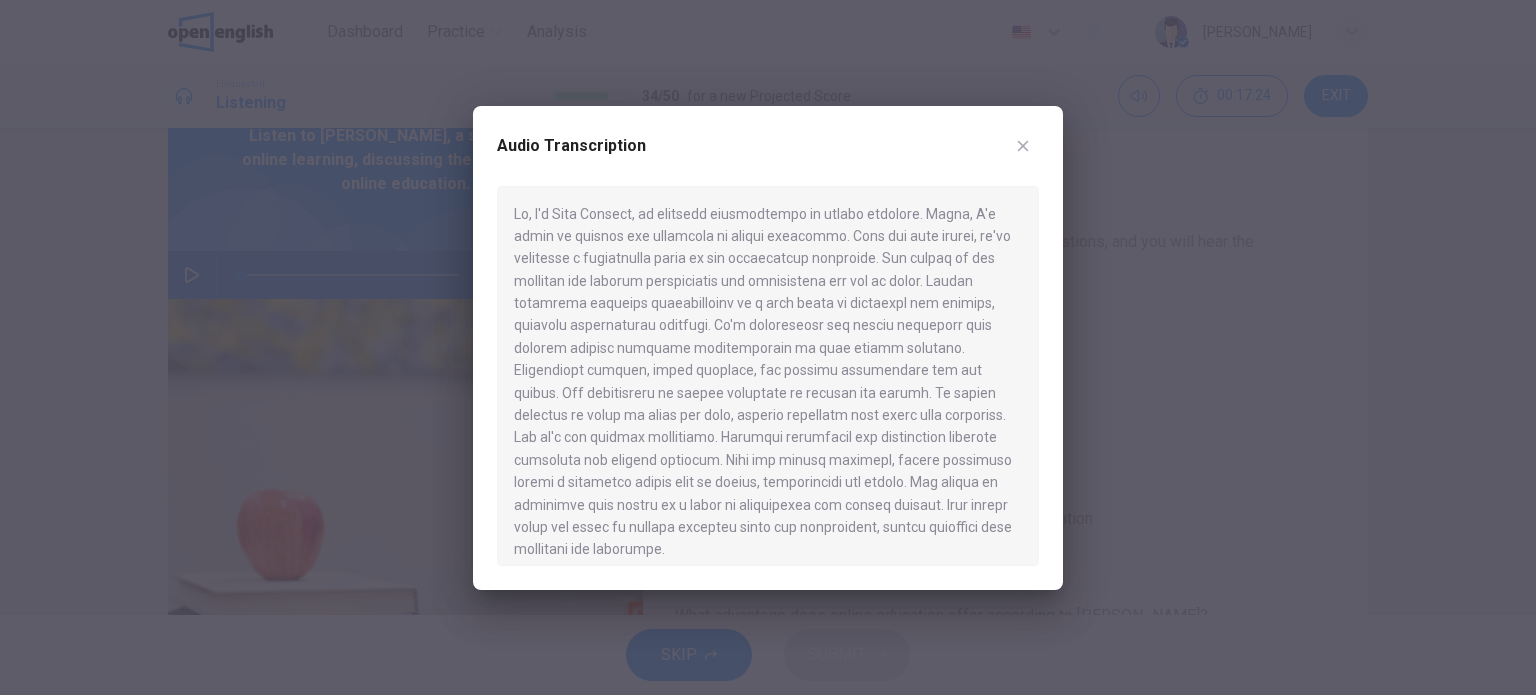 click 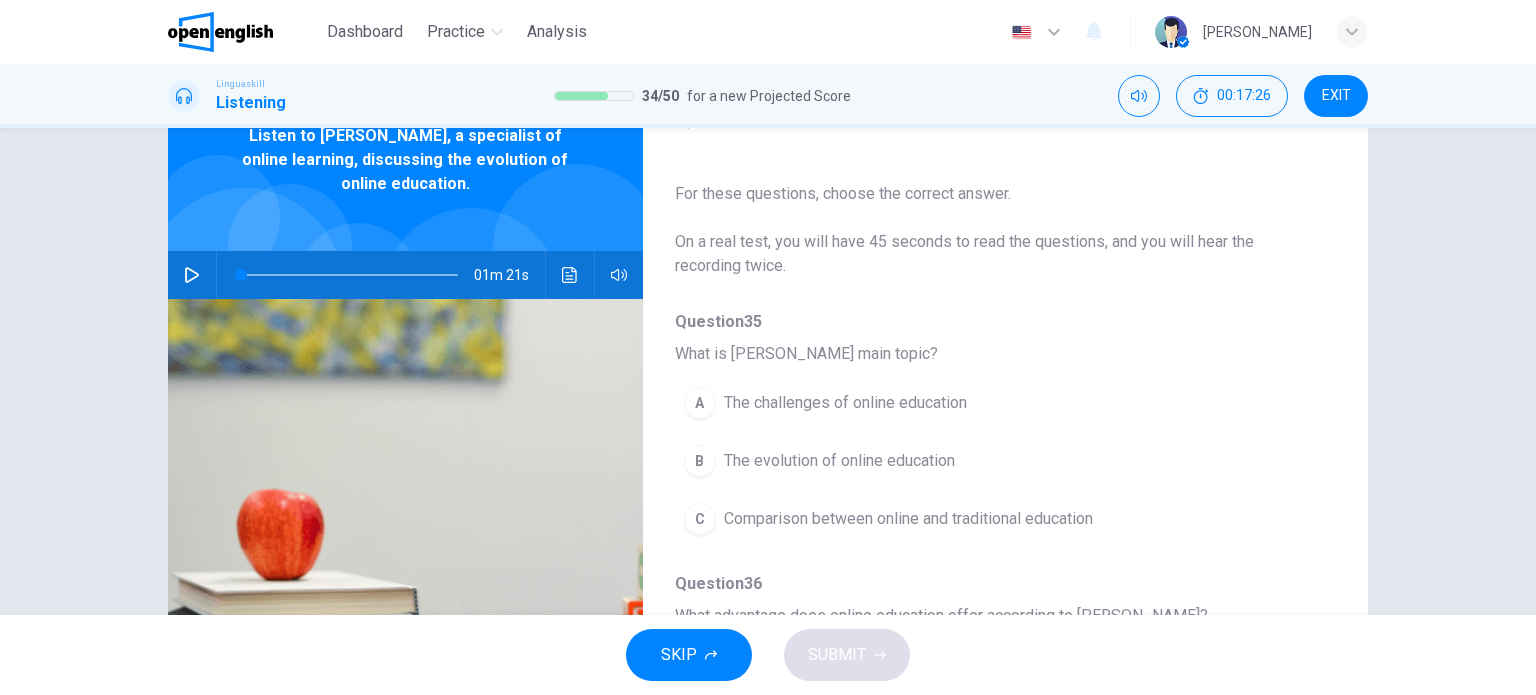 click on "The evolution of online education" at bounding box center [839, 461] 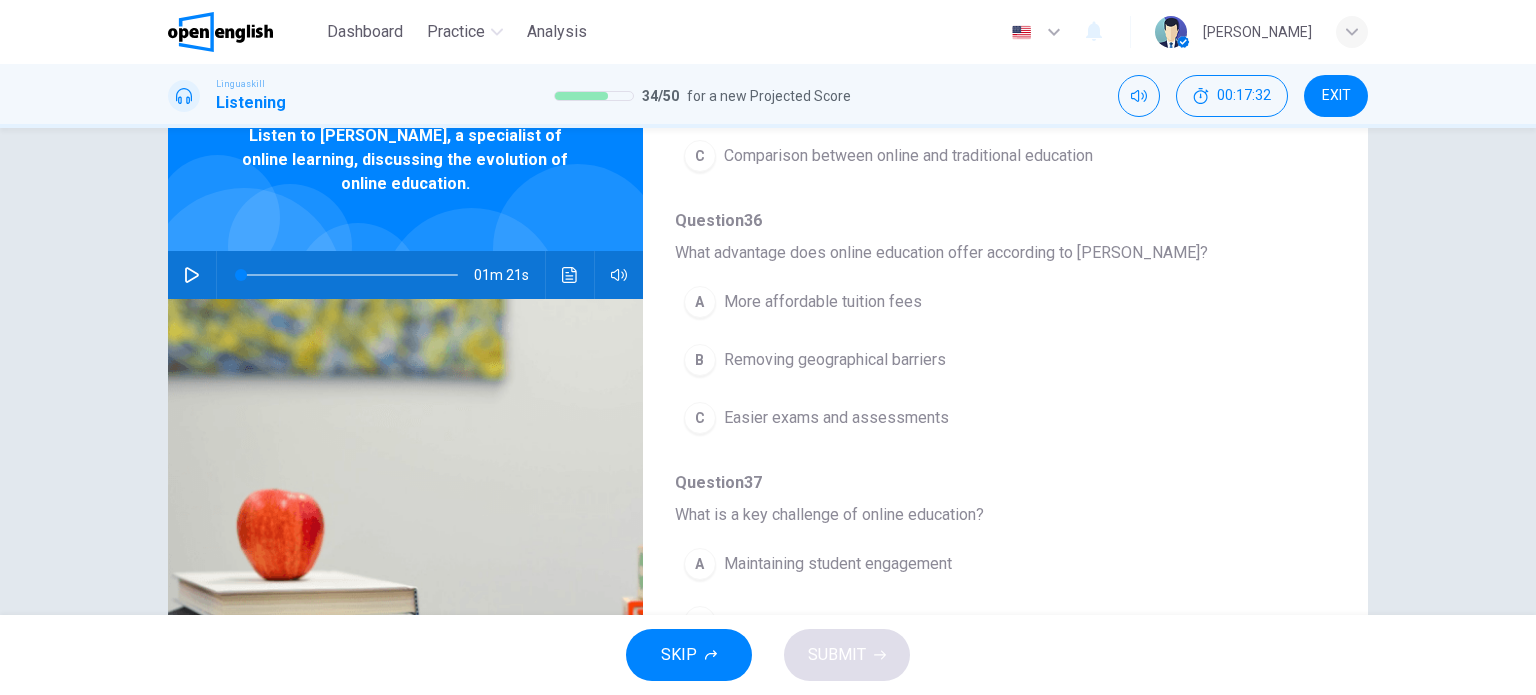 scroll, scrollTop: 367, scrollLeft: 0, axis: vertical 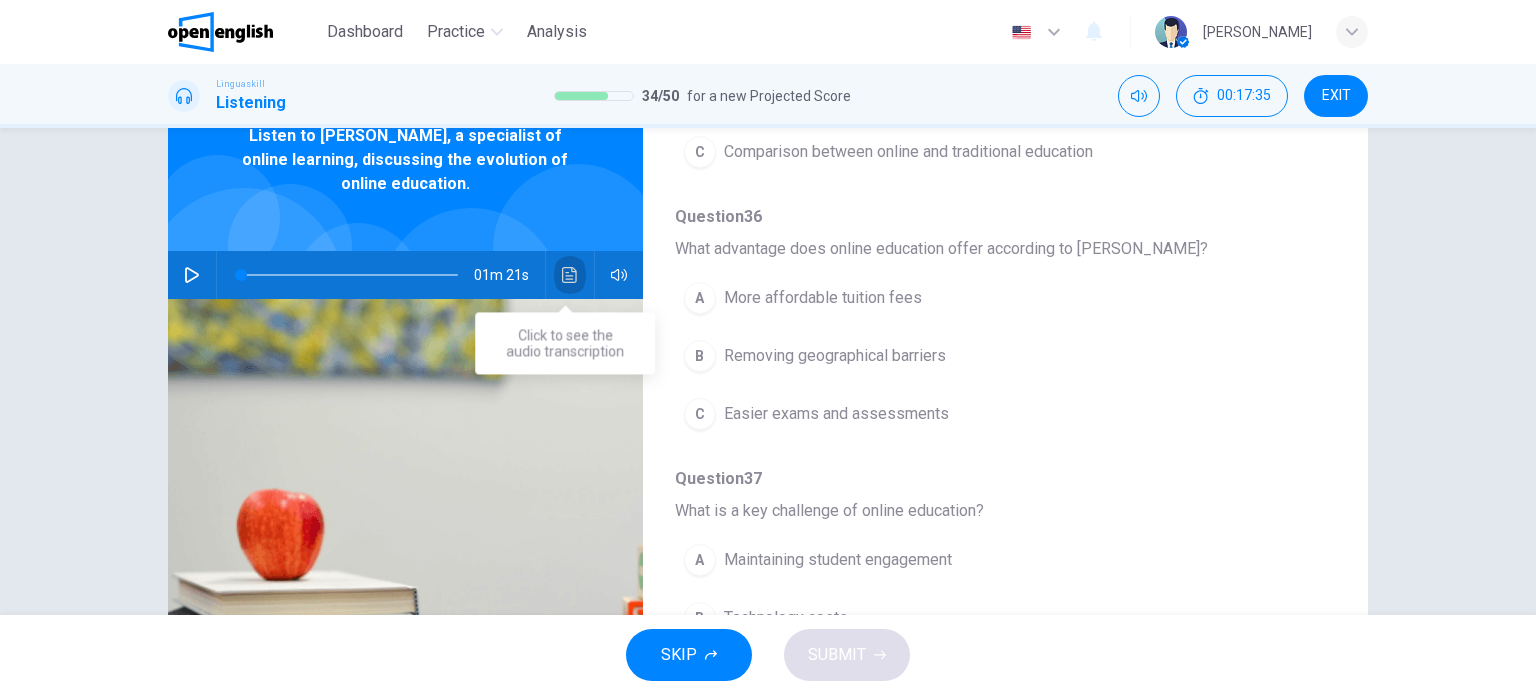 click at bounding box center (570, 275) 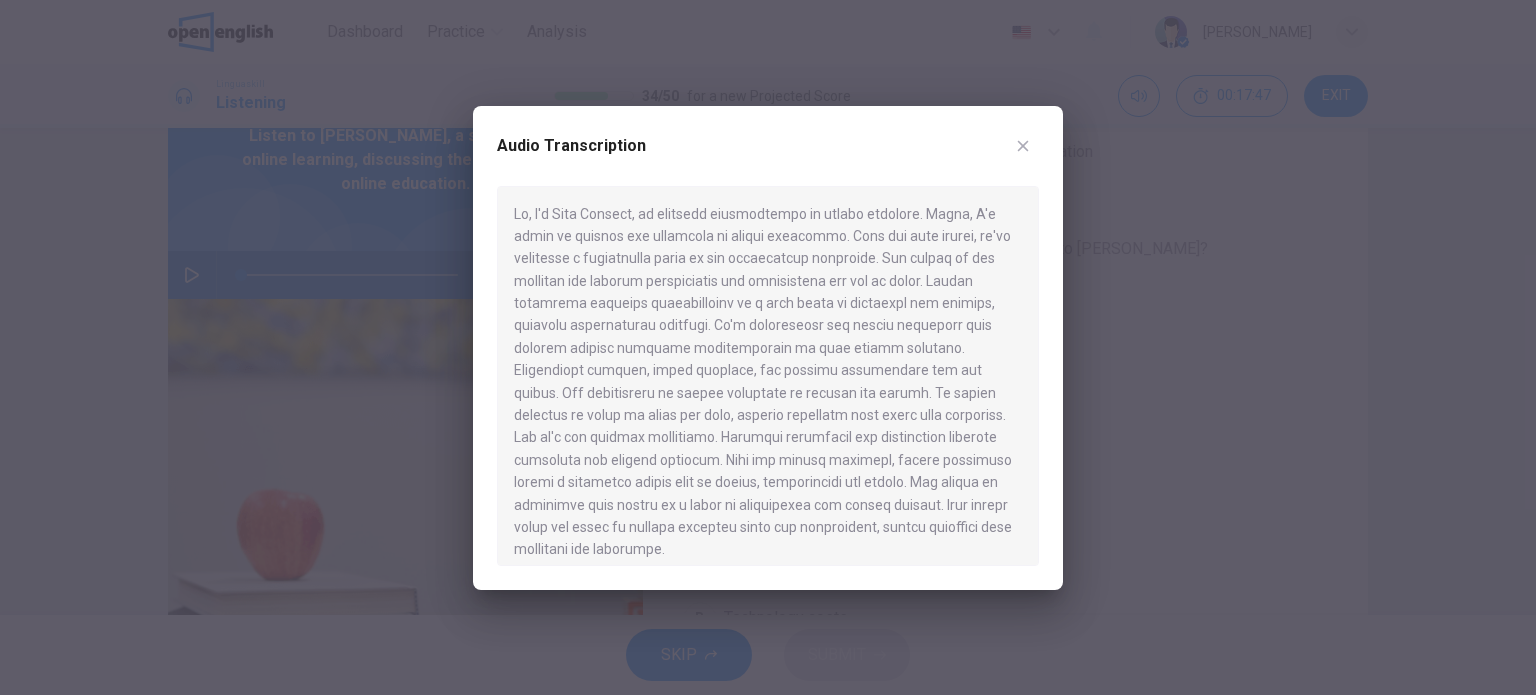 click 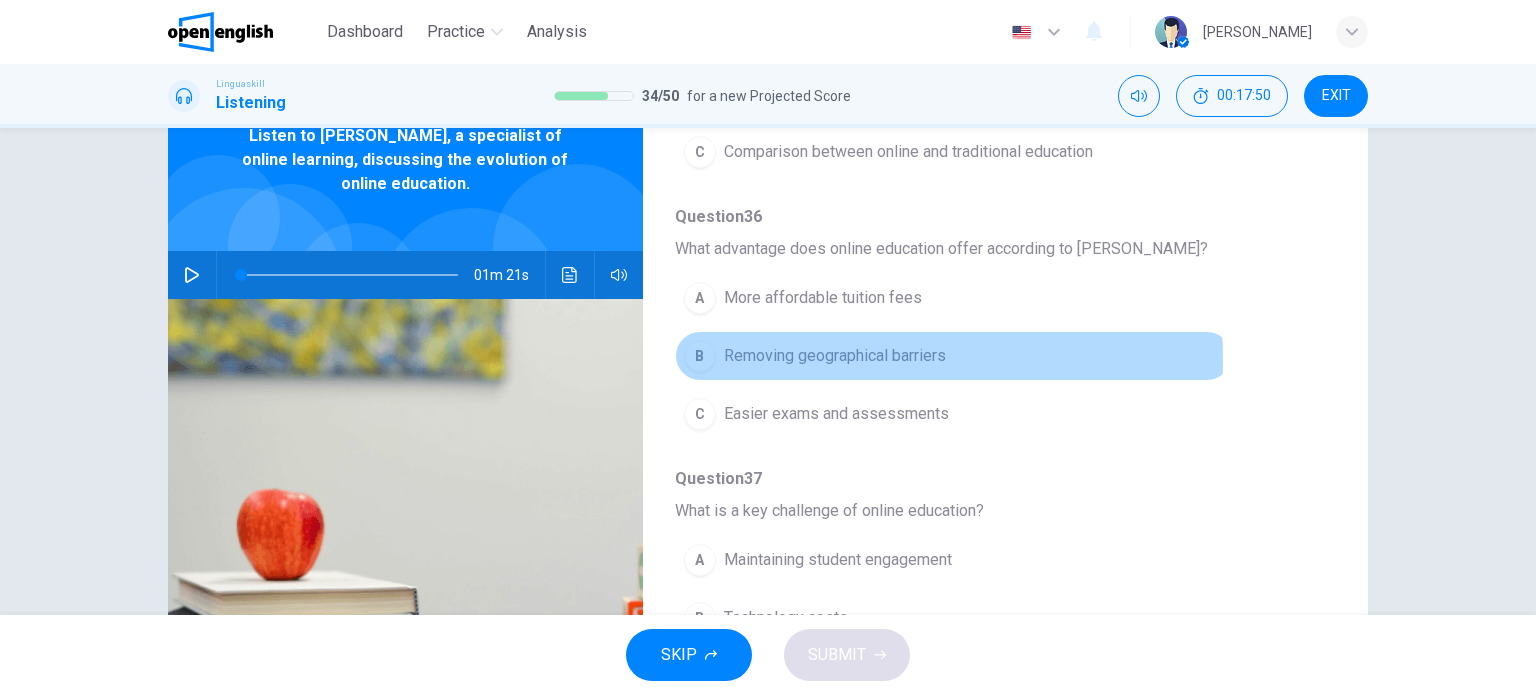 click on "Removing geographical barriers" at bounding box center (835, 356) 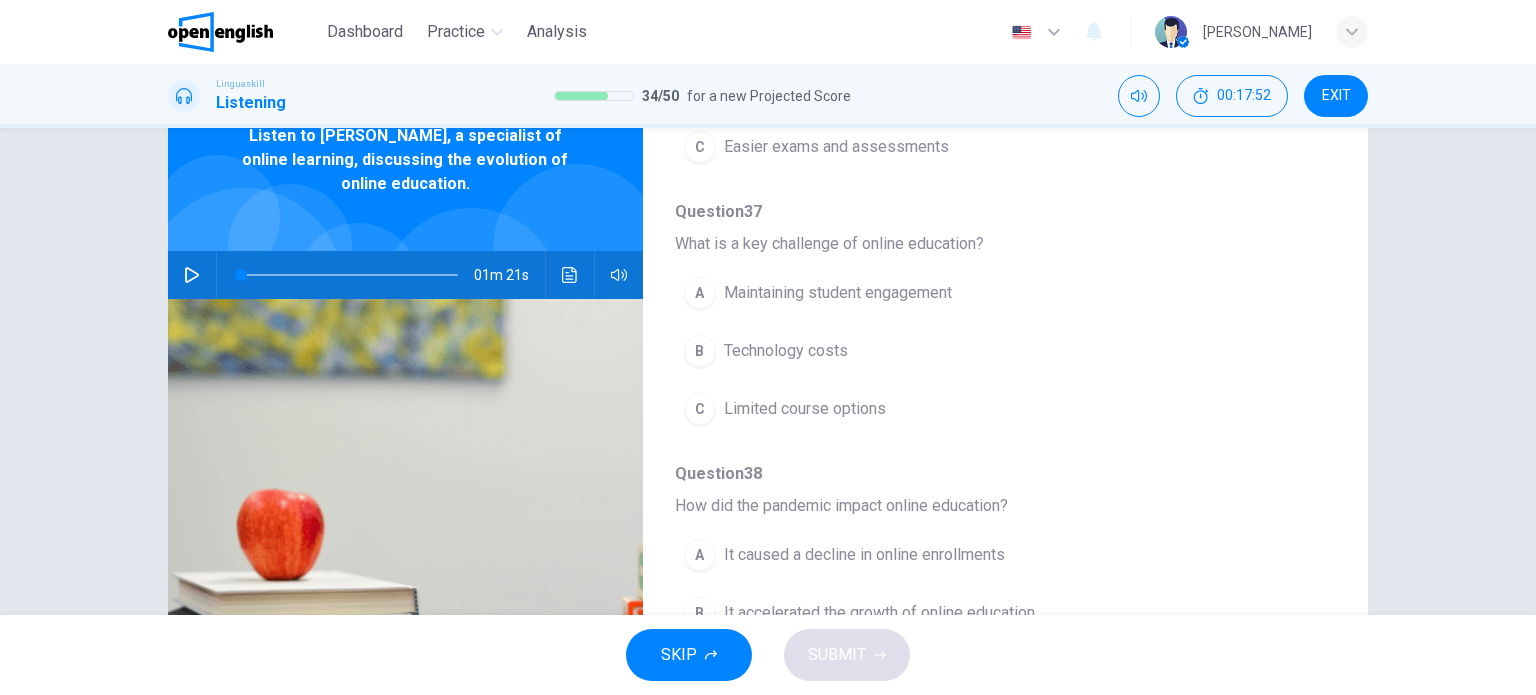 scroll, scrollTop: 642, scrollLeft: 0, axis: vertical 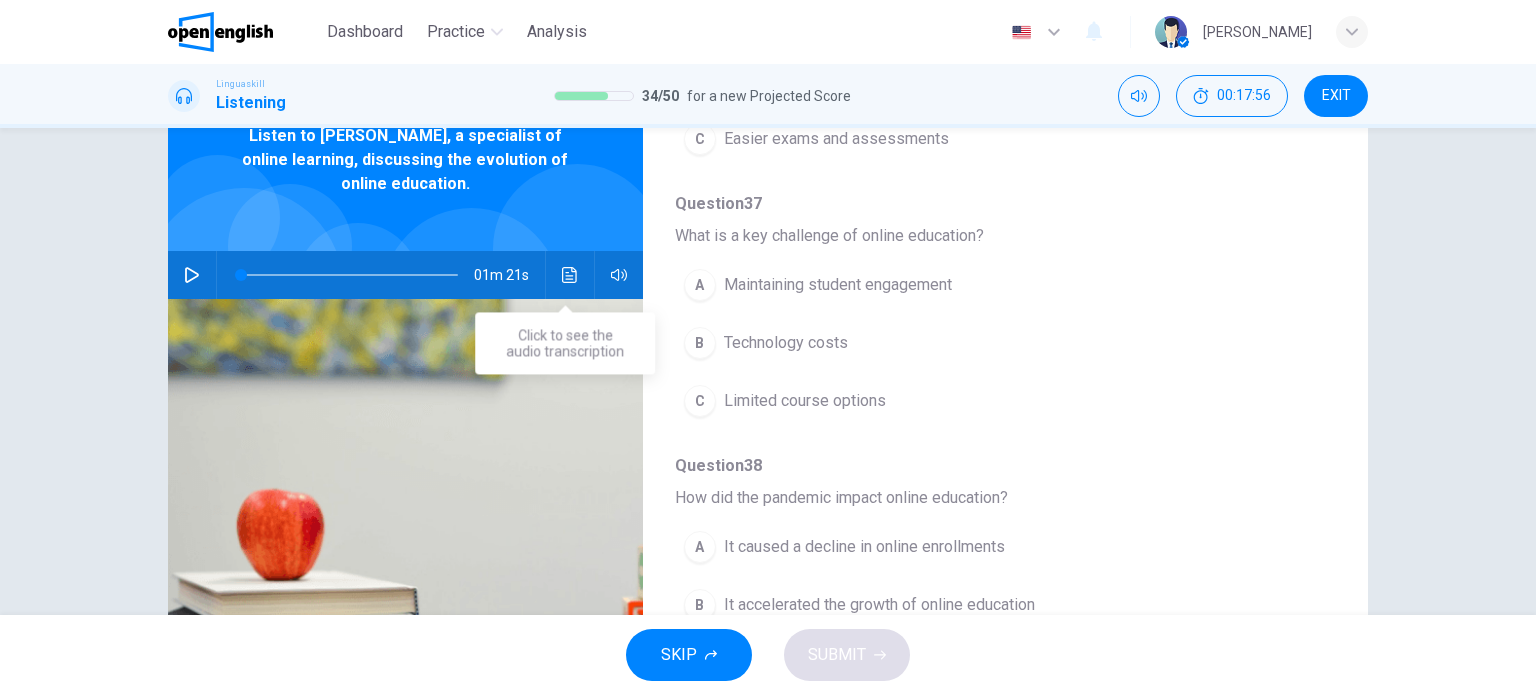 click 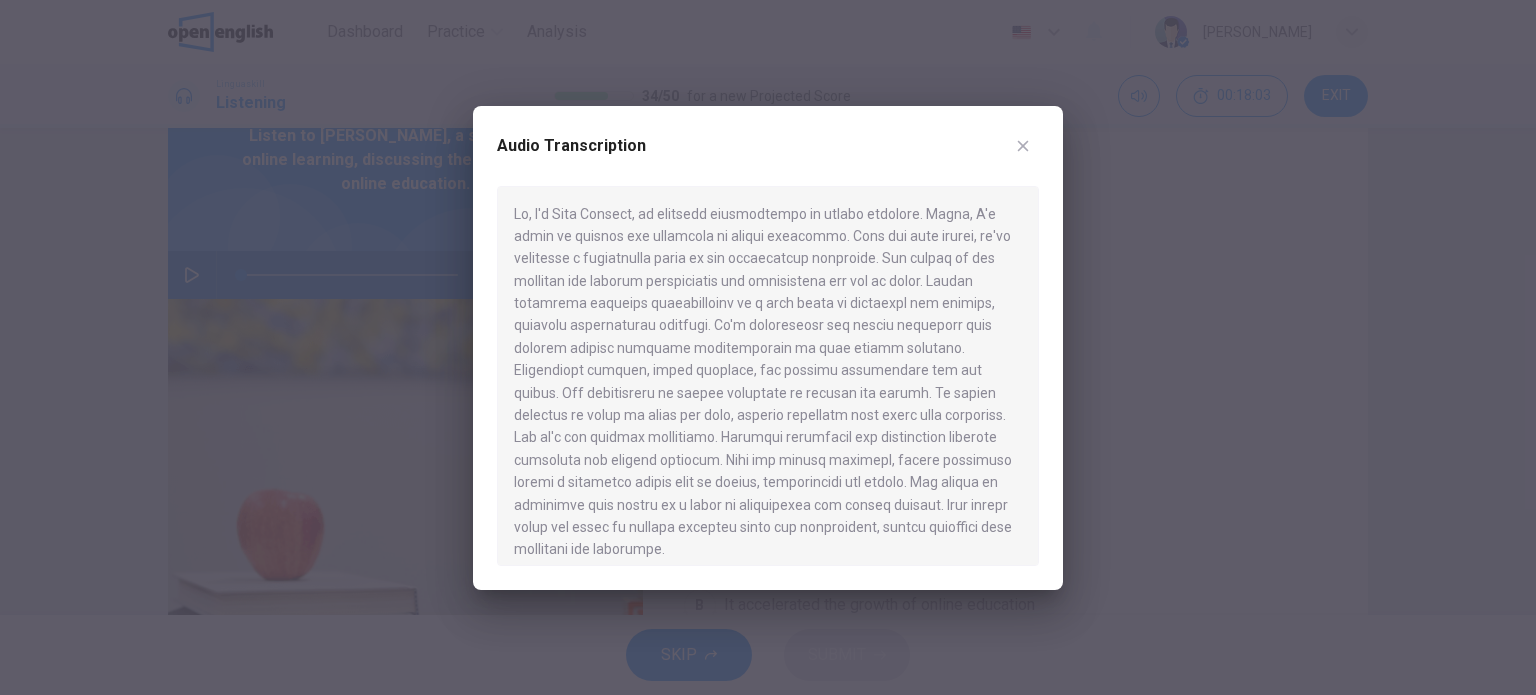 click 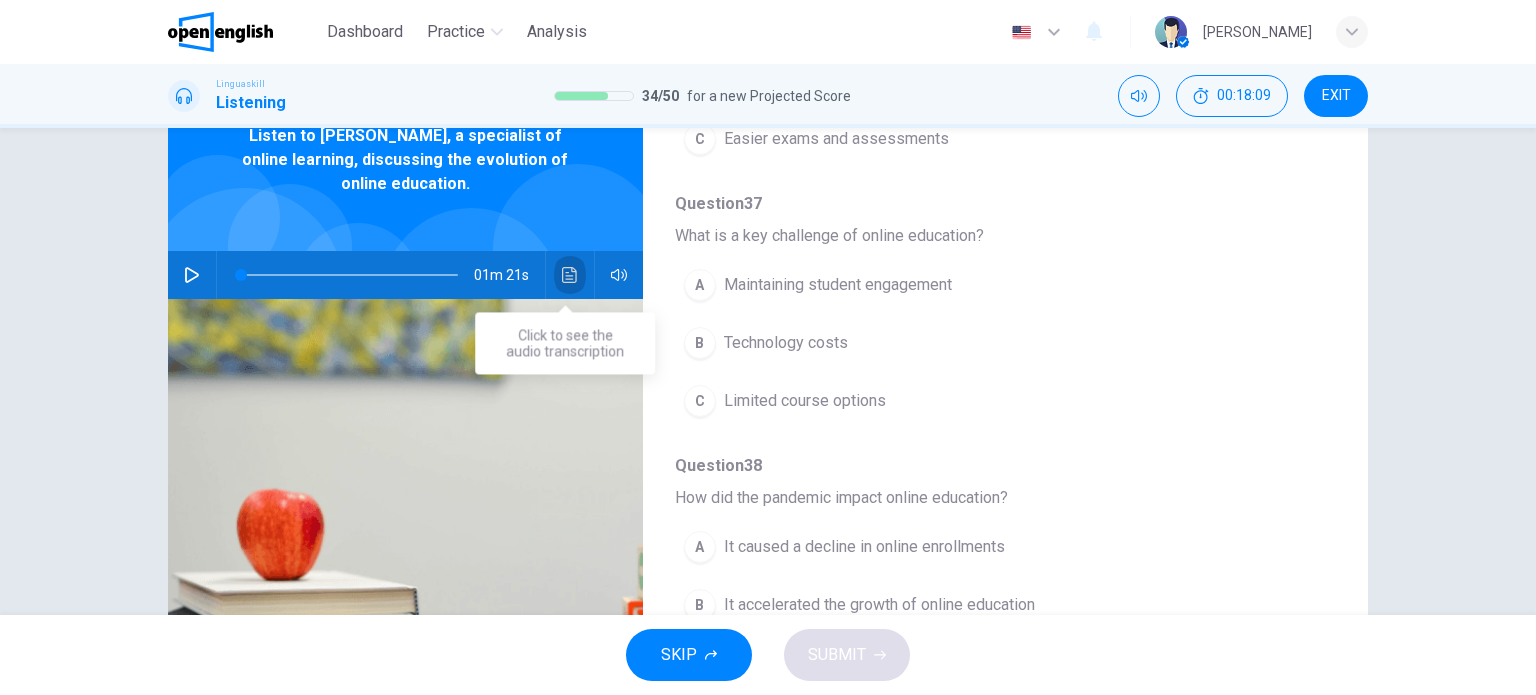 click 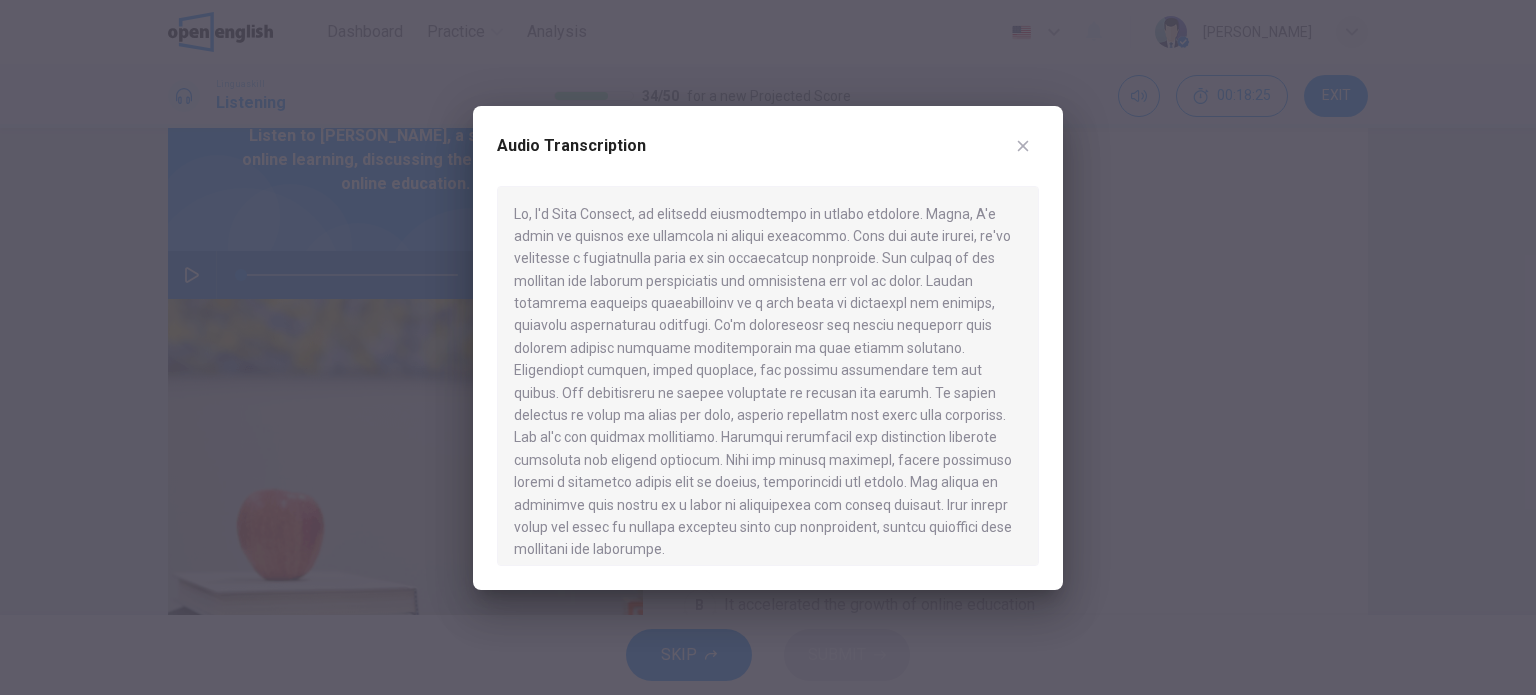 click 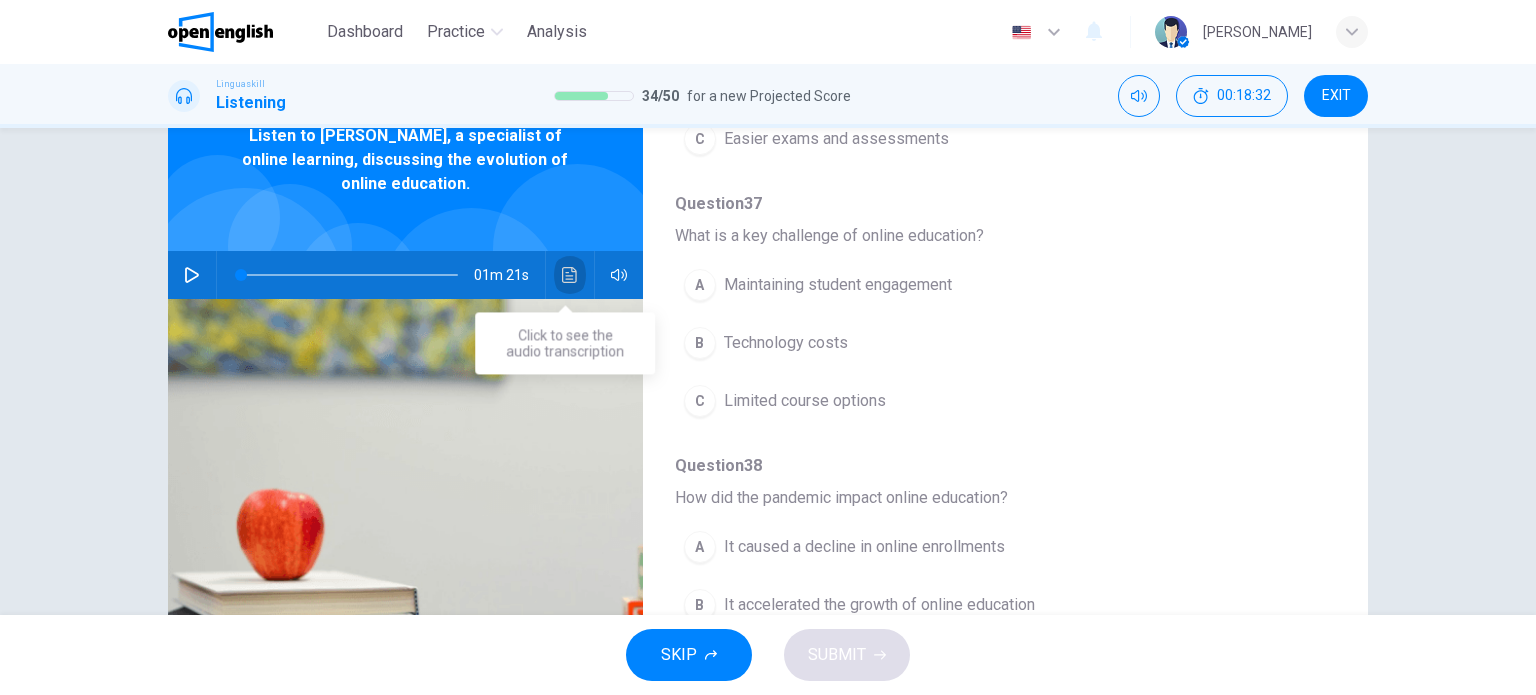click 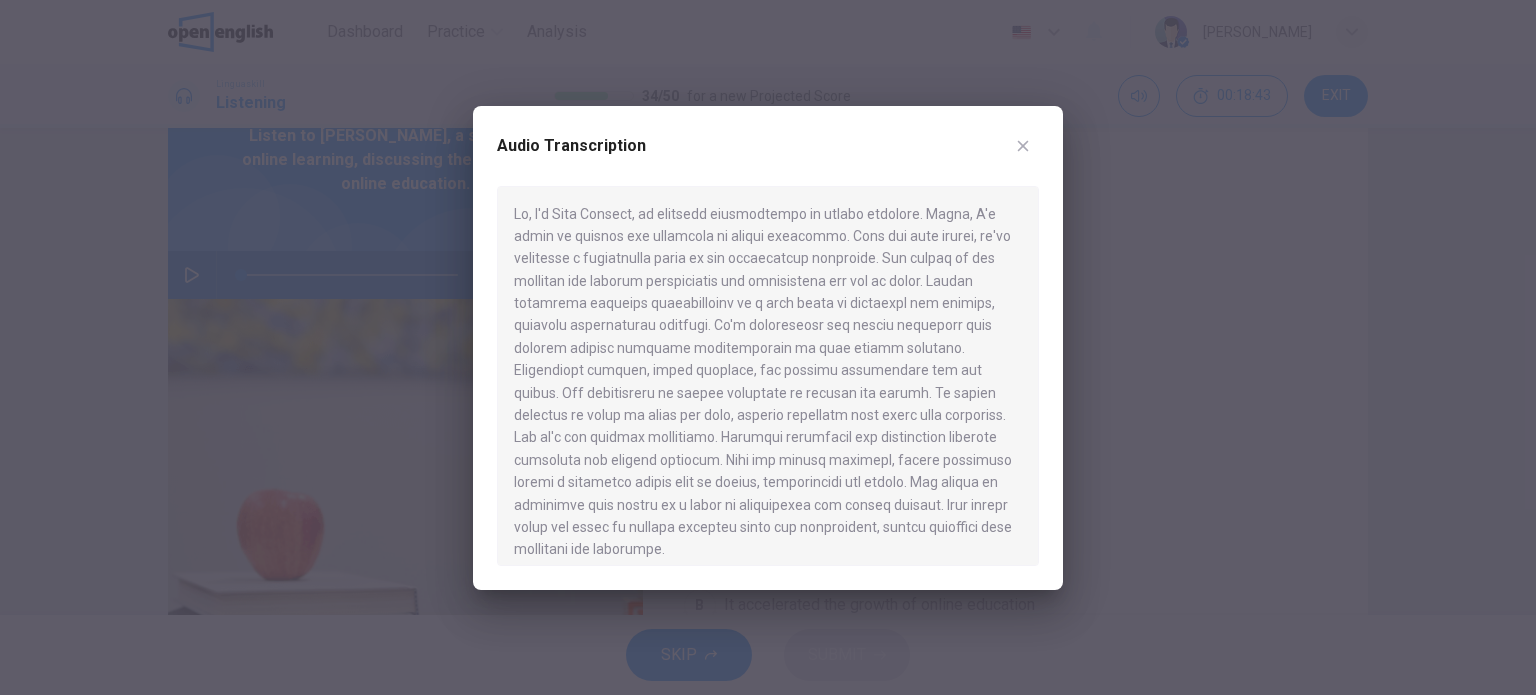click 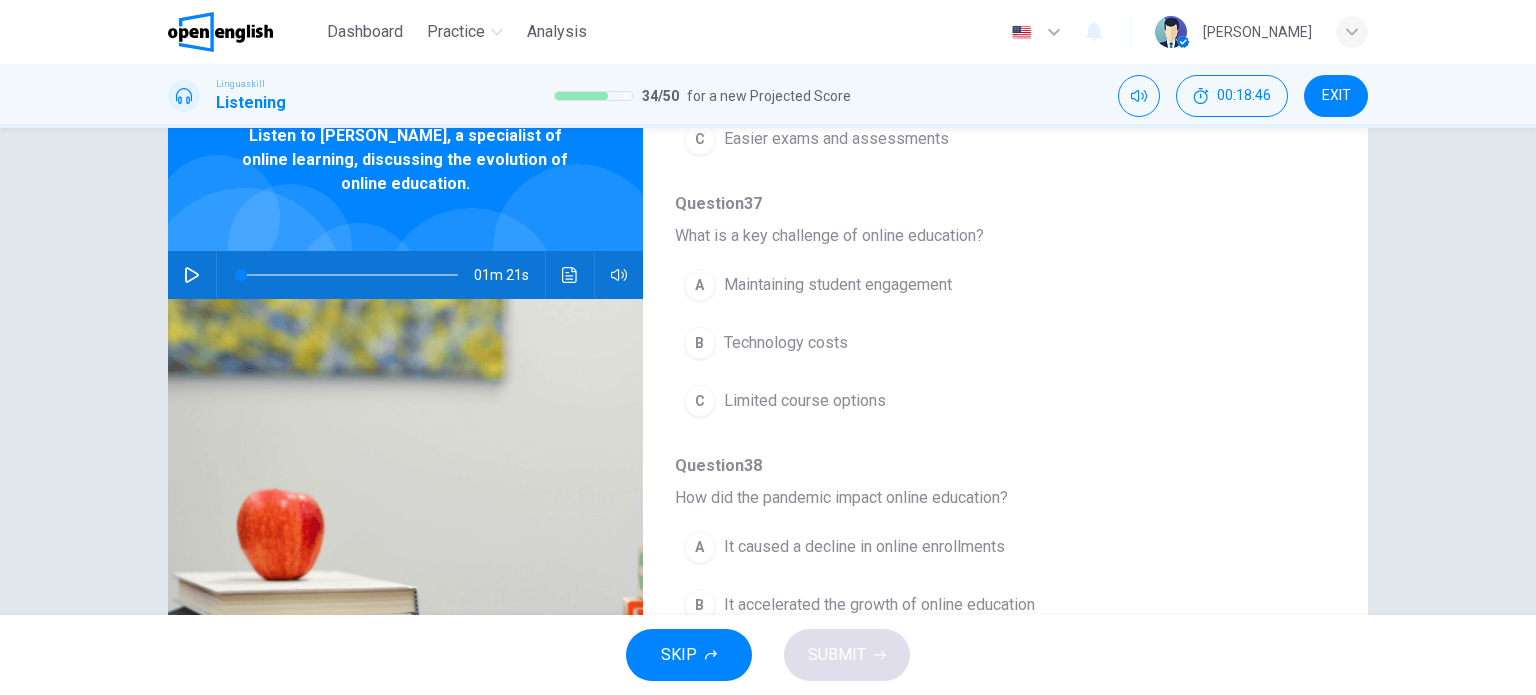 click on "Limited course options" at bounding box center [805, 401] 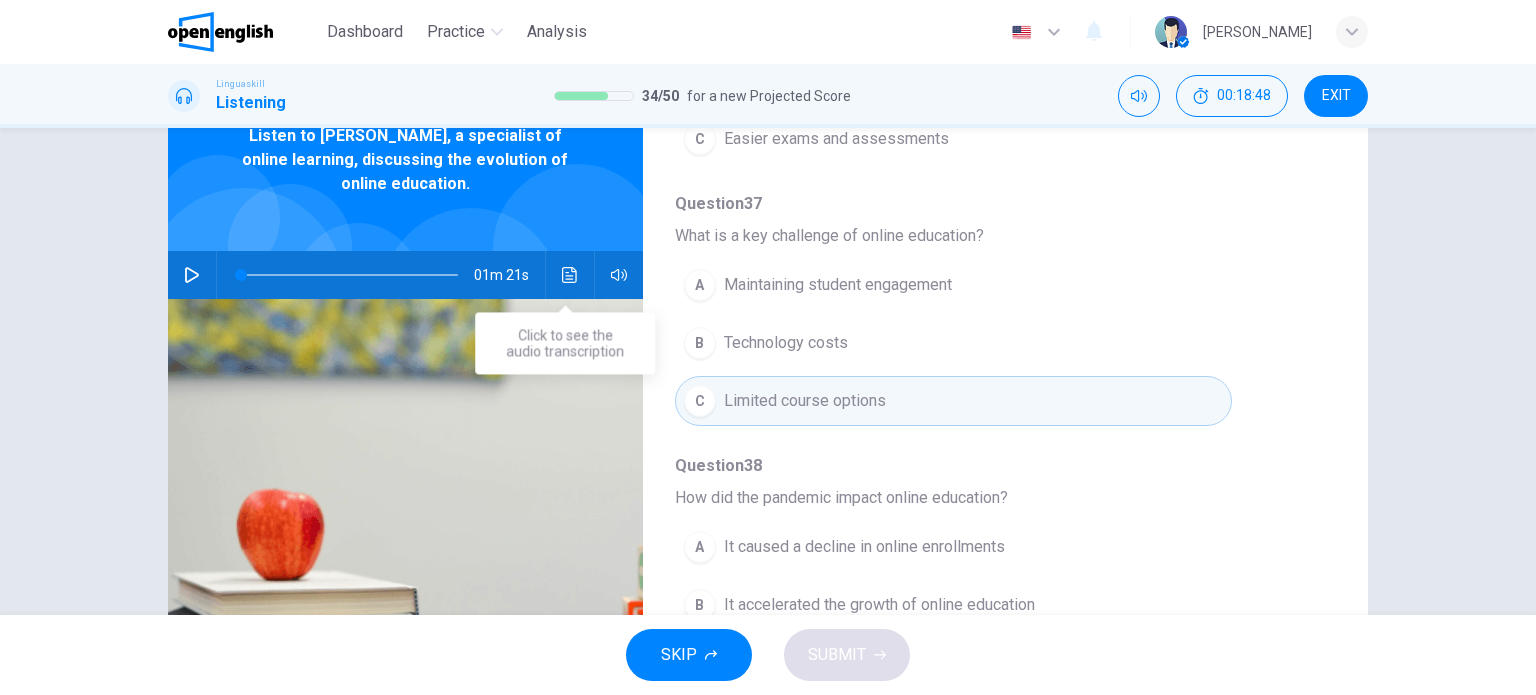click 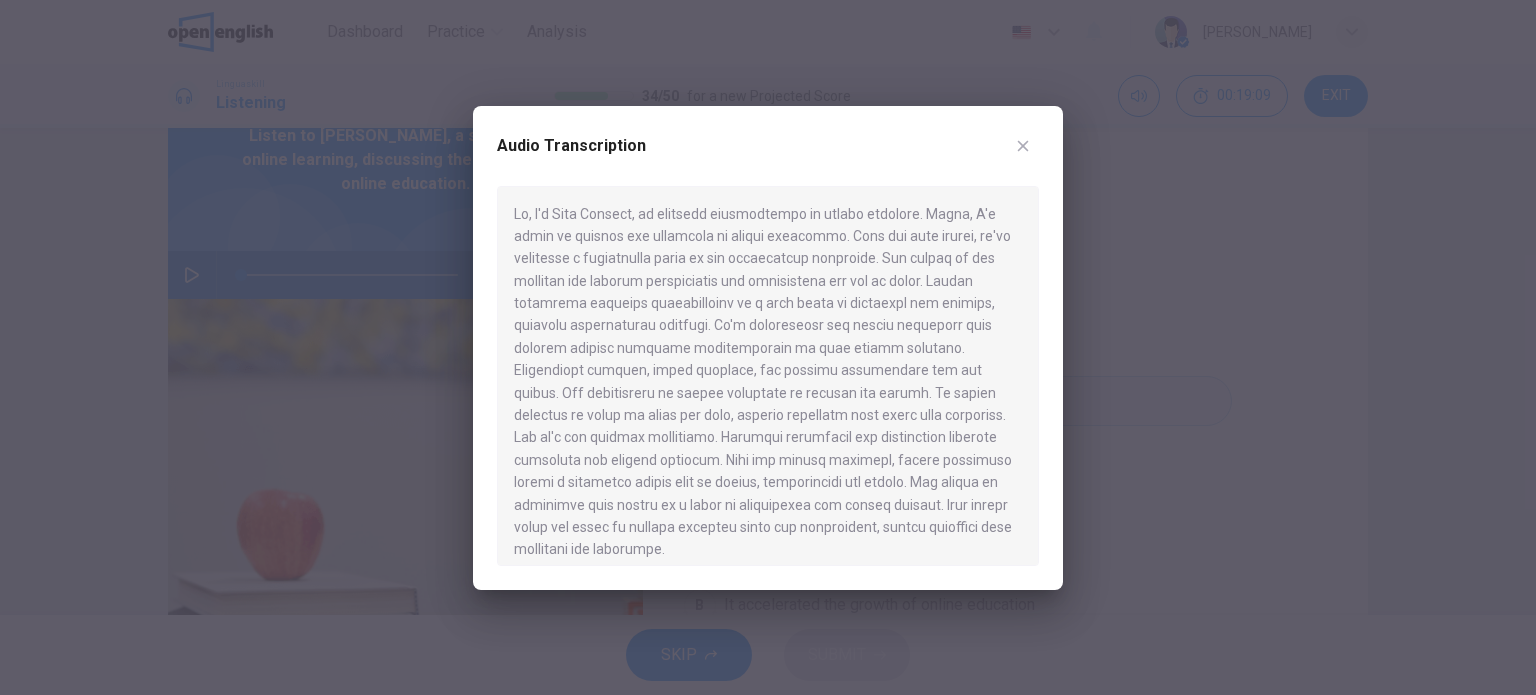 click 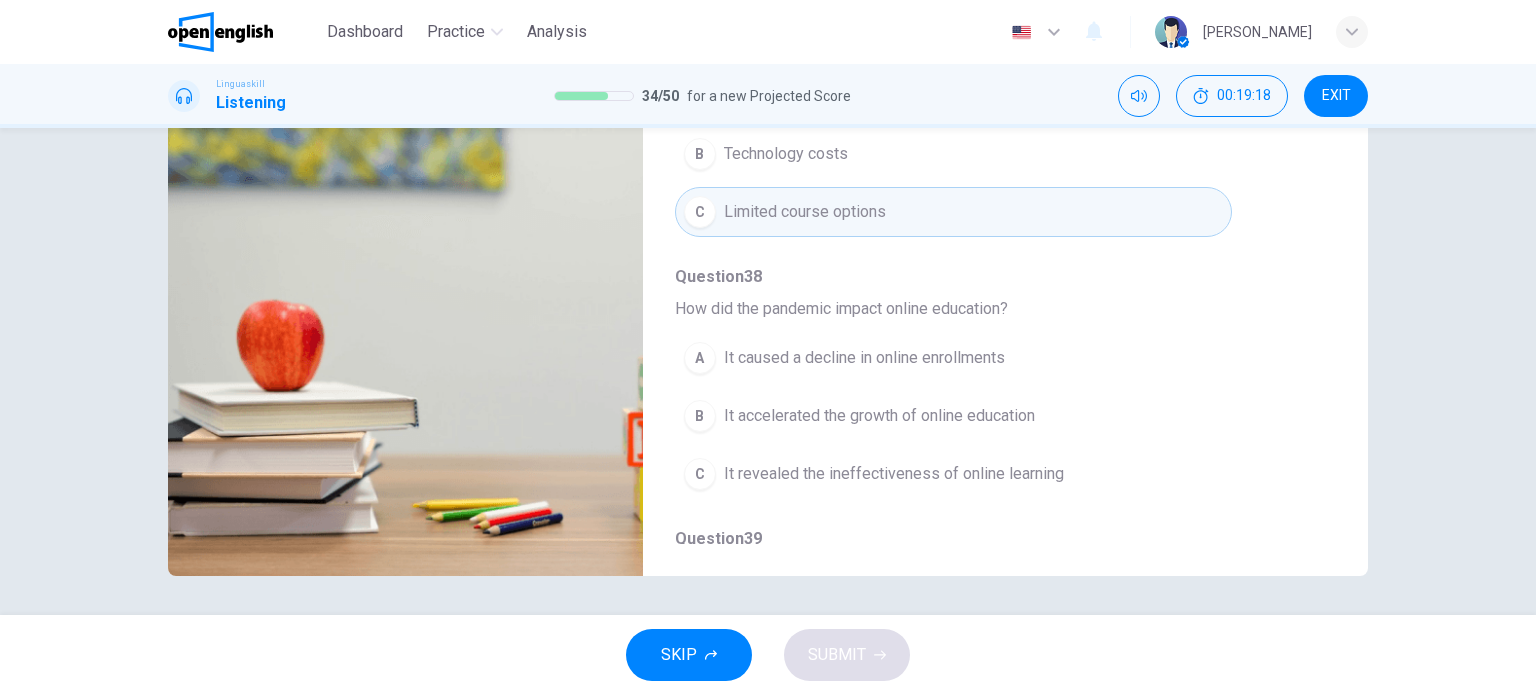 scroll, scrollTop: 288, scrollLeft: 0, axis: vertical 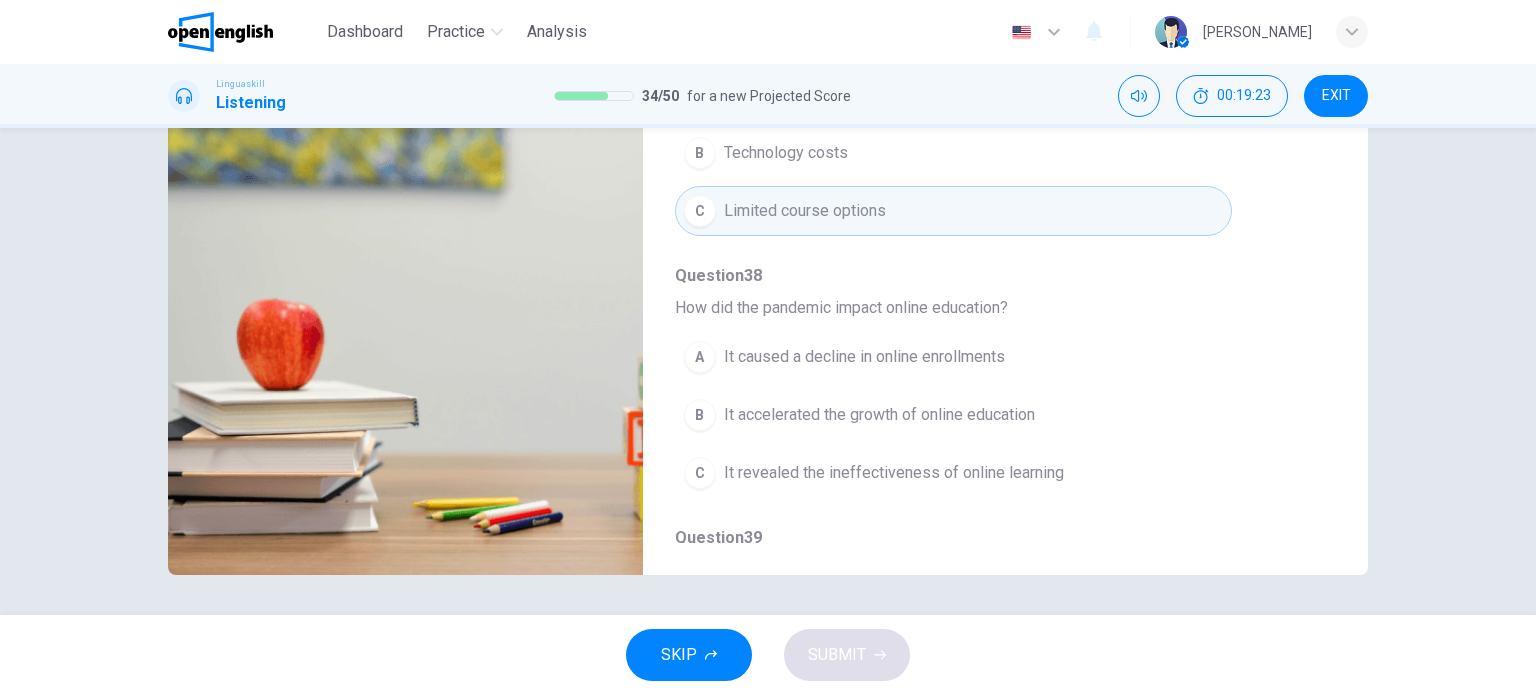 click on "It accelerated the growth of online education" at bounding box center (879, 415) 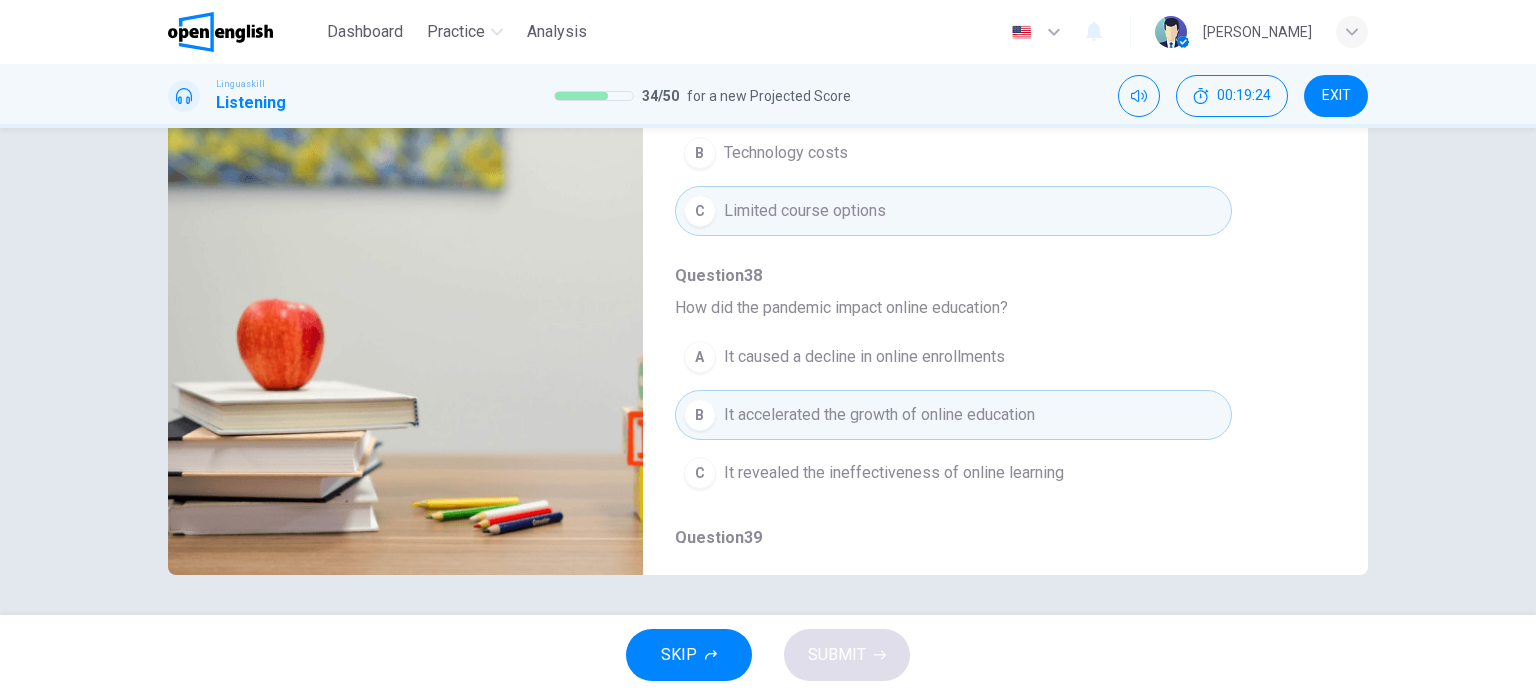 scroll, scrollTop: 172, scrollLeft: 0, axis: vertical 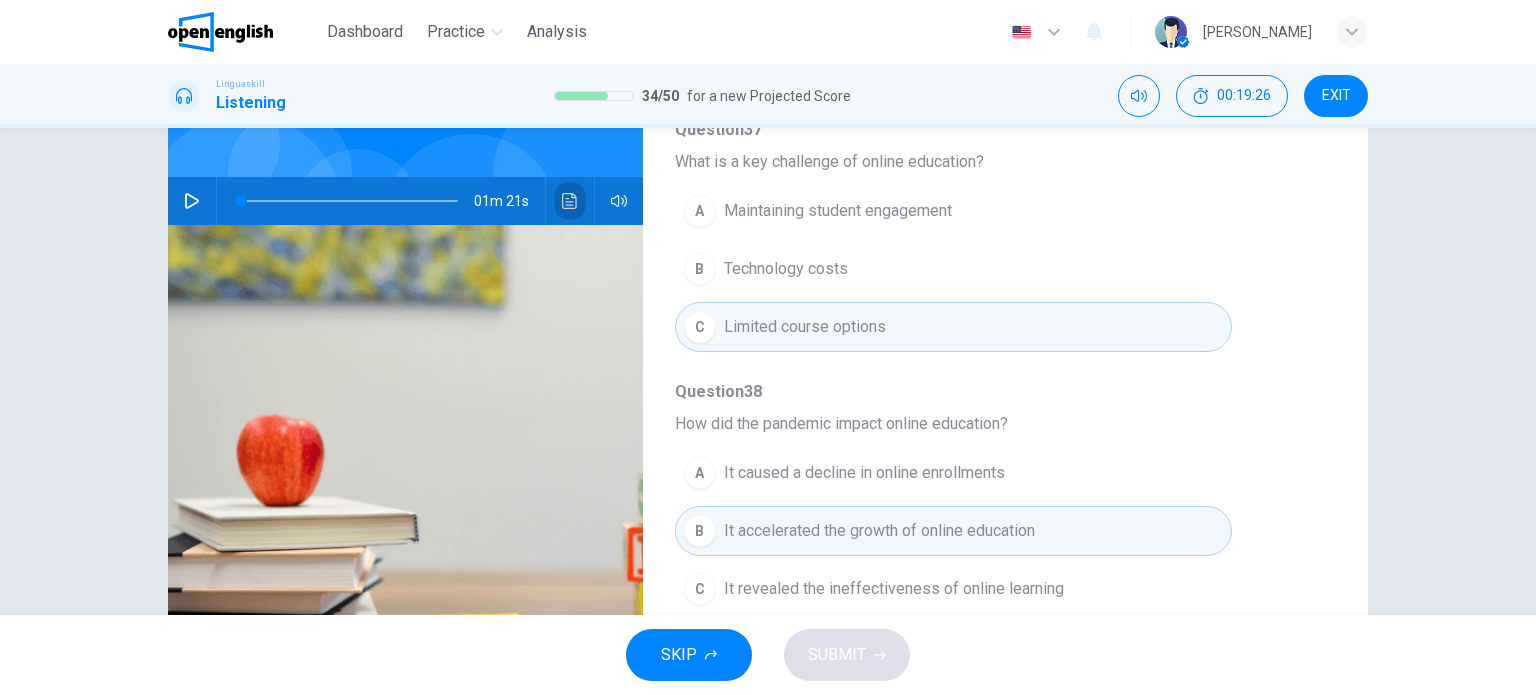 click 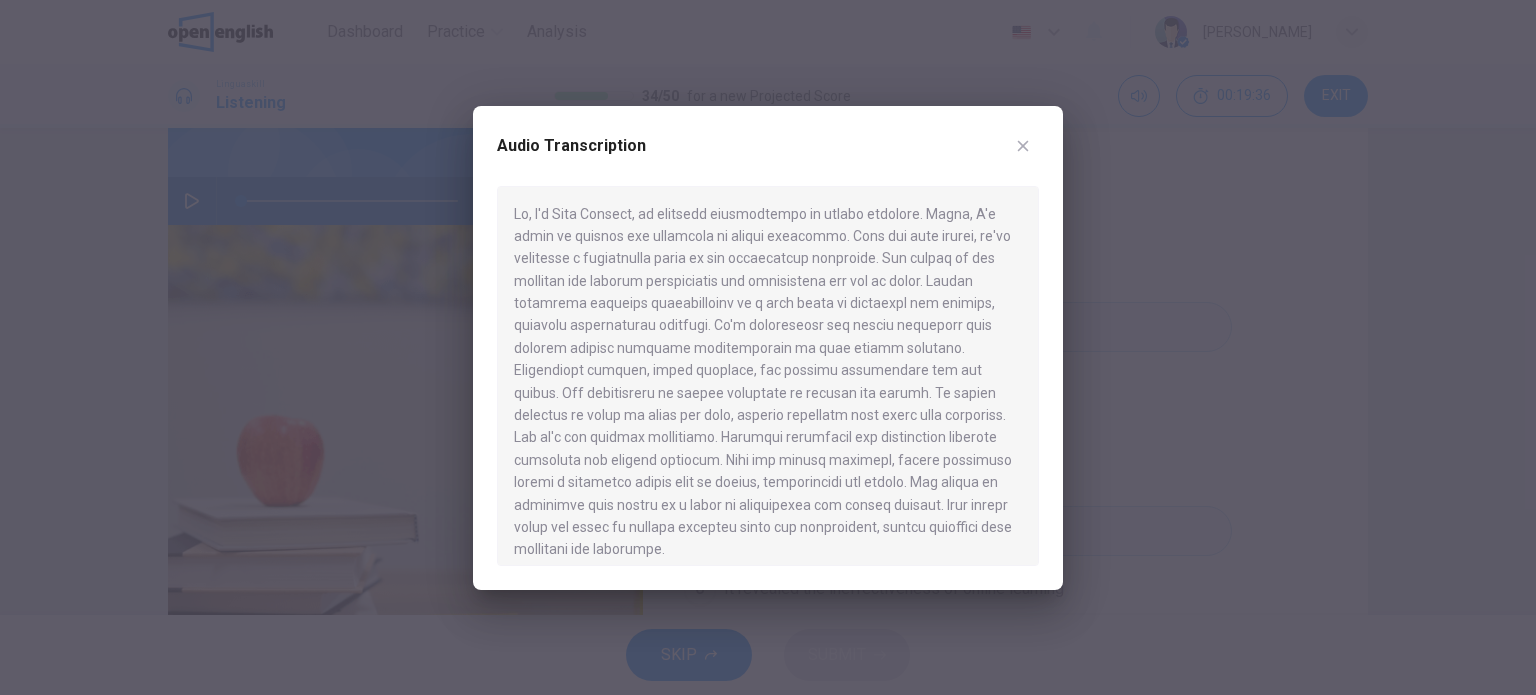 click 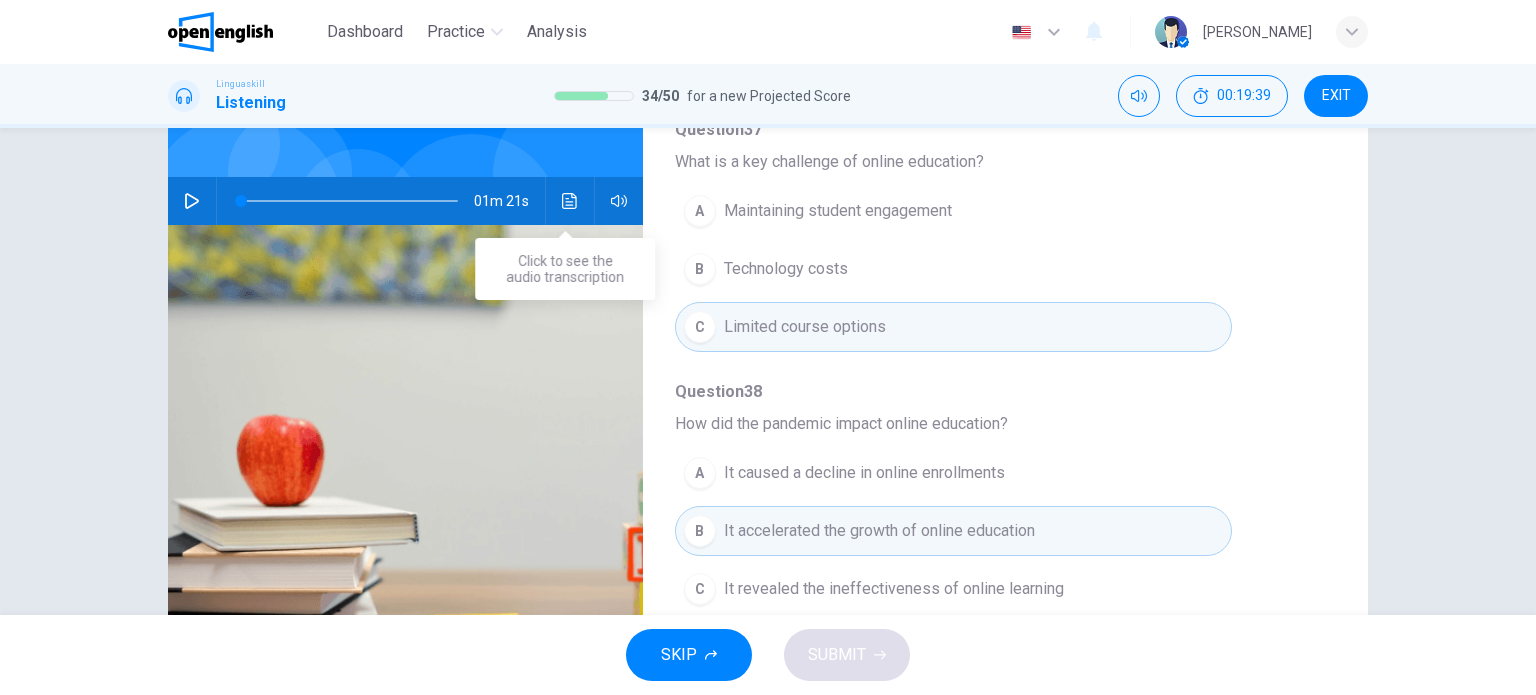 click 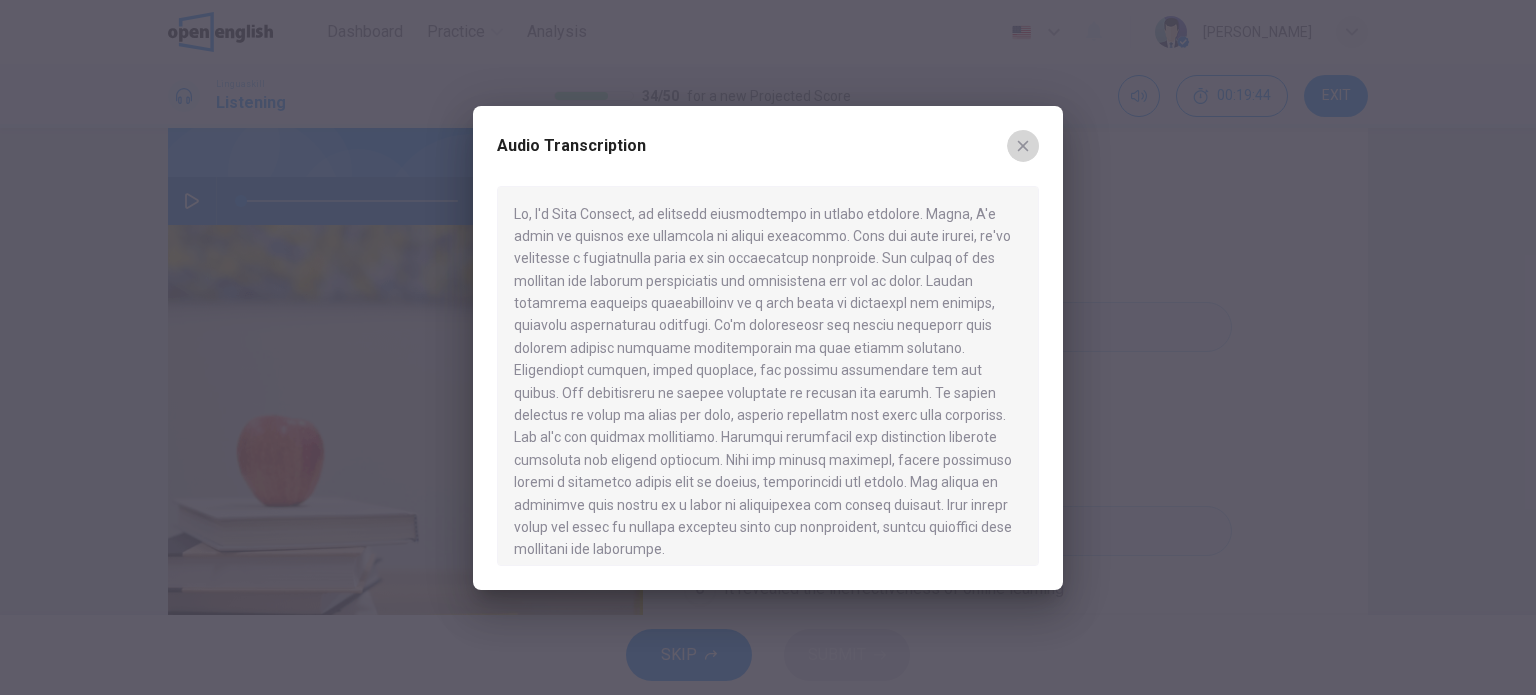 click at bounding box center [1023, 146] 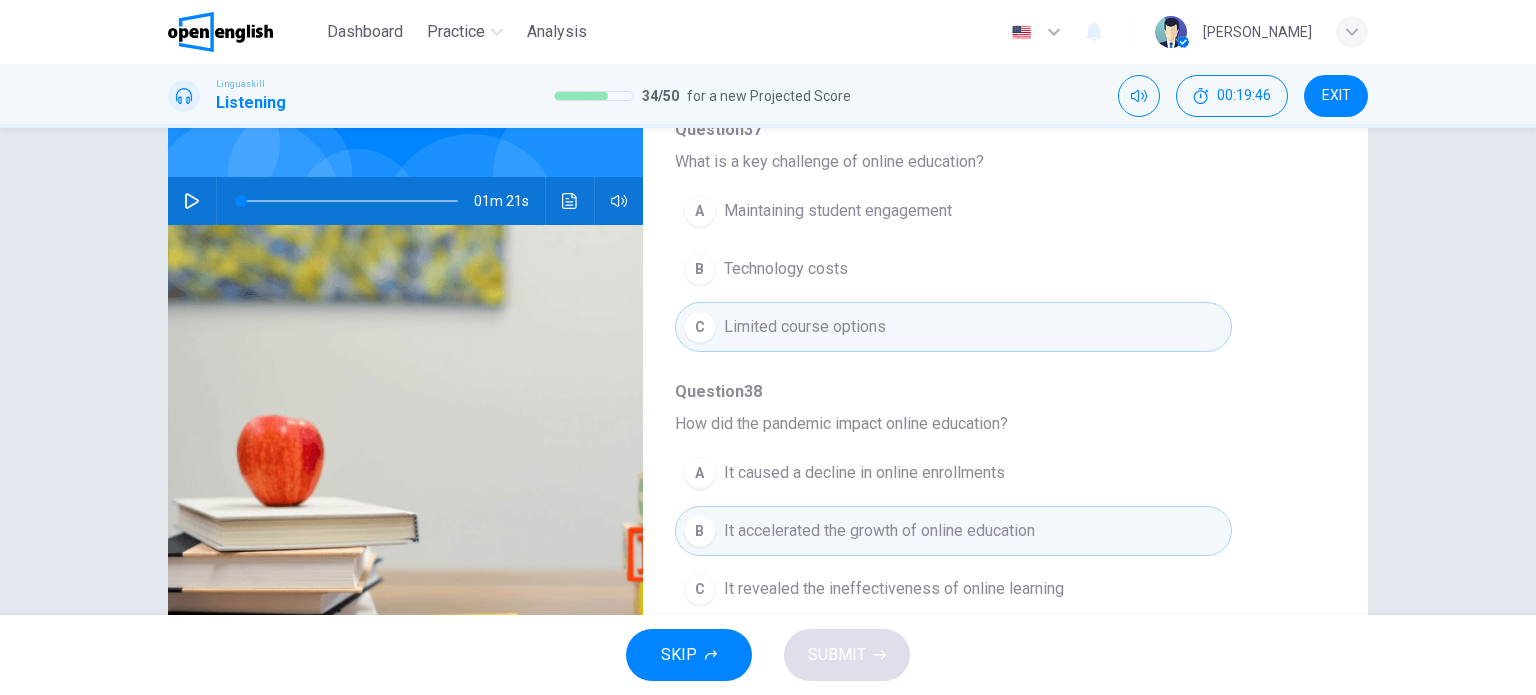scroll, scrollTop: 856, scrollLeft: 0, axis: vertical 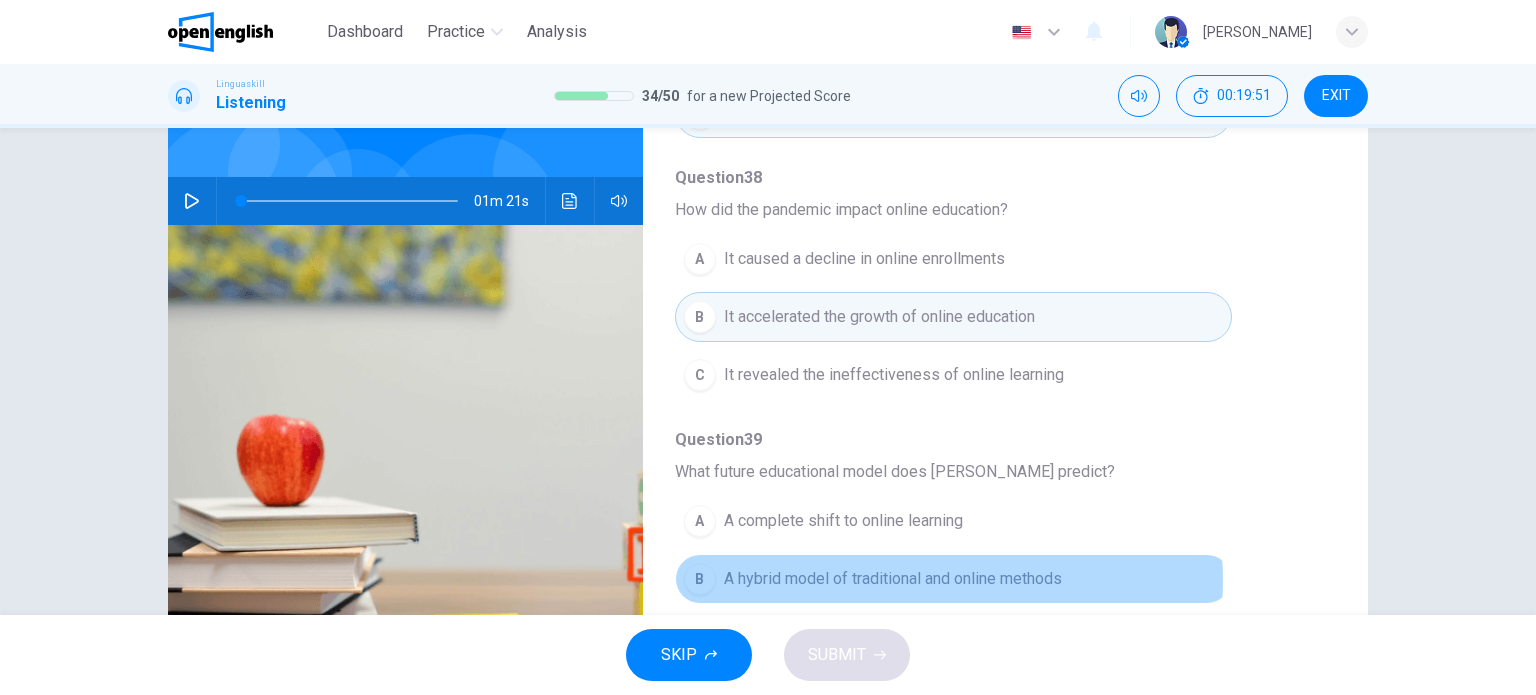click on "A hybrid model of traditional and online methods" at bounding box center (893, 579) 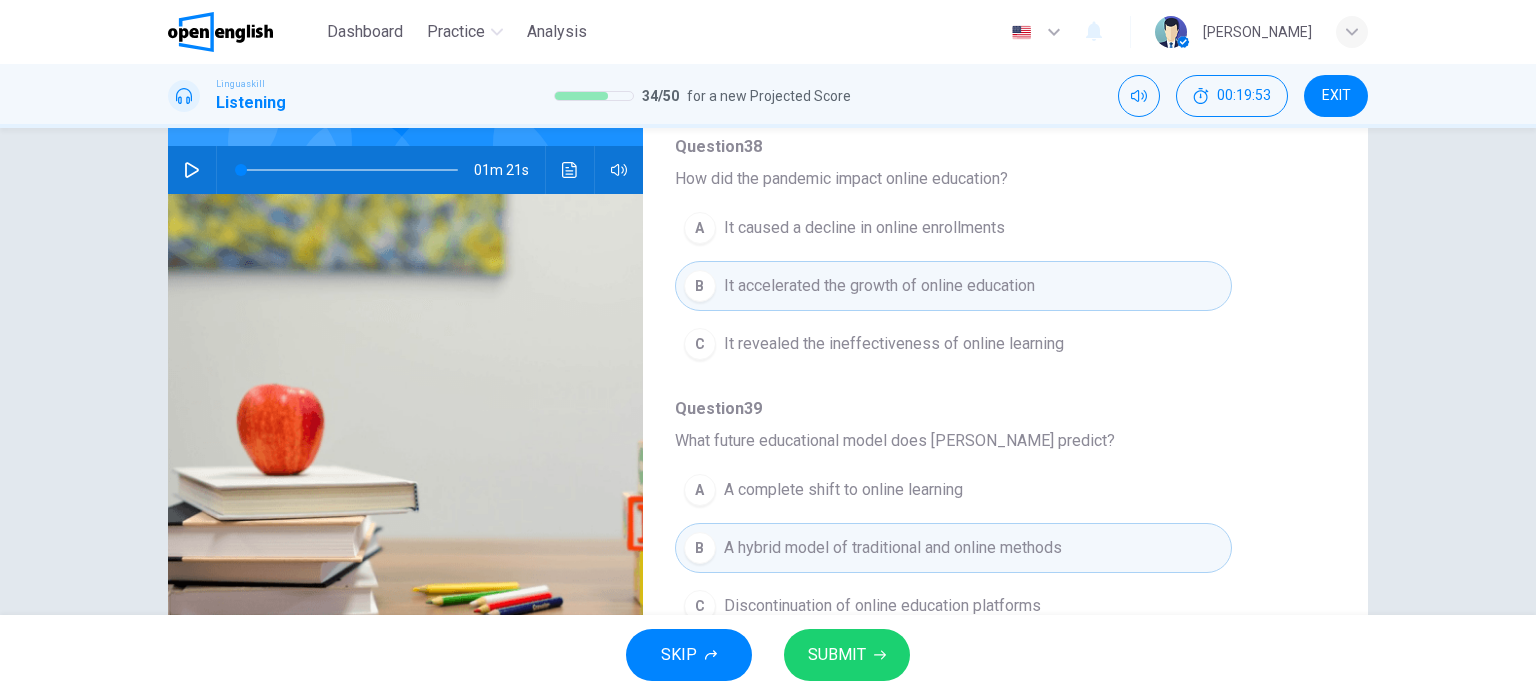 scroll, scrollTop: 200, scrollLeft: 0, axis: vertical 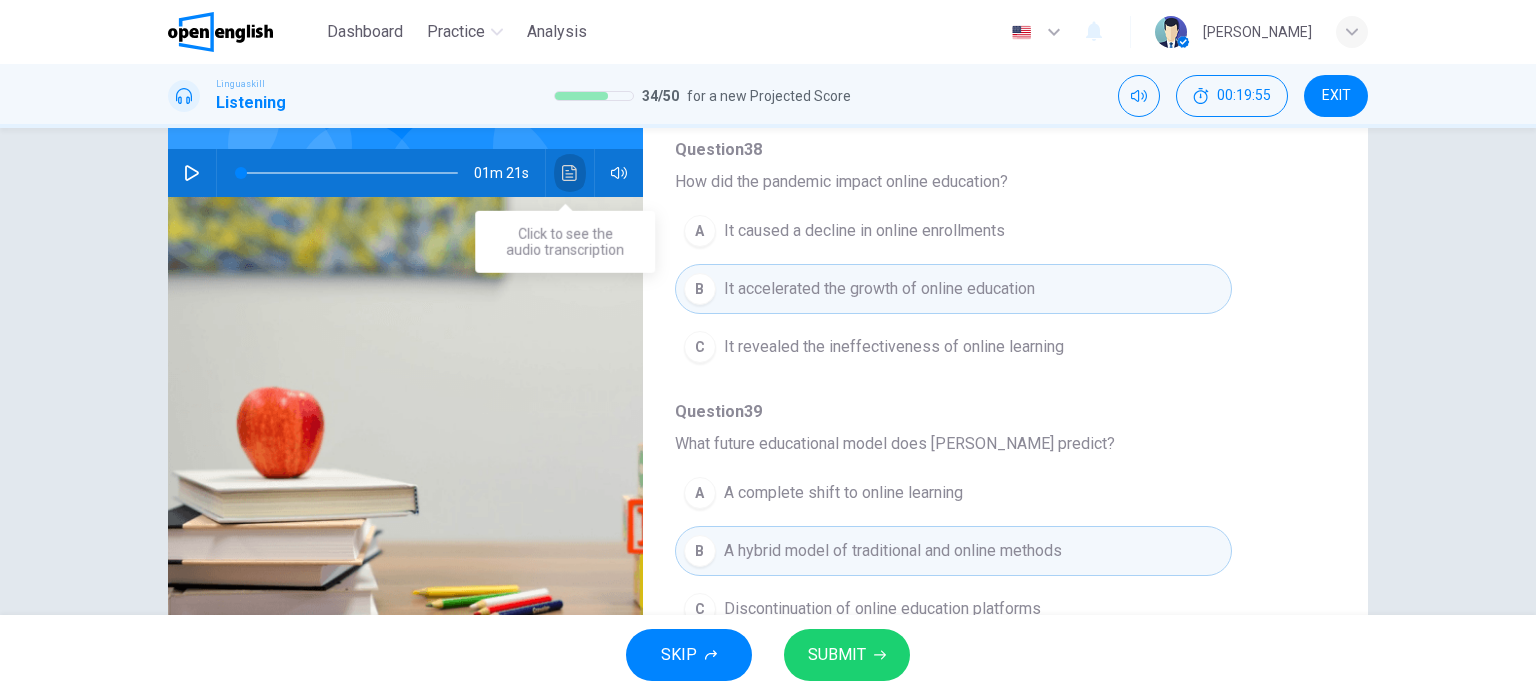 click 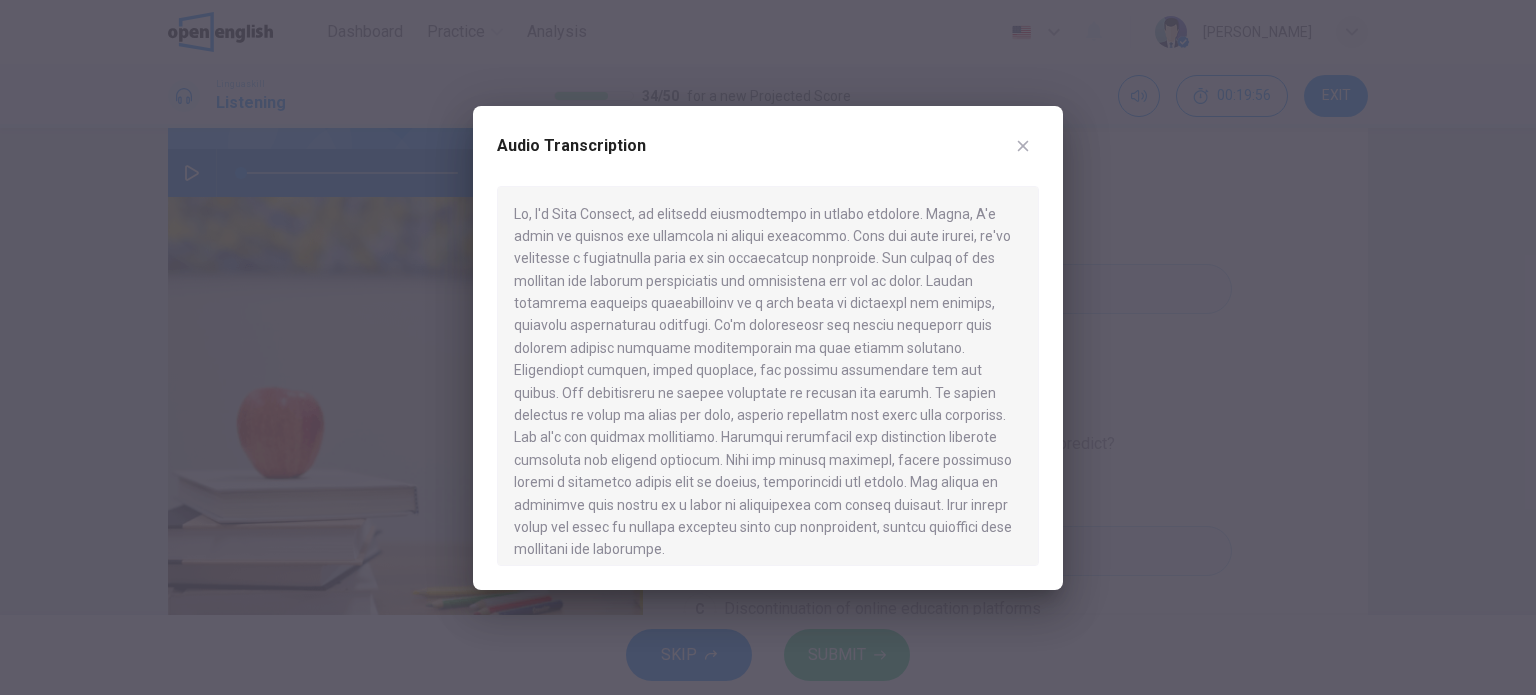 click 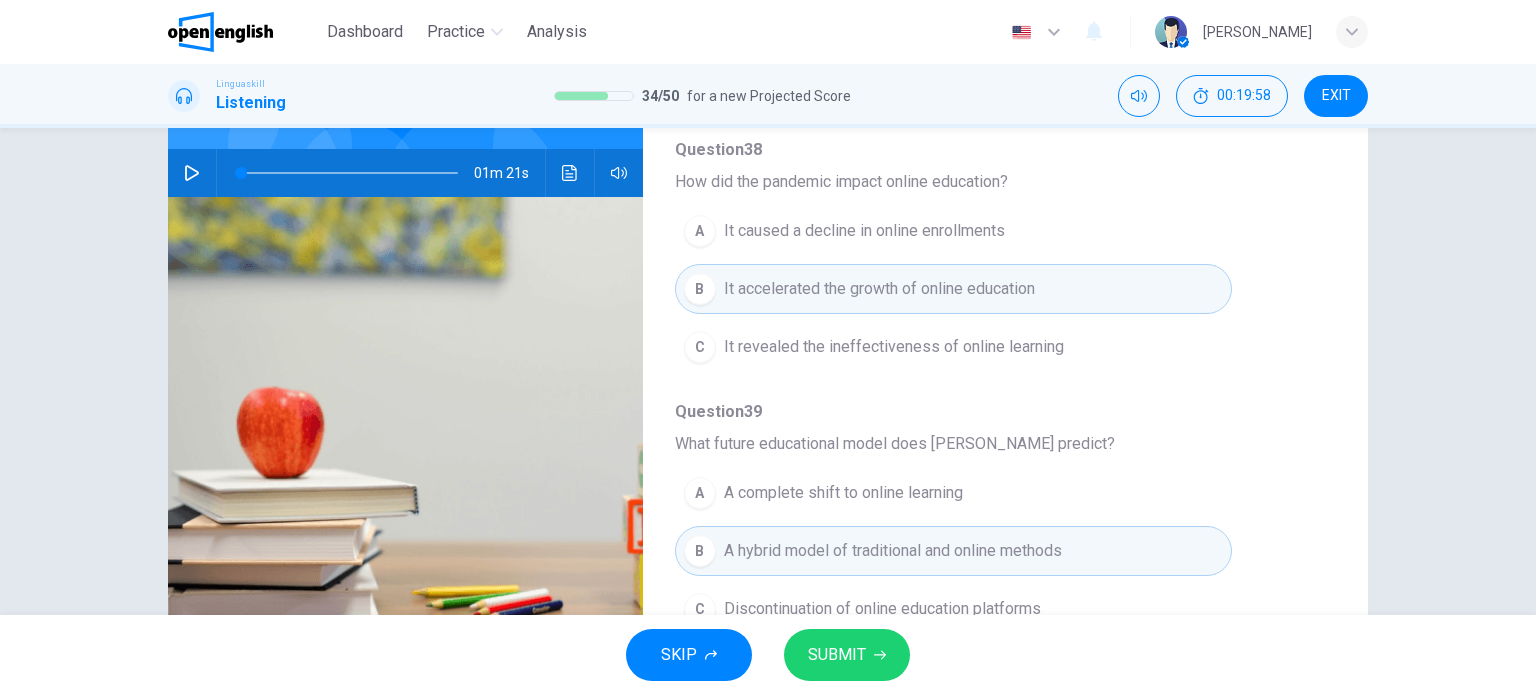 click 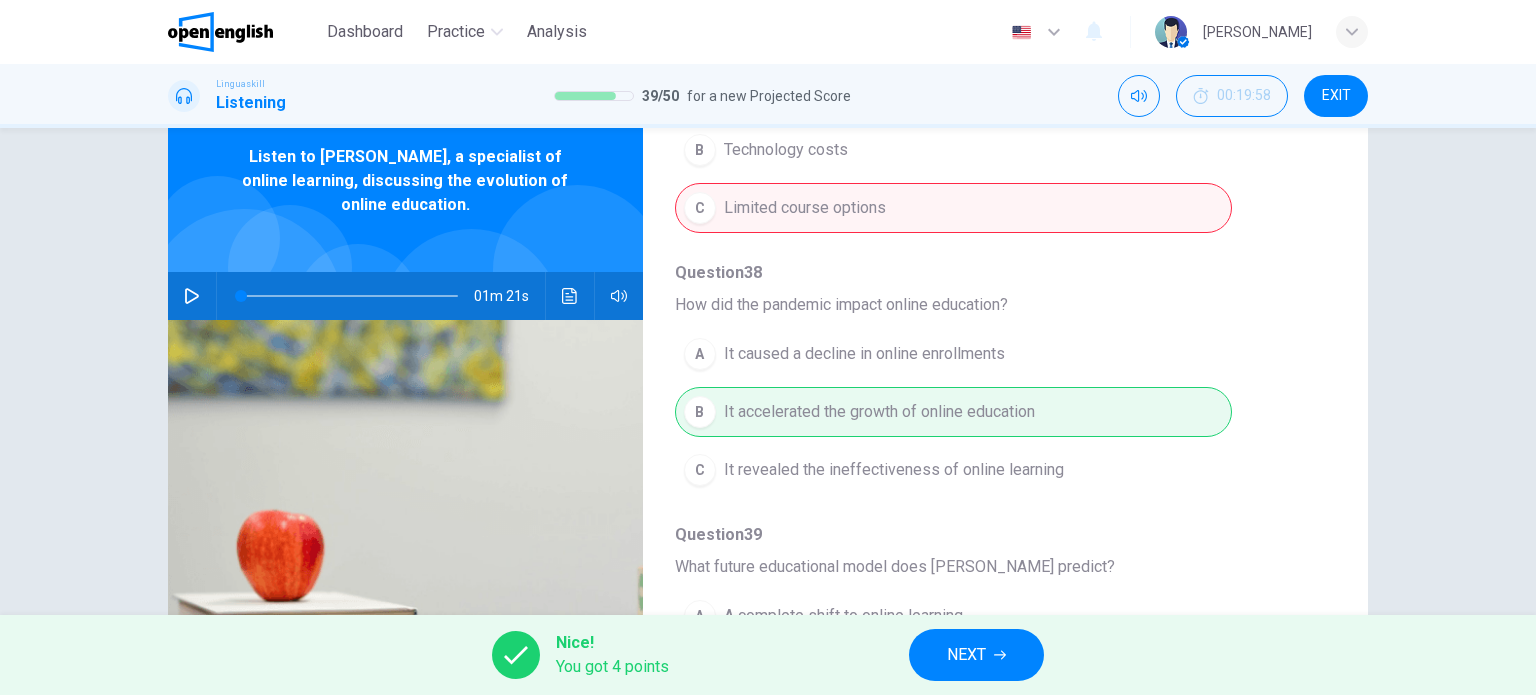 scroll, scrollTop: 0, scrollLeft: 0, axis: both 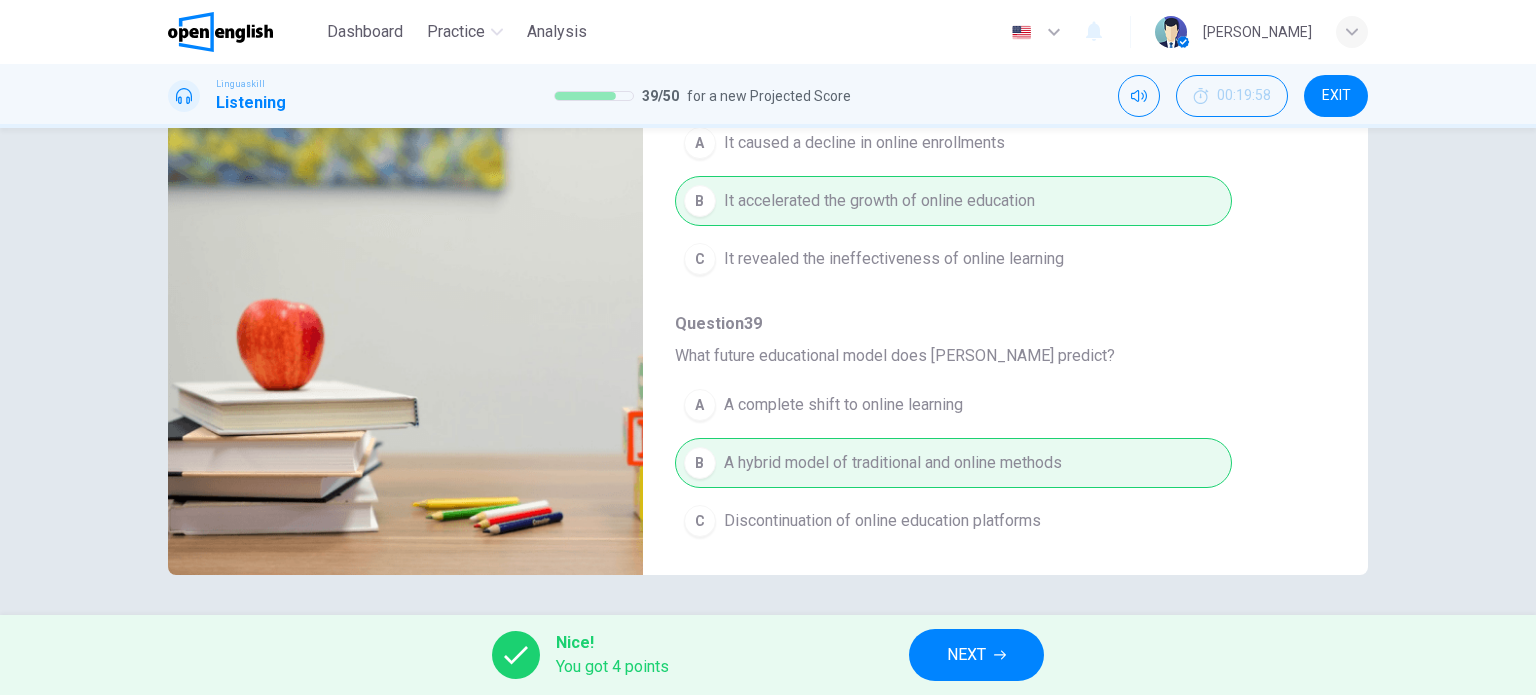 click on "NEXT" at bounding box center [976, 655] 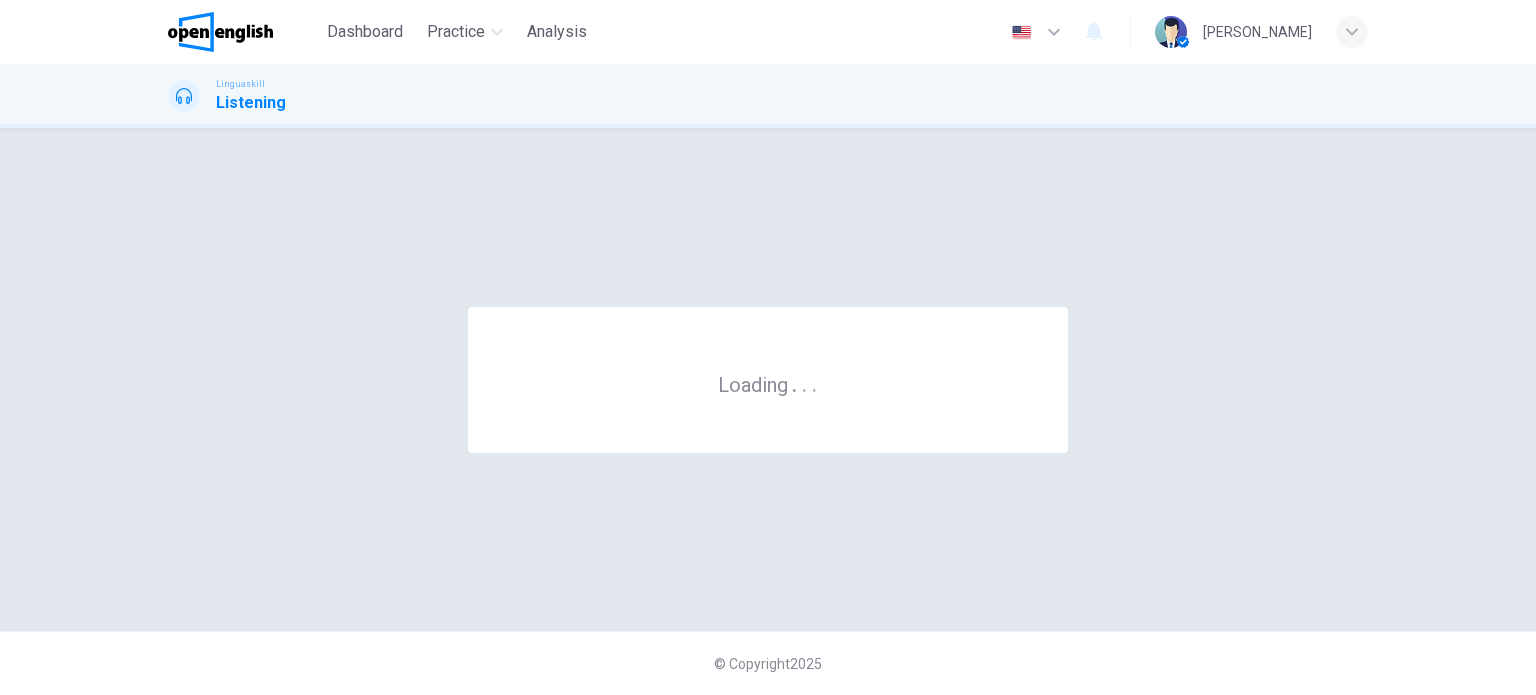 scroll, scrollTop: 0, scrollLeft: 0, axis: both 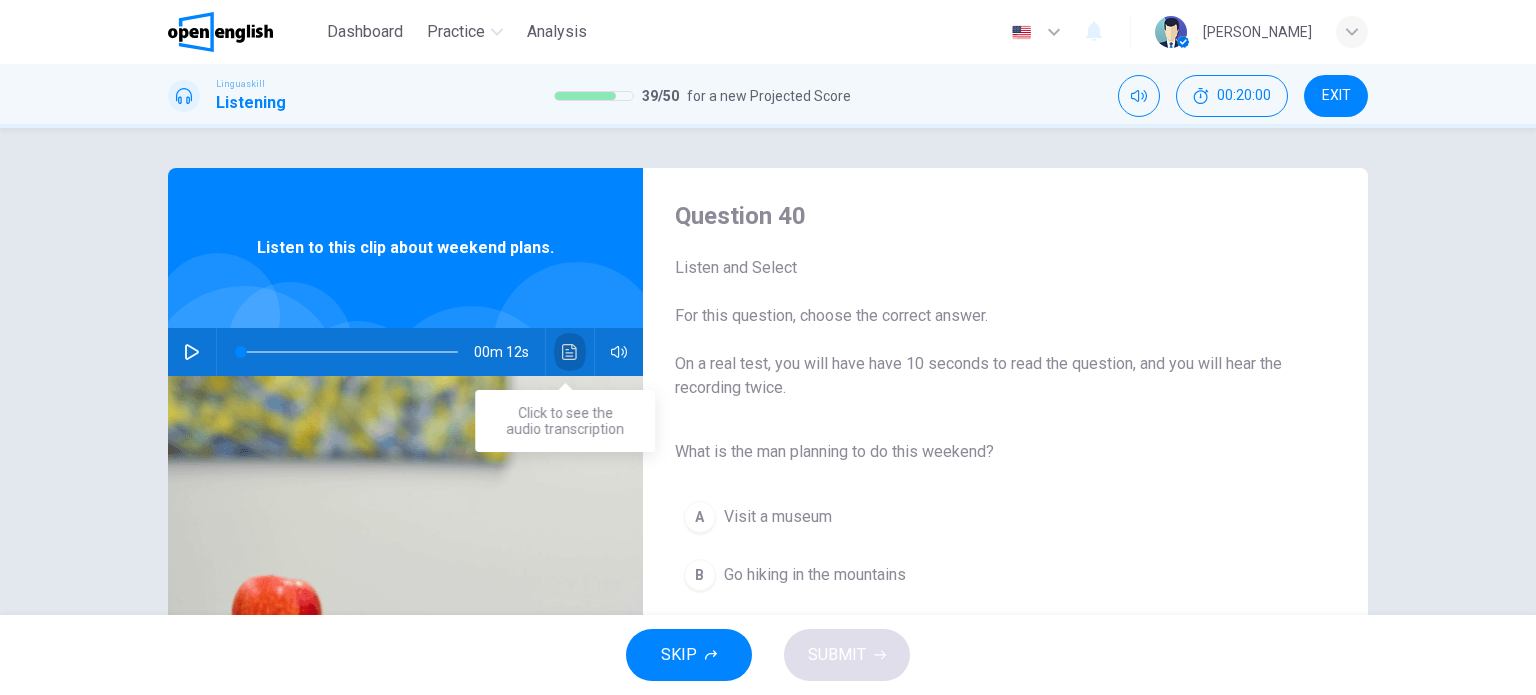 click 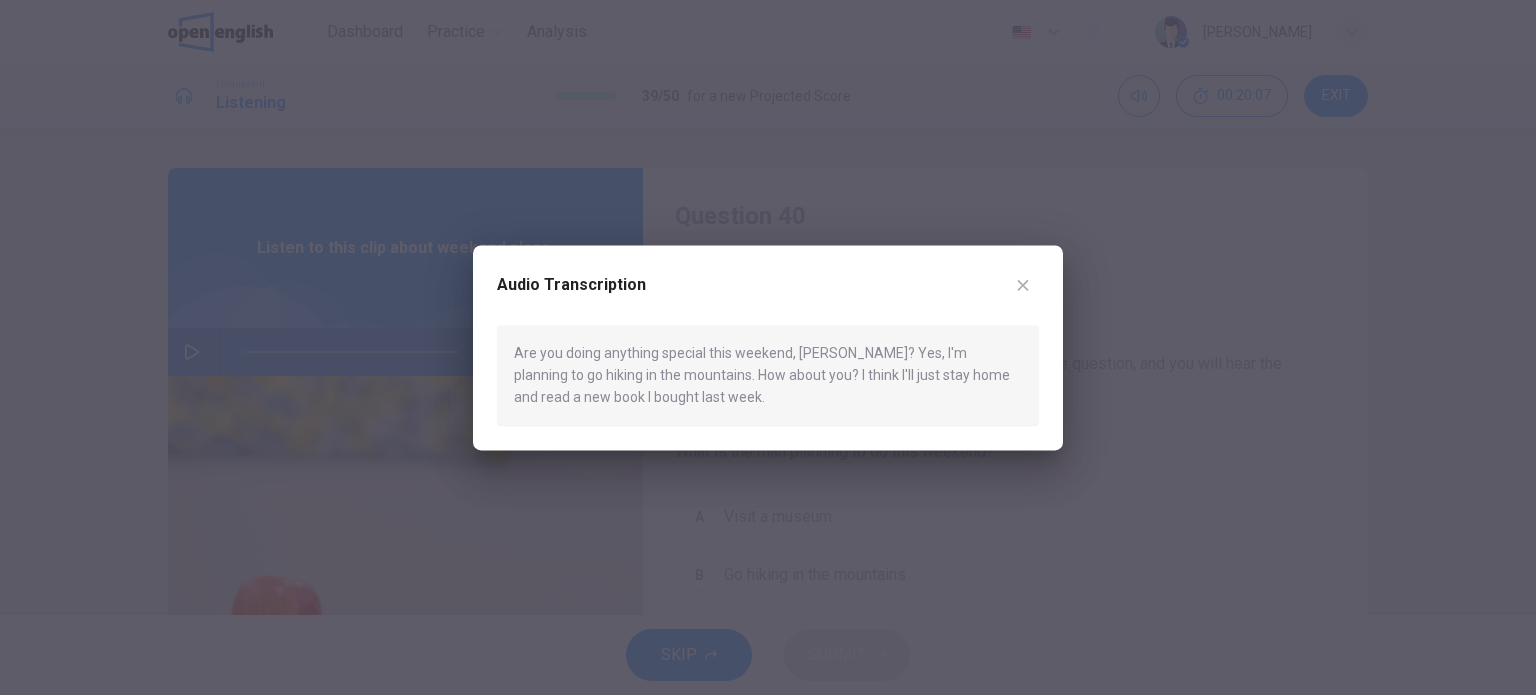 click at bounding box center [1023, 285] 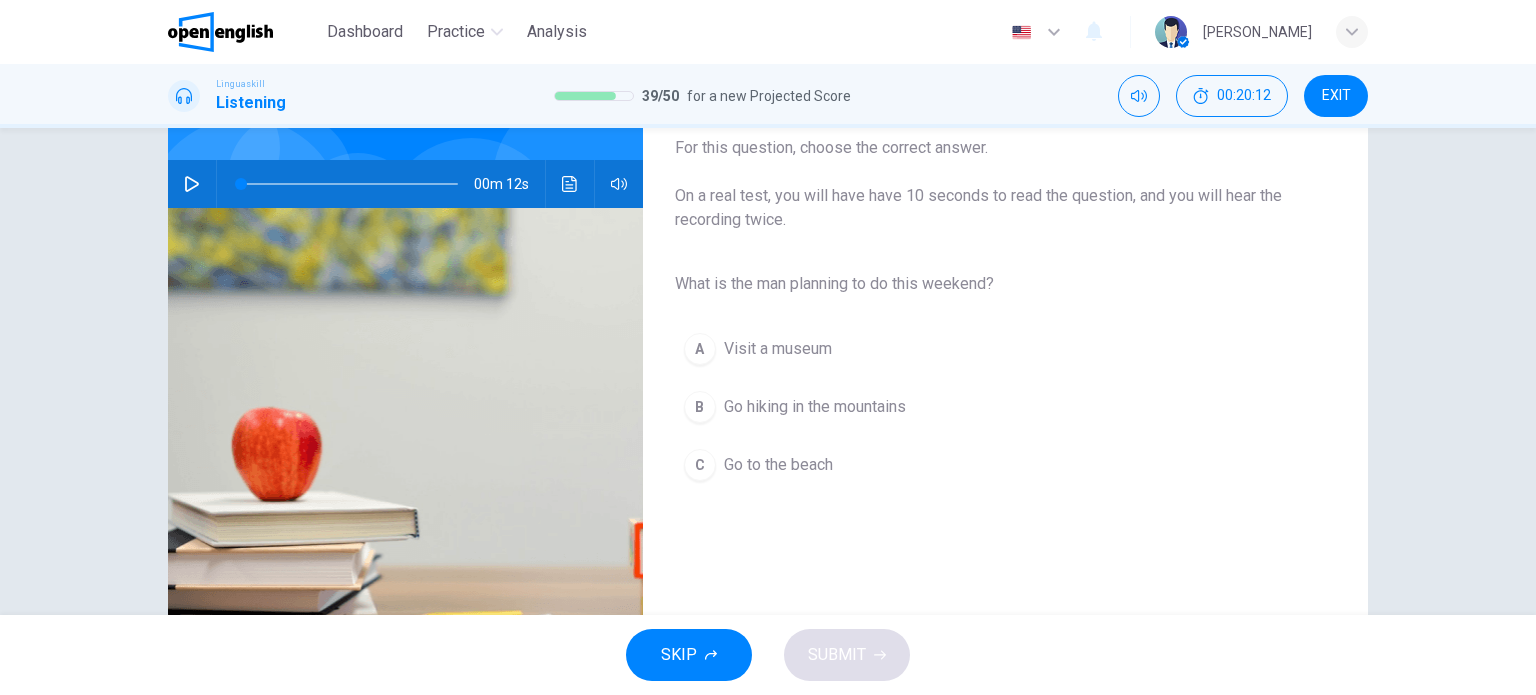 scroll, scrollTop: 174, scrollLeft: 0, axis: vertical 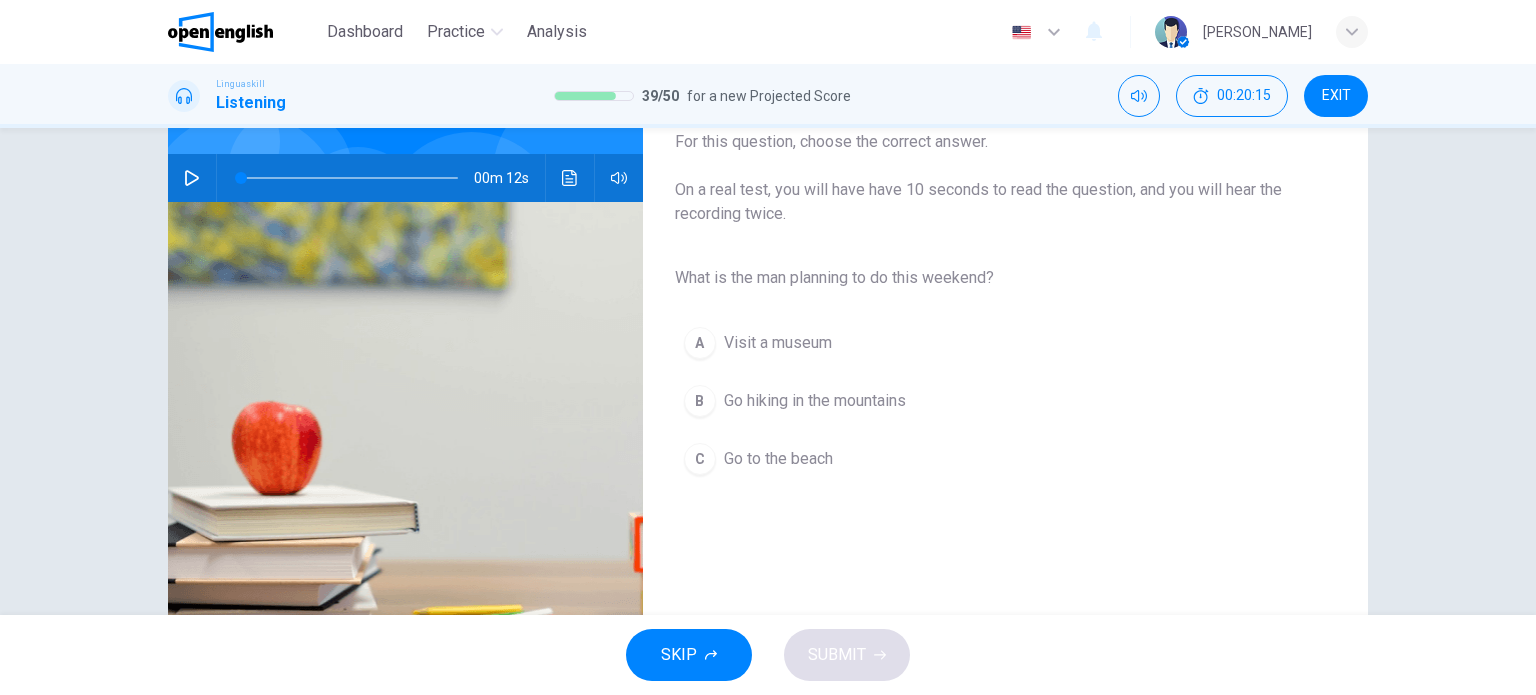 click on "Go hiking in the mountains" at bounding box center [815, 401] 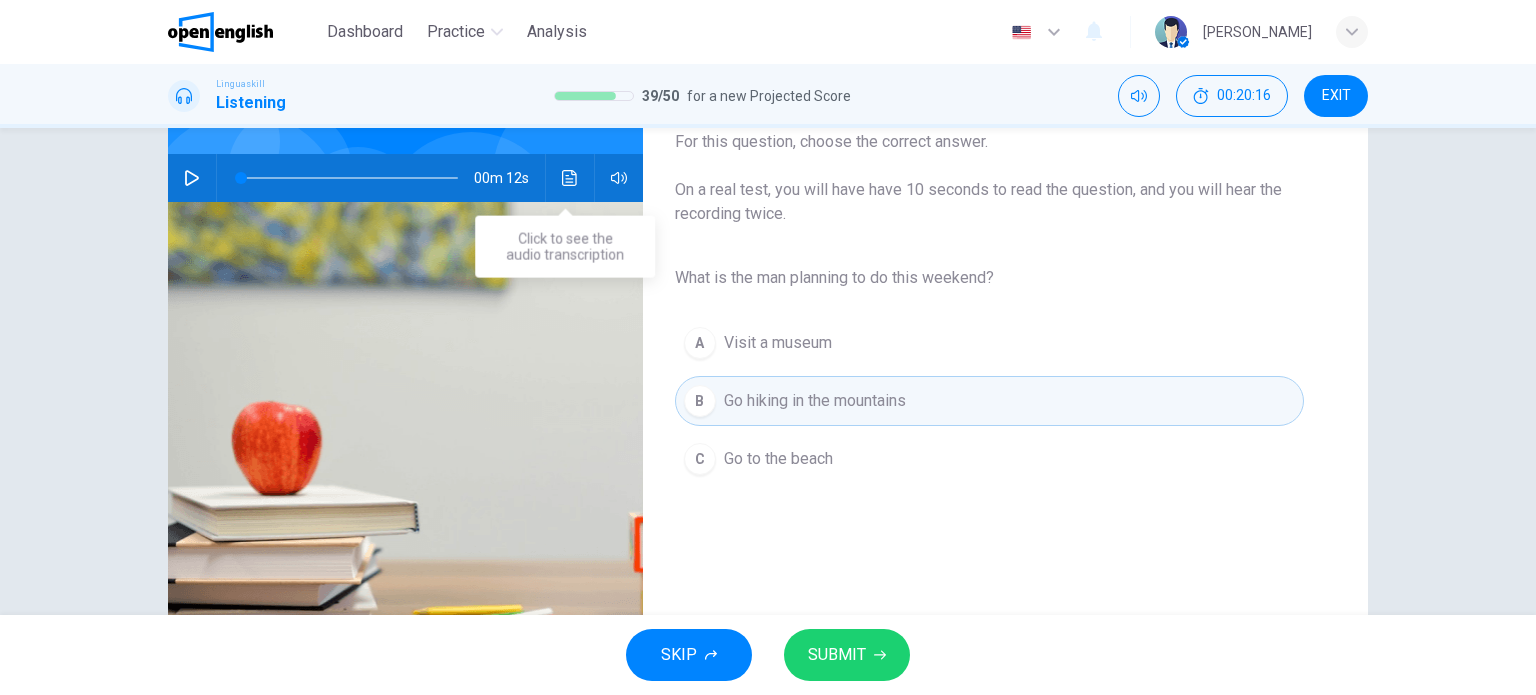 click at bounding box center [570, 178] 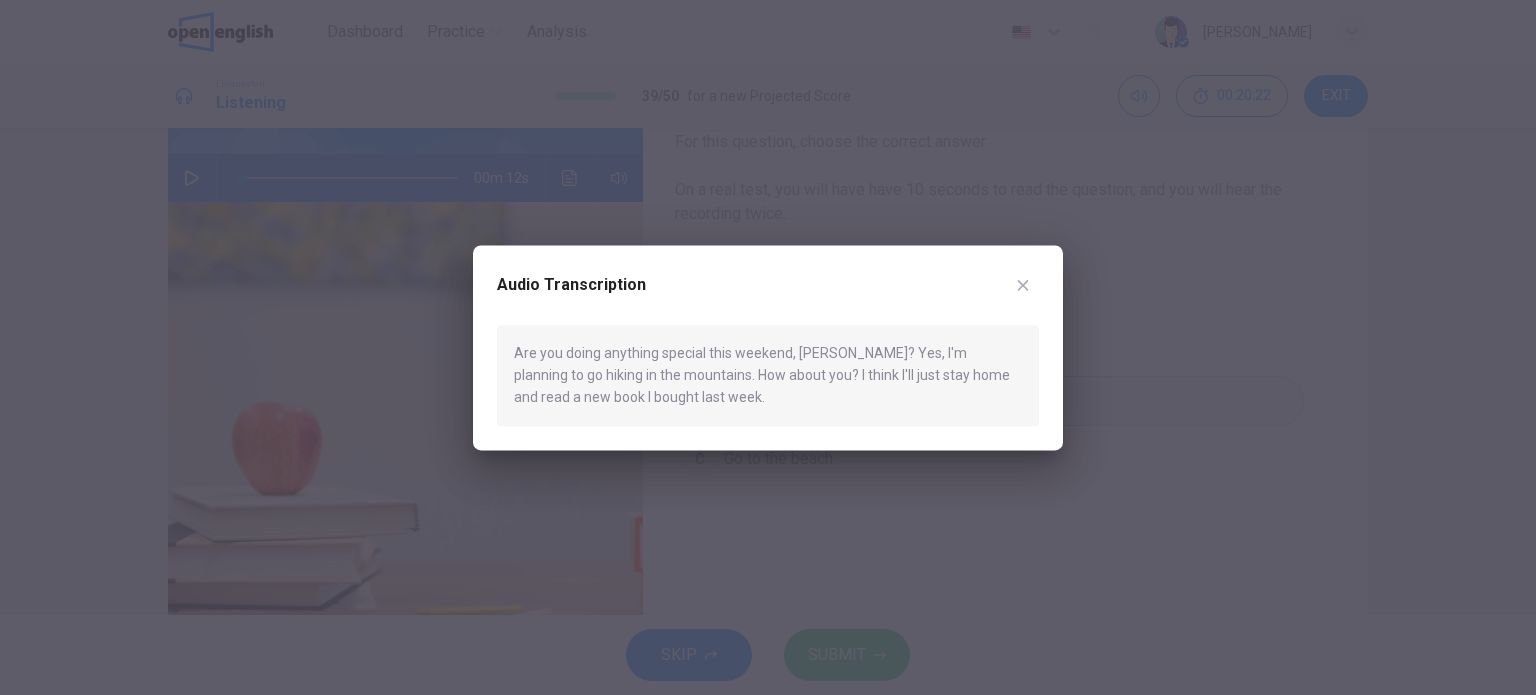 click 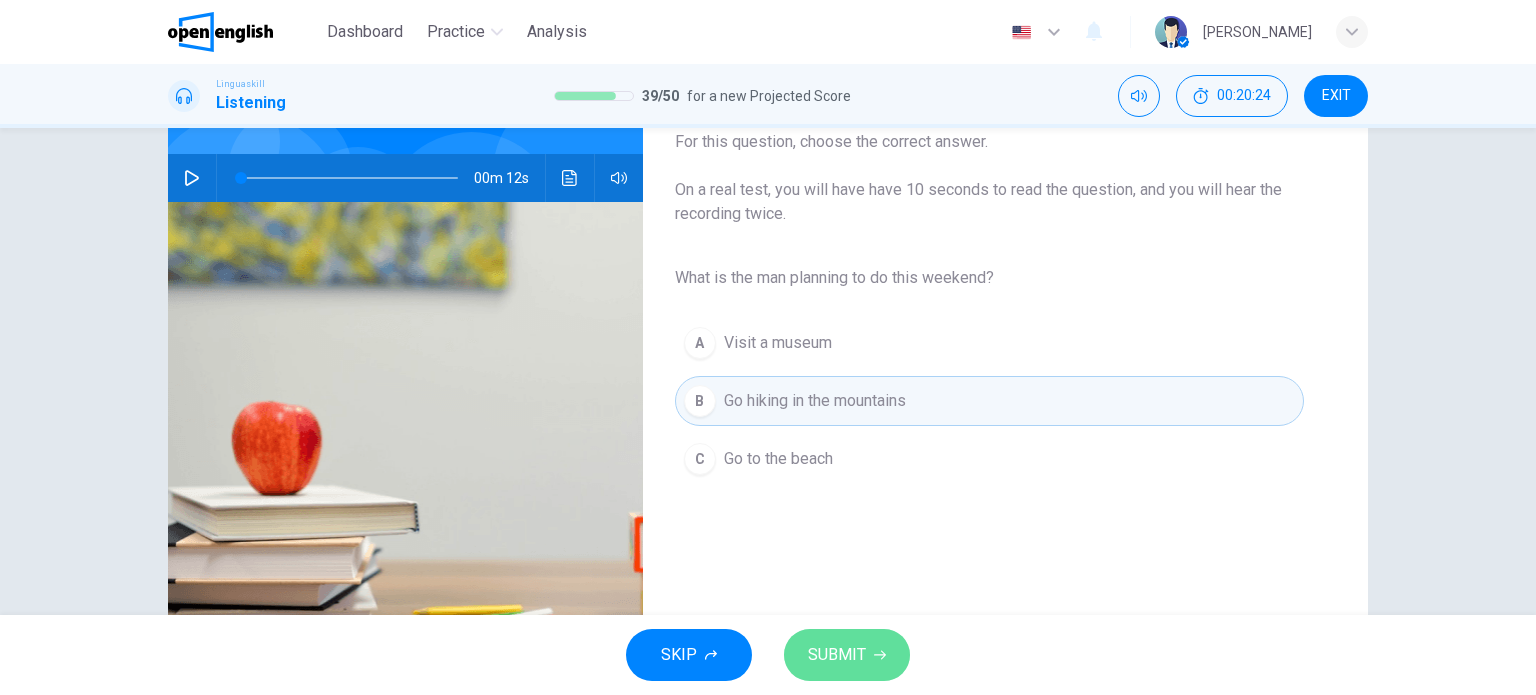 click on "SUBMIT" at bounding box center (847, 655) 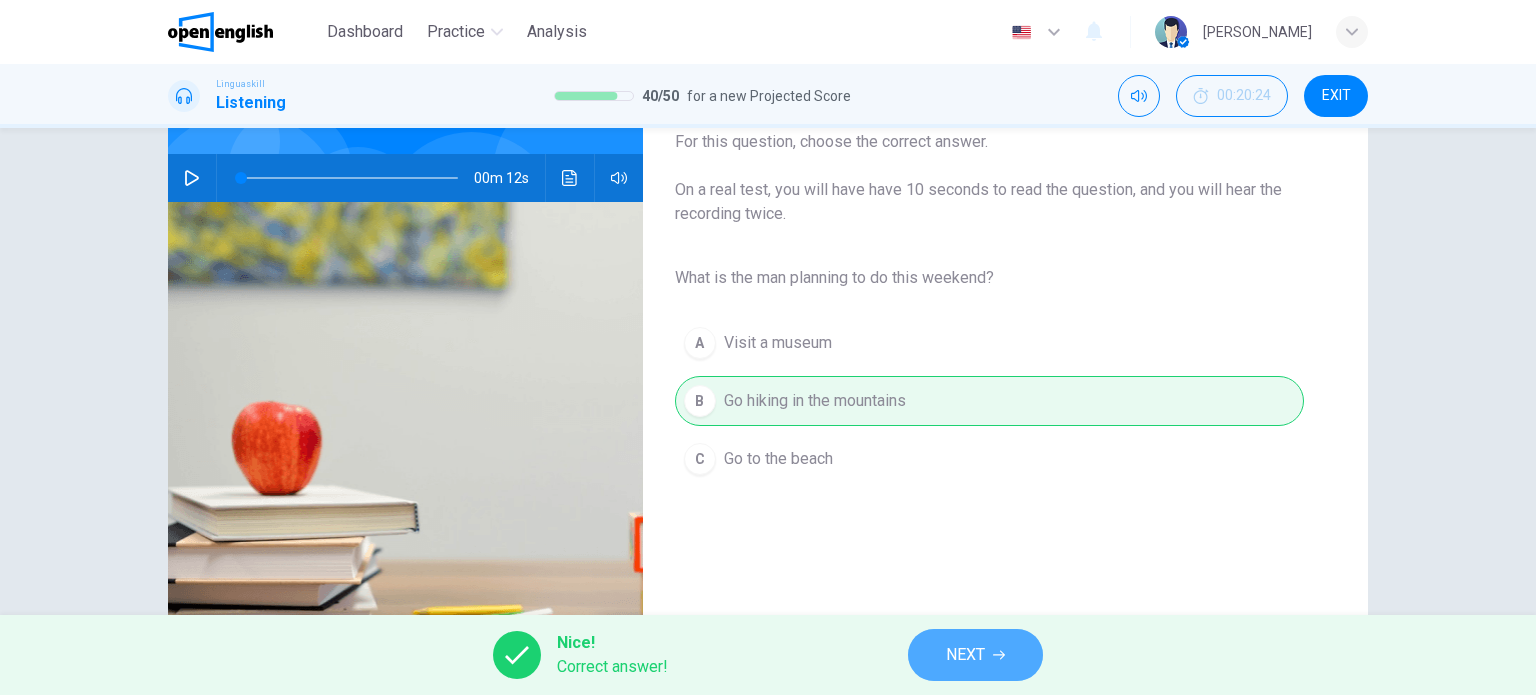 click on "NEXT" at bounding box center [965, 655] 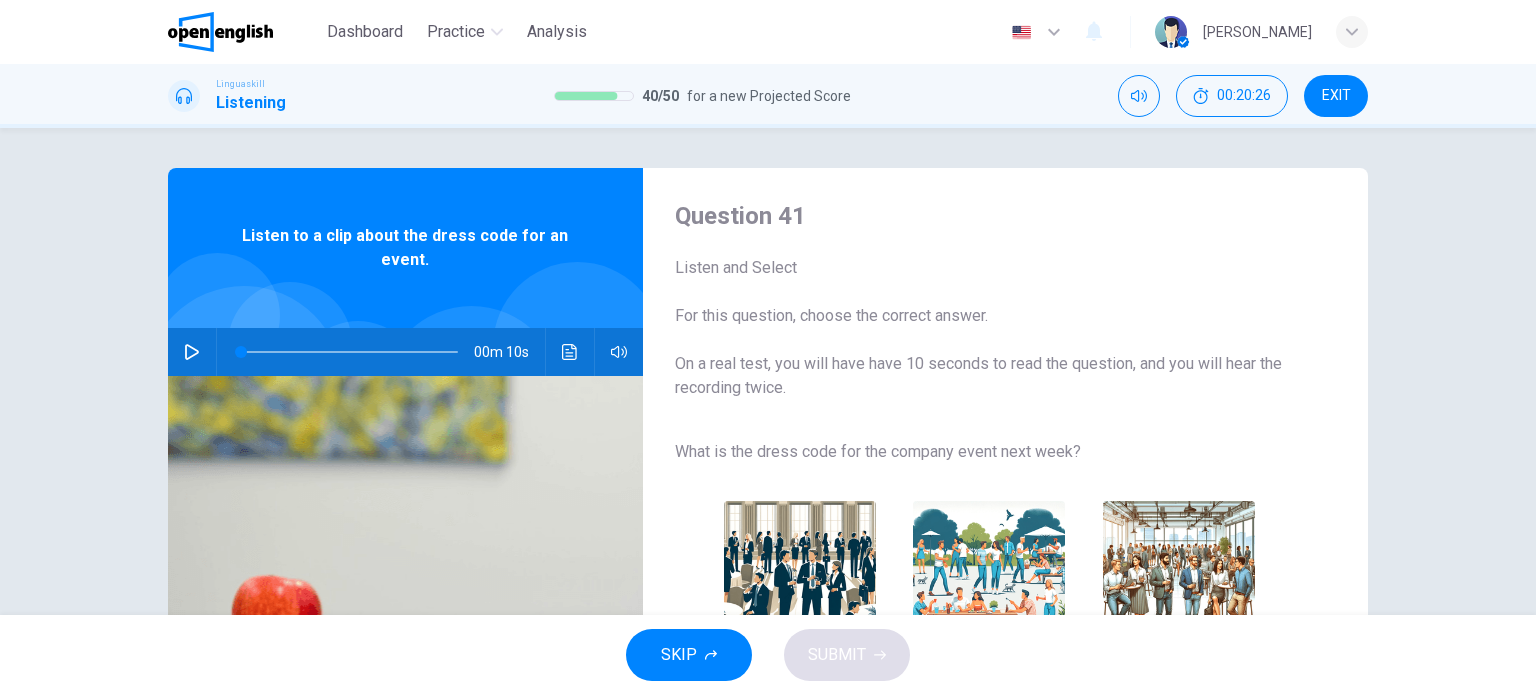 scroll, scrollTop: 102, scrollLeft: 0, axis: vertical 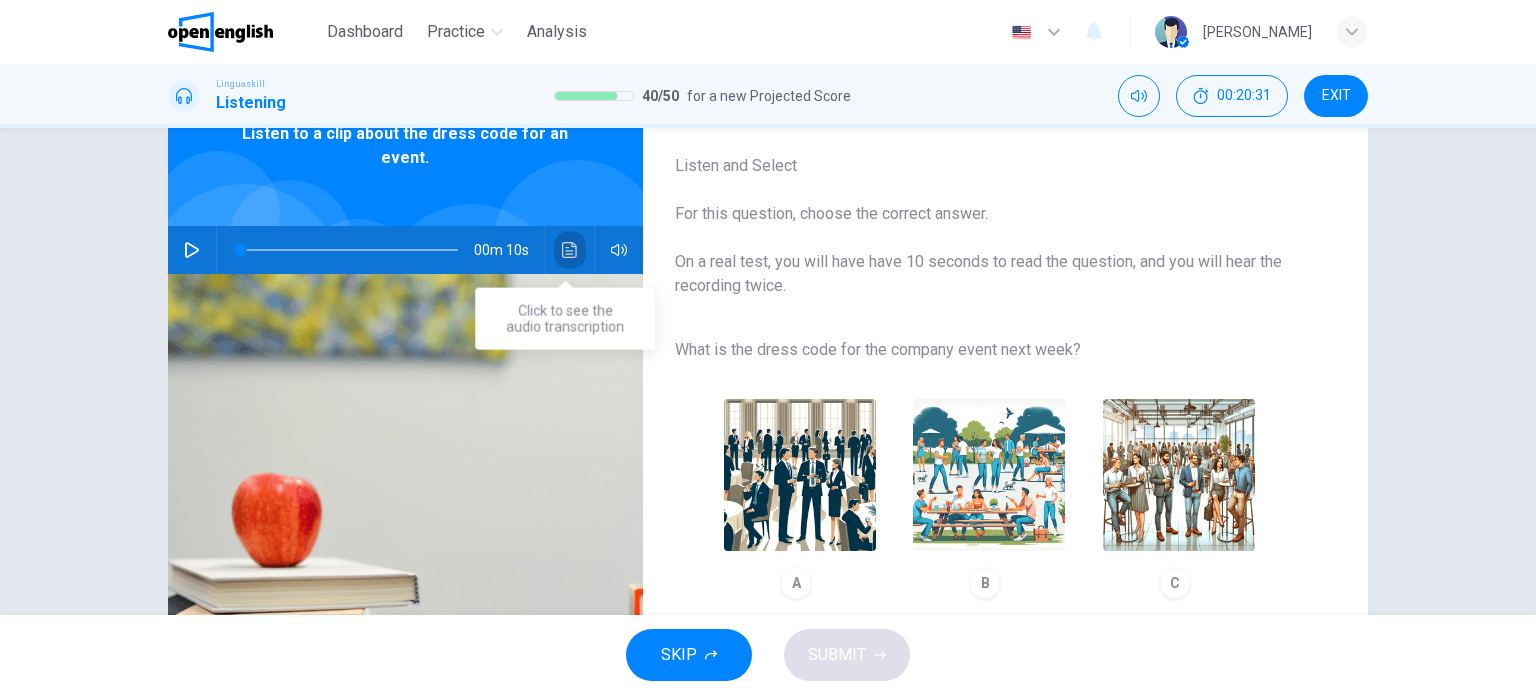 click 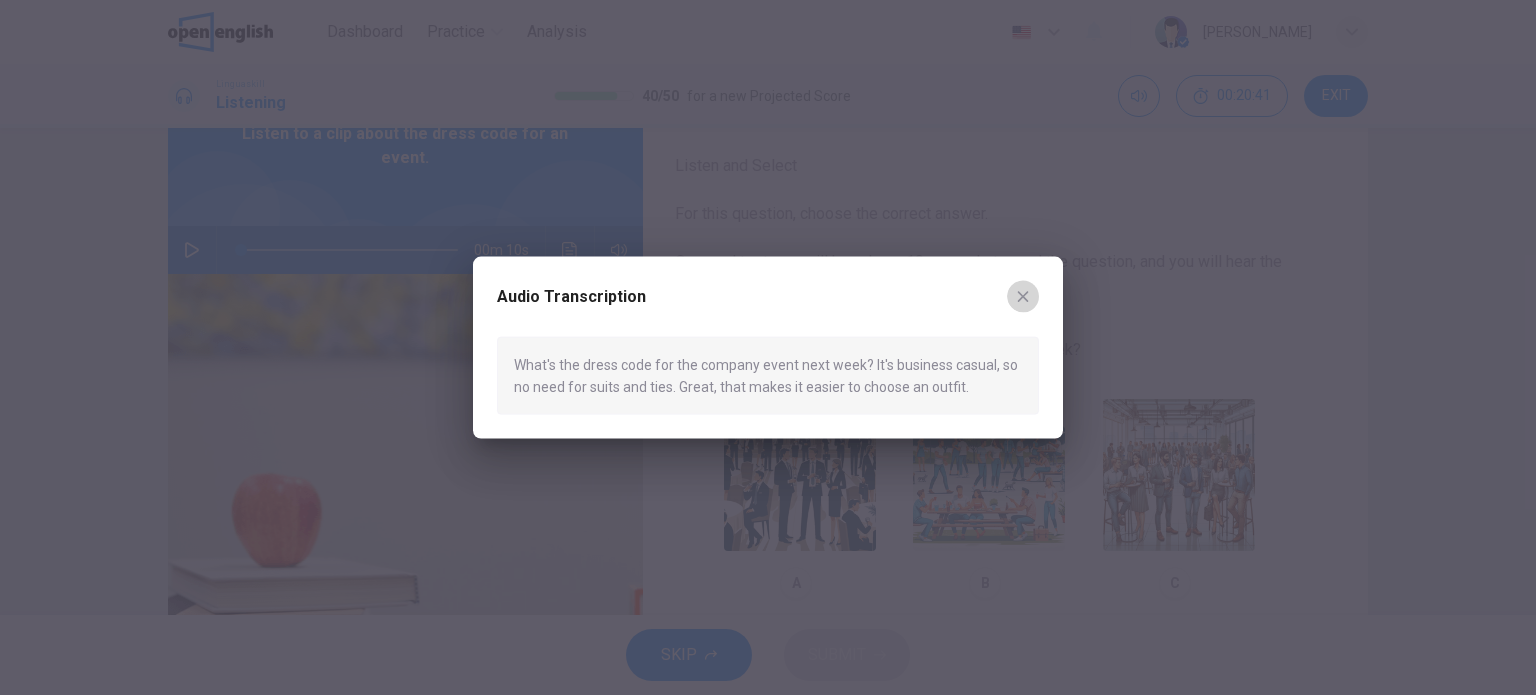 click 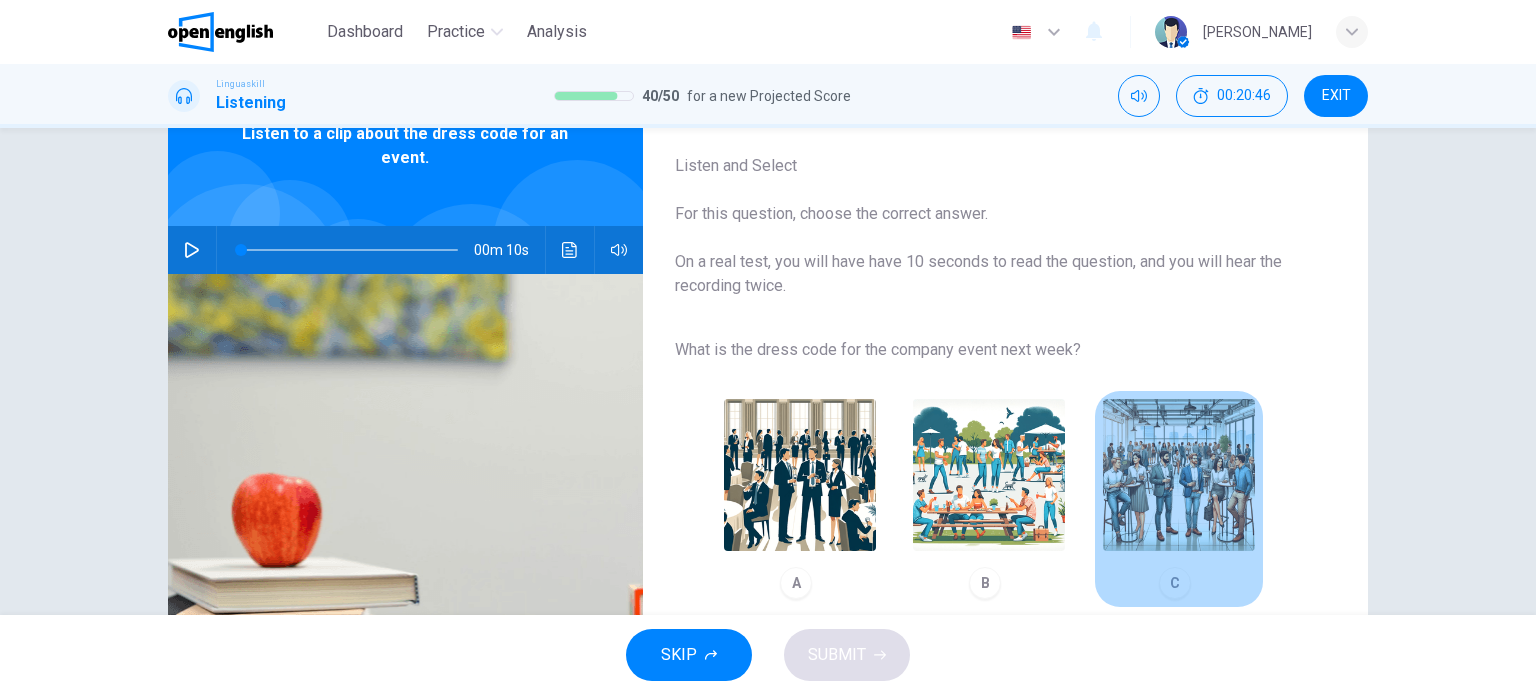 click at bounding box center [1179, 475] 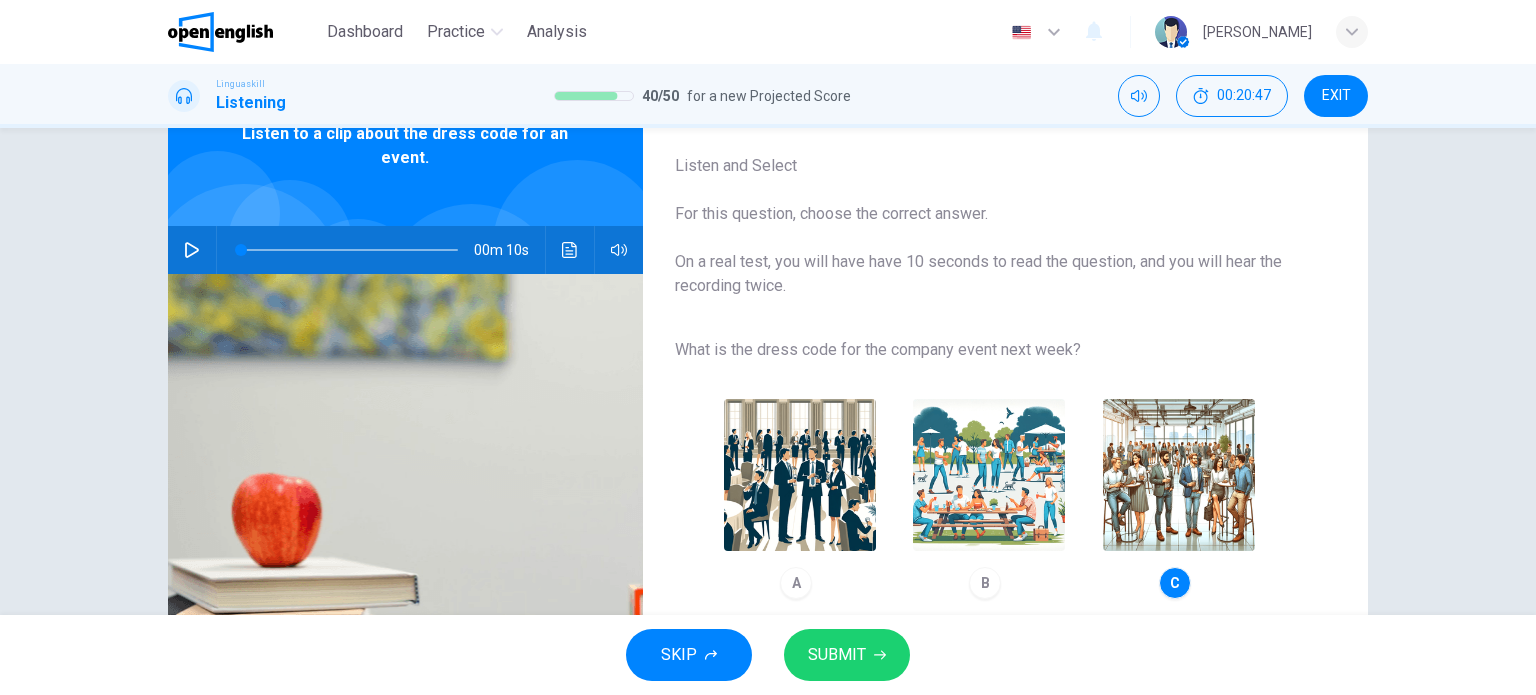 click on "SUBMIT" at bounding box center (837, 655) 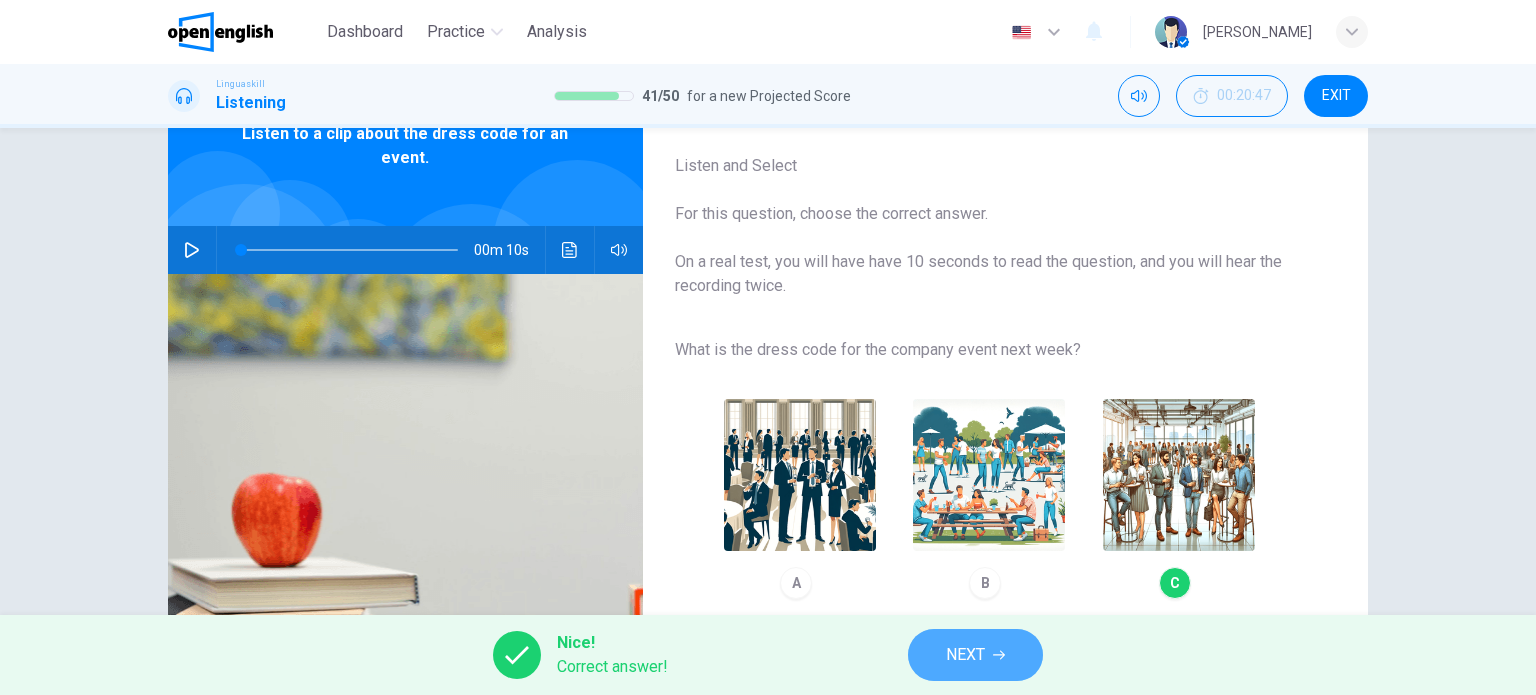 click 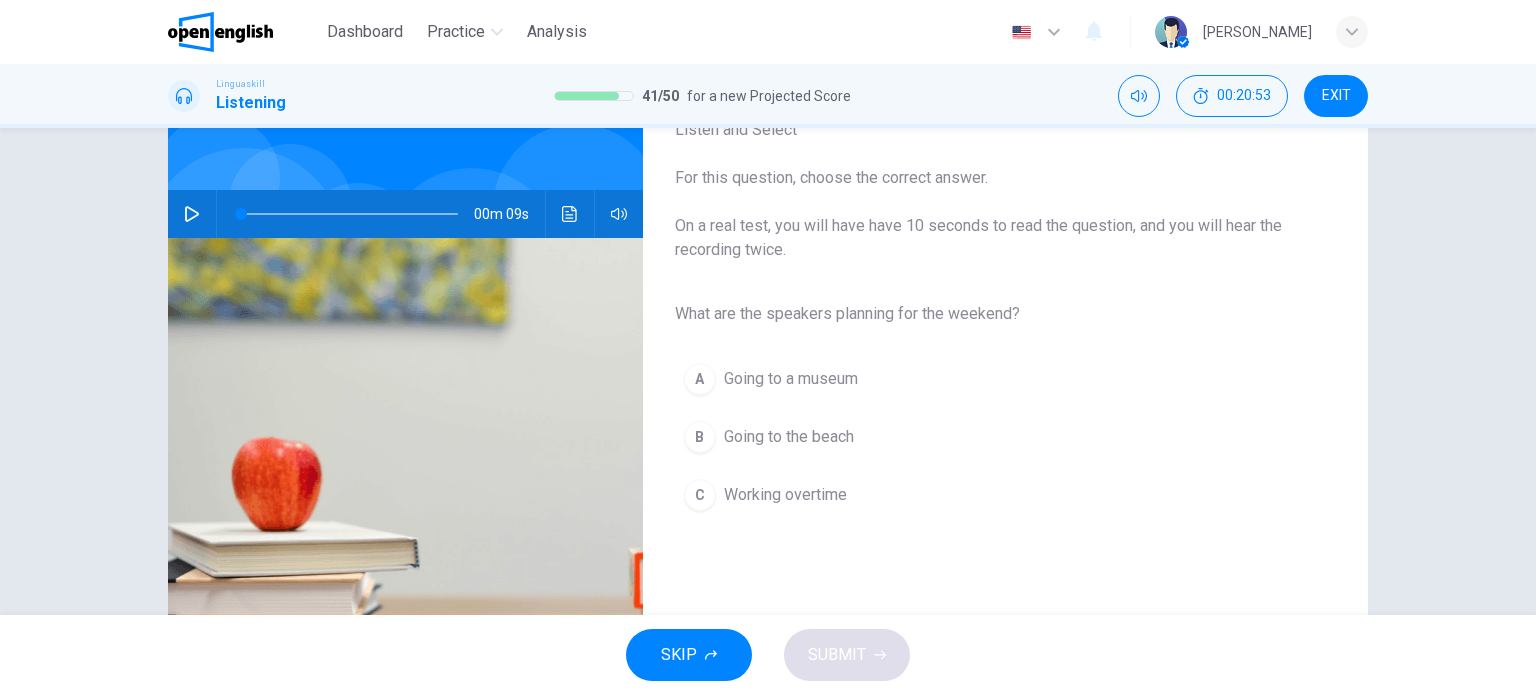 scroll, scrollTop: 144, scrollLeft: 0, axis: vertical 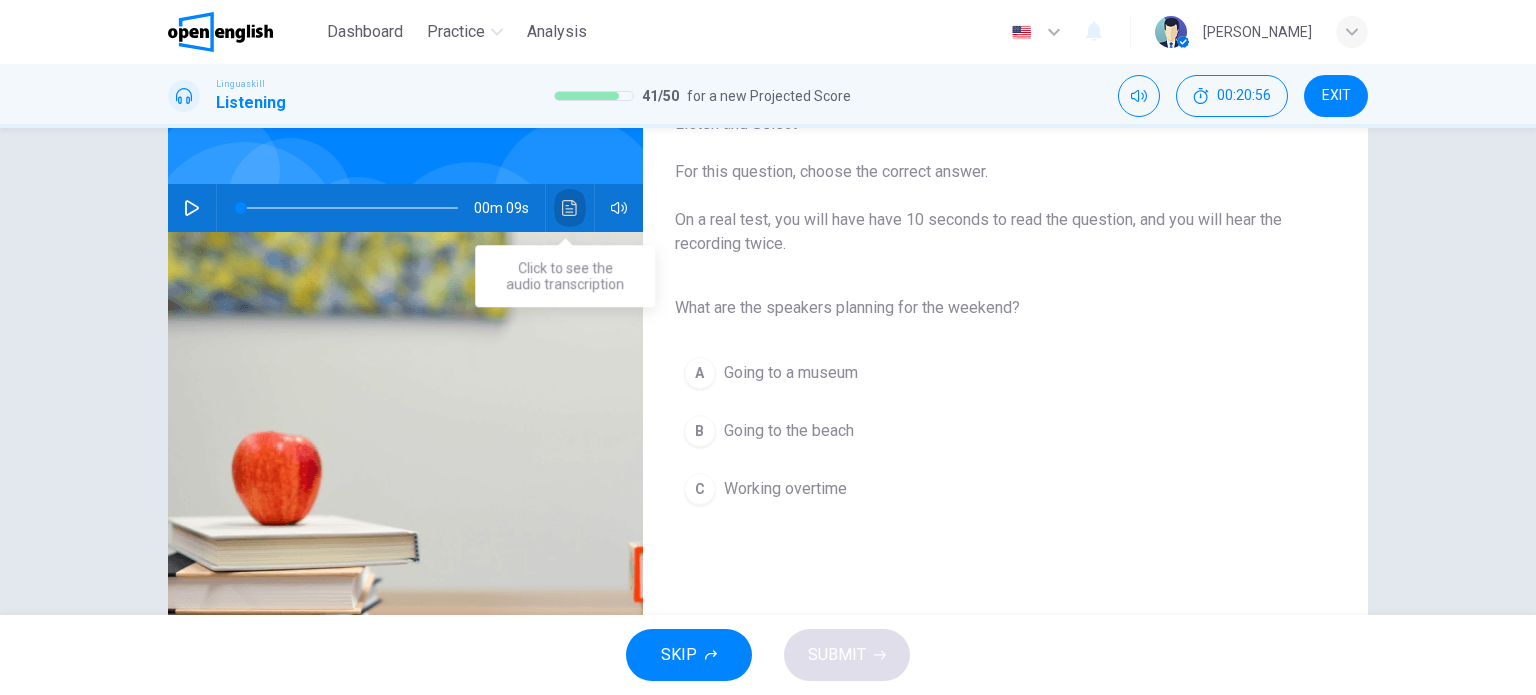 click at bounding box center (570, 208) 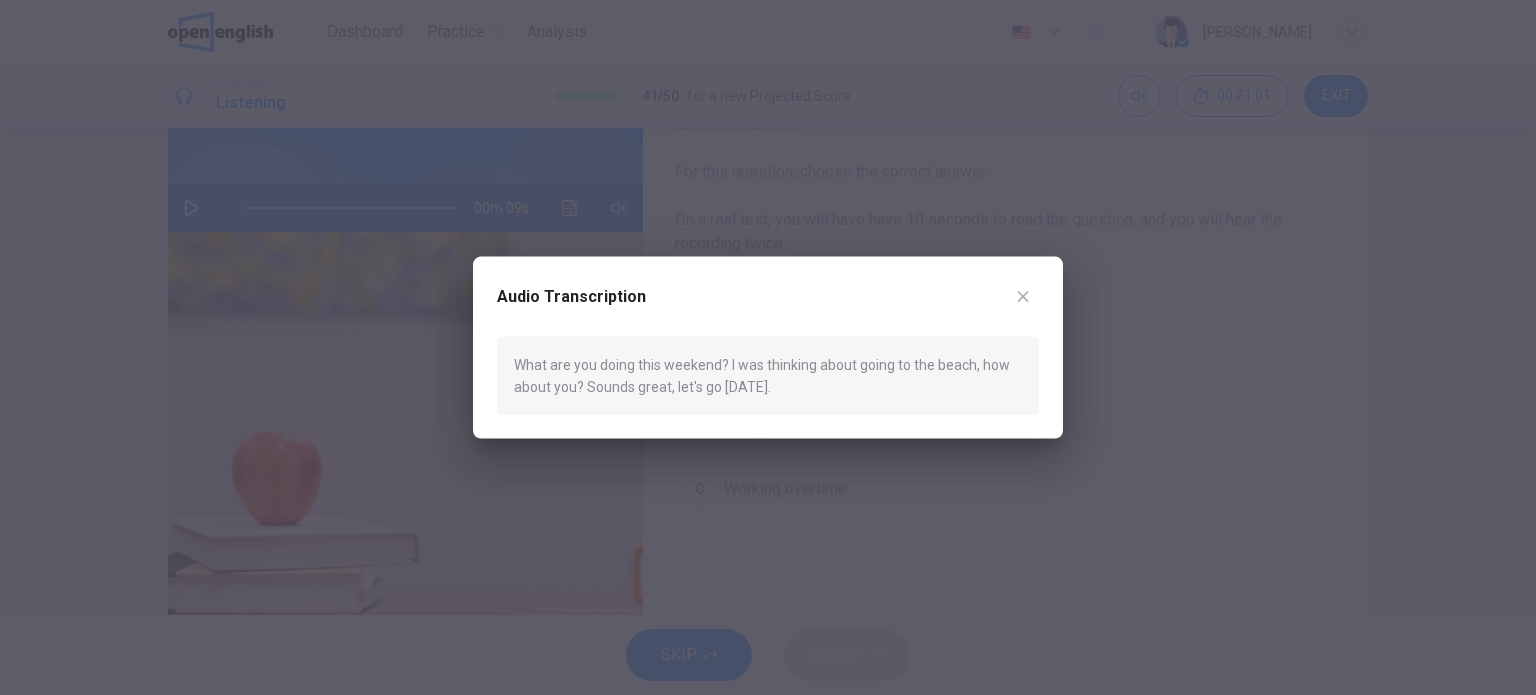 click 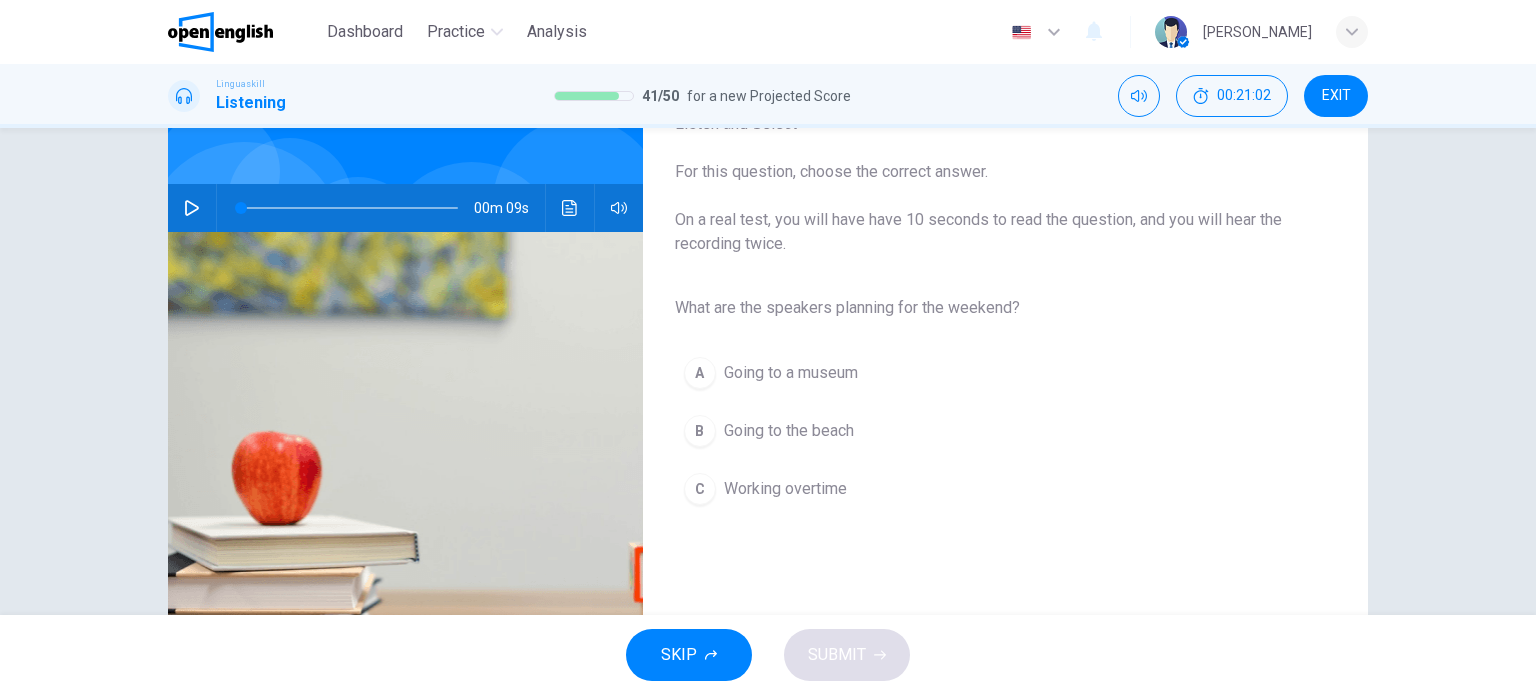 click on "Going to the beach" at bounding box center (789, 431) 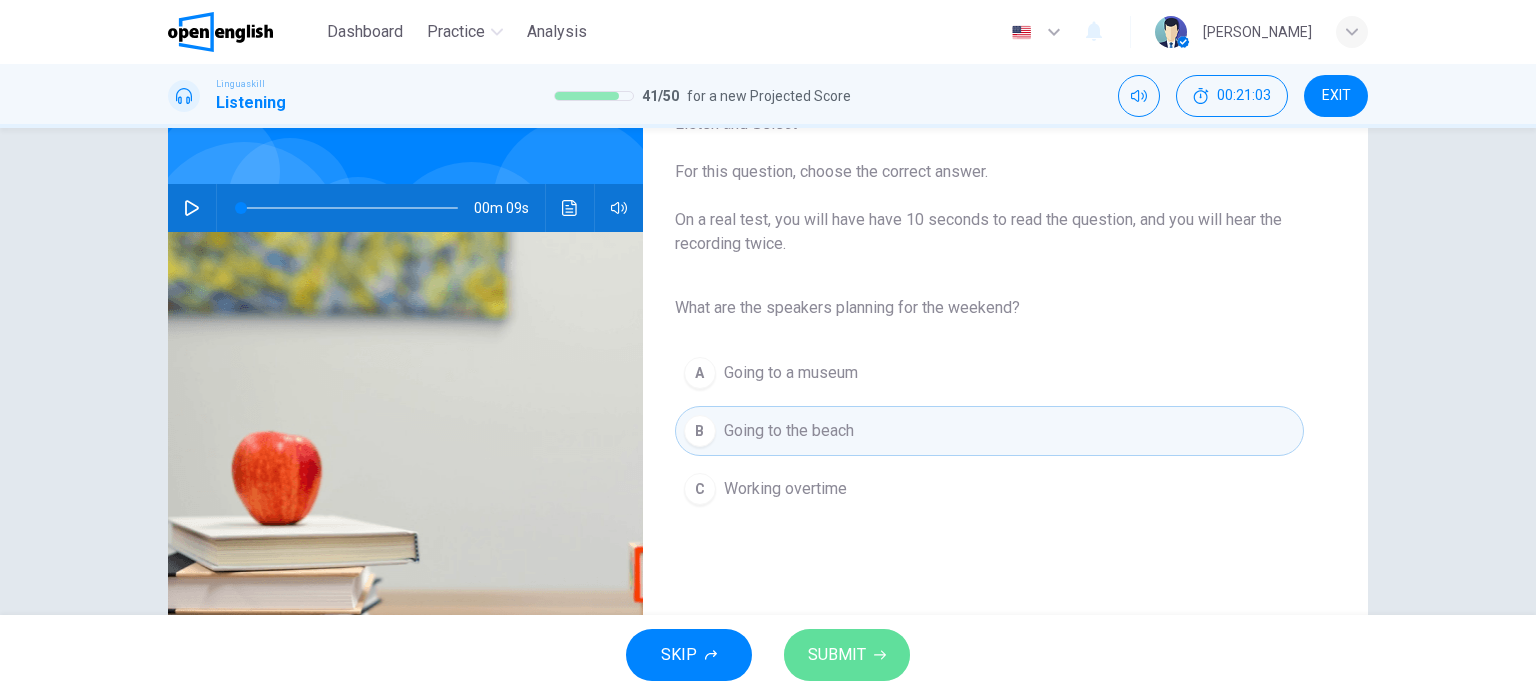 click on "SUBMIT" at bounding box center [837, 655] 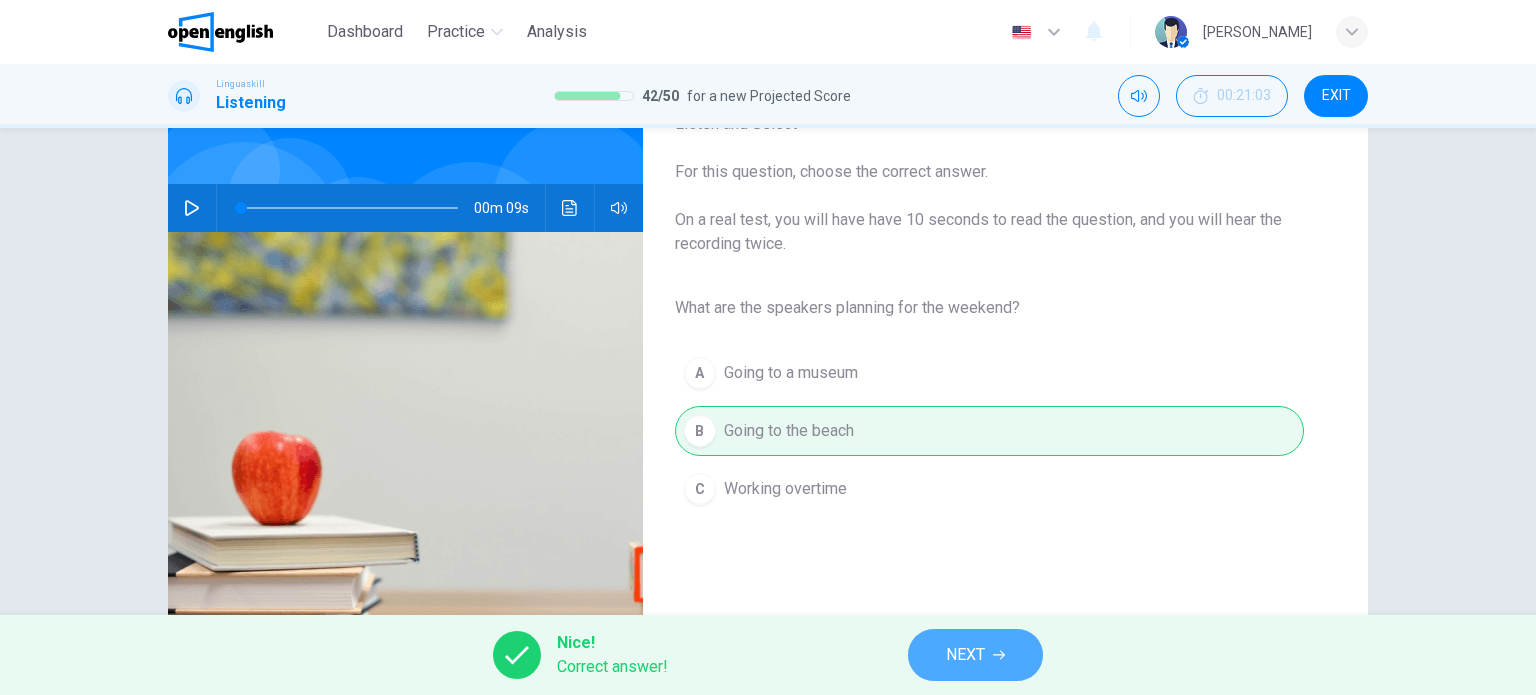 click on "NEXT" at bounding box center (975, 655) 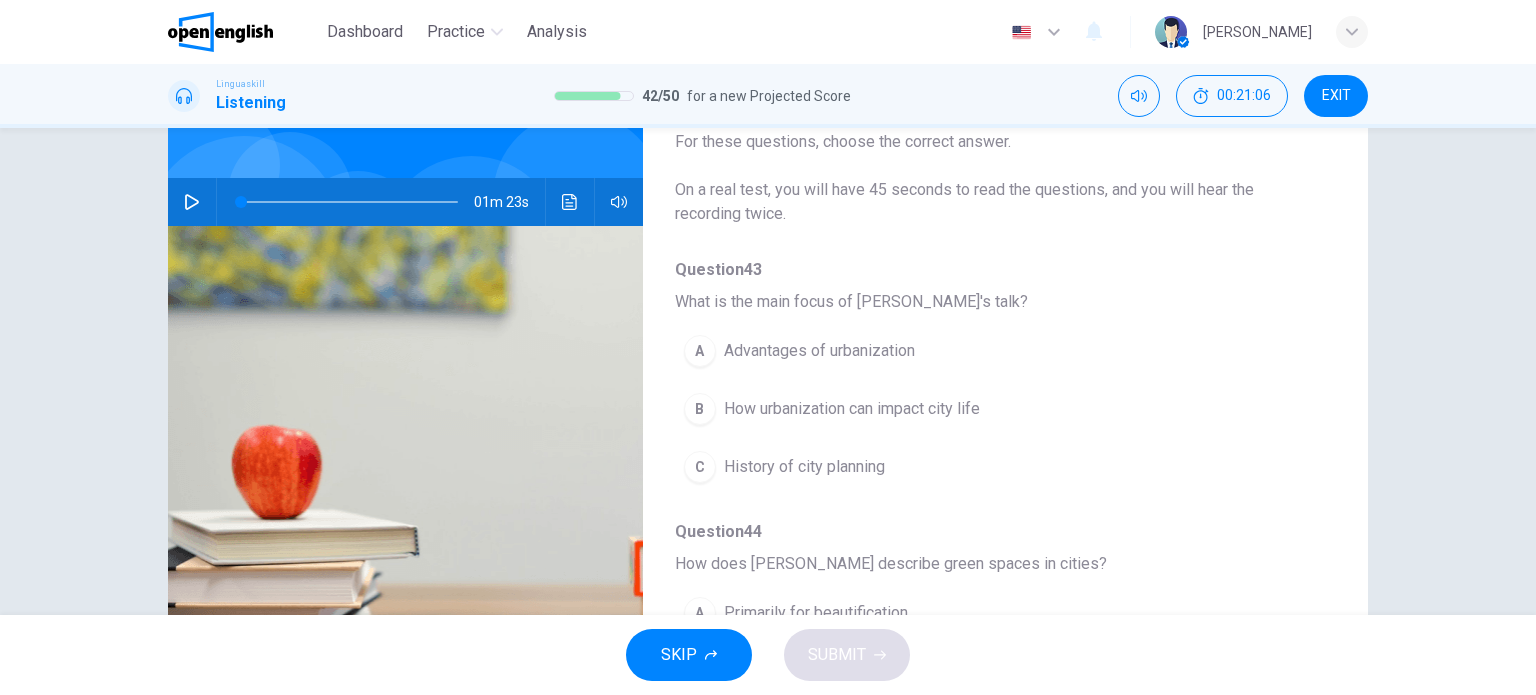 scroll, scrollTop: 160, scrollLeft: 0, axis: vertical 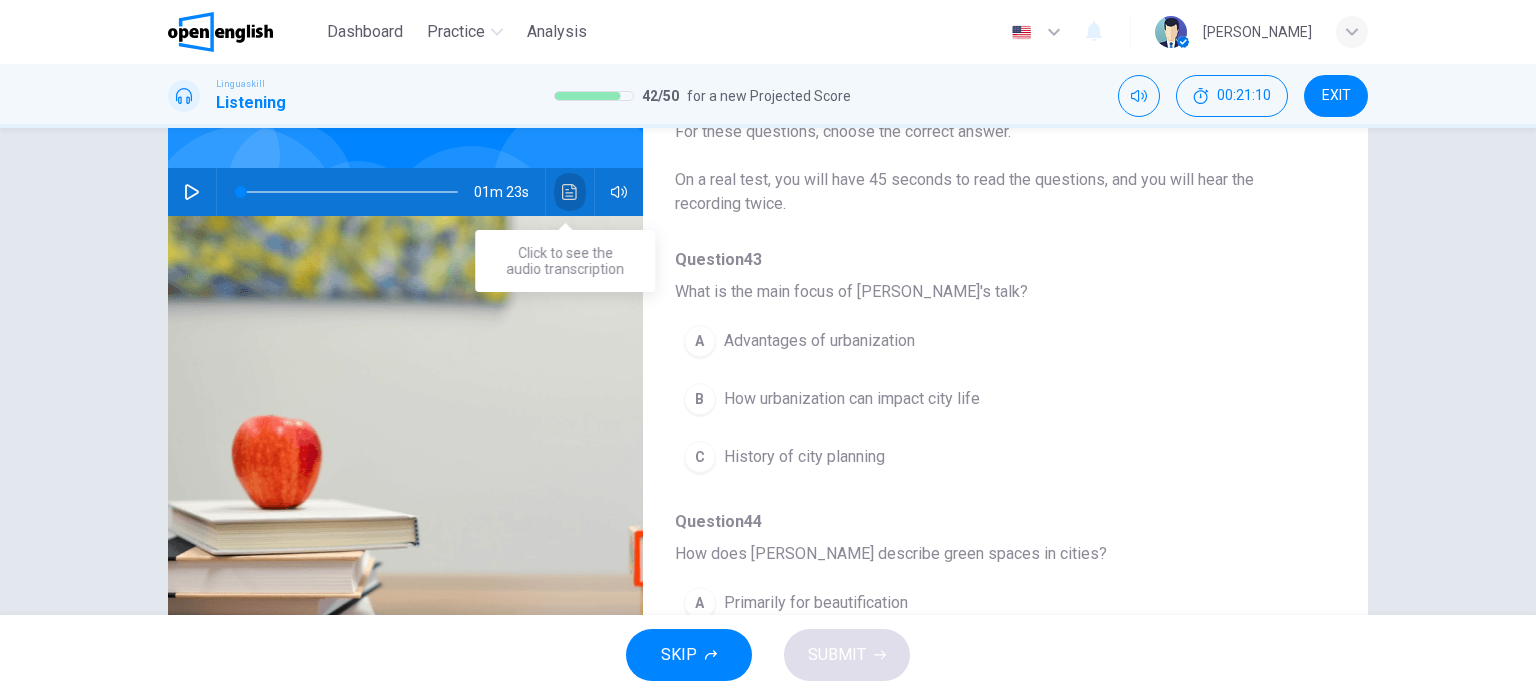 click at bounding box center (570, 192) 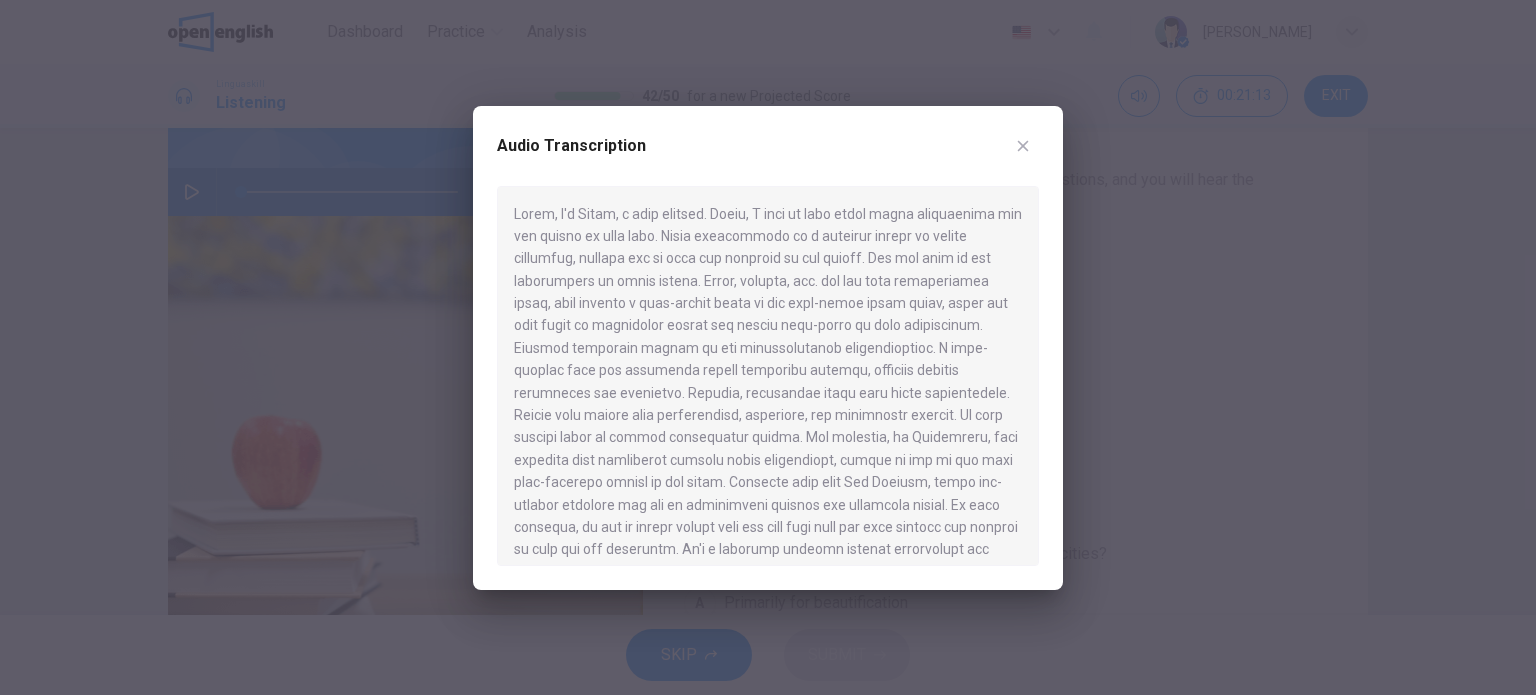 click 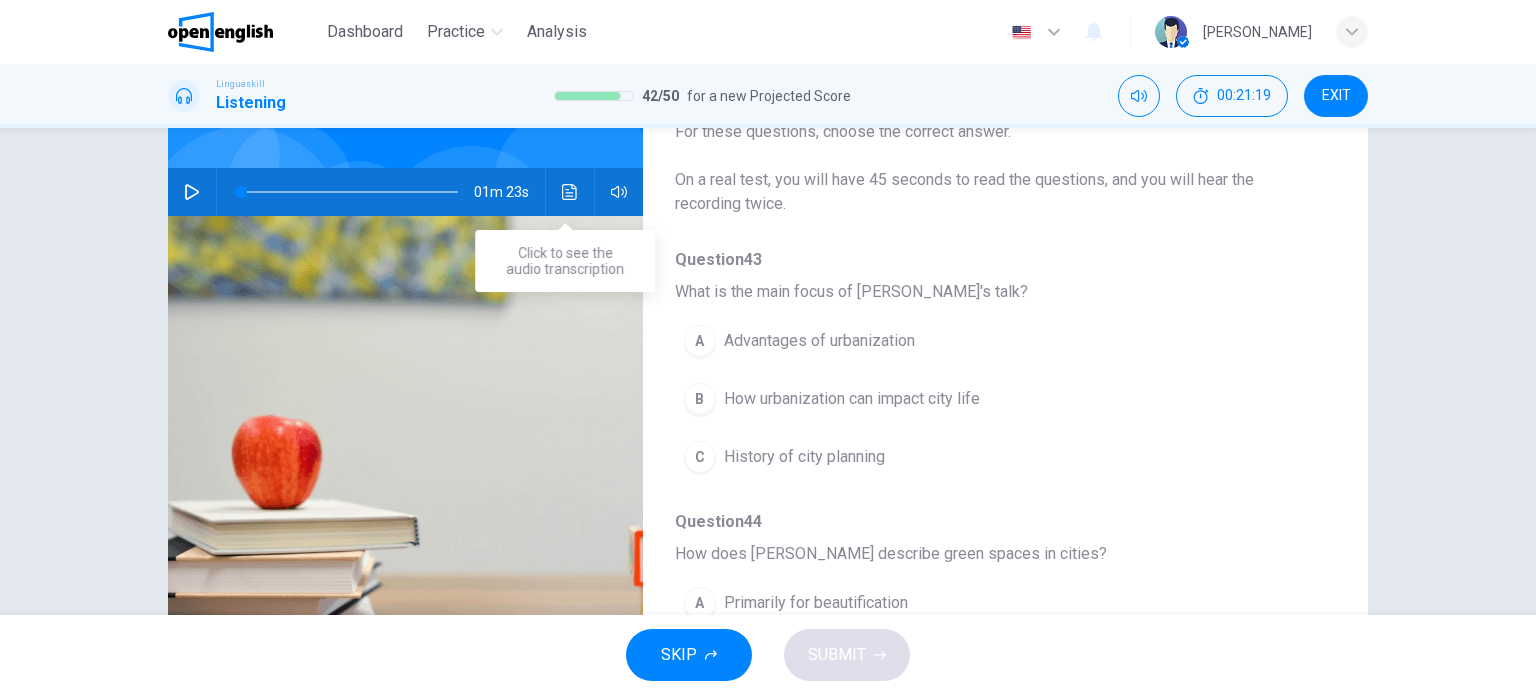 click at bounding box center [570, 192] 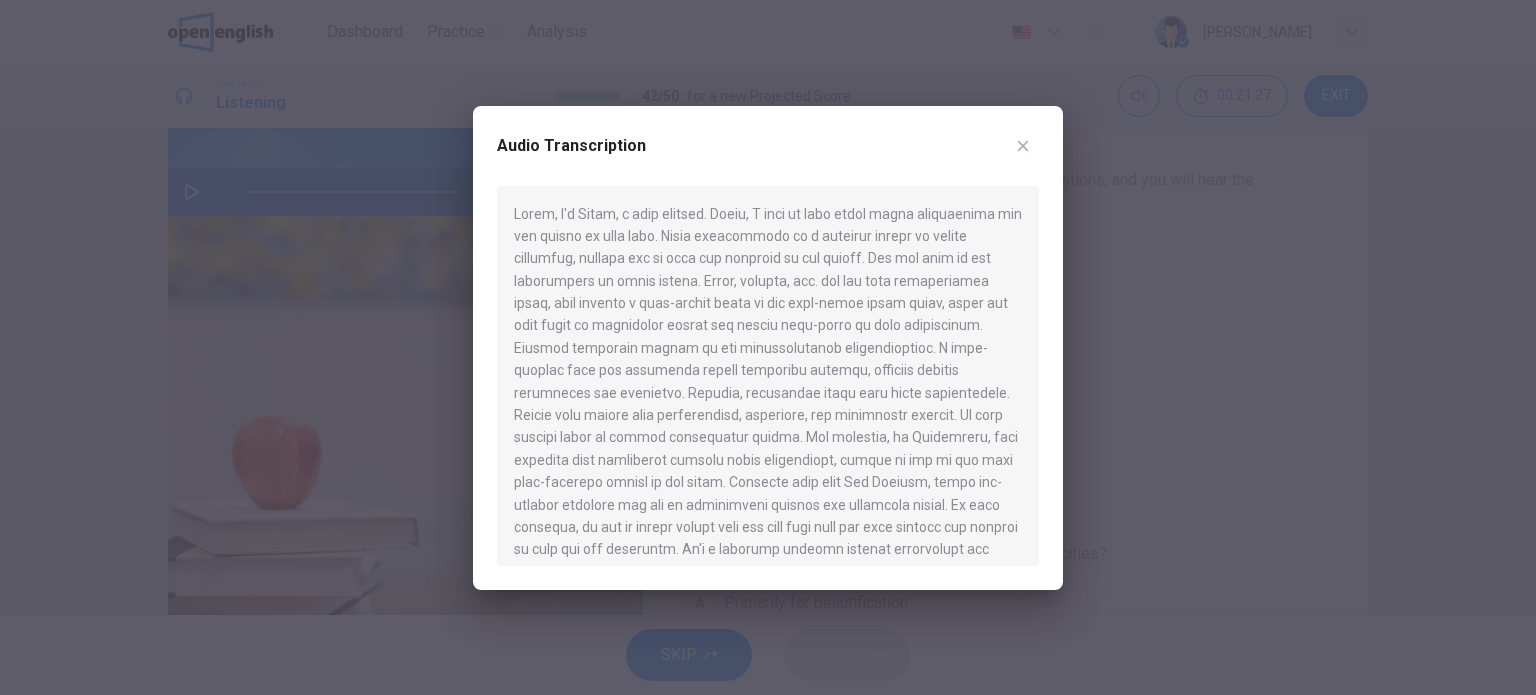 click 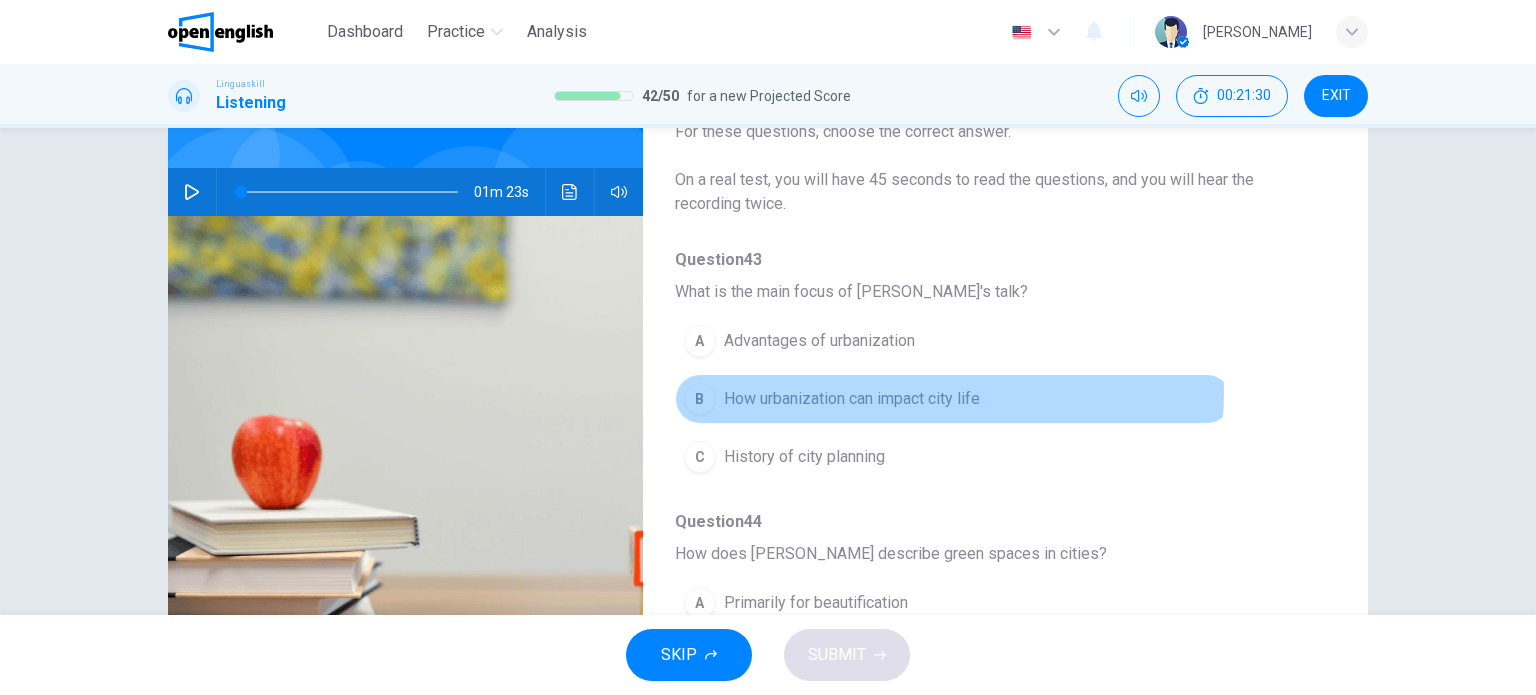 click on "How urbanization can impact city life" at bounding box center (852, 399) 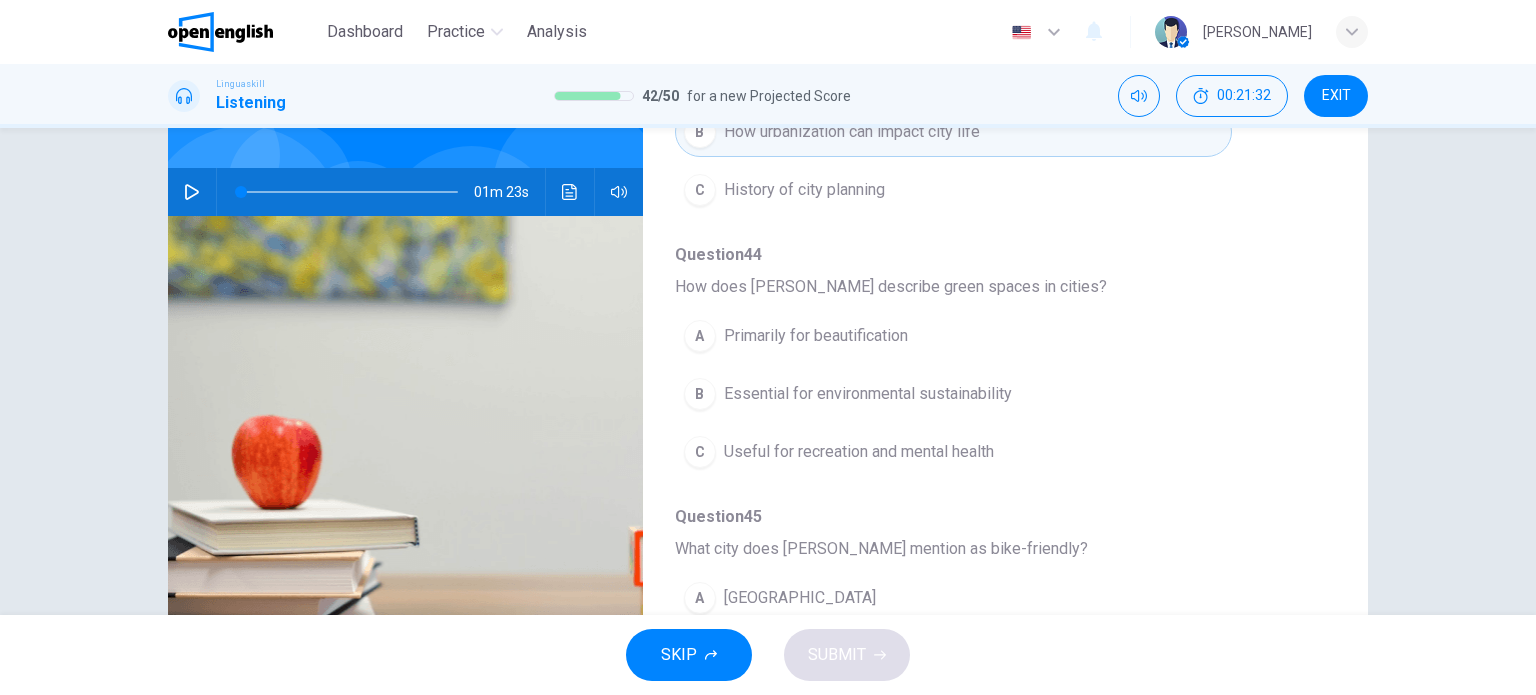 scroll, scrollTop: 288, scrollLeft: 0, axis: vertical 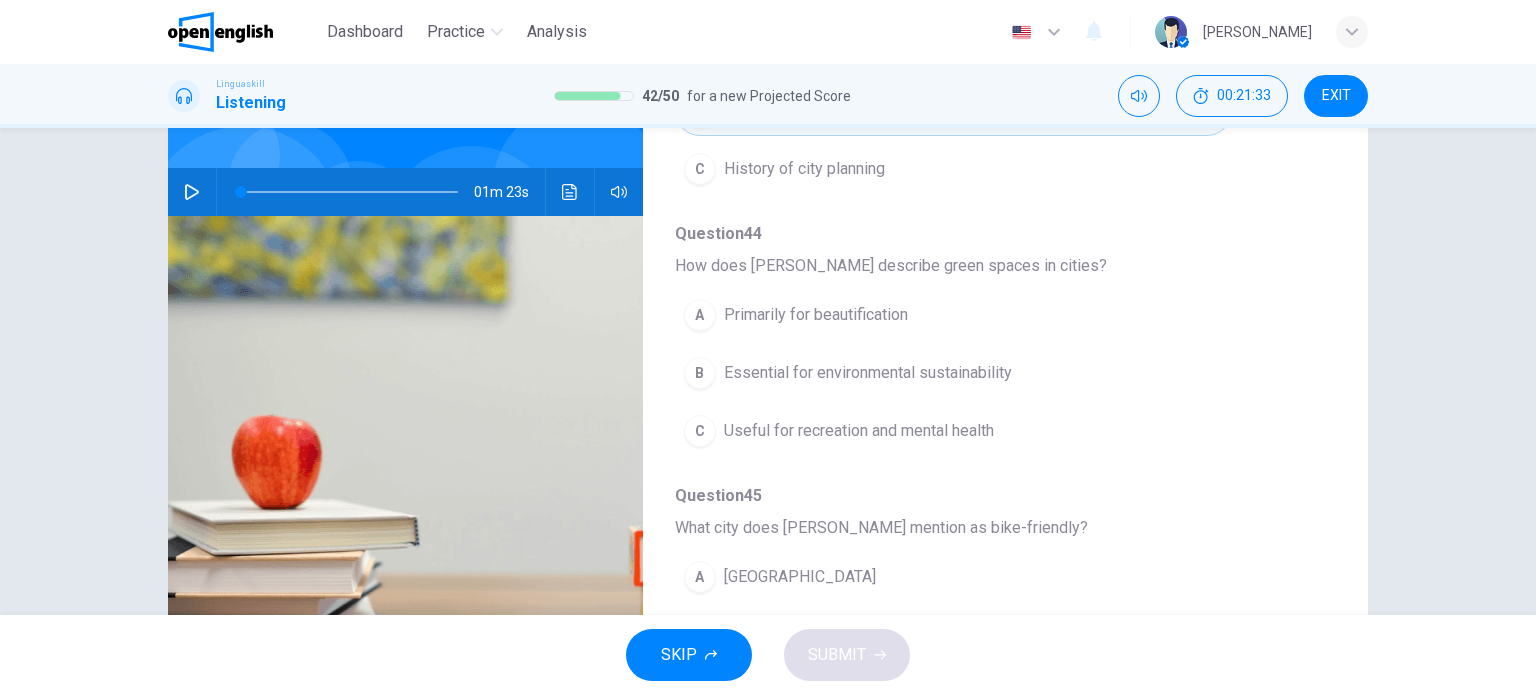 click on "Question 43 - 47 For these questions, choose the correct answer. On a real test, you will have 45 seconds to read the questions, and you will hear the recording twice. Question  43 What is the main focus of [PERSON_NAME]'s talk? A Advantages of urbanization B How urbanization can impact city life C History of city planning Question  44 How does [PERSON_NAME] describe green spaces in cities? A Primarily for beautification B Essential for environmental sustainability C Useful for recreation and mental health Question  45 What city does [PERSON_NAME] mention as bike-friendly? A Los Angeles B Copenhagen C [US_STATE] Question  46 According to [PERSON_NAME], what is a major problem in [GEOGRAPHIC_DATA]? A Overcrowding B Lack of green spaces C Pollution and traffic due to cars Question  47 What is the primary goal of city planners as per [PERSON_NAME]? A To balance development and sustainability B To ensure cities look aesthetically pleasing C To promote public transportation" at bounding box center (989, 67) 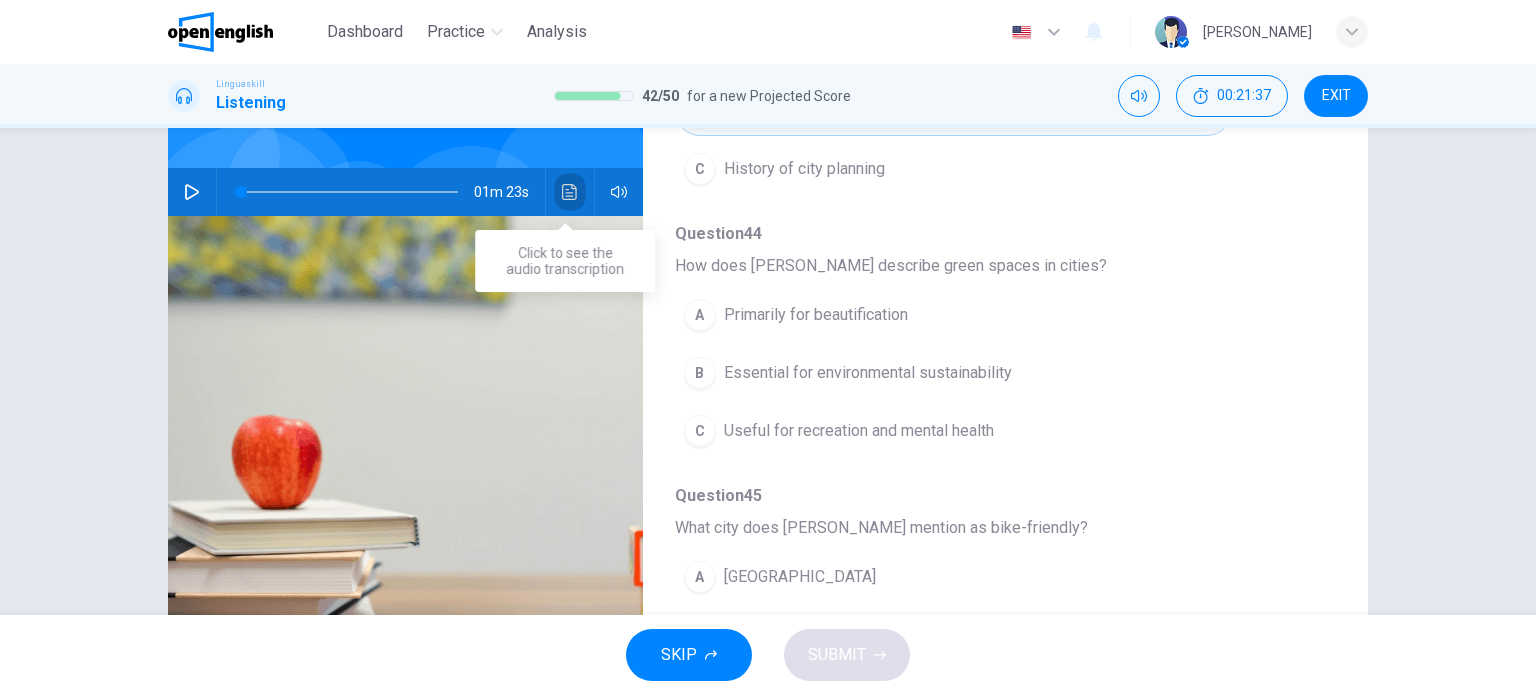click 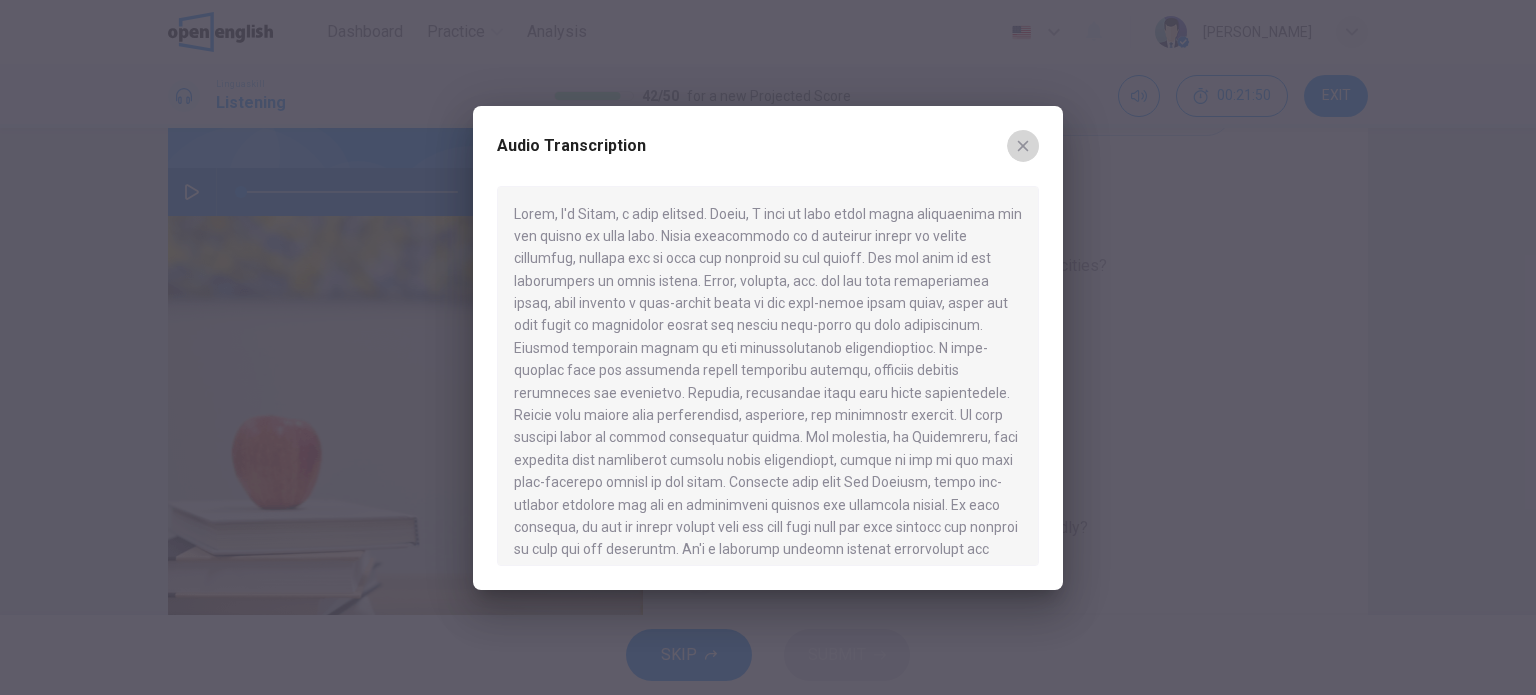 click at bounding box center (1023, 146) 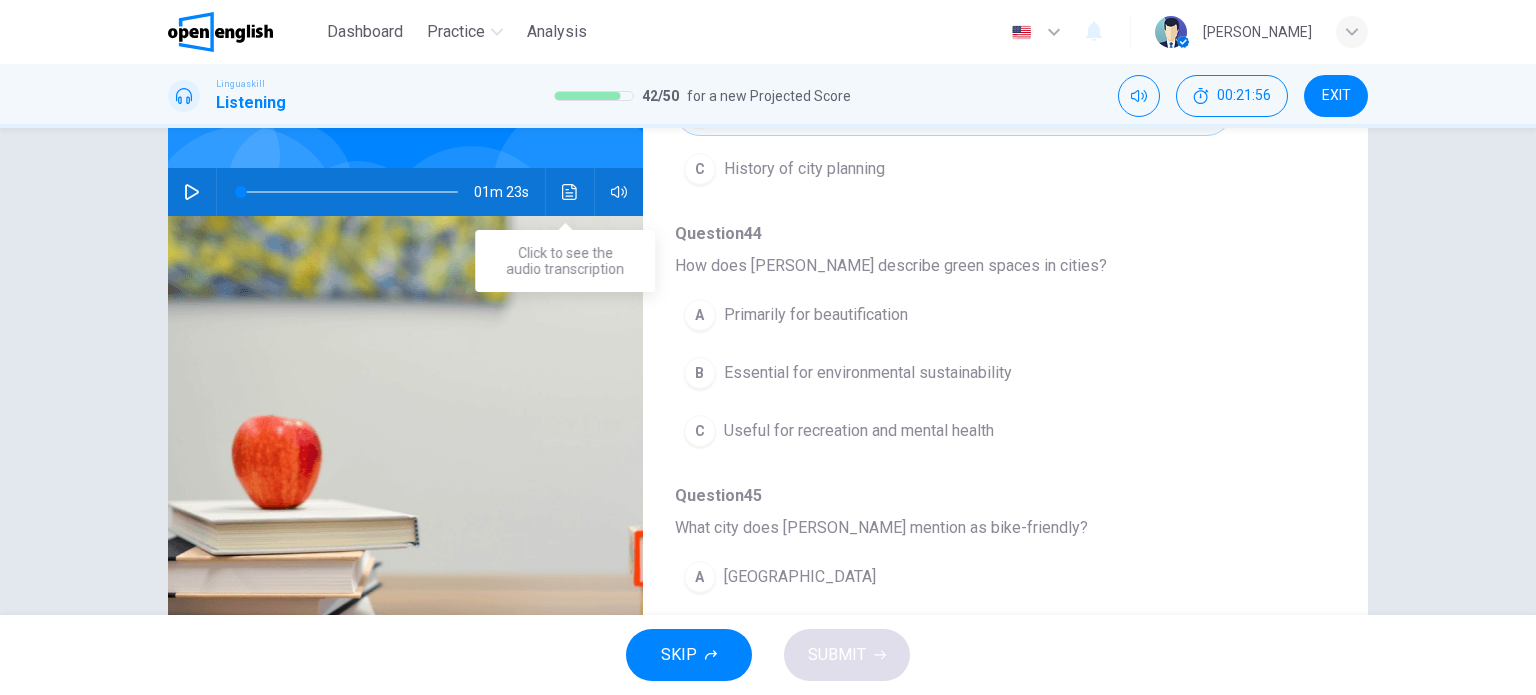 click at bounding box center [570, 192] 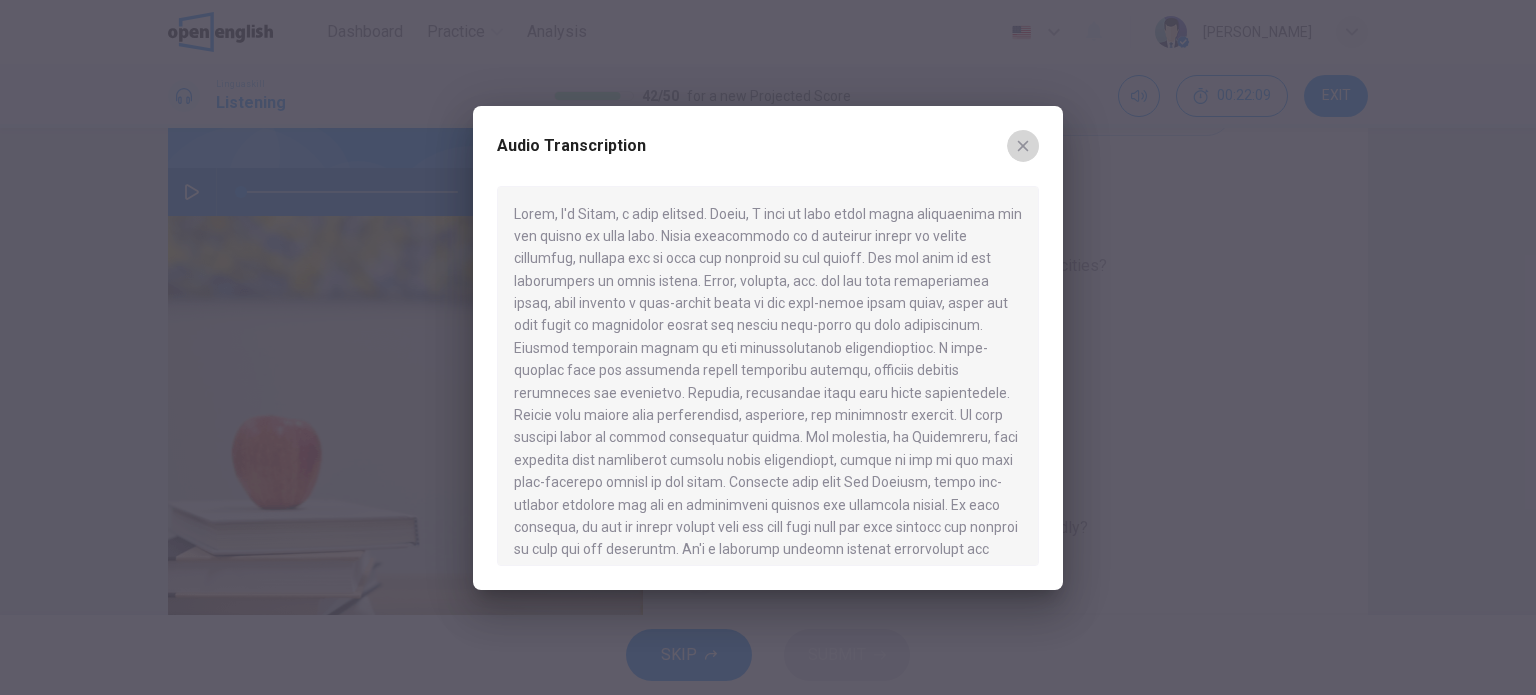 click 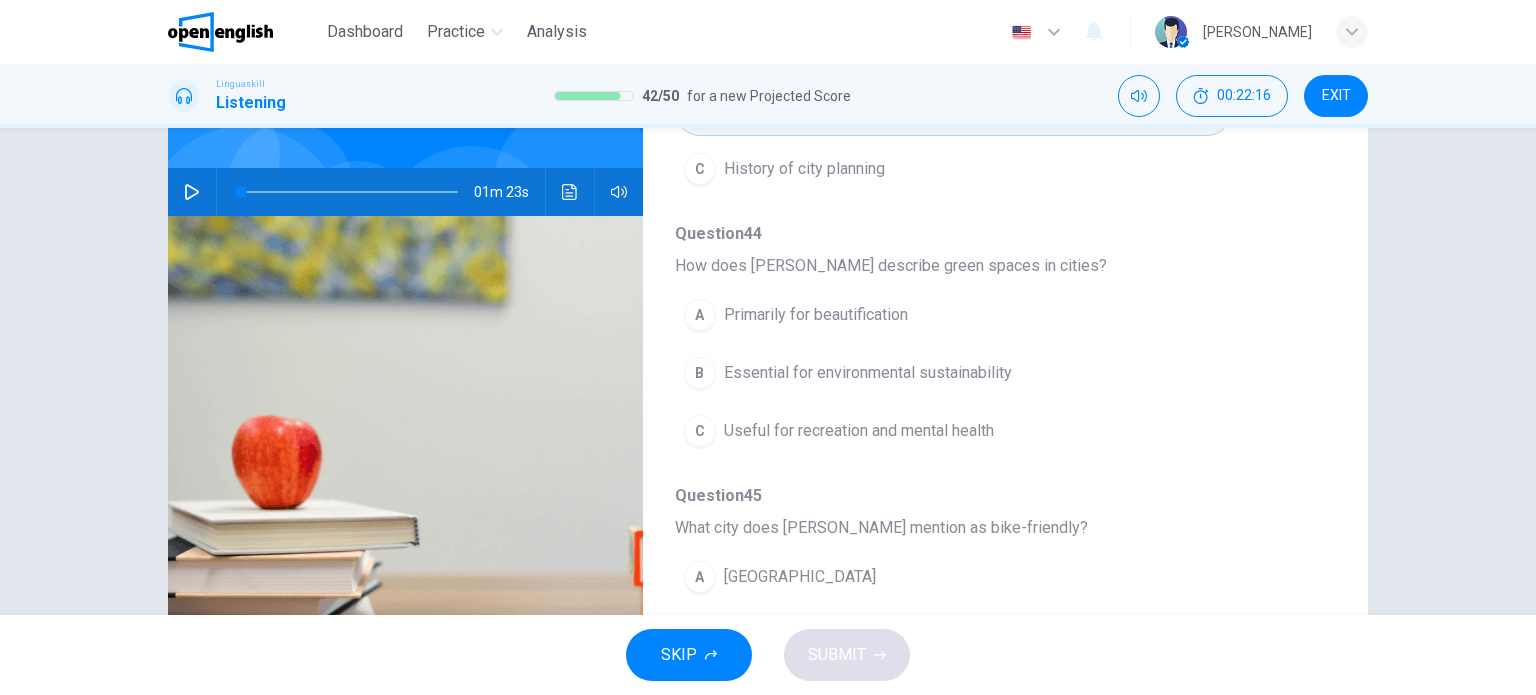 click on "Essential for environmental sustainability" at bounding box center (868, 373) 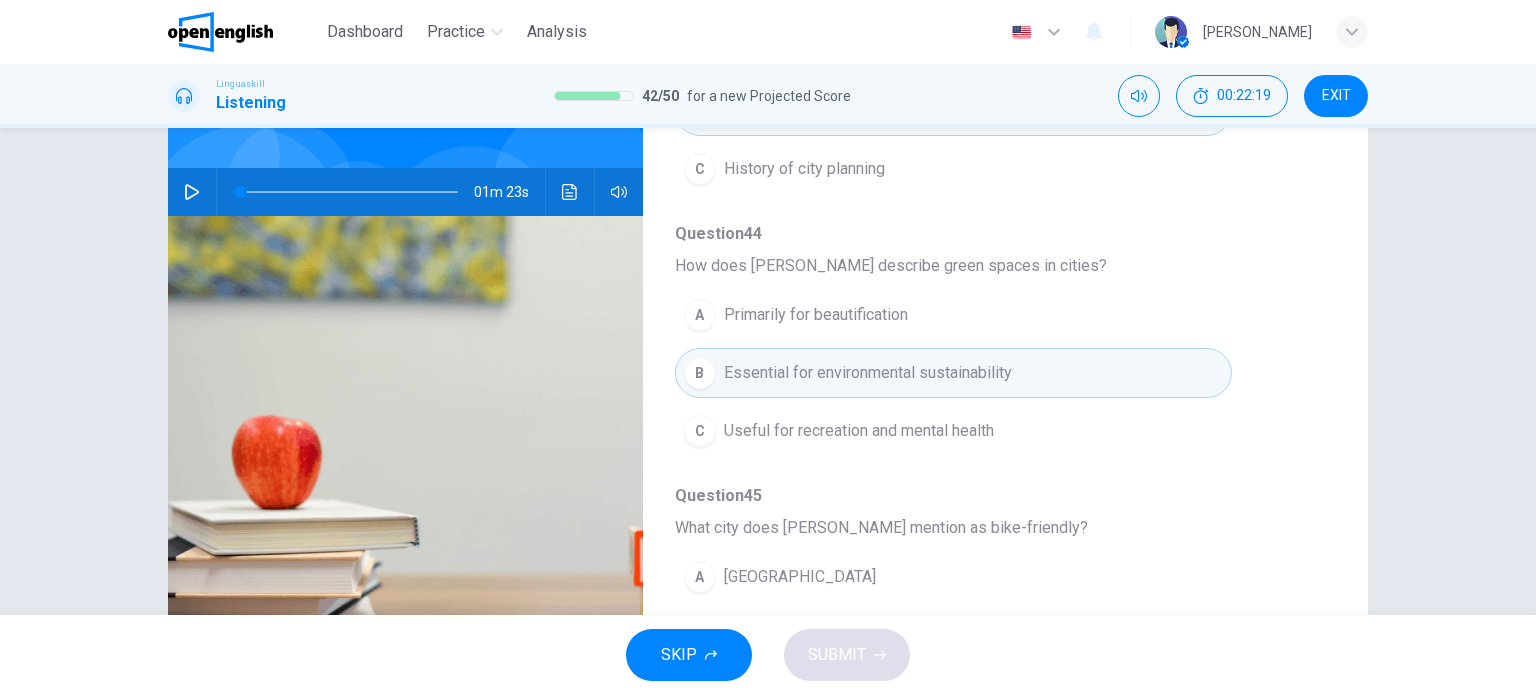 scroll, scrollTop: 346, scrollLeft: 0, axis: vertical 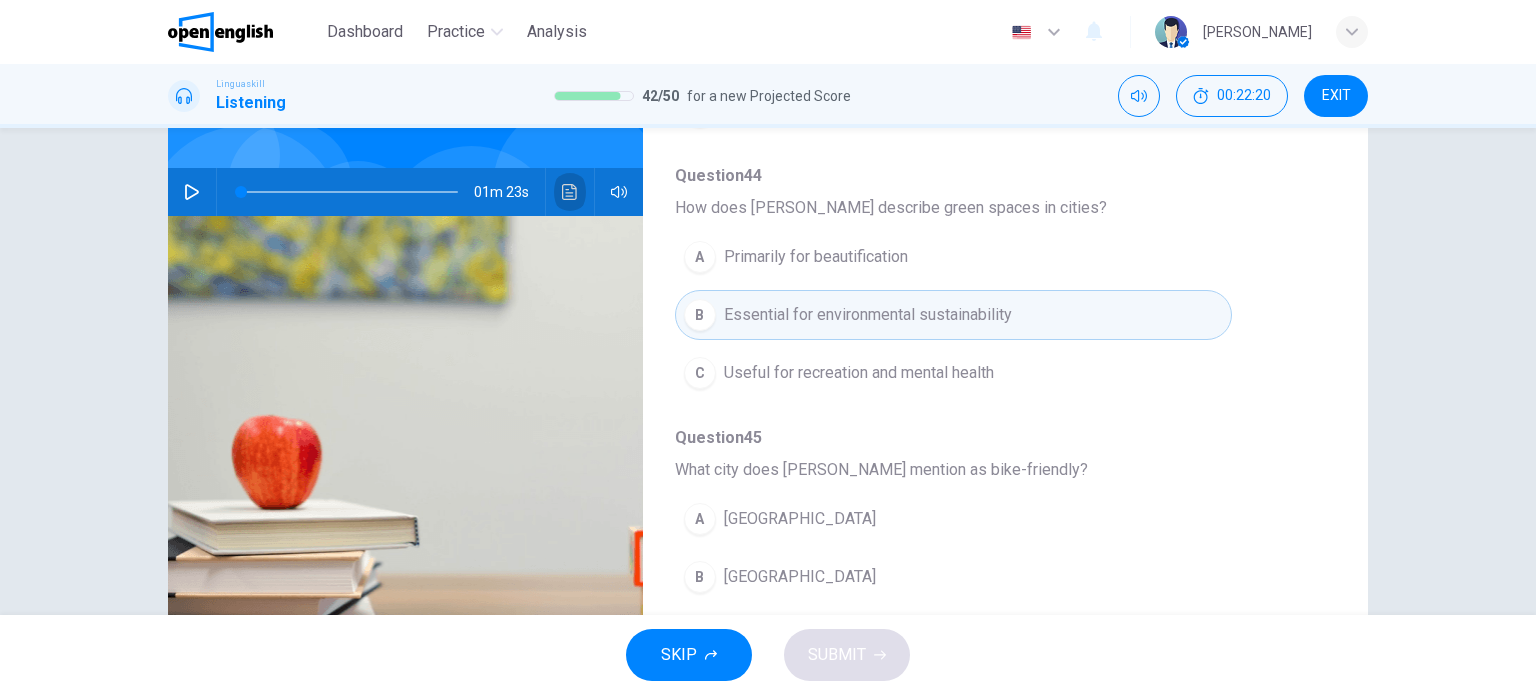 click 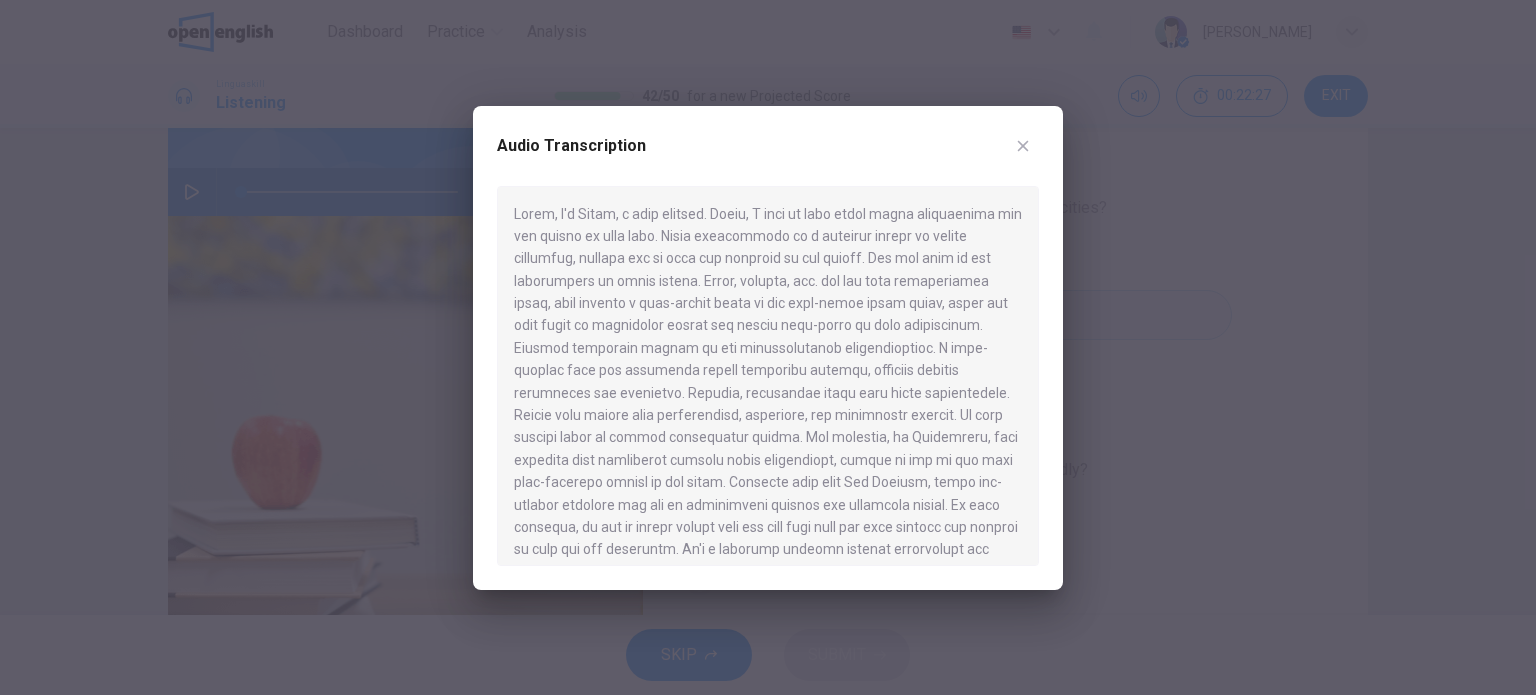 click at bounding box center (768, 347) 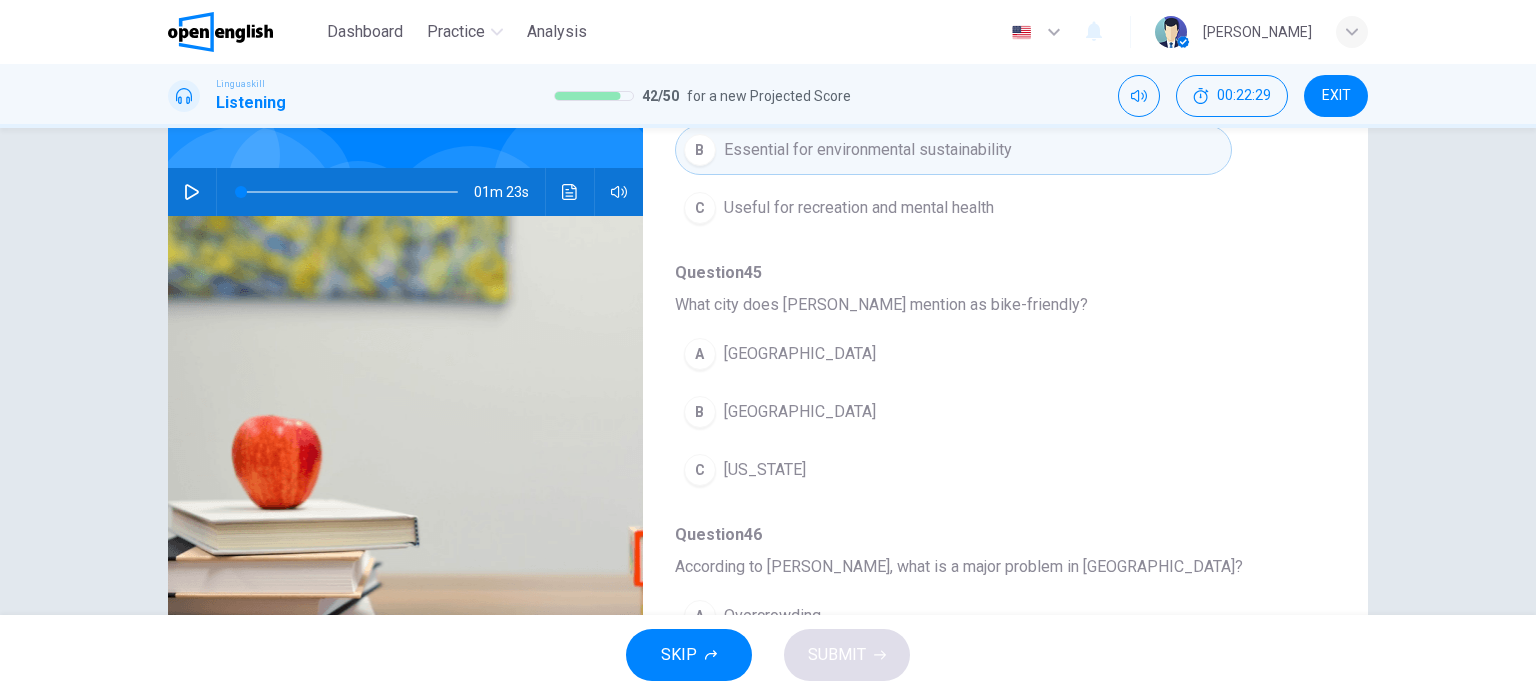 scroll, scrollTop: 527, scrollLeft: 0, axis: vertical 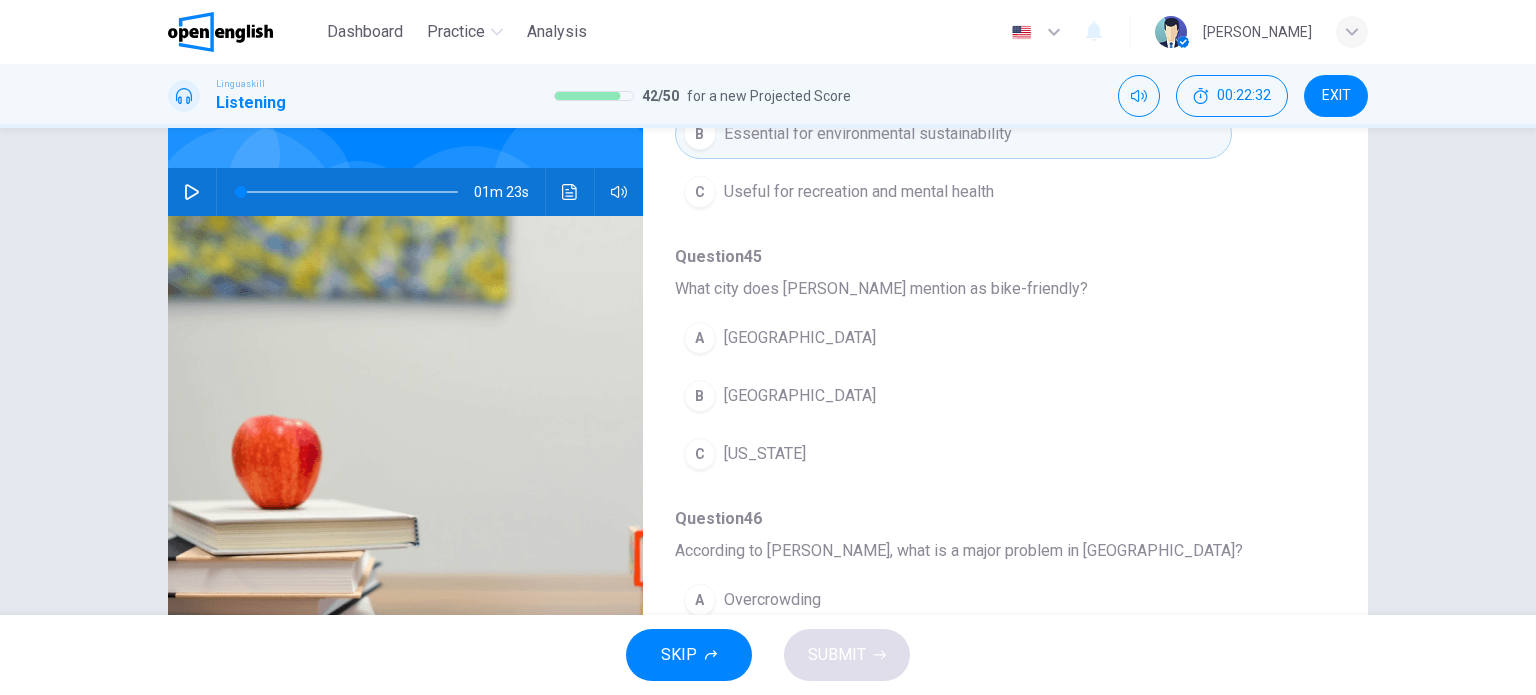 drag, startPoint x: 1332, startPoint y: 322, endPoint x: 1317, endPoint y: 63, distance: 259.434 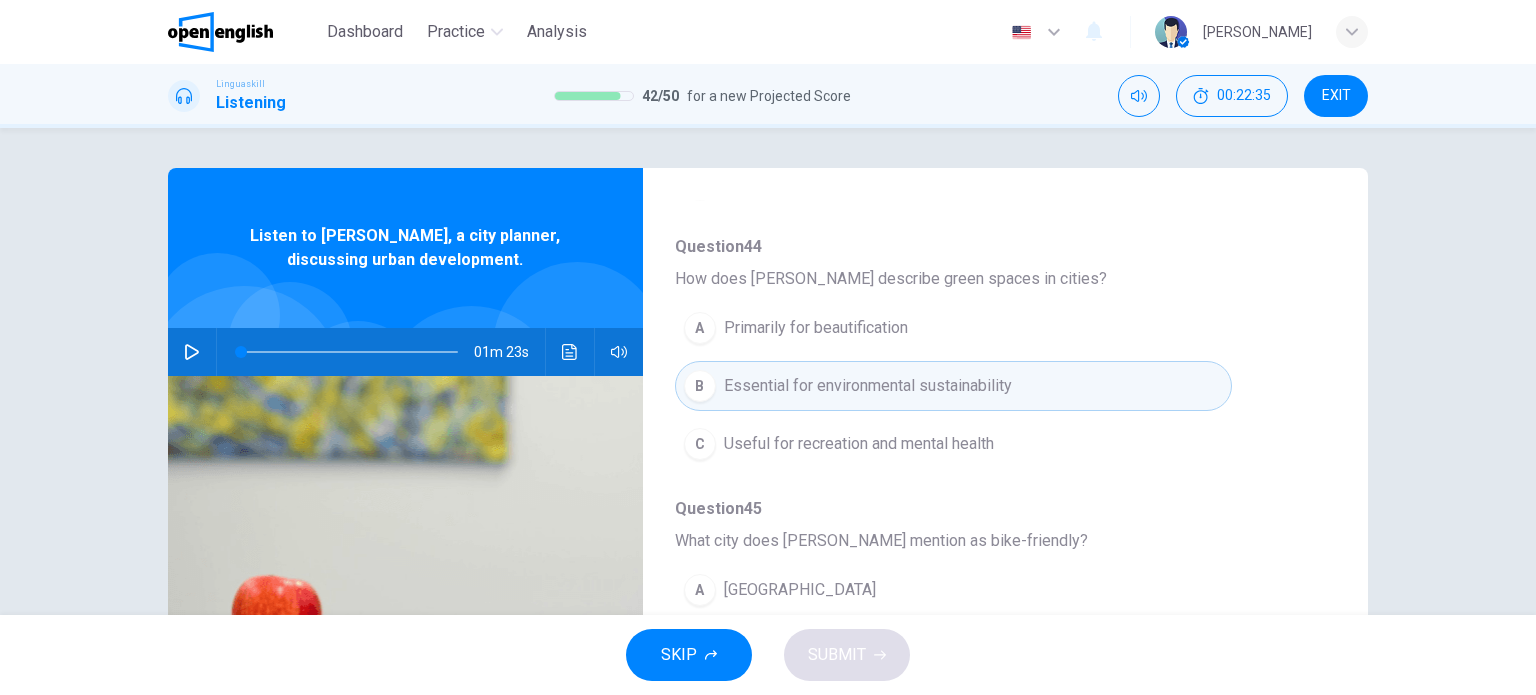 scroll, scrollTop: 680, scrollLeft: 0, axis: vertical 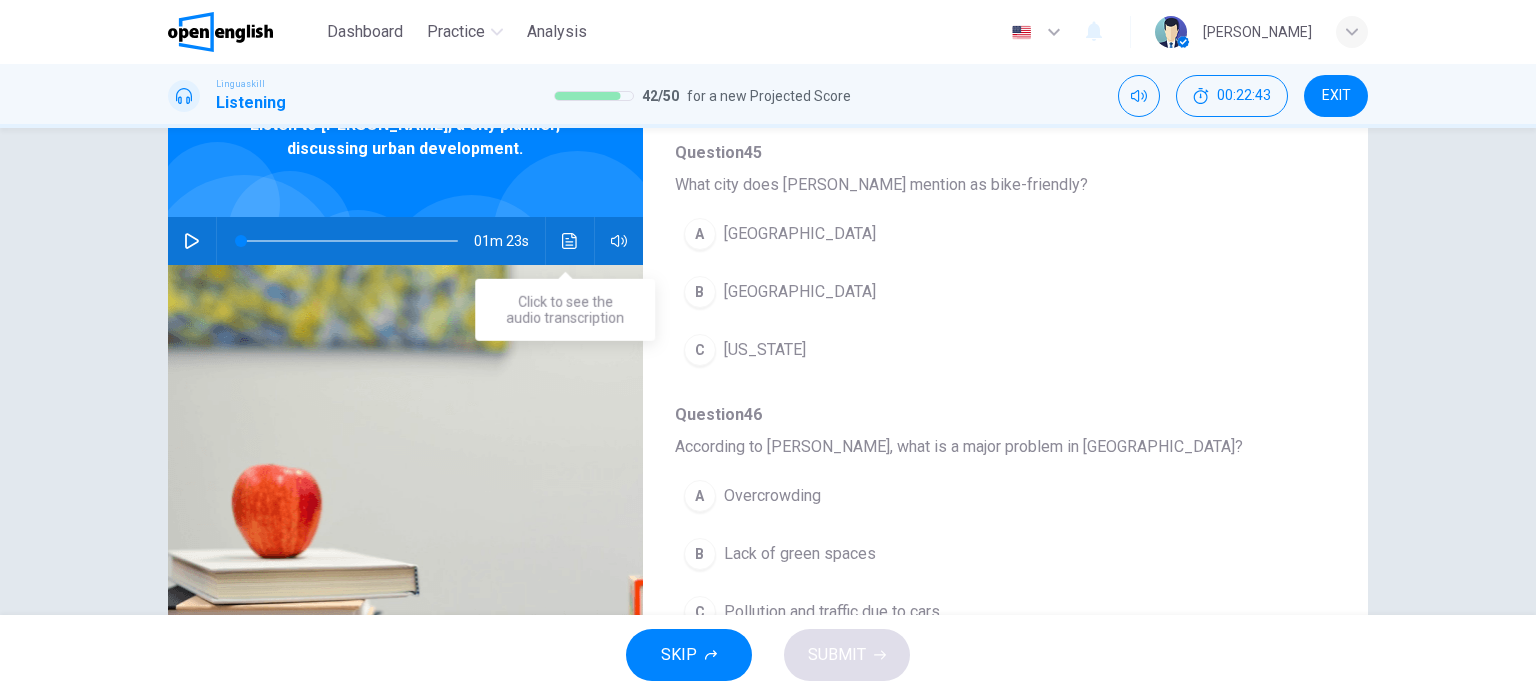 click 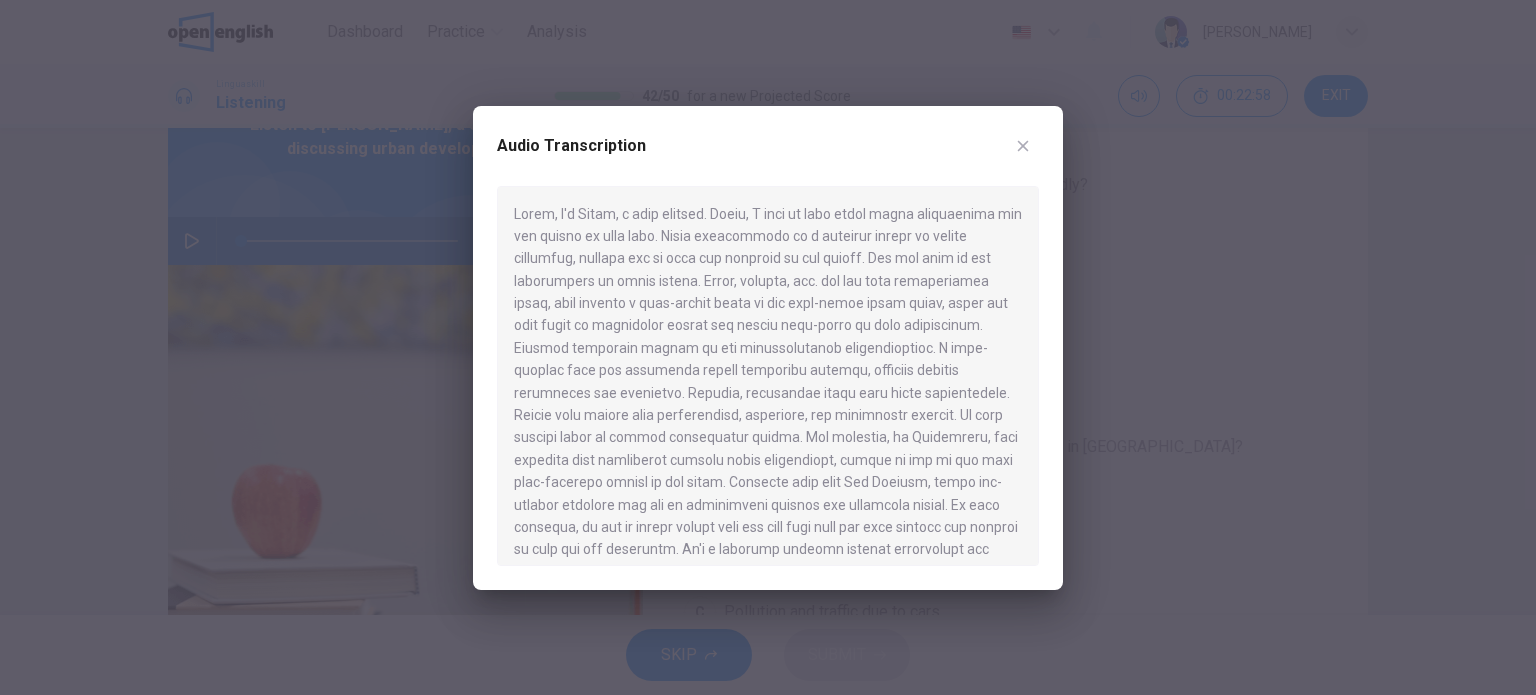 click 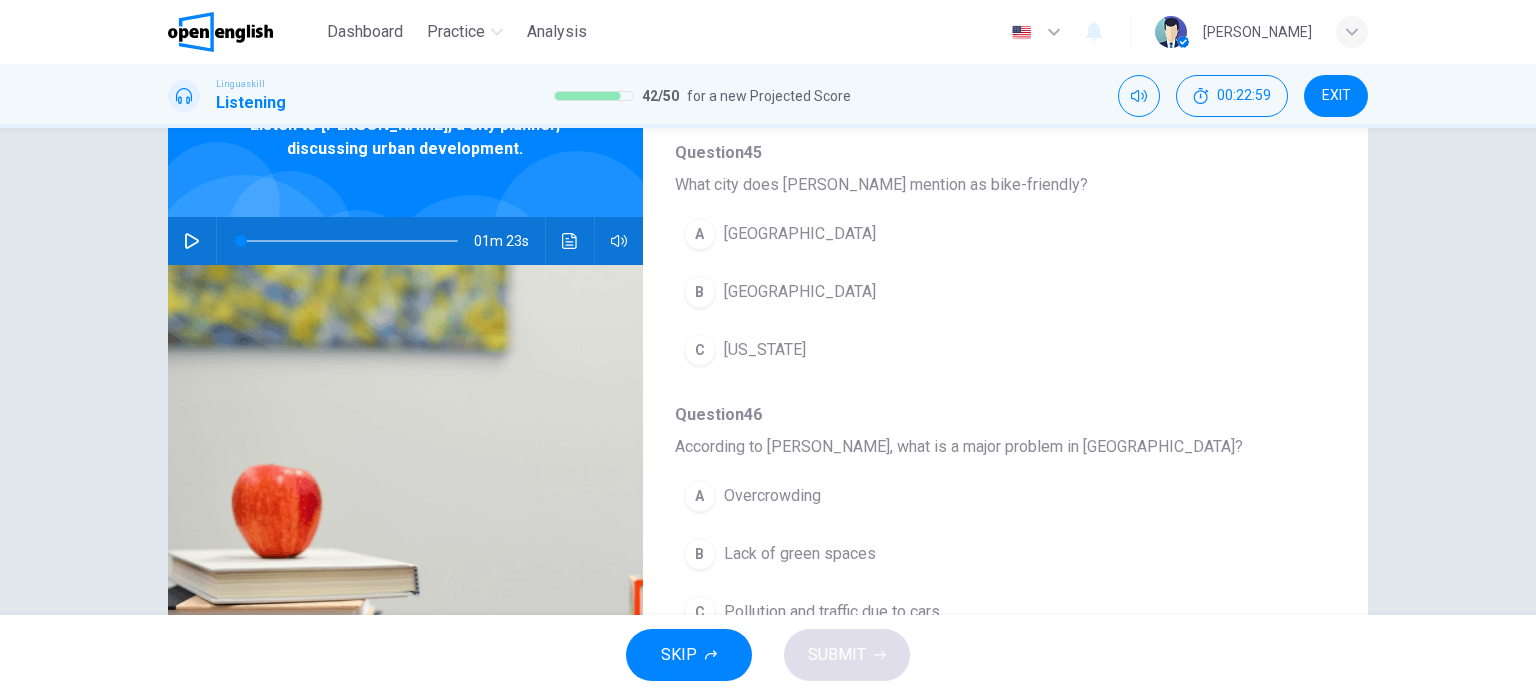 click on "[GEOGRAPHIC_DATA]" at bounding box center [800, 292] 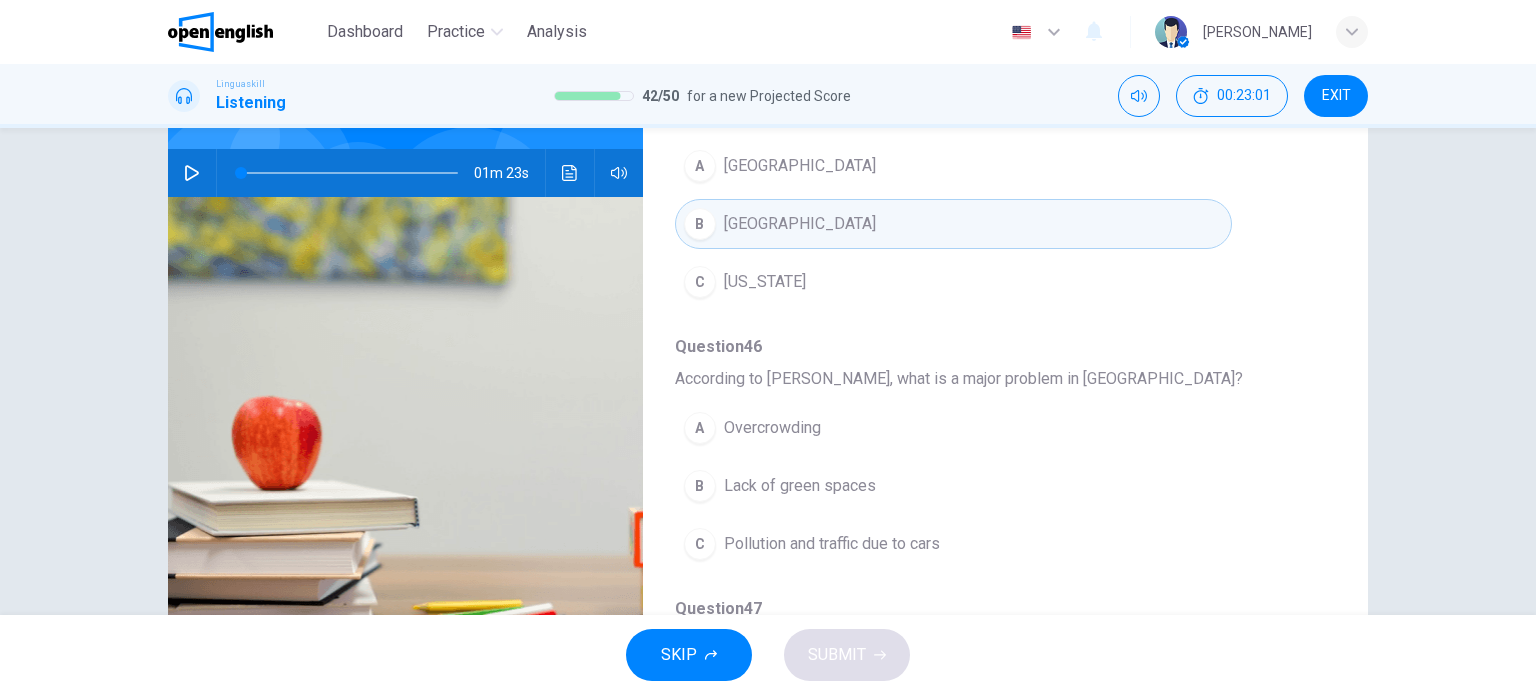 scroll, scrollTop: 183, scrollLeft: 0, axis: vertical 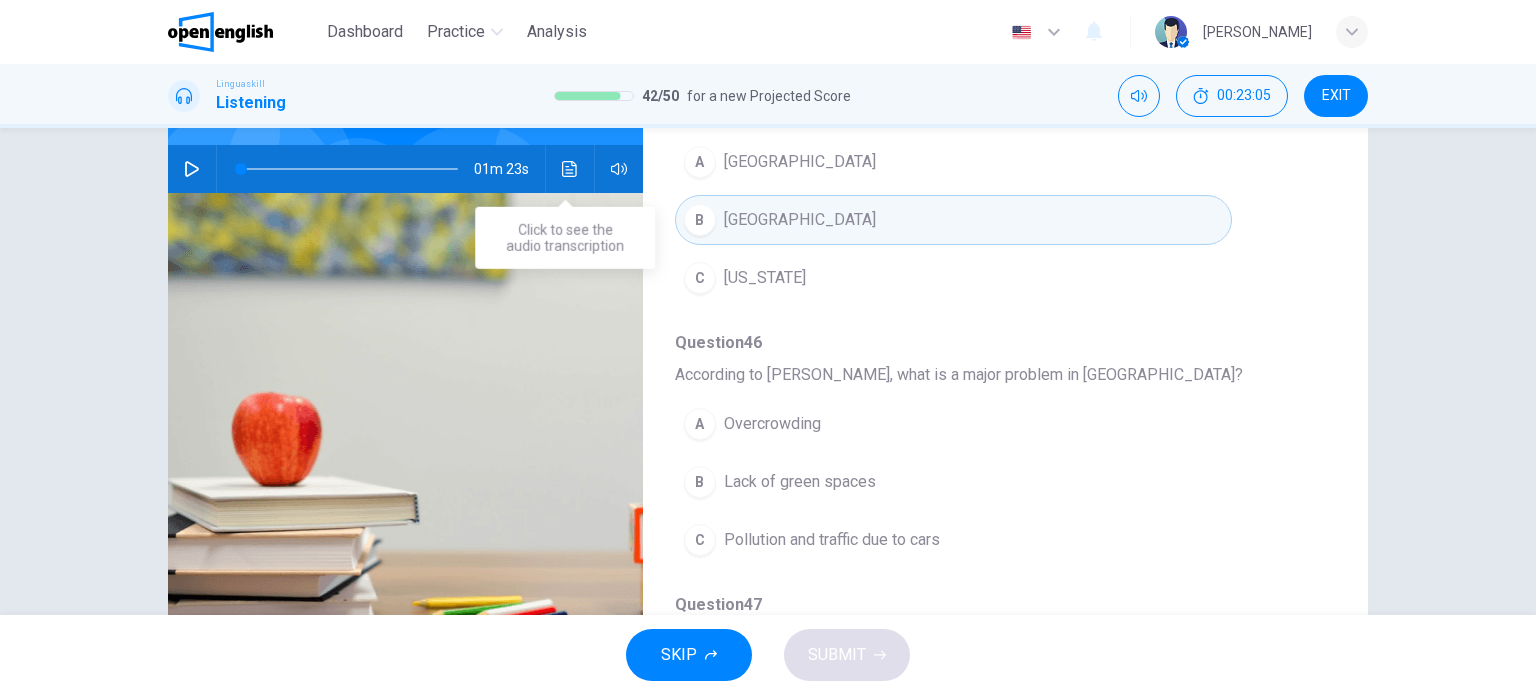 click 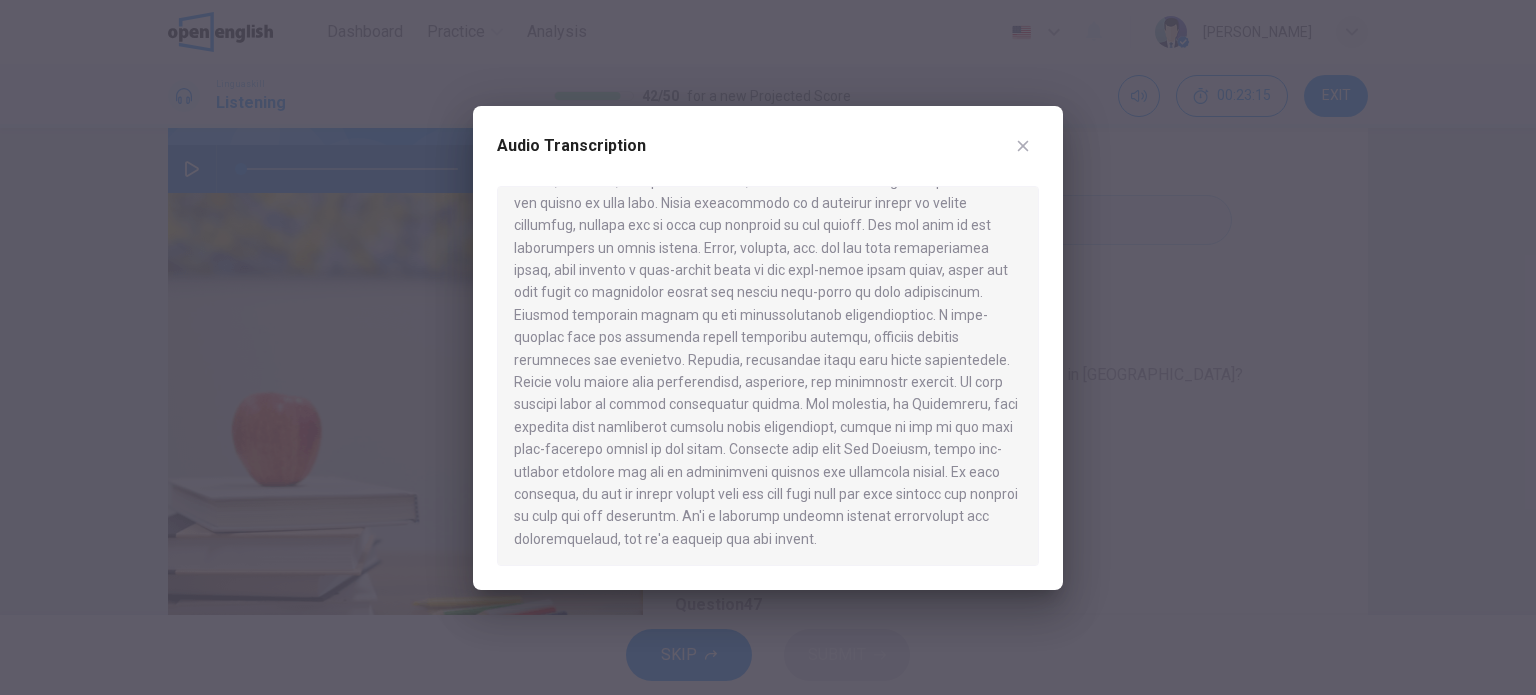 scroll, scrollTop: 34, scrollLeft: 0, axis: vertical 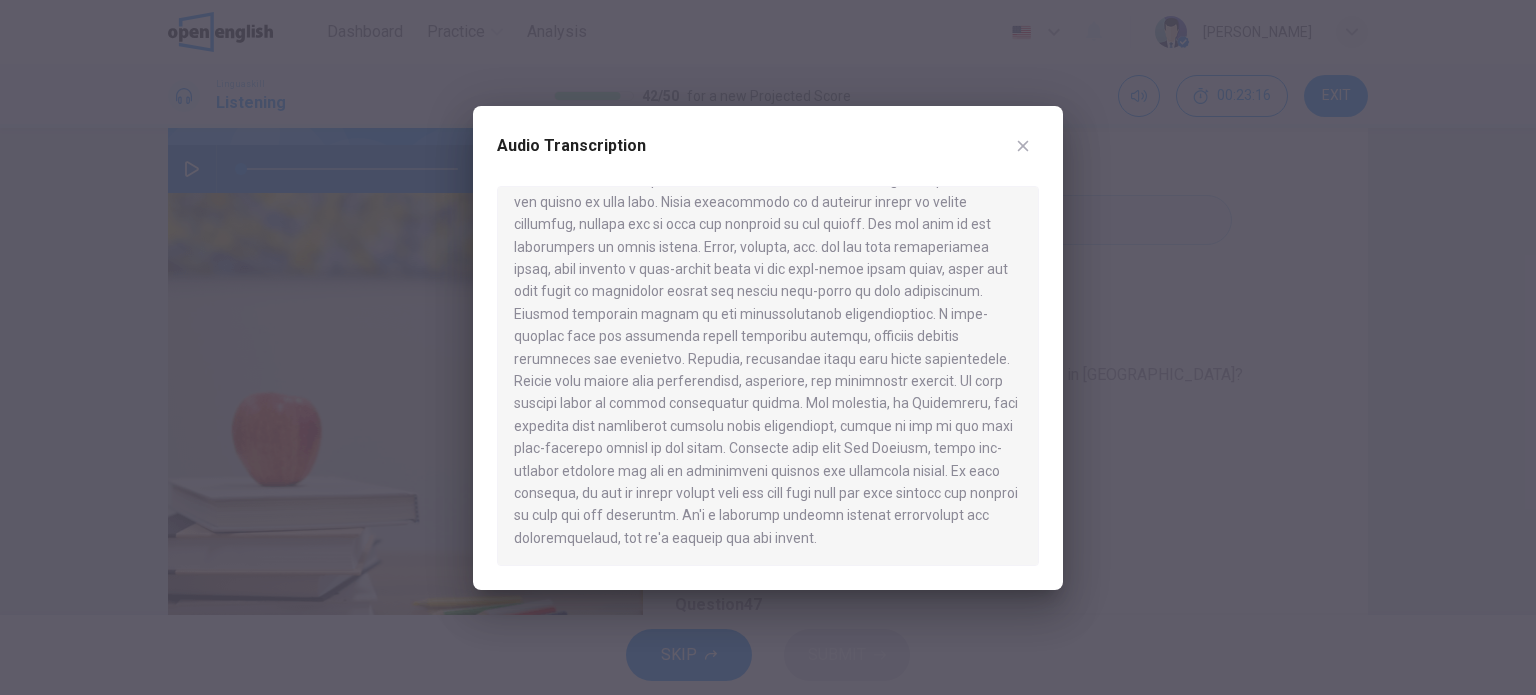 click on "Audio Transcription" at bounding box center (768, 348) 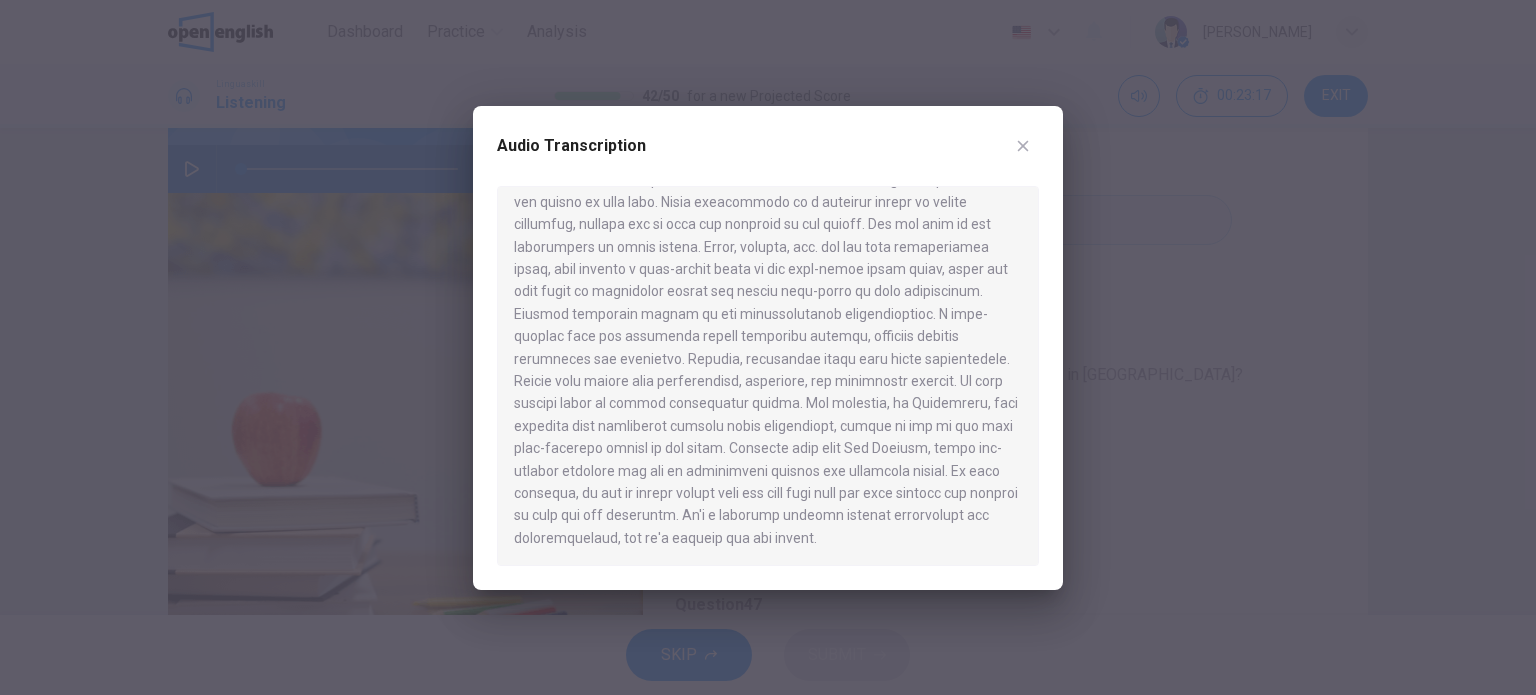 click on "Audio Transcription" at bounding box center [768, 348] 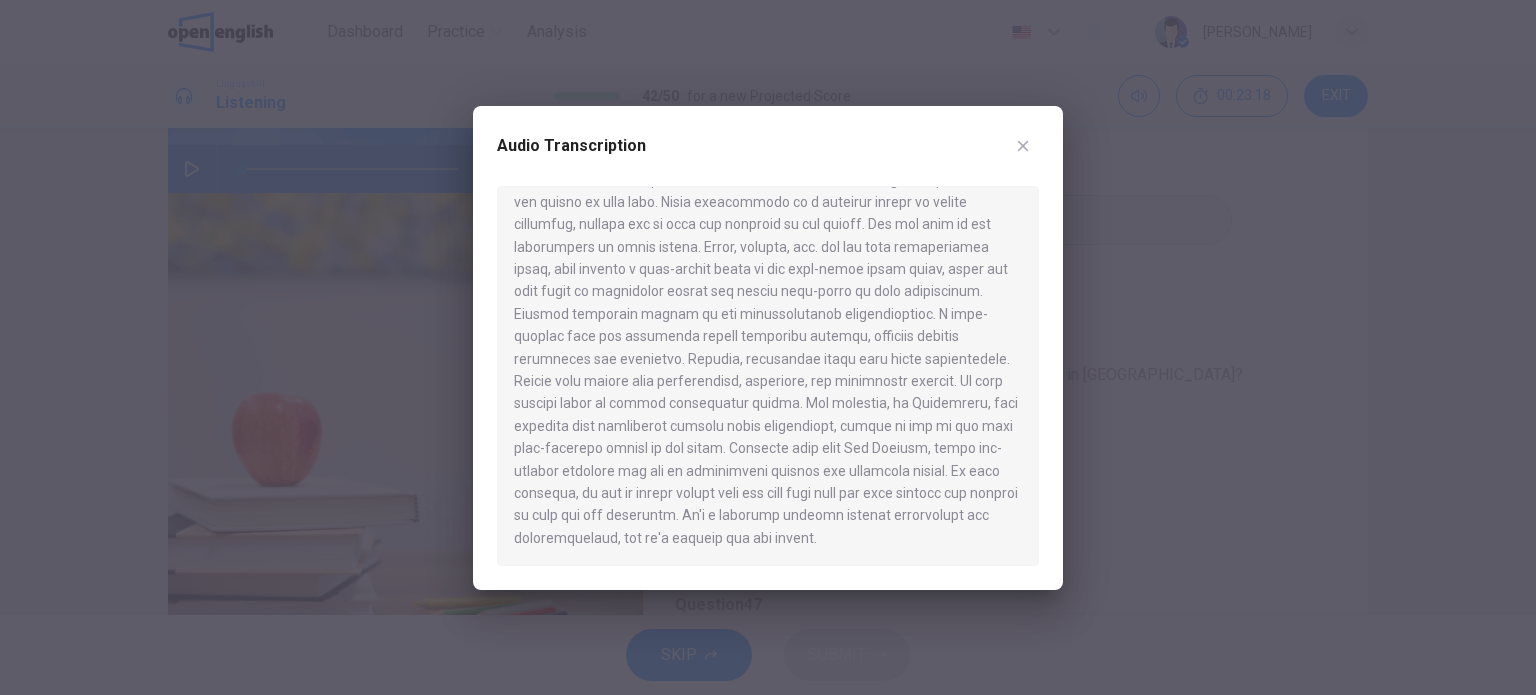 click on "Audio Transcription" at bounding box center (768, 348) 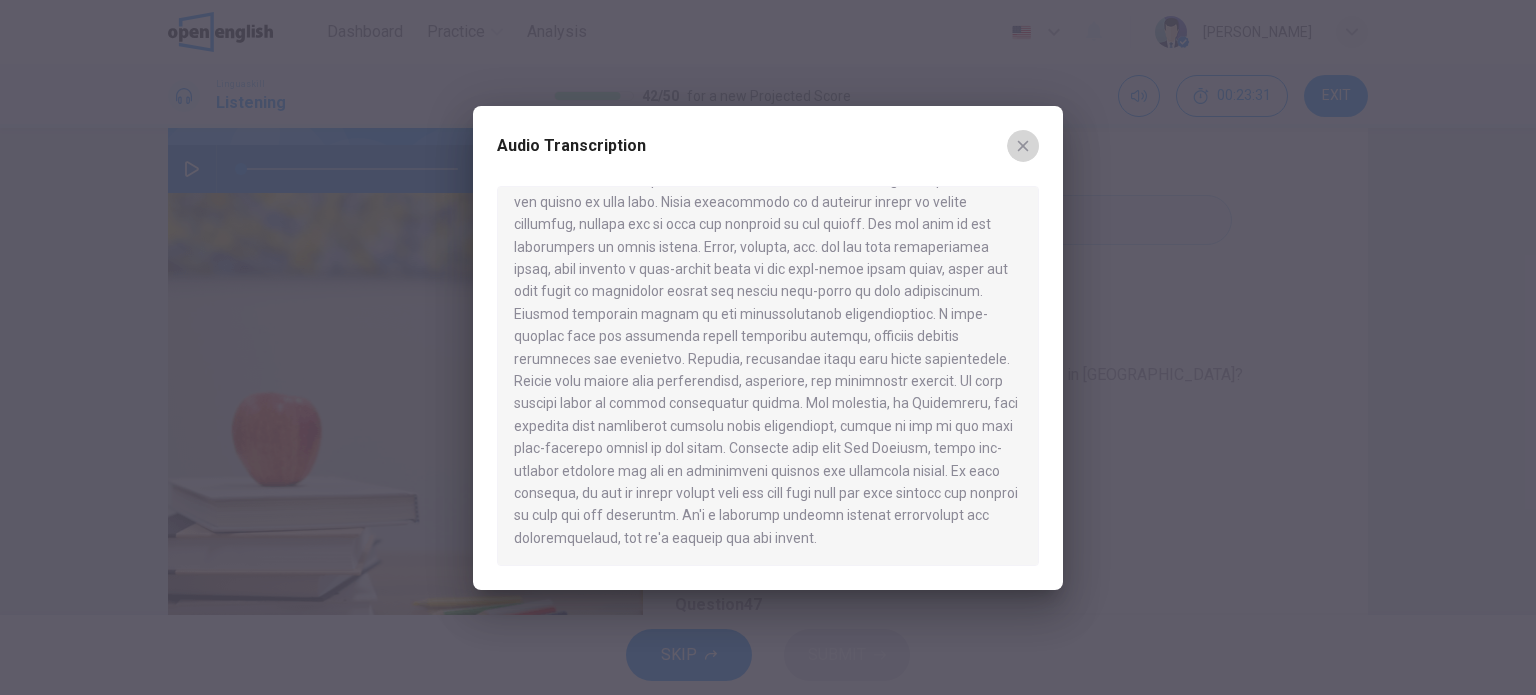 click at bounding box center (1023, 146) 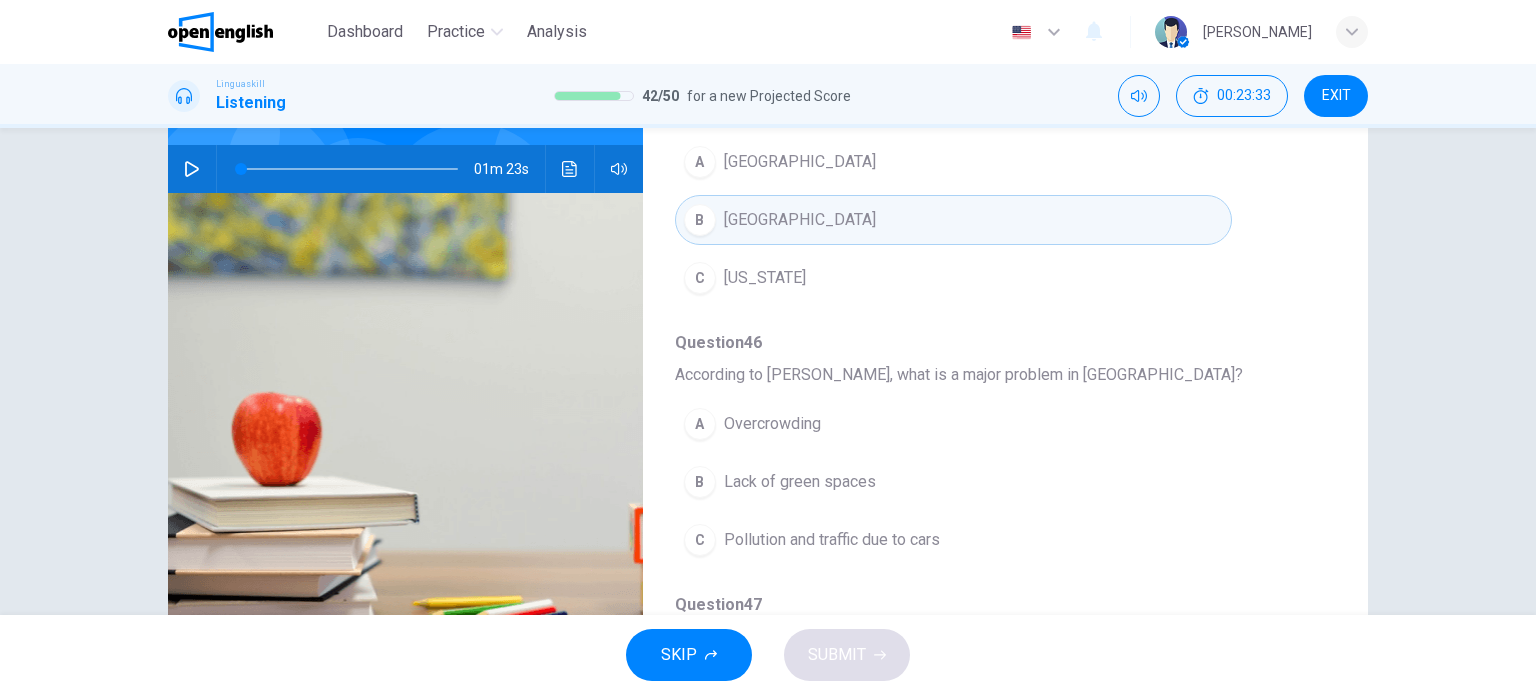 click on "Pollution and traffic due to cars" at bounding box center (832, 540) 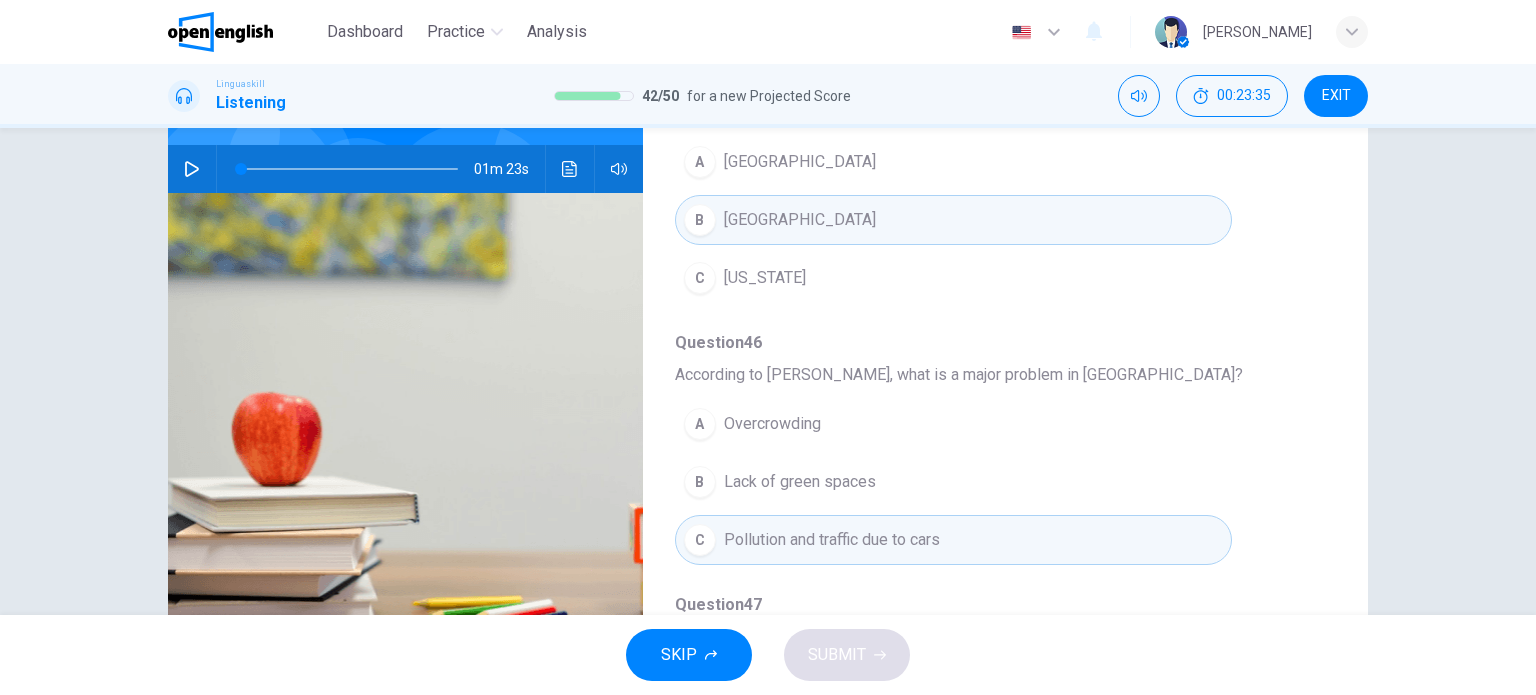 scroll, scrollTop: 288, scrollLeft: 0, axis: vertical 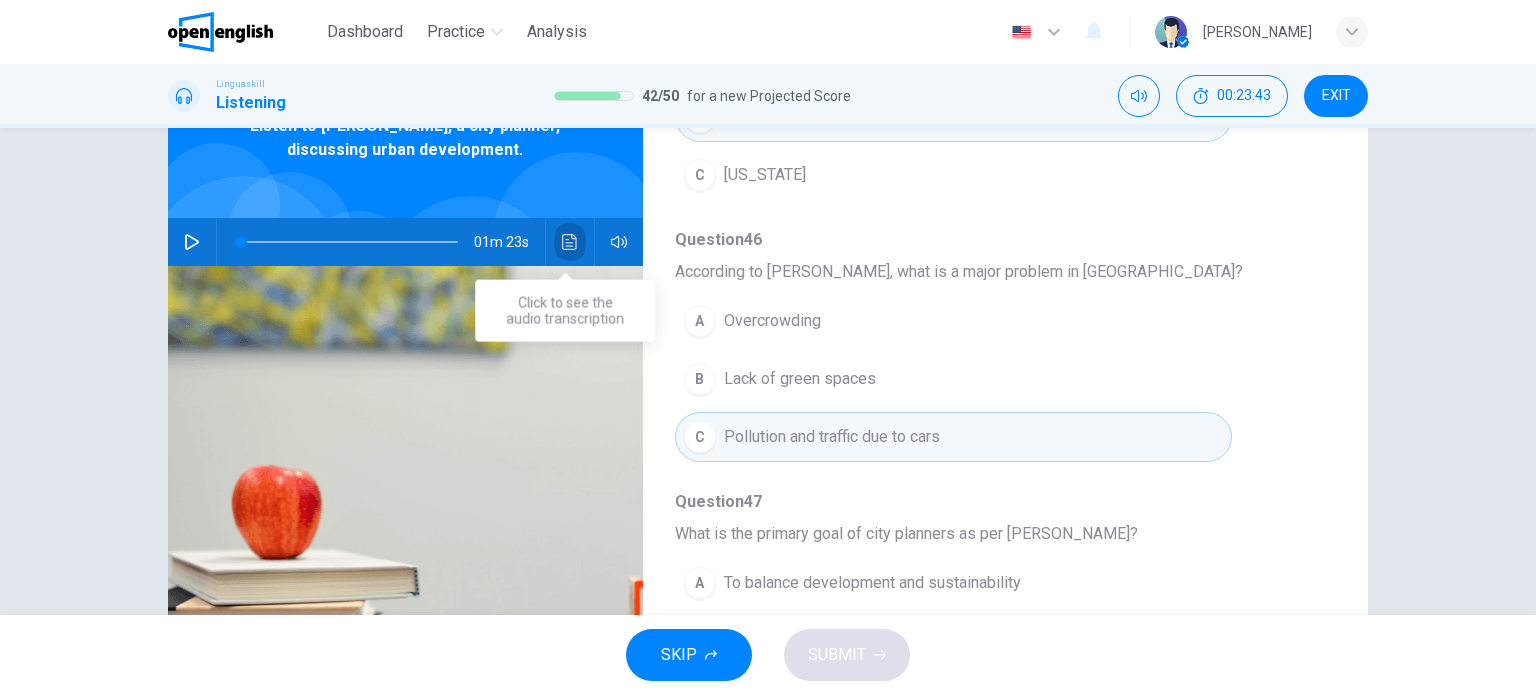click at bounding box center (570, 242) 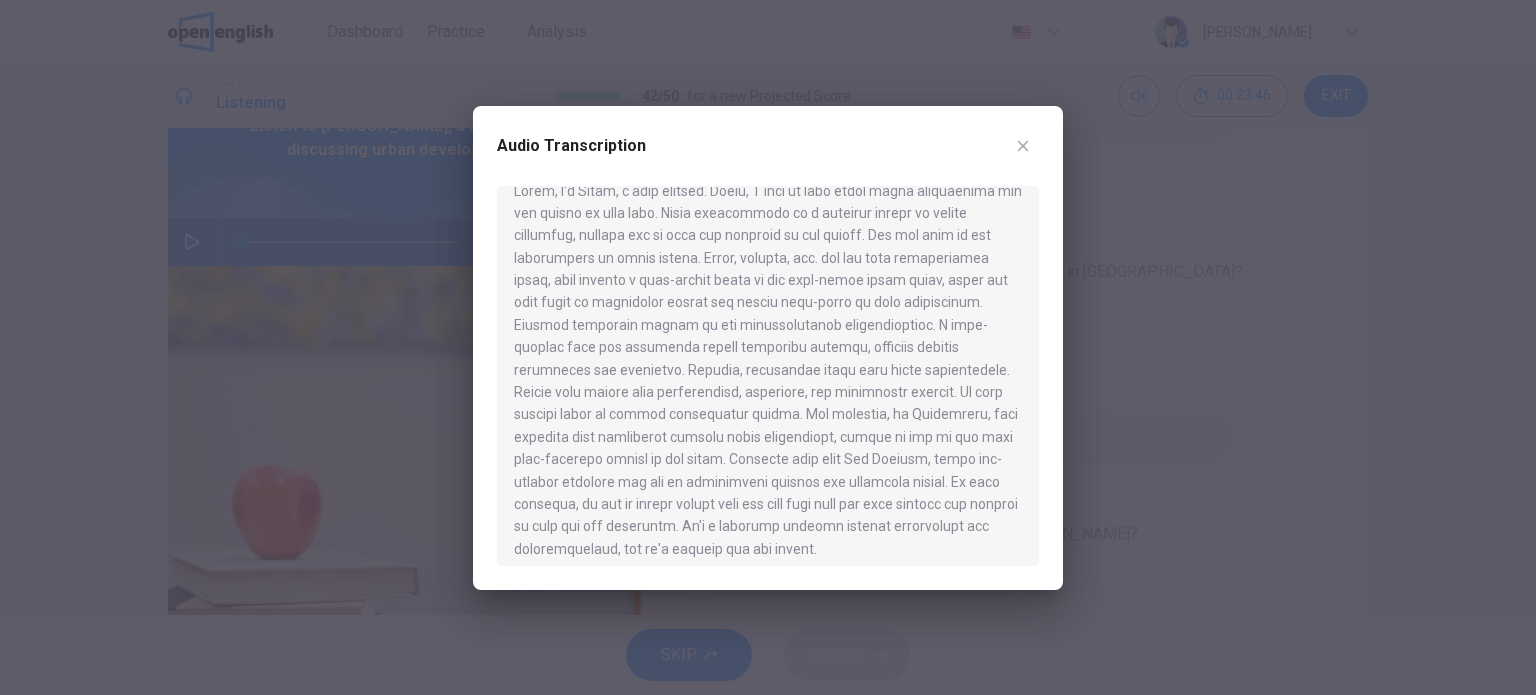 scroll, scrollTop: 34, scrollLeft: 0, axis: vertical 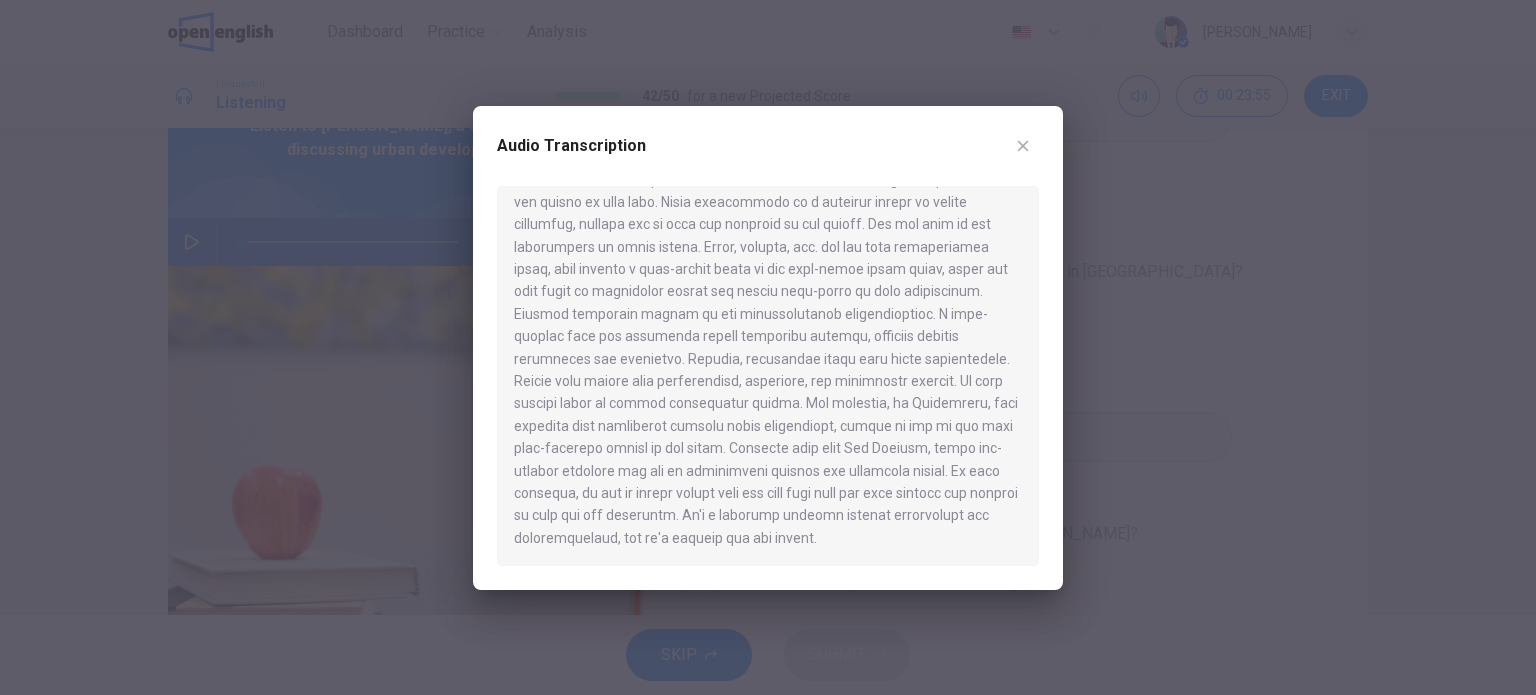 click at bounding box center (1023, 146) 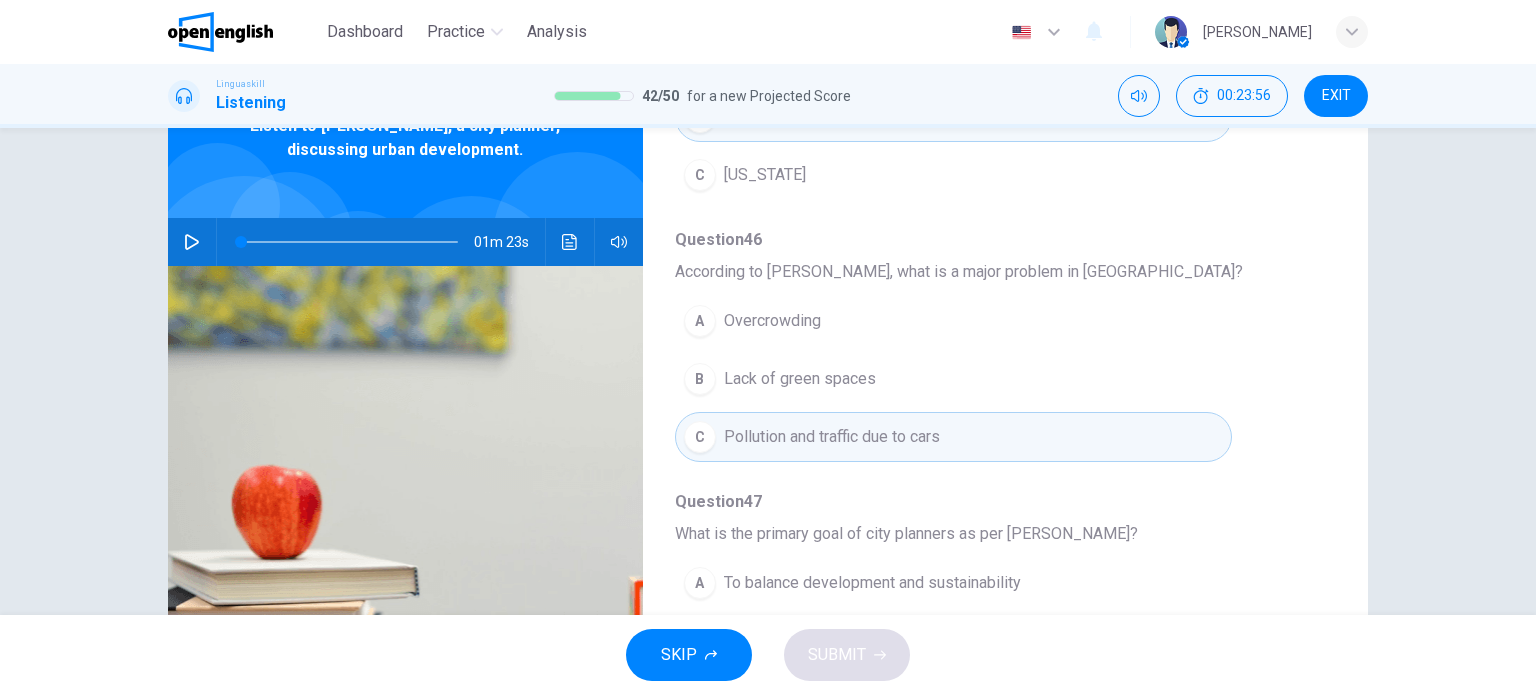 scroll, scrollTop: 279, scrollLeft: 0, axis: vertical 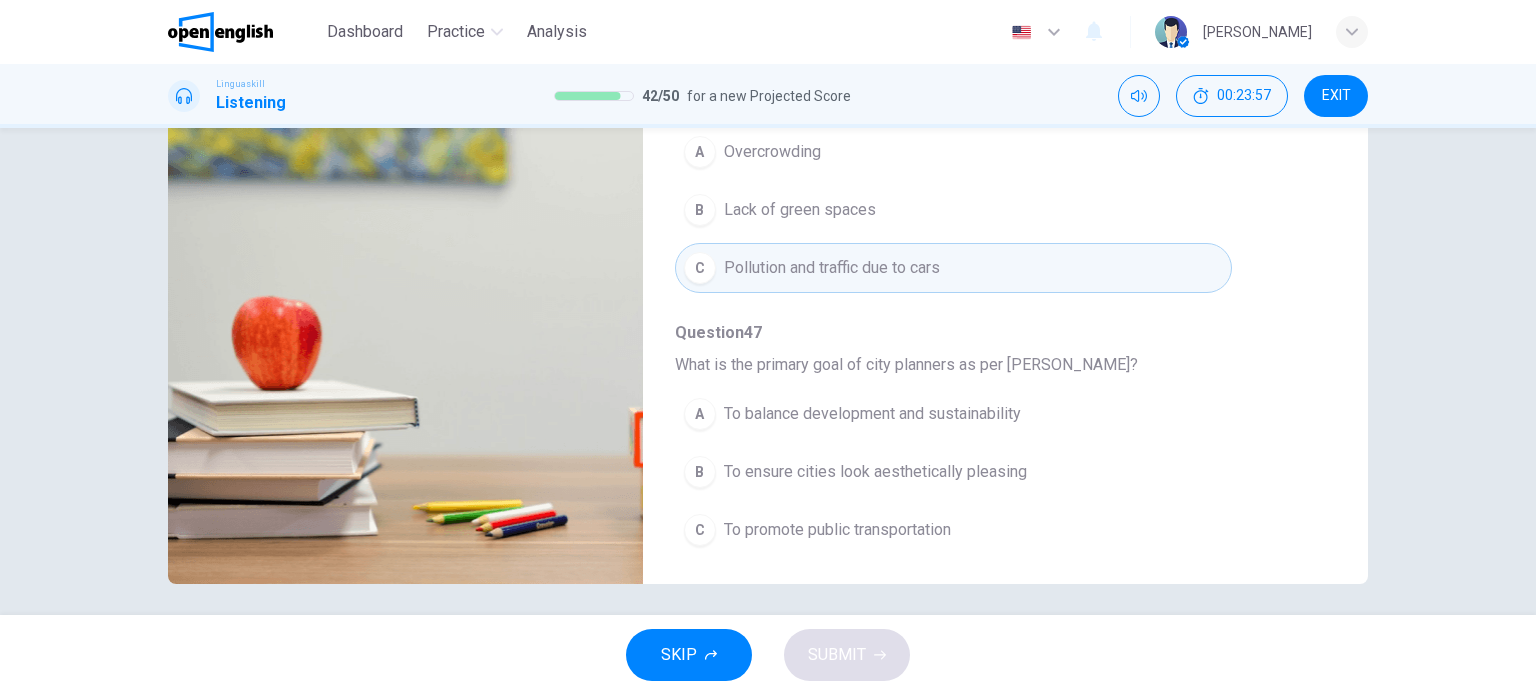 click on "To balance development and sustainability" at bounding box center (872, 414) 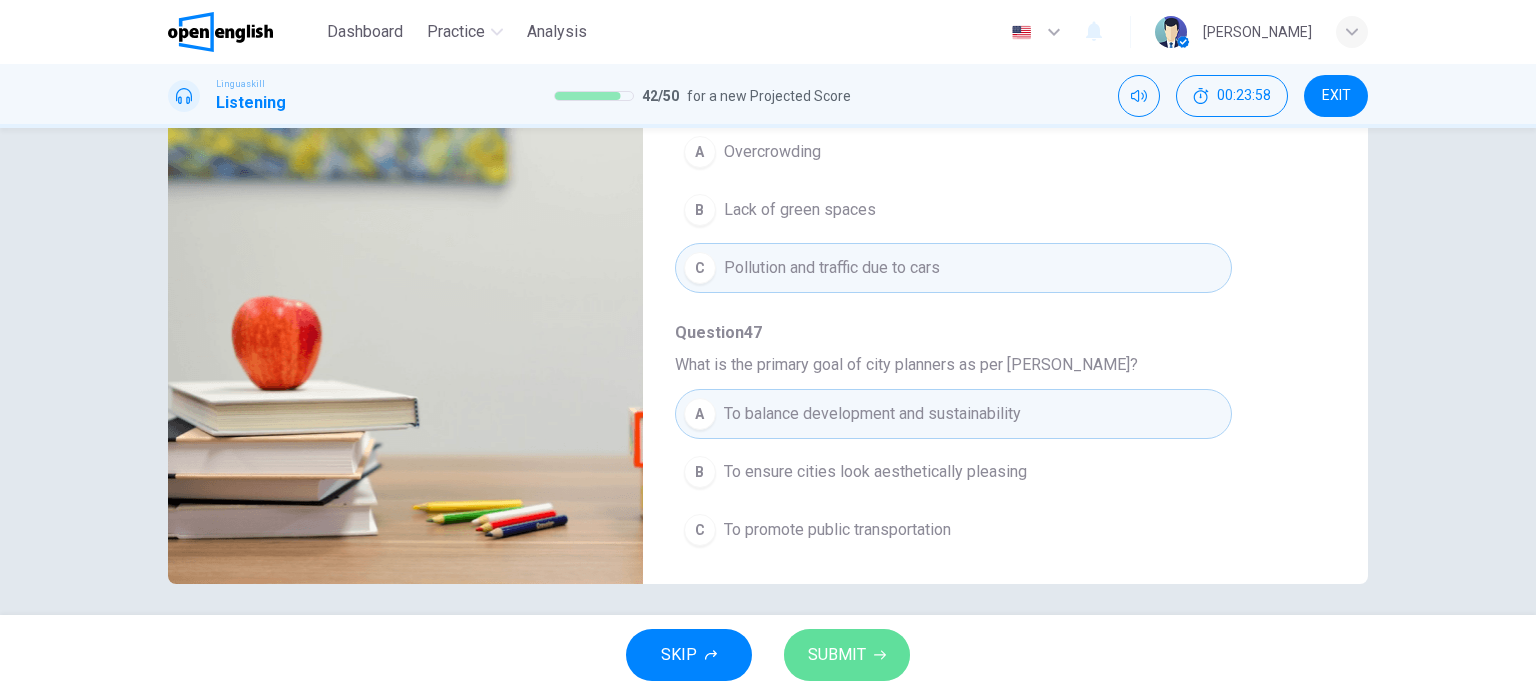 click on "SUBMIT" at bounding box center (837, 655) 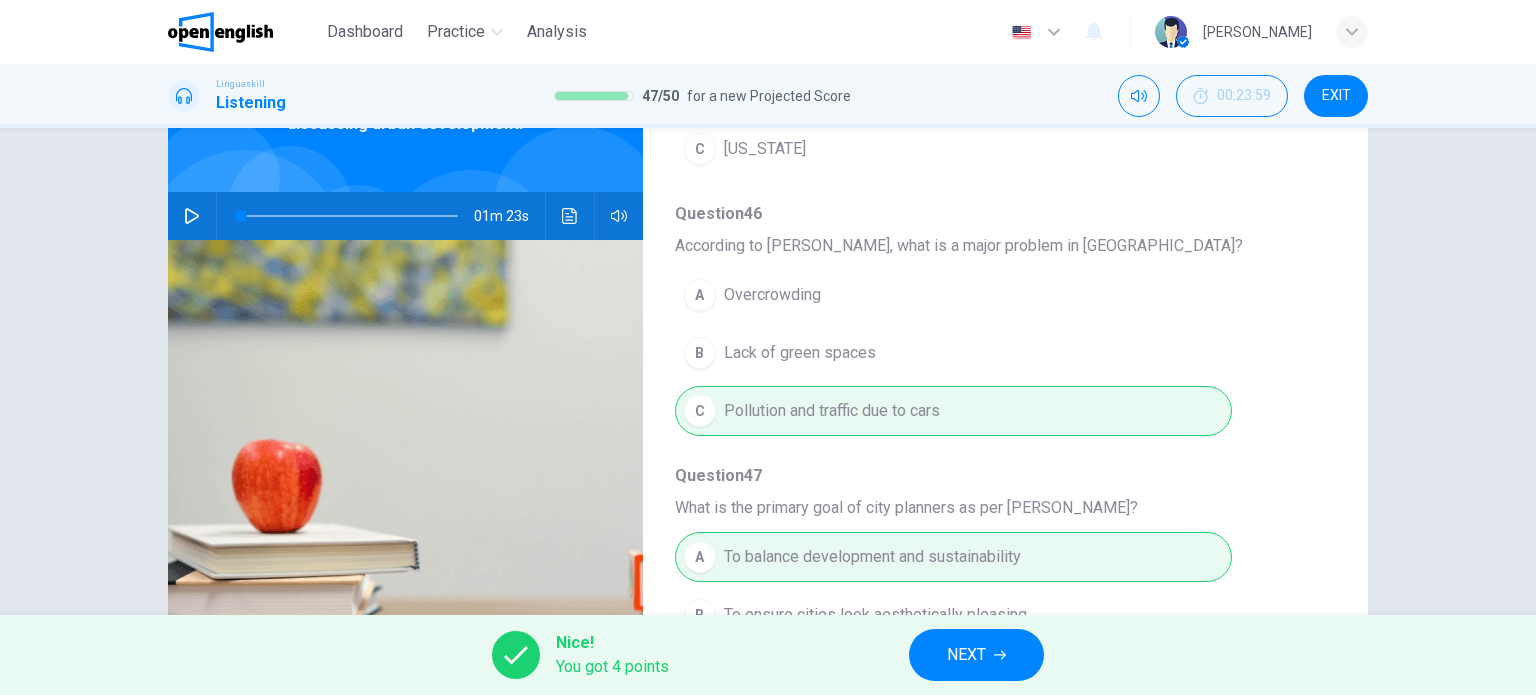 scroll, scrollTop: 0, scrollLeft: 0, axis: both 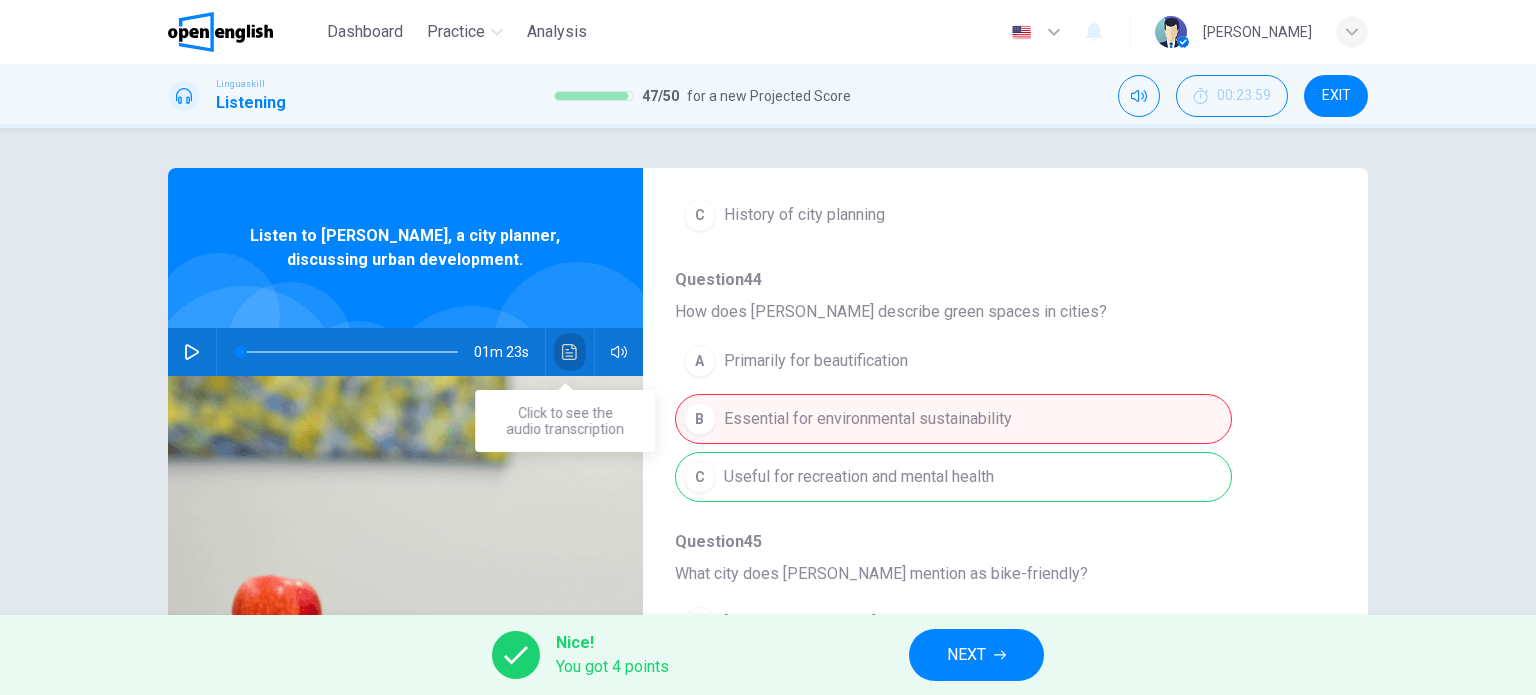 click 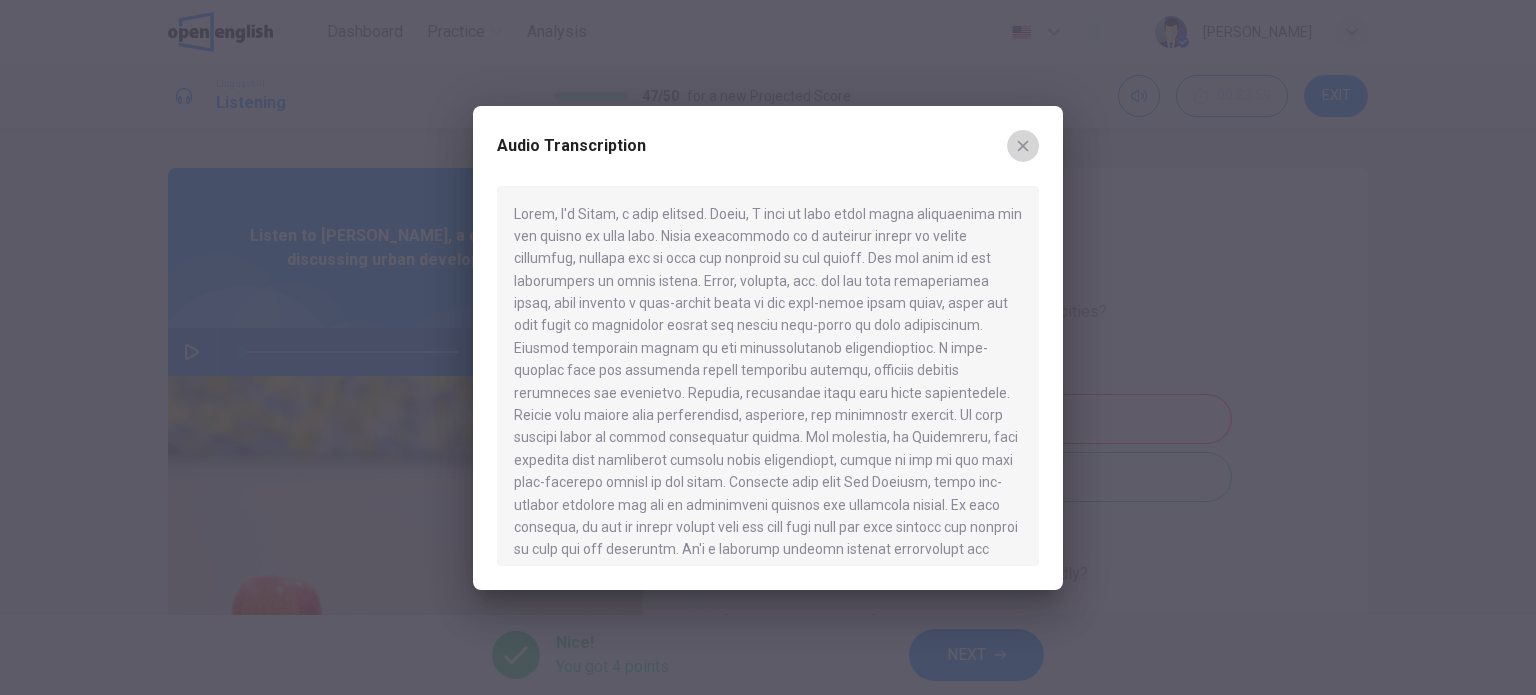 click 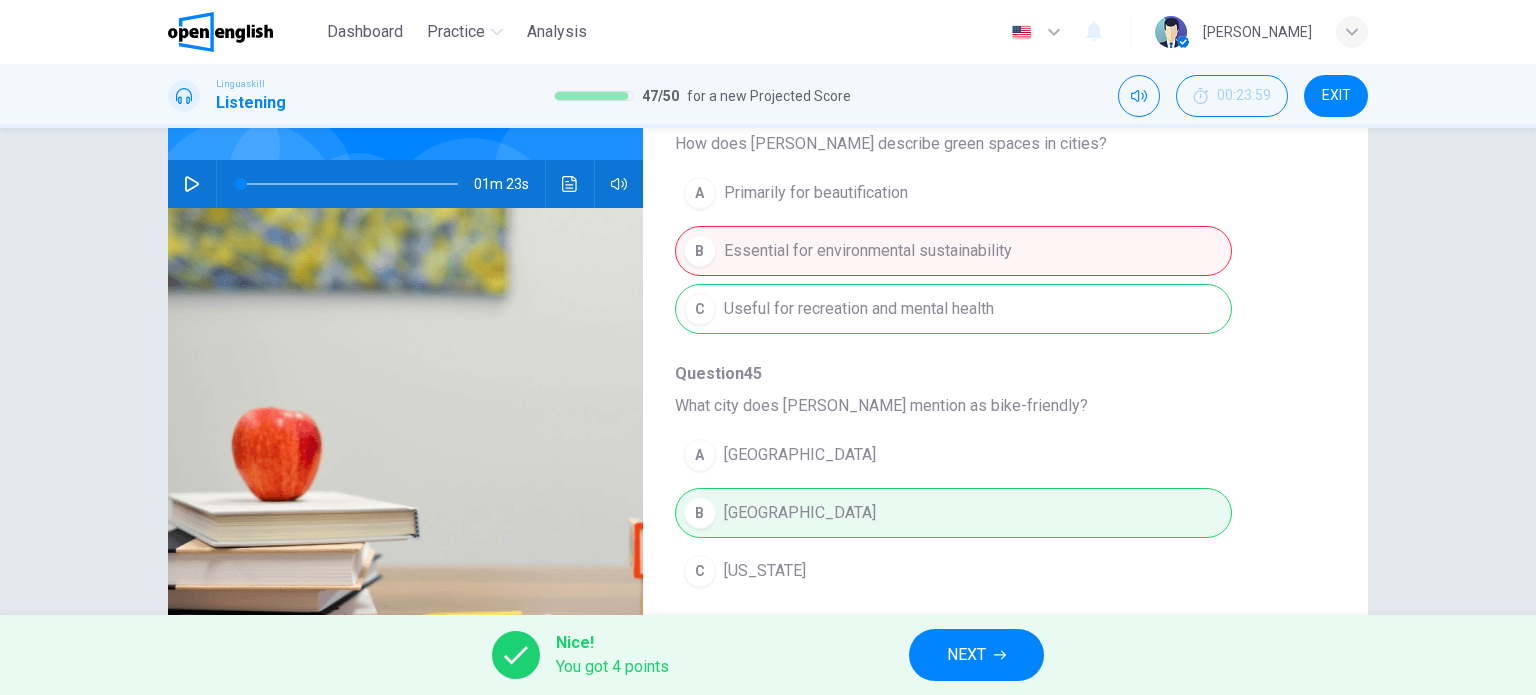scroll, scrollTop: 288, scrollLeft: 0, axis: vertical 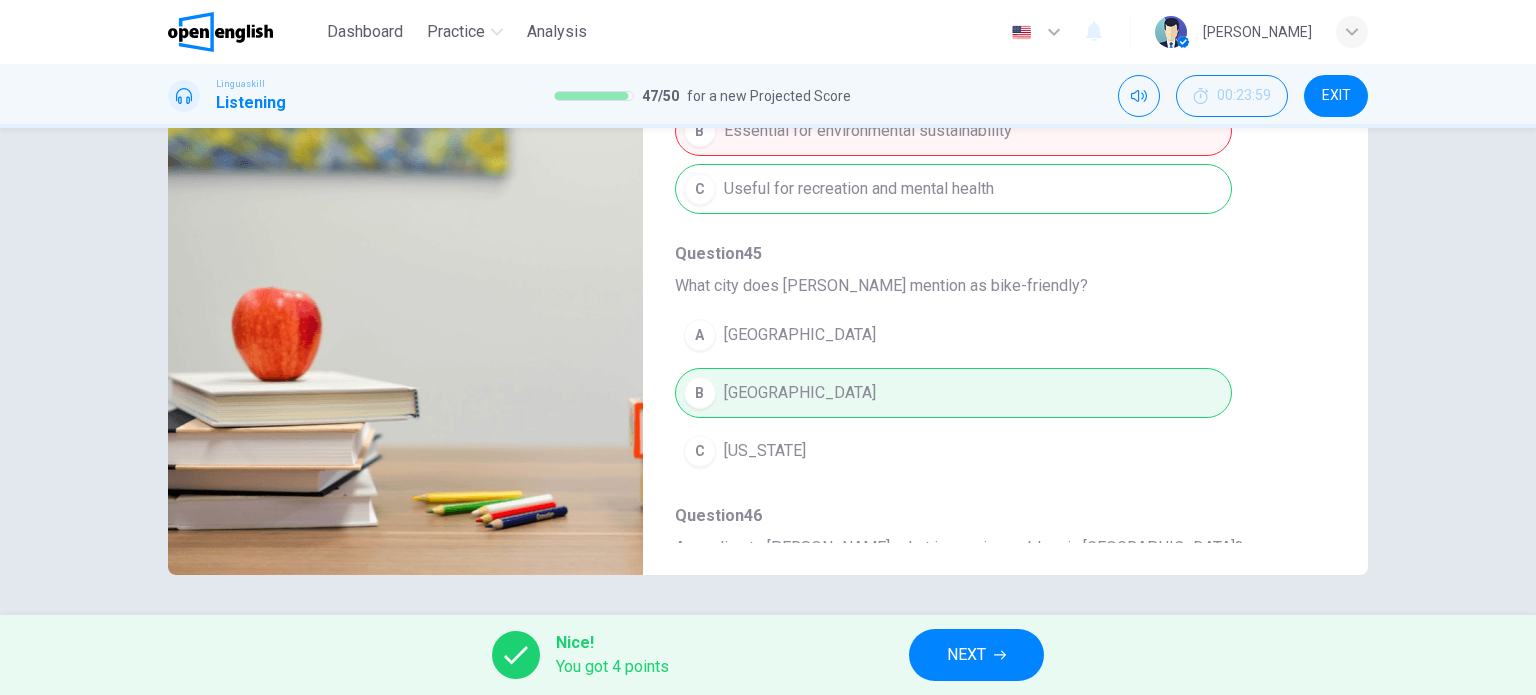 click on "NEXT" at bounding box center (976, 655) 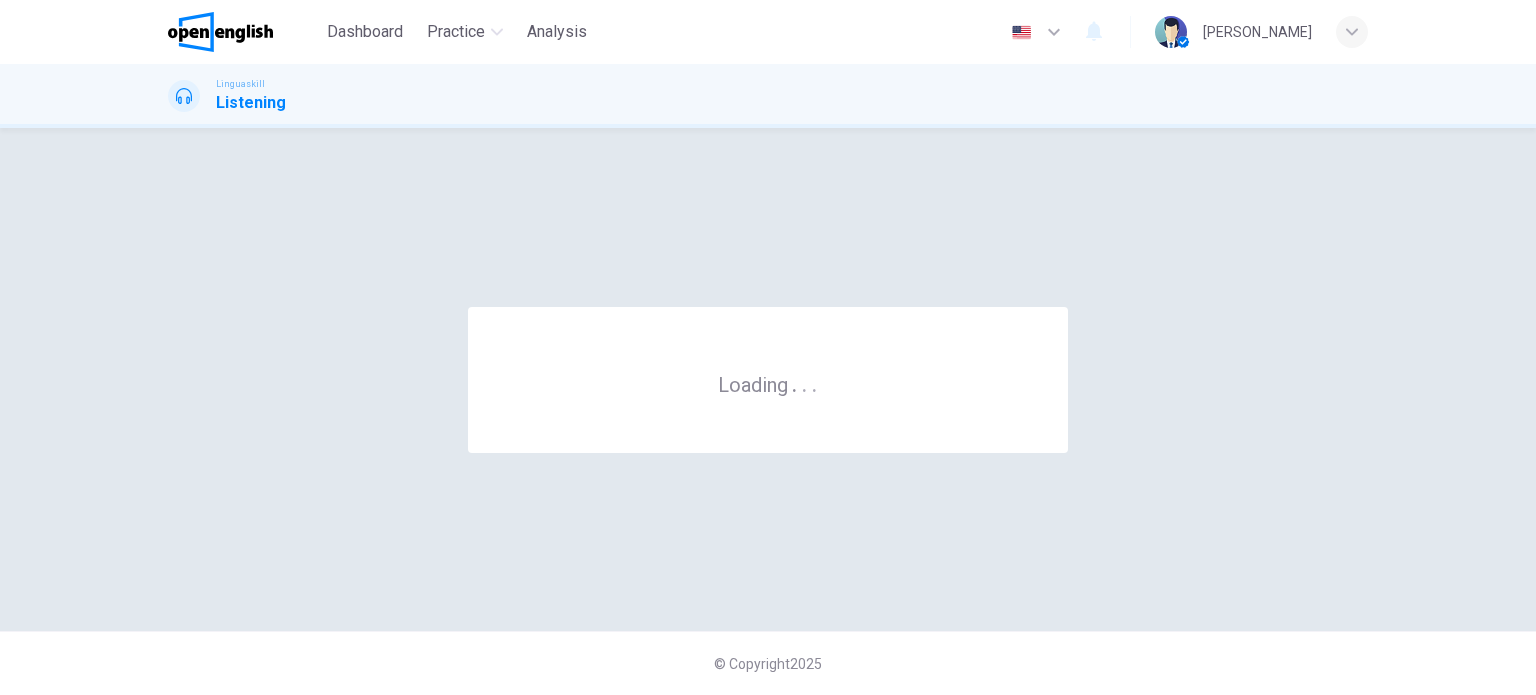 scroll, scrollTop: 0, scrollLeft: 0, axis: both 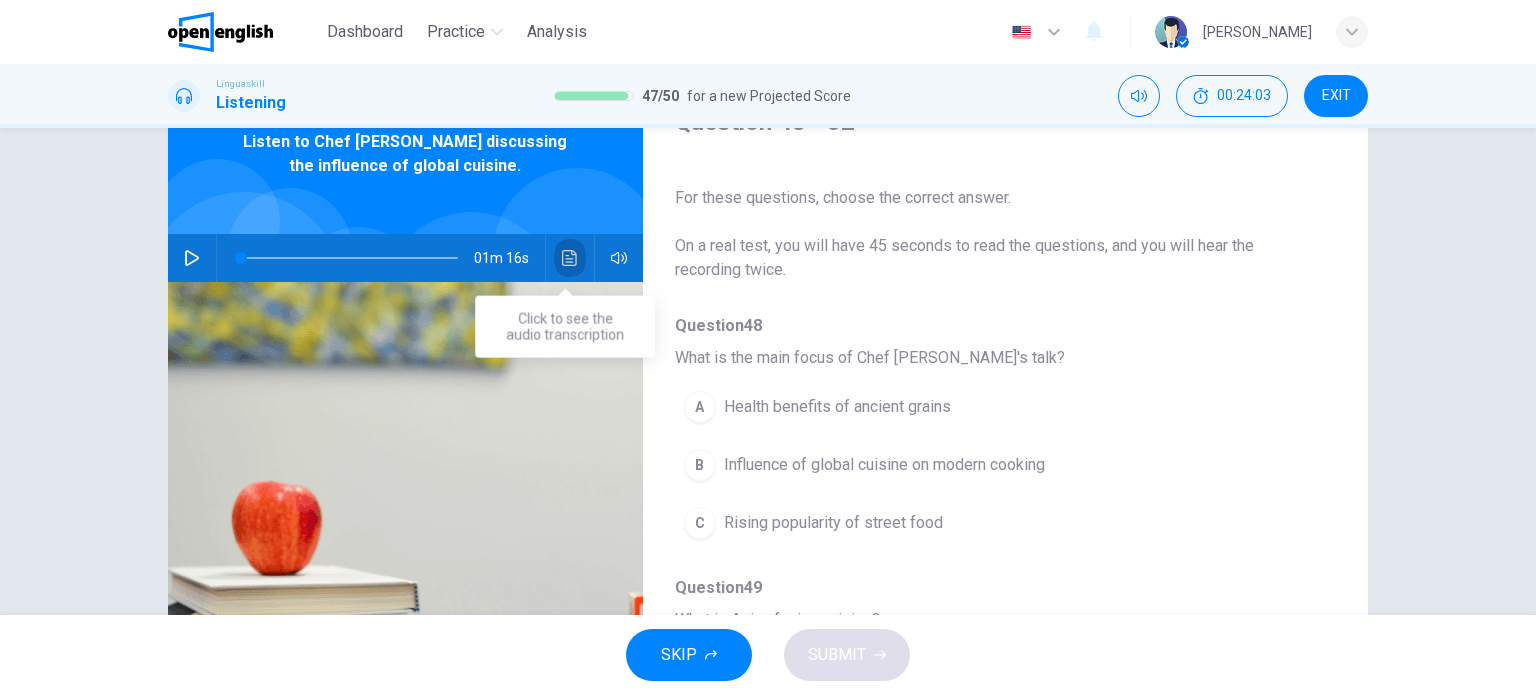 click at bounding box center (570, 258) 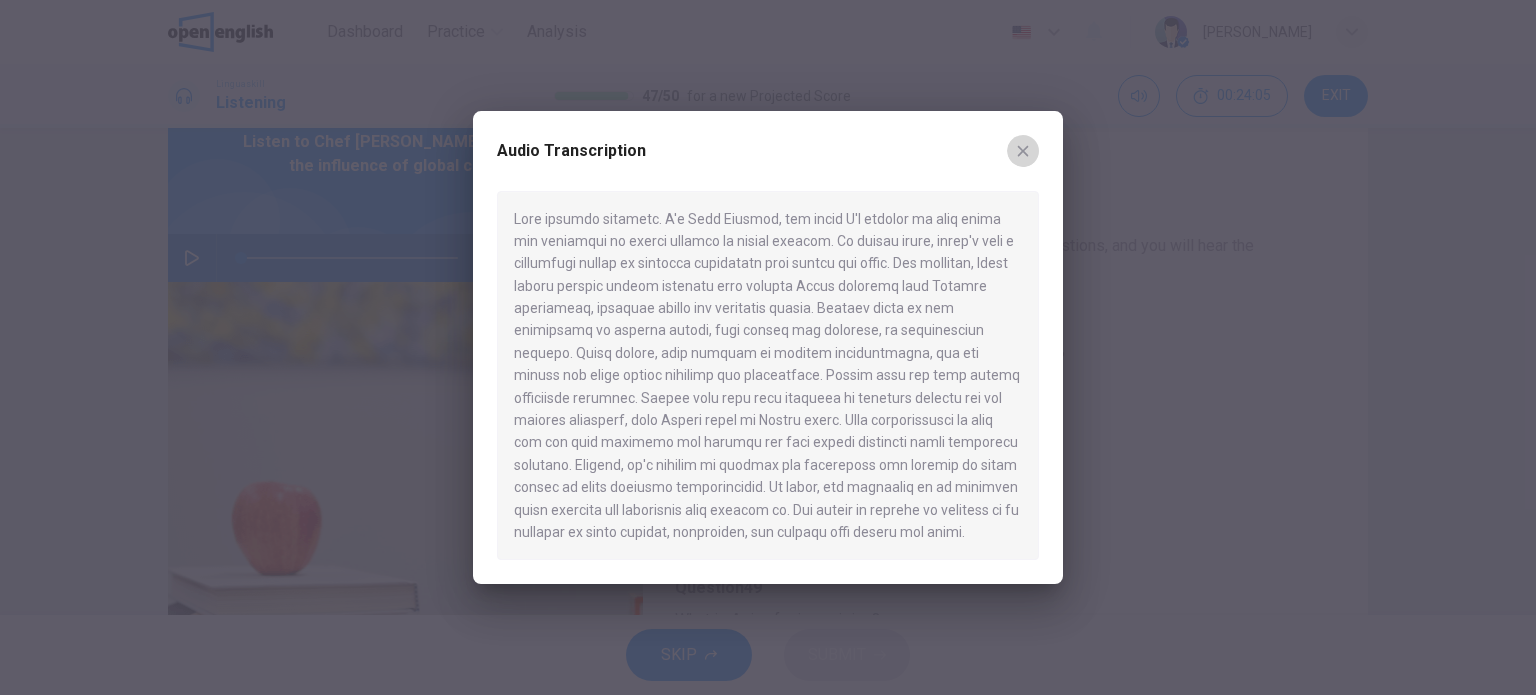 drag, startPoint x: 1023, startPoint y: 149, endPoint x: 1396, endPoint y: 232, distance: 382.12302 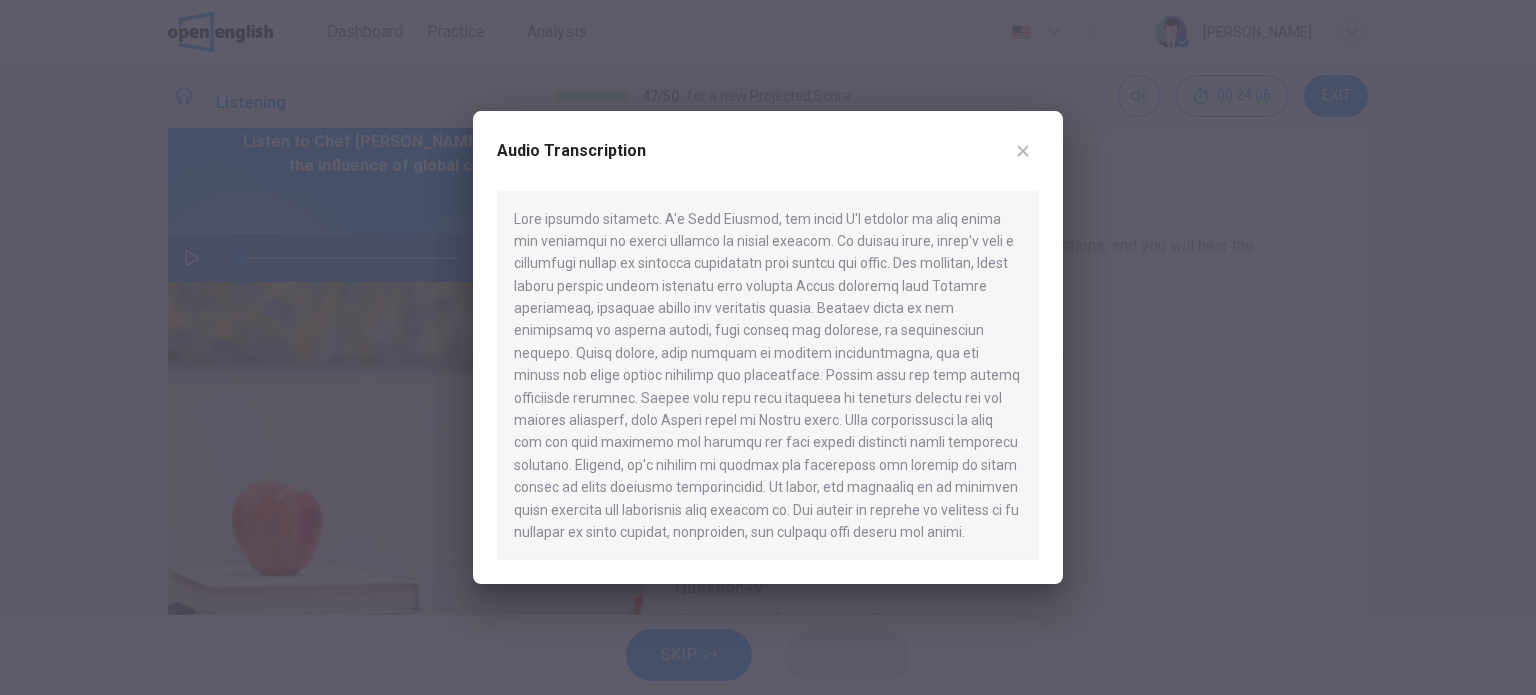 click at bounding box center [1023, 151] 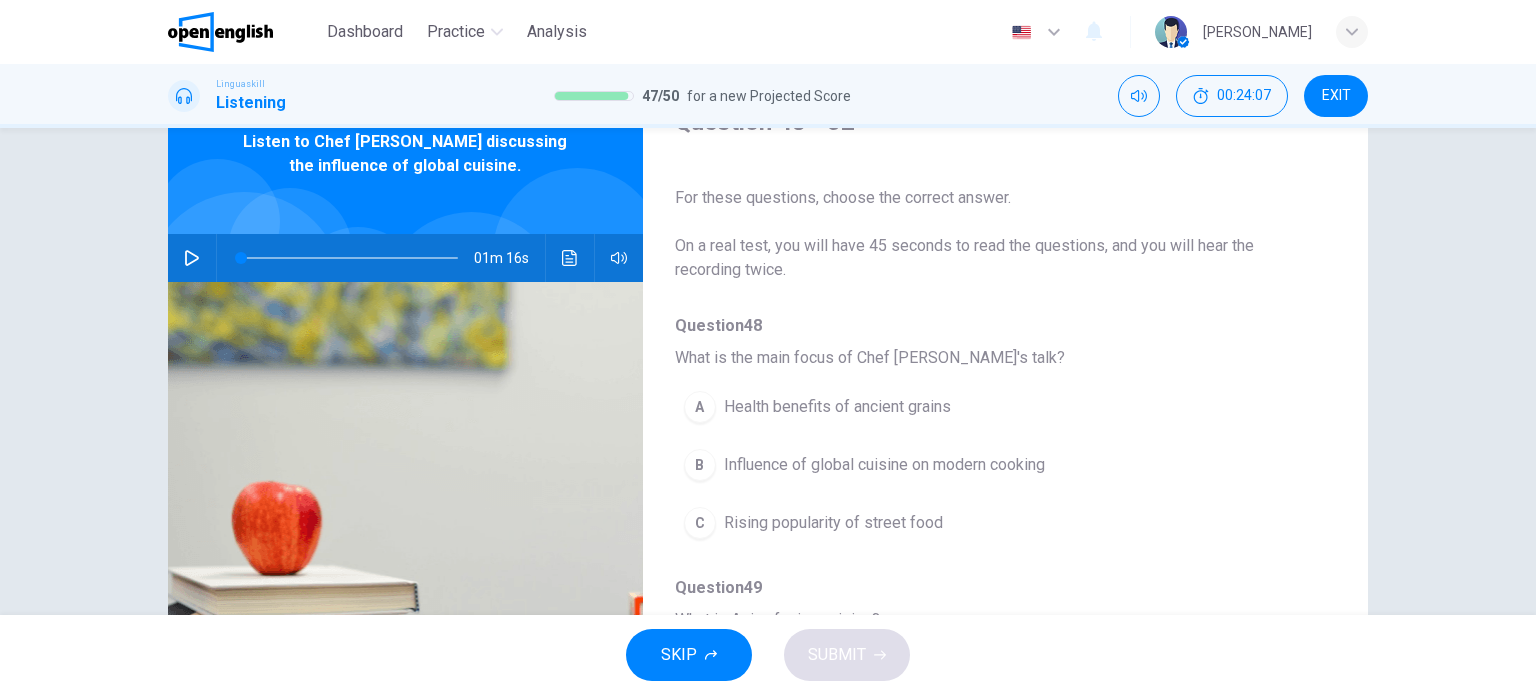 scroll, scrollTop: 0, scrollLeft: 0, axis: both 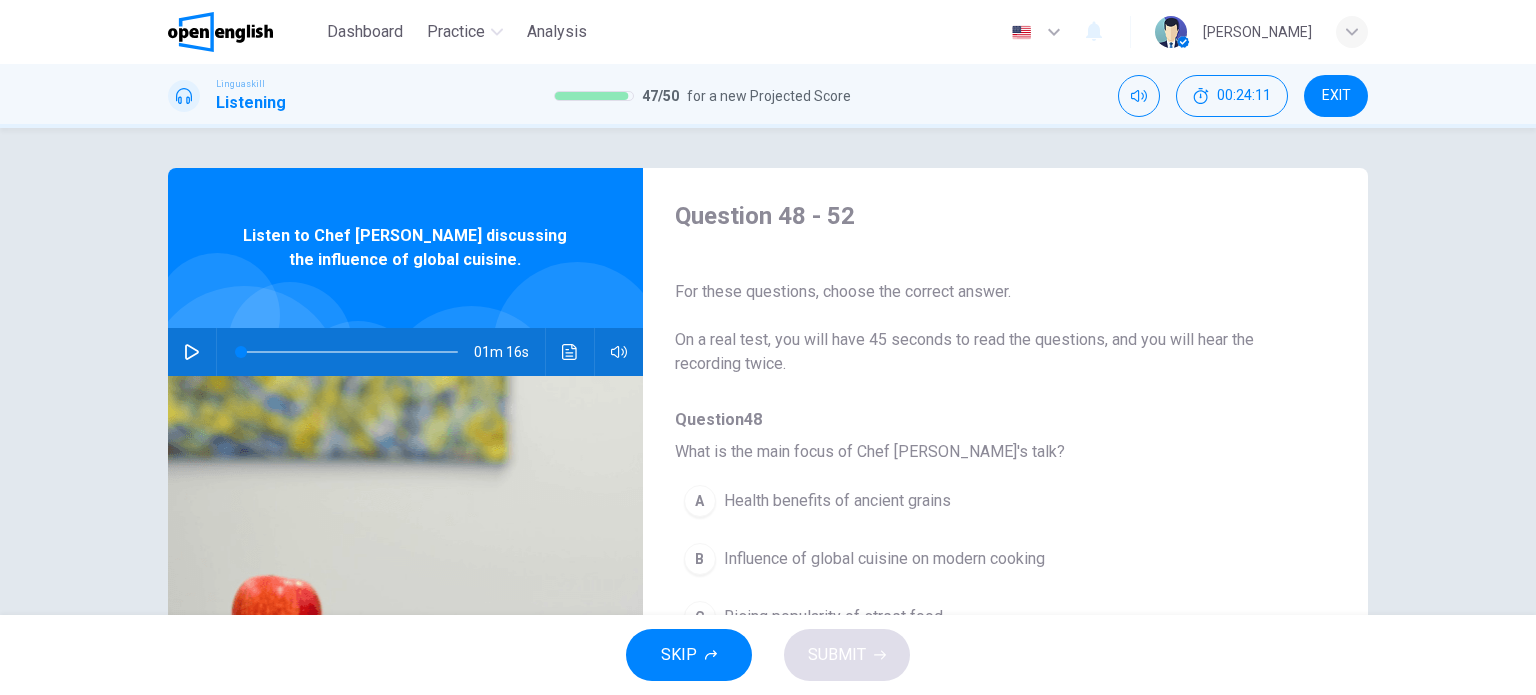 click on "Question 48 - 52 For these questions, choose the correct answer. On a real test, you will have 45 seconds to read the questions, and you will hear the recording twice. Question  48 What is the main focus of Chef [PERSON_NAME]'s talk? A Health benefits of ancient grains B Influence of global cuisine on modern cooking C Rising popularity of street food Question  49 What is Asian fusion cuisine? A A mix of elements of Asian culture with Western cooking techniques B Traditional Asian cooking methods combined with Indian spices. C Exclusive use of Asian ingredients with French cooking styles. Question  50 Which ancient grains does Chef [PERSON_NAME] mention? A Rice and wheat B [PERSON_NAME] and millet C [PERSON_NAME] and amaranth Question  51 Why does Chef [PERSON_NAME] emphasize respecting the origins of dishes? A To maintain authenticity B To avoid cultural appropriation C For legal reasons Question  52 What does Chef [PERSON_NAME] predict for the future of cooking? A A return to traditional cooking B A focus on health-conscious dishes C 01m 16s" at bounding box center [768, 515] 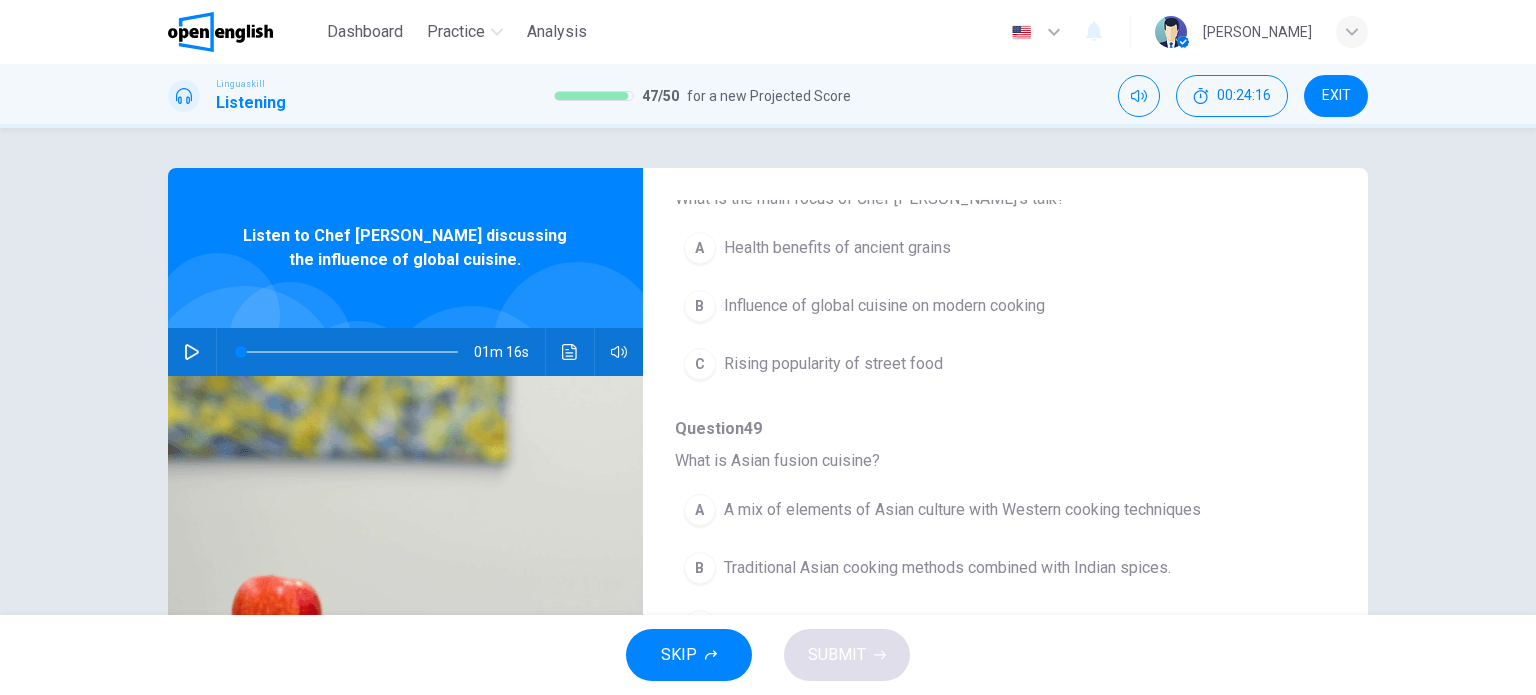 scroll, scrollTop: 12, scrollLeft: 0, axis: vertical 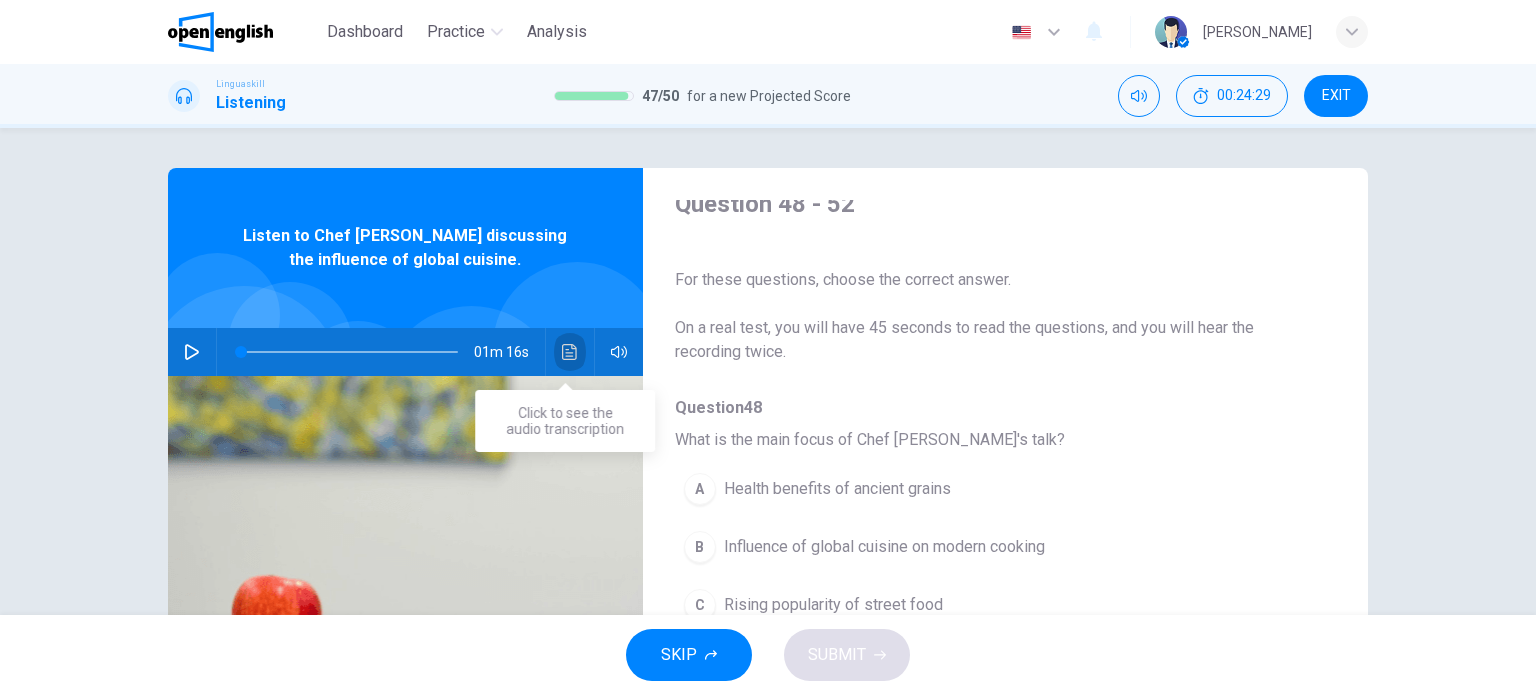 click at bounding box center [570, 352] 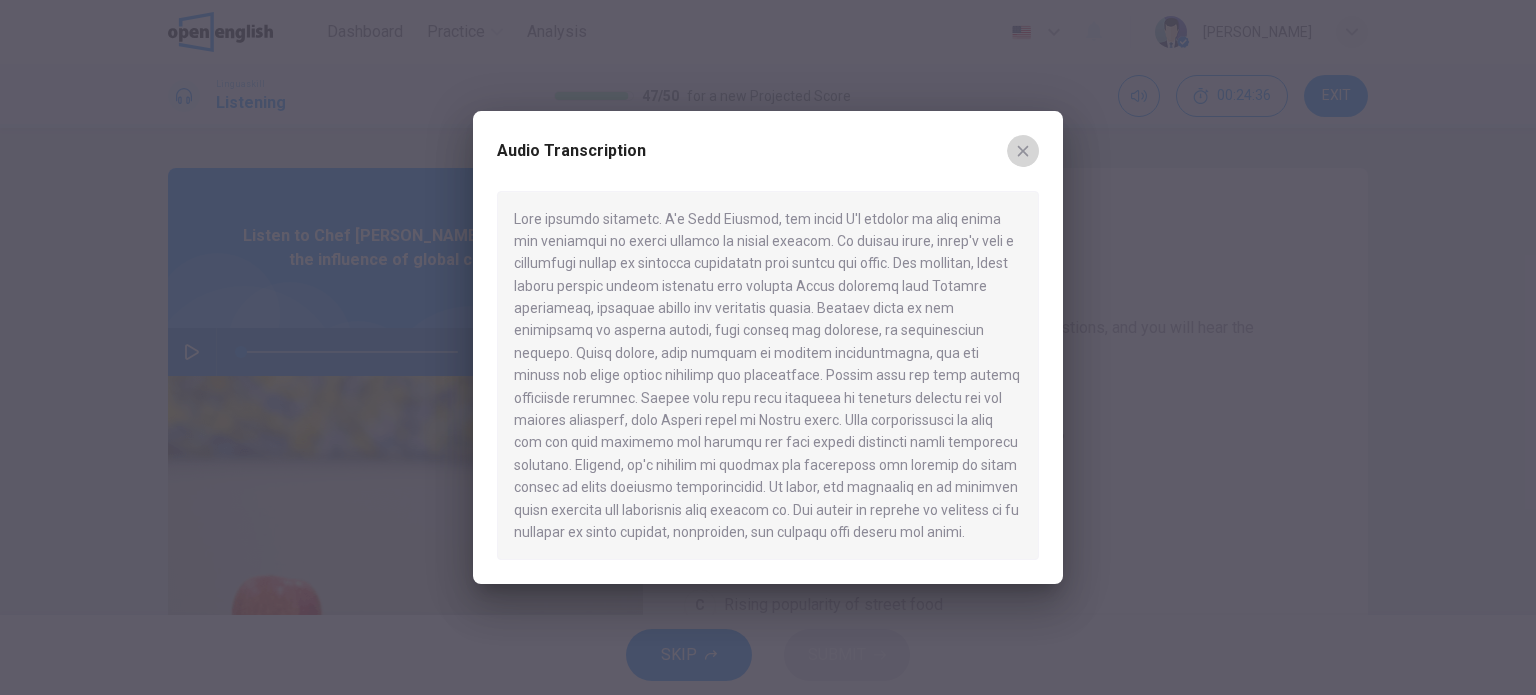 click 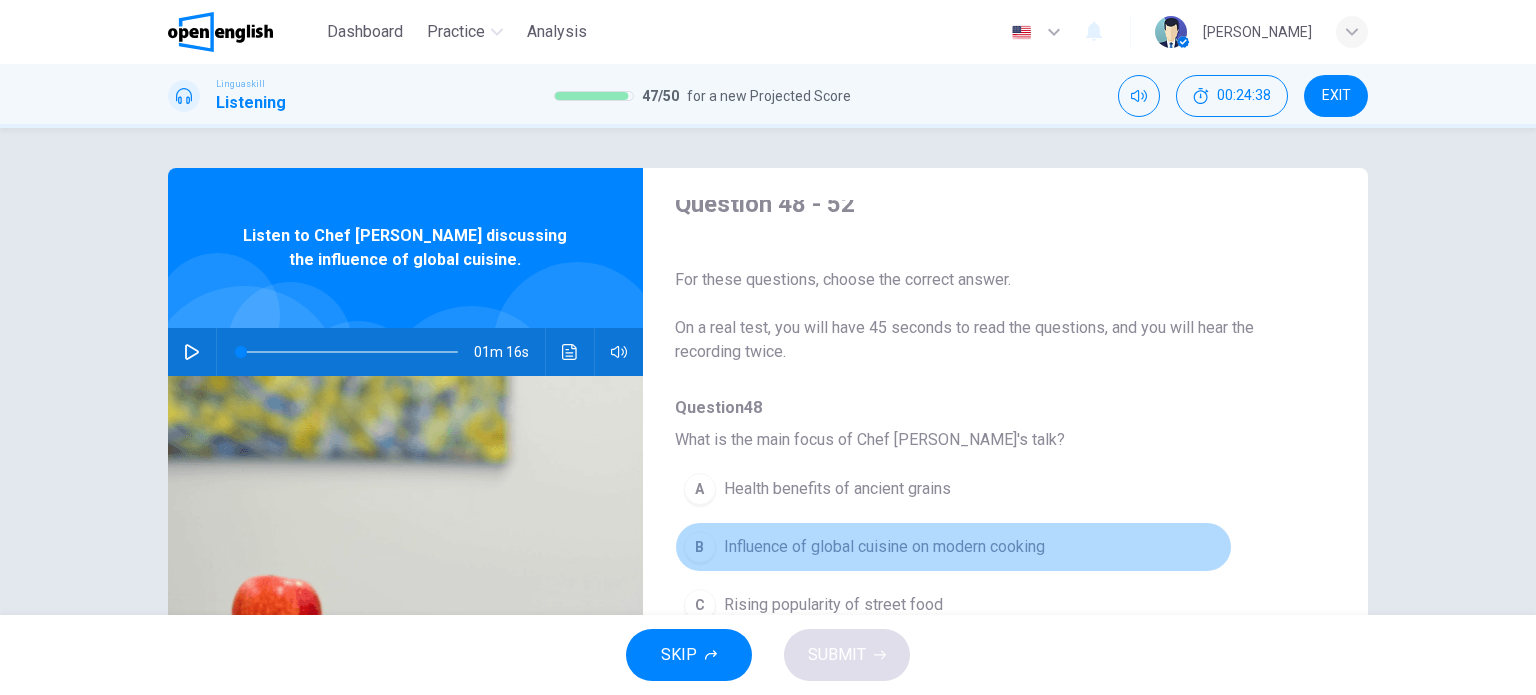 click on "Influence of global cuisine on modern cooking" at bounding box center (884, 547) 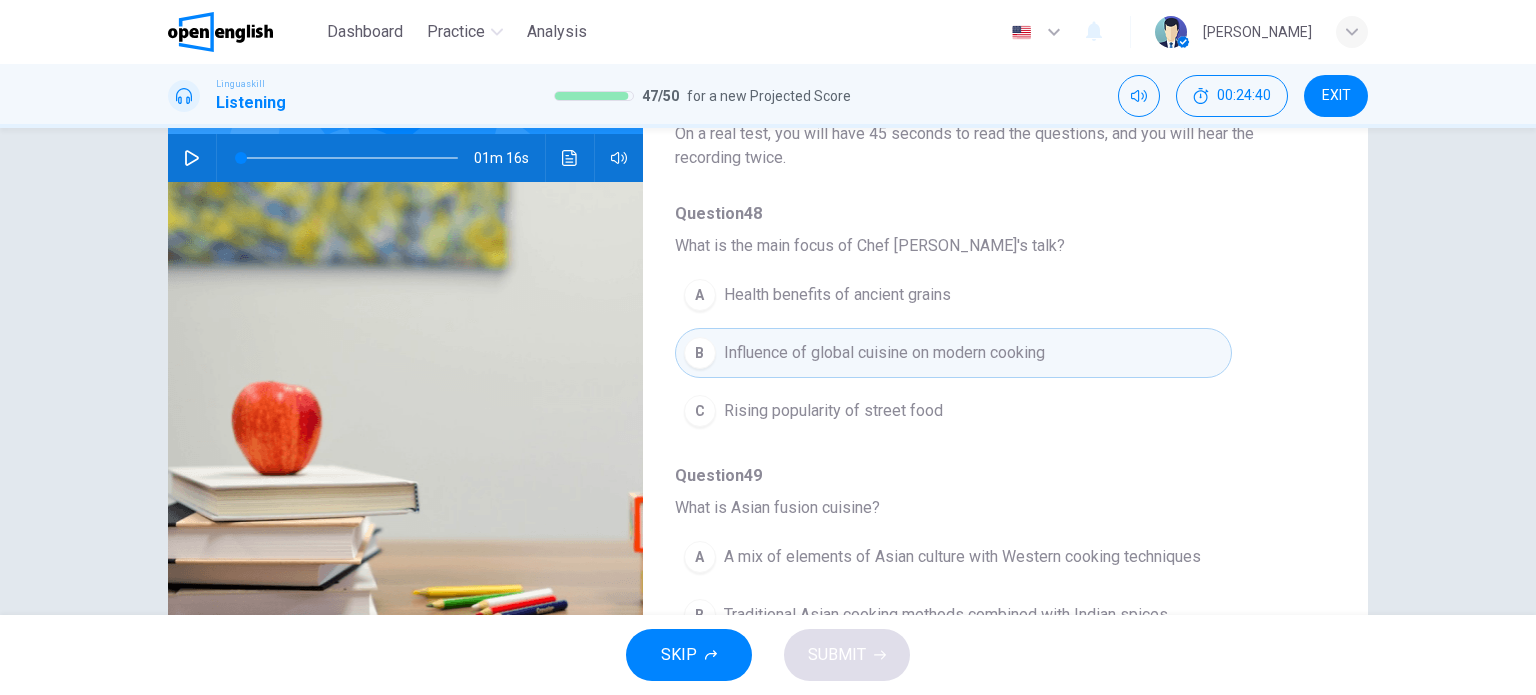 scroll, scrollTop: 196, scrollLeft: 0, axis: vertical 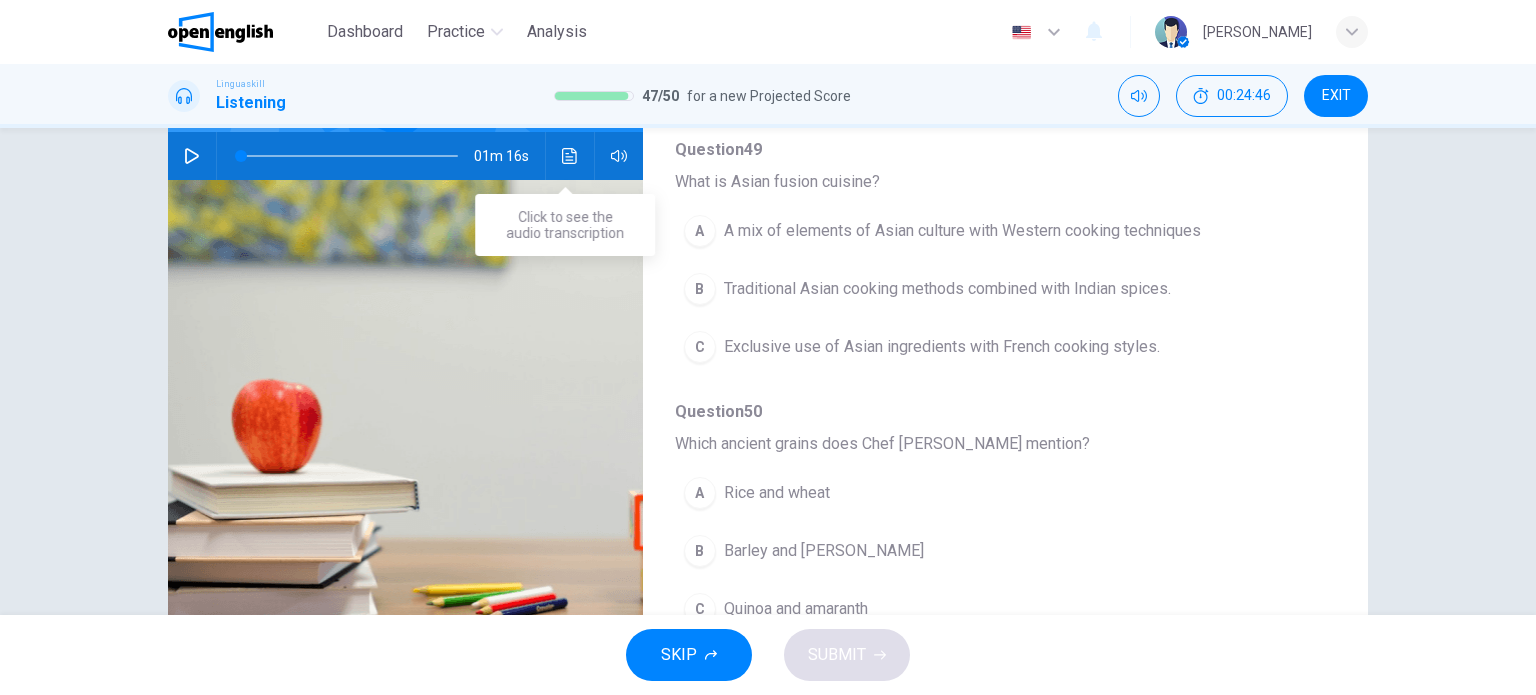click 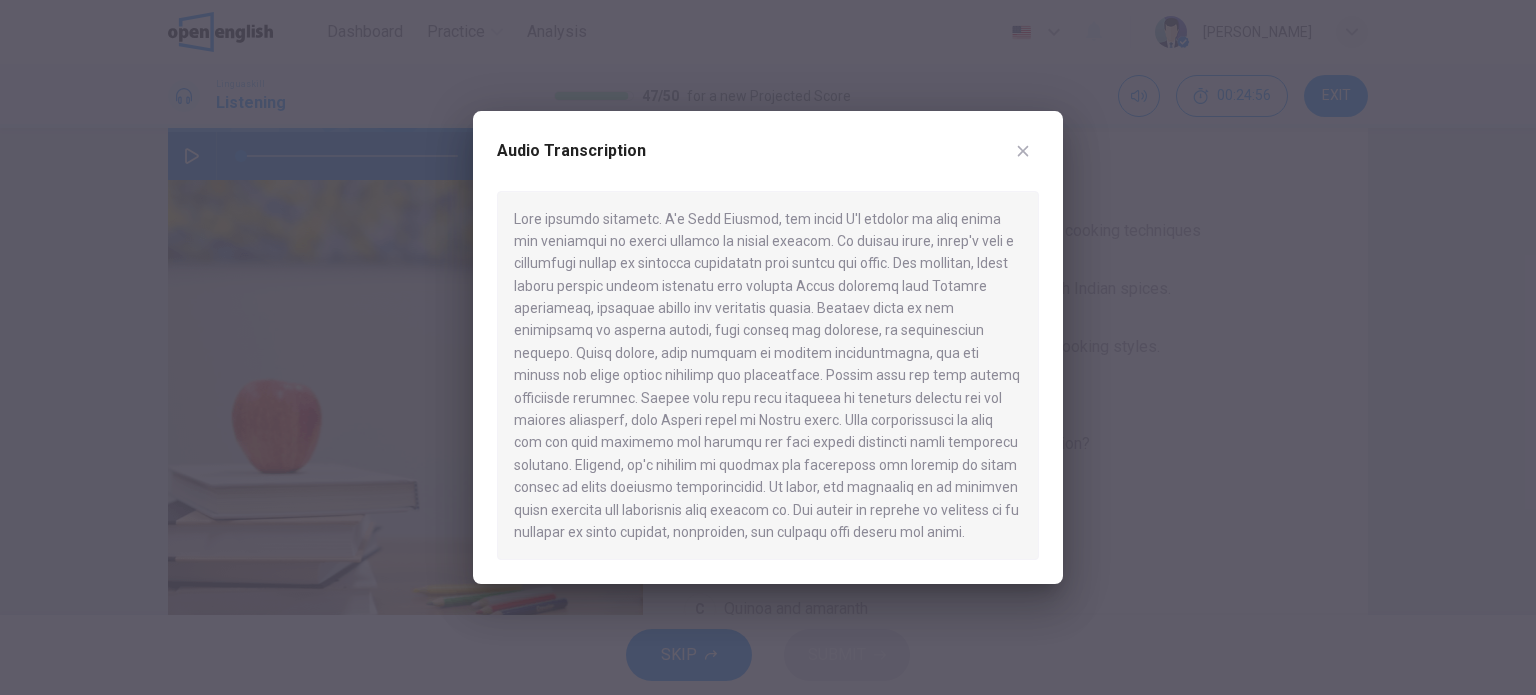 click at bounding box center [1023, 151] 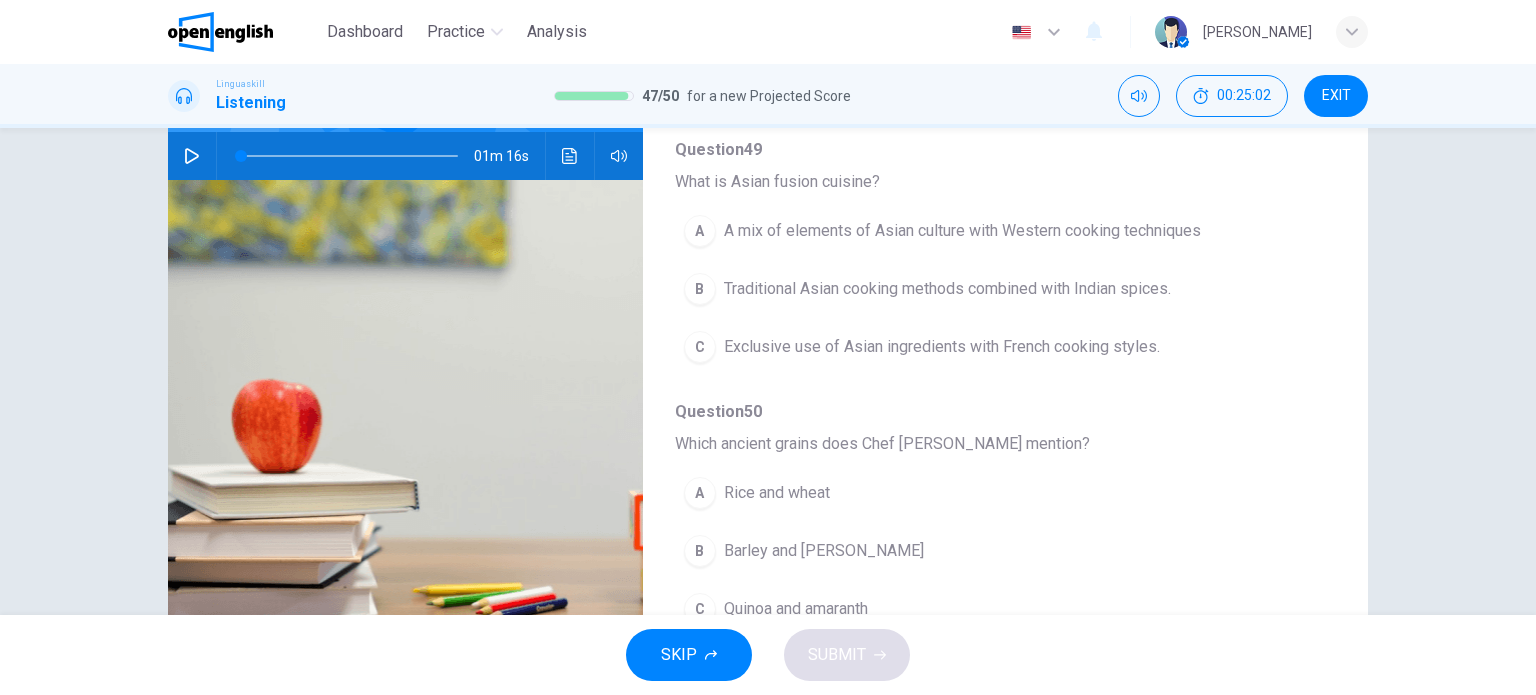 click on "A mix of elements of Asian culture with Western cooking techniques" at bounding box center (962, 231) 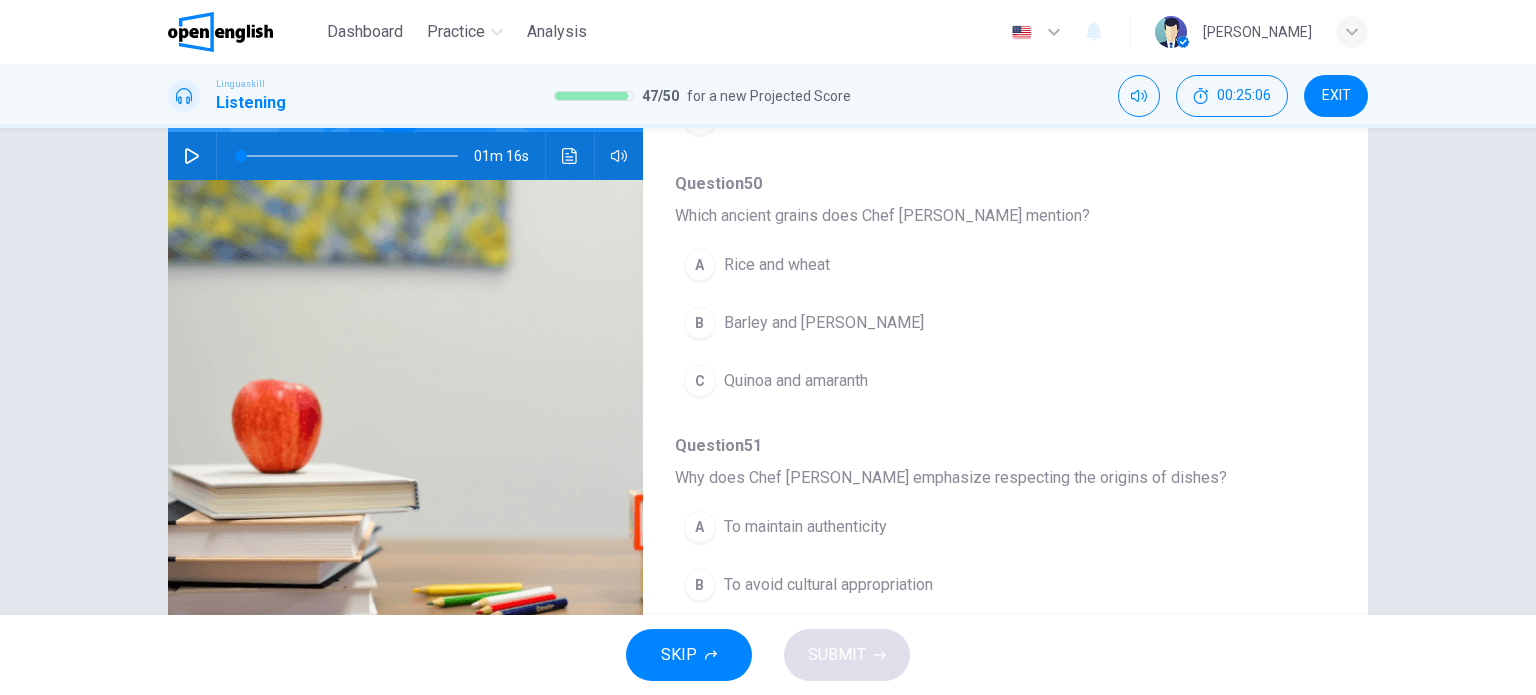 scroll, scrollTop: 566, scrollLeft: 0, axis: vertical 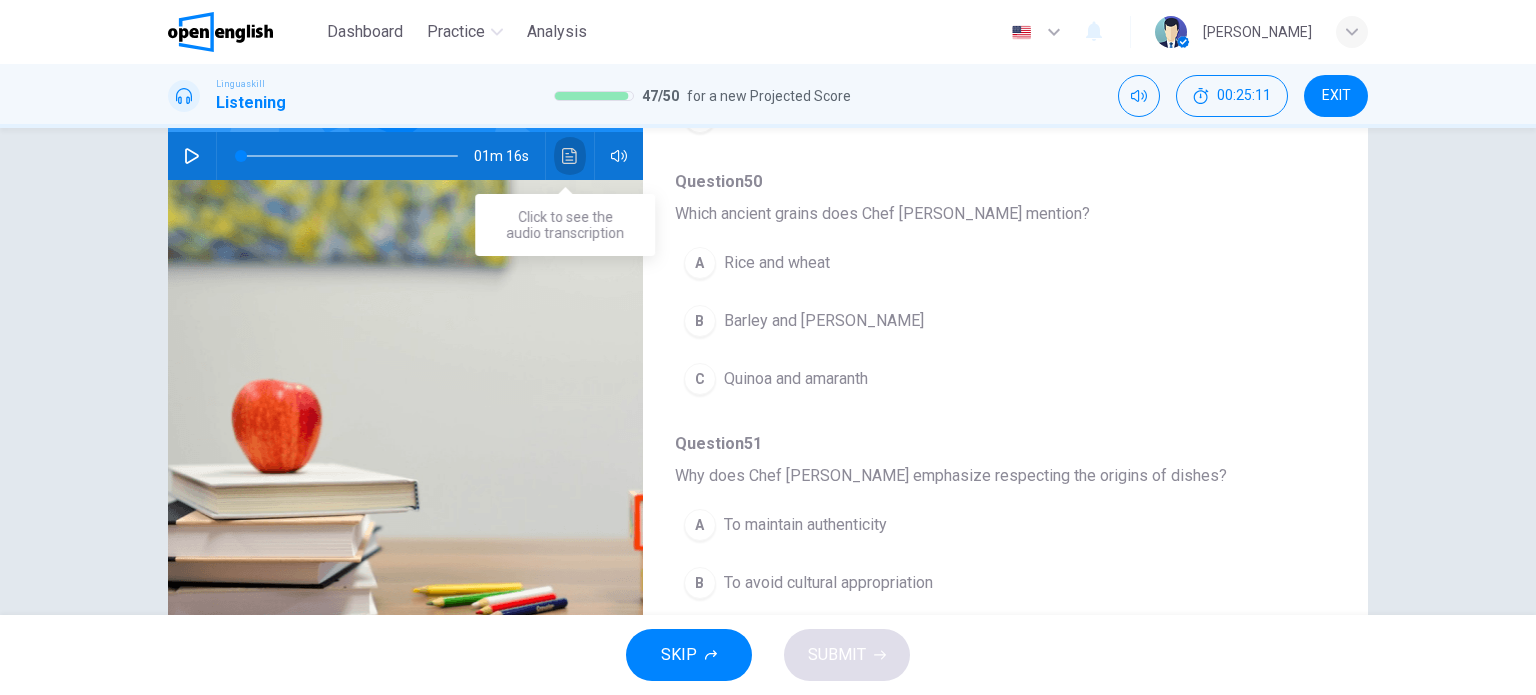 click 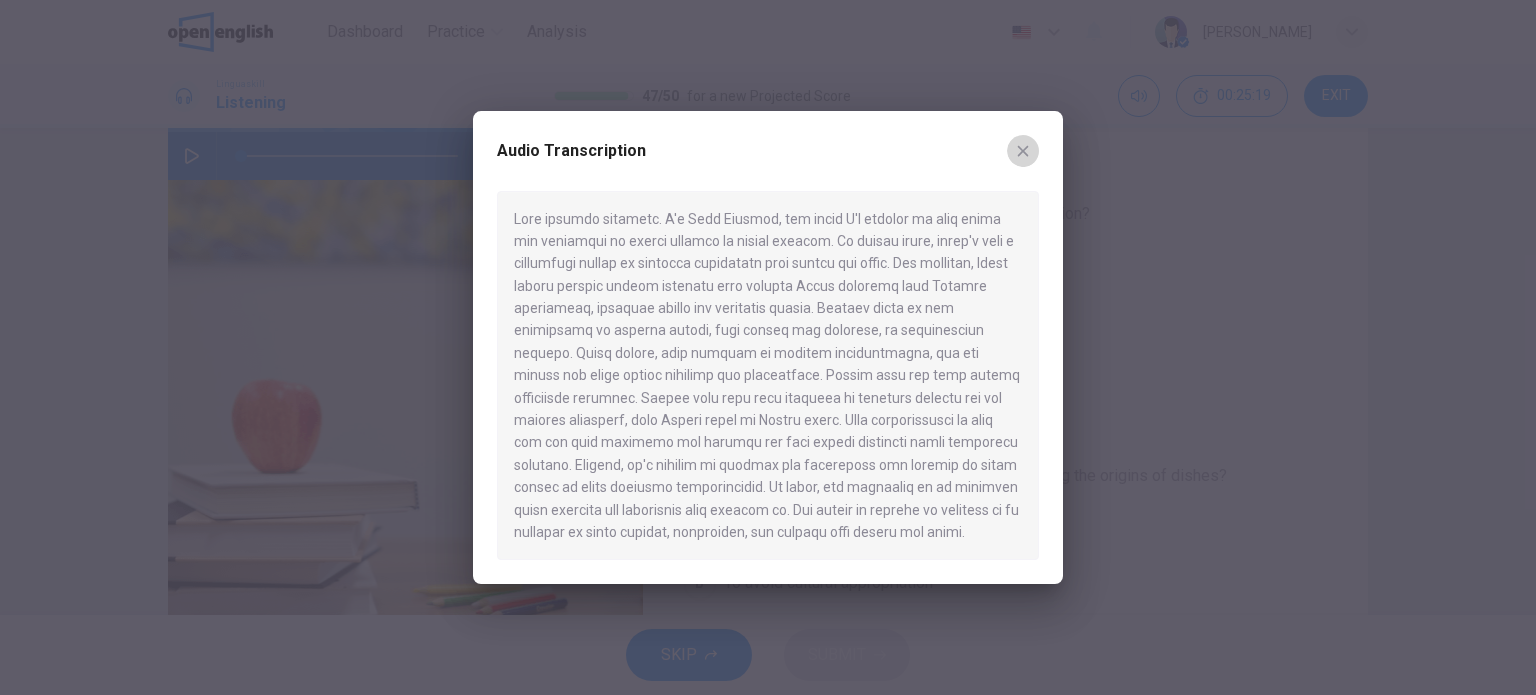 click at bounding box center [1023, 151] 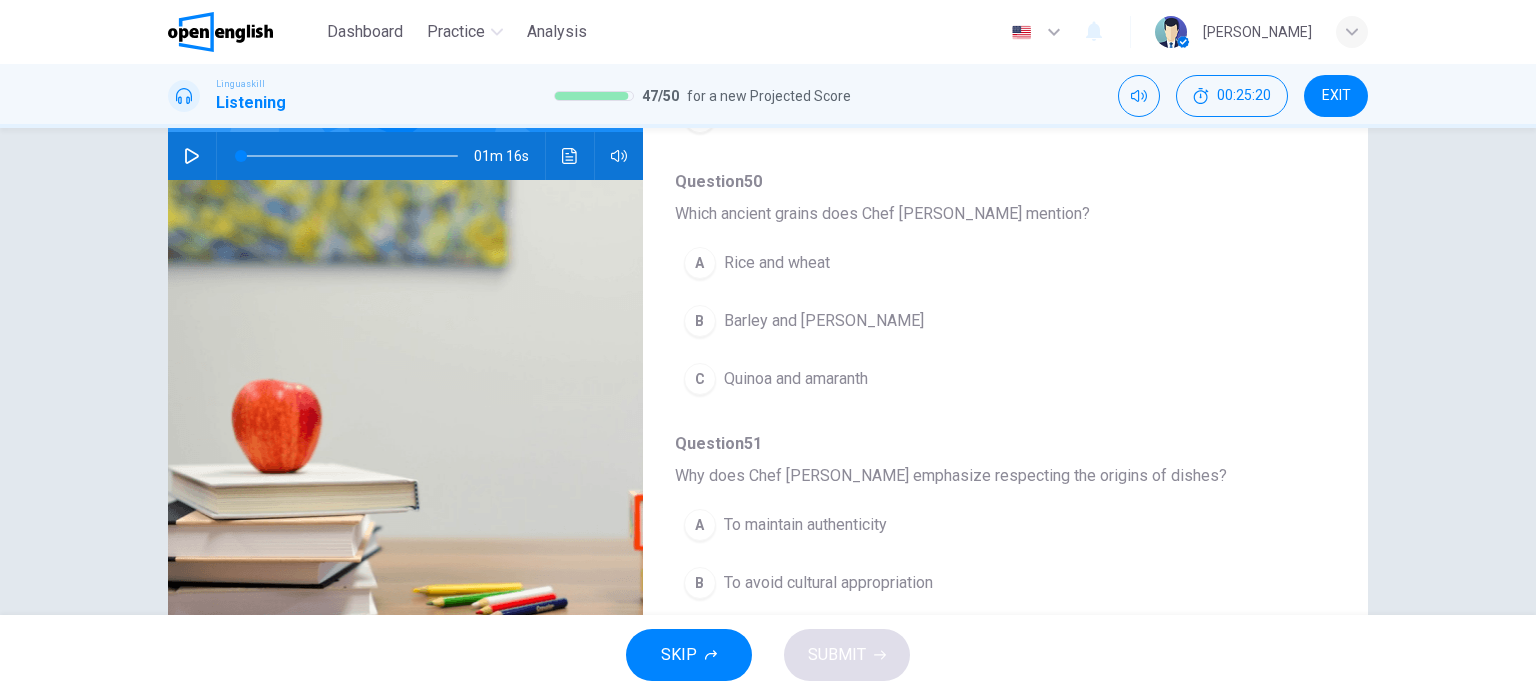 click on "Quinoa and amaranth" at bounding box center [796, 379] 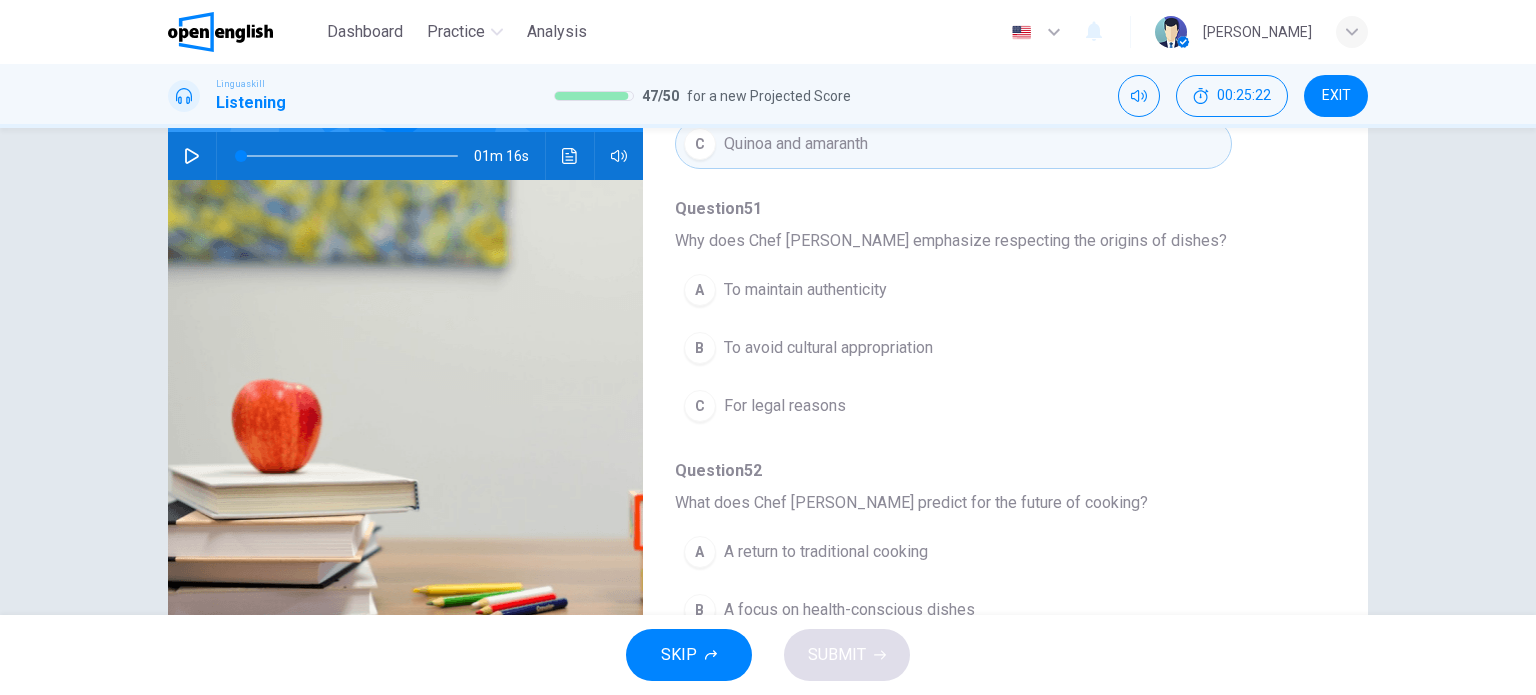 scroll, scrollTop: 808, scrollLeft: 0, axis: vertical 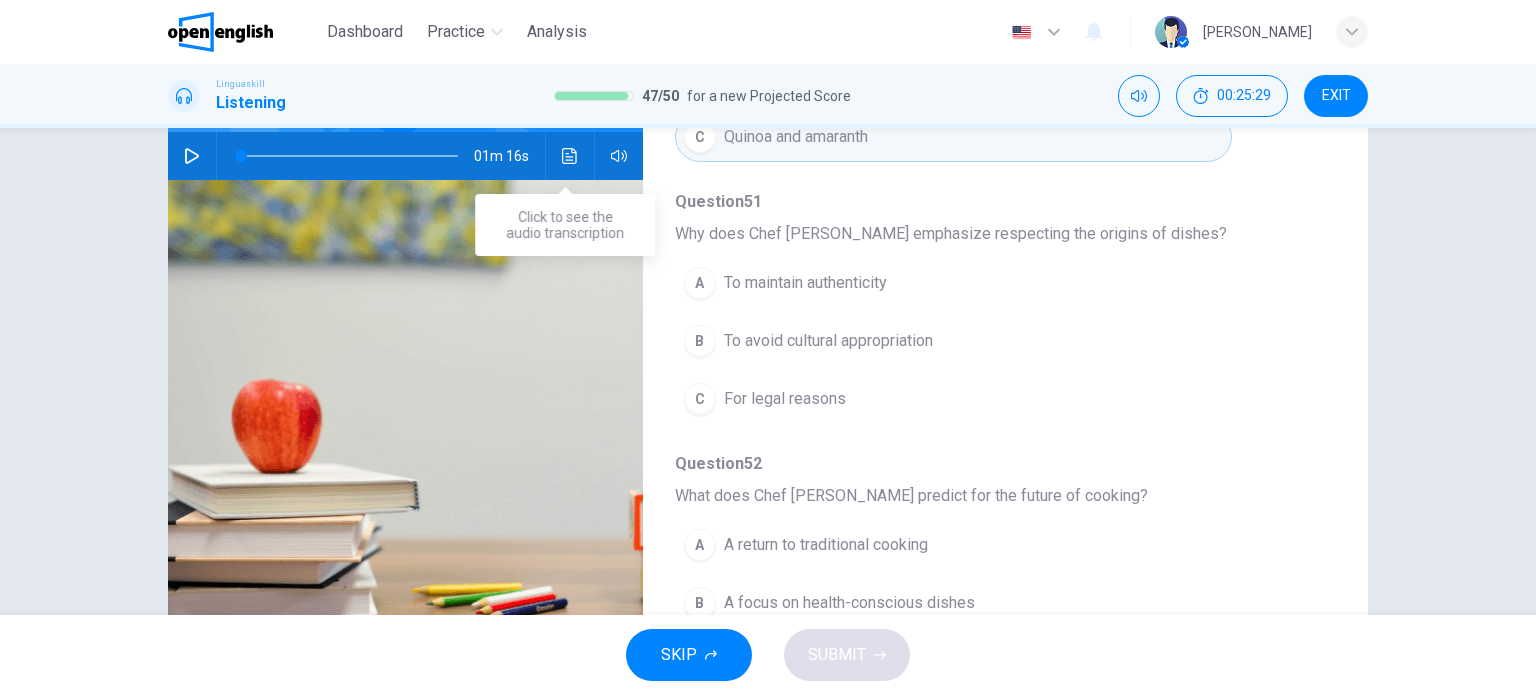 click 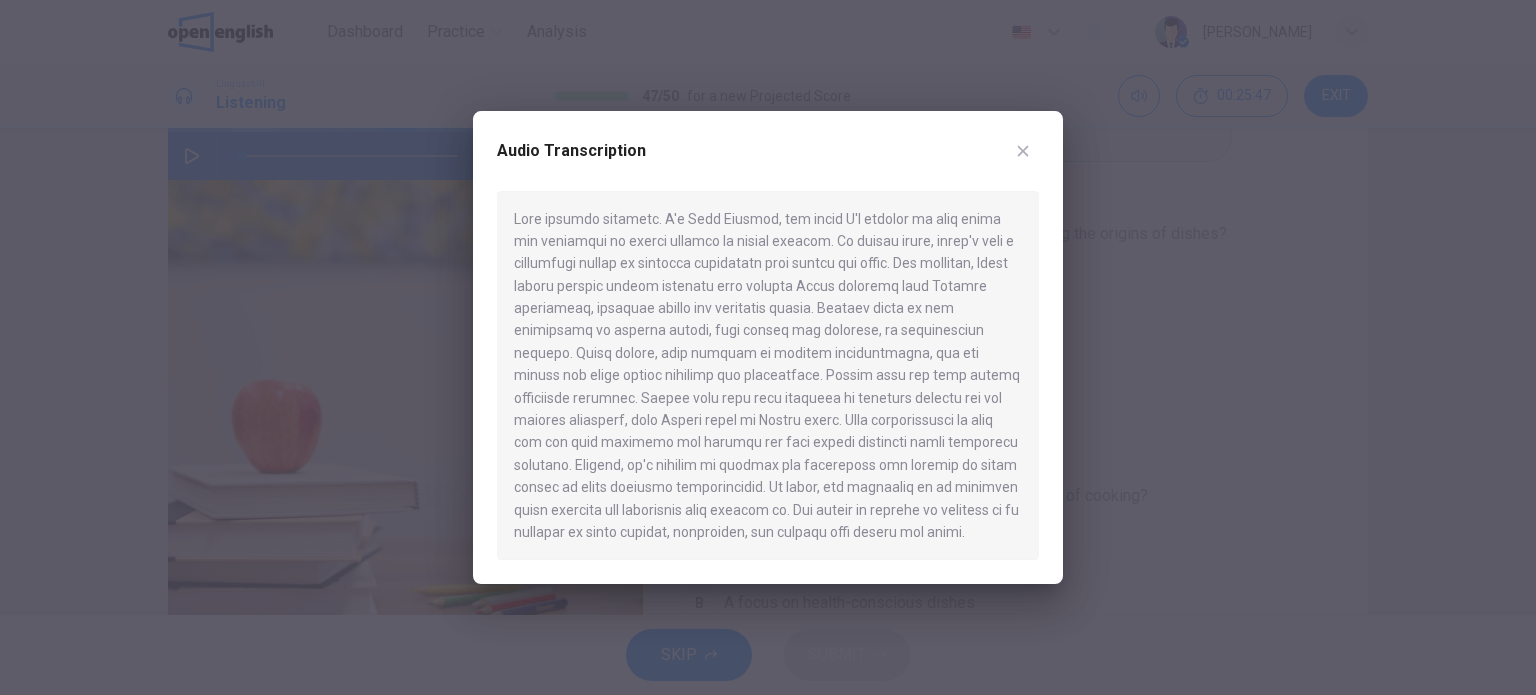click on "Audio Transcription" at bounding box center (571, 151) 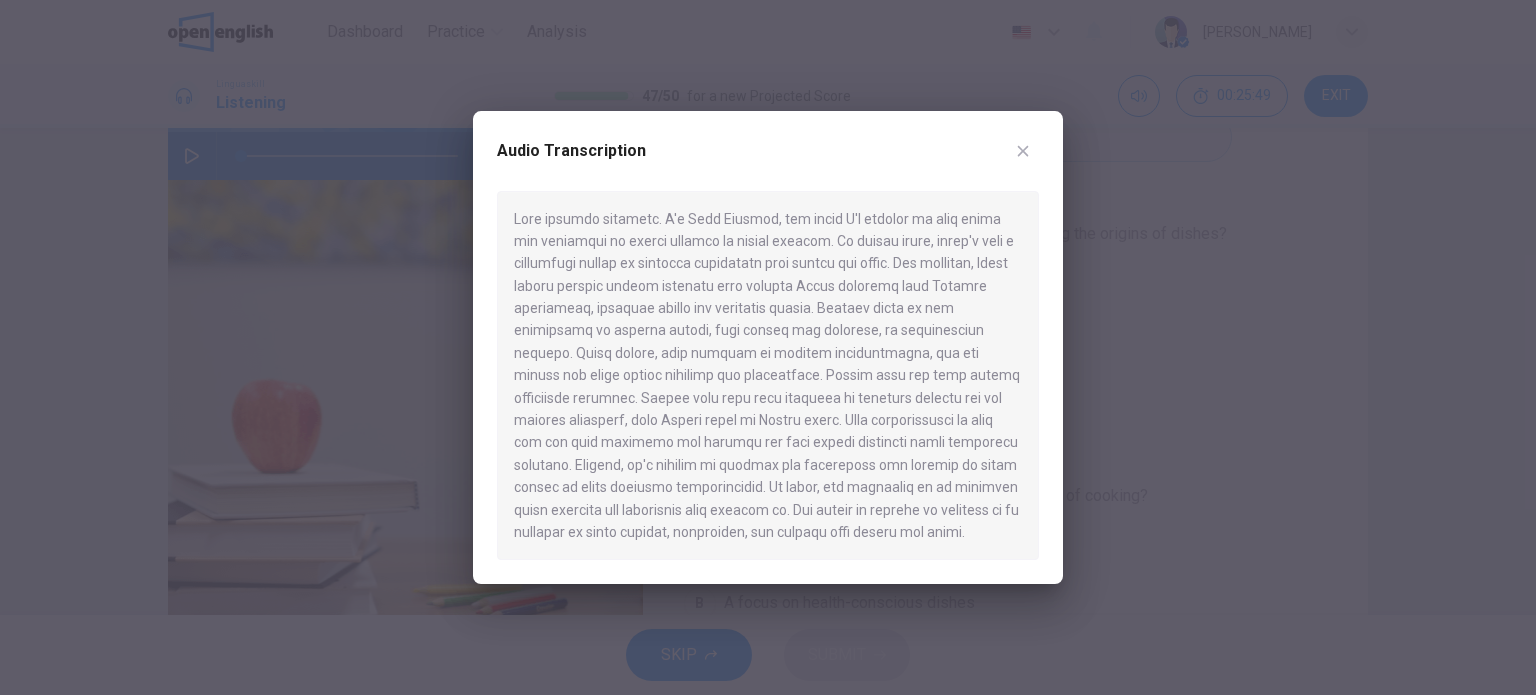 click 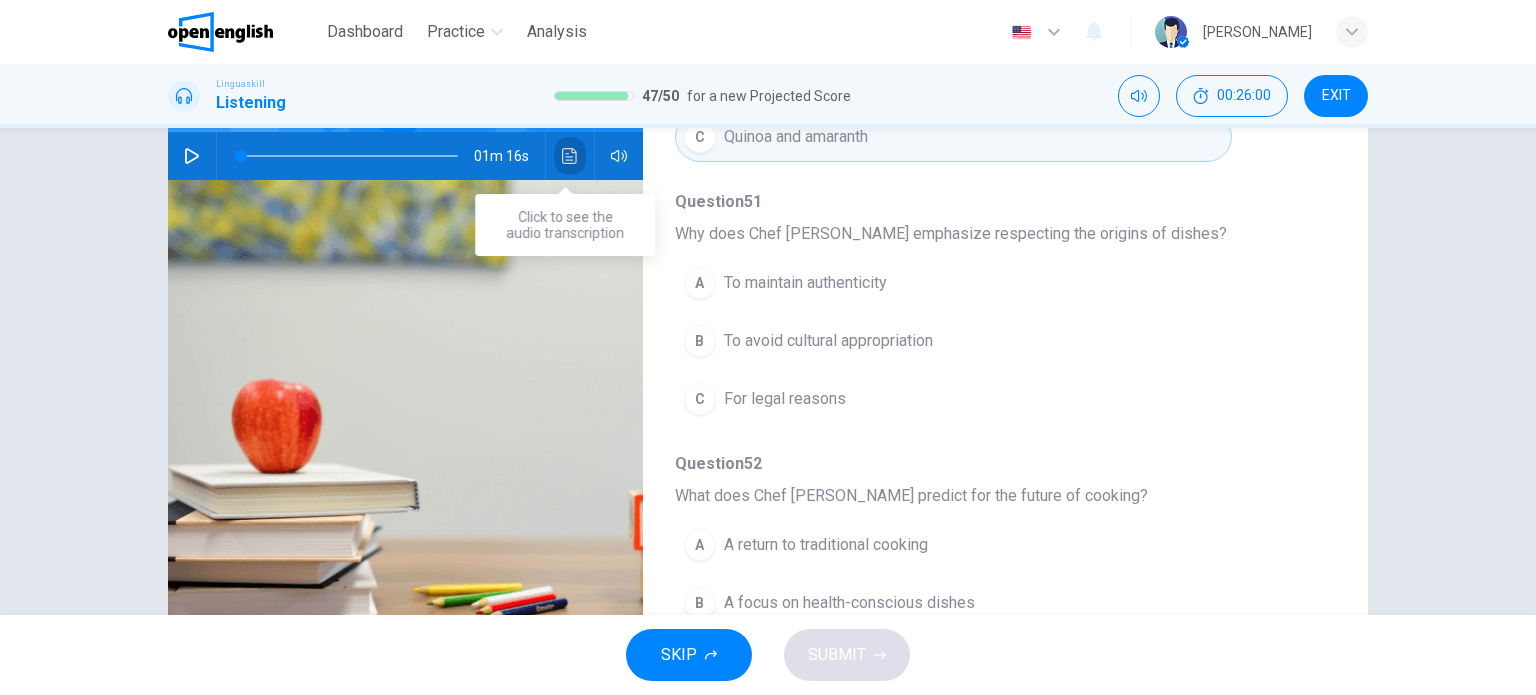 click 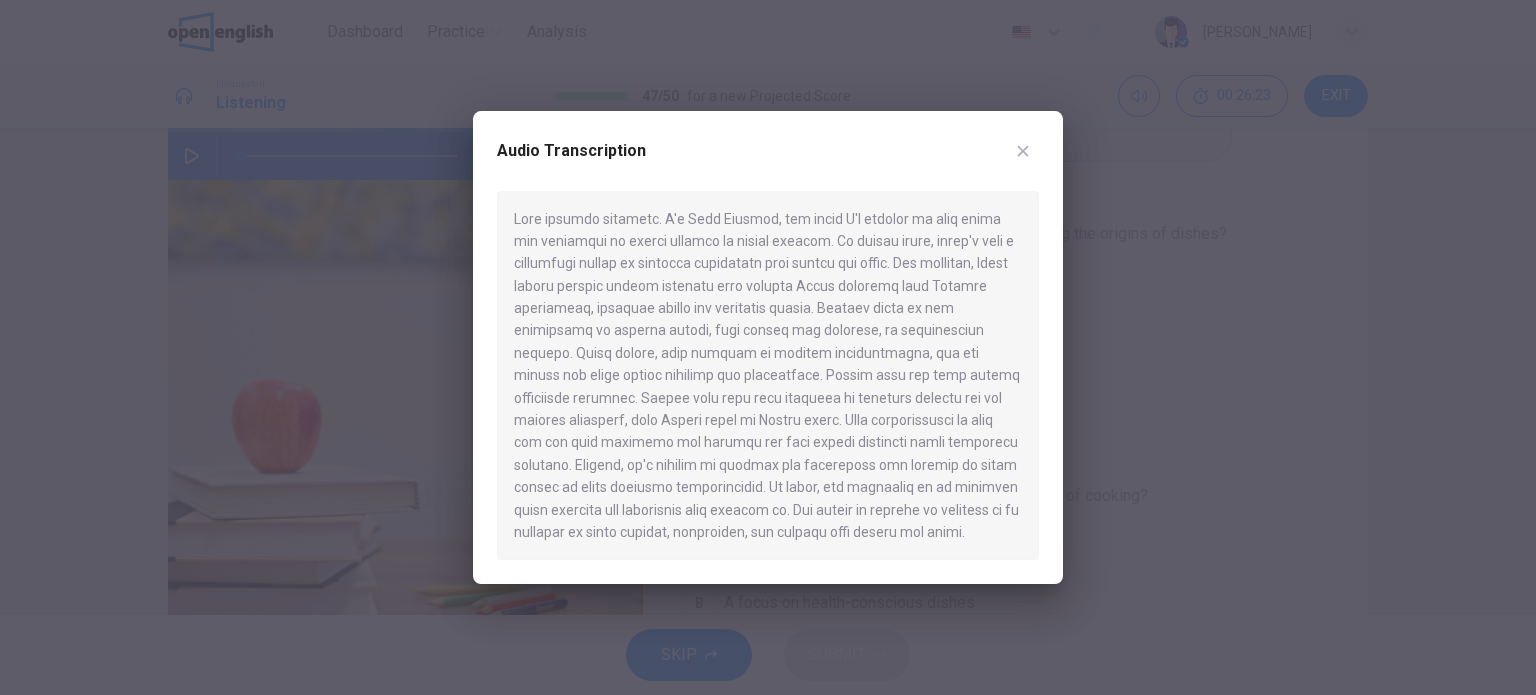 click 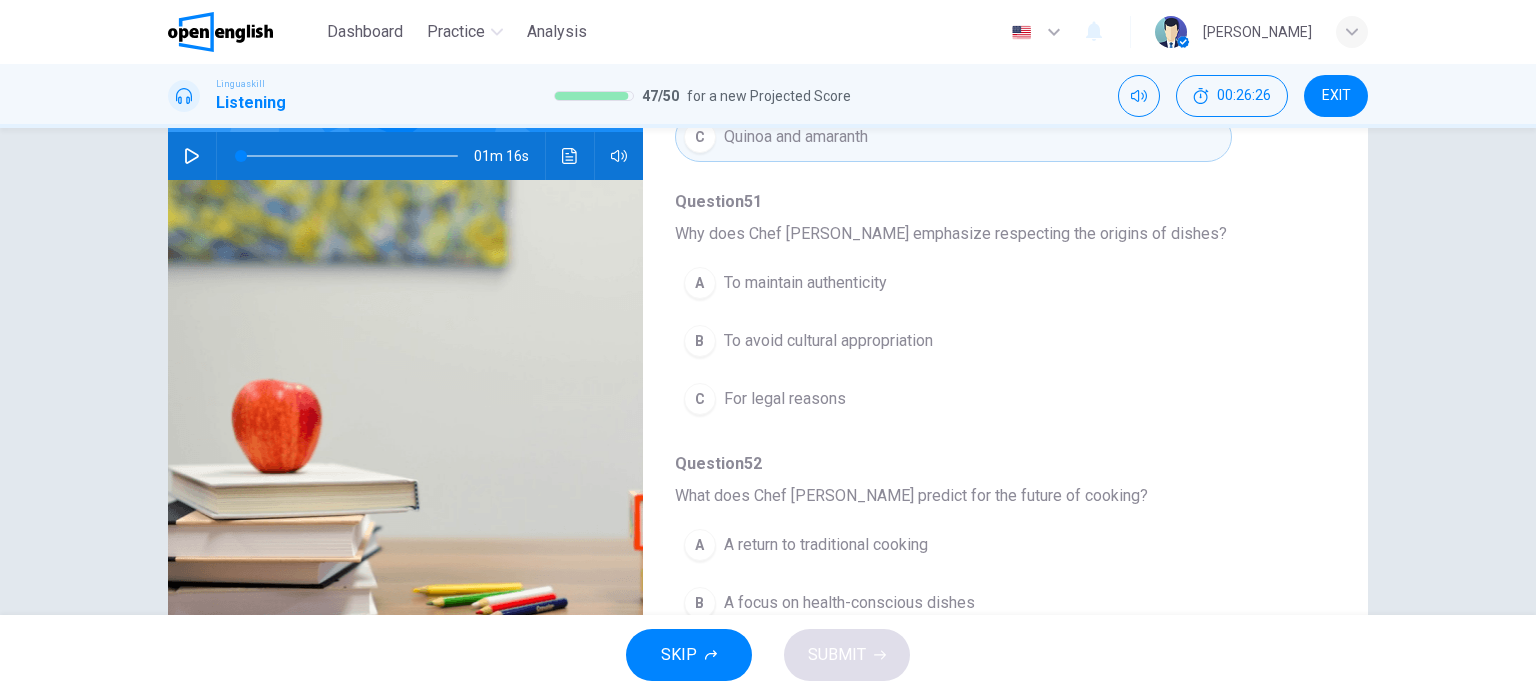 click on "To avoid cultural appropriation" at bounding box center [828, 341] 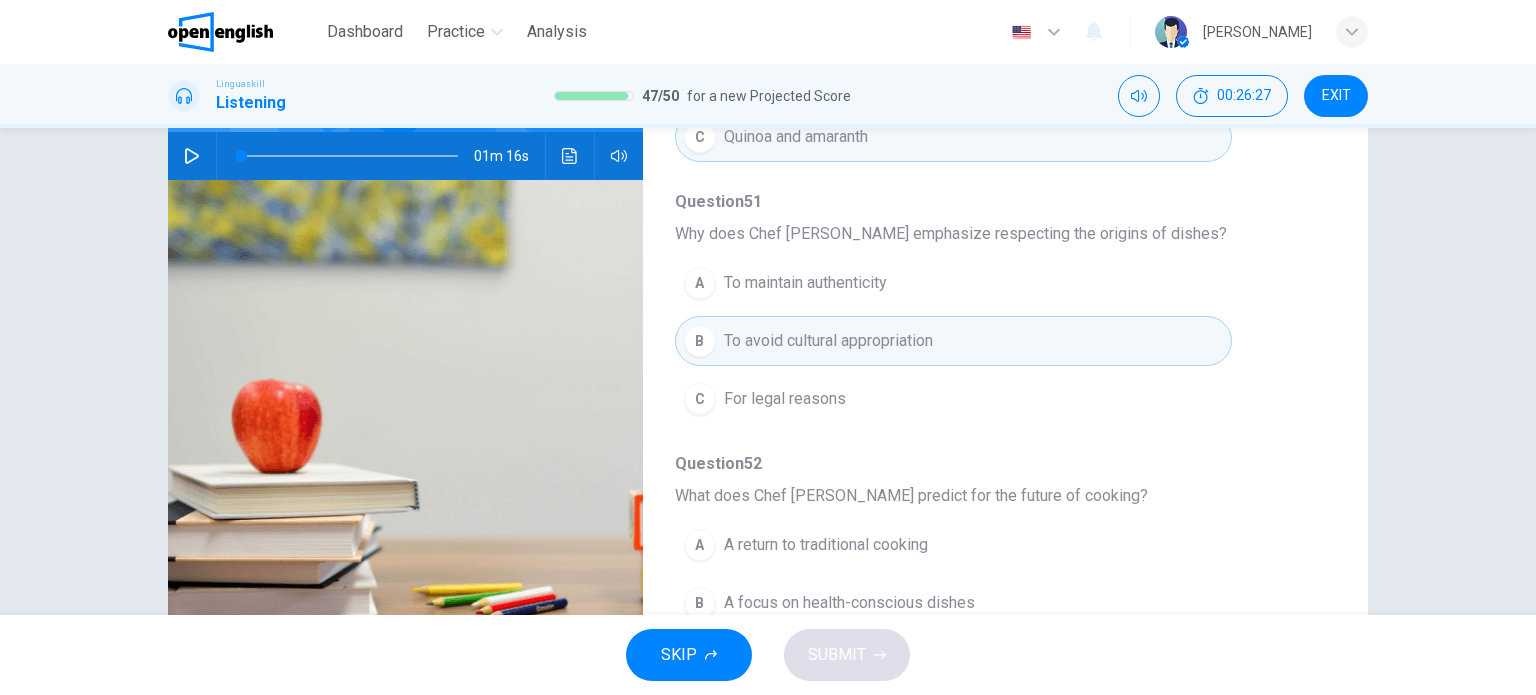 scroll, scrollTop: 856, scrollLeft: 0, axis: vertical 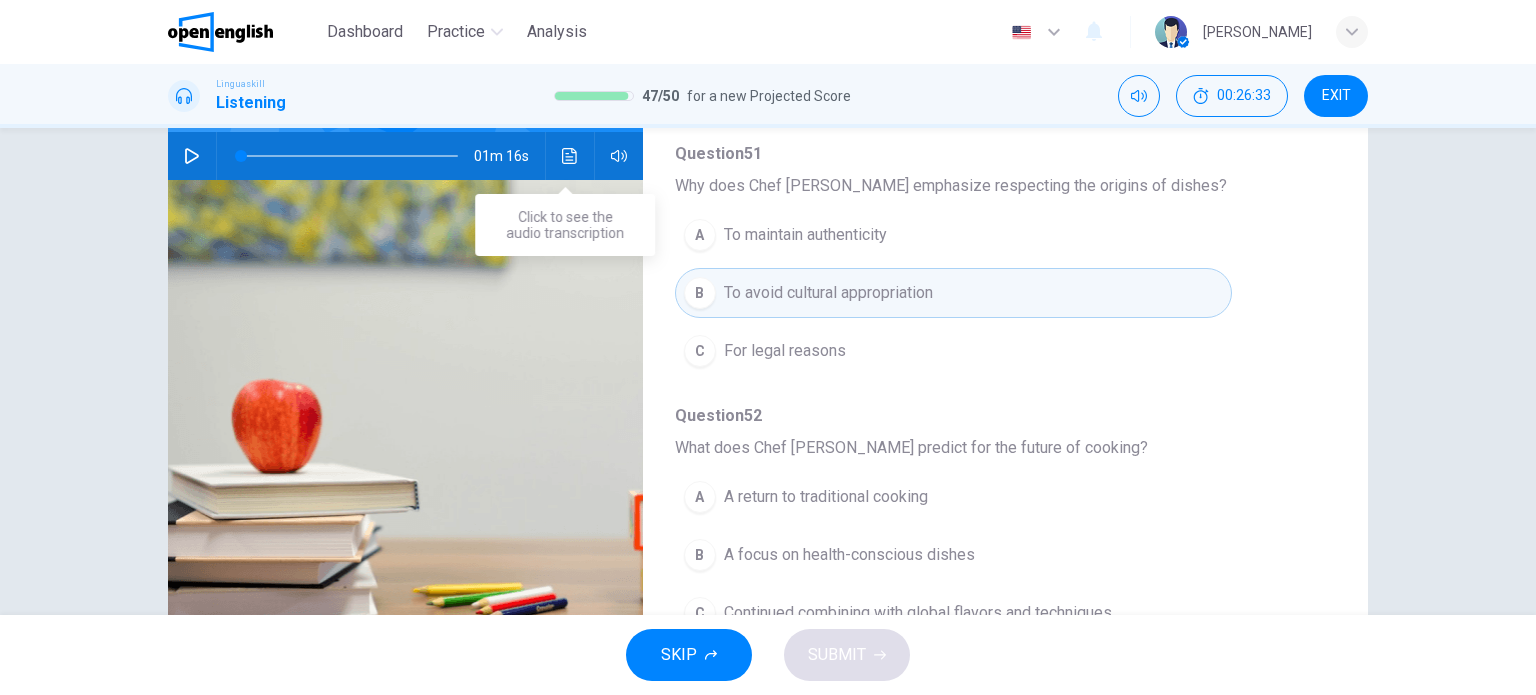 click 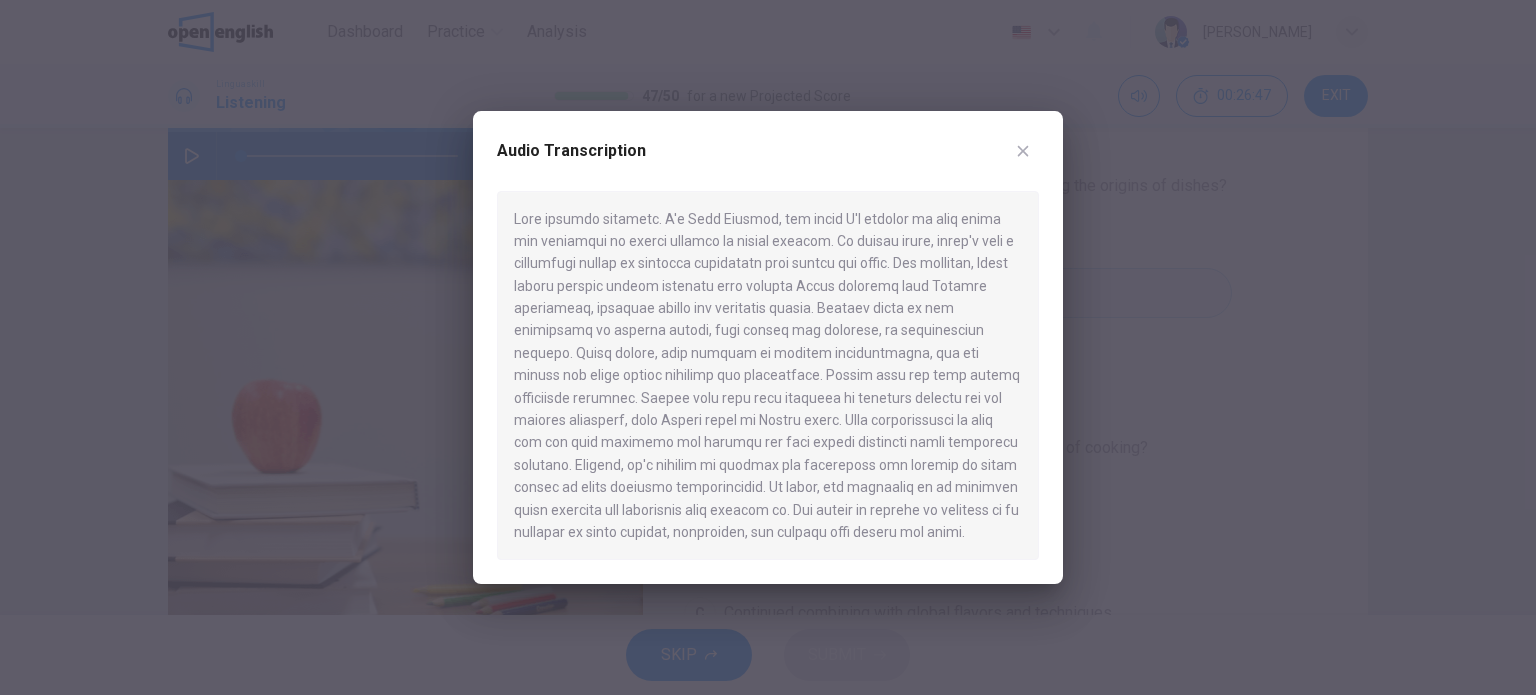 click 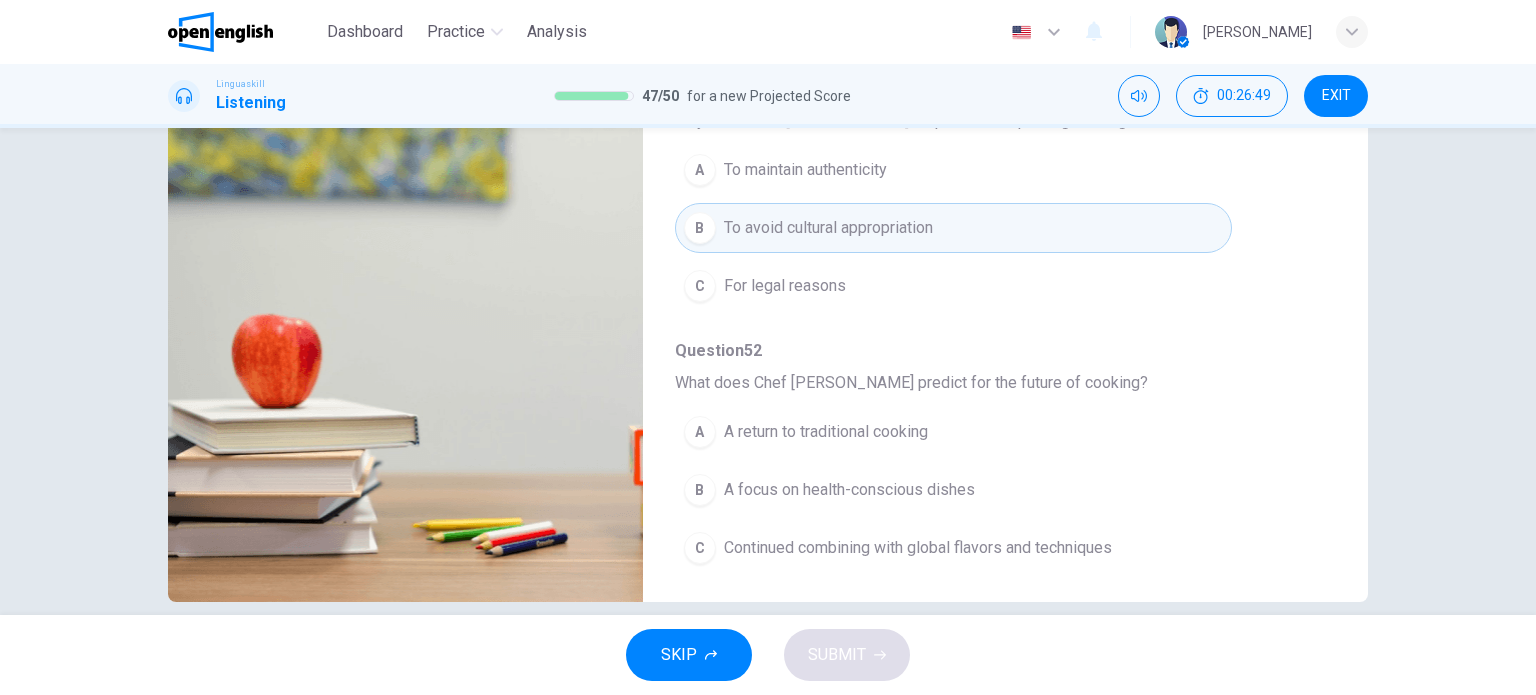scroll, scrollTop: 263, scrollLeft: 0, axis: vertical 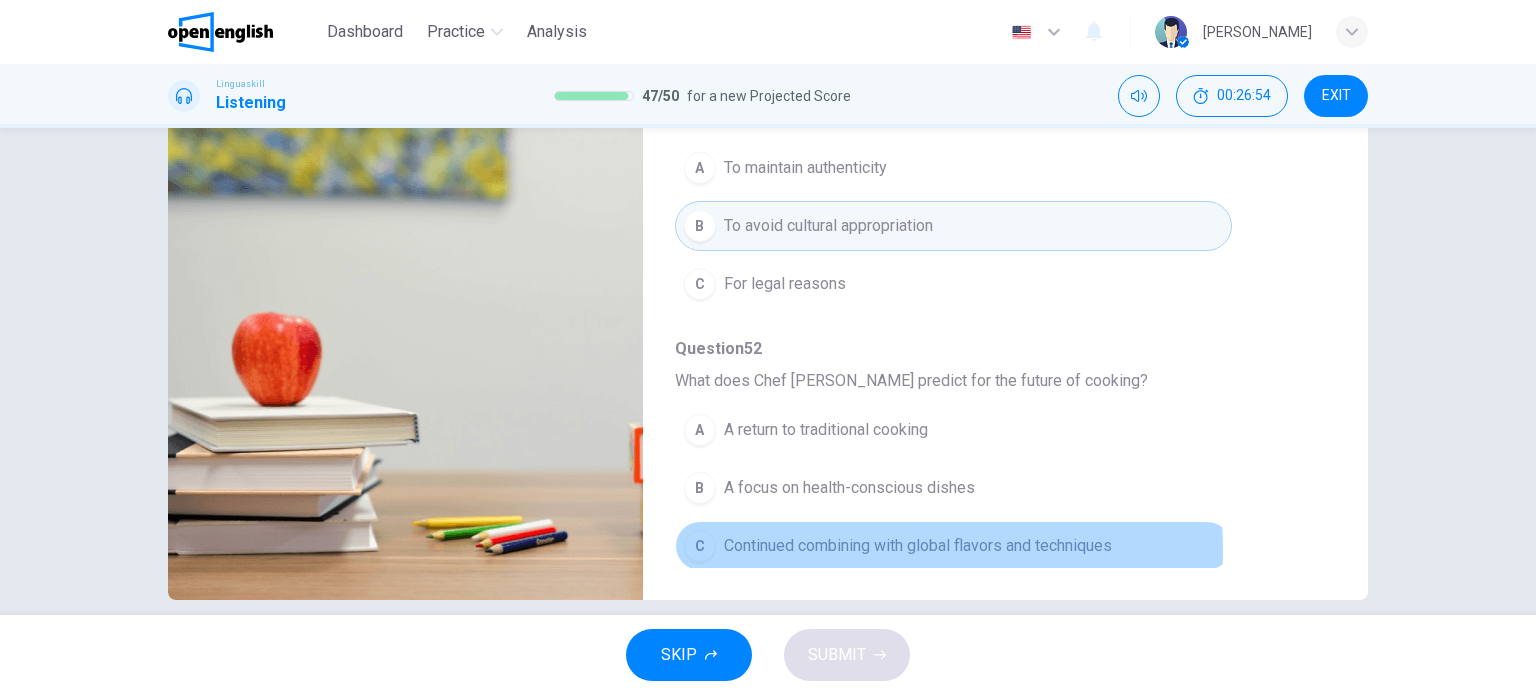 click on "Continued combining with global flavors and techniques" at bounding box center [918, 546] 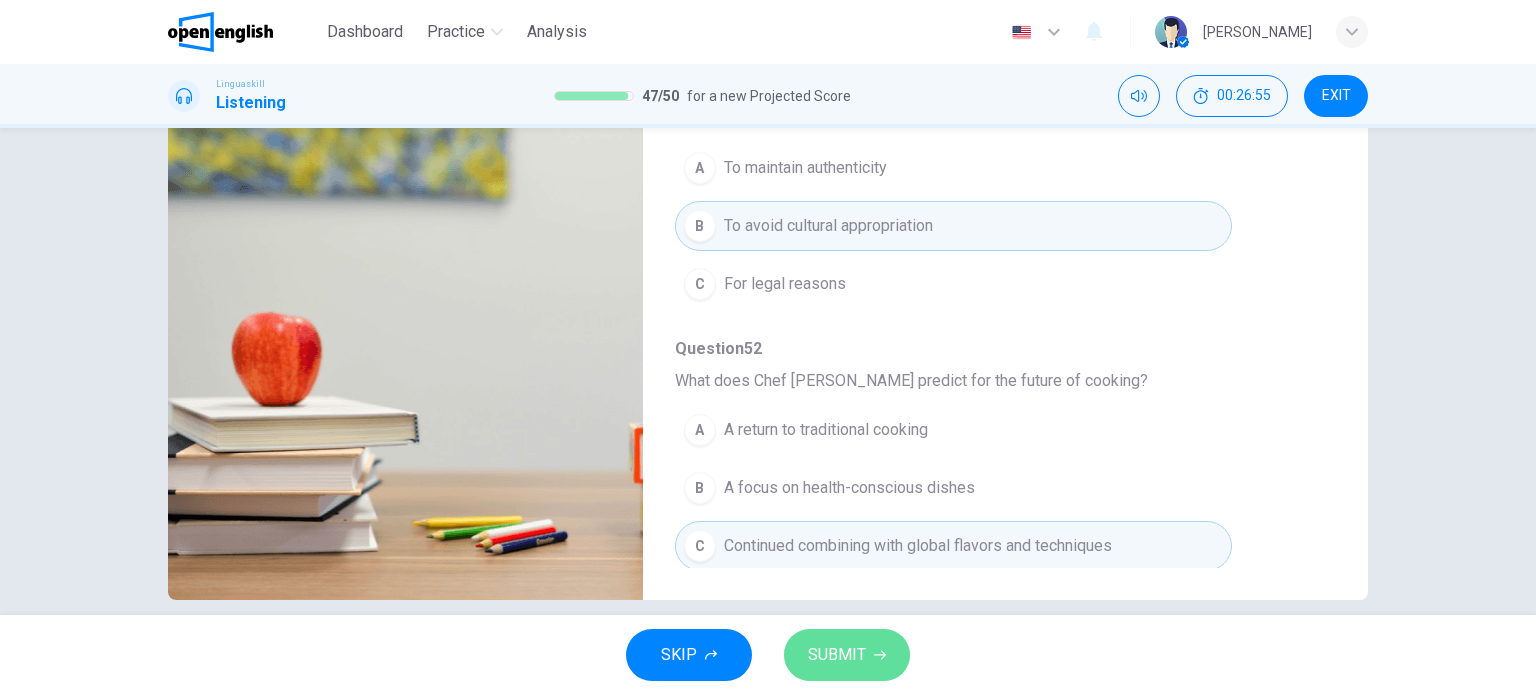 click on "SUBMIT" at bounding box center (837, 655) 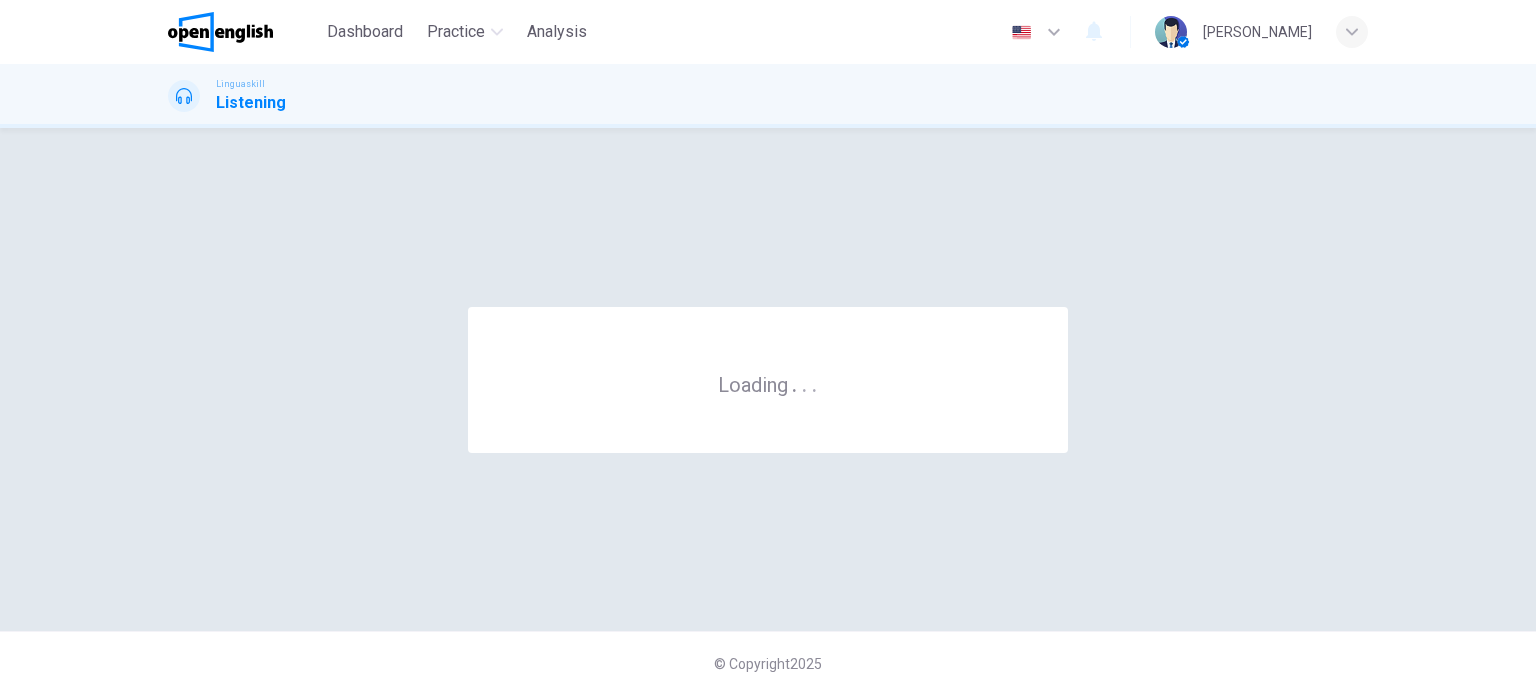 scroll, scrollTop: 0, scrollLeft: 0, axis: both 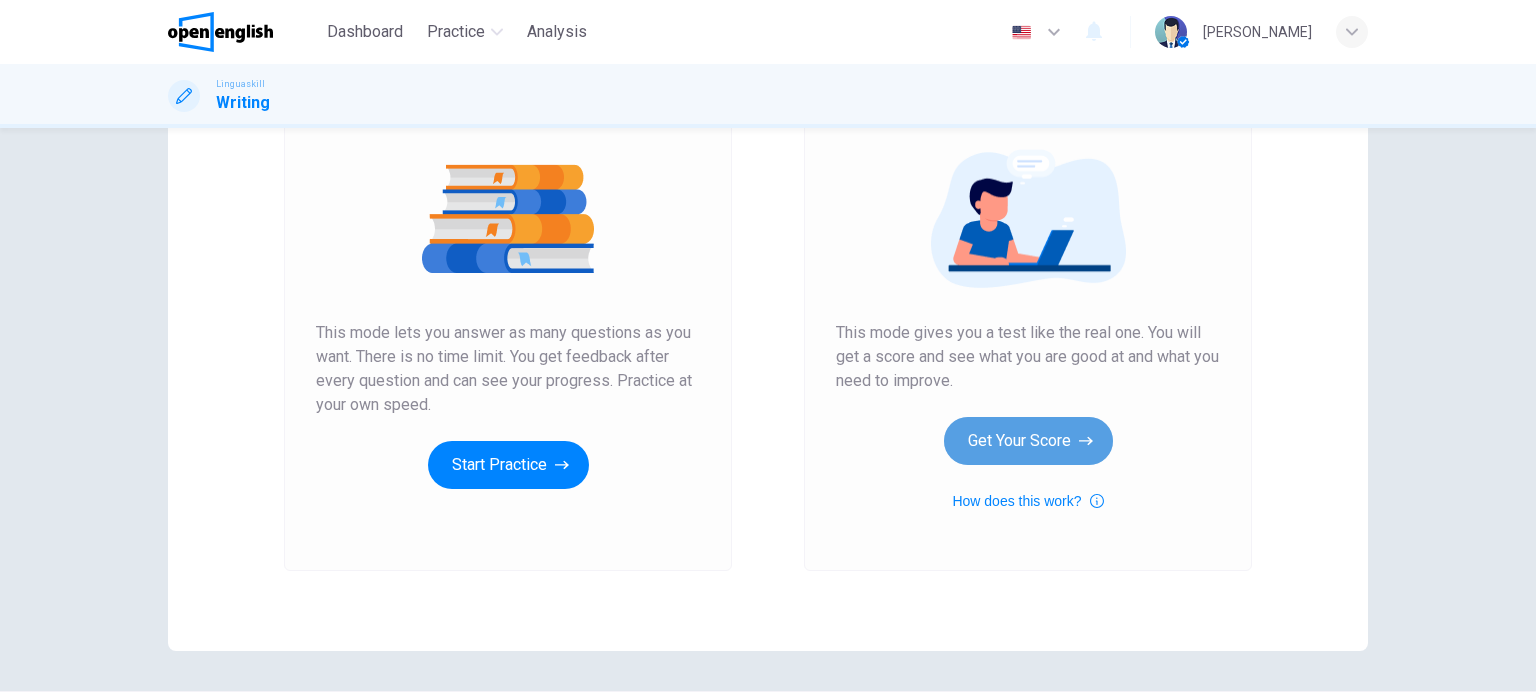 click on "Get Your Score" at bounding box center [1028, 441] 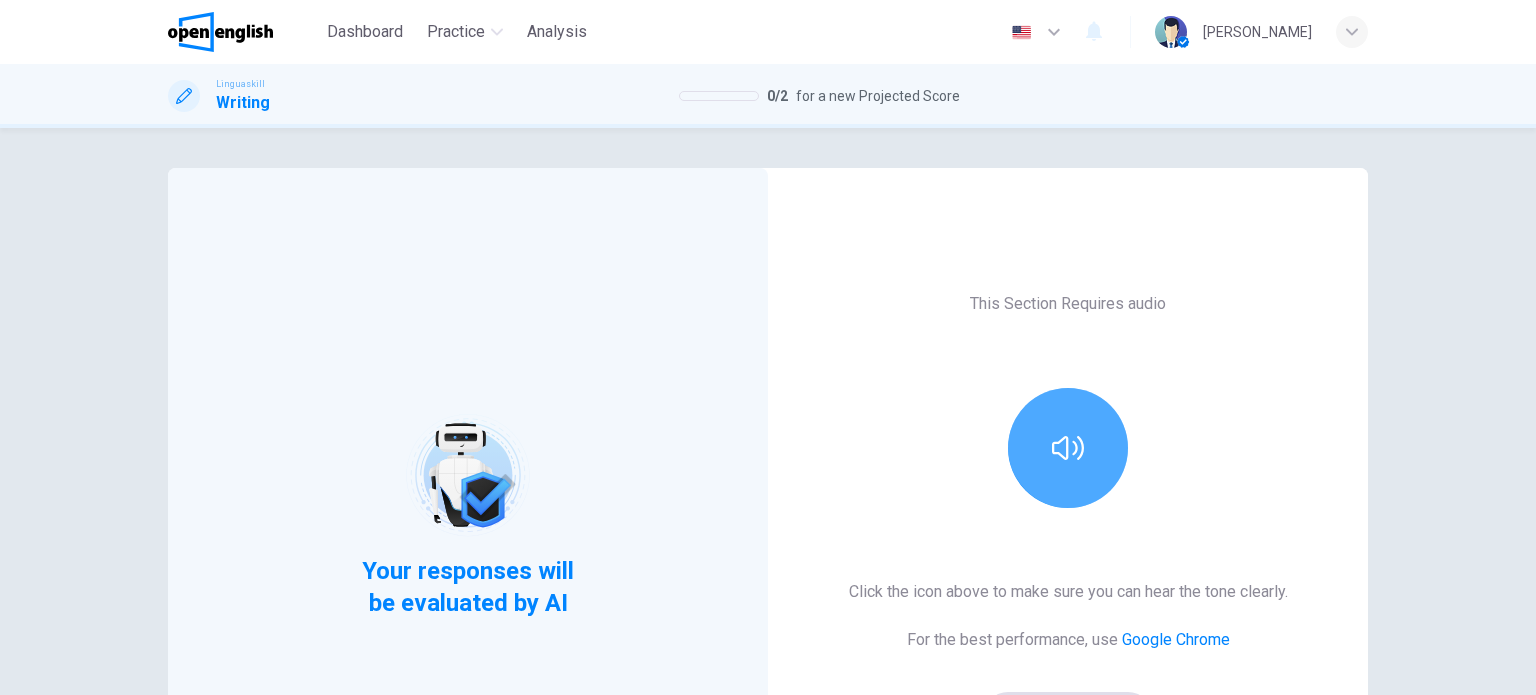 click 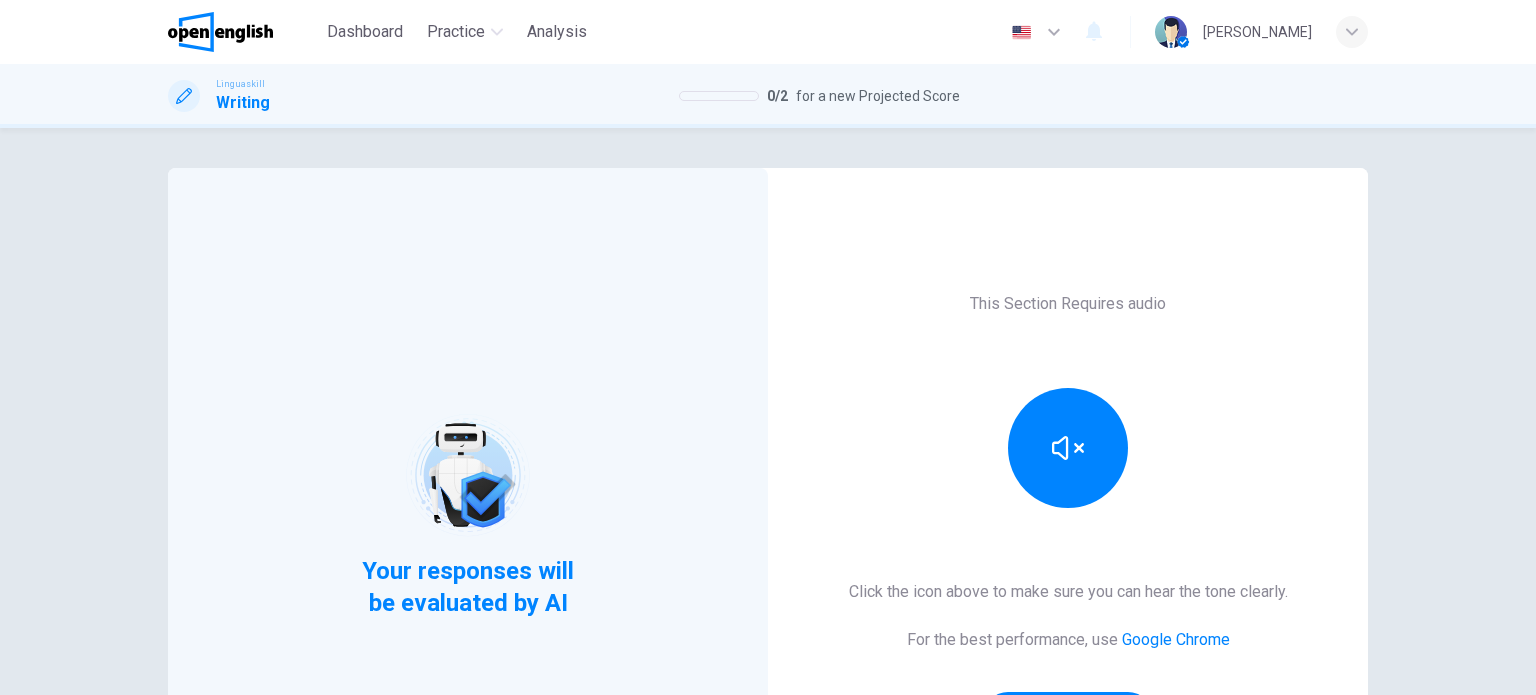 scroll, scrollTop: 228, scrollLeft: 0, axis: vertical 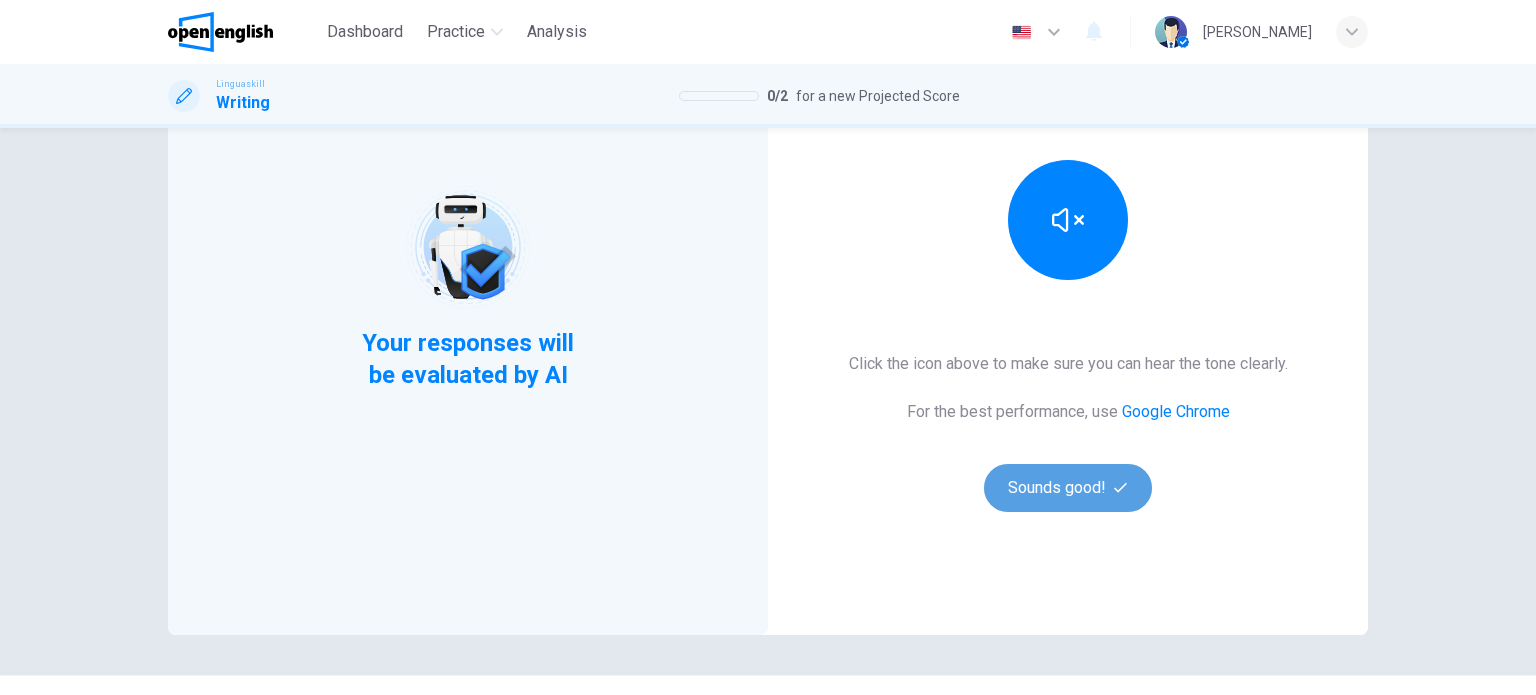 click on "Sounds good!" at bounding box center (1068, 488) 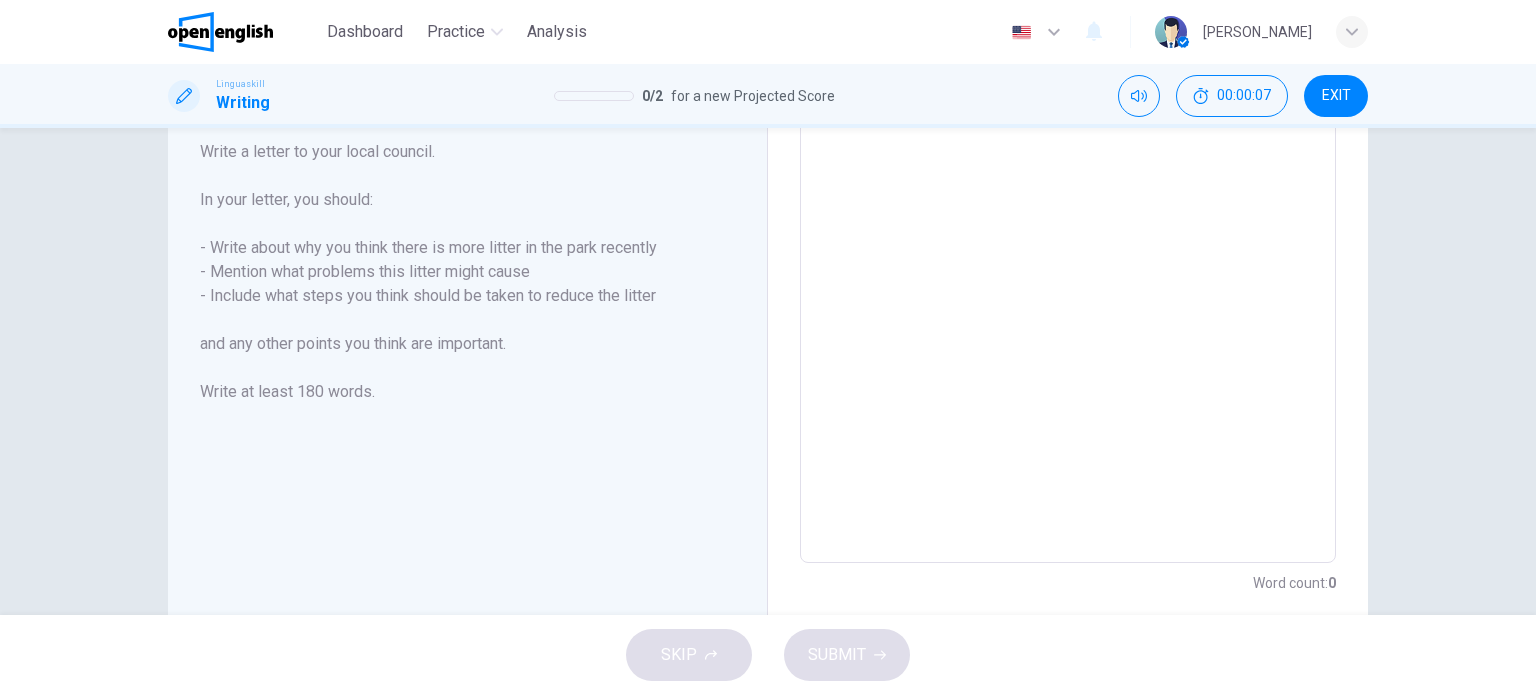 scroll, scrollTop: 88, scrollLeft: 0, axis: vertical 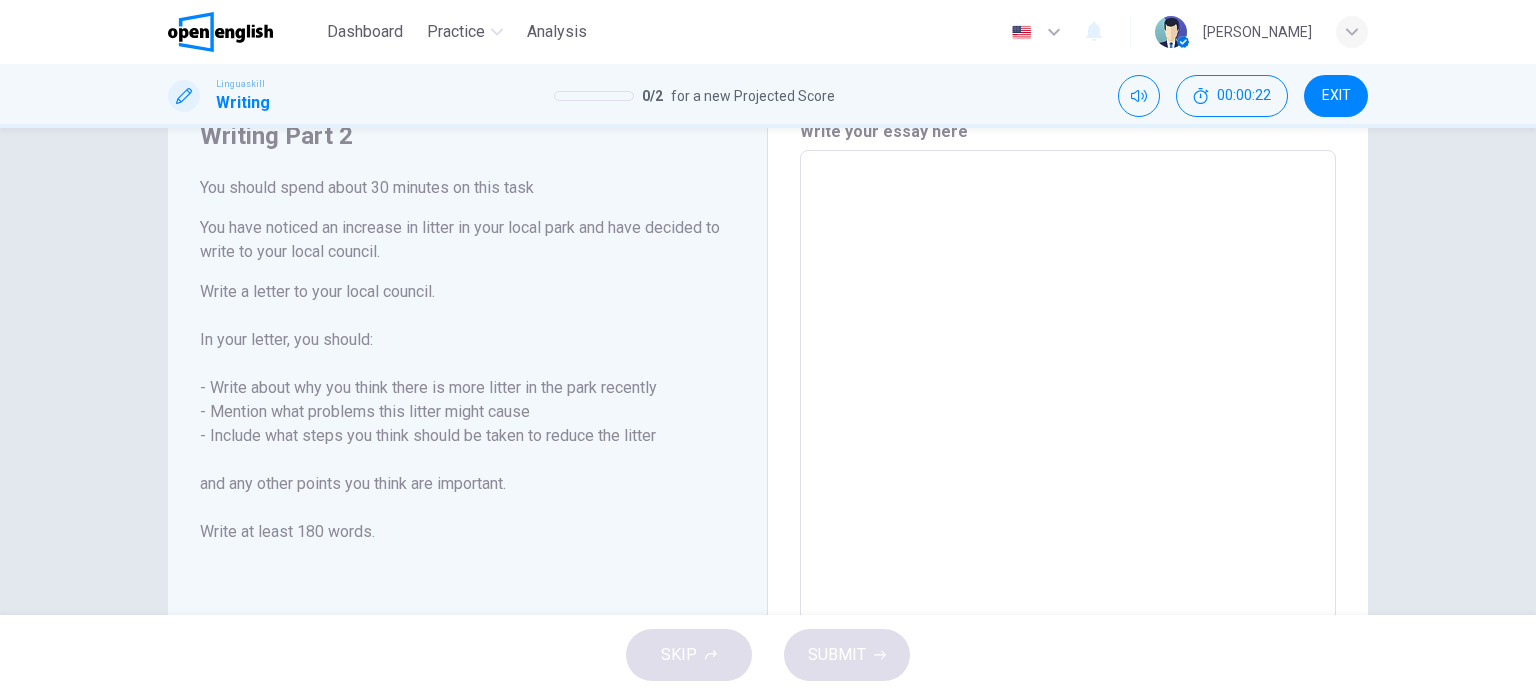 type on "*" 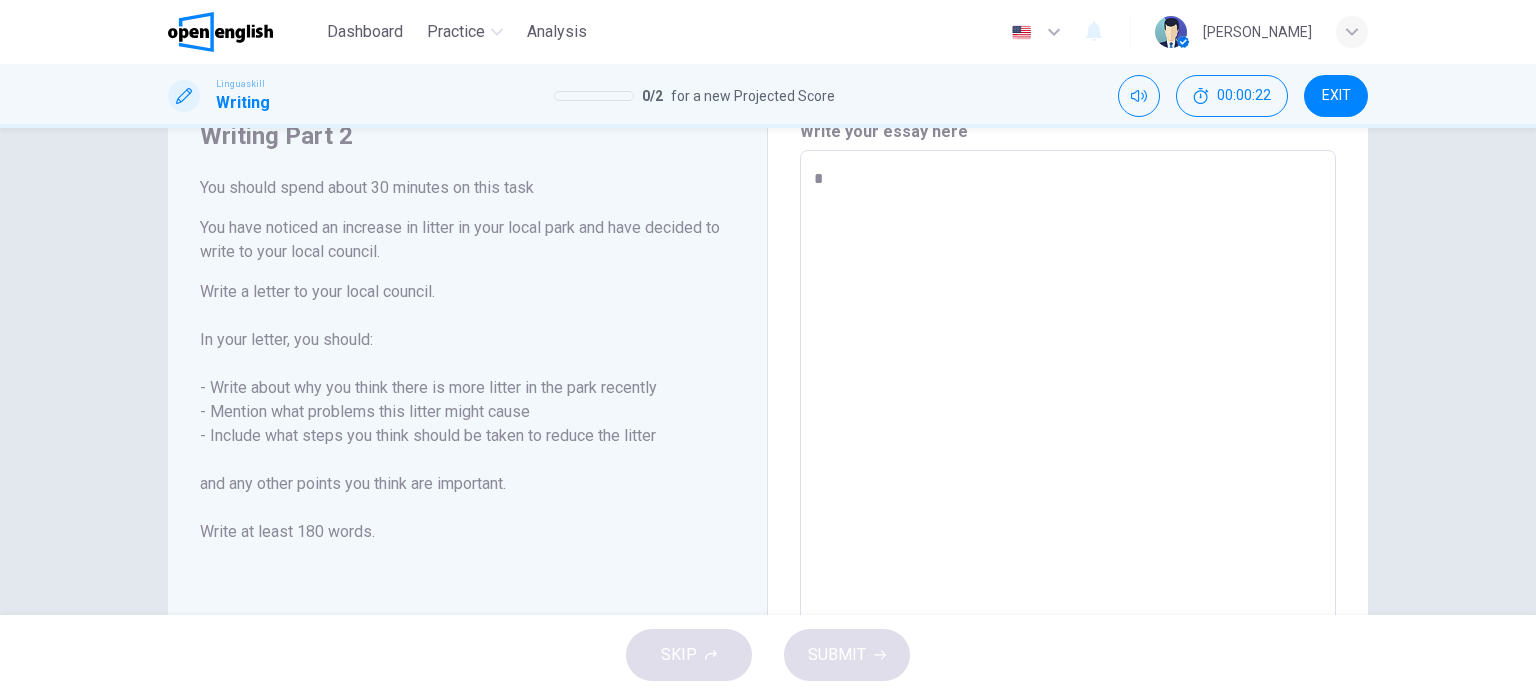 type on "*" 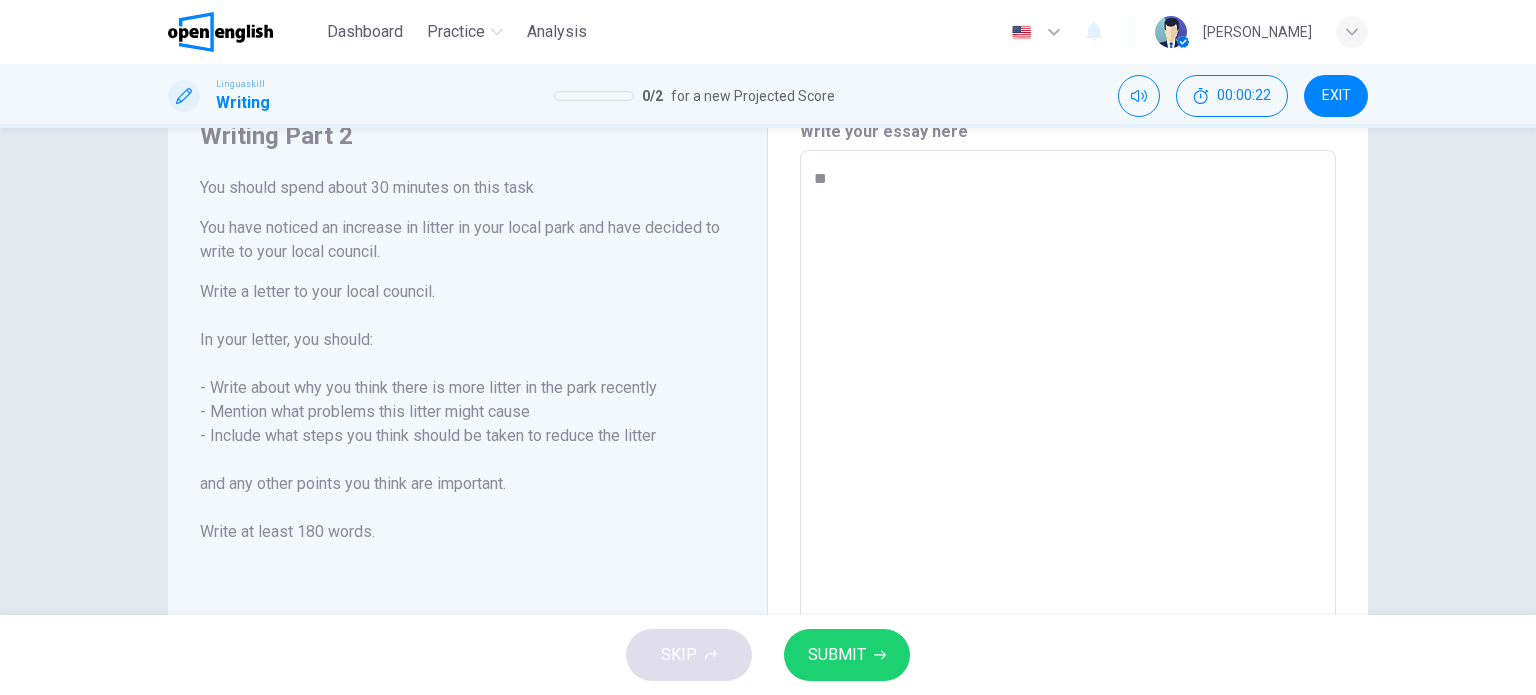 type on "*" 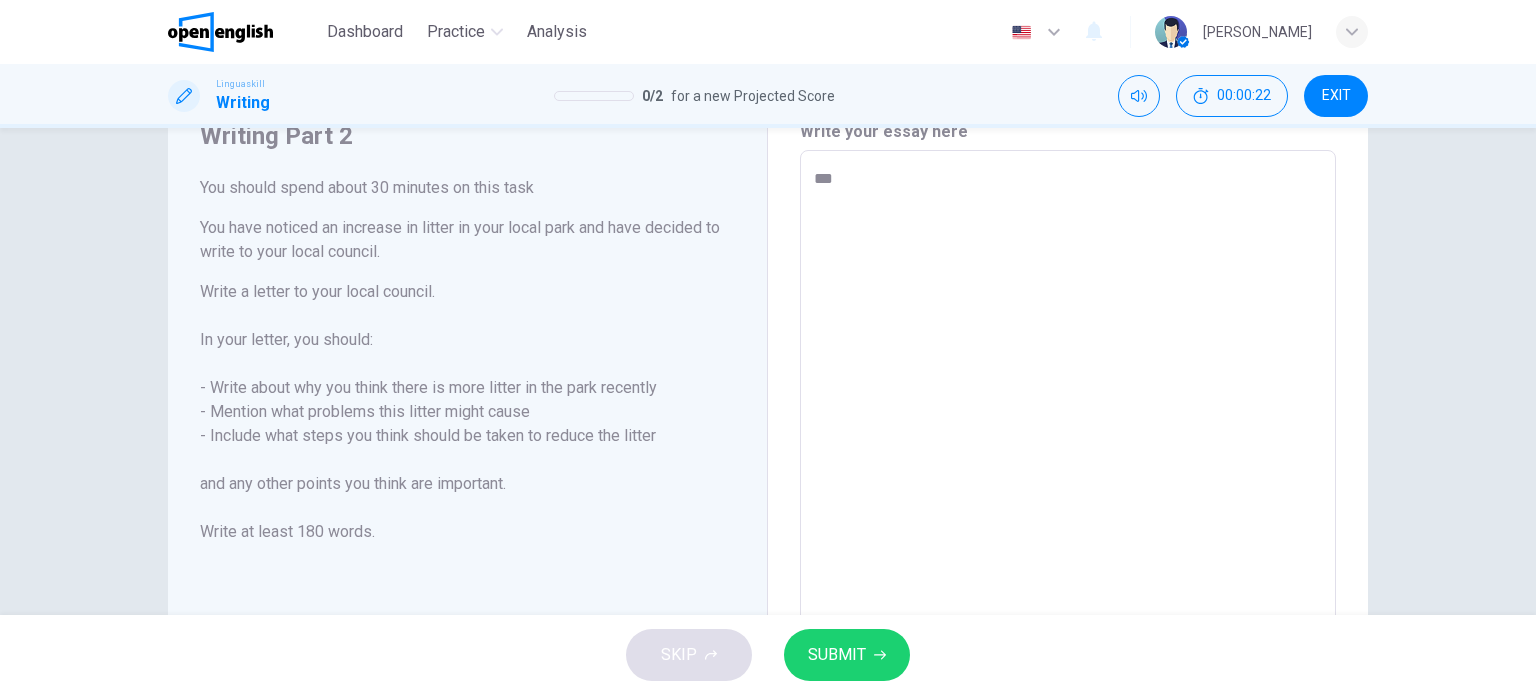type on "*" 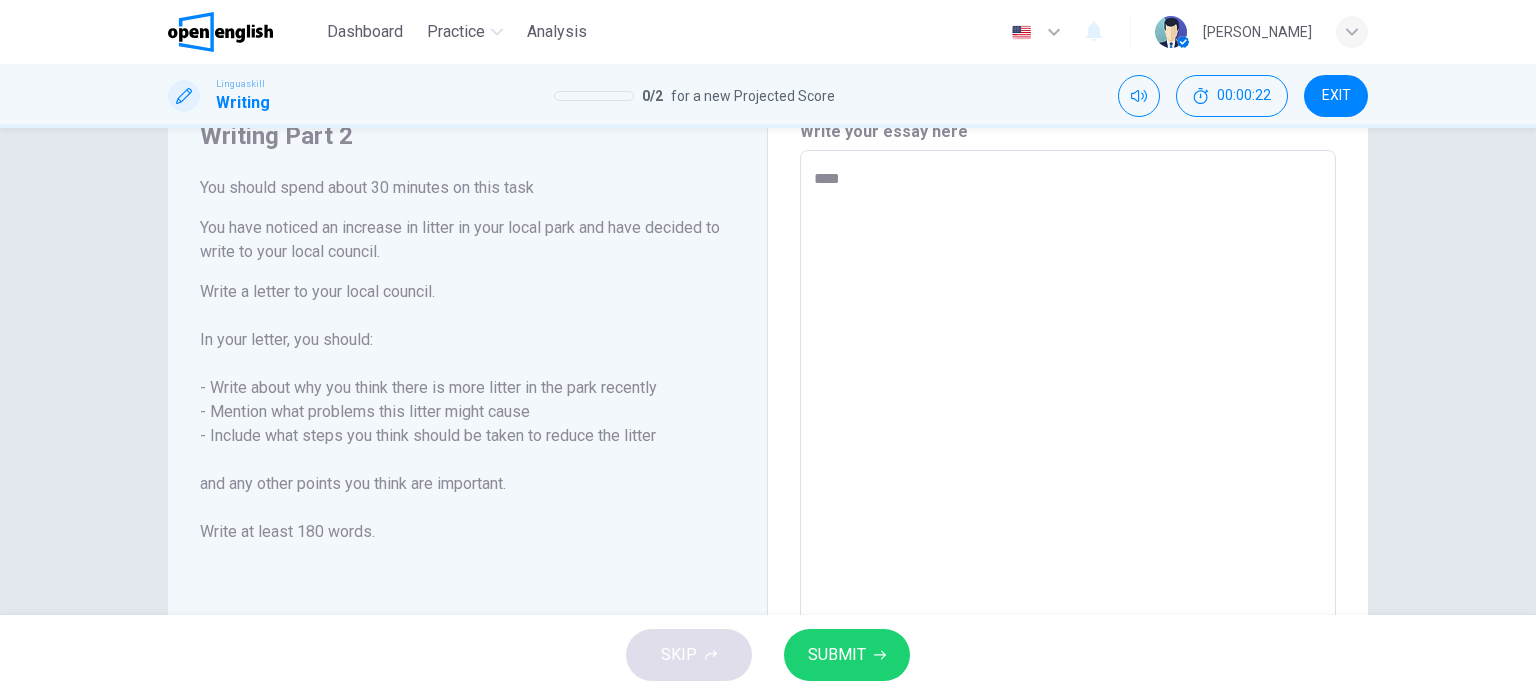 type on "*" 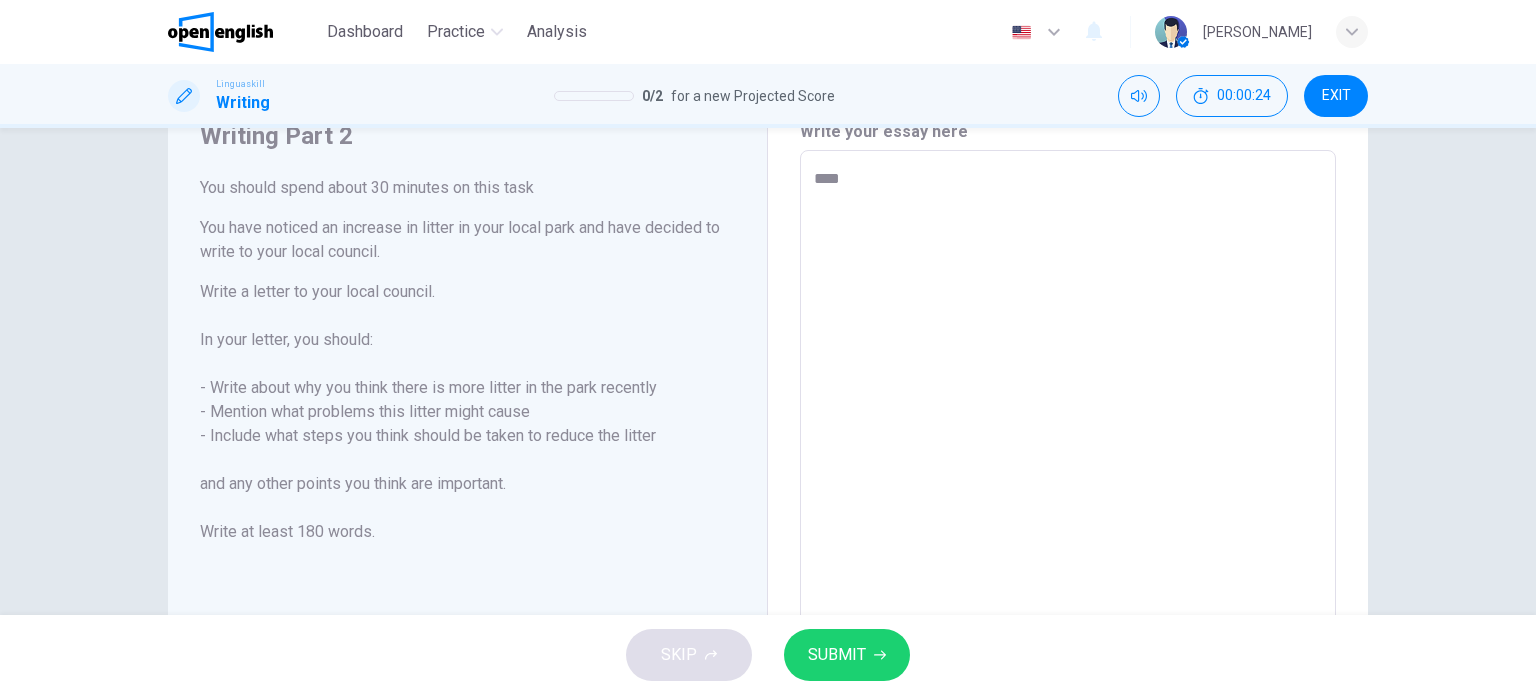 type on "****" 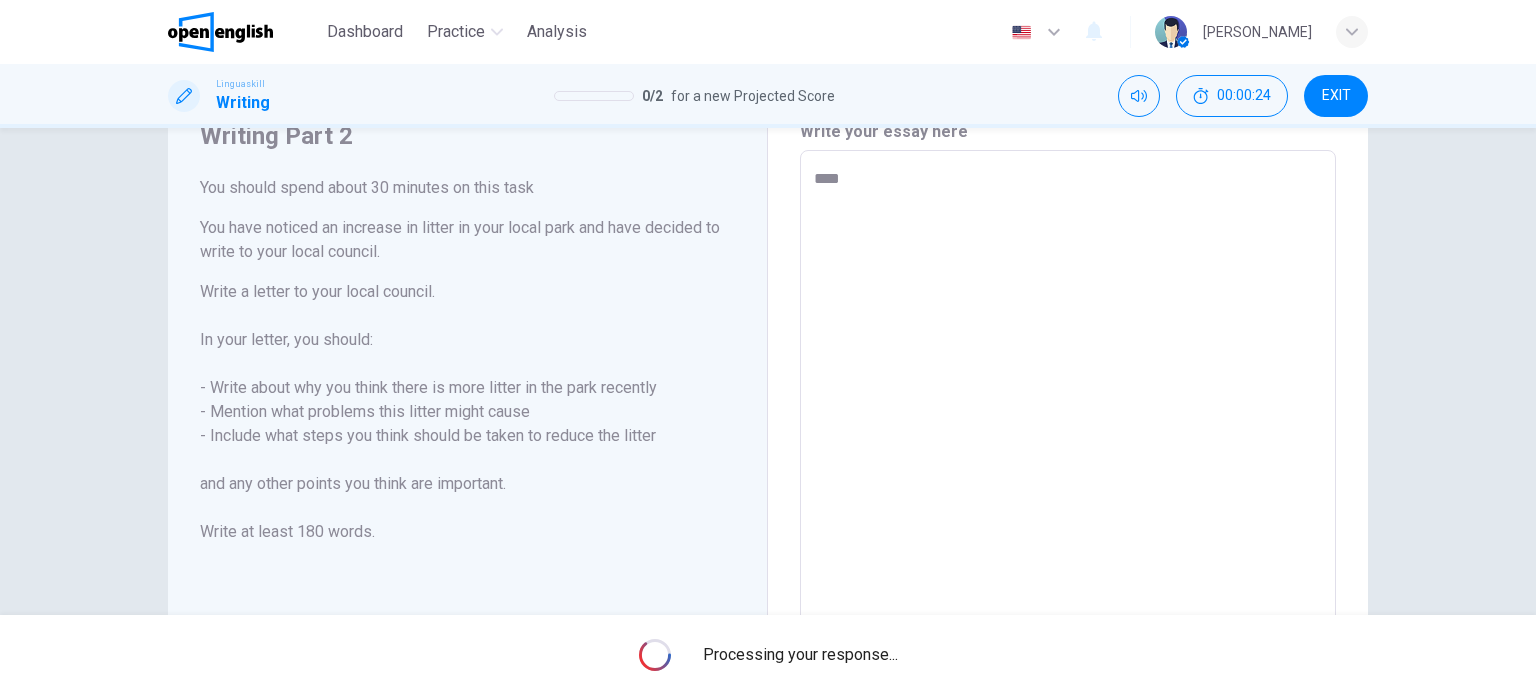type on "*" 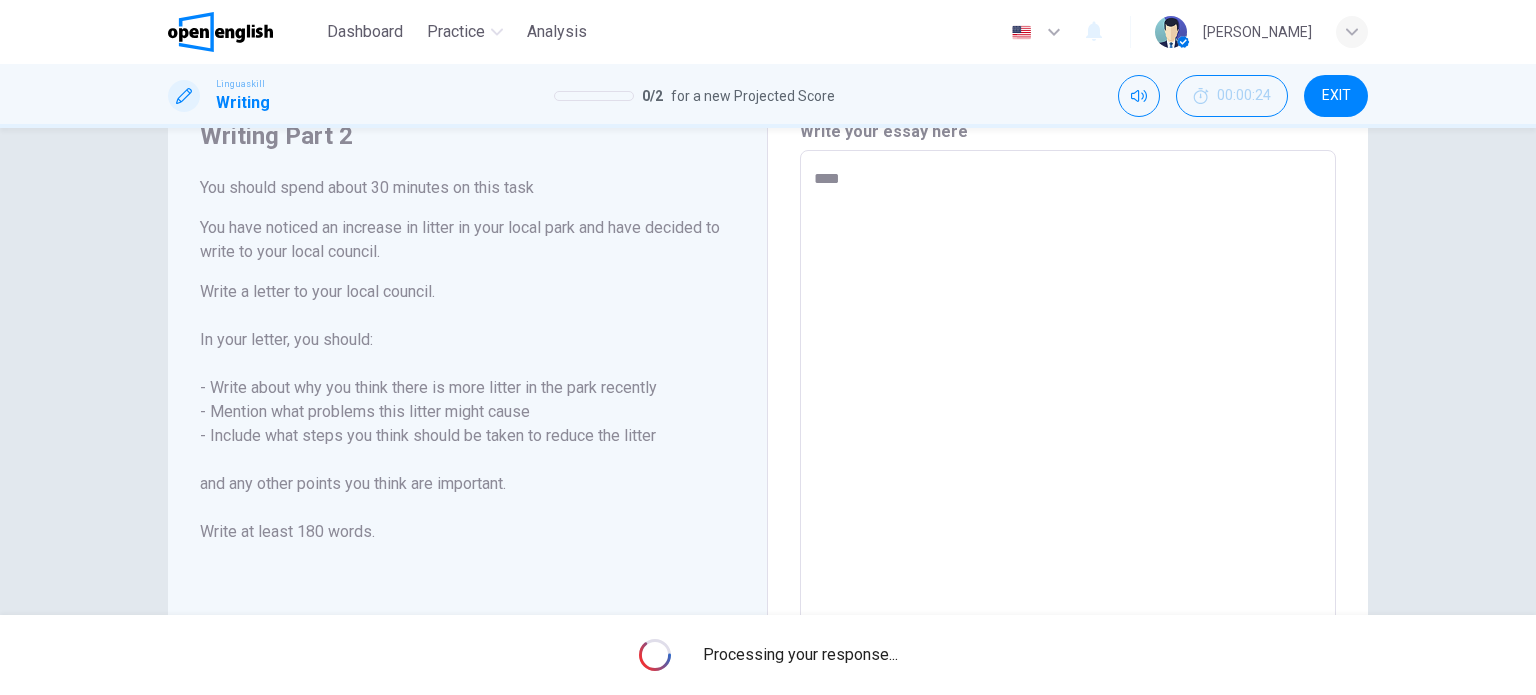 scroll, scrollTop: 264, scrollLeft: 0, axis: vertical 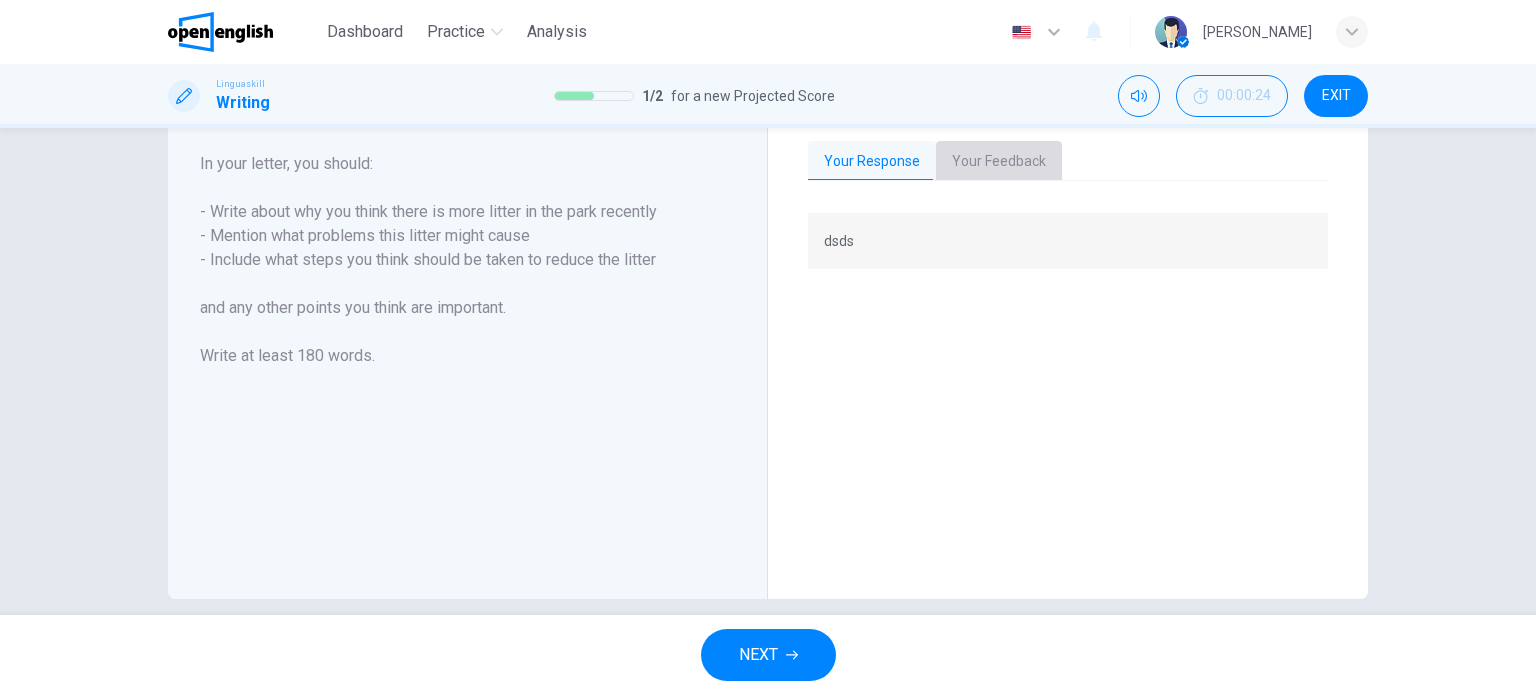 click on "Your Feedback" at bounding box center [999, 162] 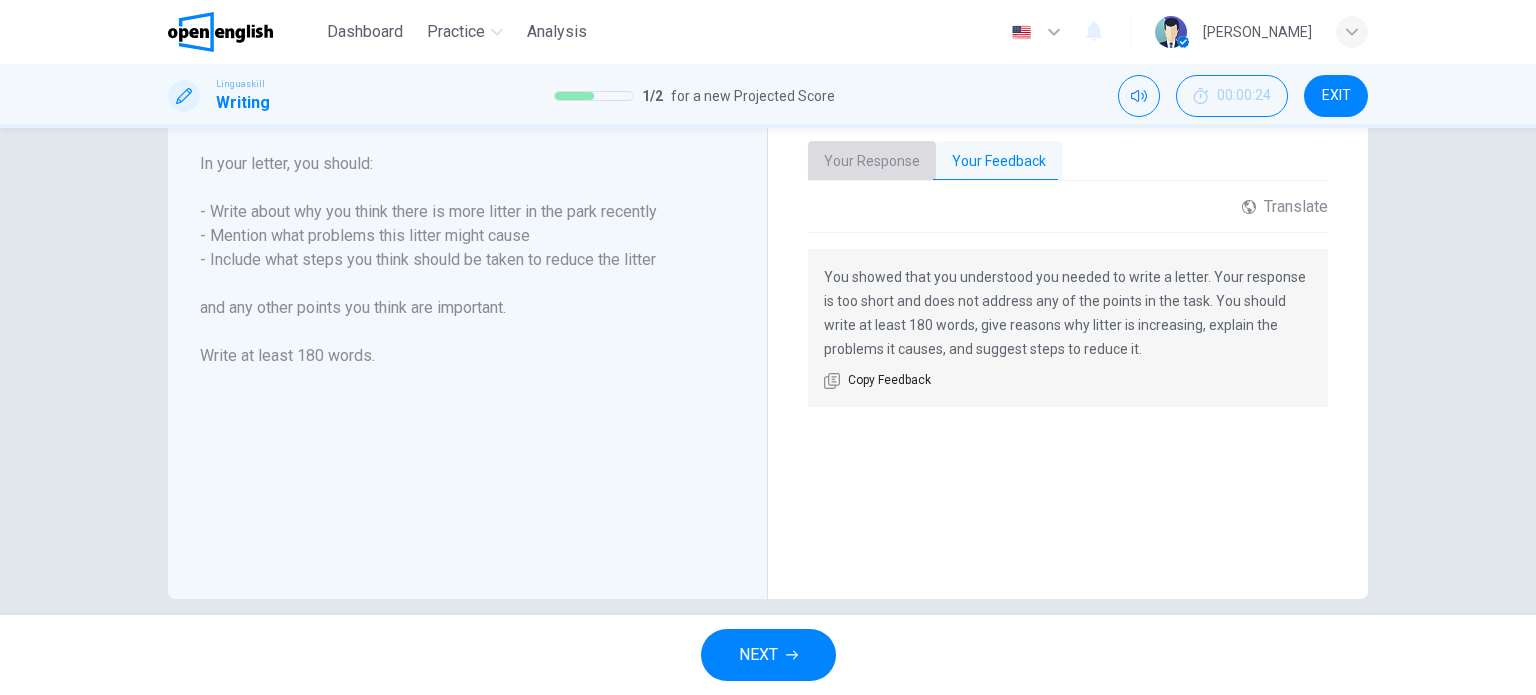 click on "Your Response" at bounding box center [872, 162] 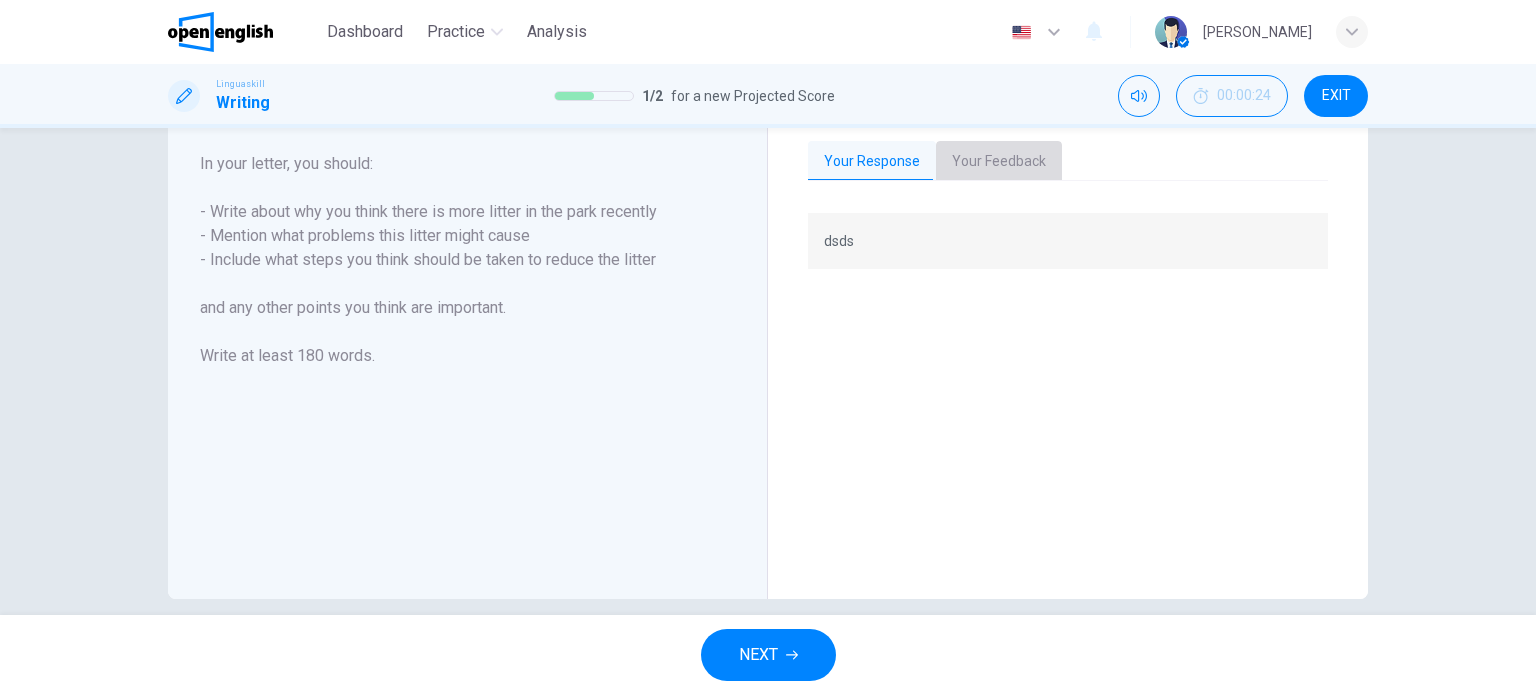 click on "Your Feedback" at bounding box center (999, 162) 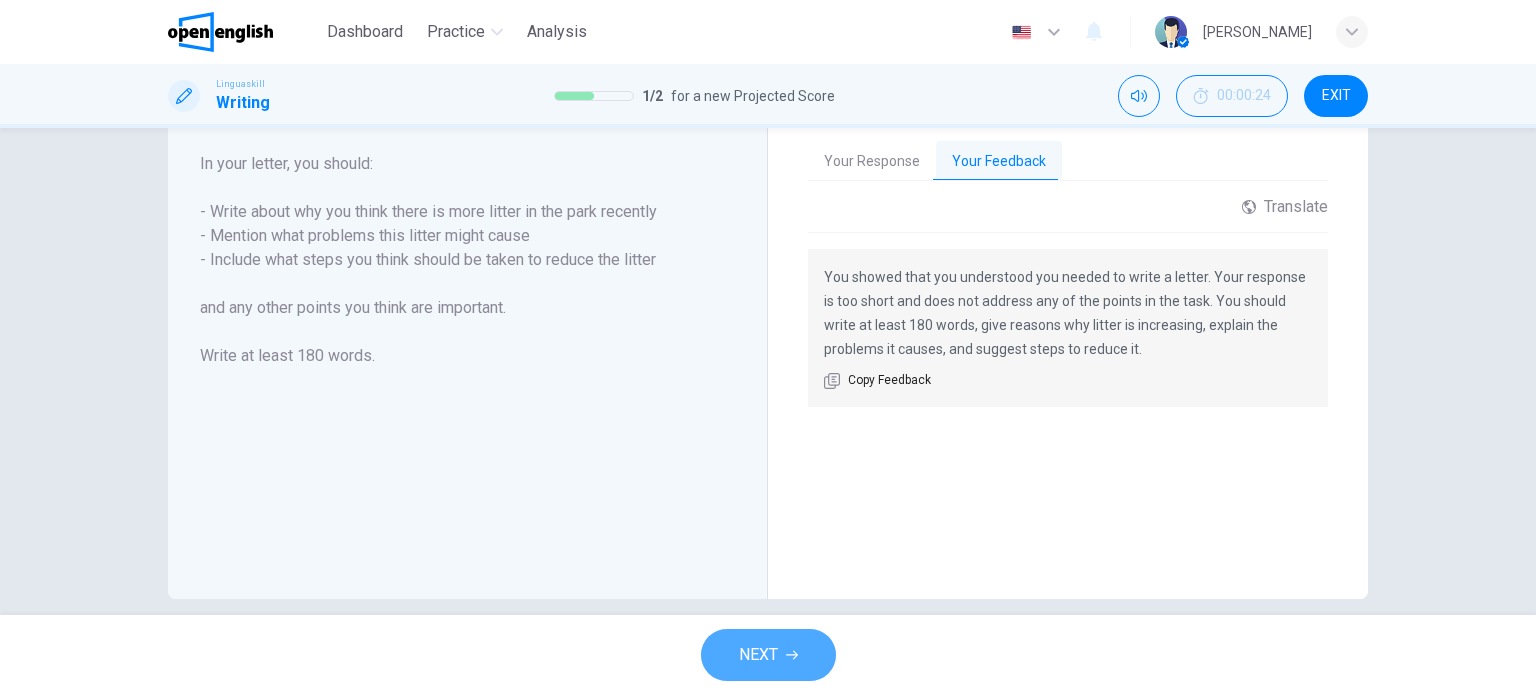 click on "NEXT" at bounding box center (768, 655) 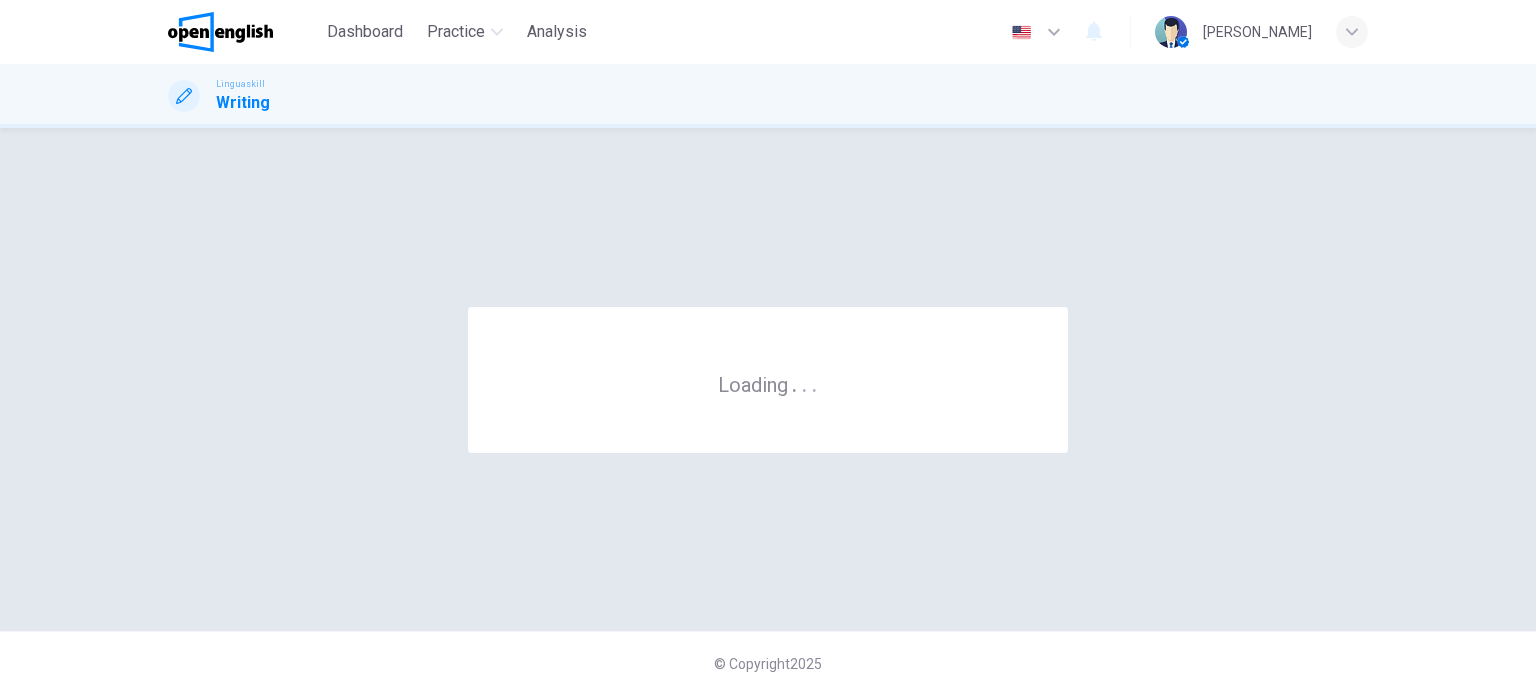 scroll, scrollTop: 0, scrollLeft: 0, axis: both 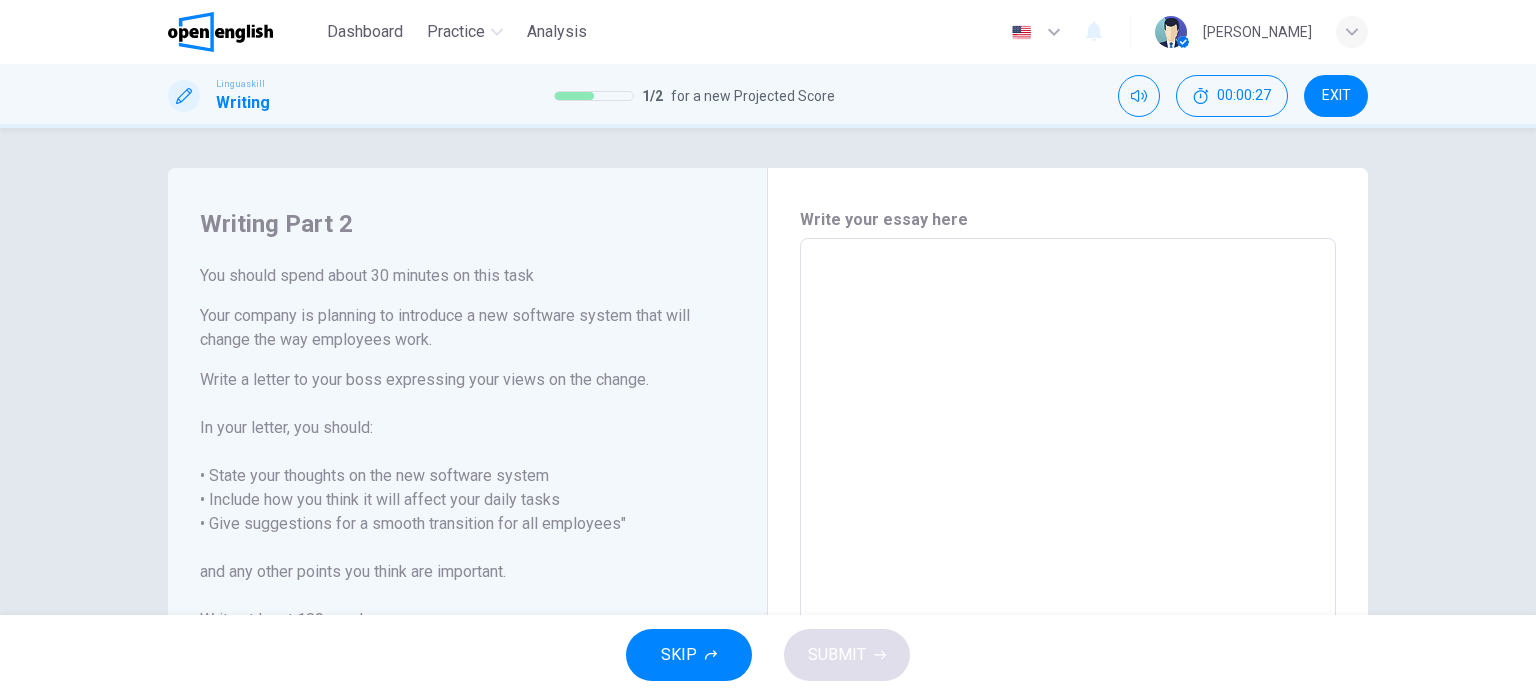 click at bounding box center [1068, 515] 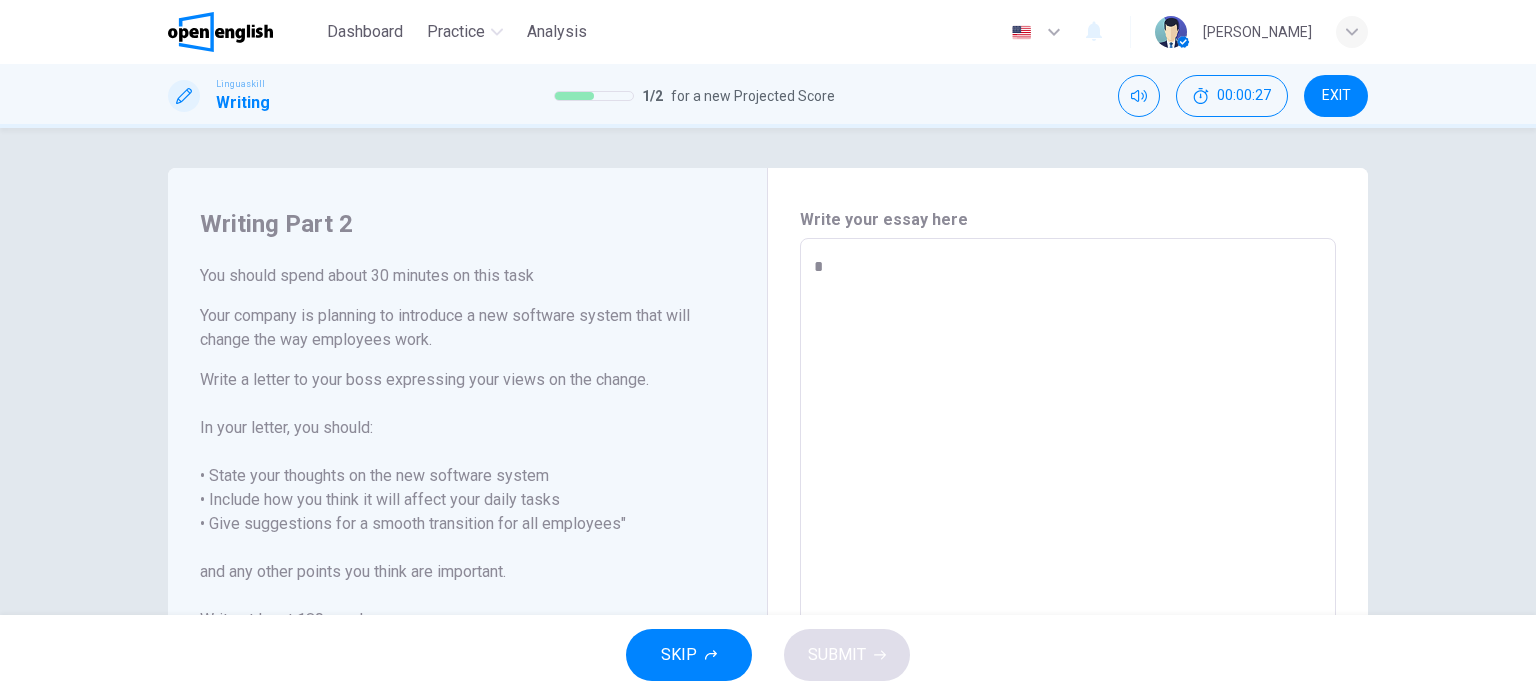 type on "*" 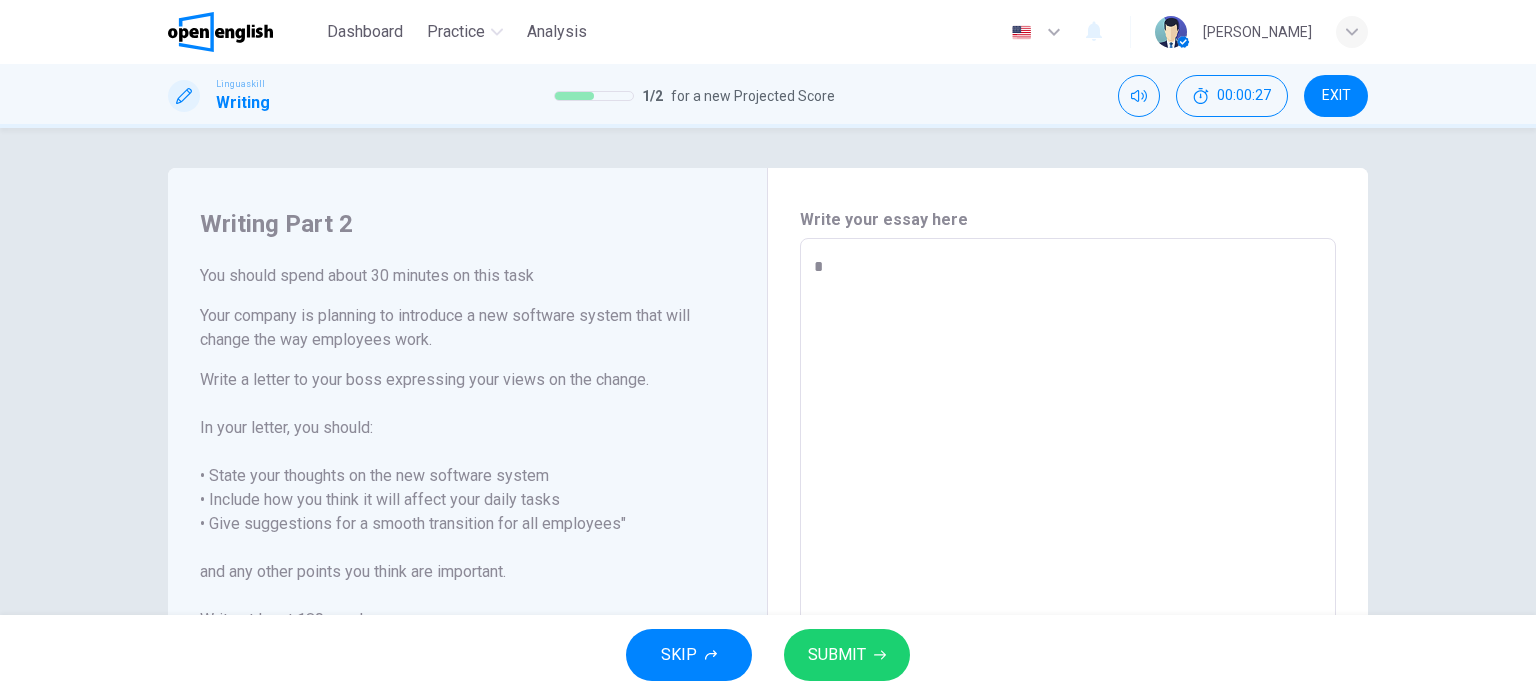 type on "**" 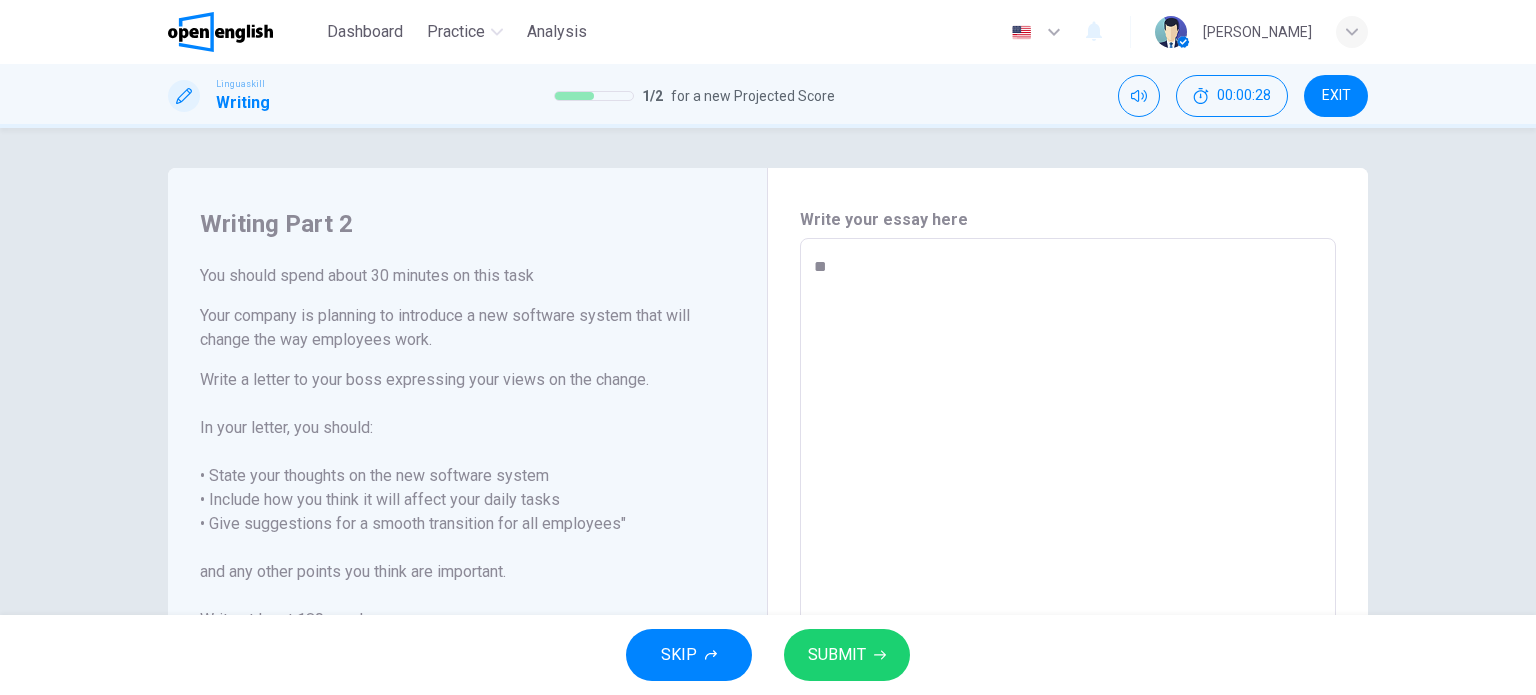 type on "***" 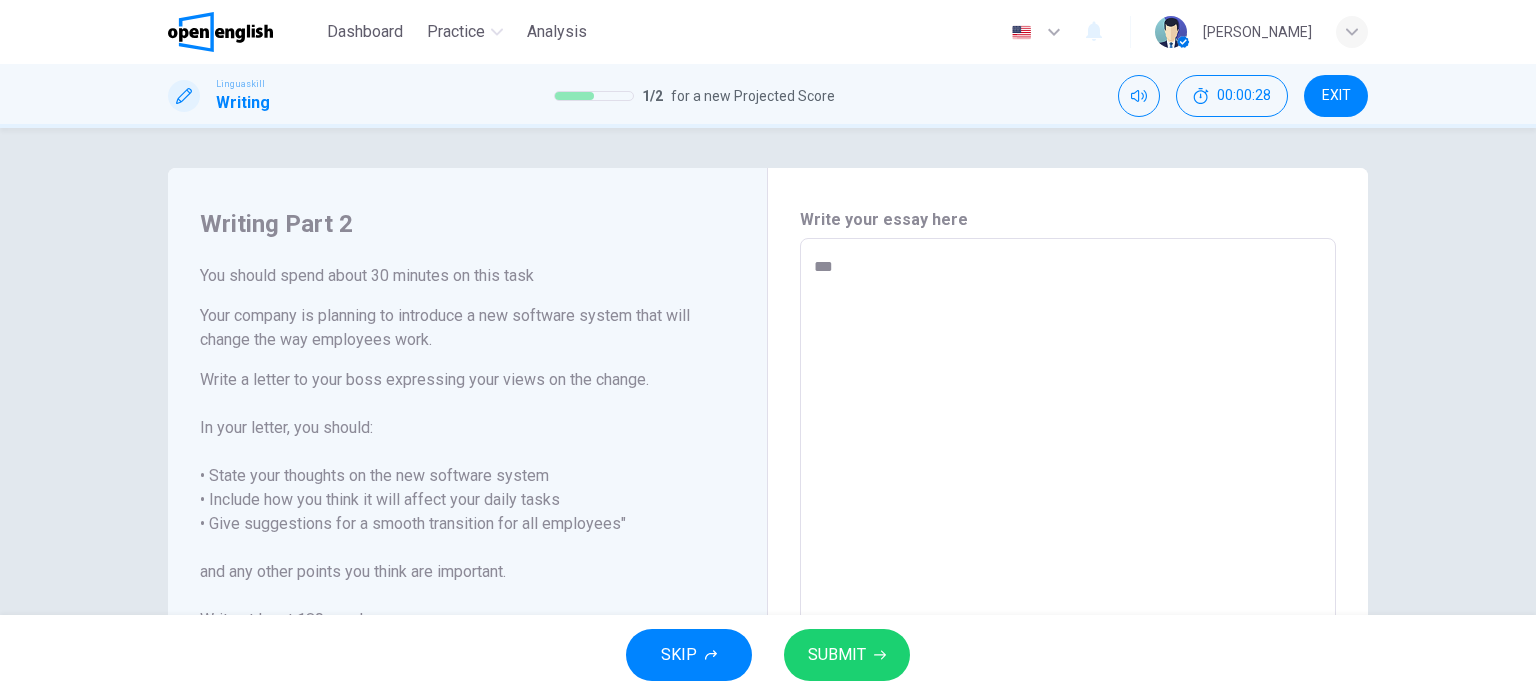type on "*" 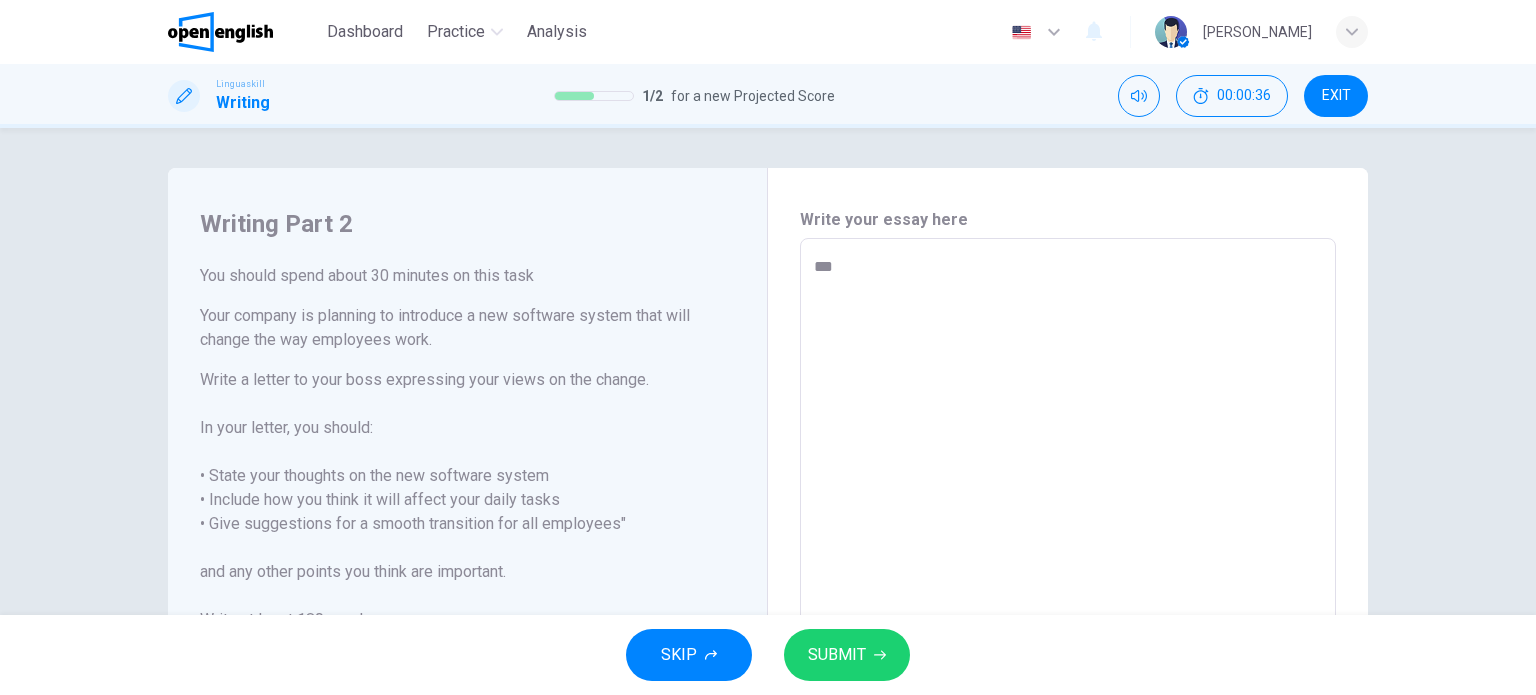 type on "***" 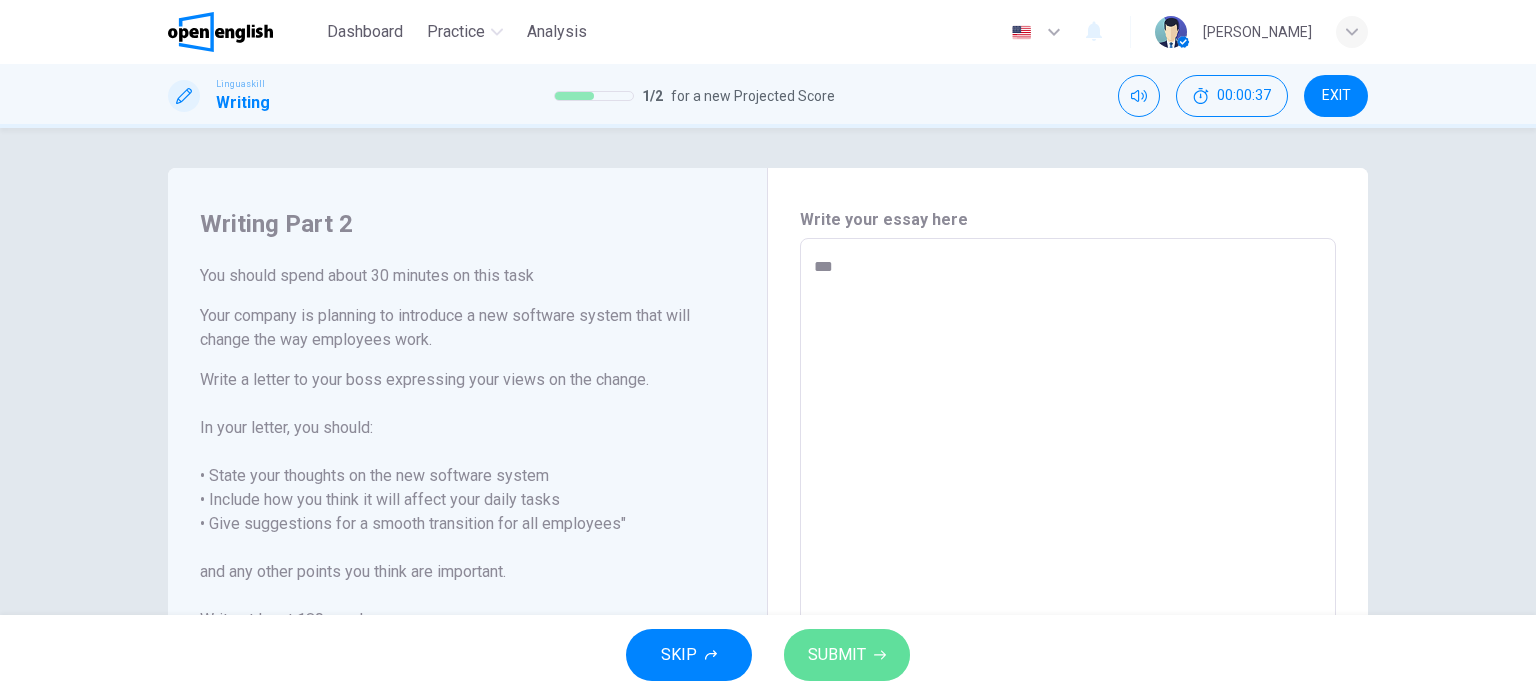 click on "SUBMIT" at bounding box center (847, 655) 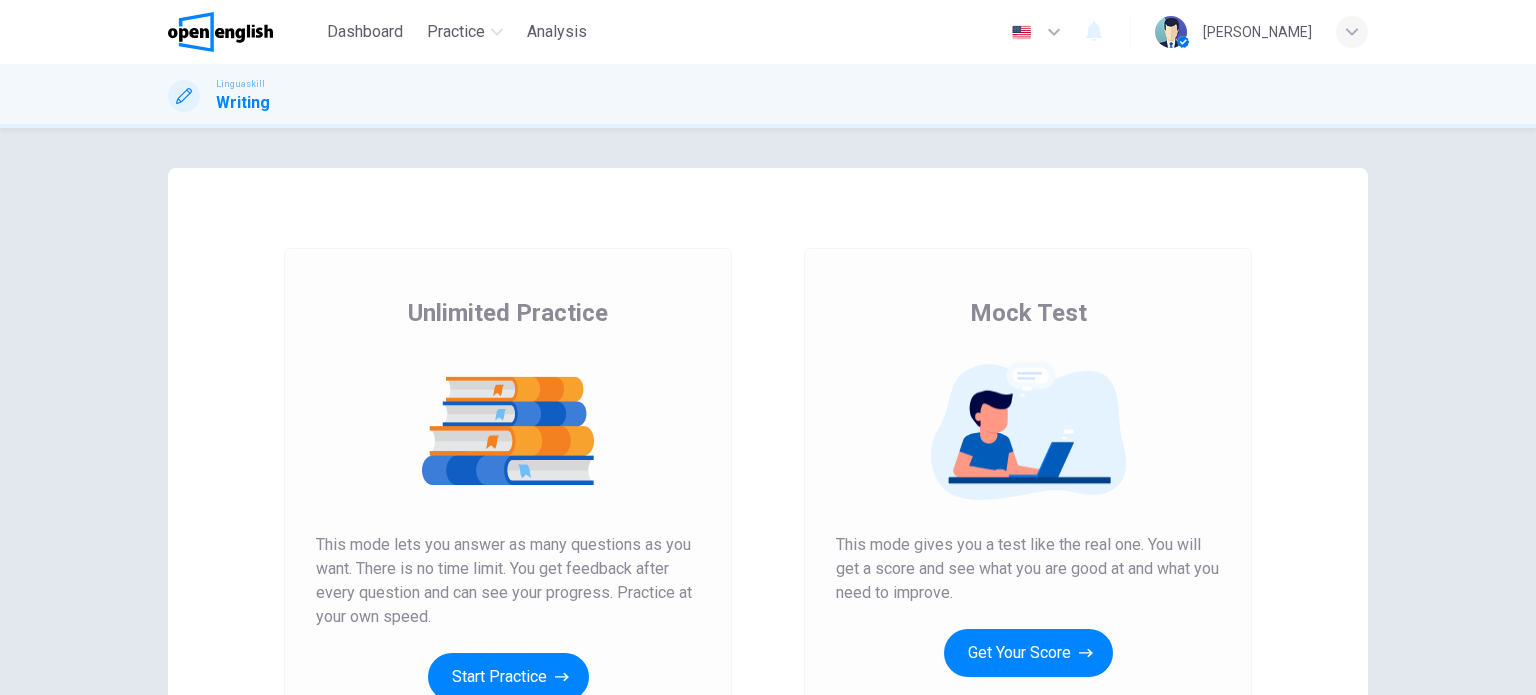 scroll, scrollTop: 0, scrollLeft: 0, axis: both 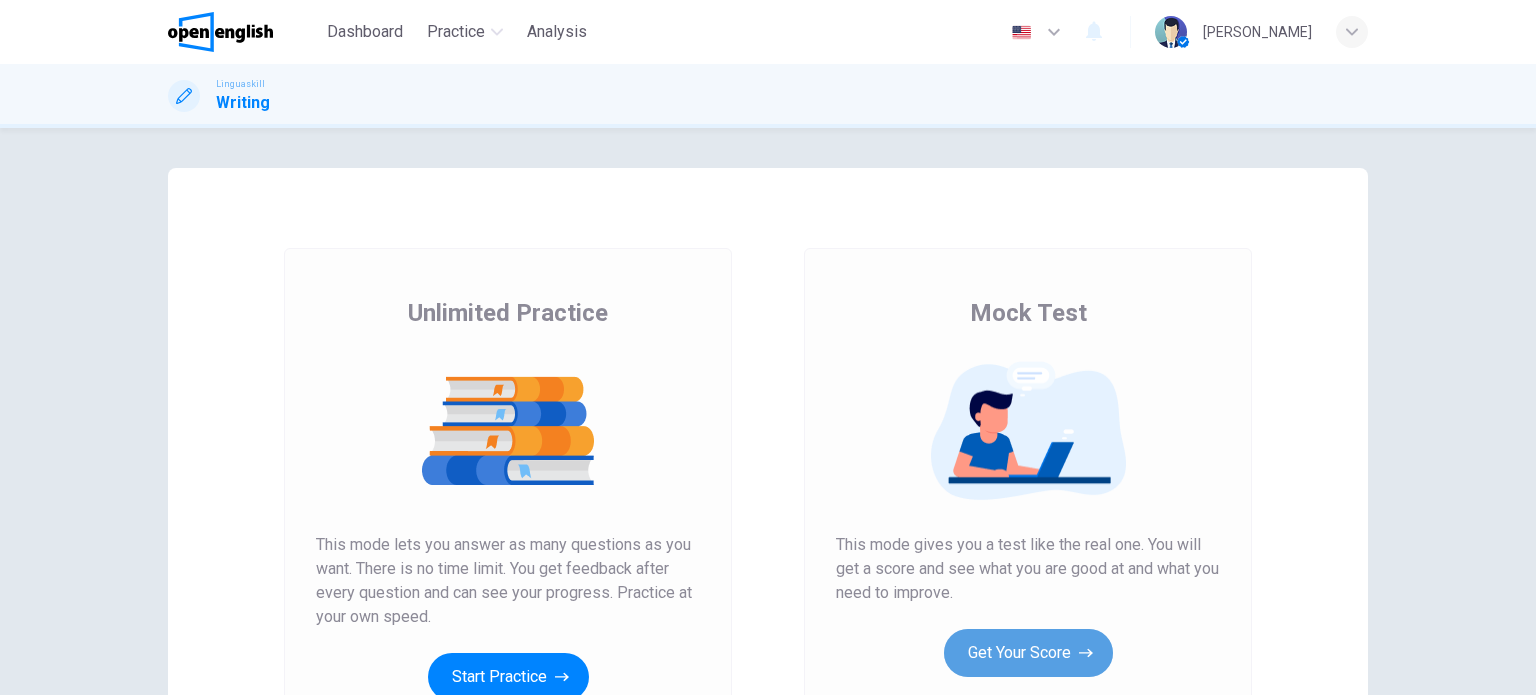 click on "Get Your Score" at bounding box center [1028, 653] 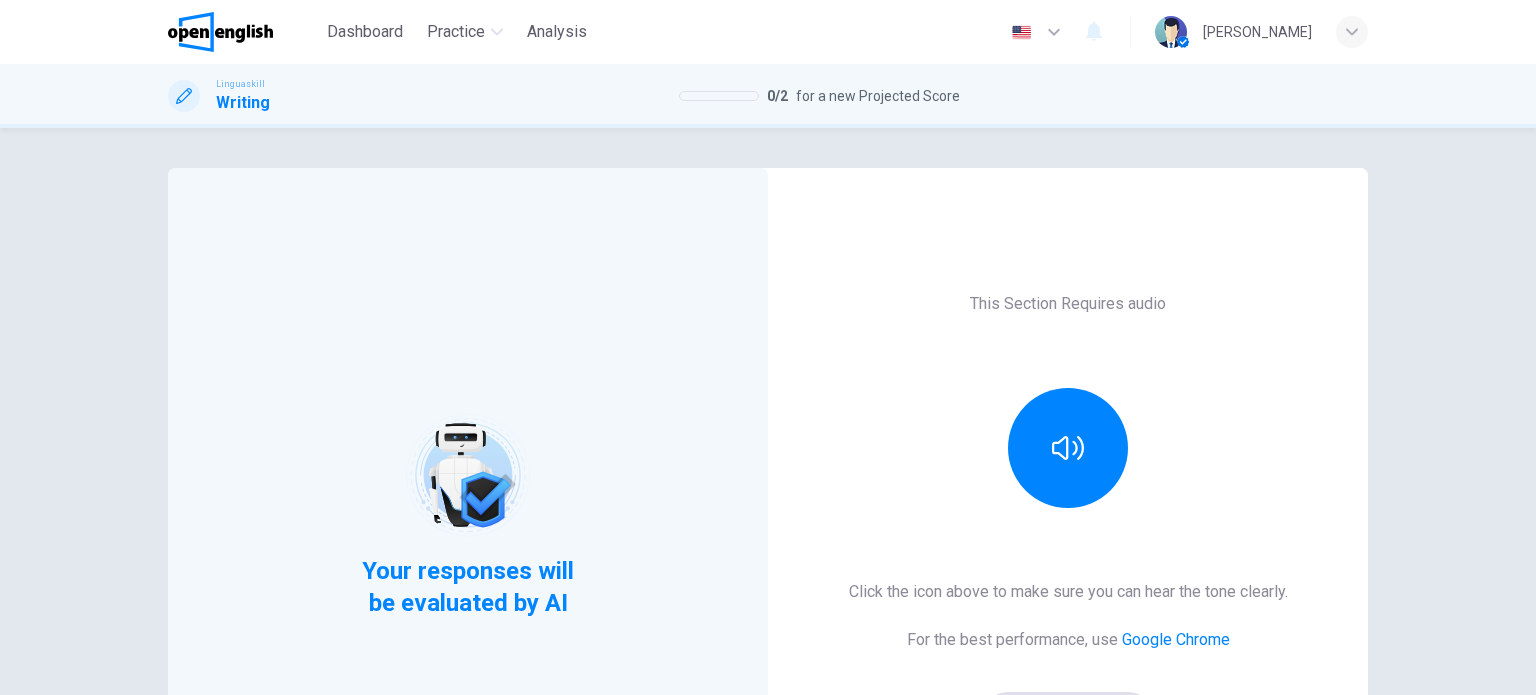 click on "Your responses will be evaluated by AI This Section Requires audio Click the icon above to make sure you can hear the tone clearly. For the best performance, use   Google Chrome Sounds good! © Copyright  2025" at bounding box center (768, 411) 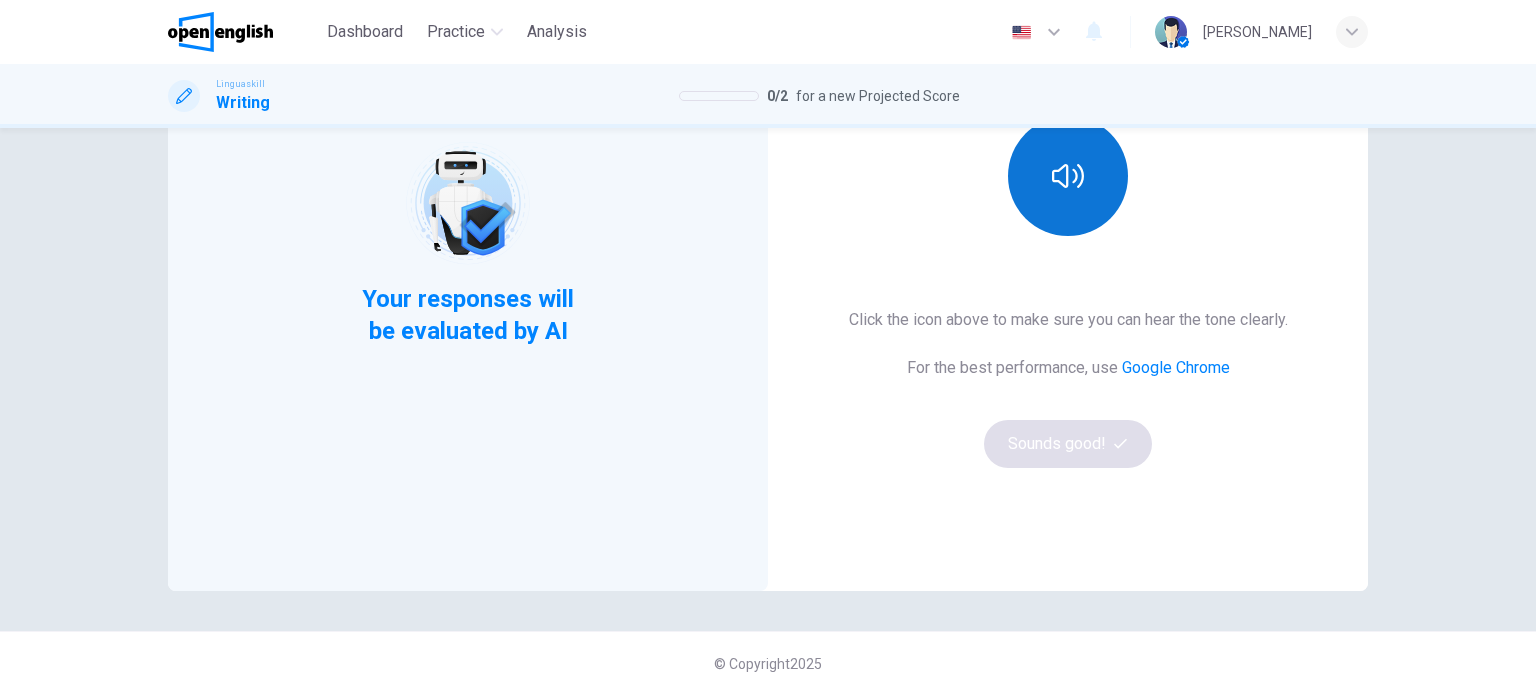 click at bounding box center [1068, 176] 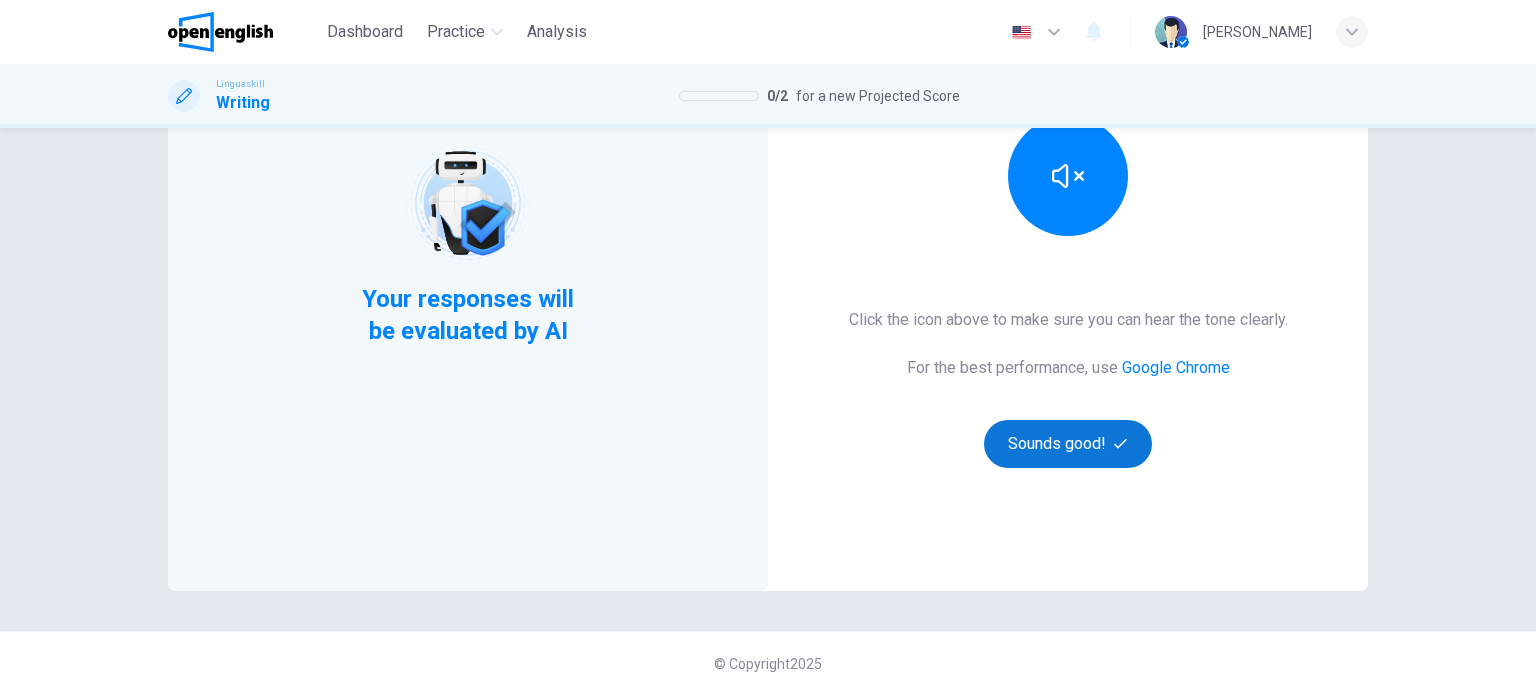 click on "Sounds good!" at bounding box center [1068, 444] 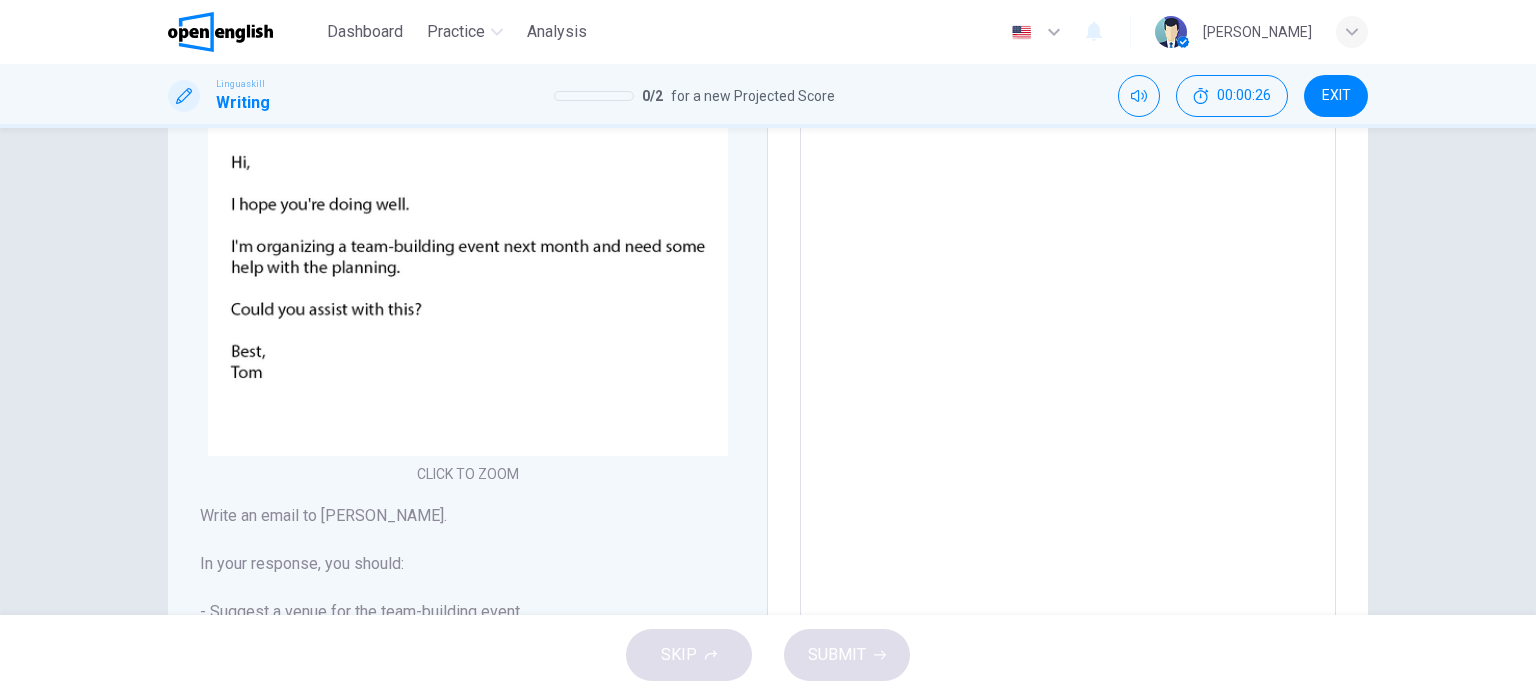 scroll, scrollTop: 0, scrollLeft: 0, axis: both 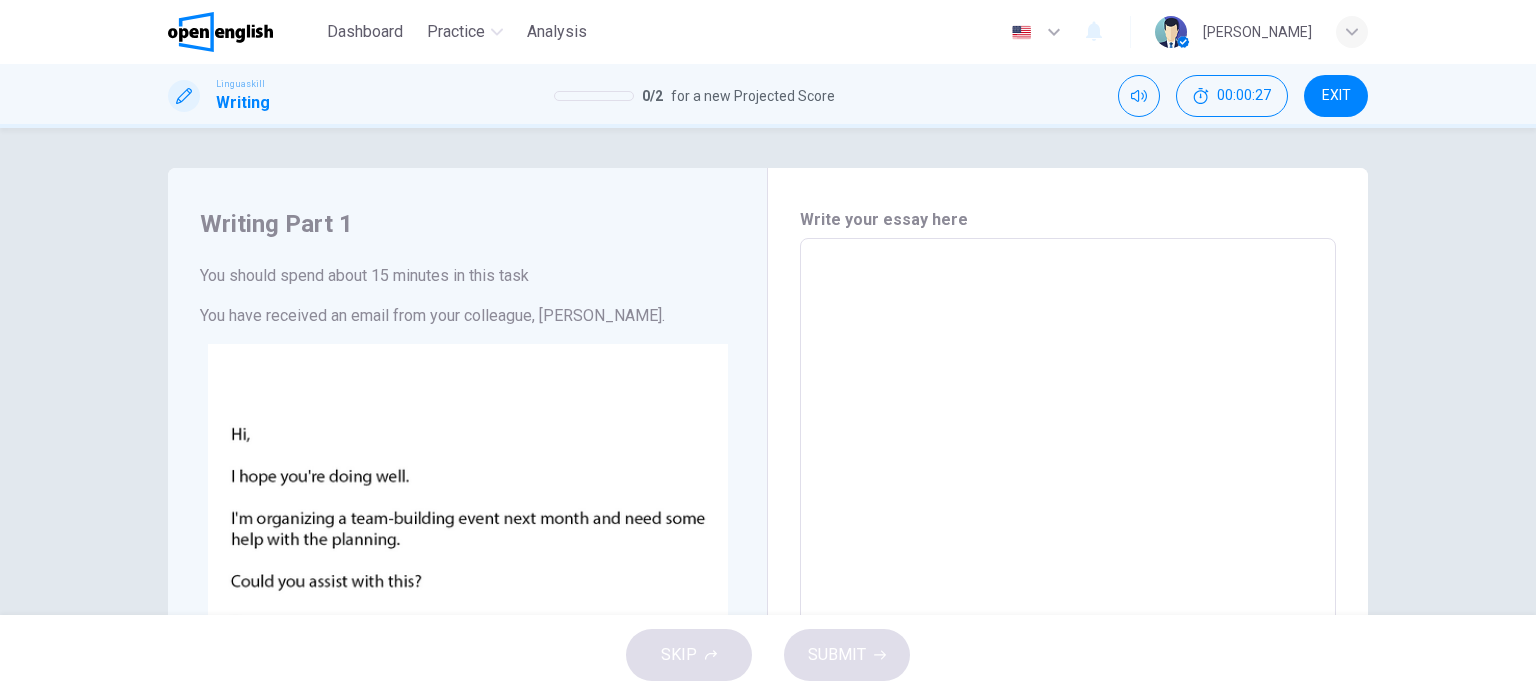 click at bounding box center [1068, 623] 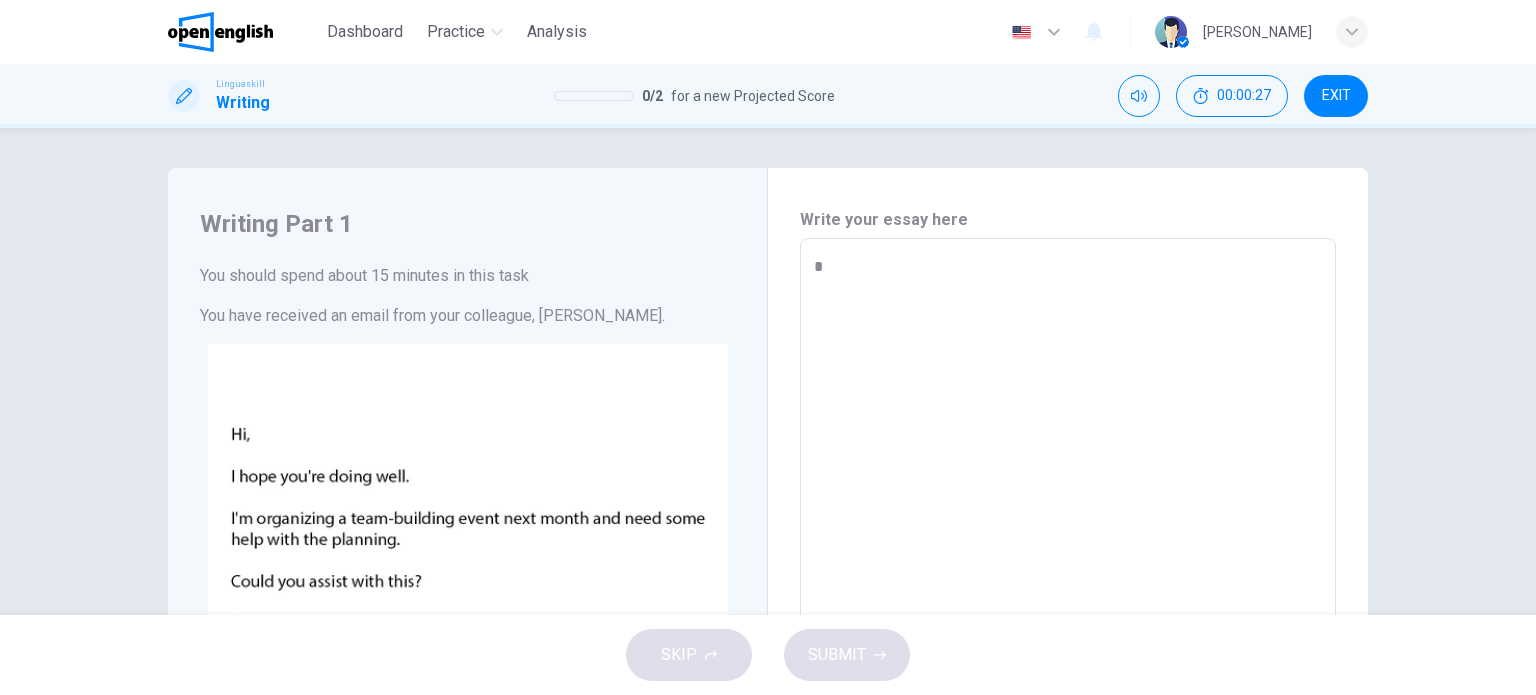 type on "*" 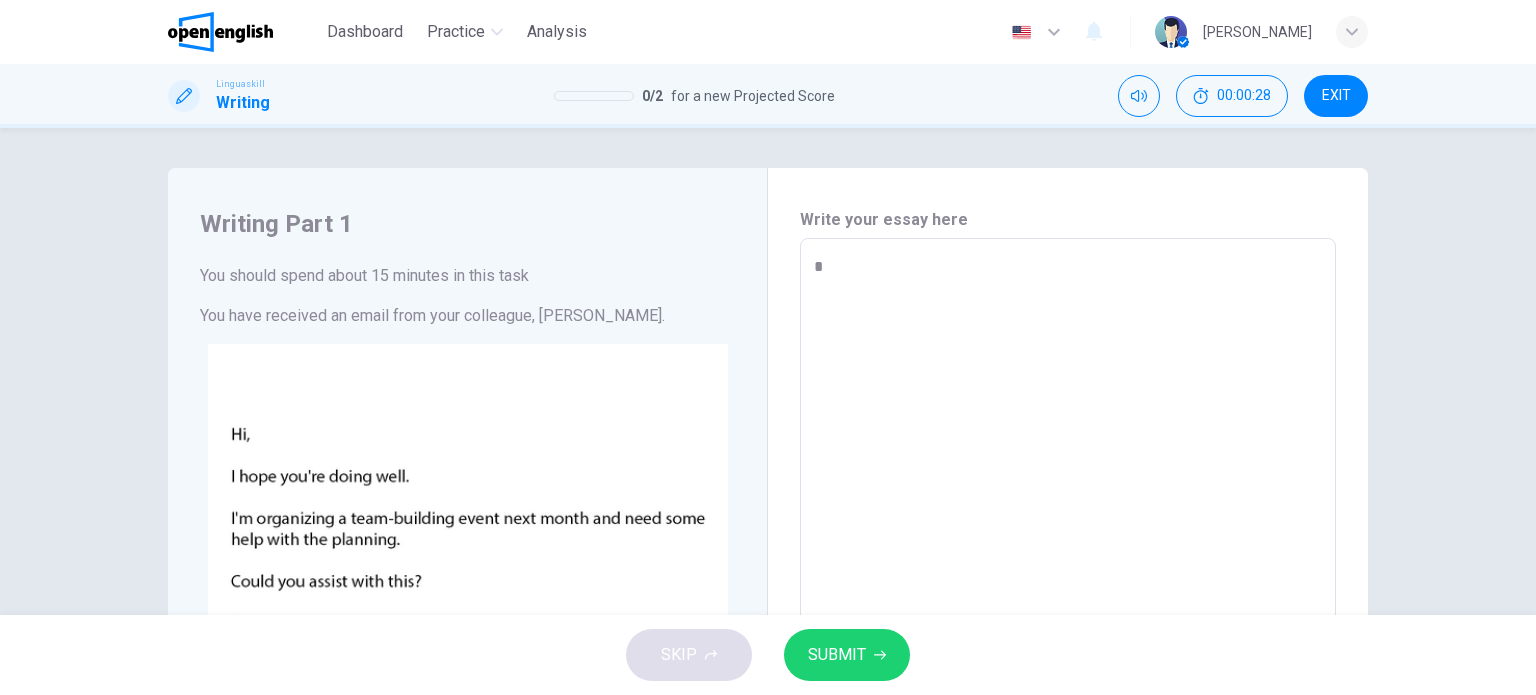type on "**" 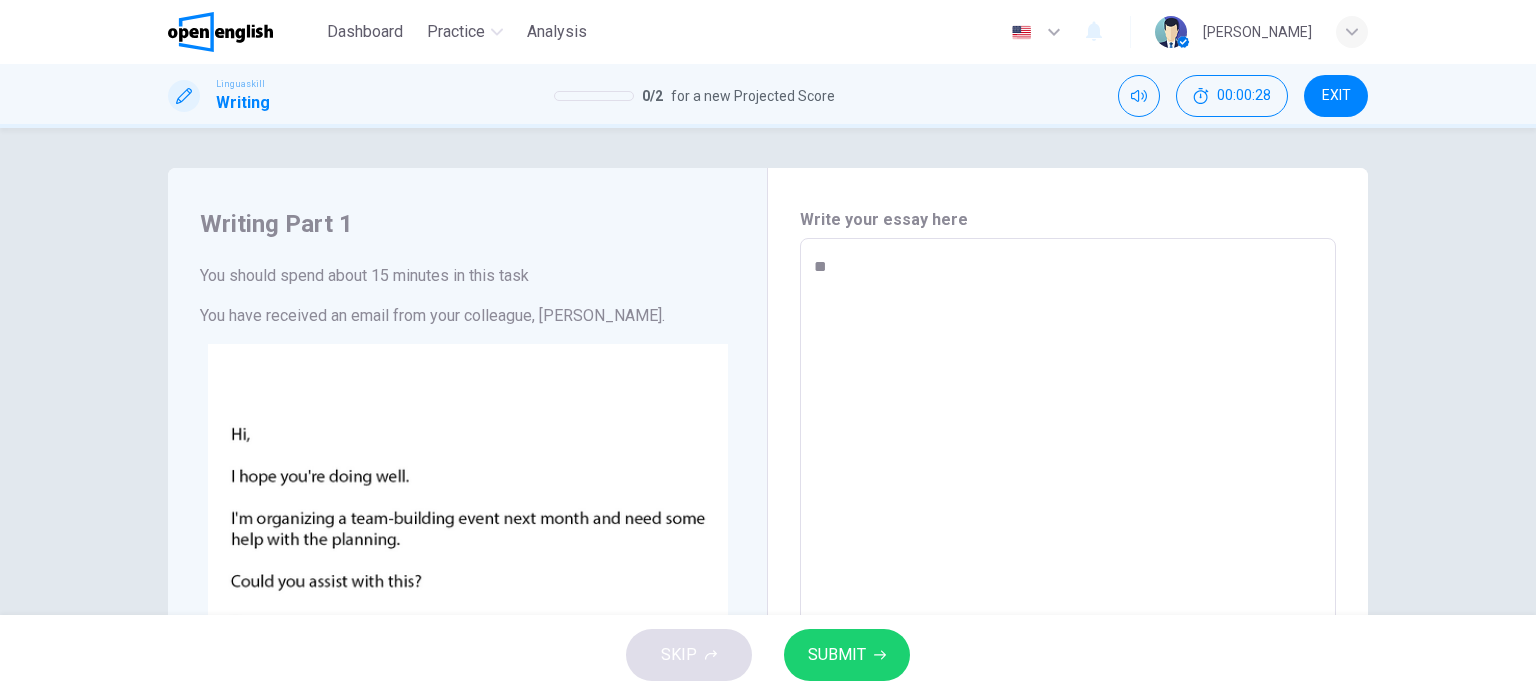 type on "*" 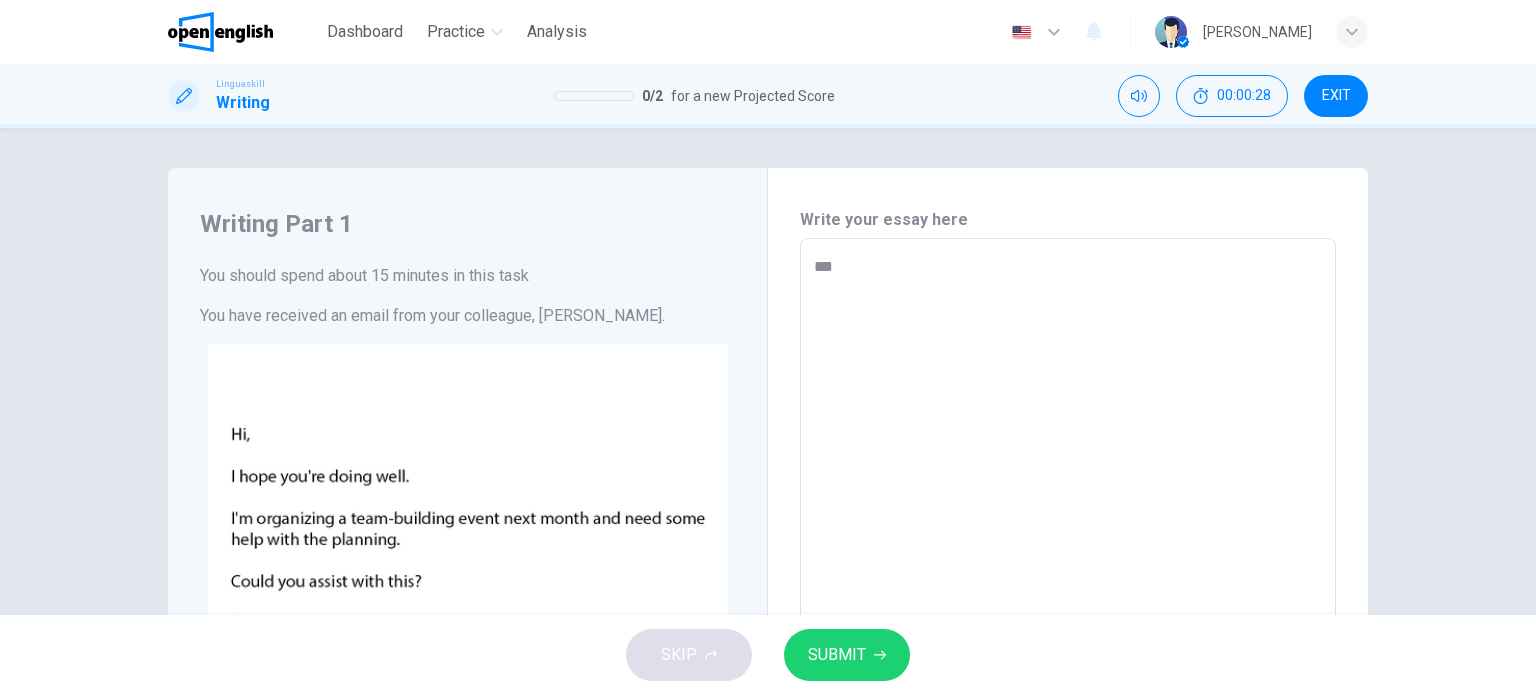 type on "*" 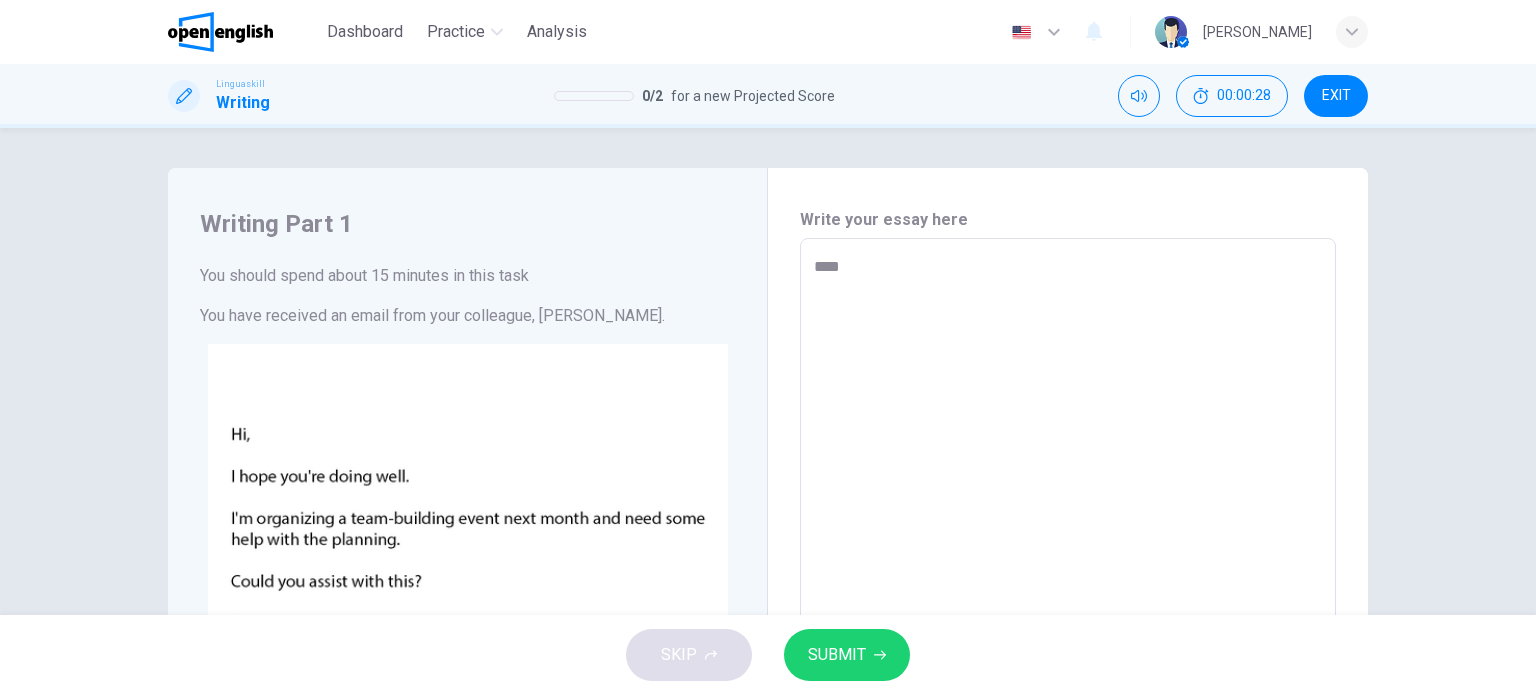 type on "*" 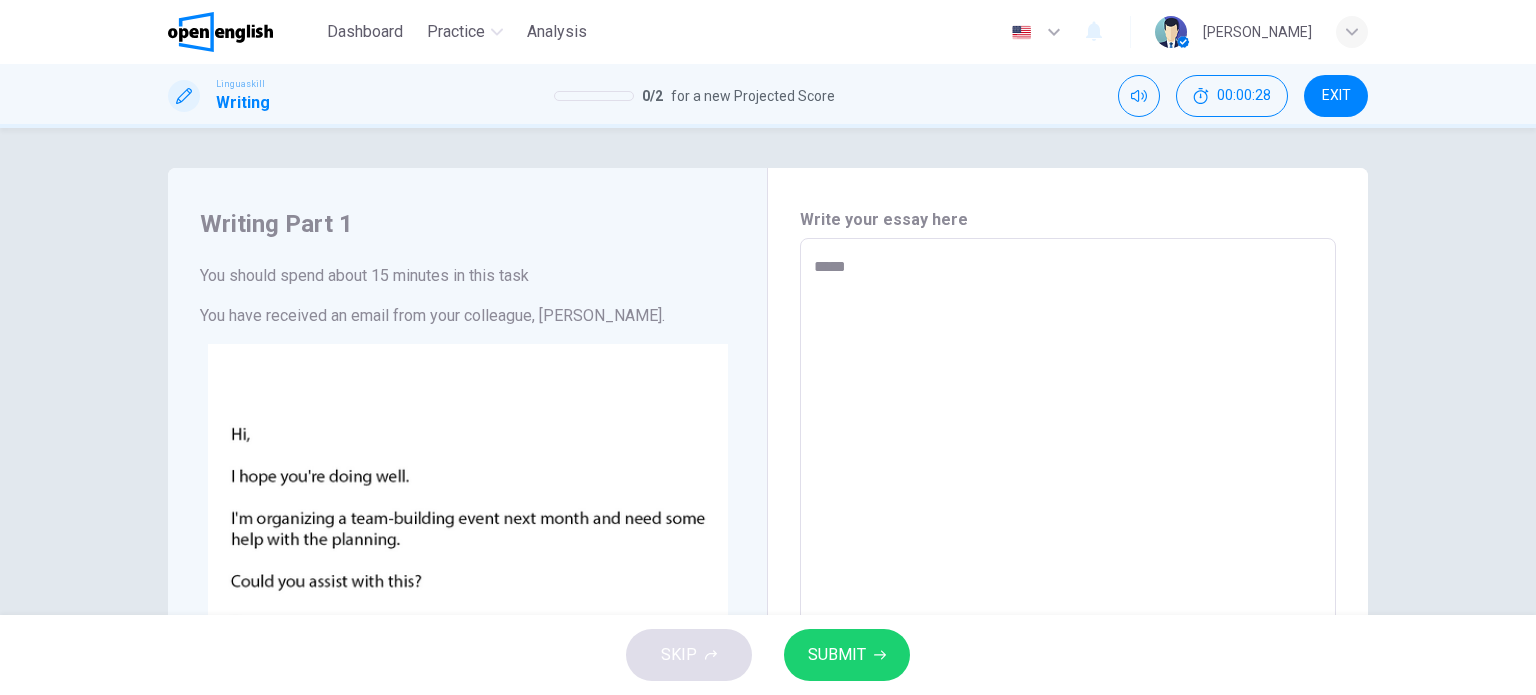 type on "******" 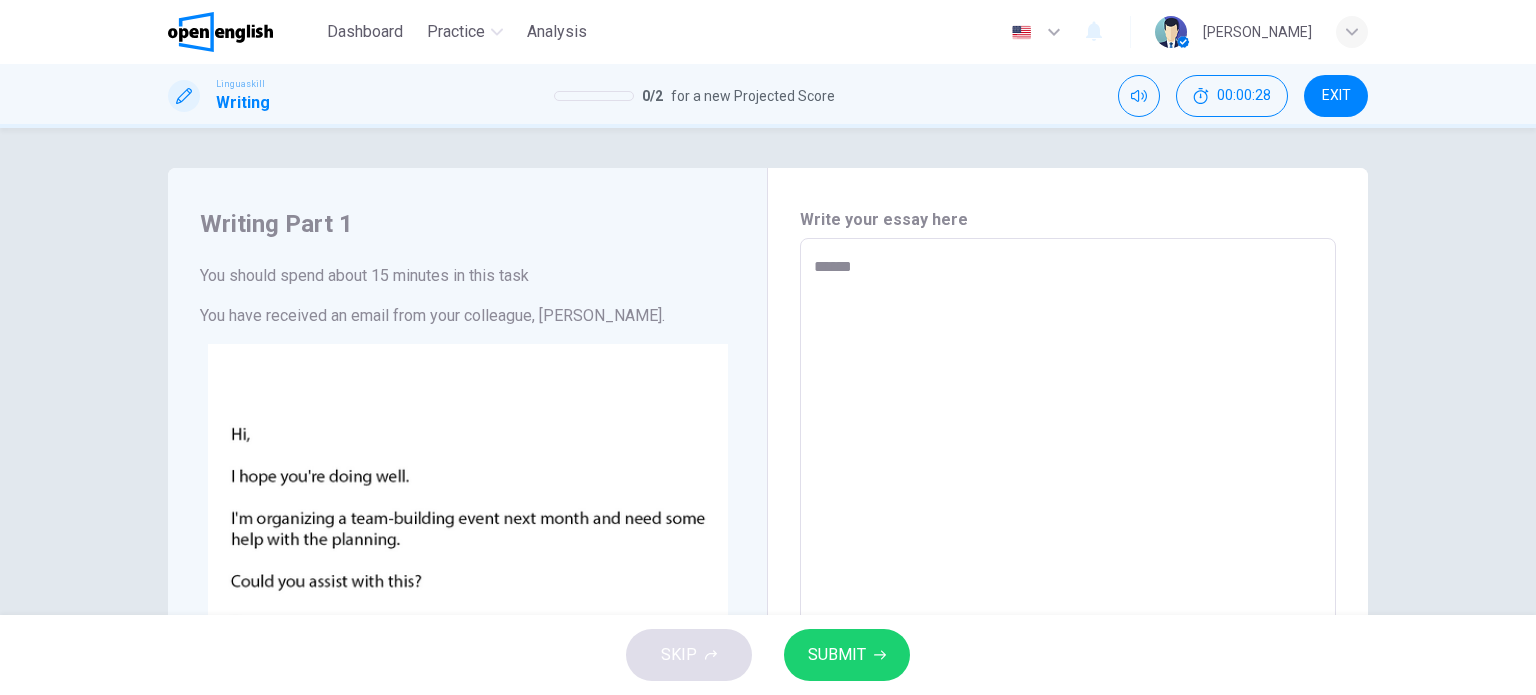 type on "*" 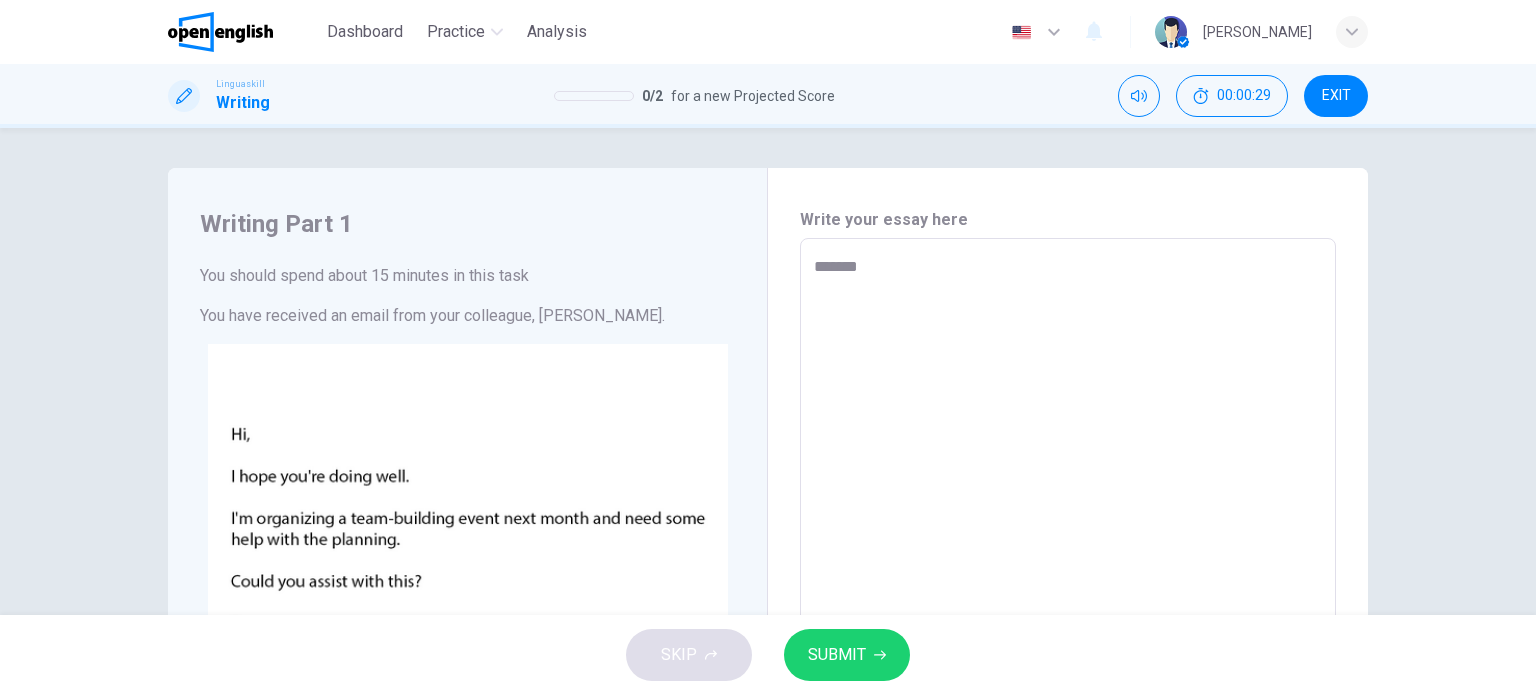 type on "*" 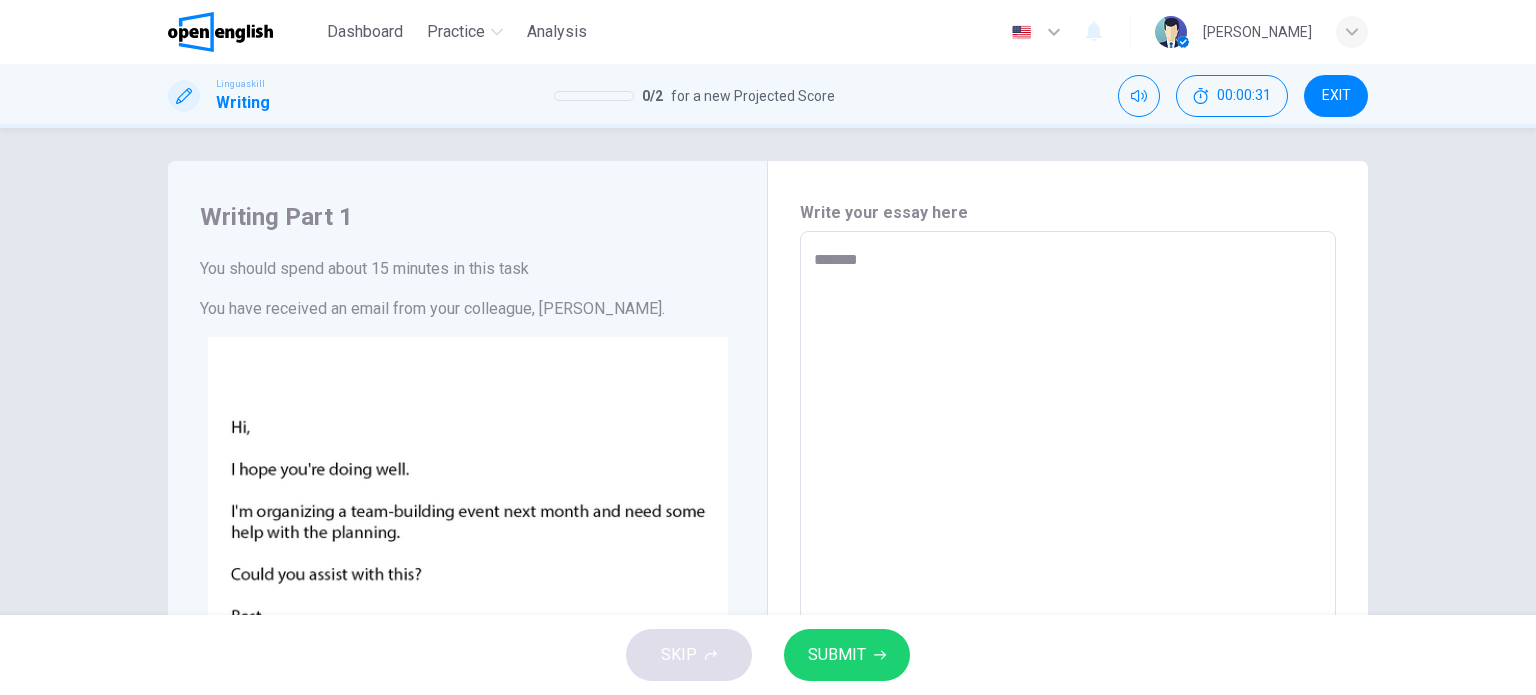 scroll, scrollTop: 0, scrollLeft: 0, axis: both 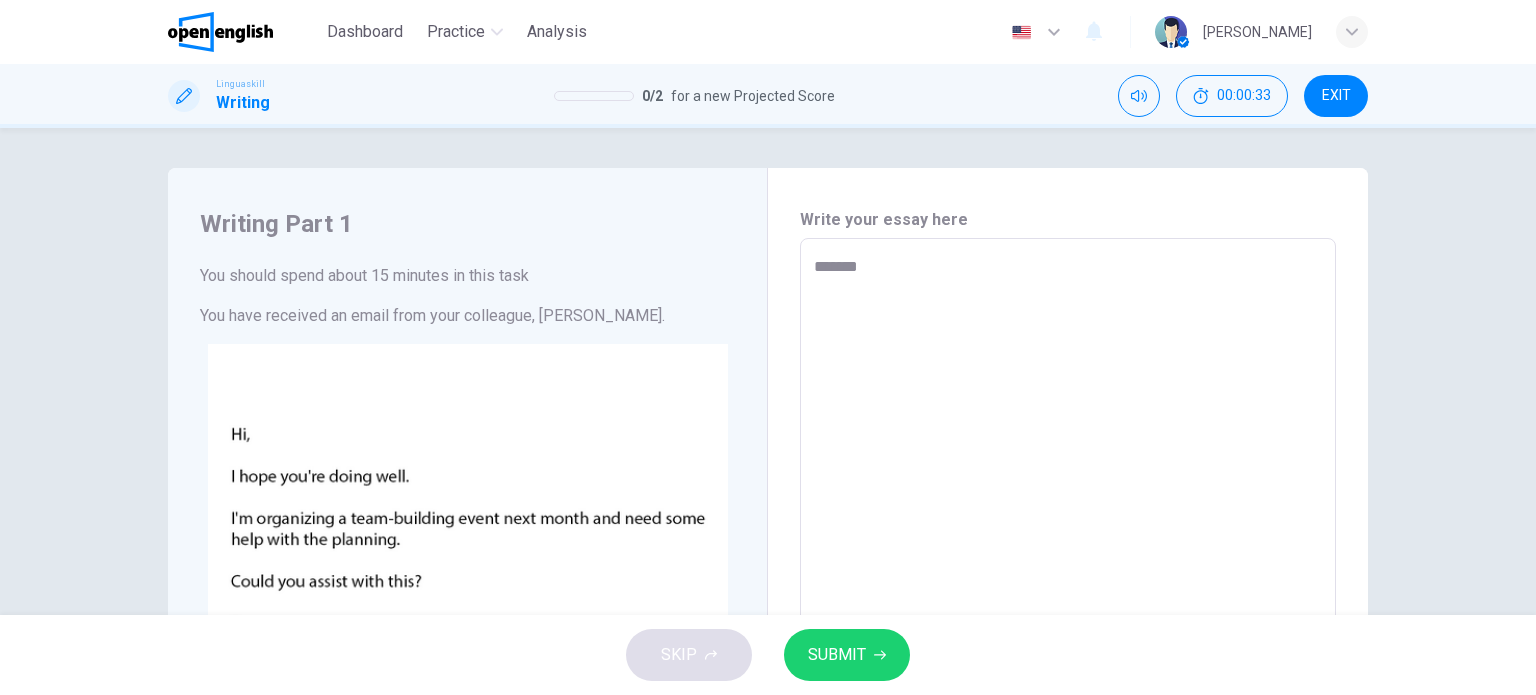 type on "********" 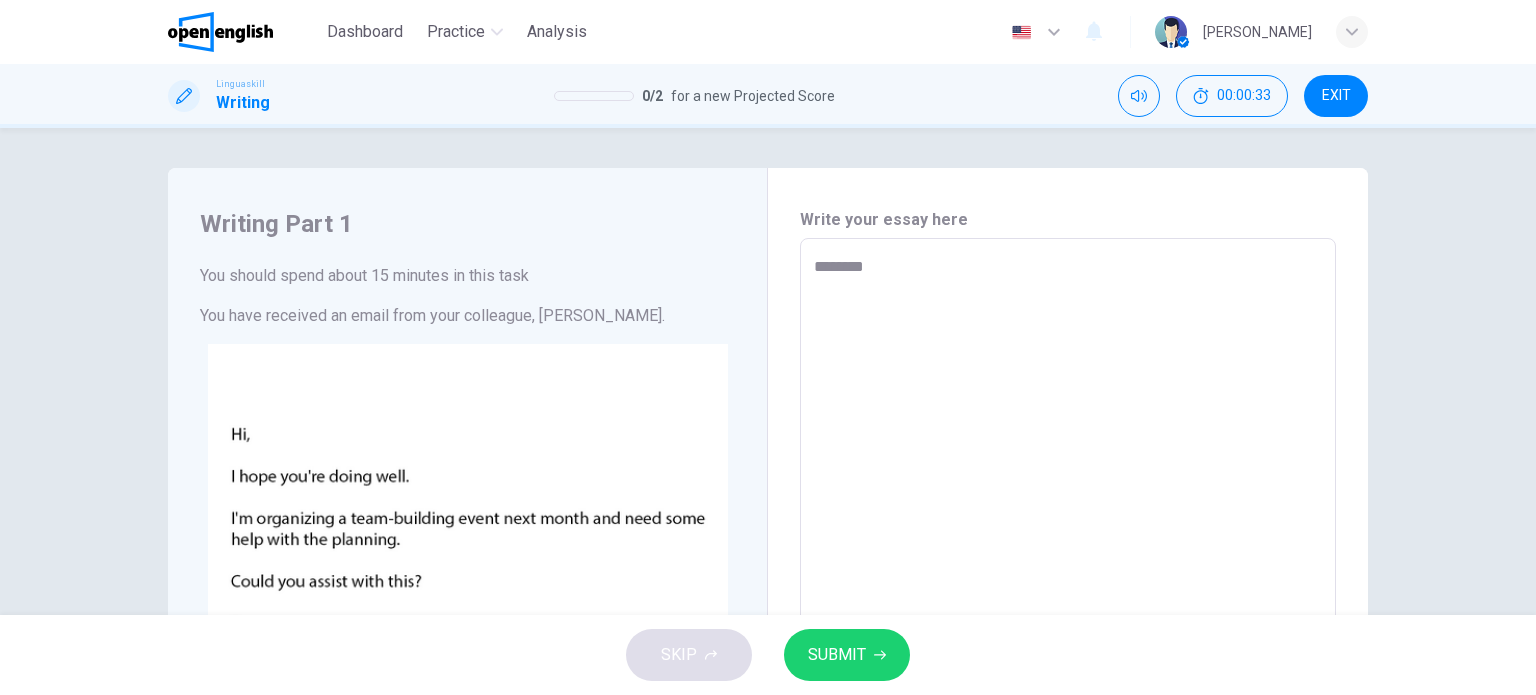 type on "*" 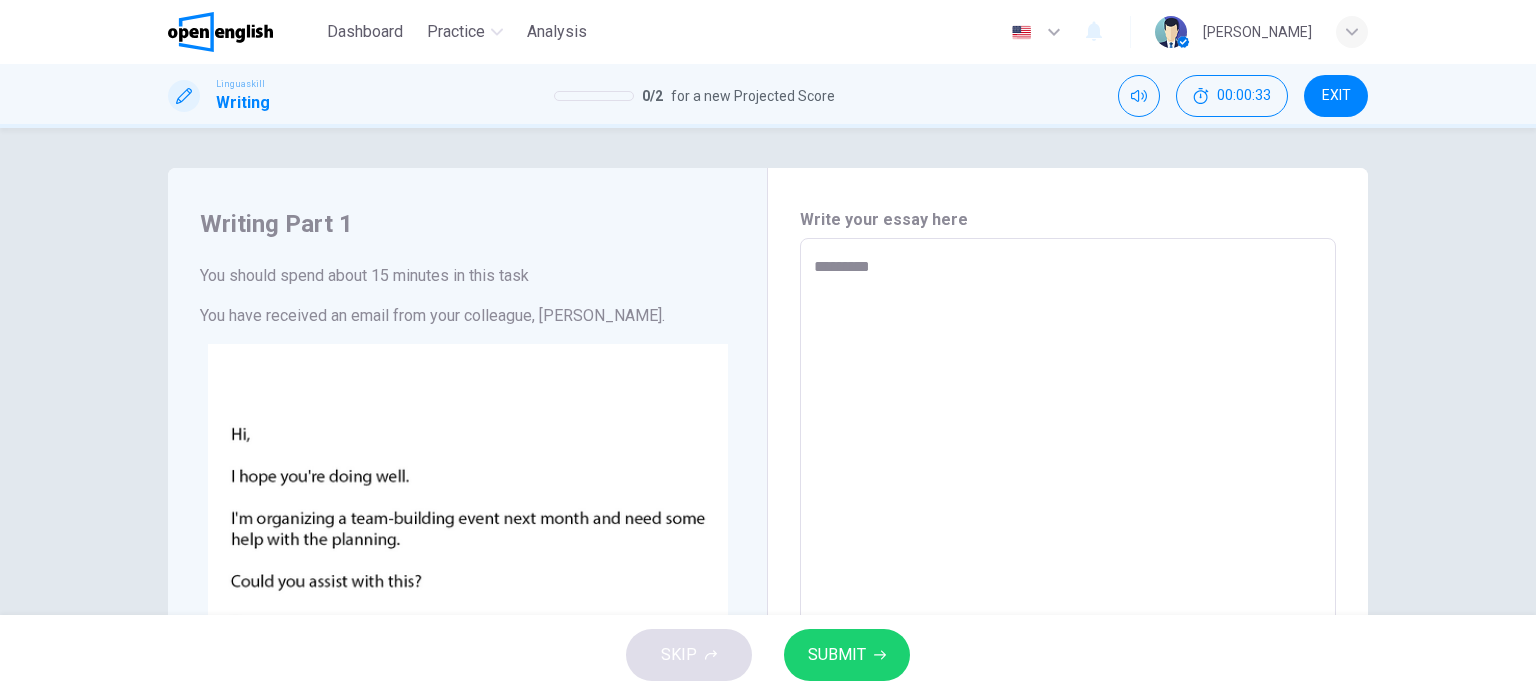 type on "**********" 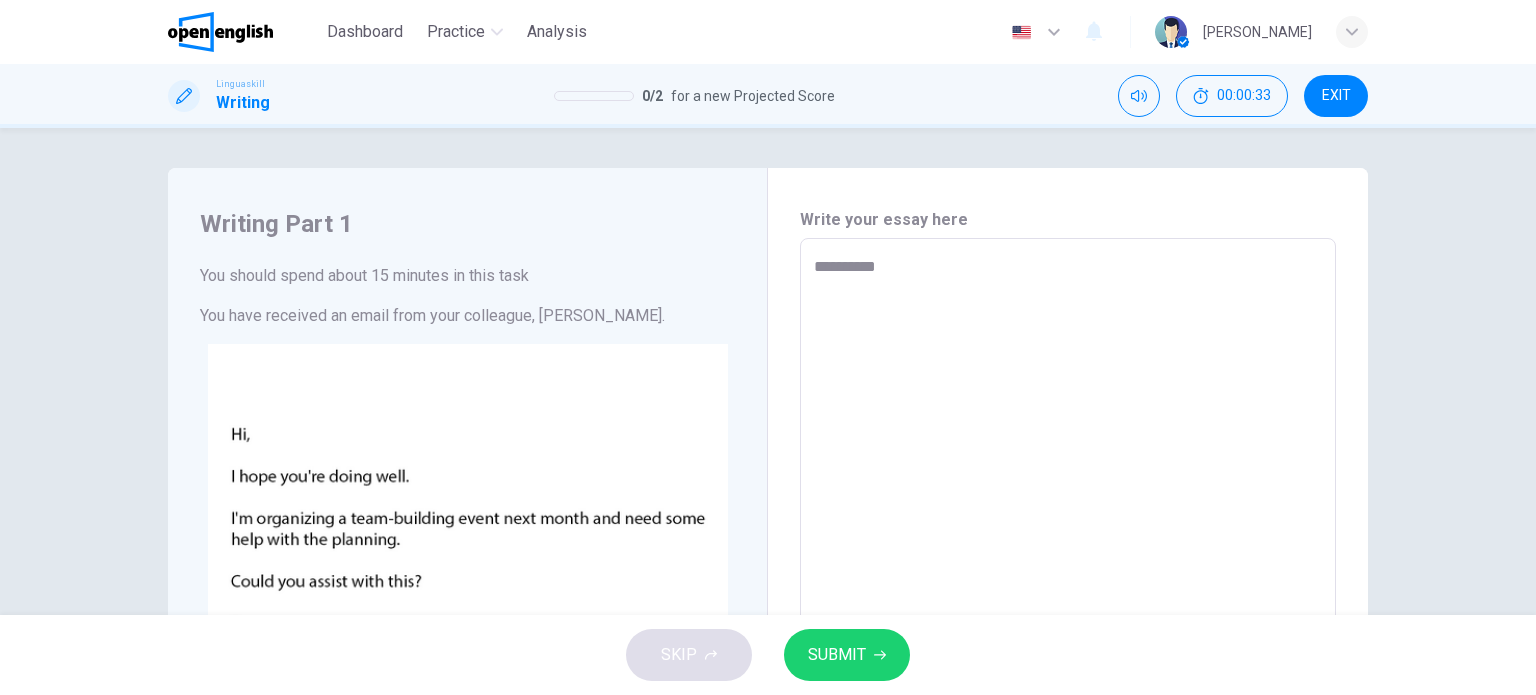 type on "*" 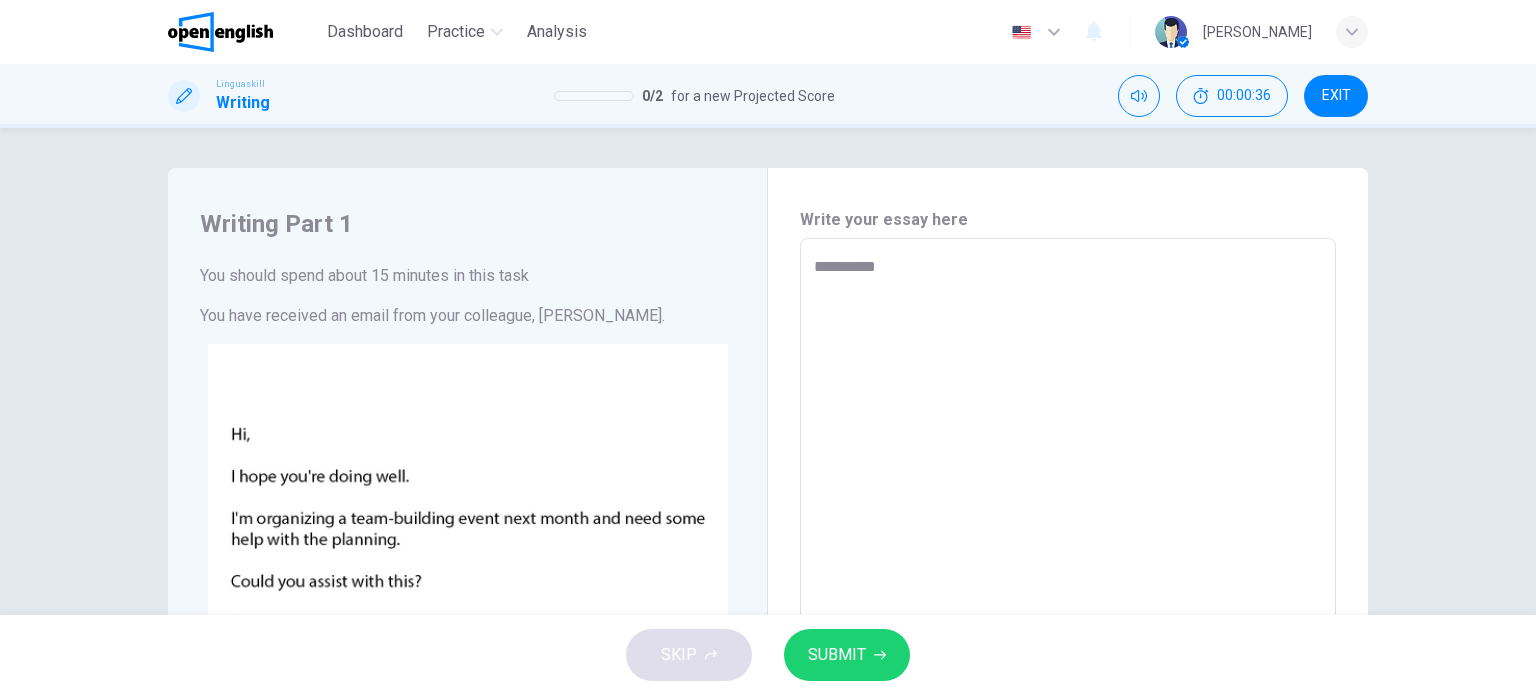 type on "**********" 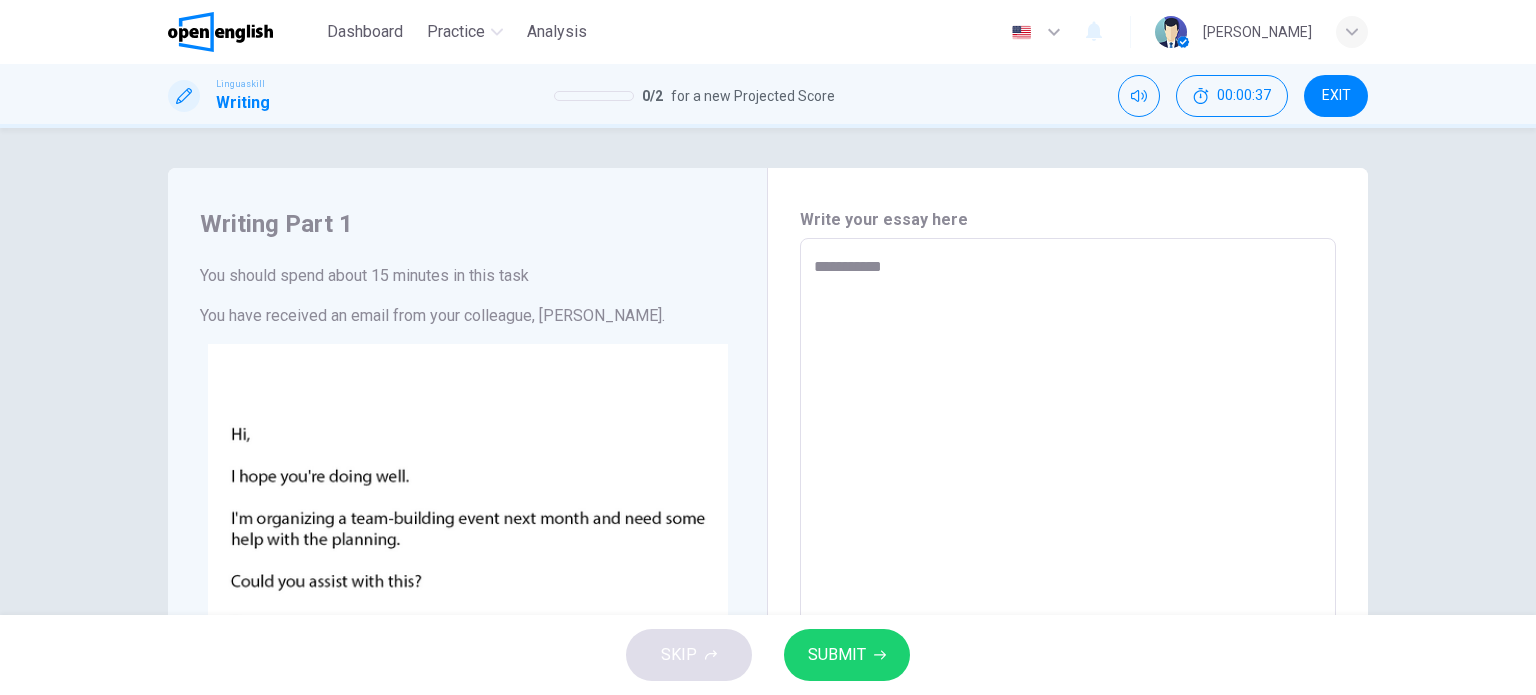 type on "**********" 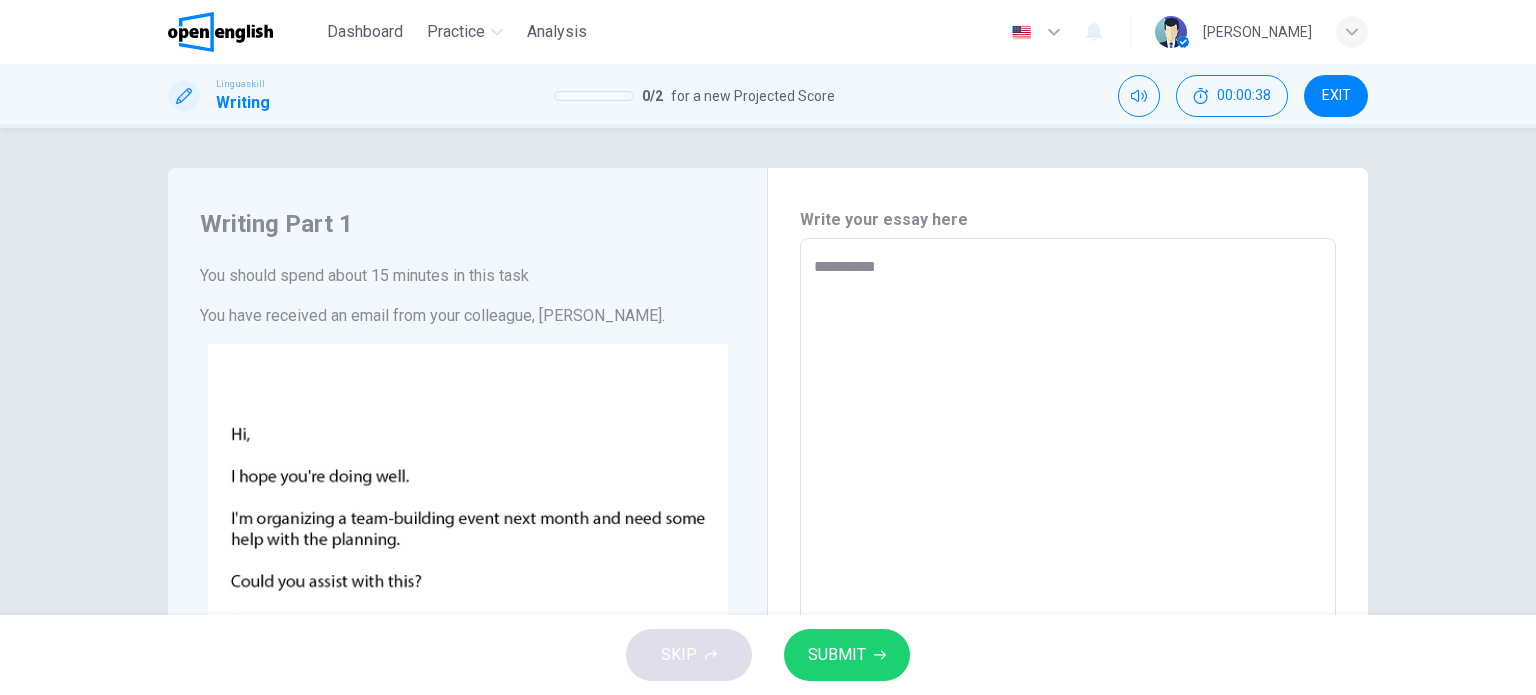 type on "*********" 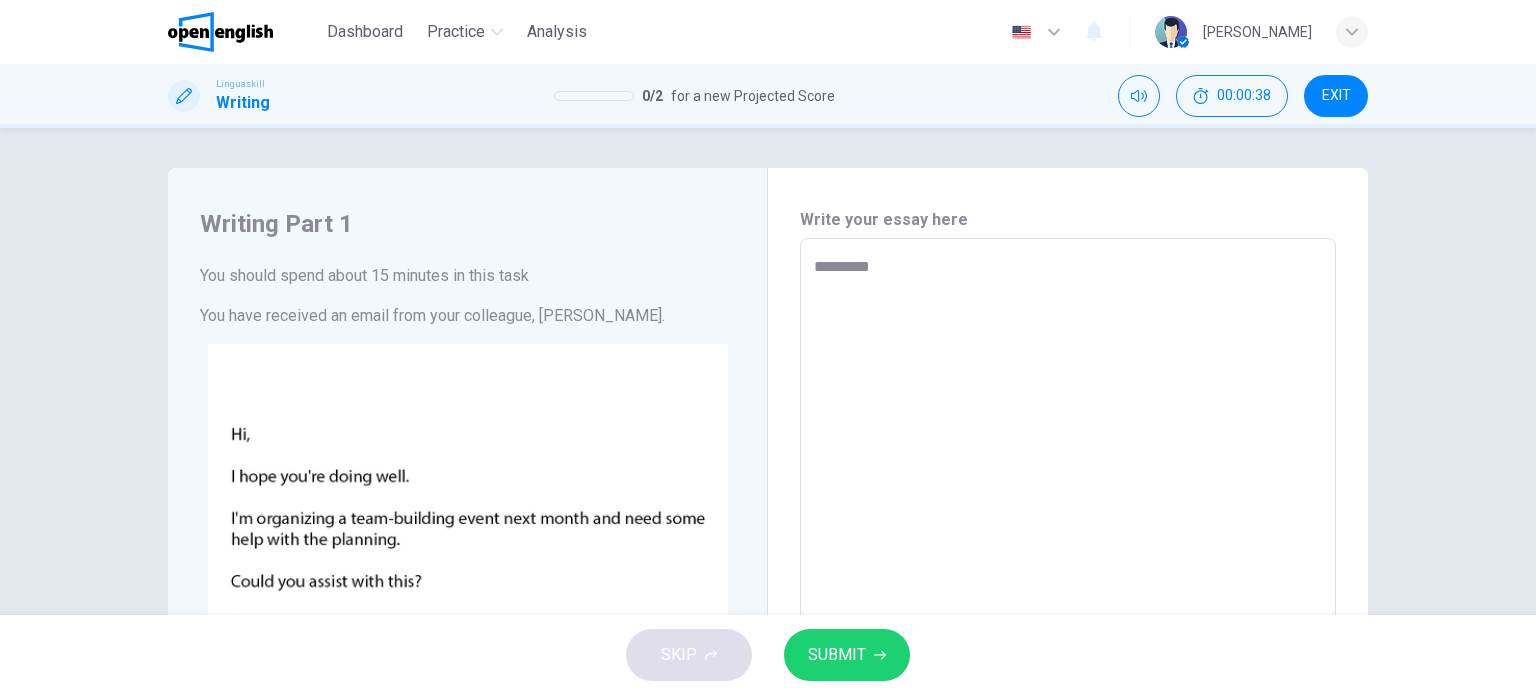 type on "*" 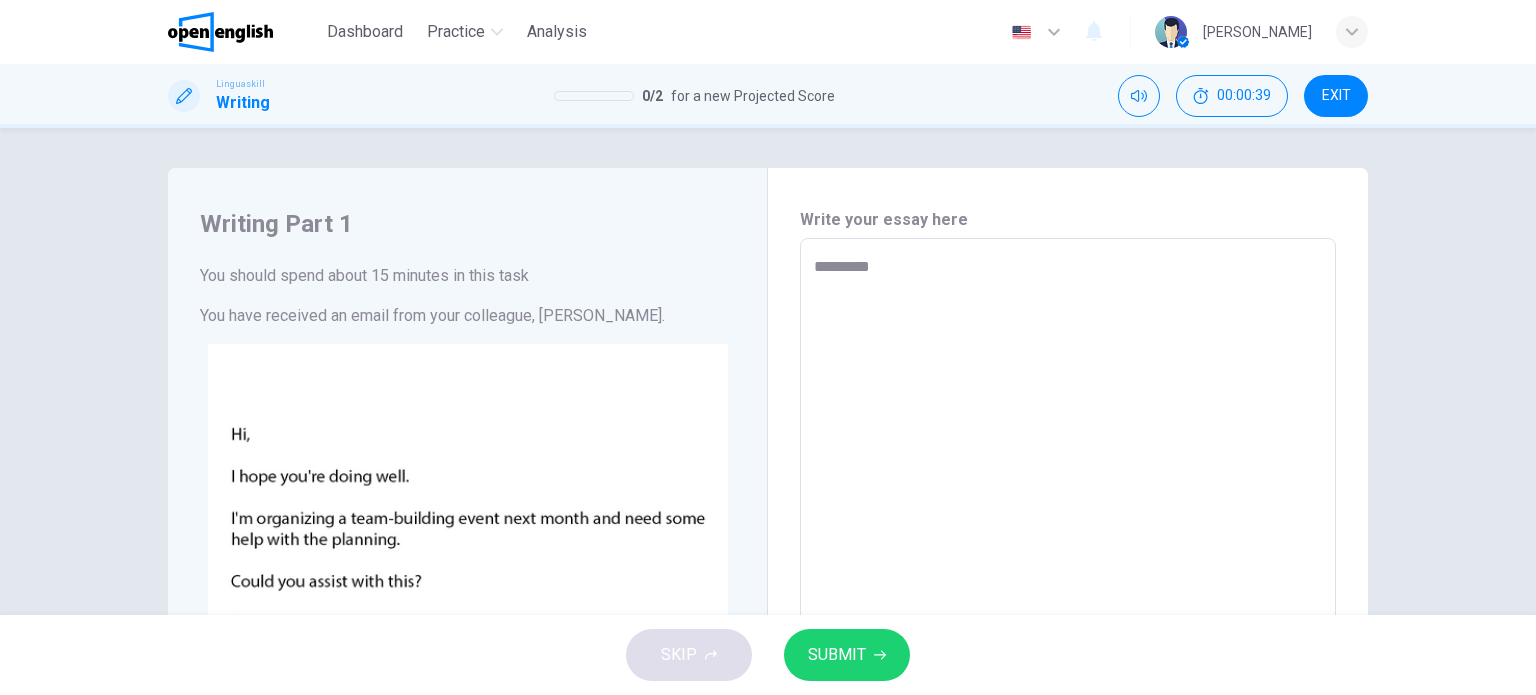 type on "********" 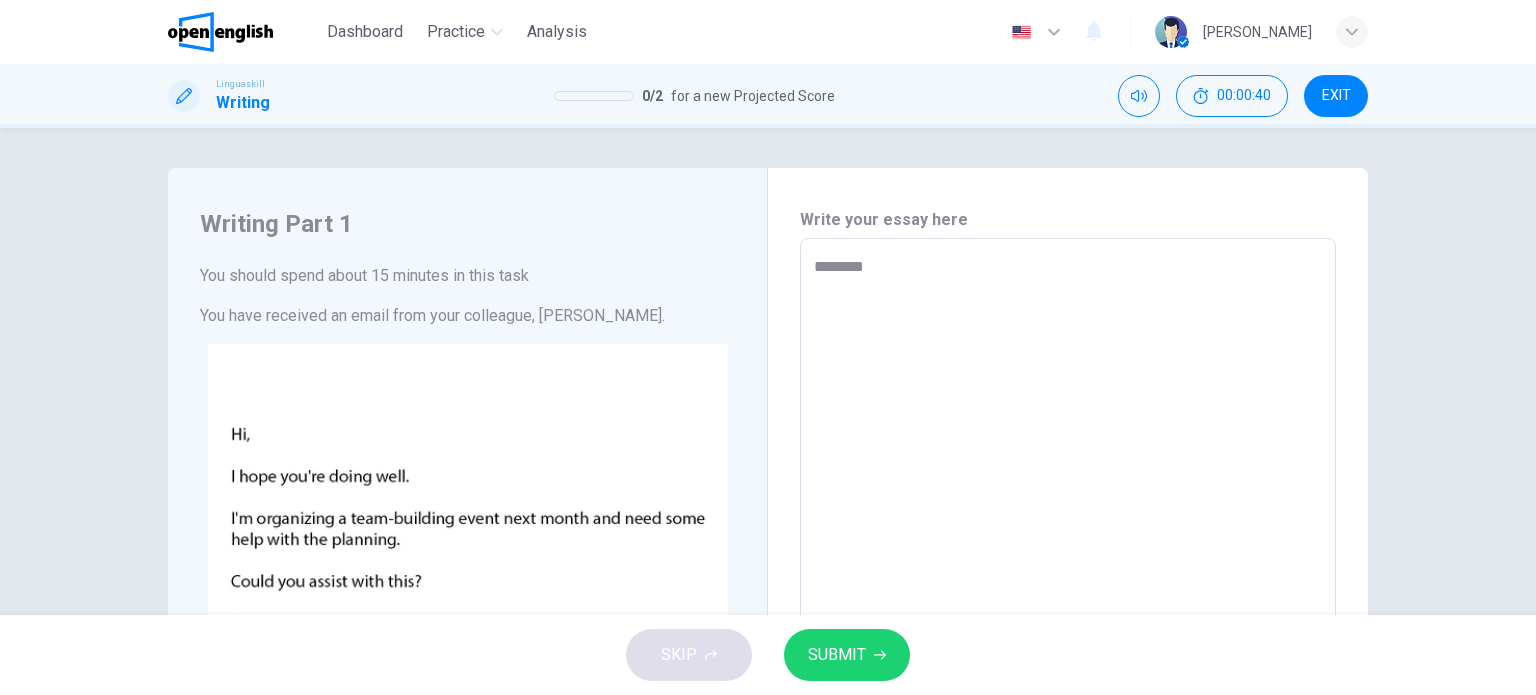 type on "******" 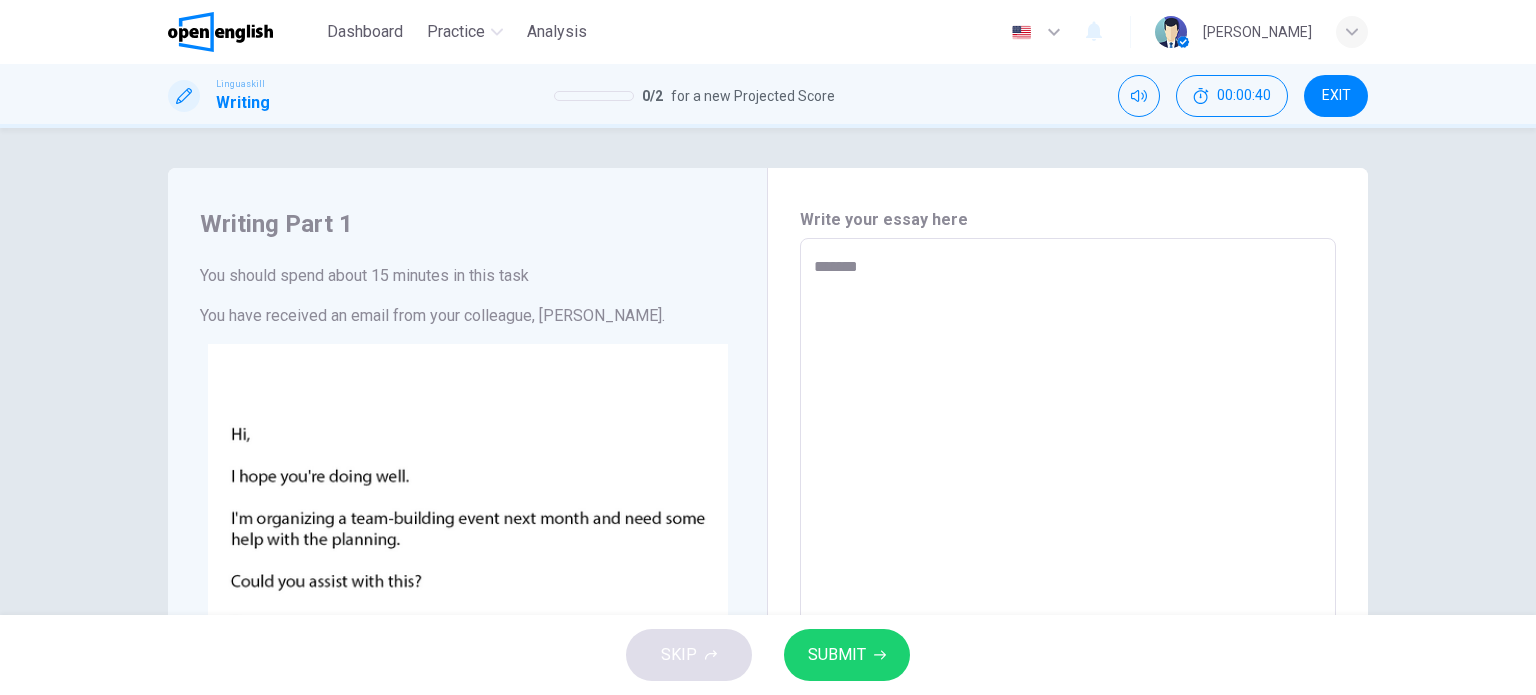 type on "*" 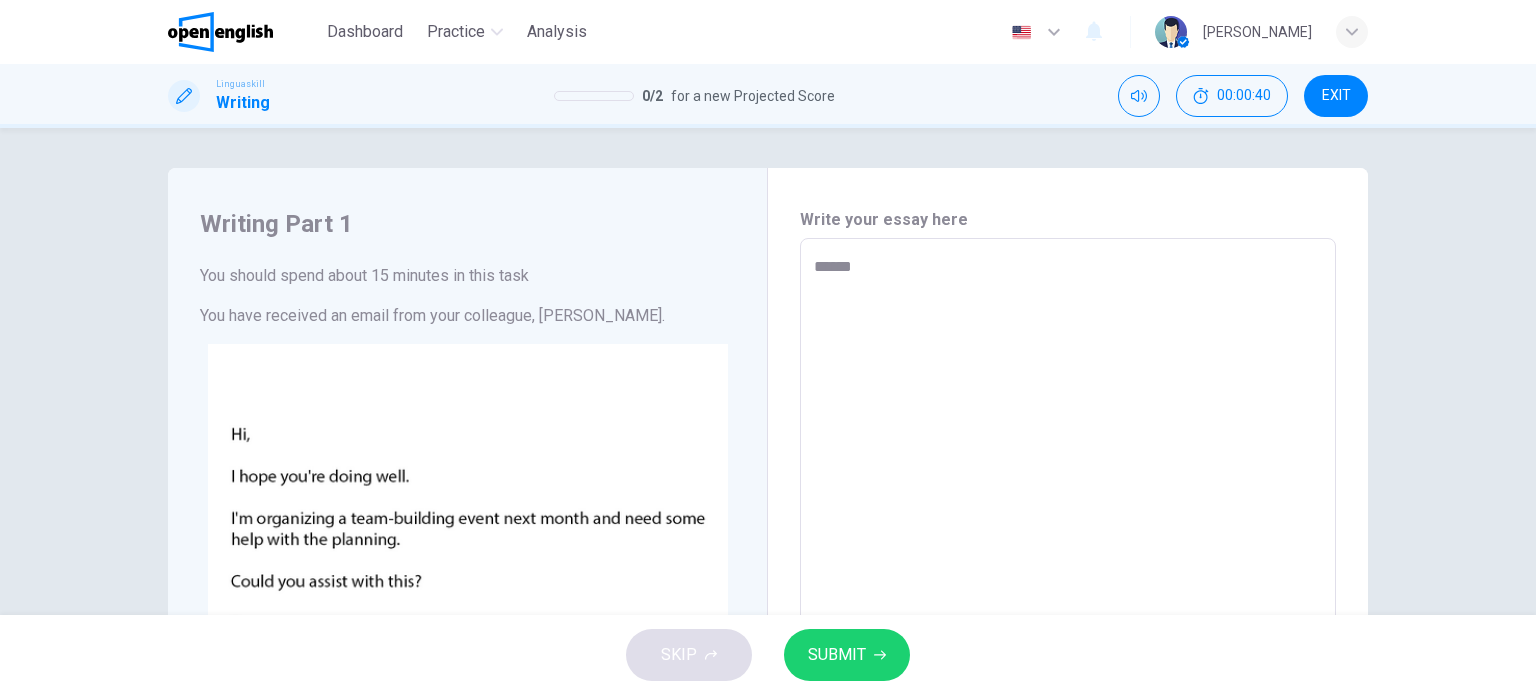 type on "*" 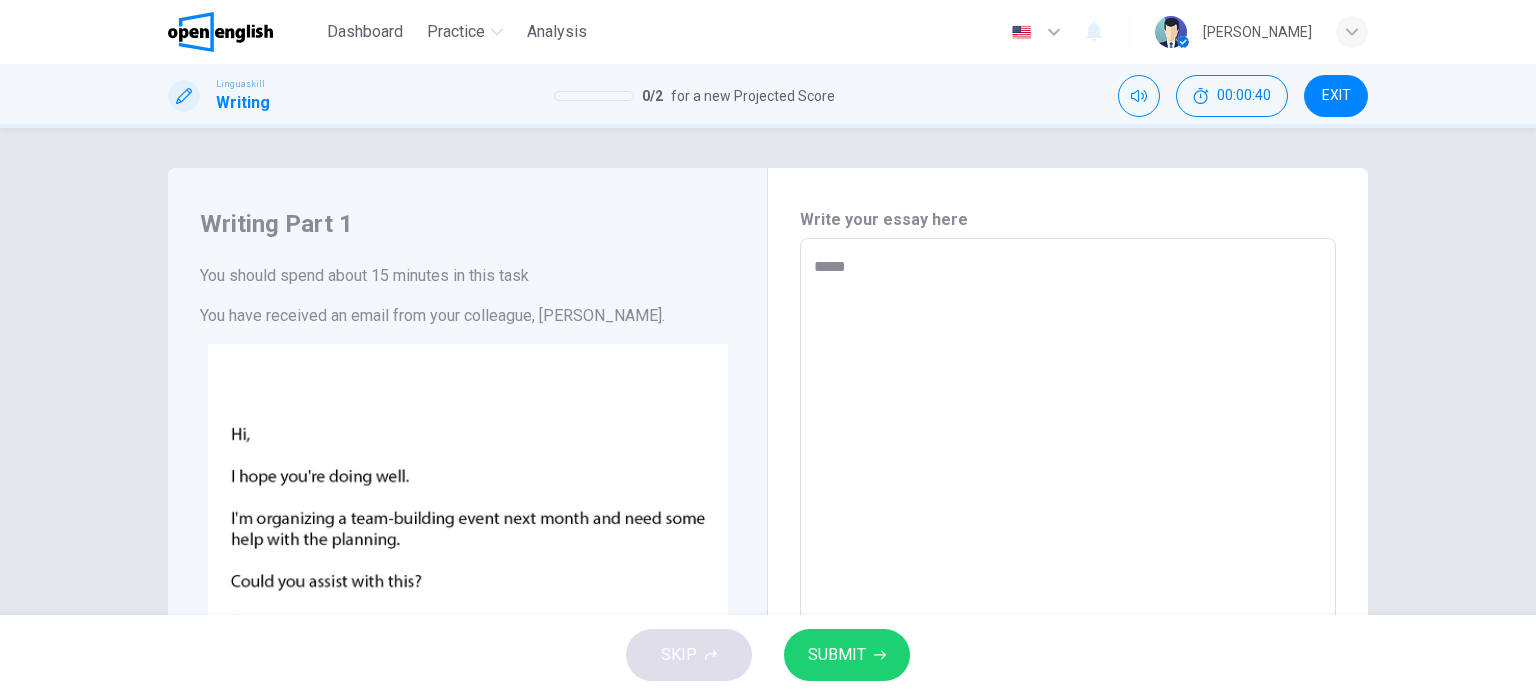type on "*" 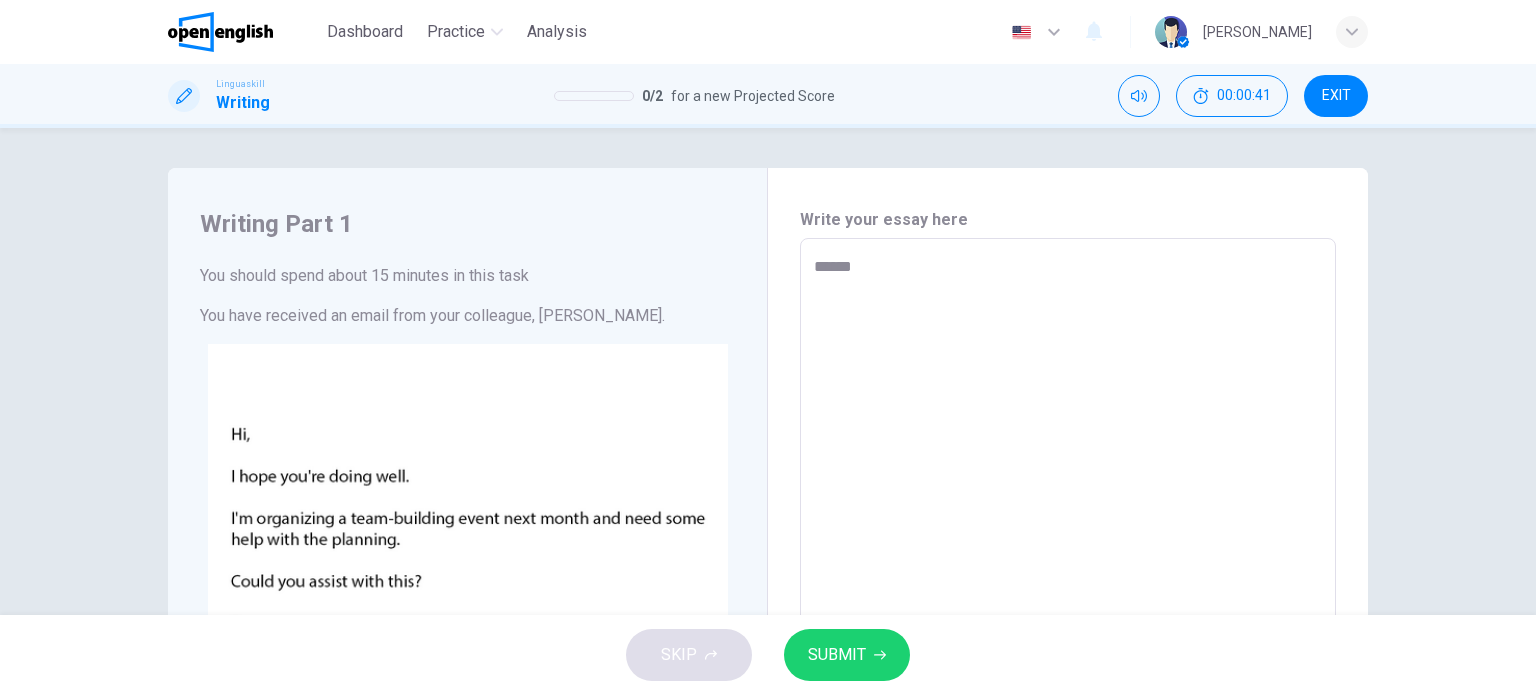type on "*******" 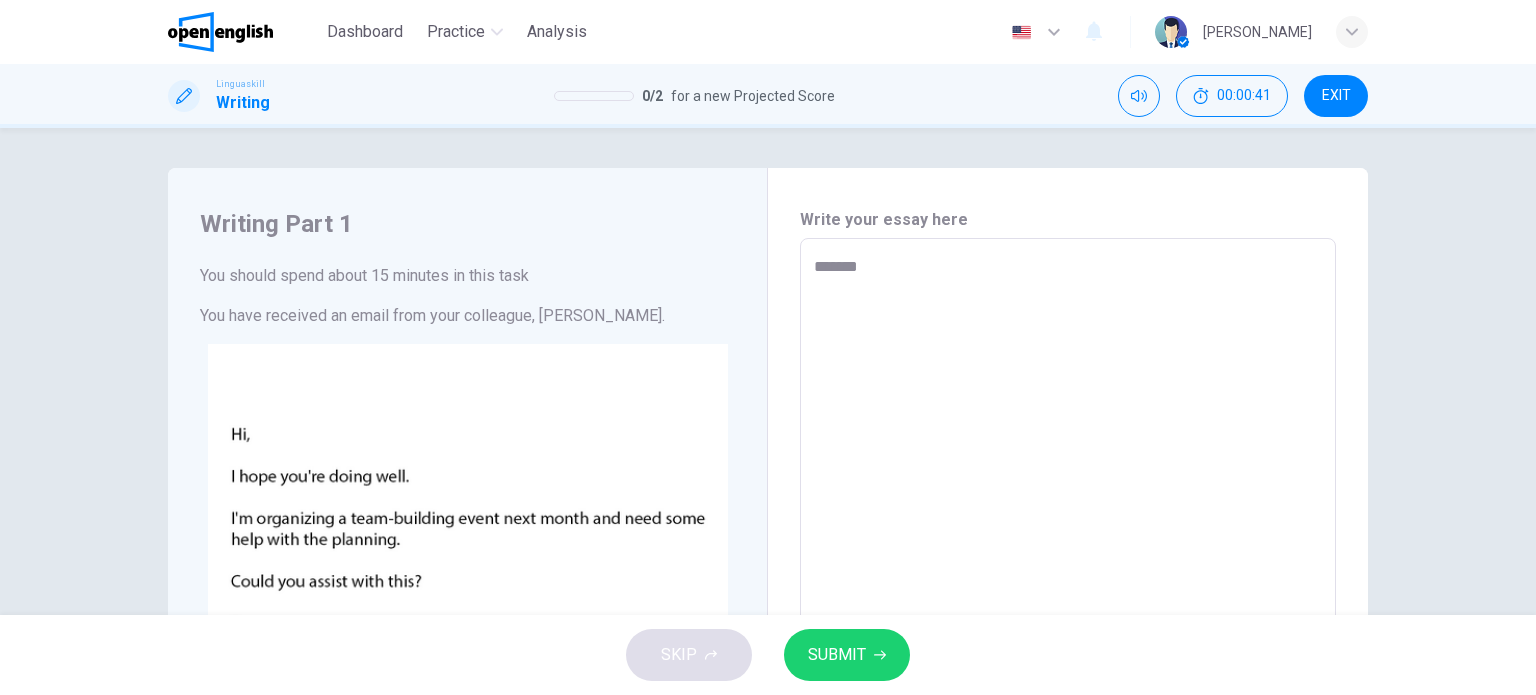 type on "*" 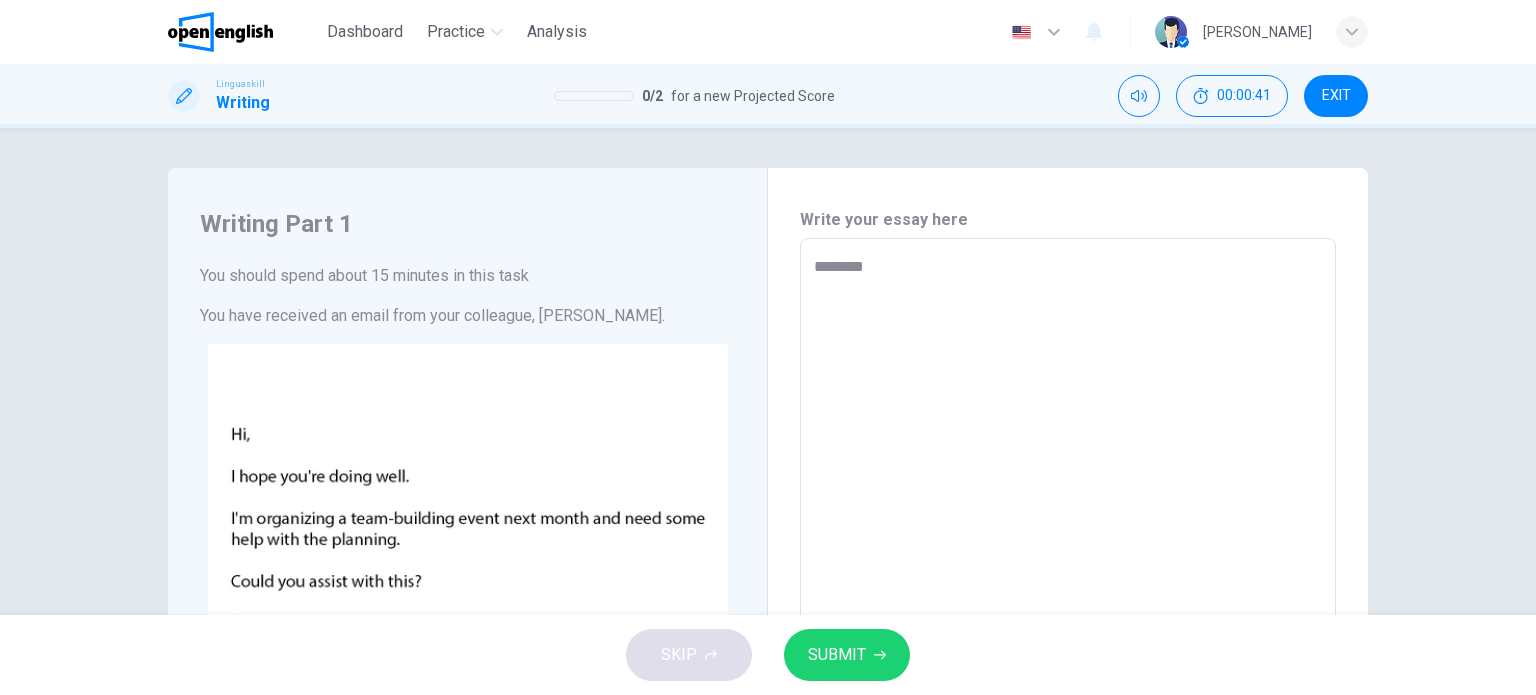 type on "*" 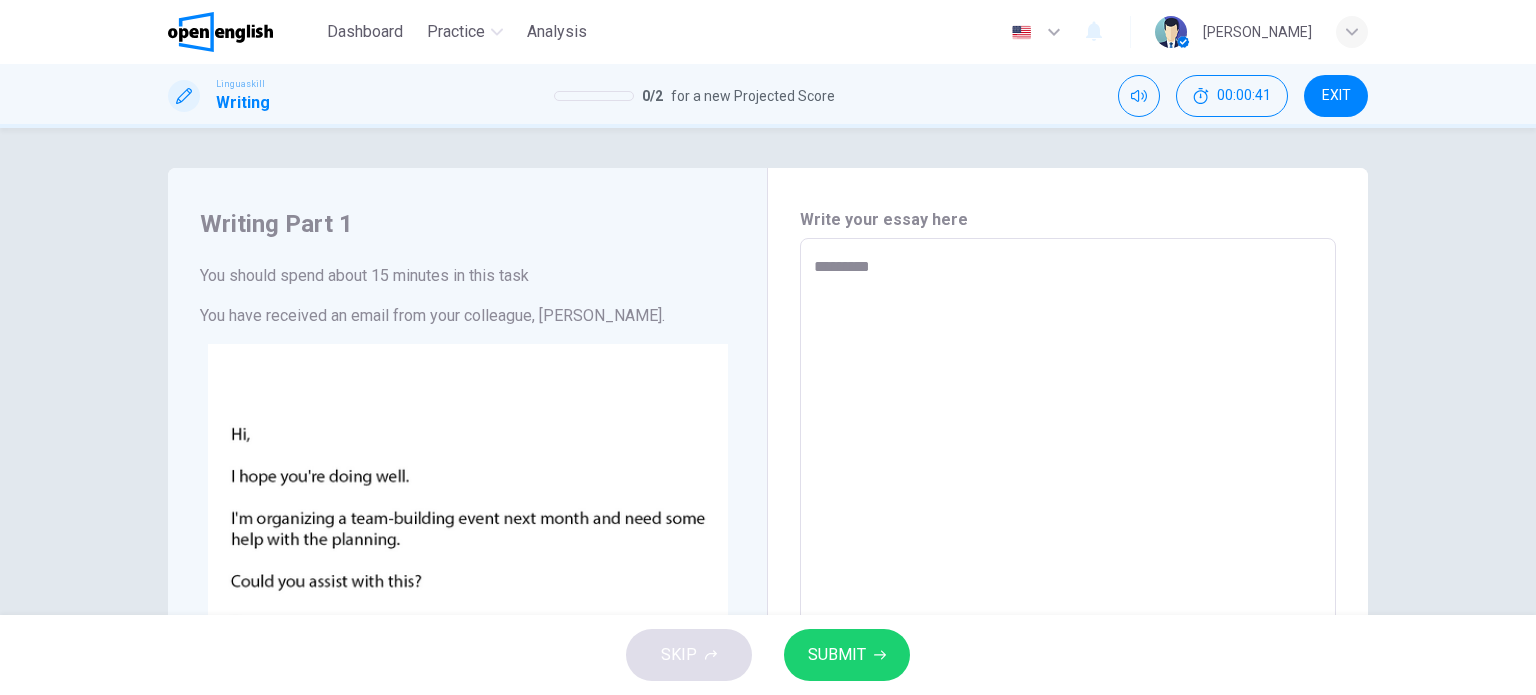 type on "*" 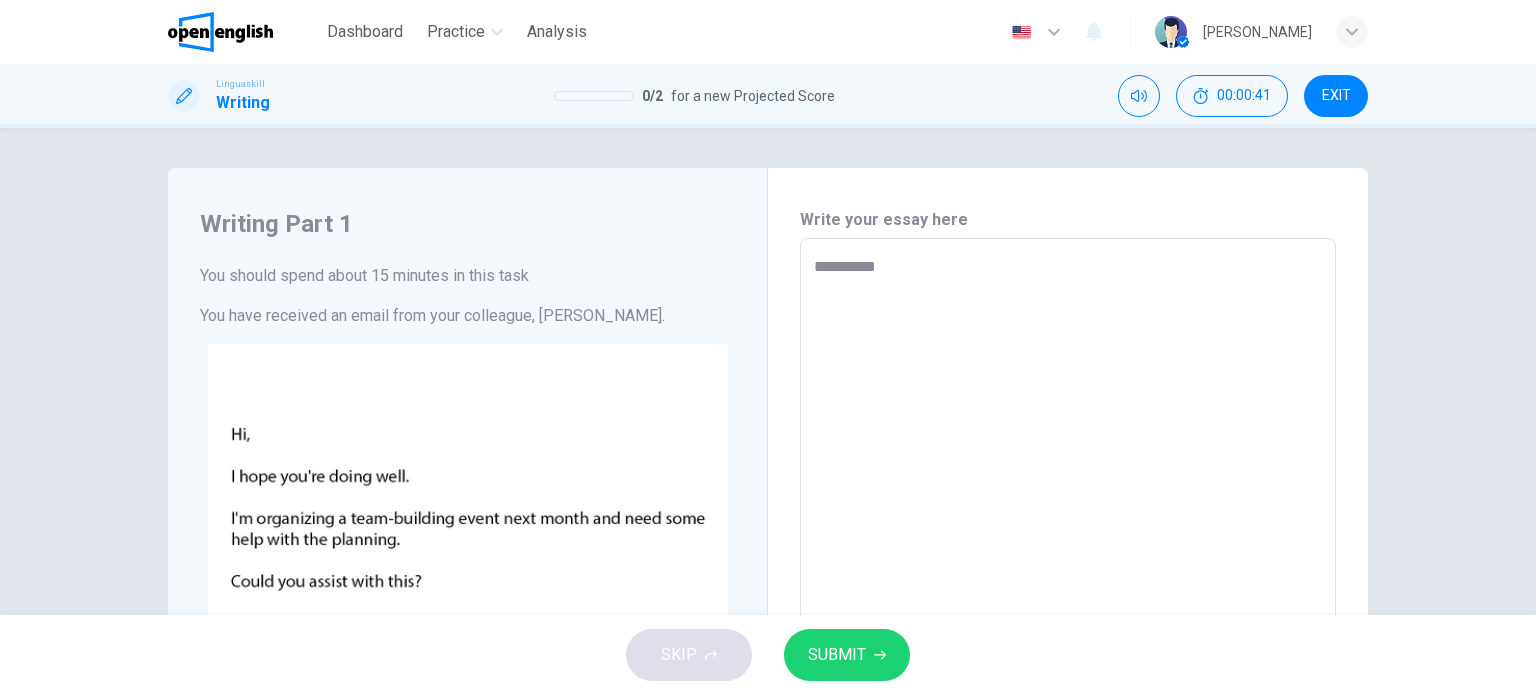 type on "*" 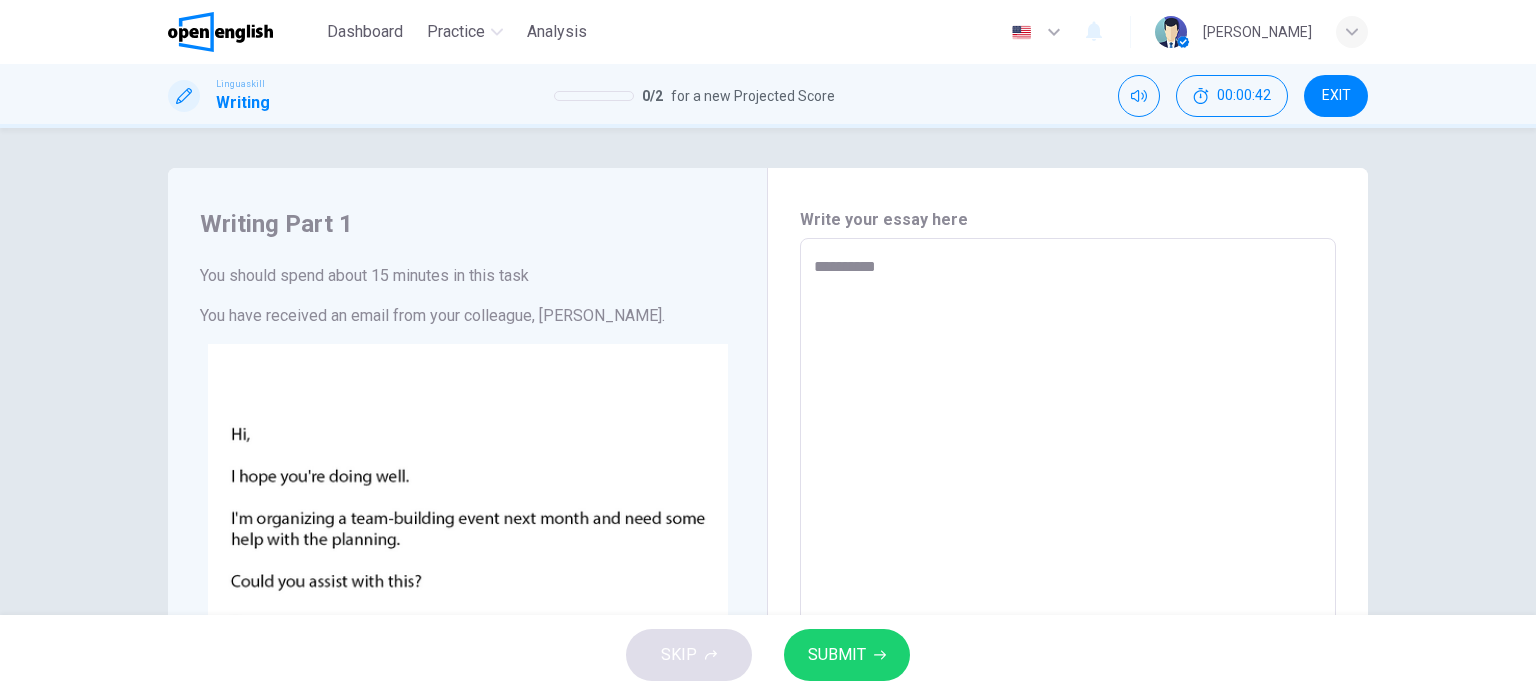 type on "**********" 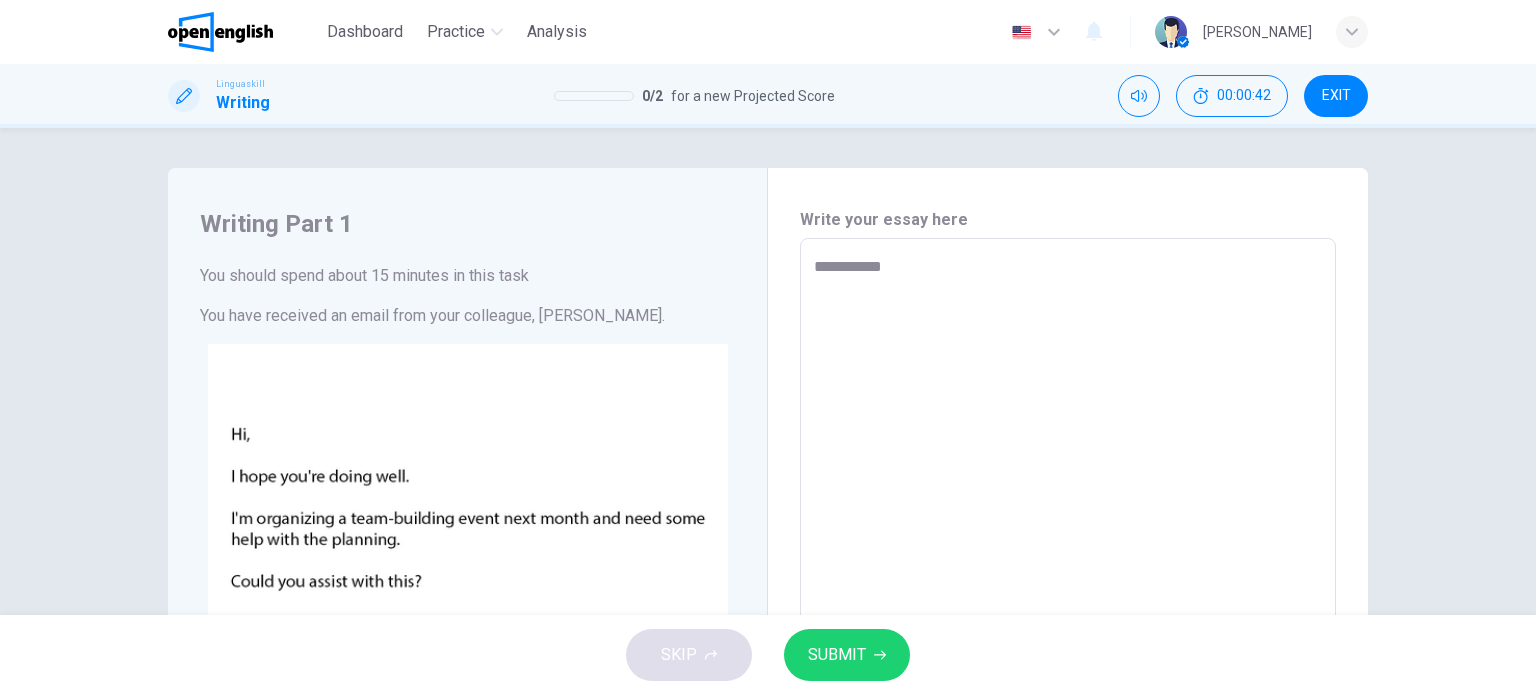 type on "*" 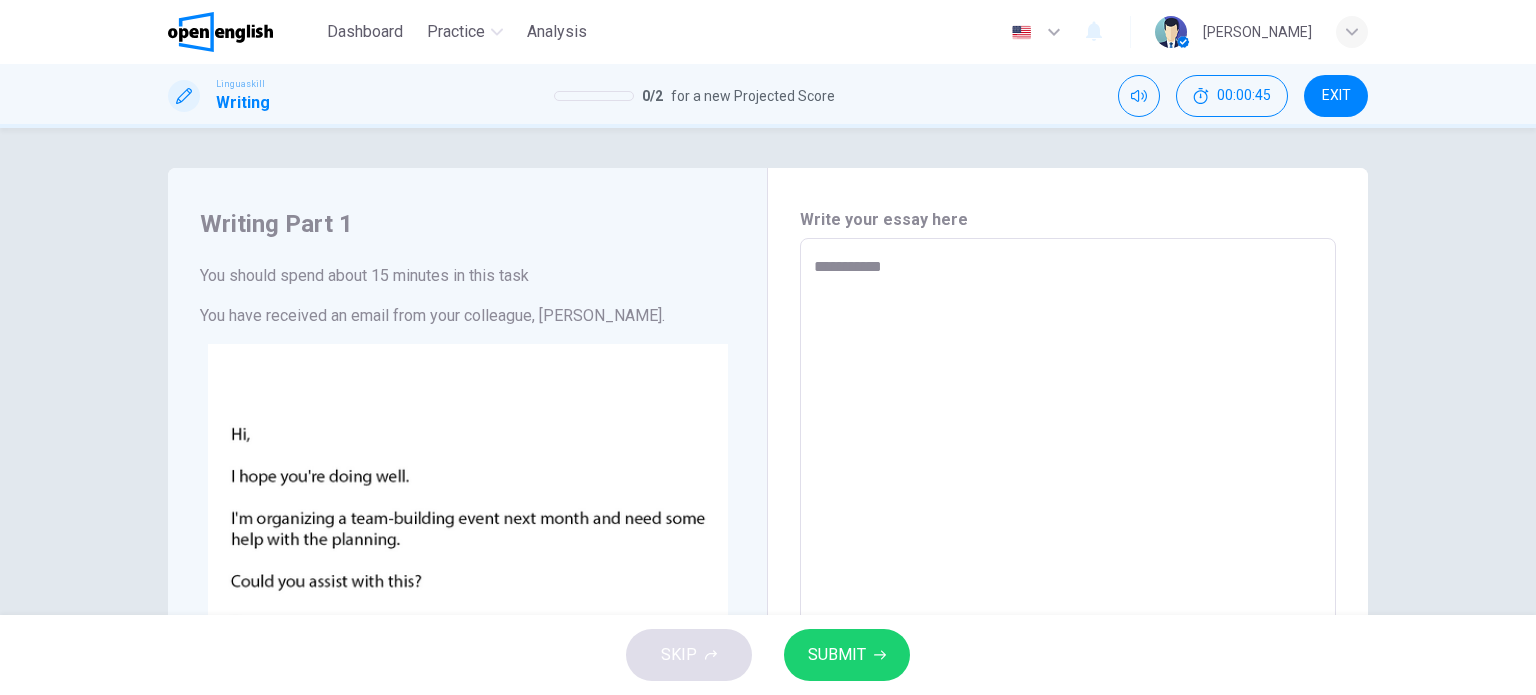 type on "**********" 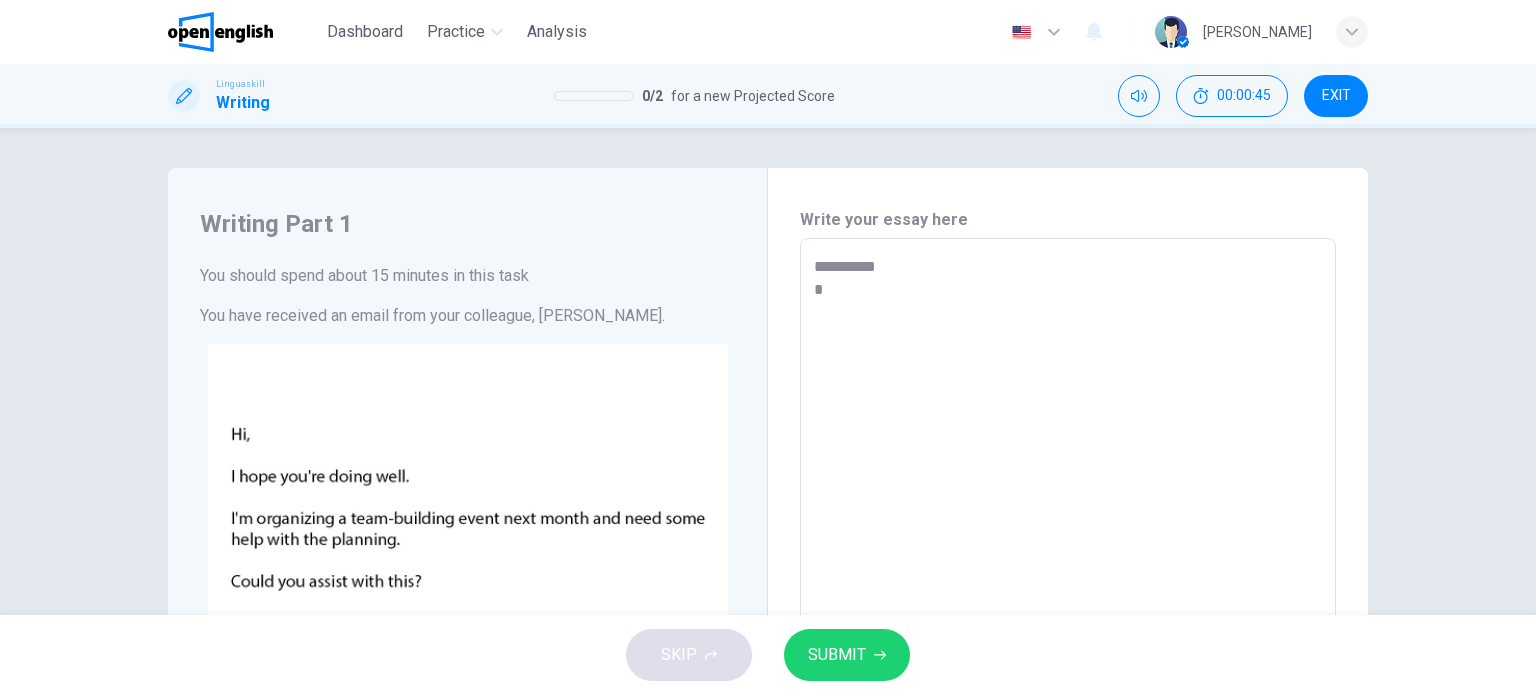 type on "**********" 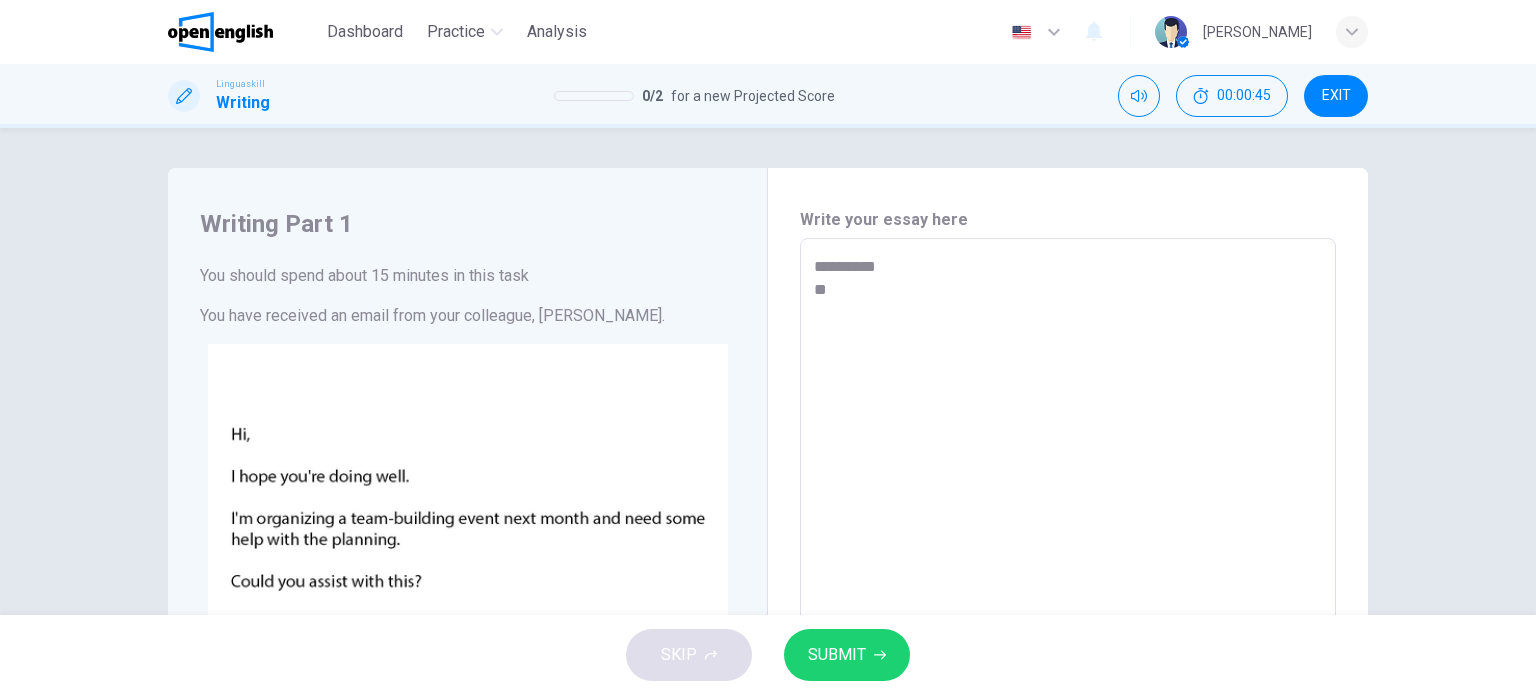 type on "*" 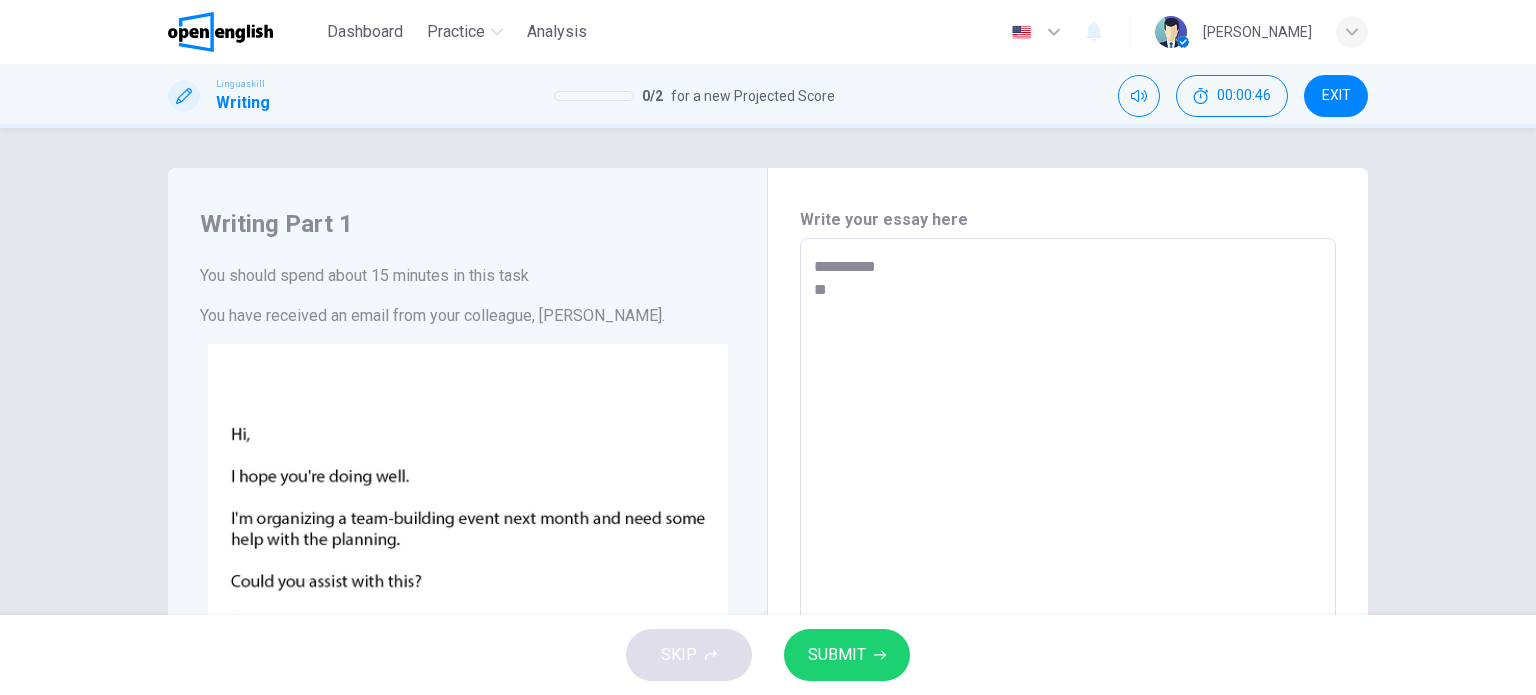 type on "**********" 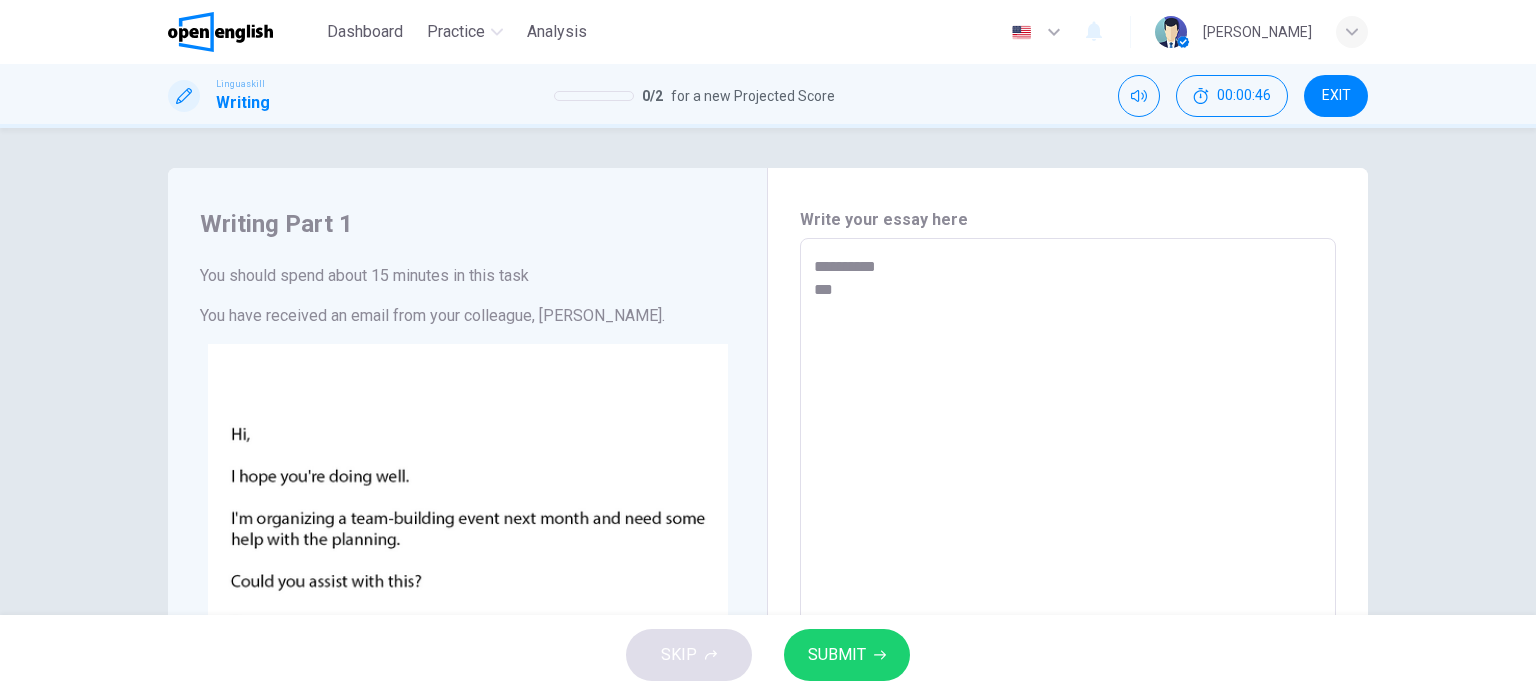 type on "*" 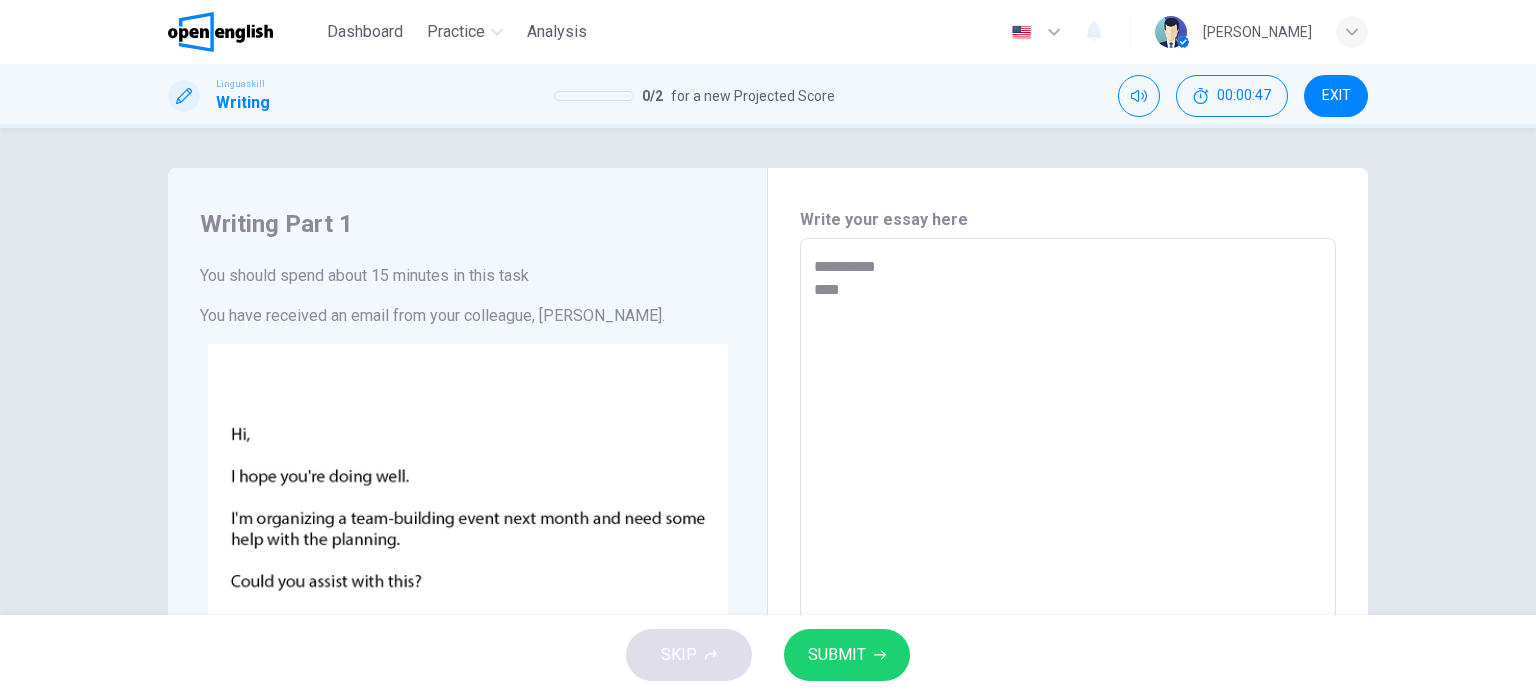type on "**********" 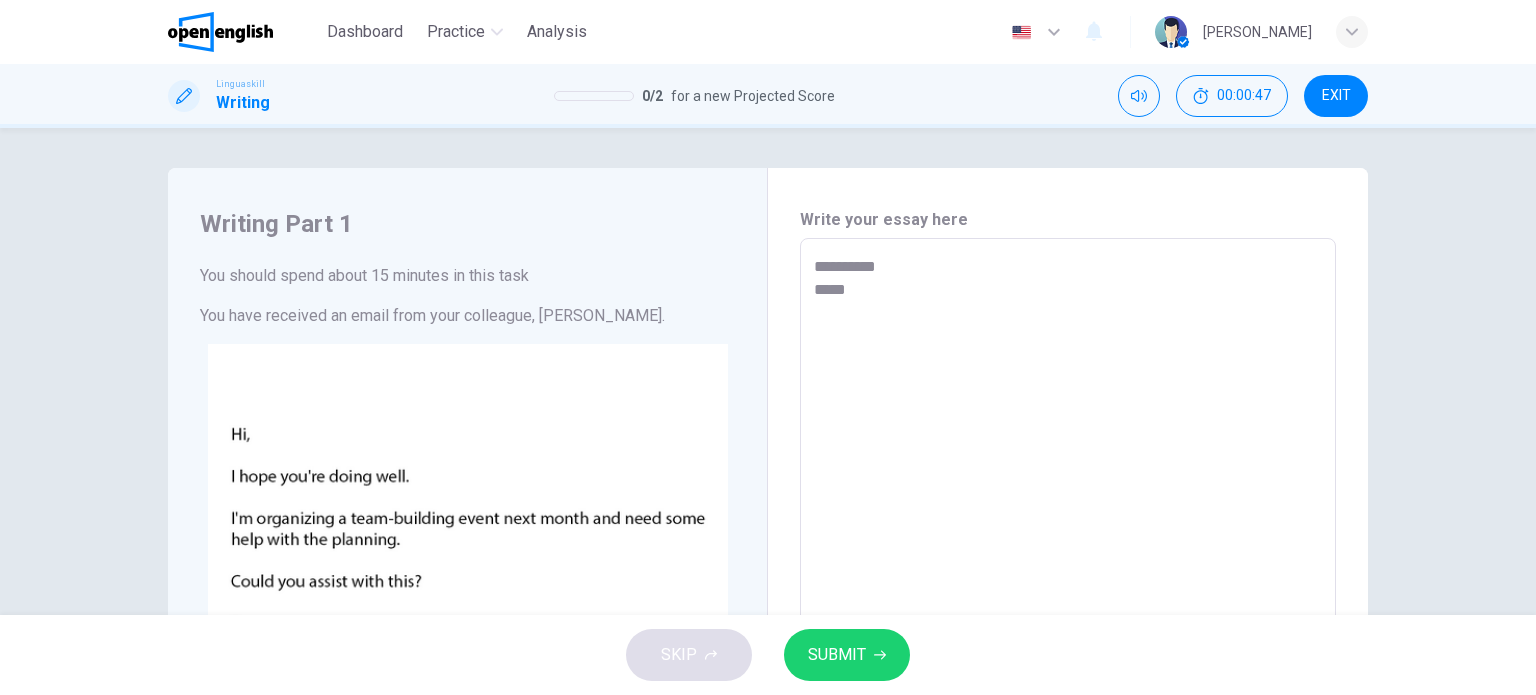 type on "*" 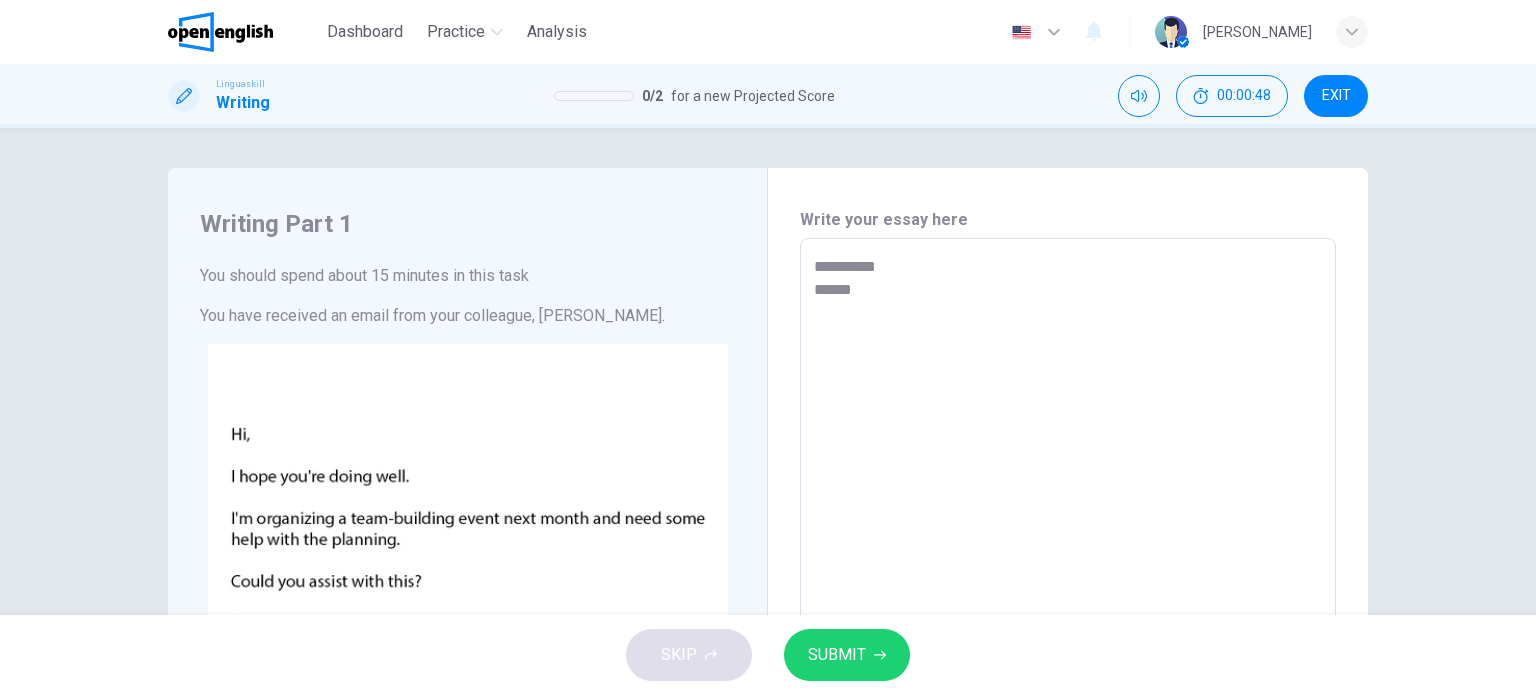 type on "**********" 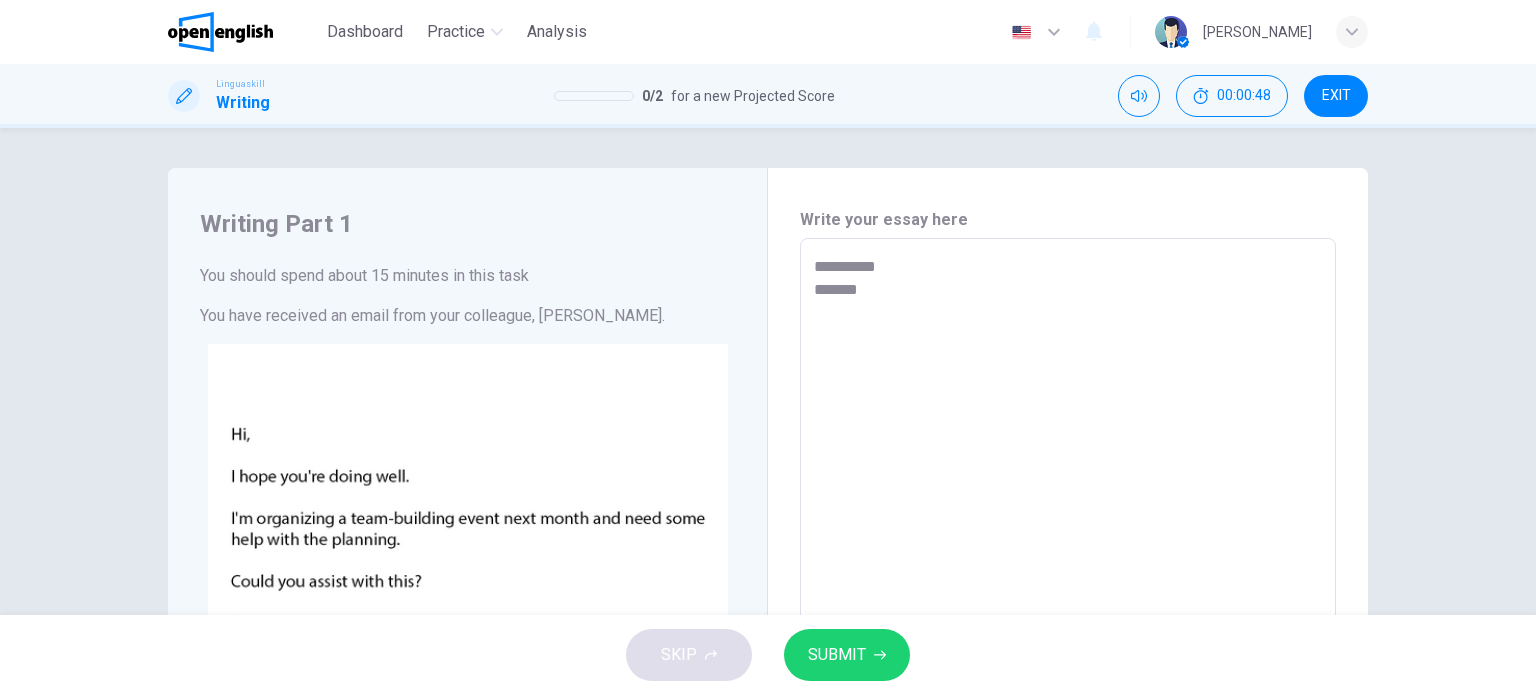 type on "*" 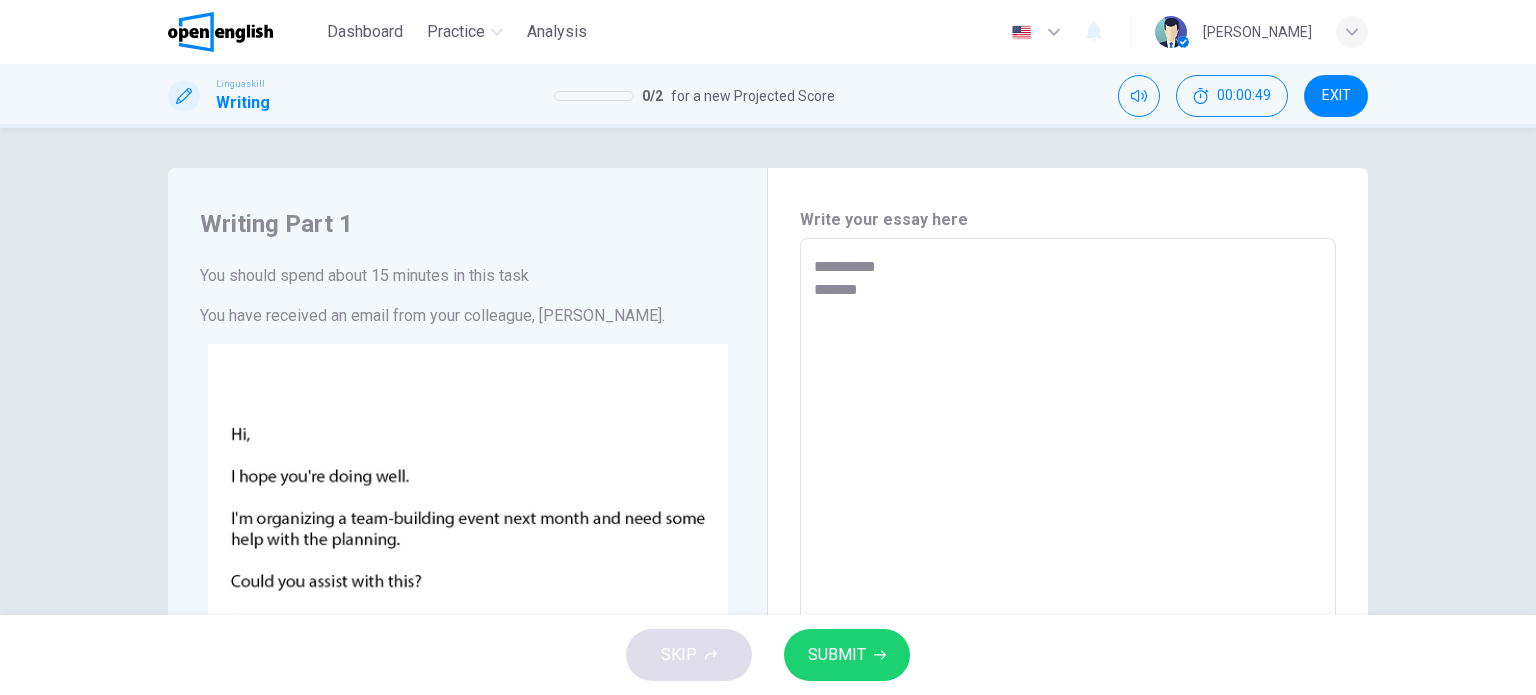 type on "**********" 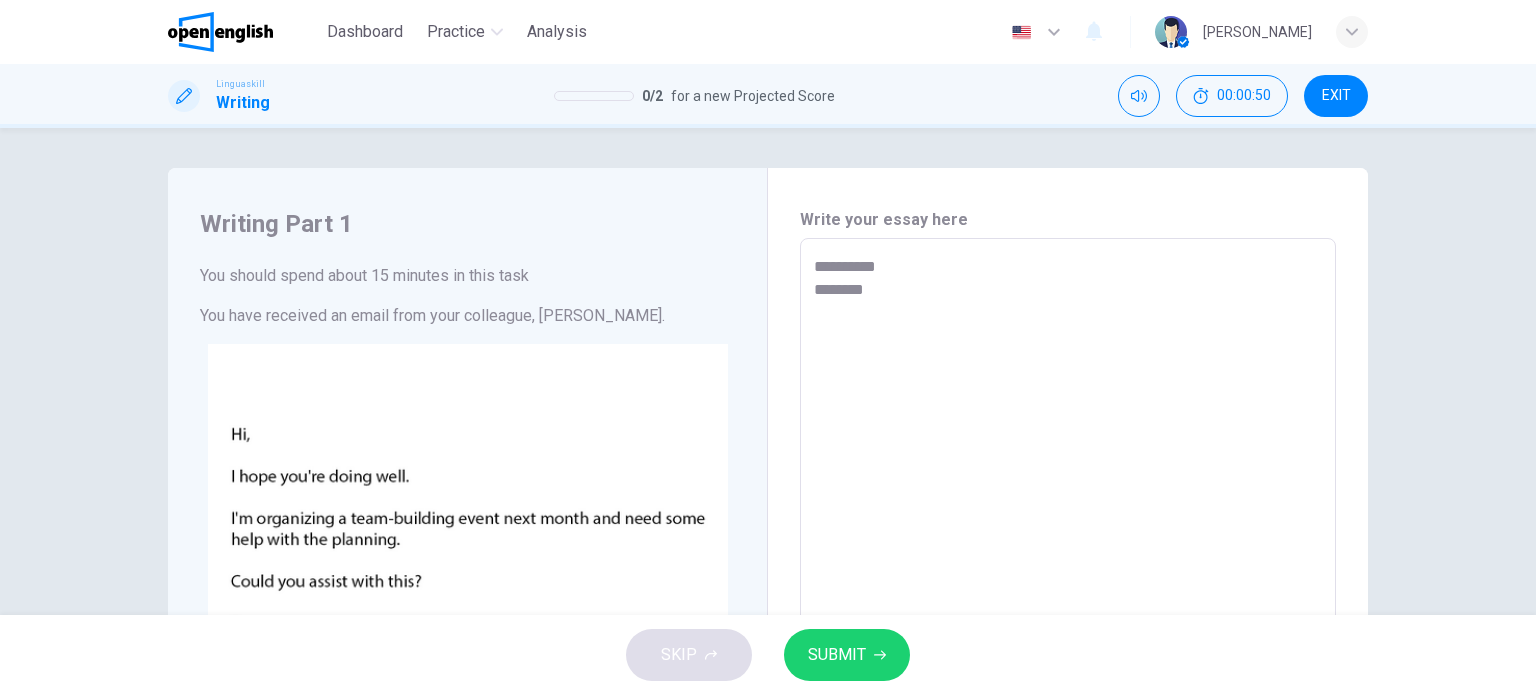 type on "**********" 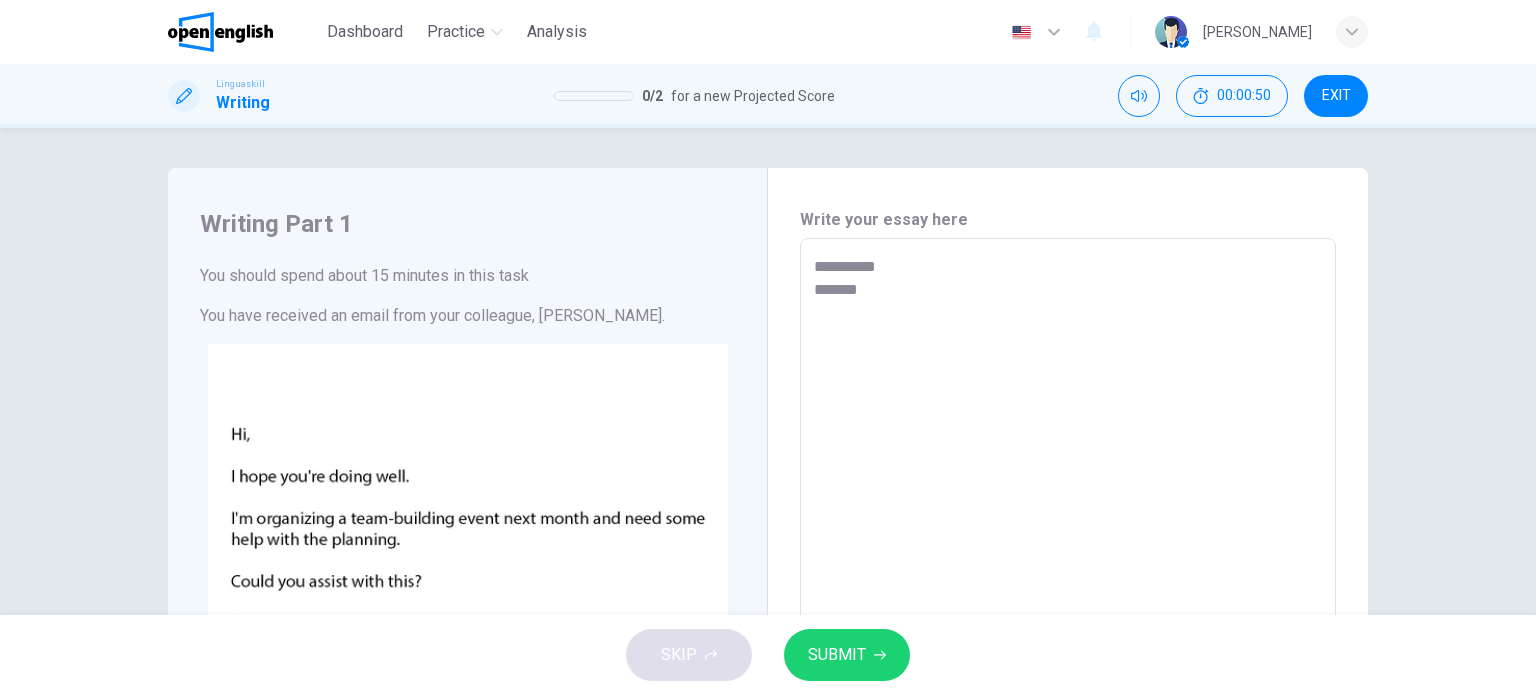 type on "*" 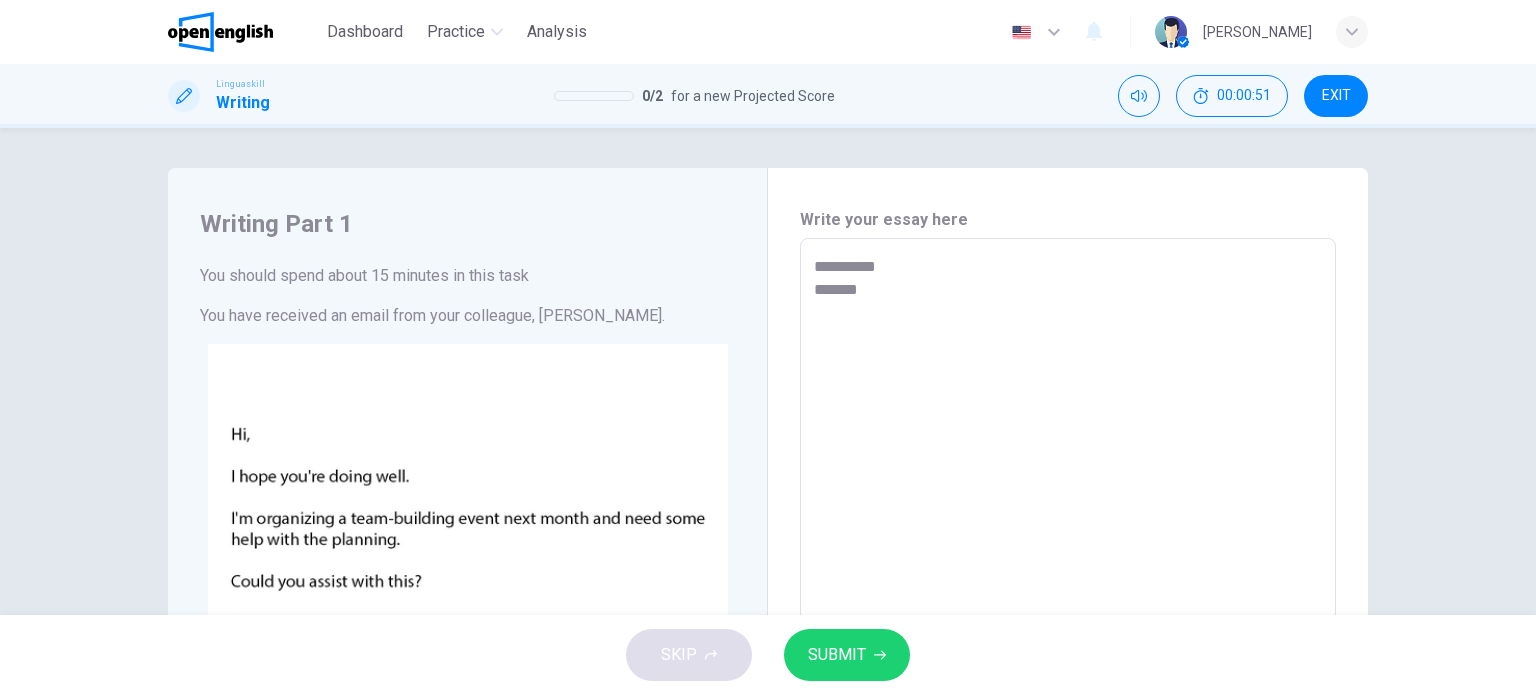 type on "**********" 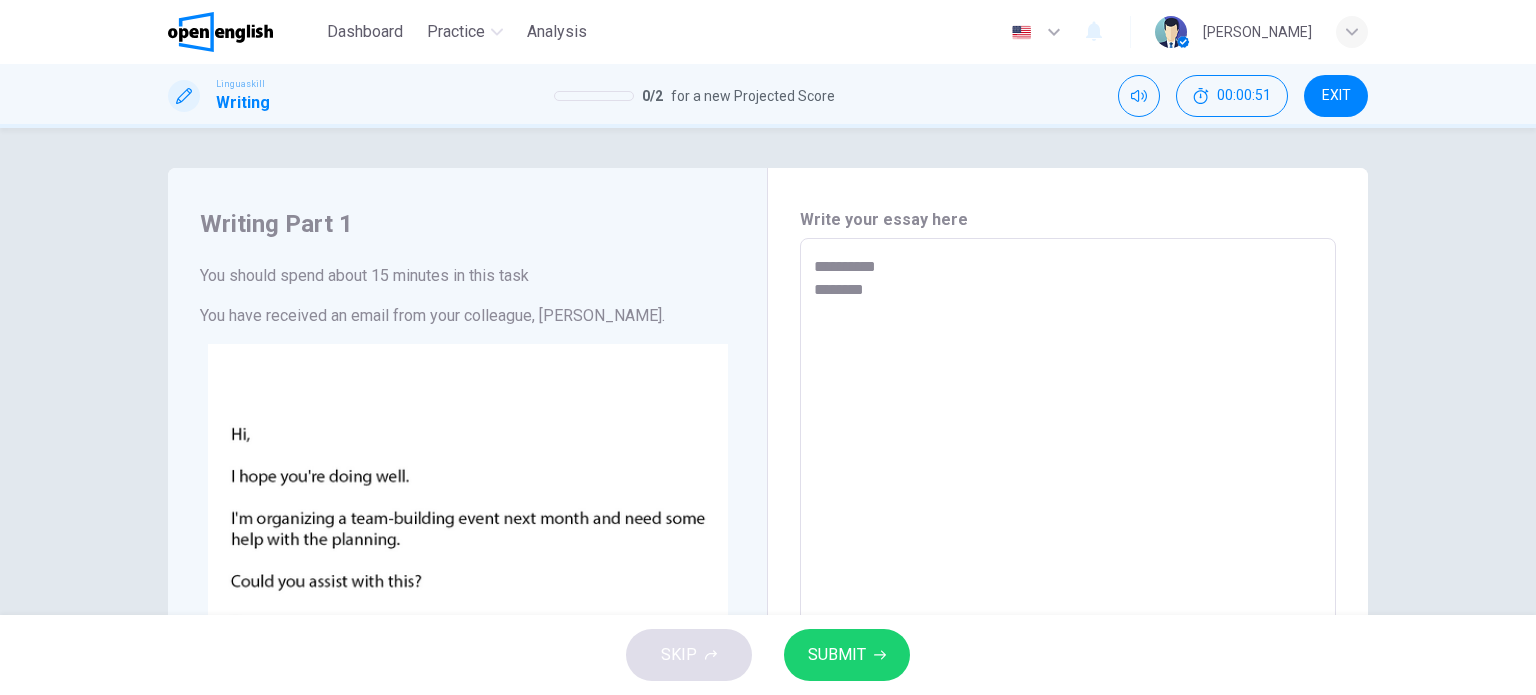 type on "**********" 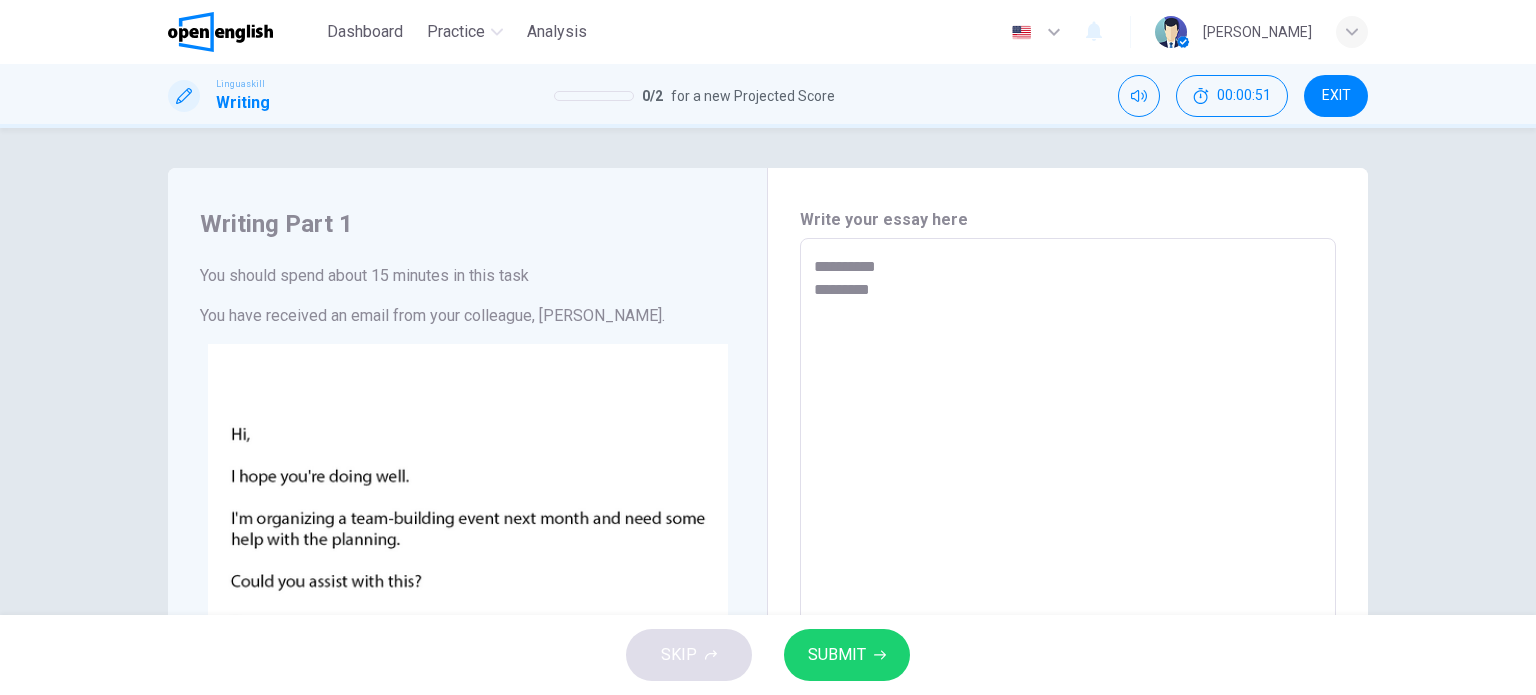type on "*" 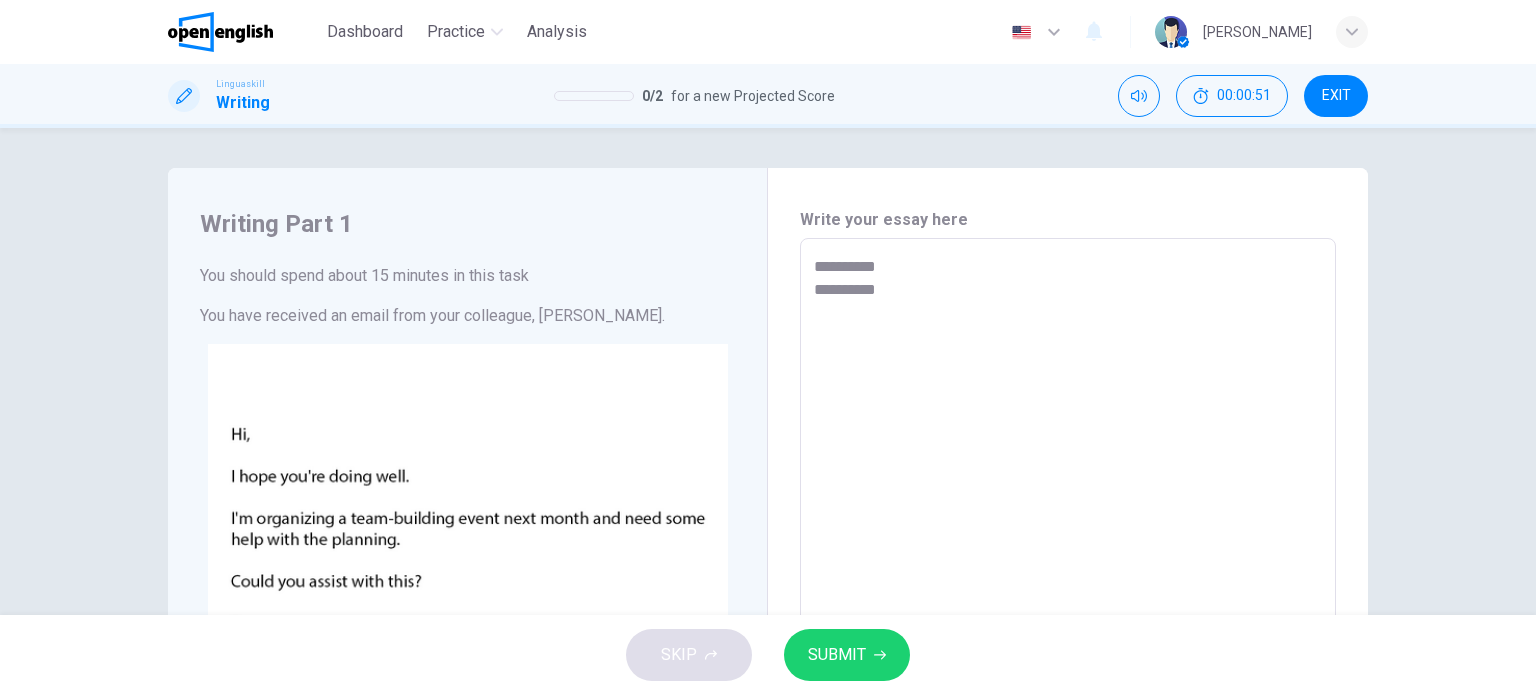 type on "**********" 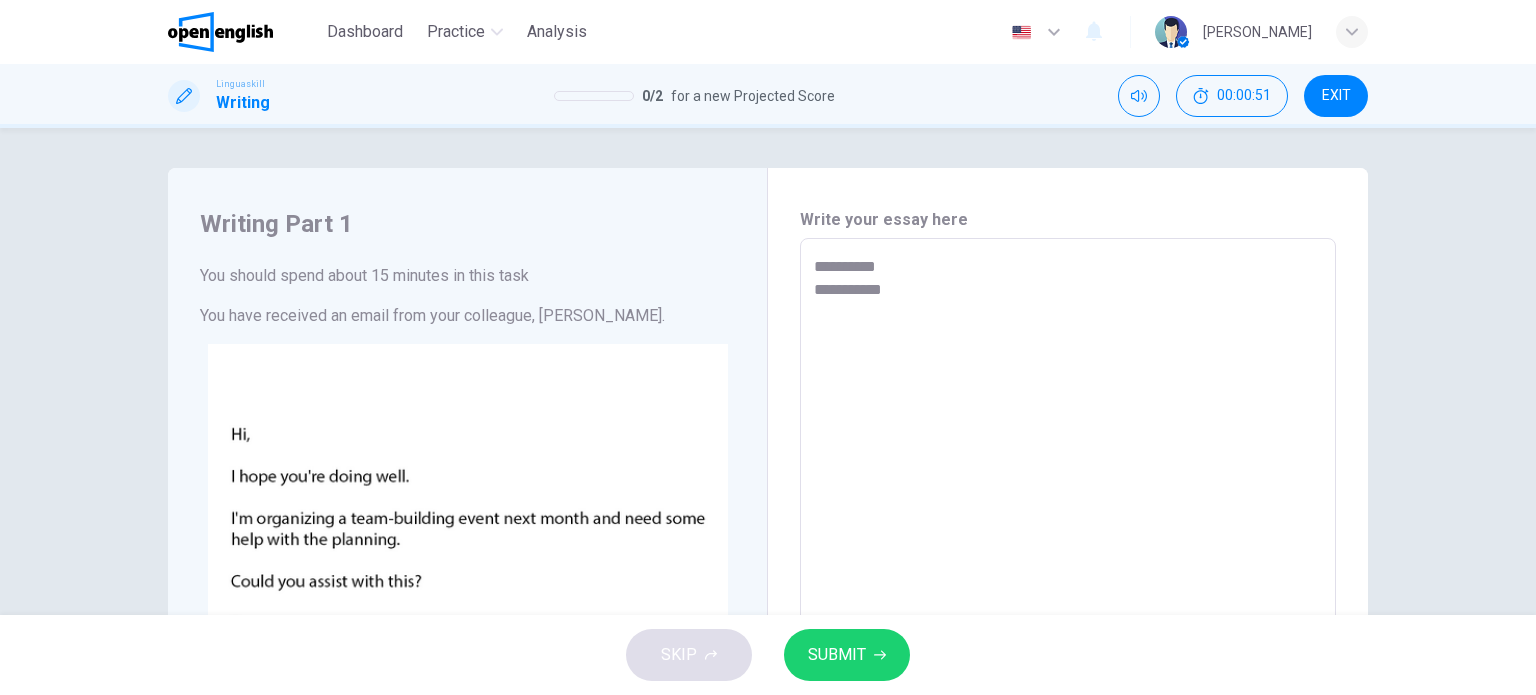 type on "*" 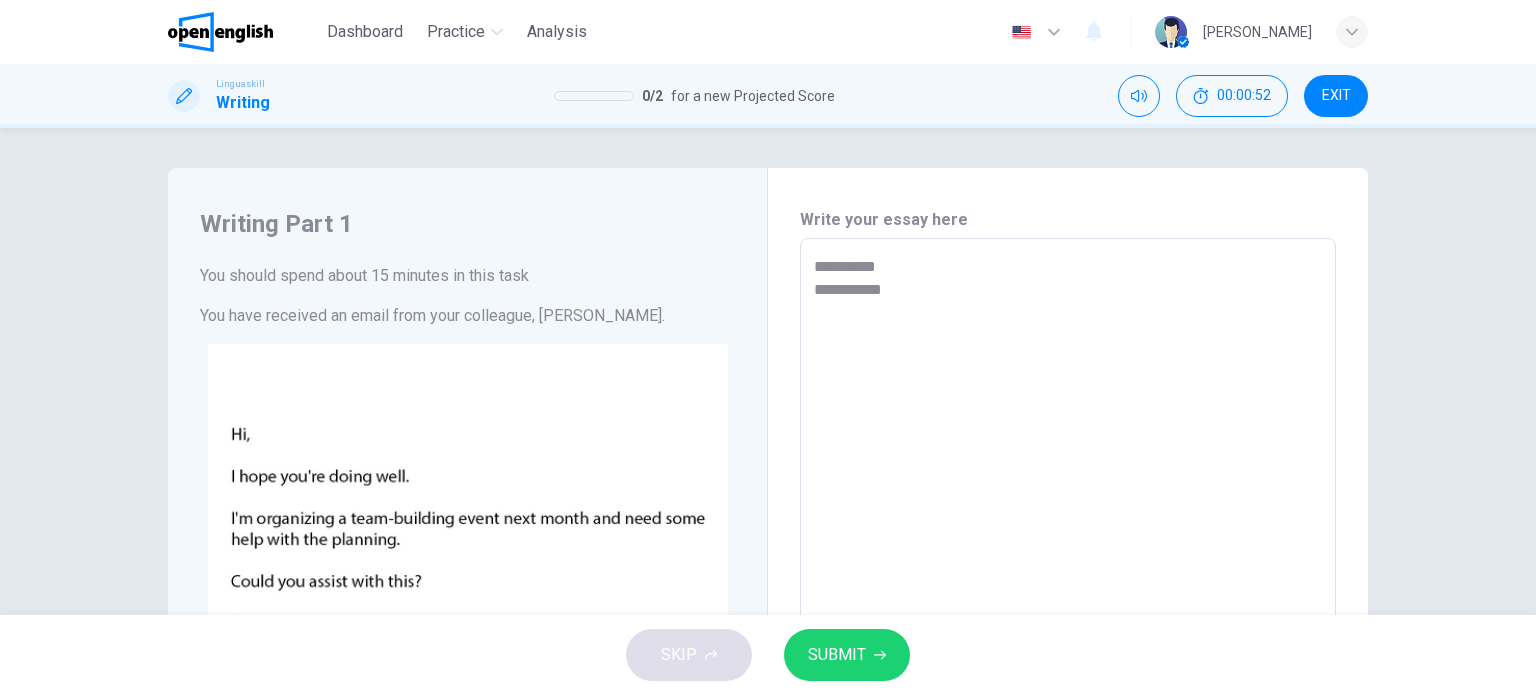 type on "**********" 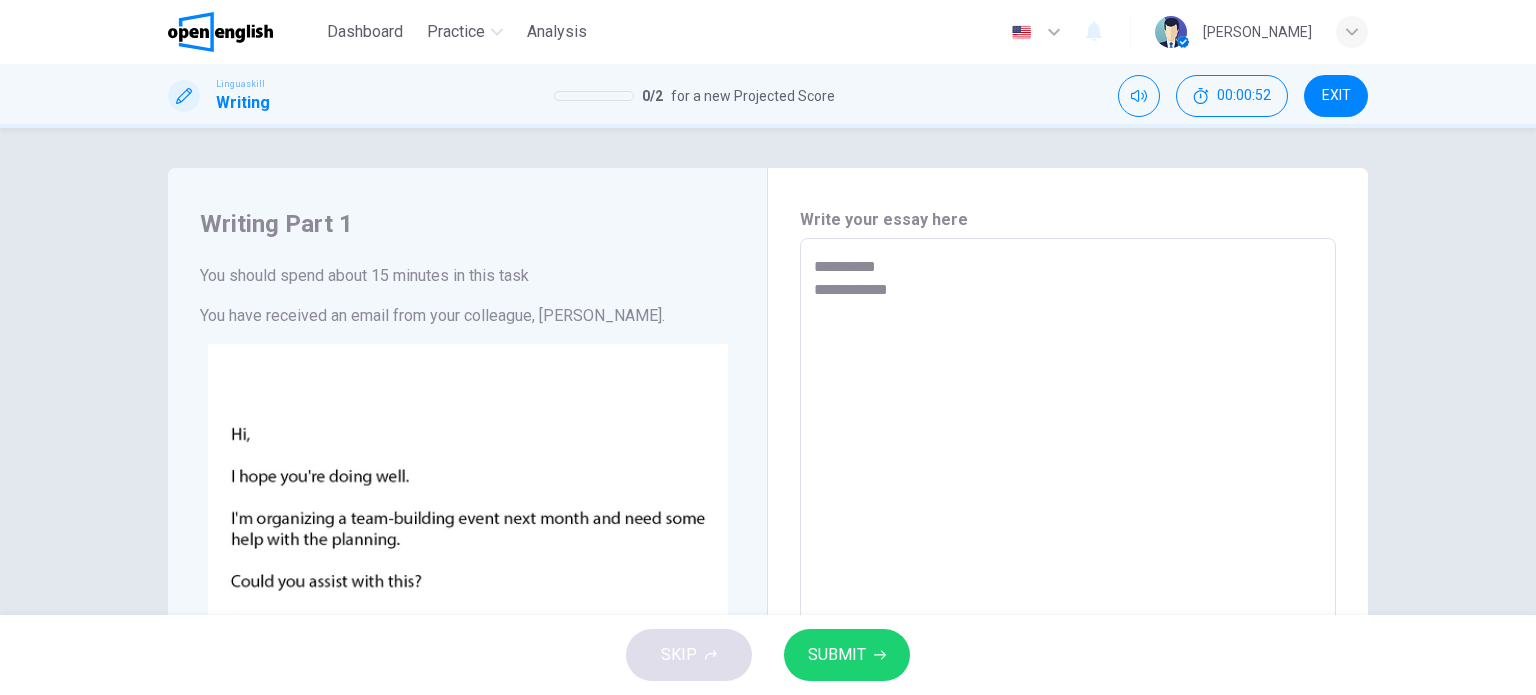 type on "*" 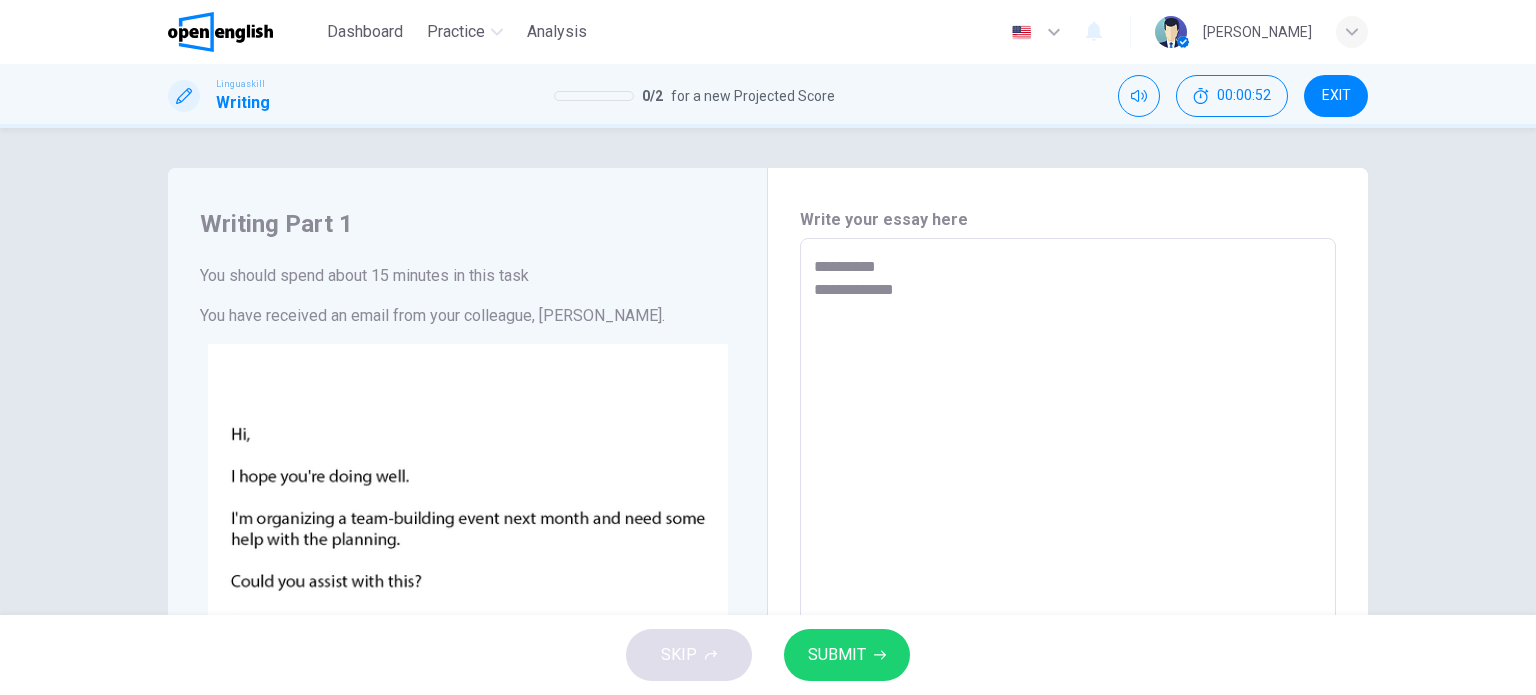 type on "*" 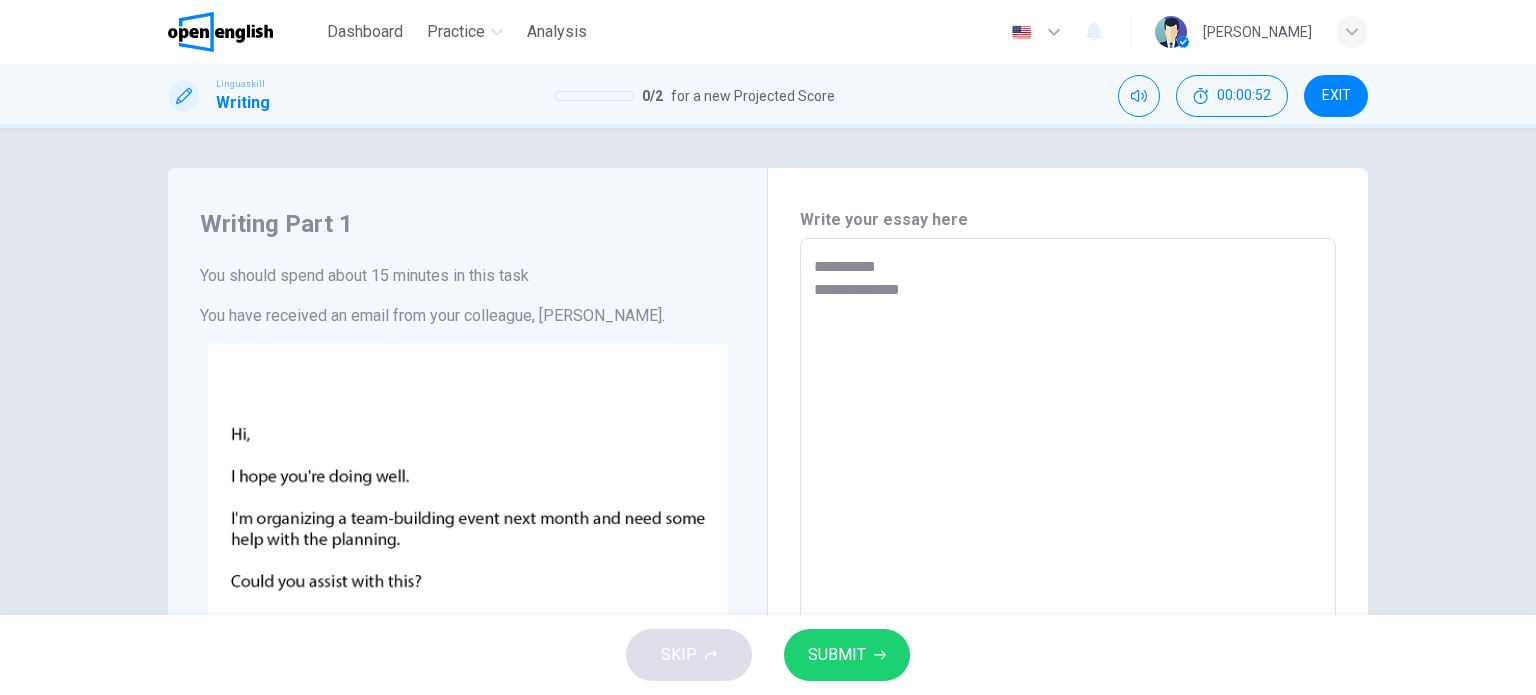 type on "*" 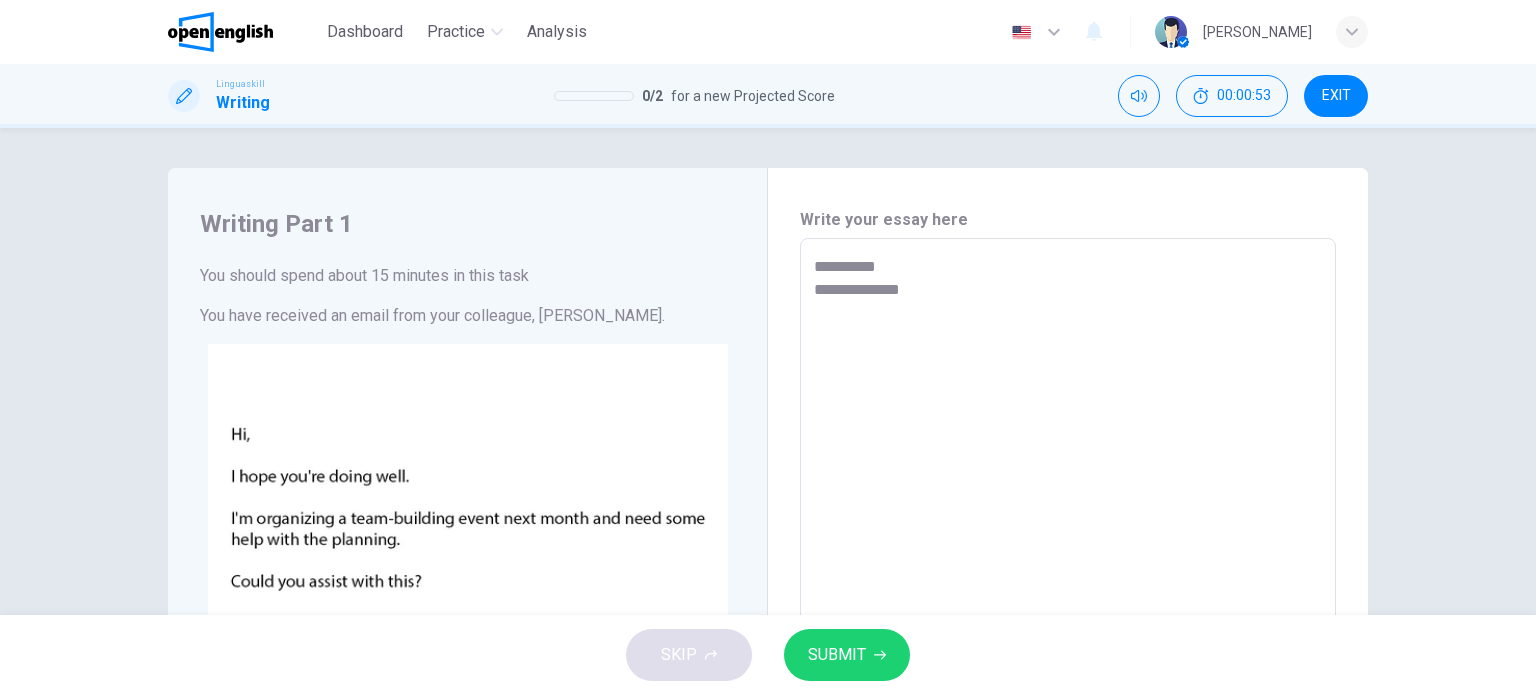 type on "**********" 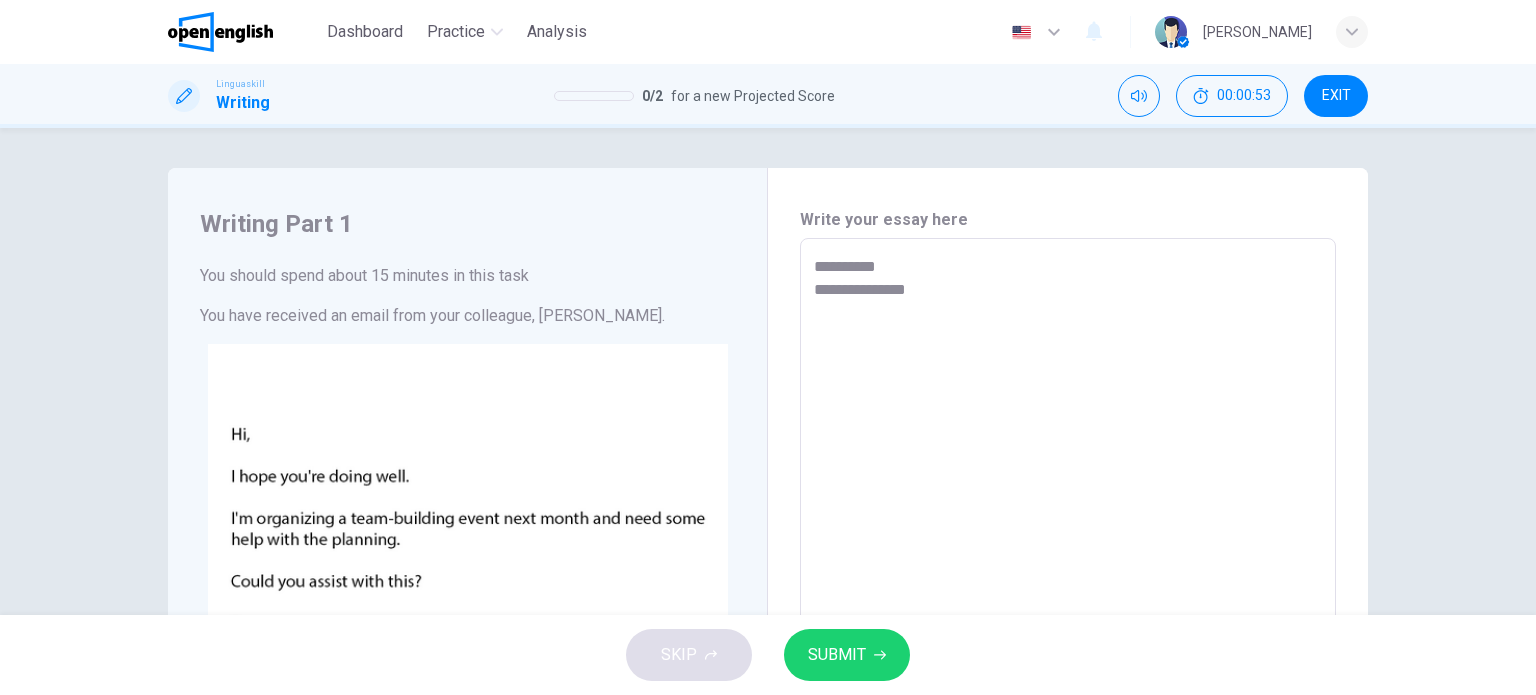 type on "**********" 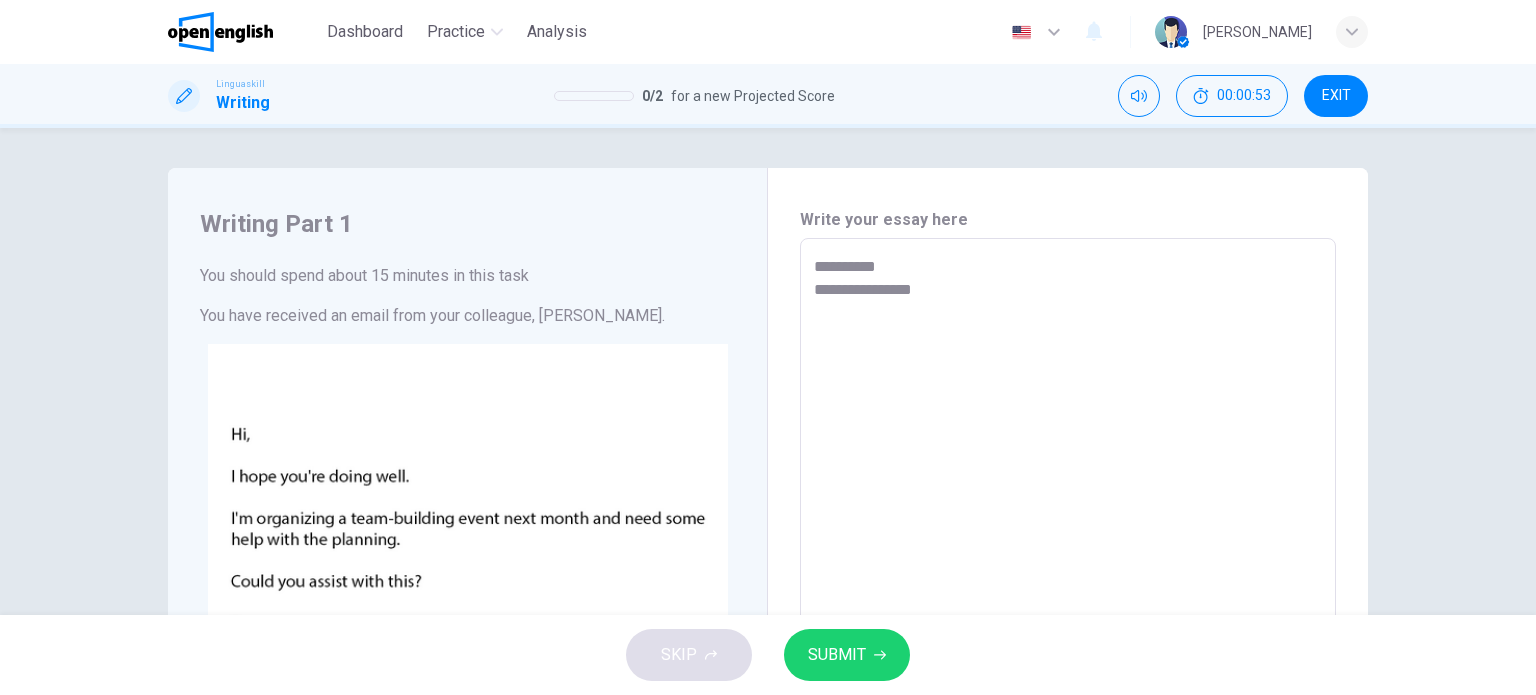 type on "*" 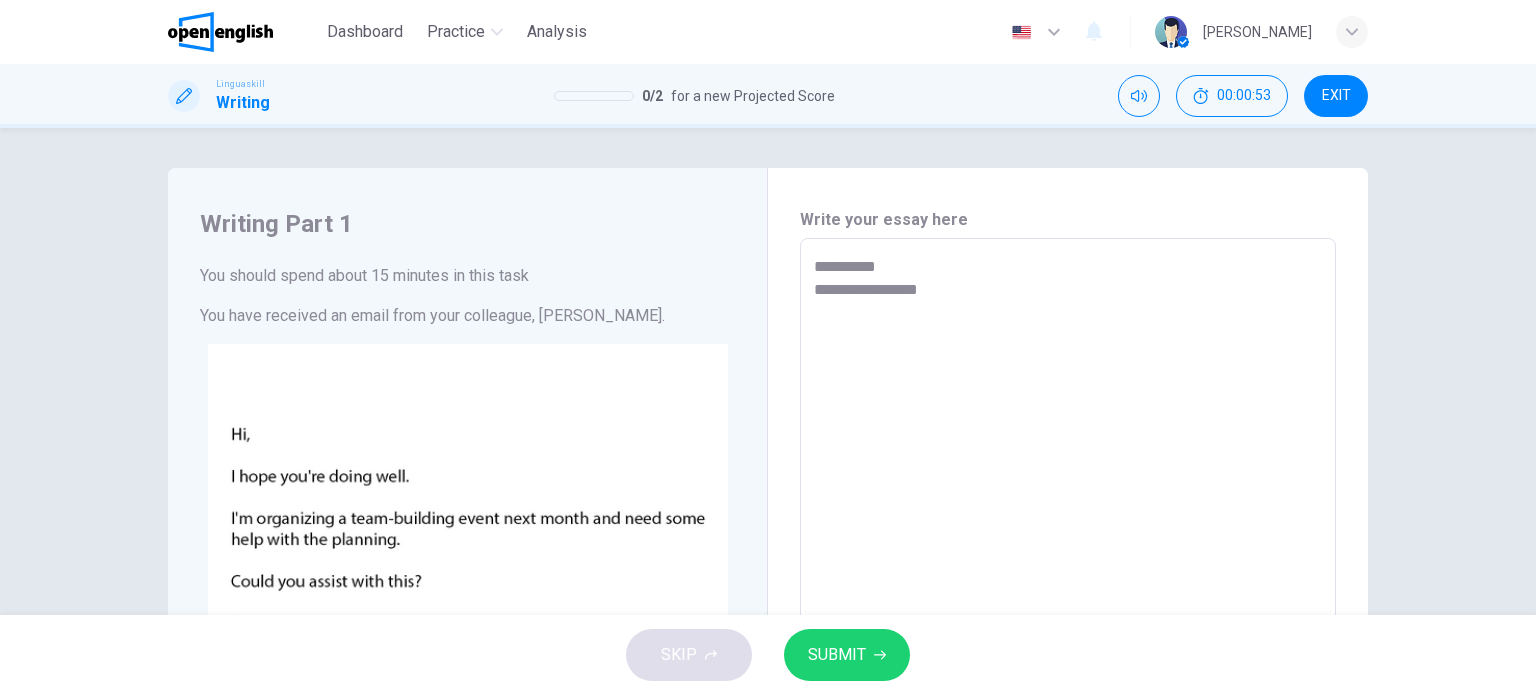 type on "*" 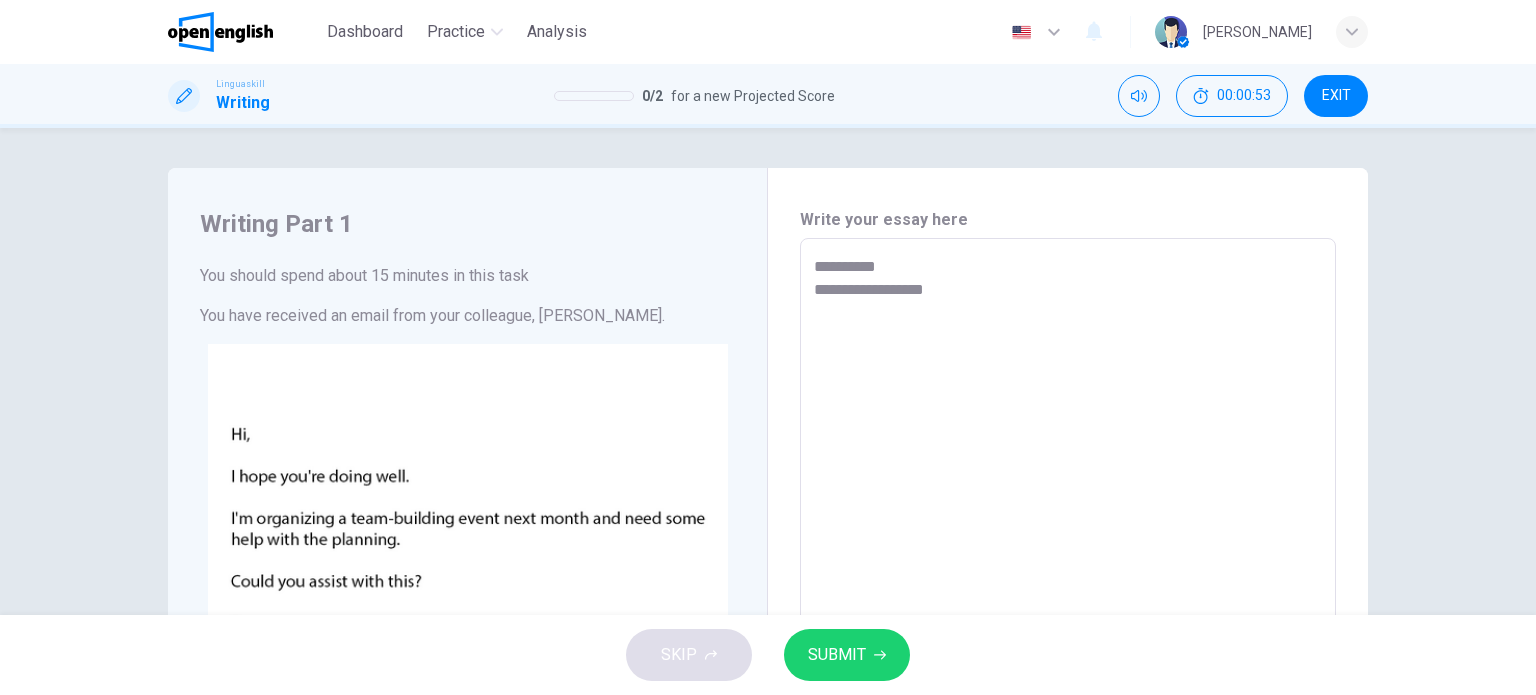 type on "**********" 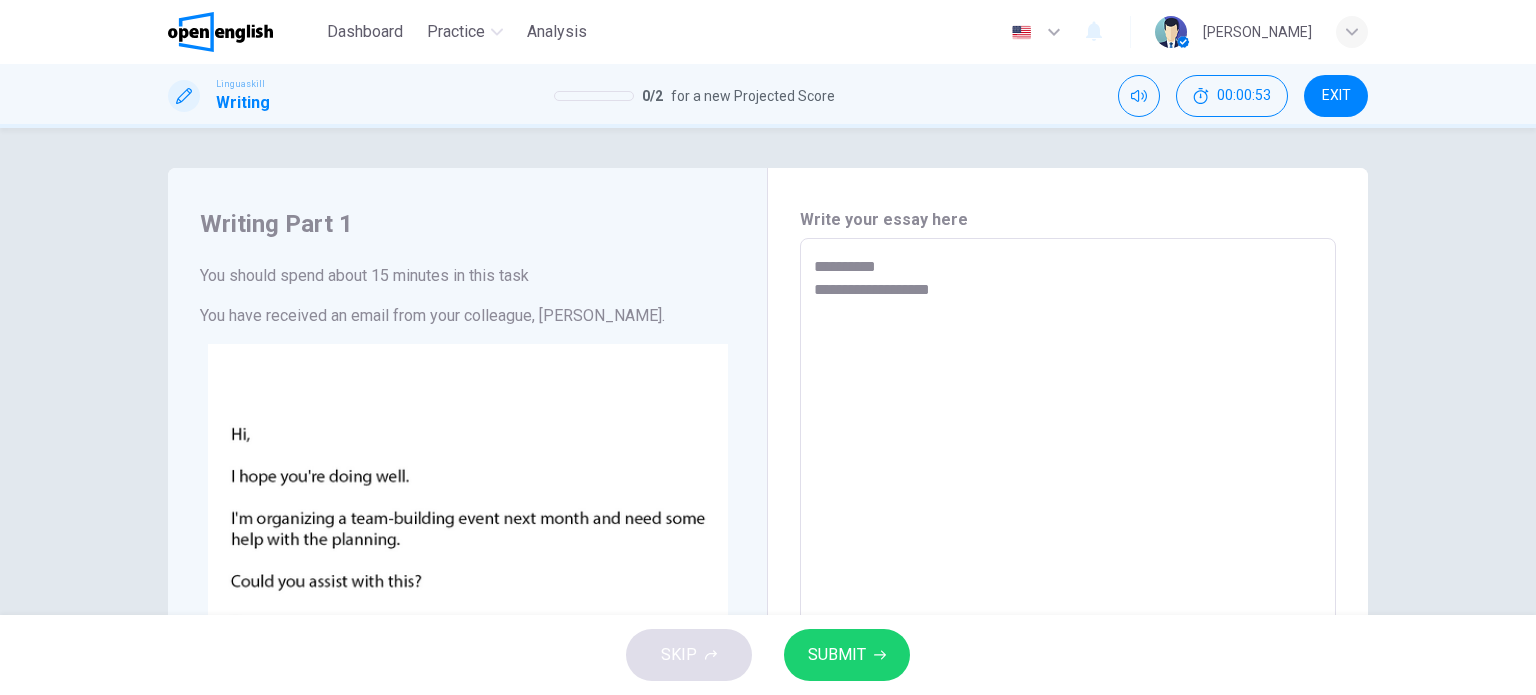 type on "*" 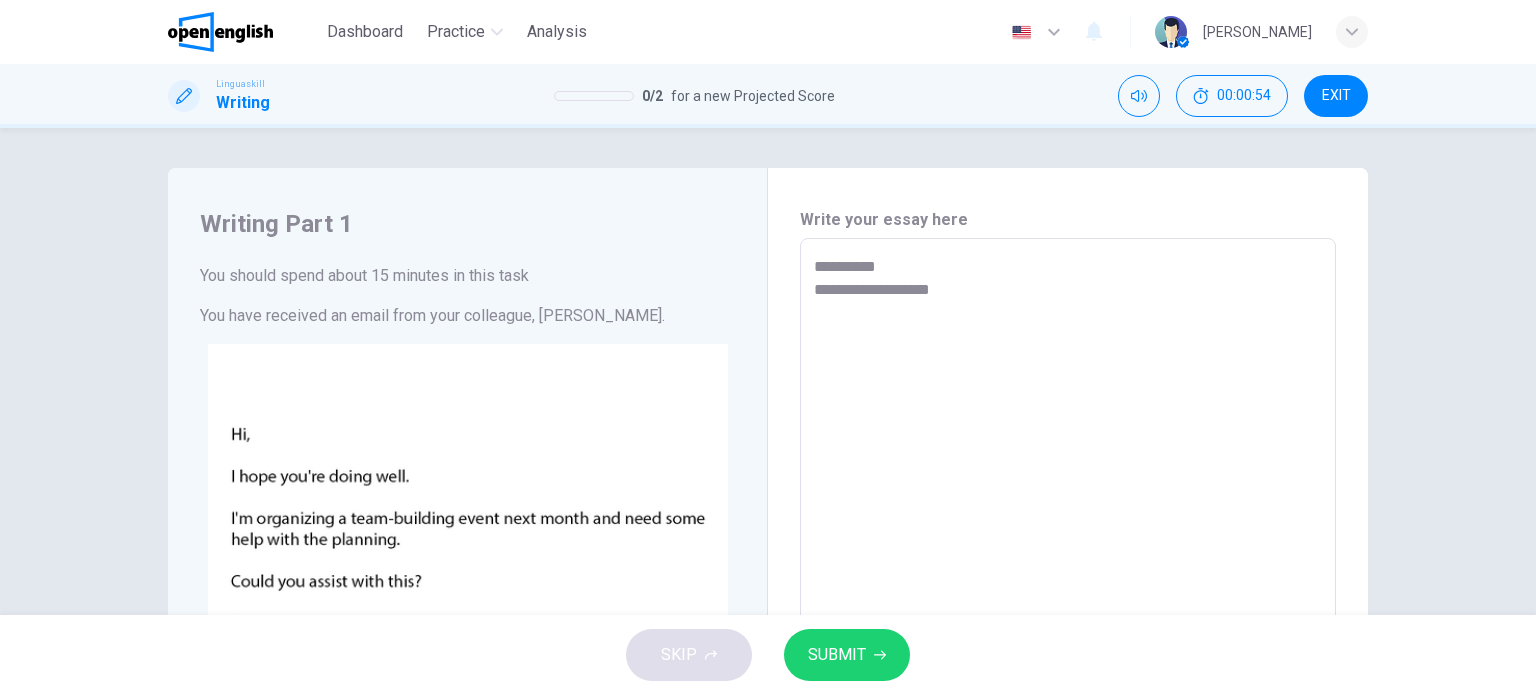 type on "**********" 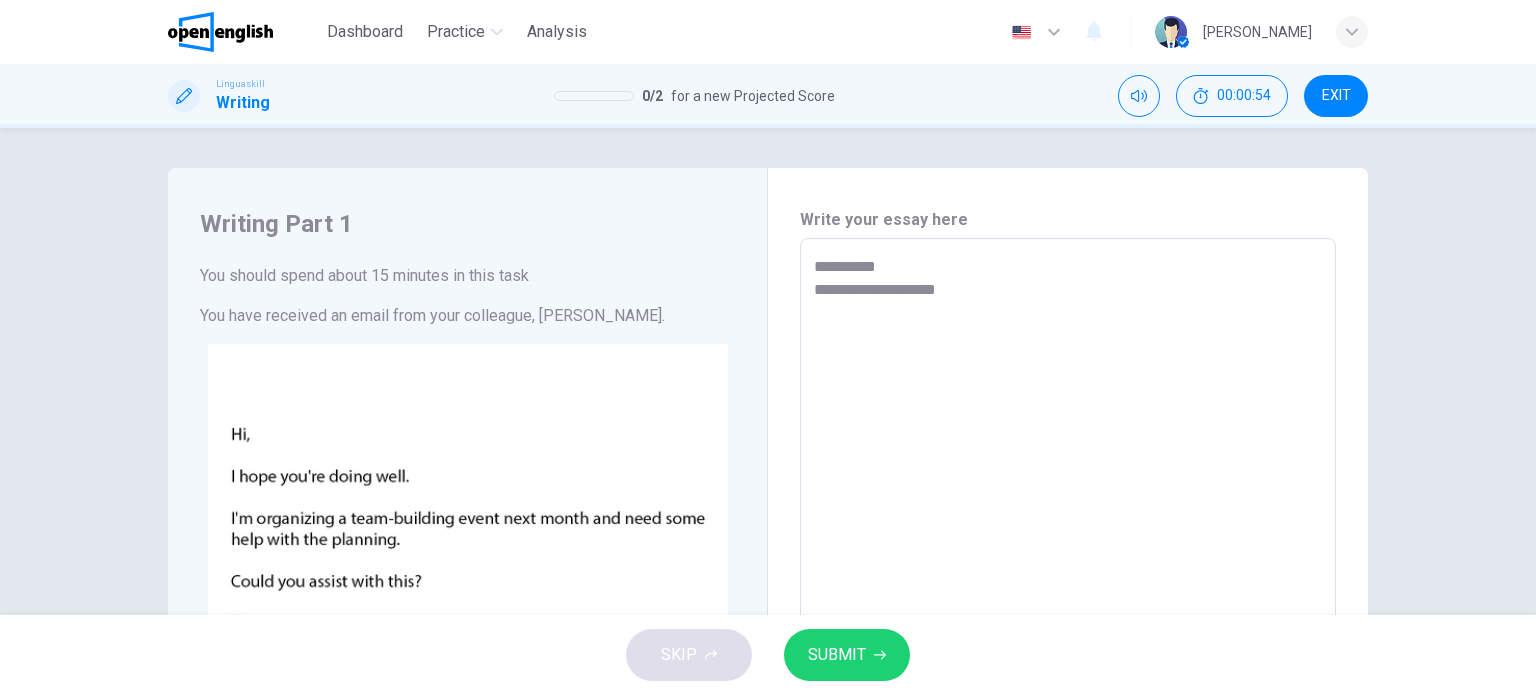type on "*" 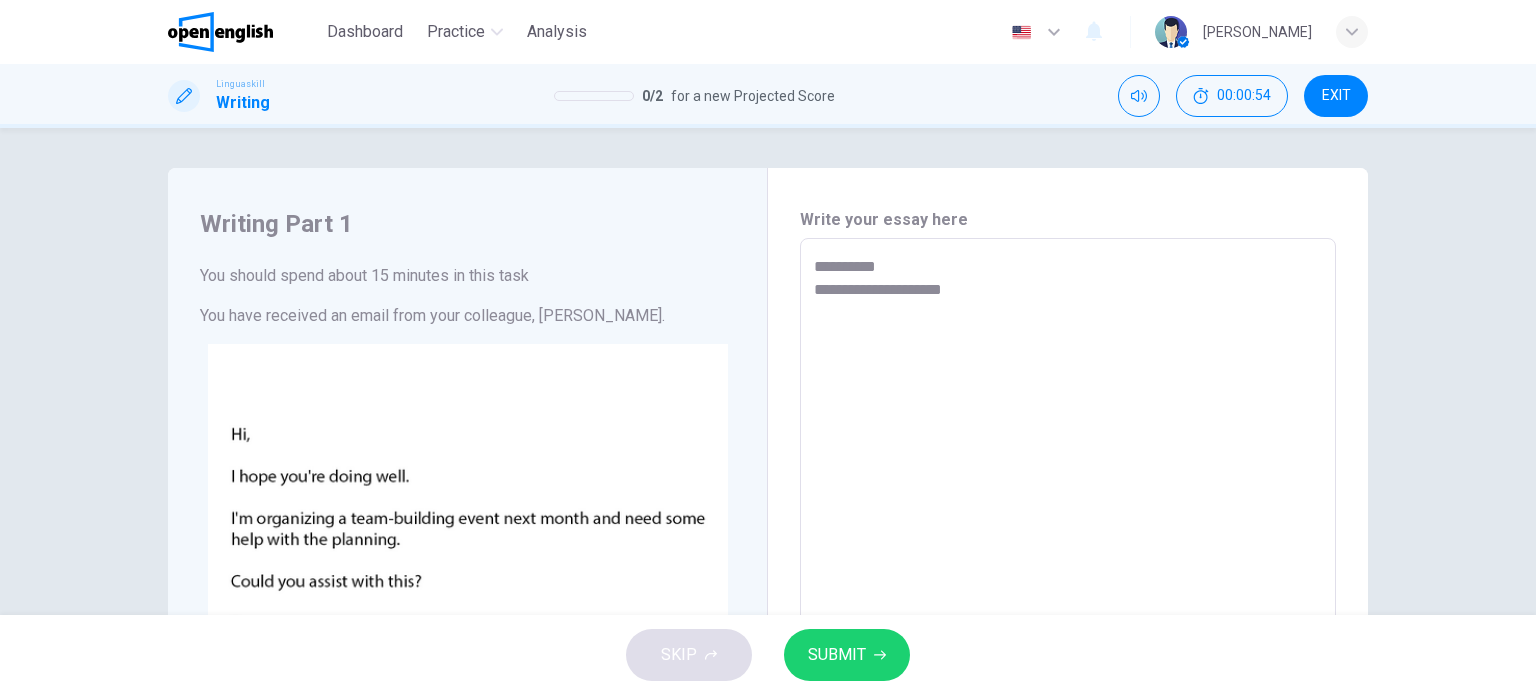 type on "*" 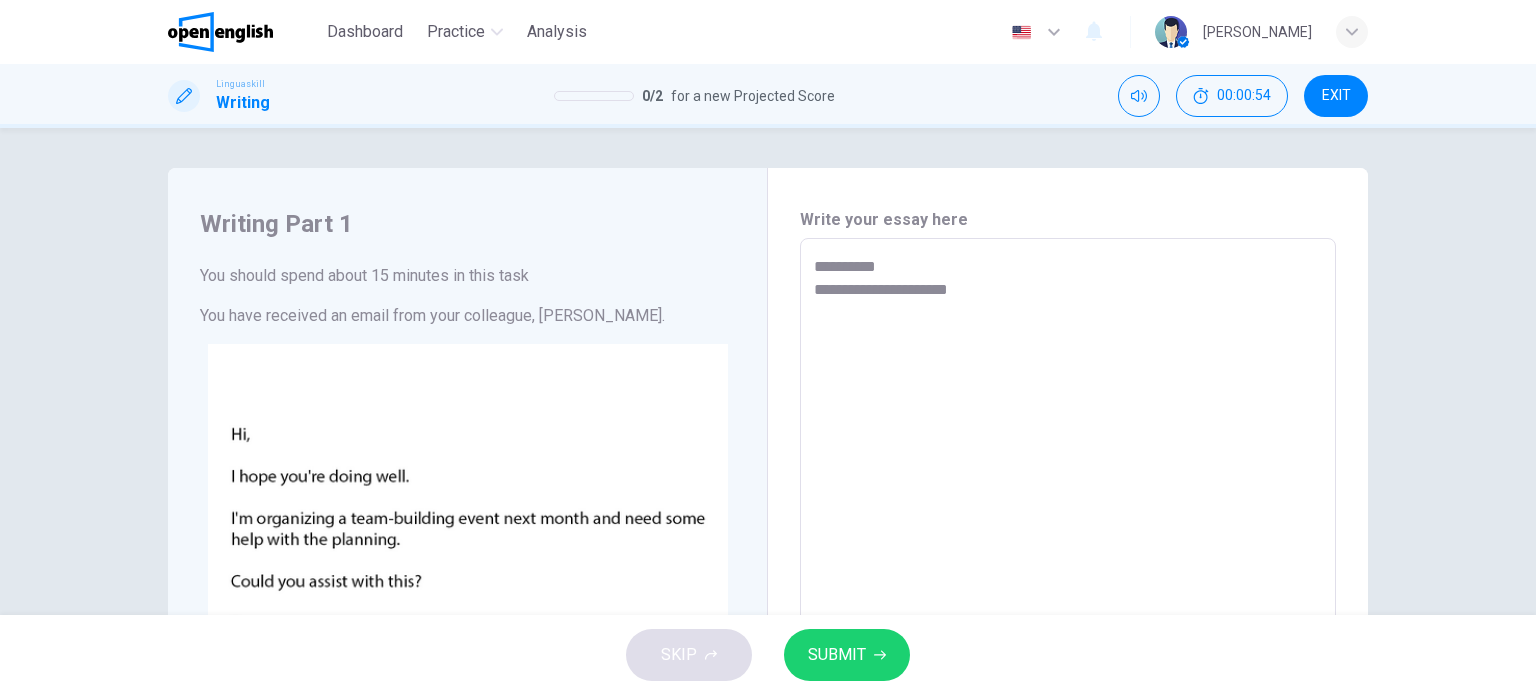 type on "*" 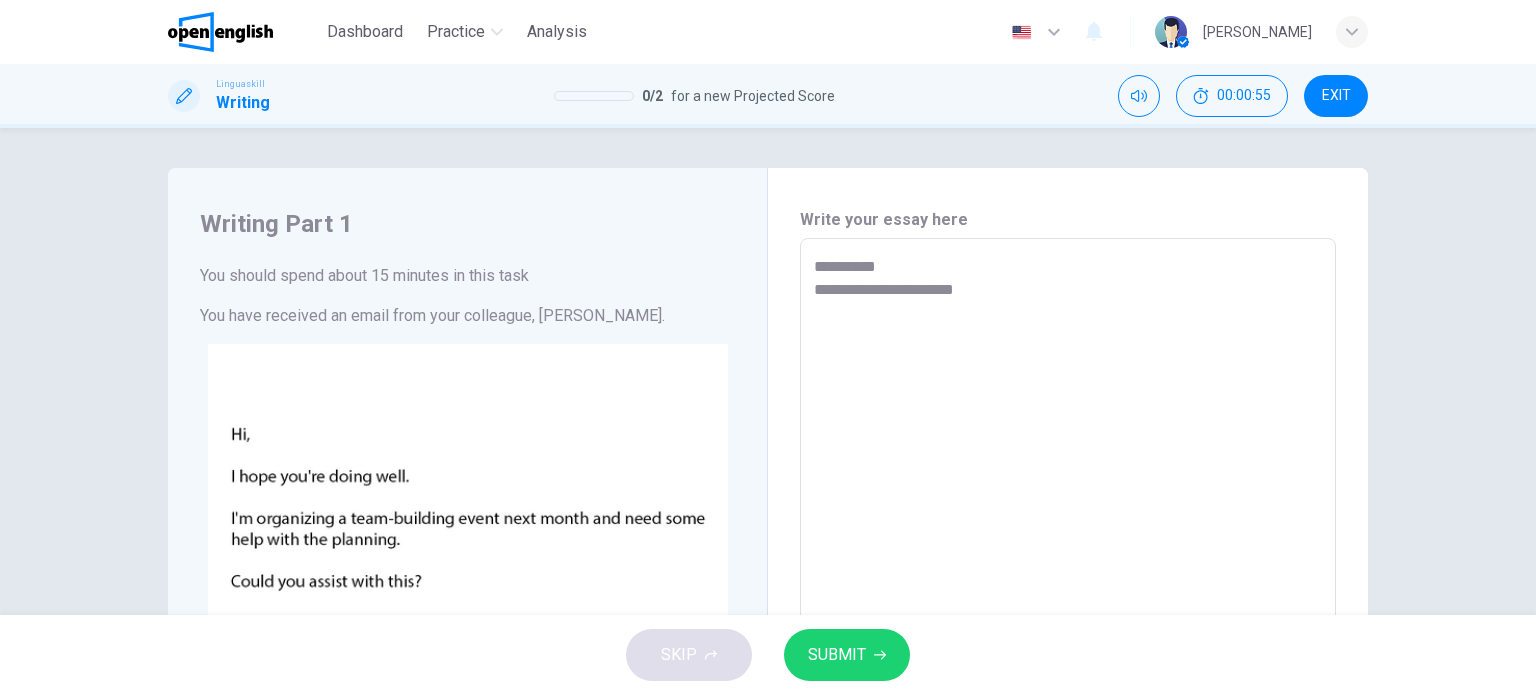 type on "**********" 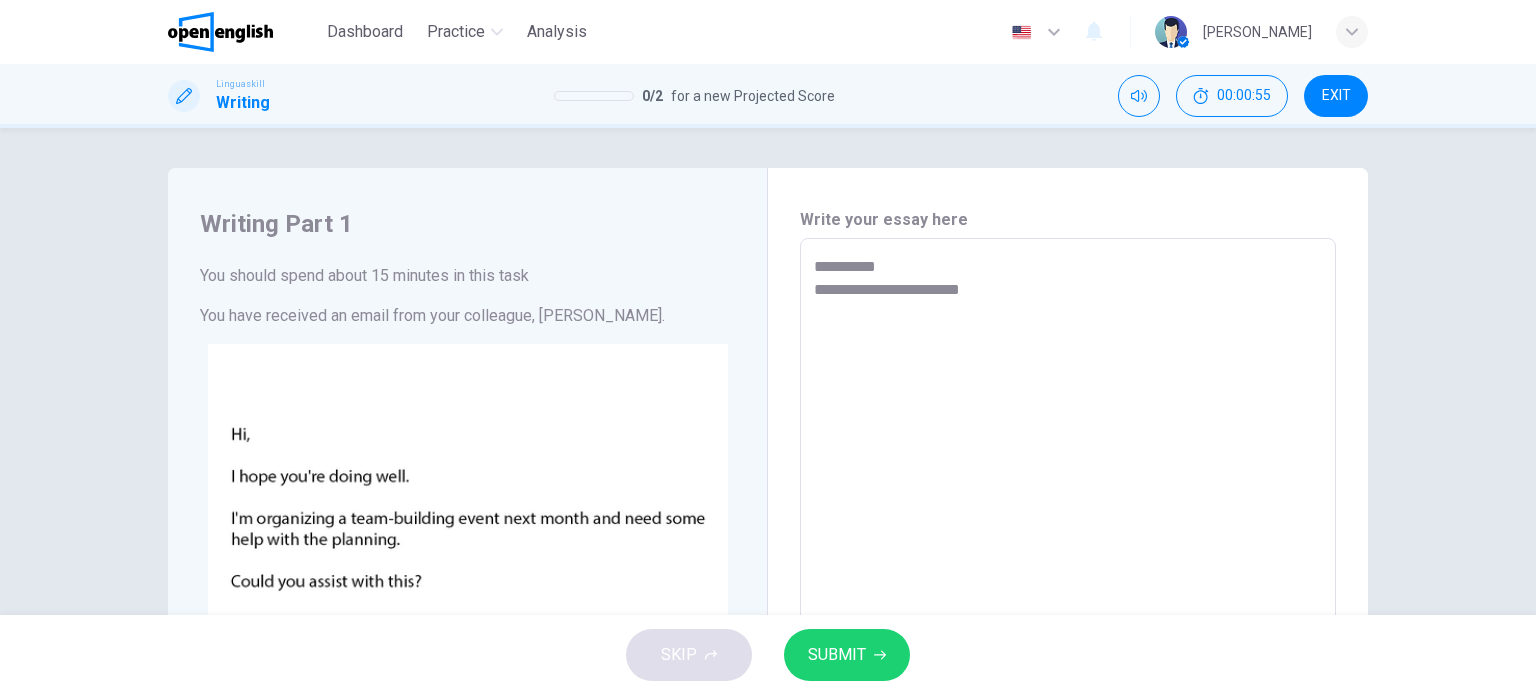 type on "*" 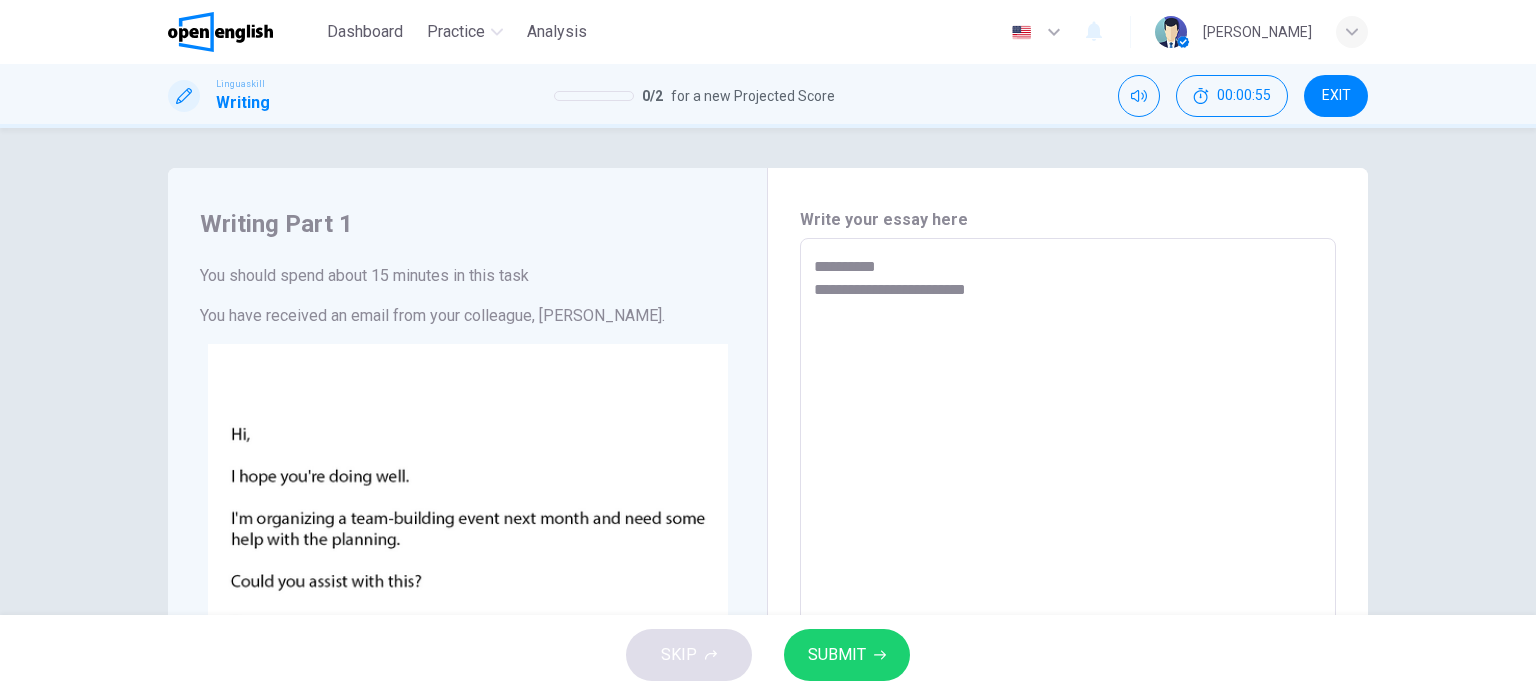 type on "*" 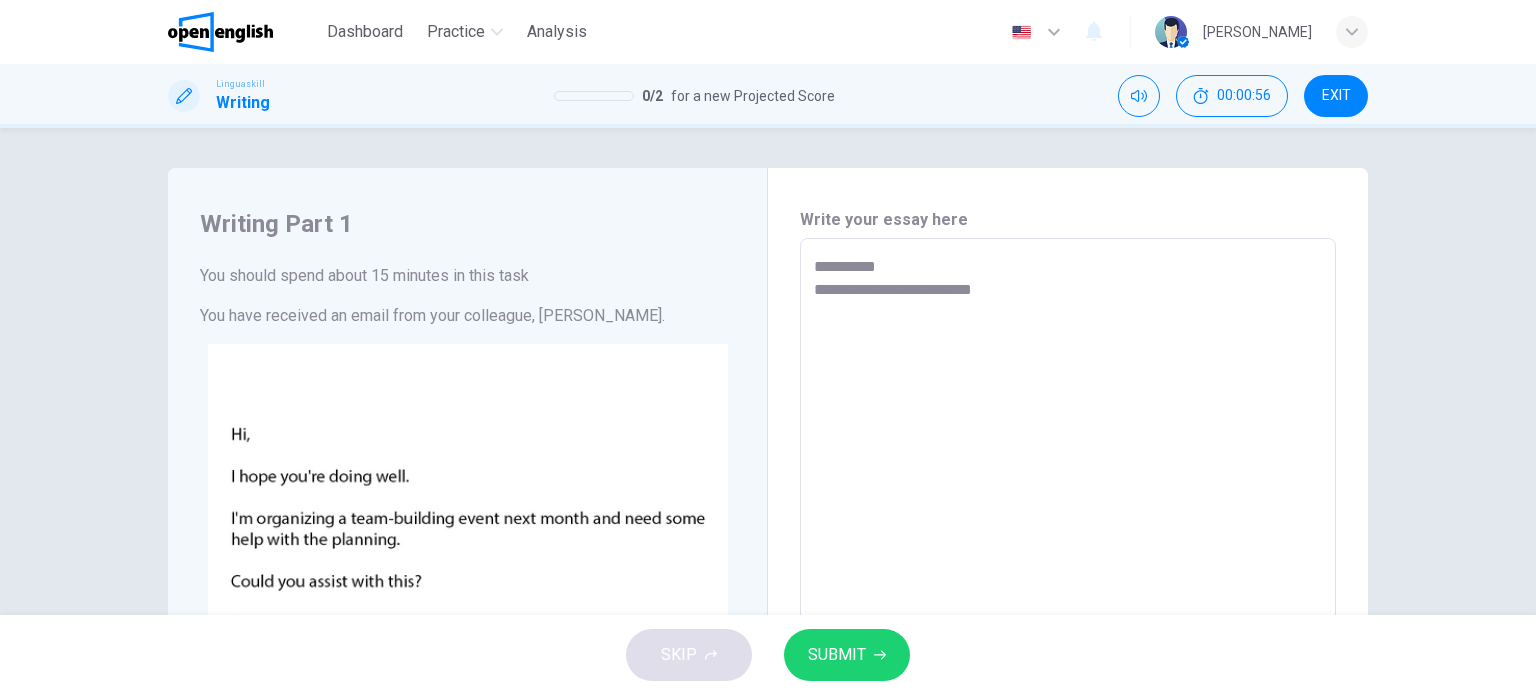 type on "**********" 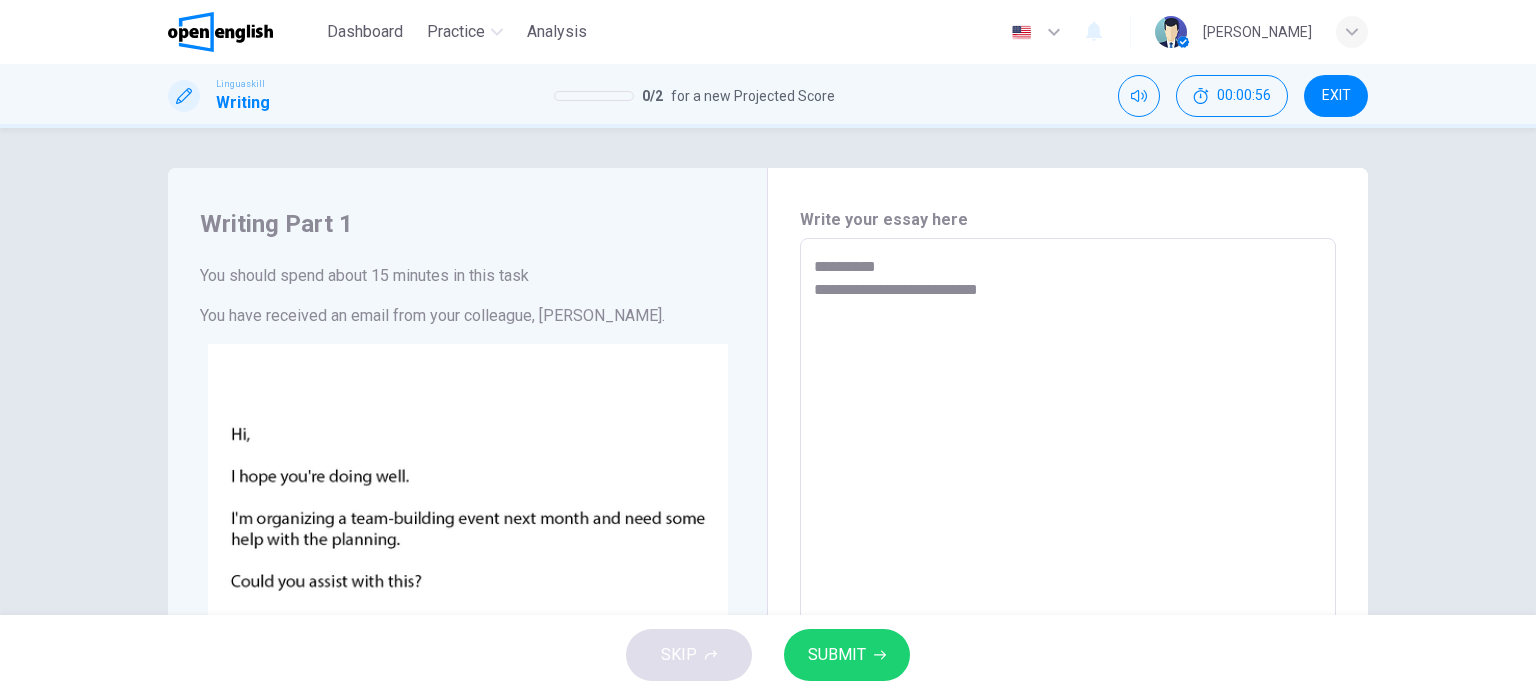 type on "*" 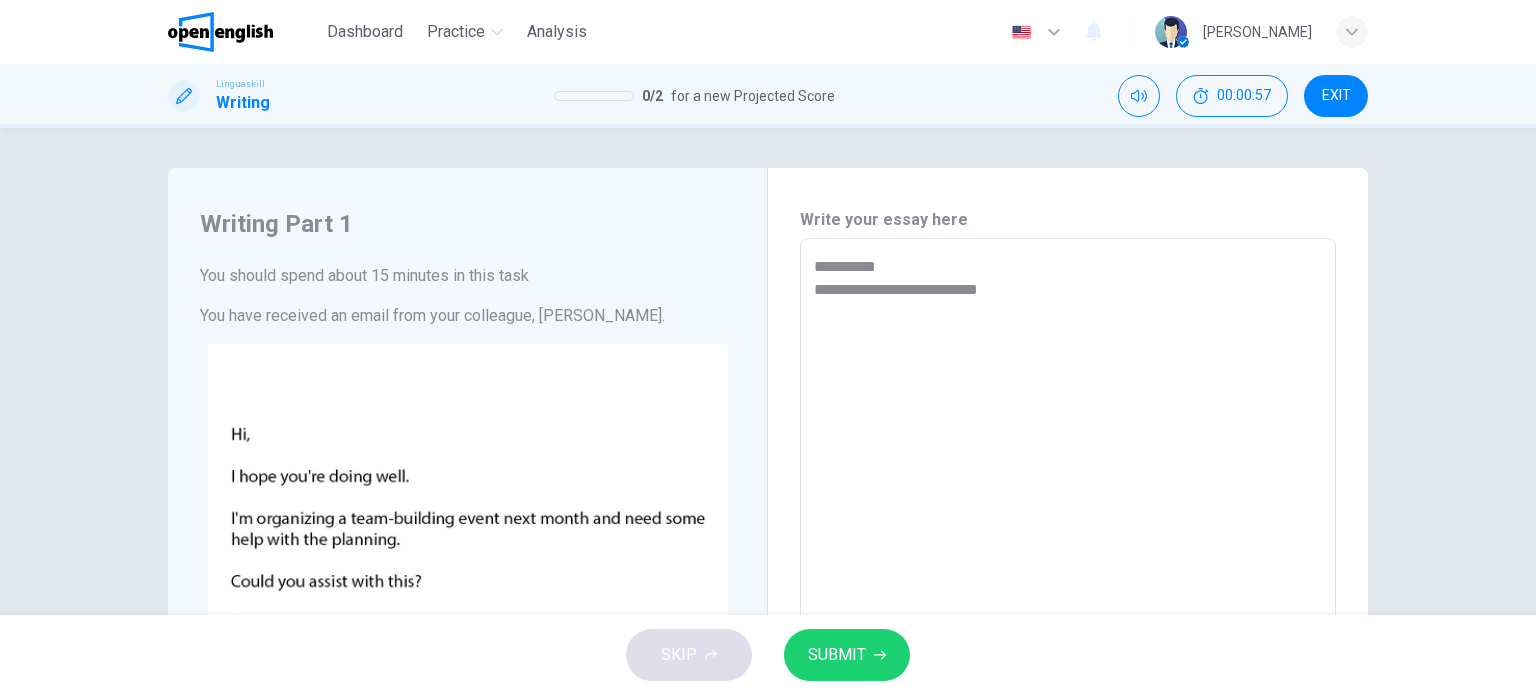 type on "**********" 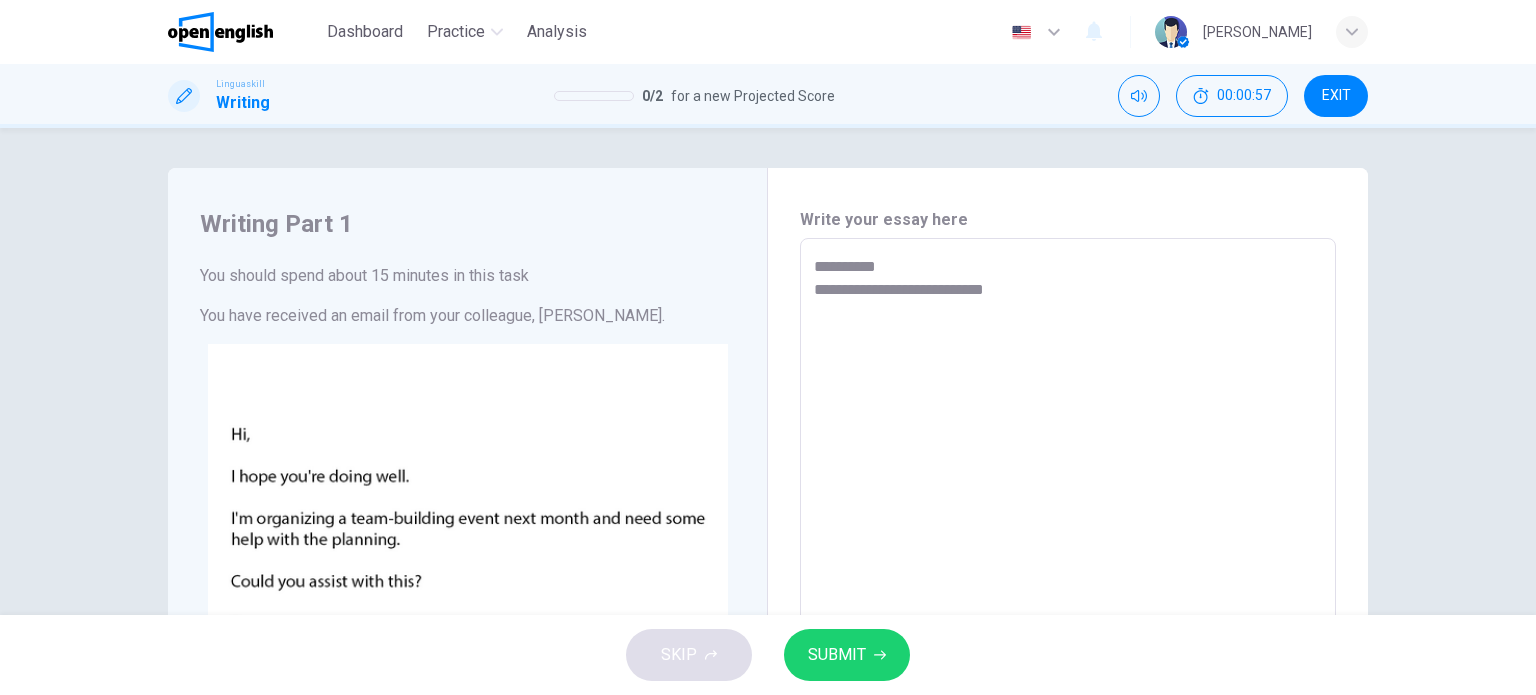 type on "**********" 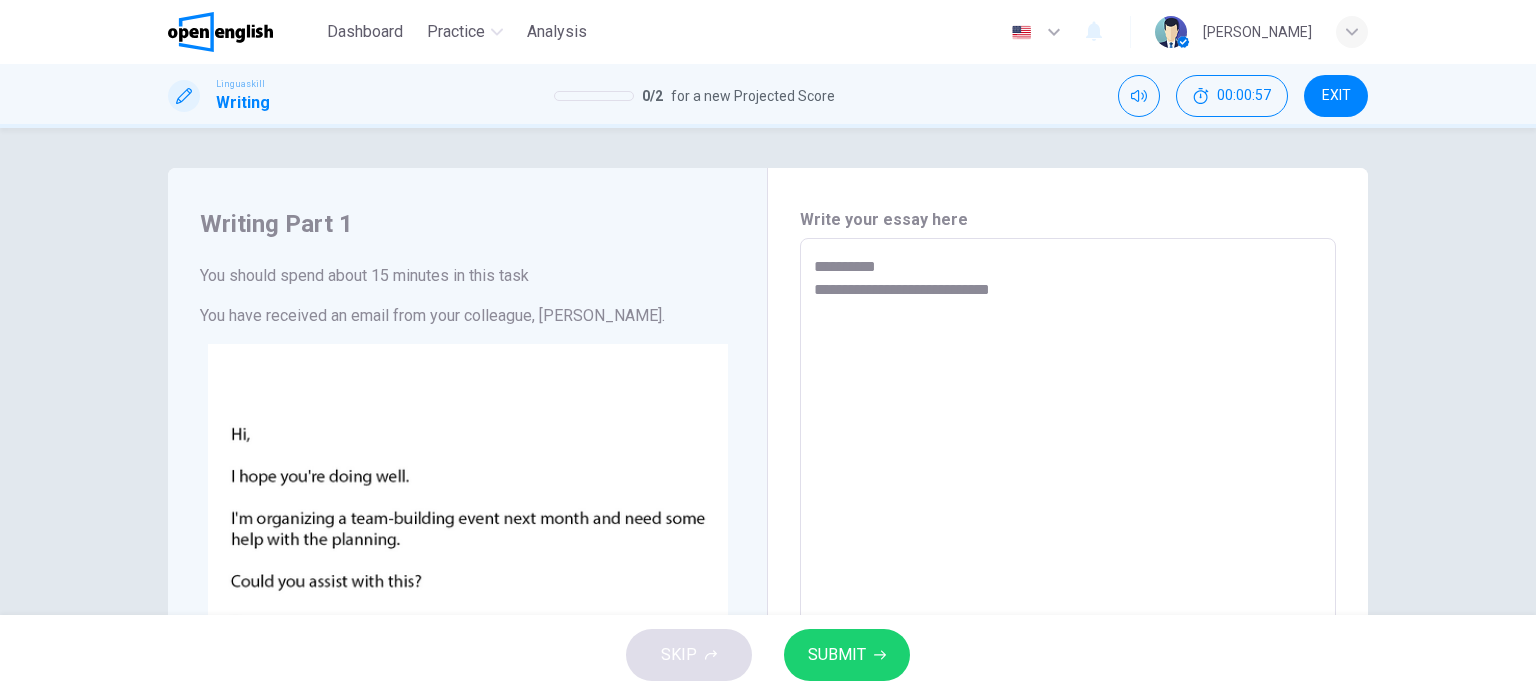 type on "*" 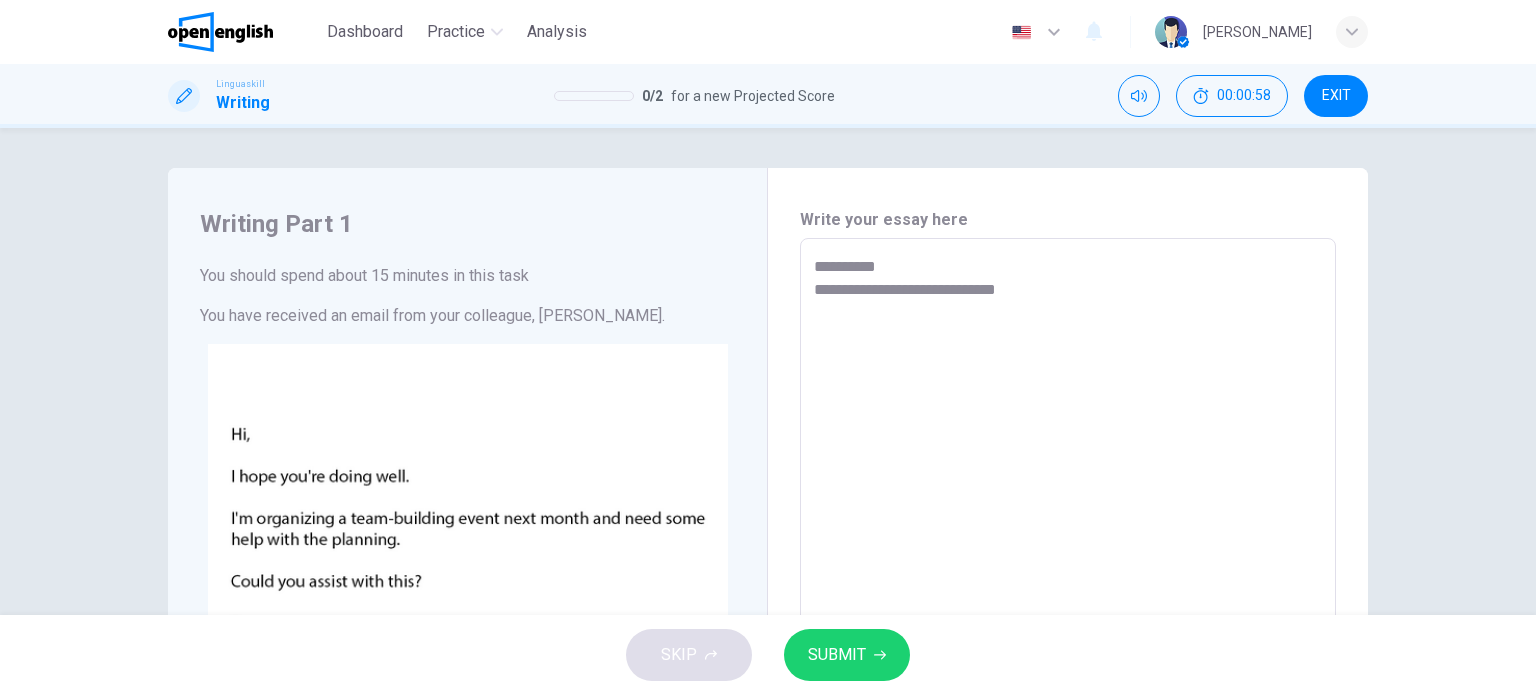 type on "**********" 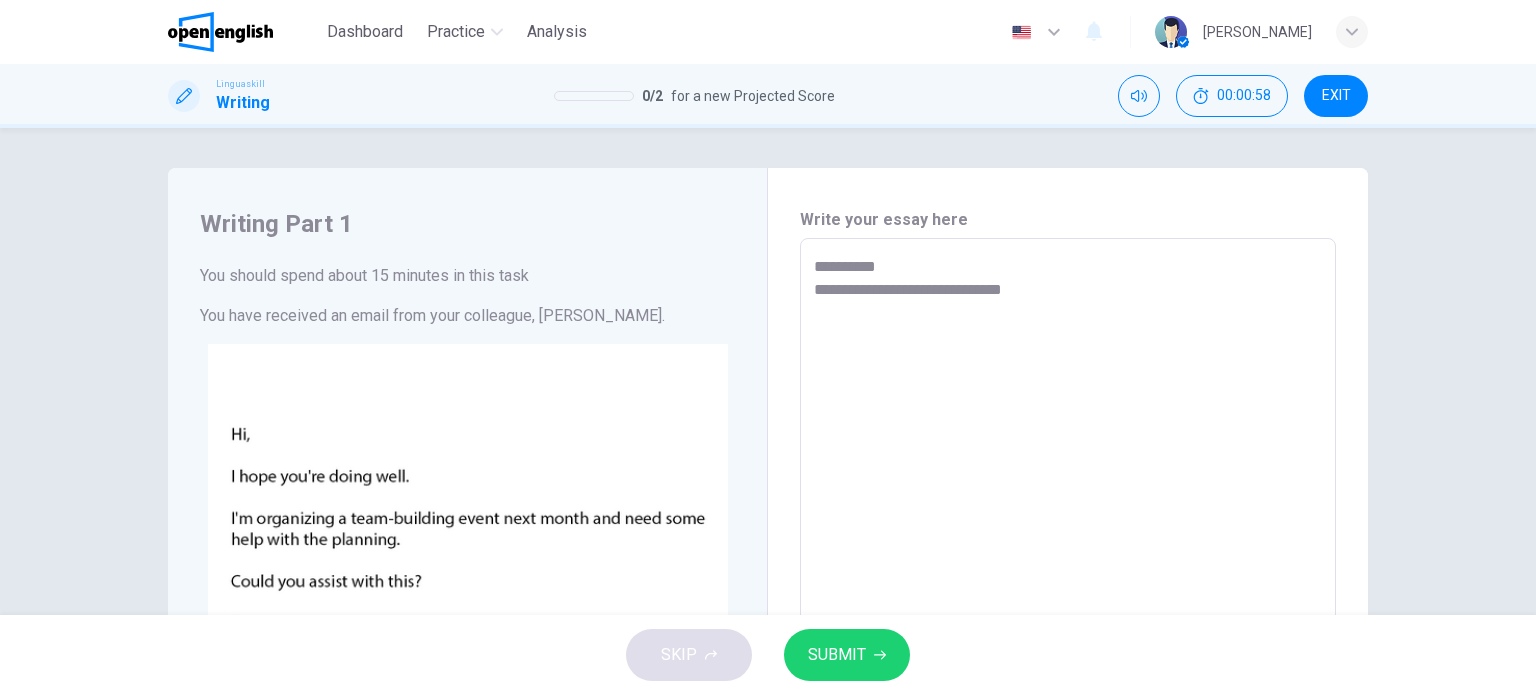 type on "*" 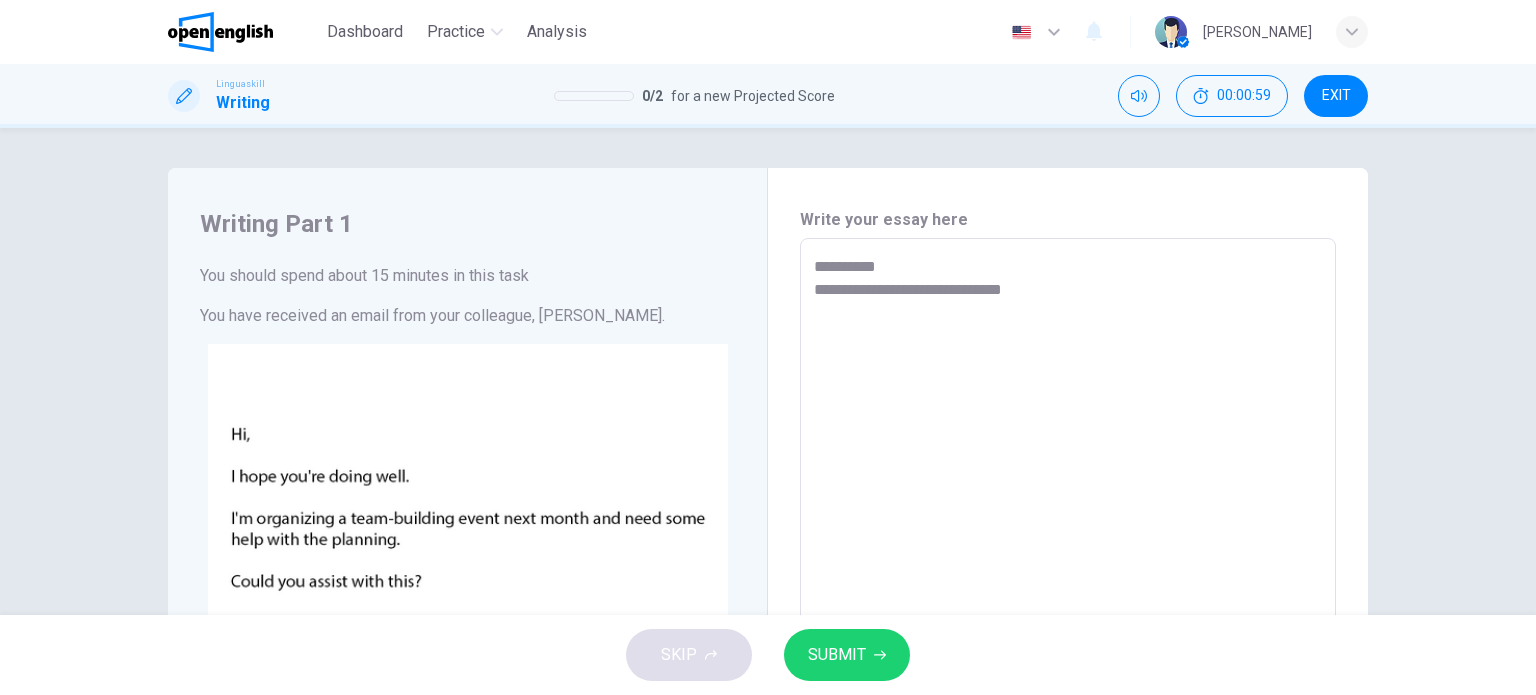type on "**********" 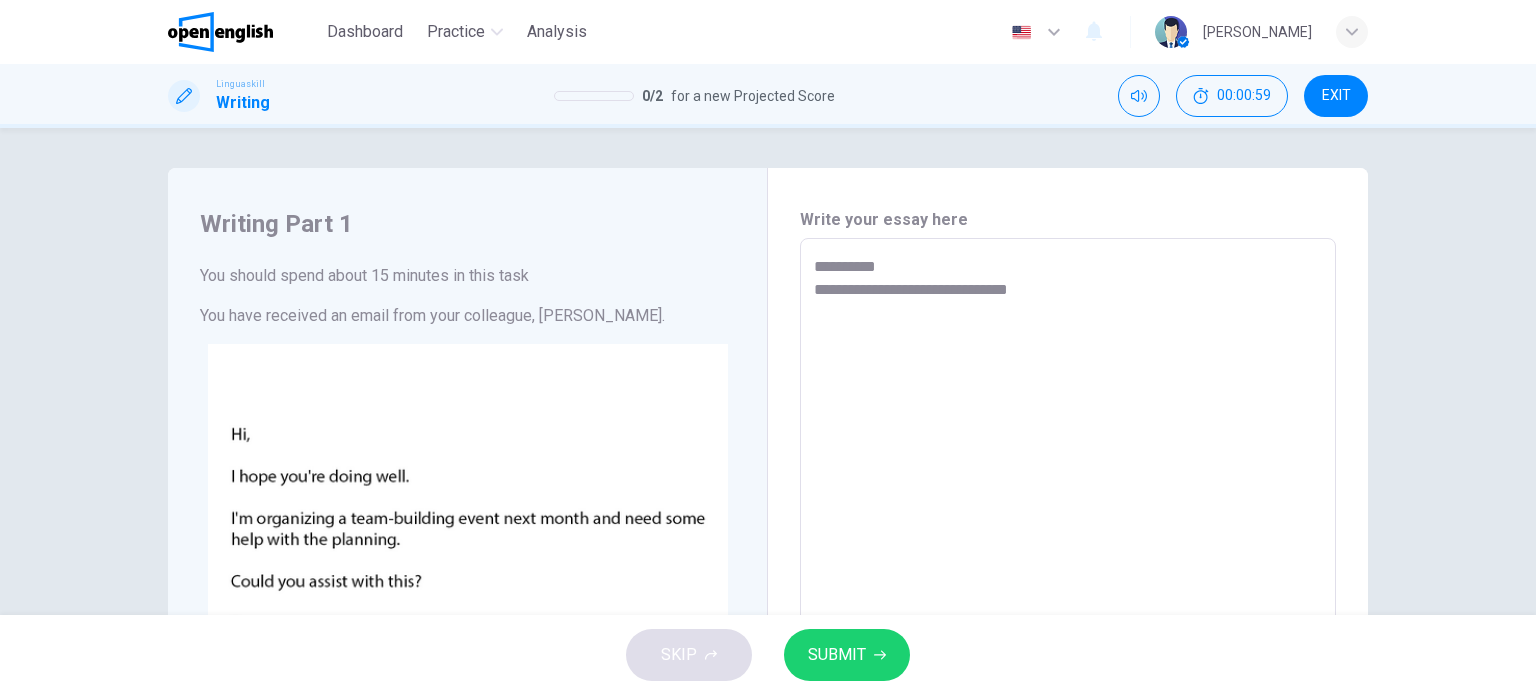 type on "*" 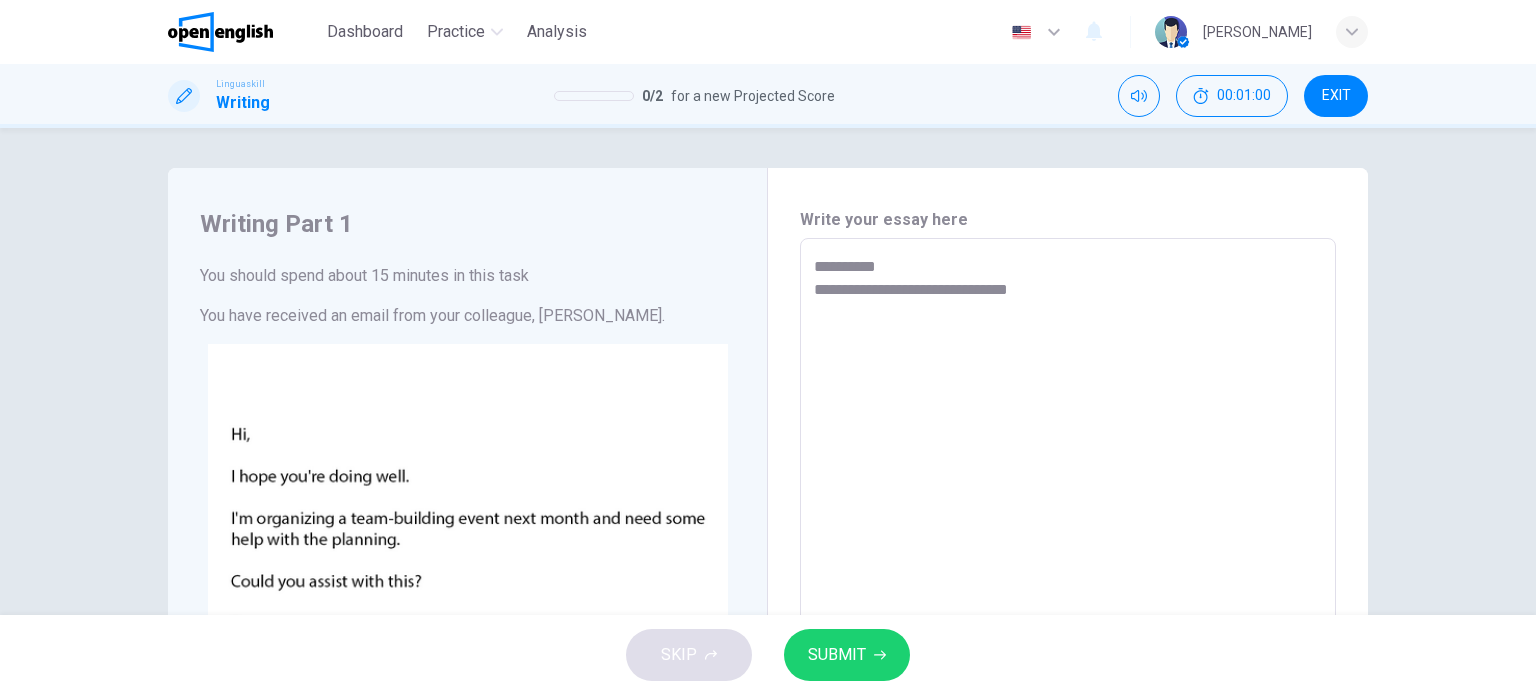 type on "**********" 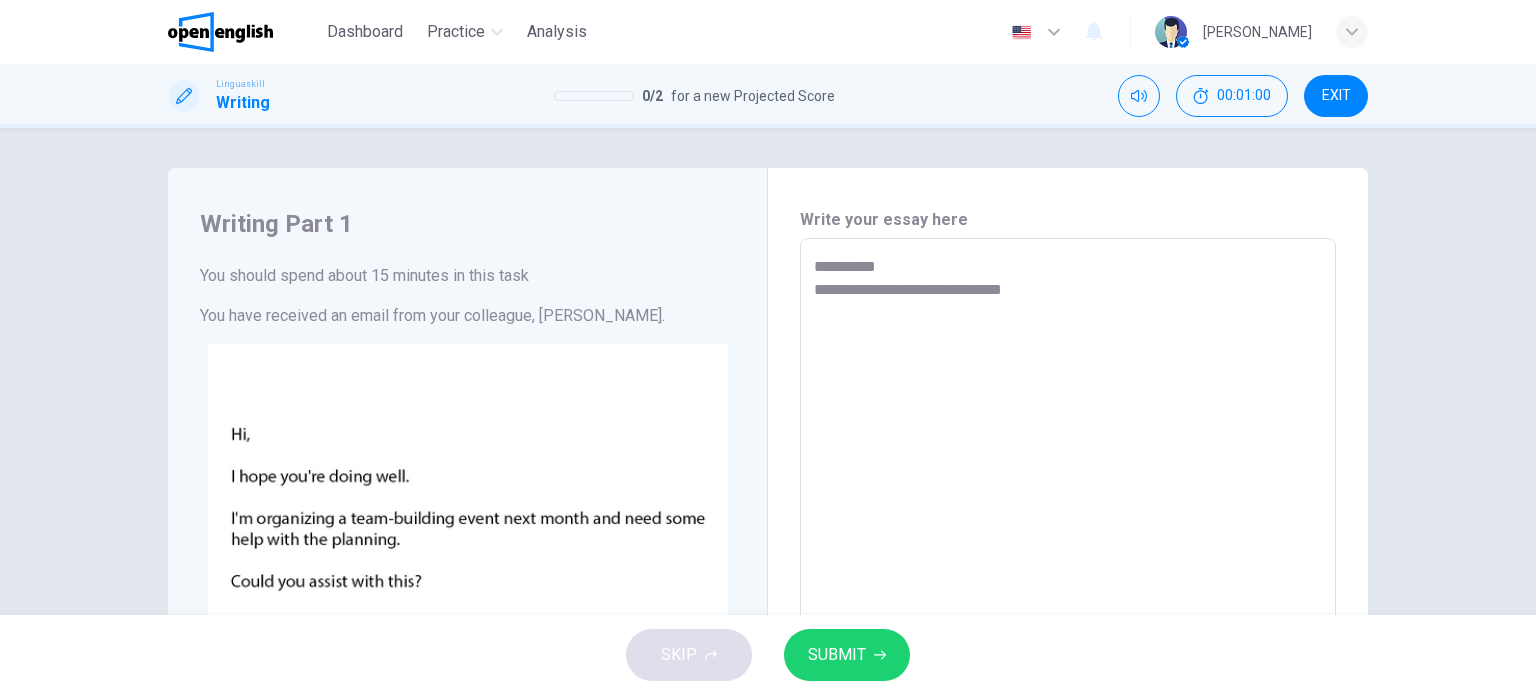 type on "**********" 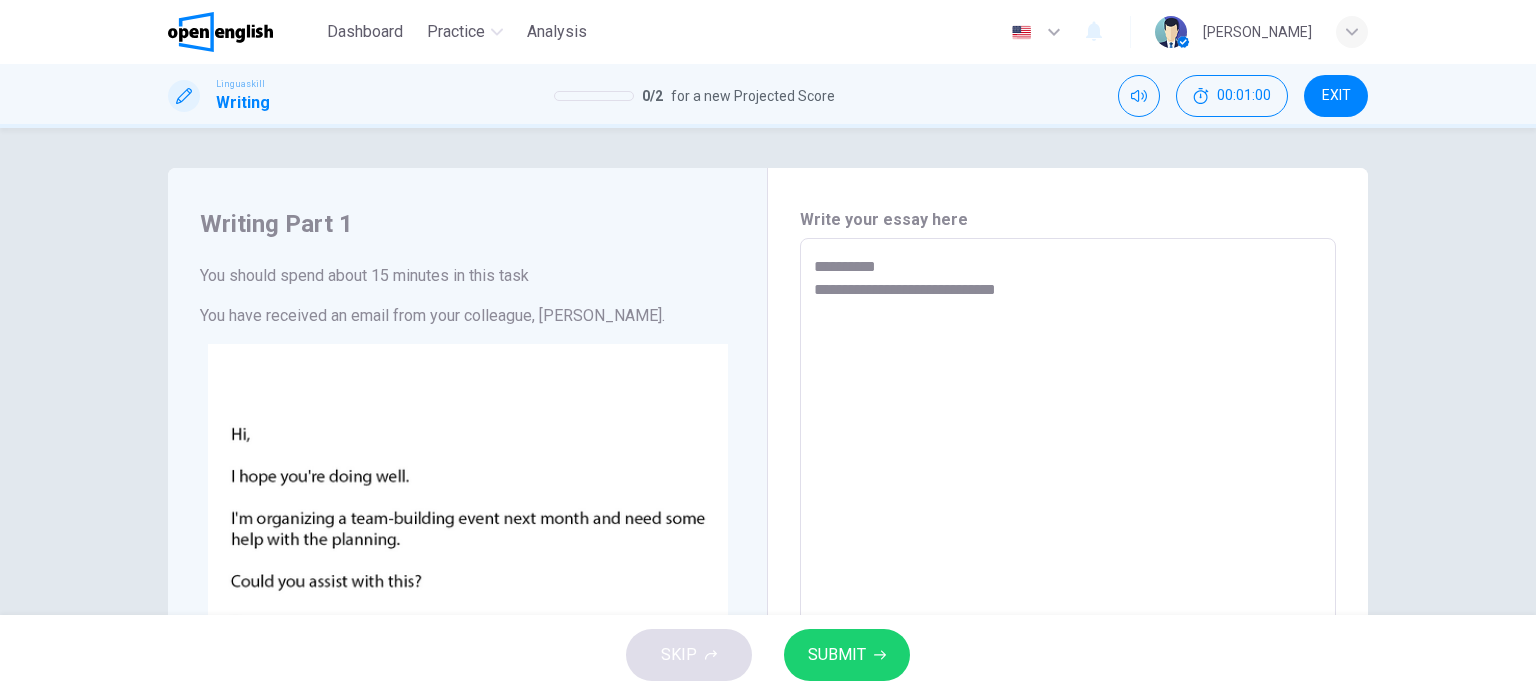 type on "*" 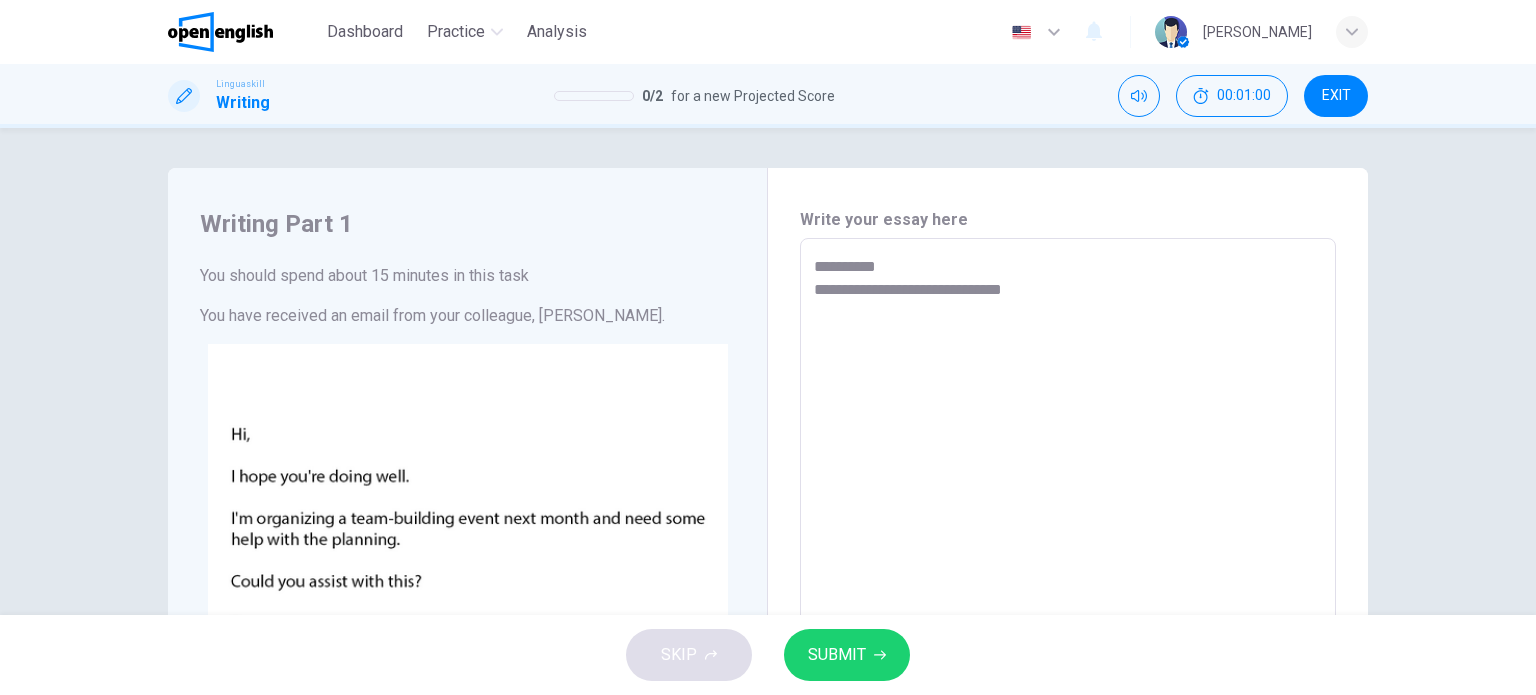 type on "*" 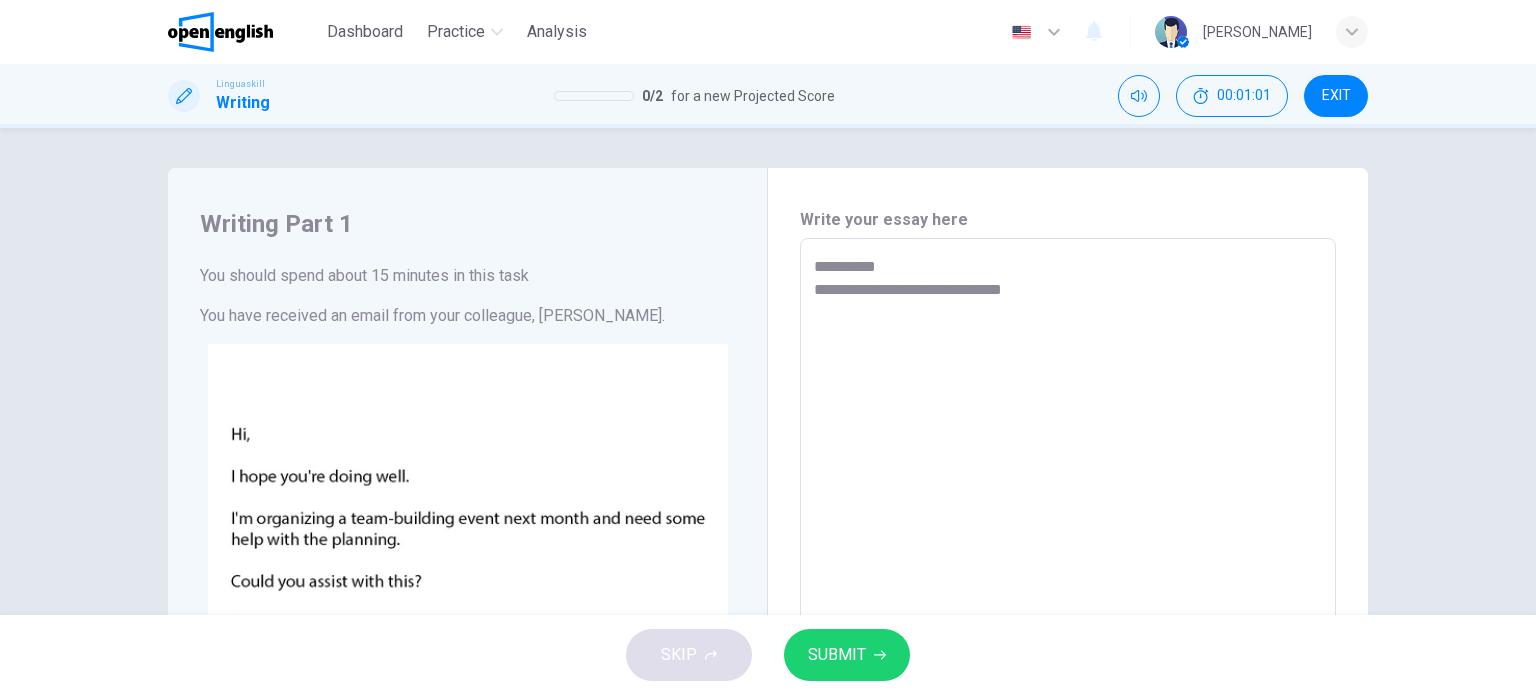 type on "**********" 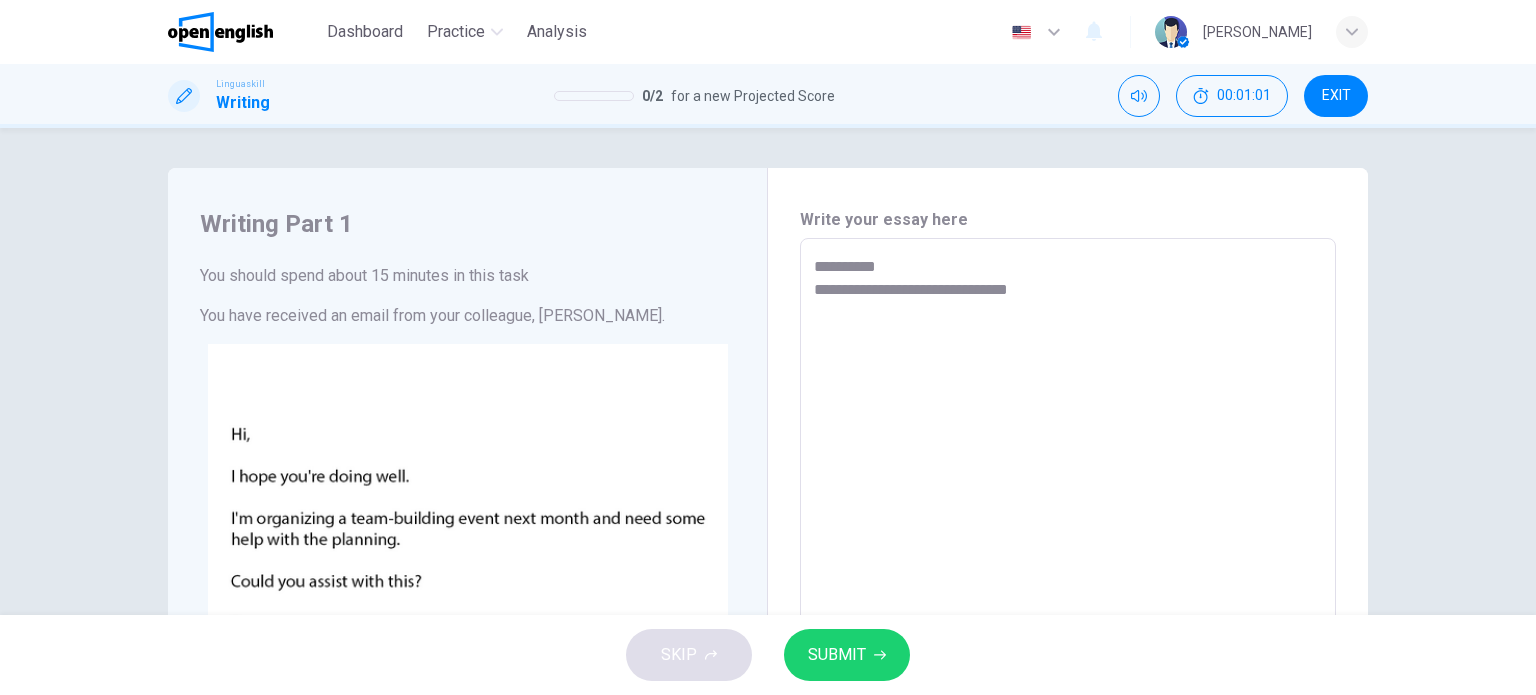 type on "*" 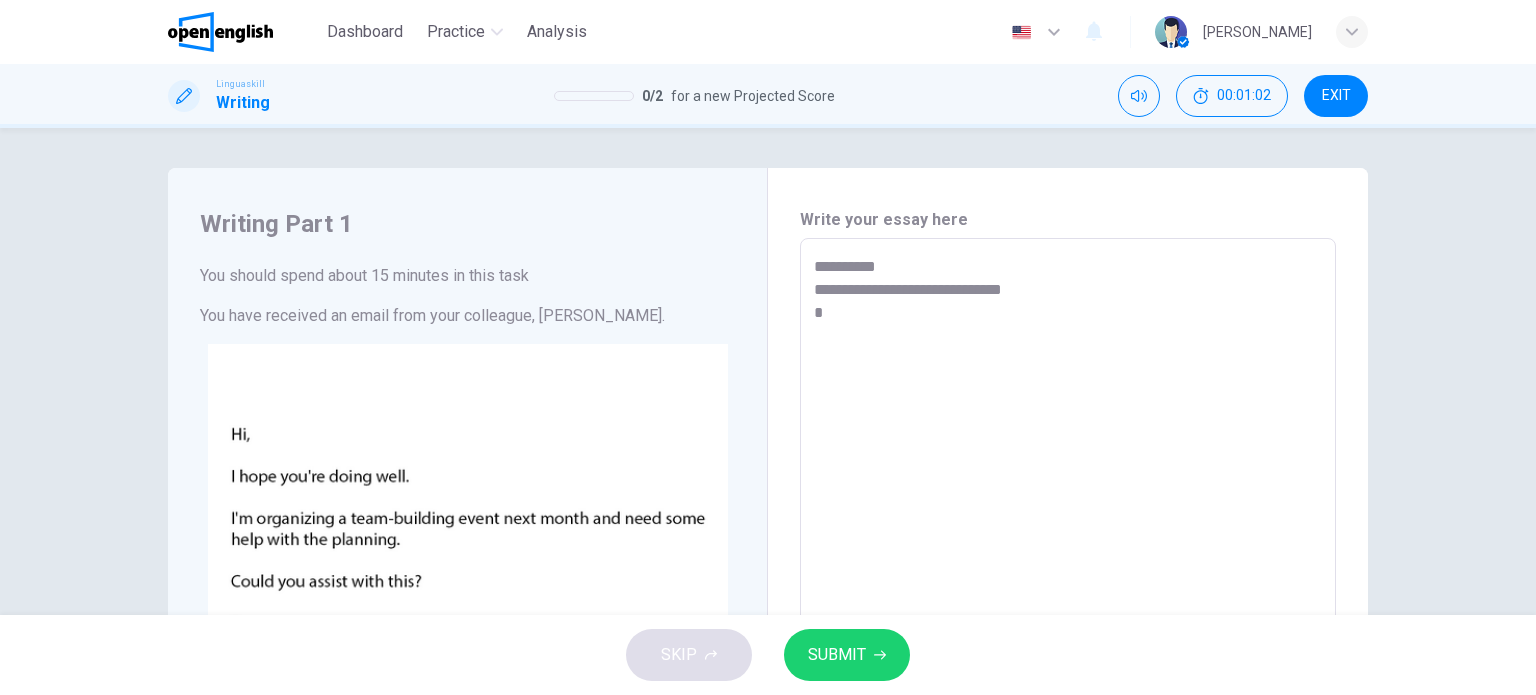 type on "*" 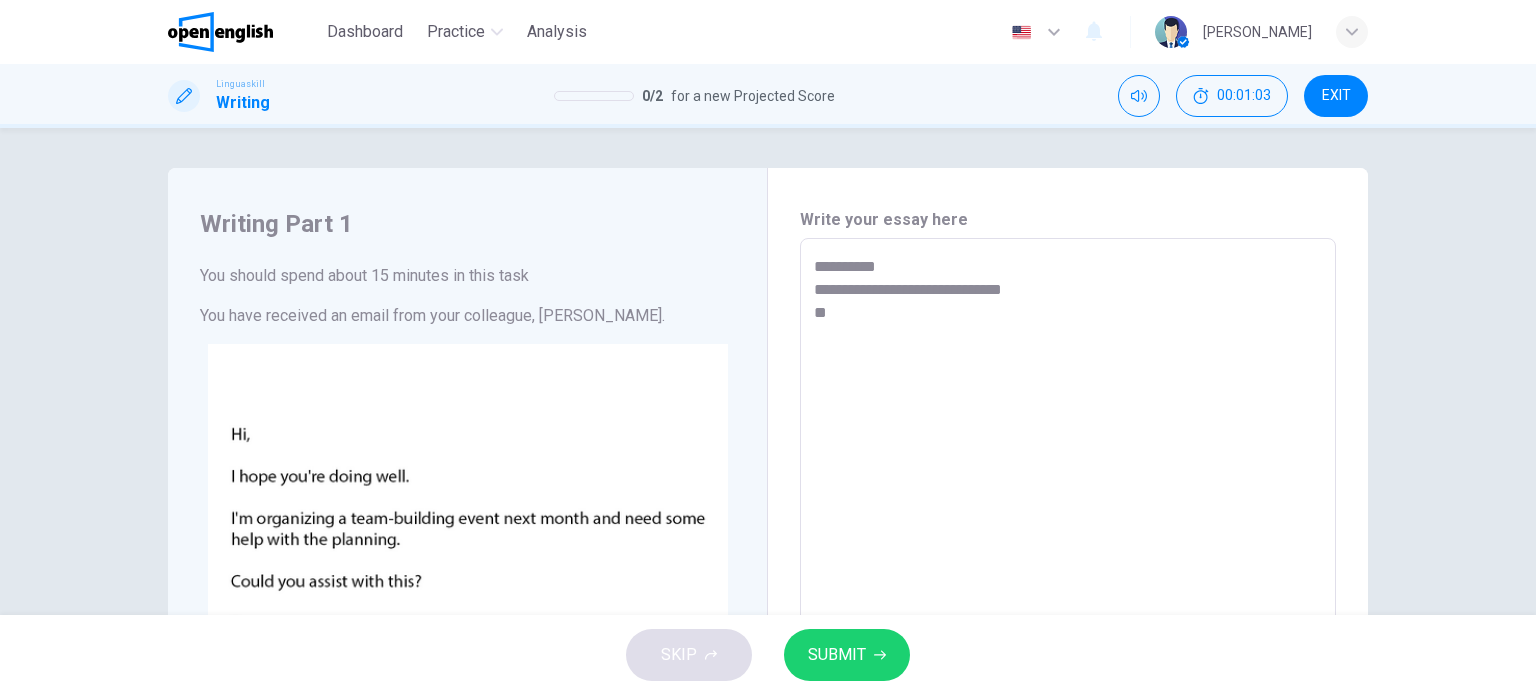 type on "**********" 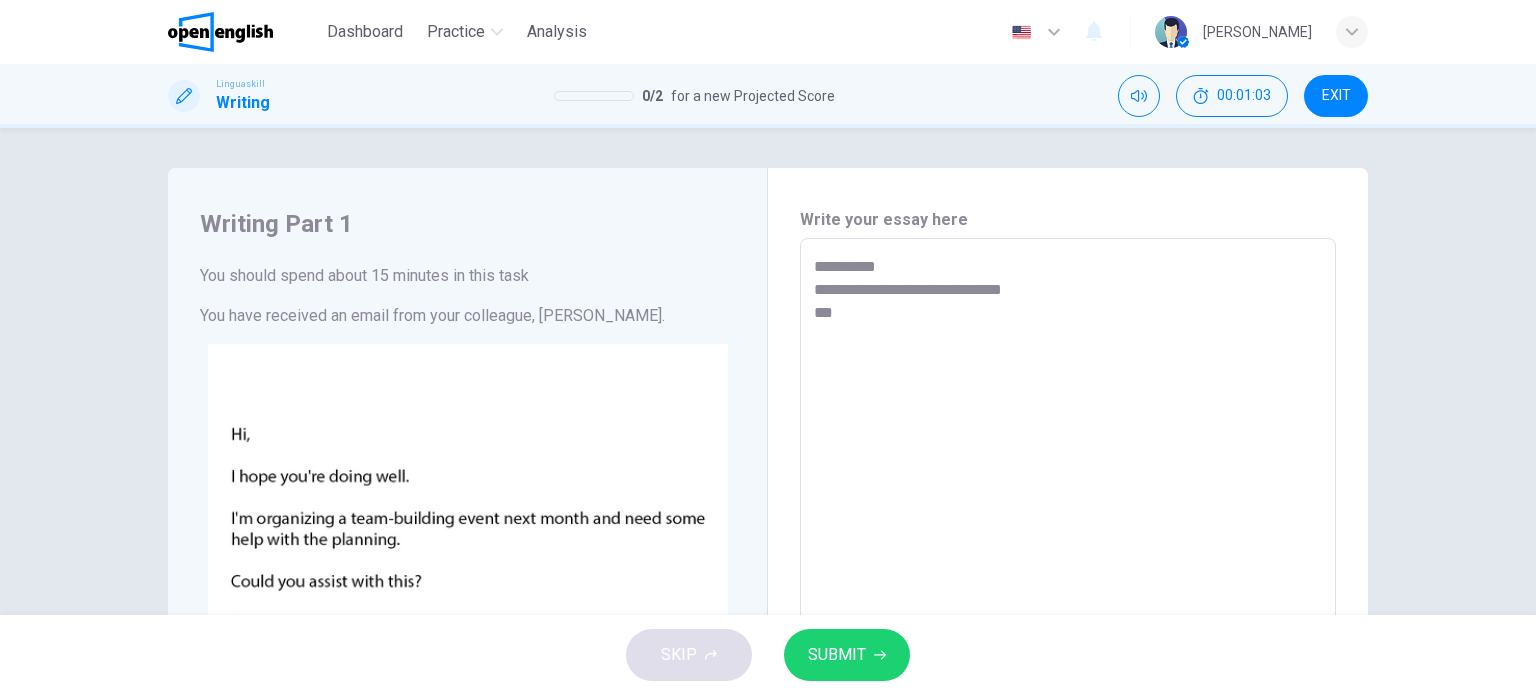 type on "*" 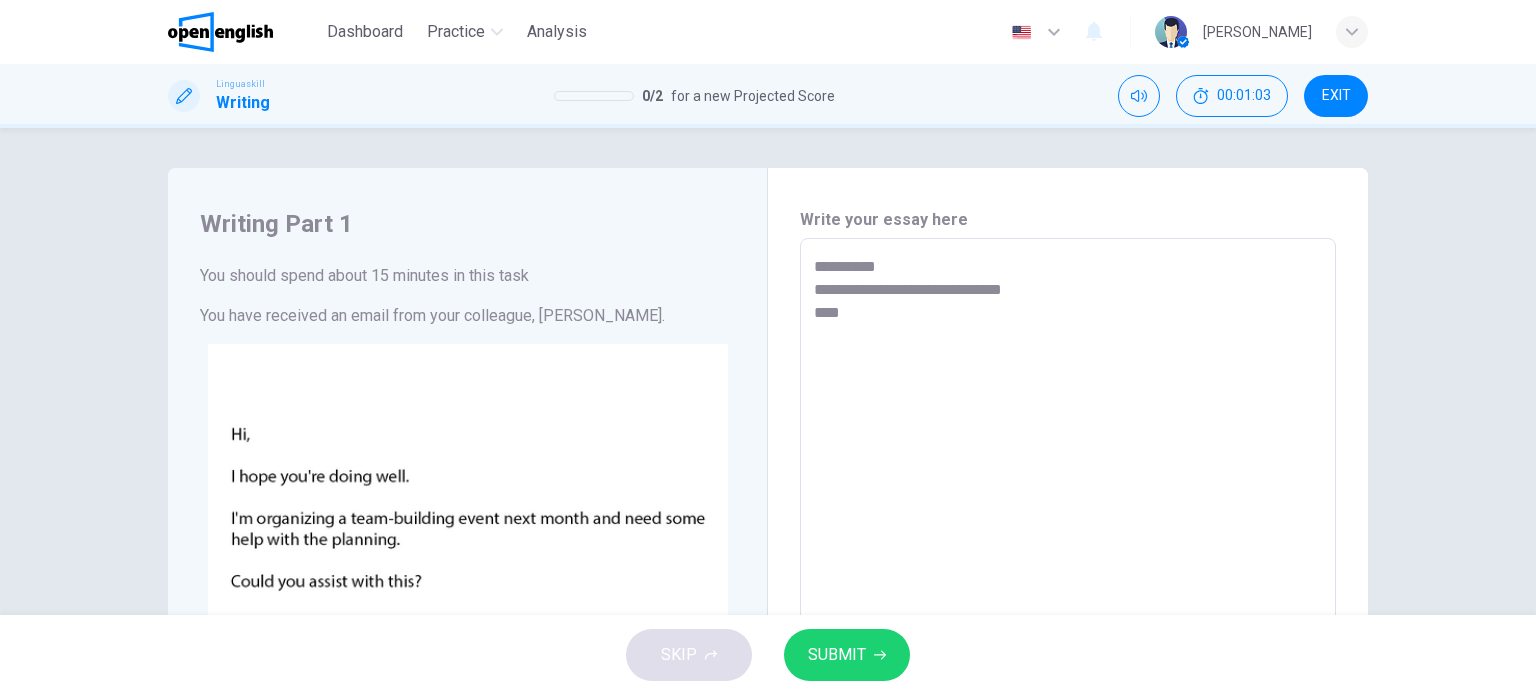type on "*" 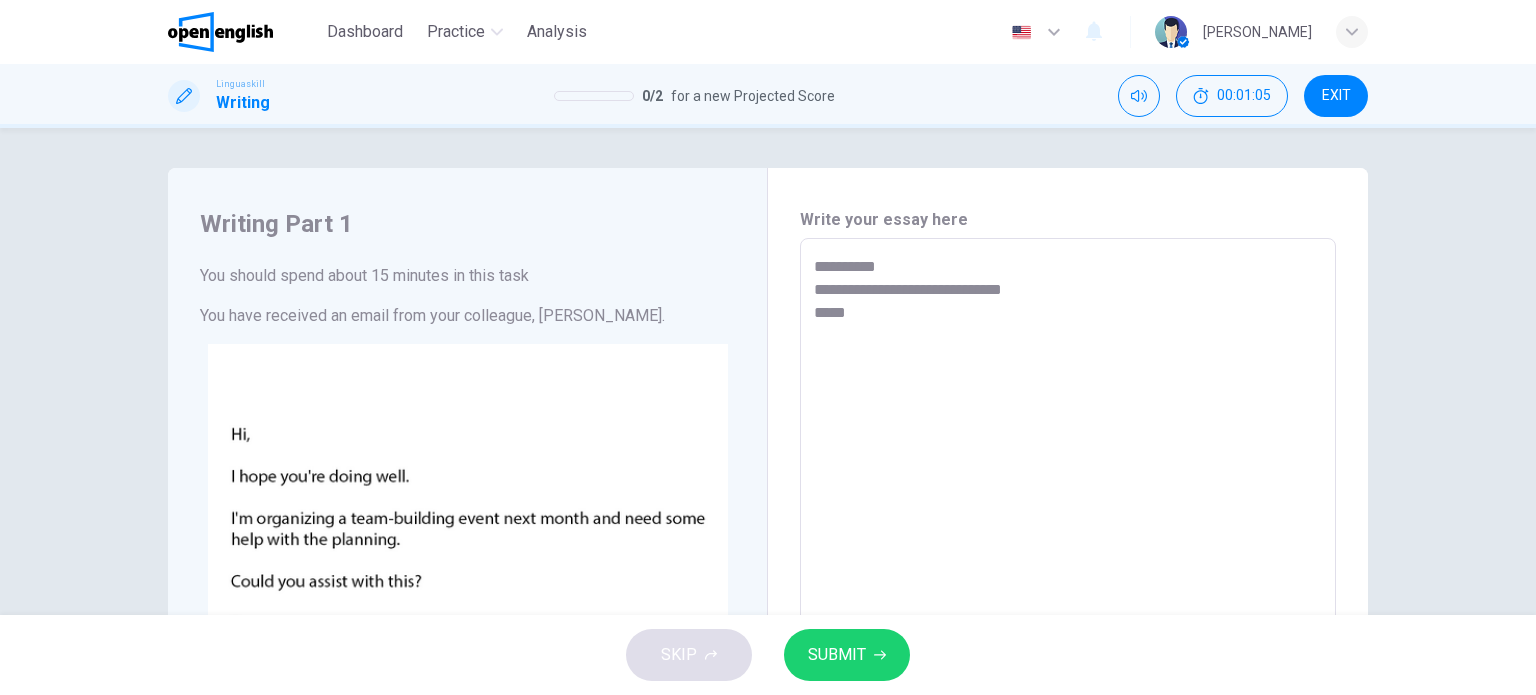 type on "**********" 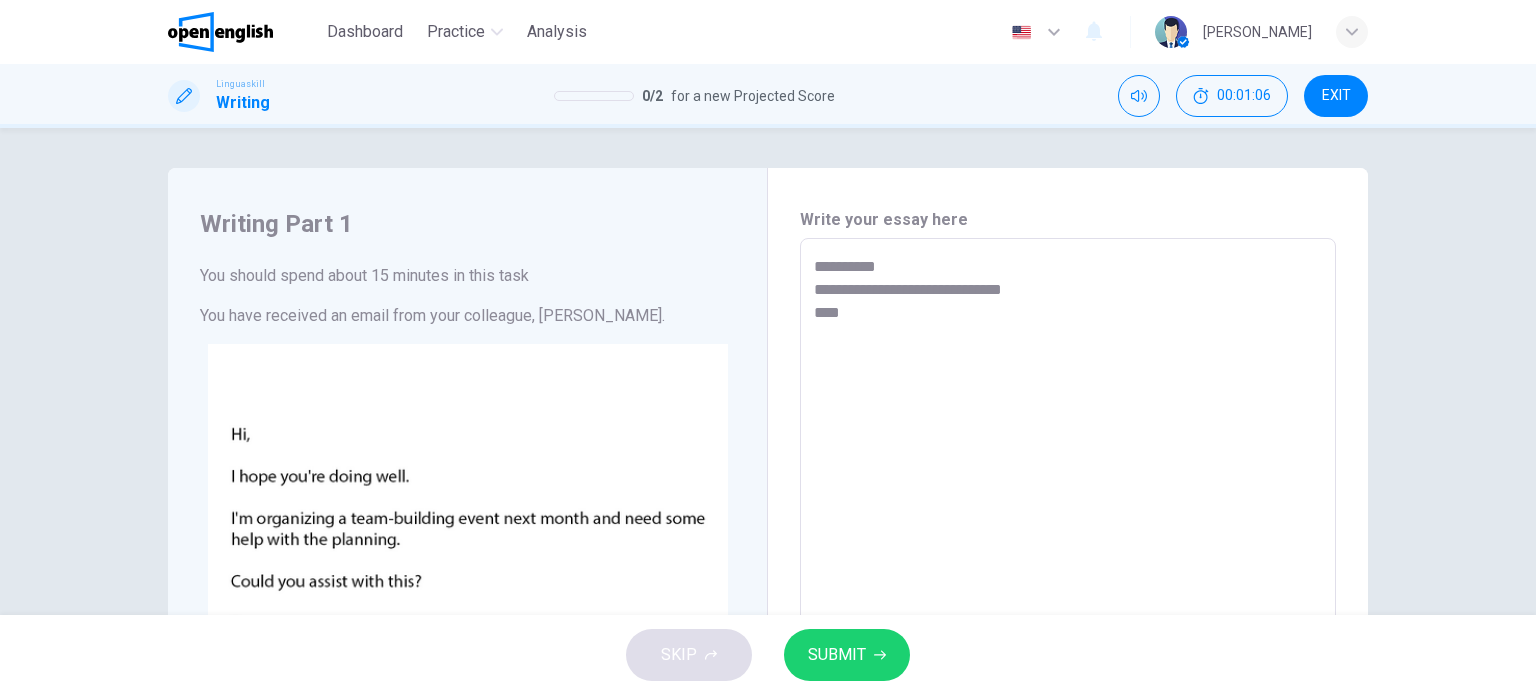 type on "**********" 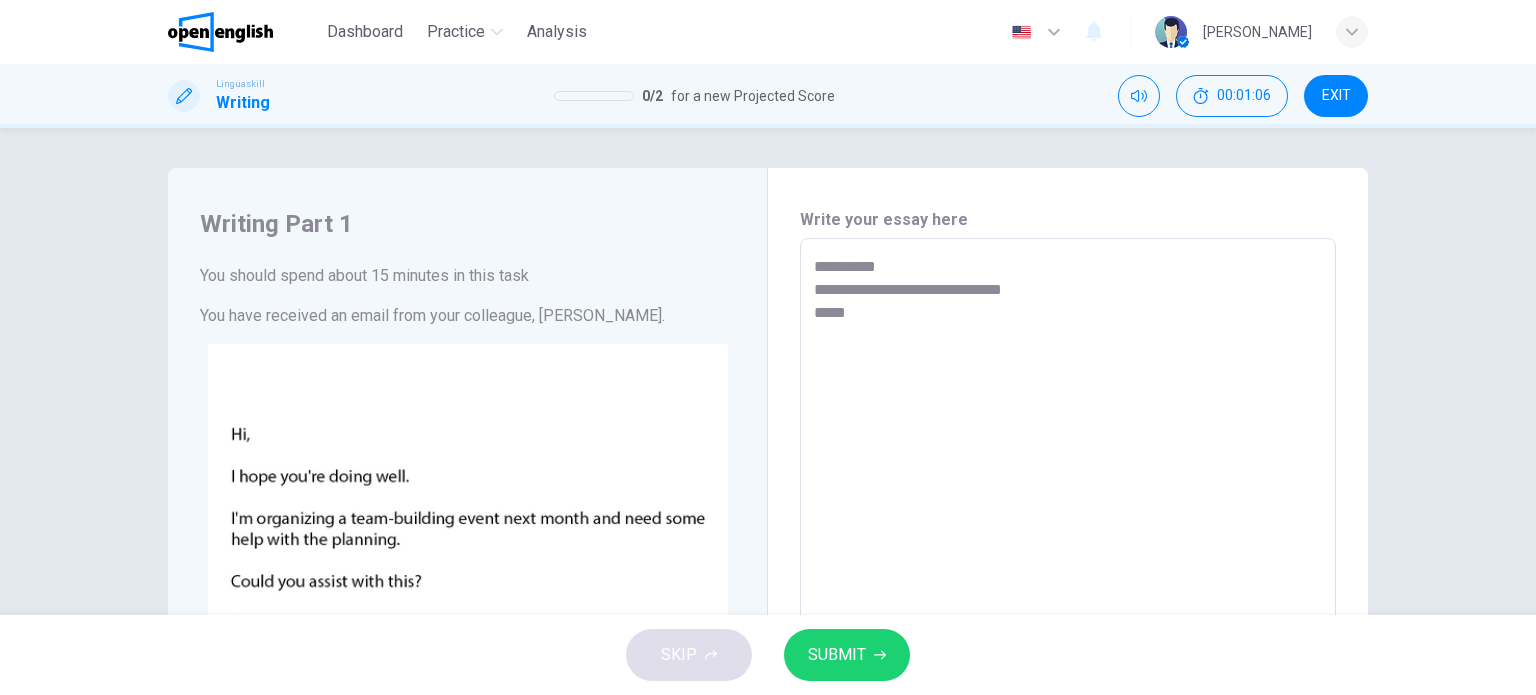 type on "*" 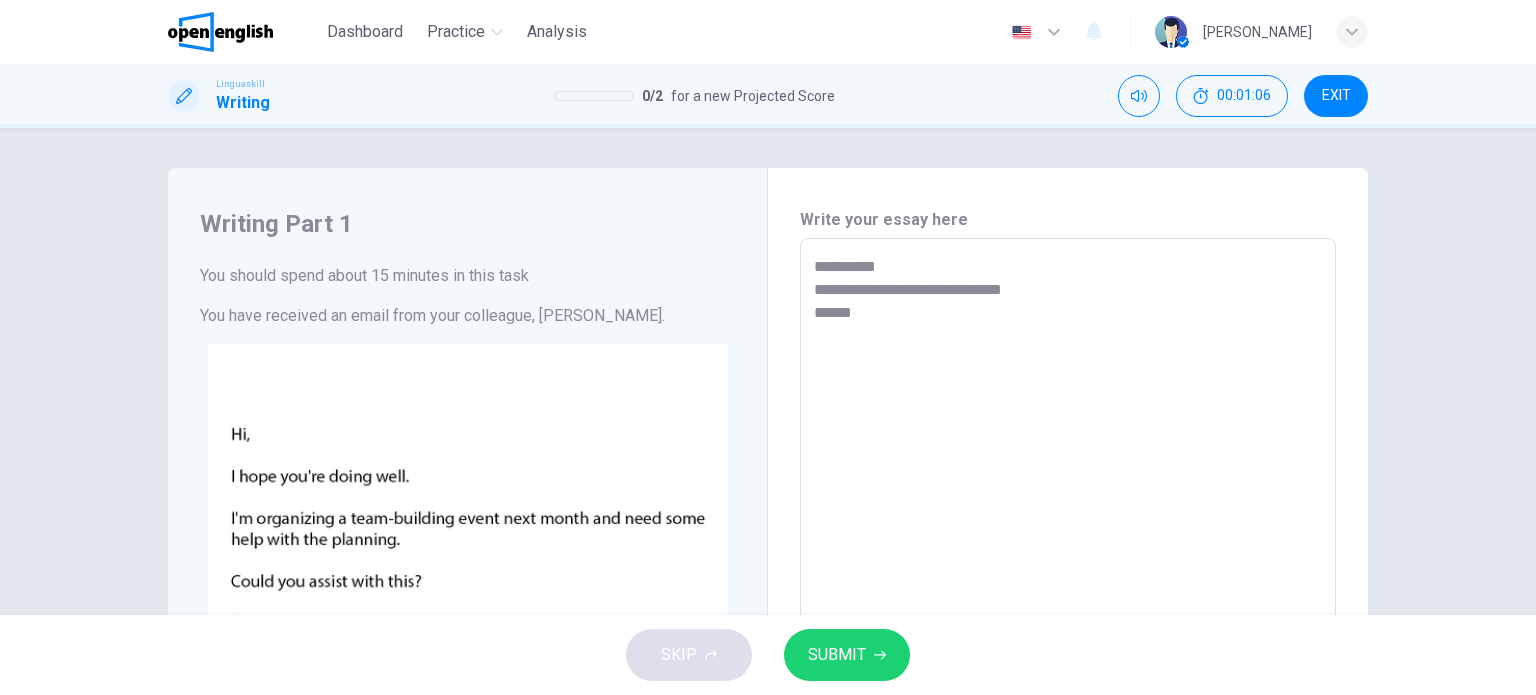 type on "**********" 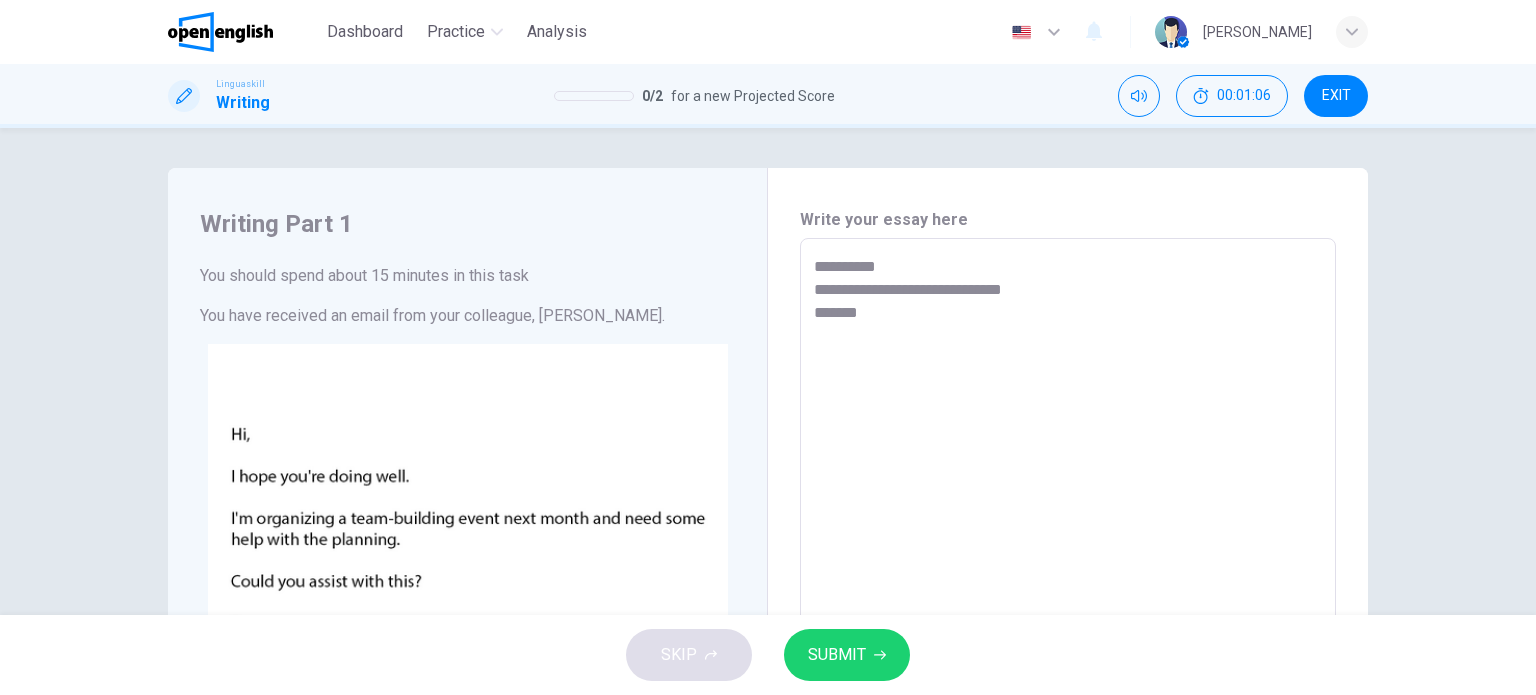 type on "*" 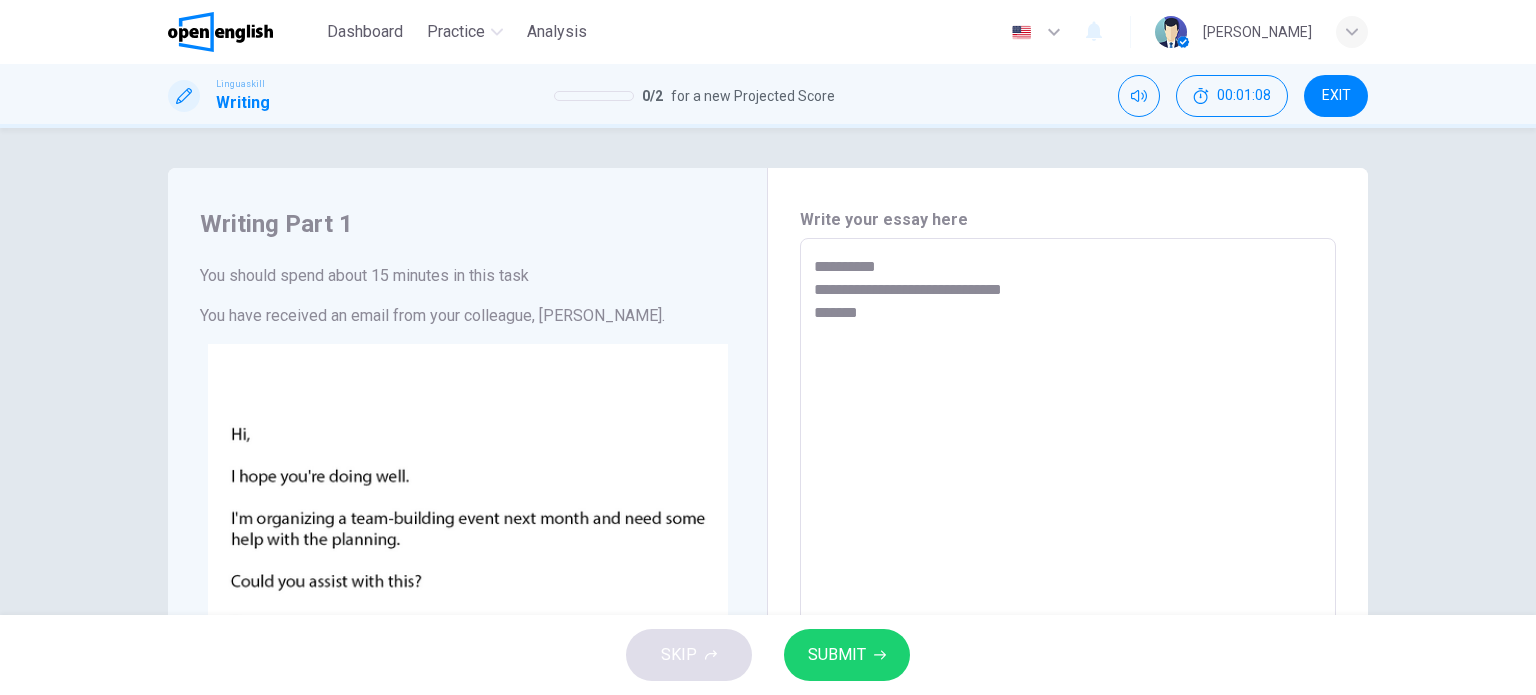 type on "**********" 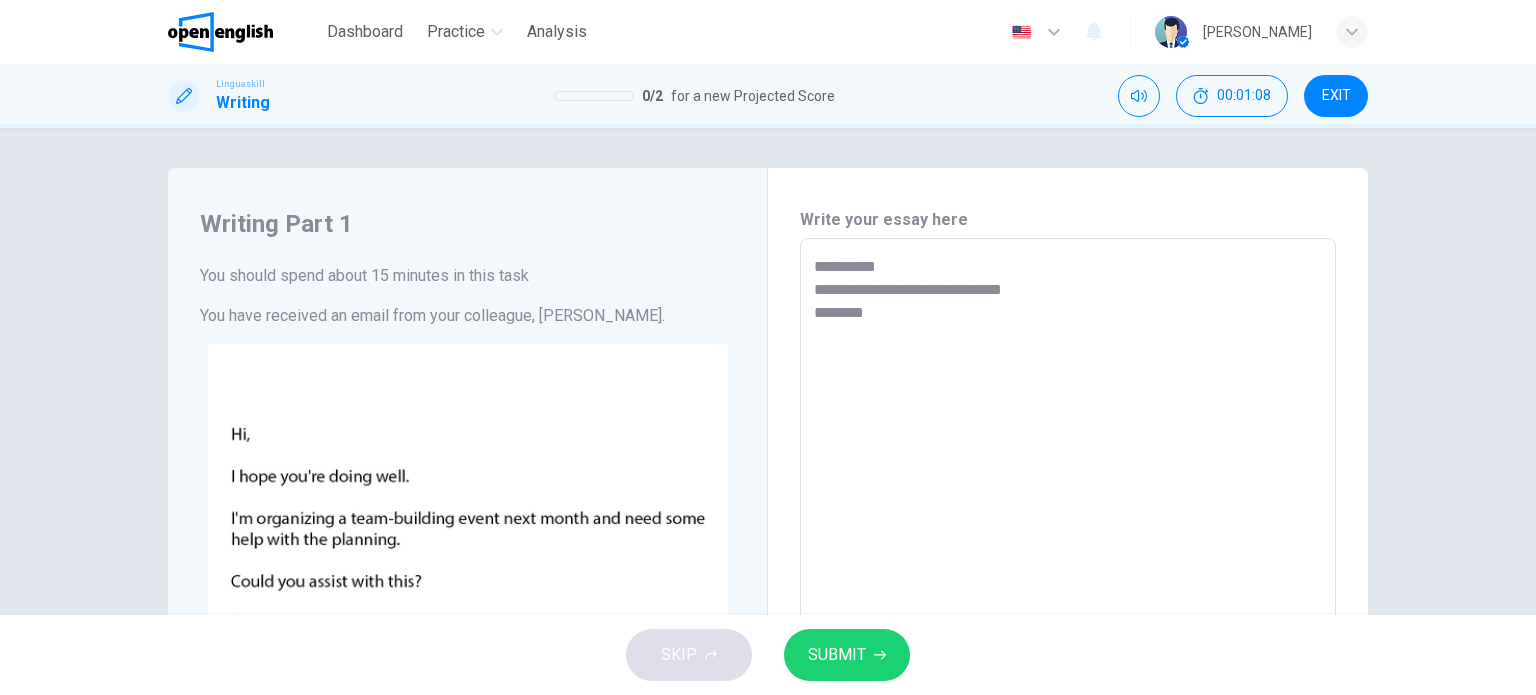 type on "**********" 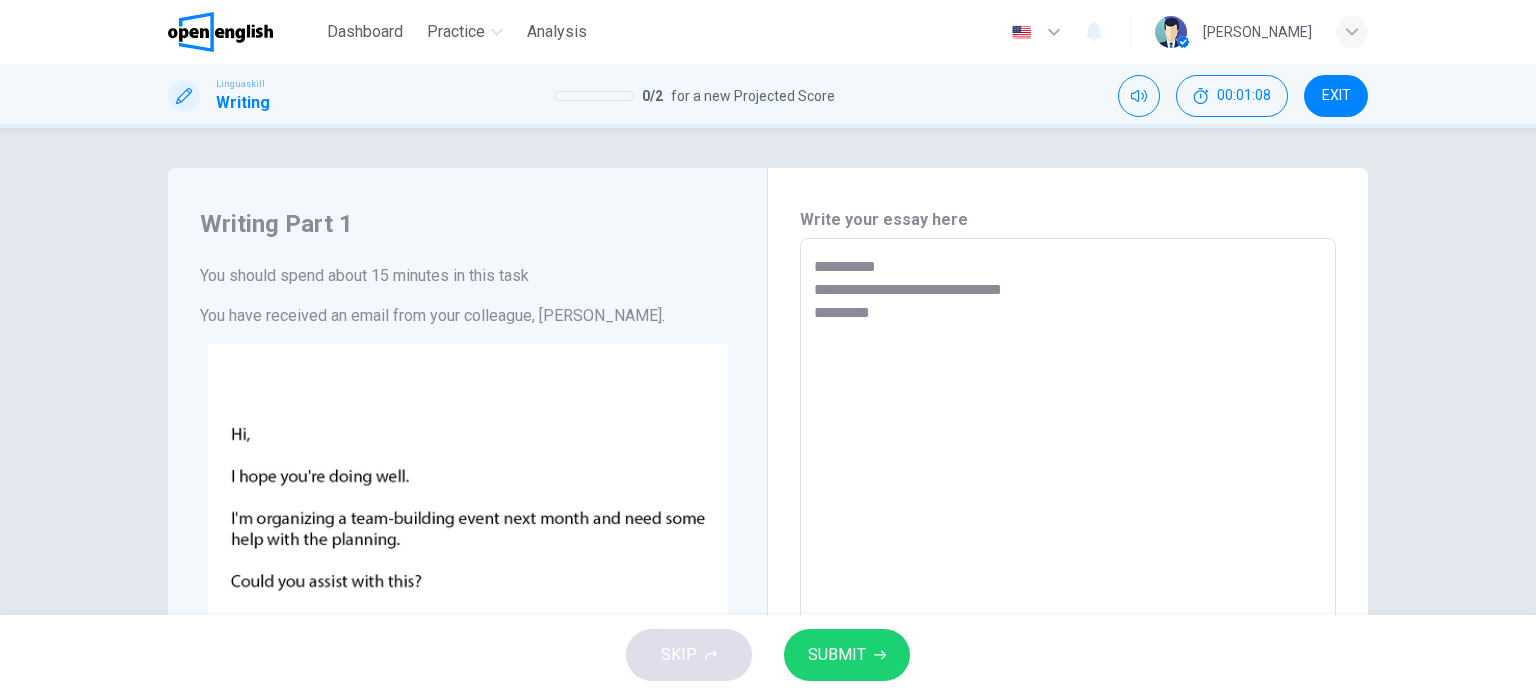 type on "*" 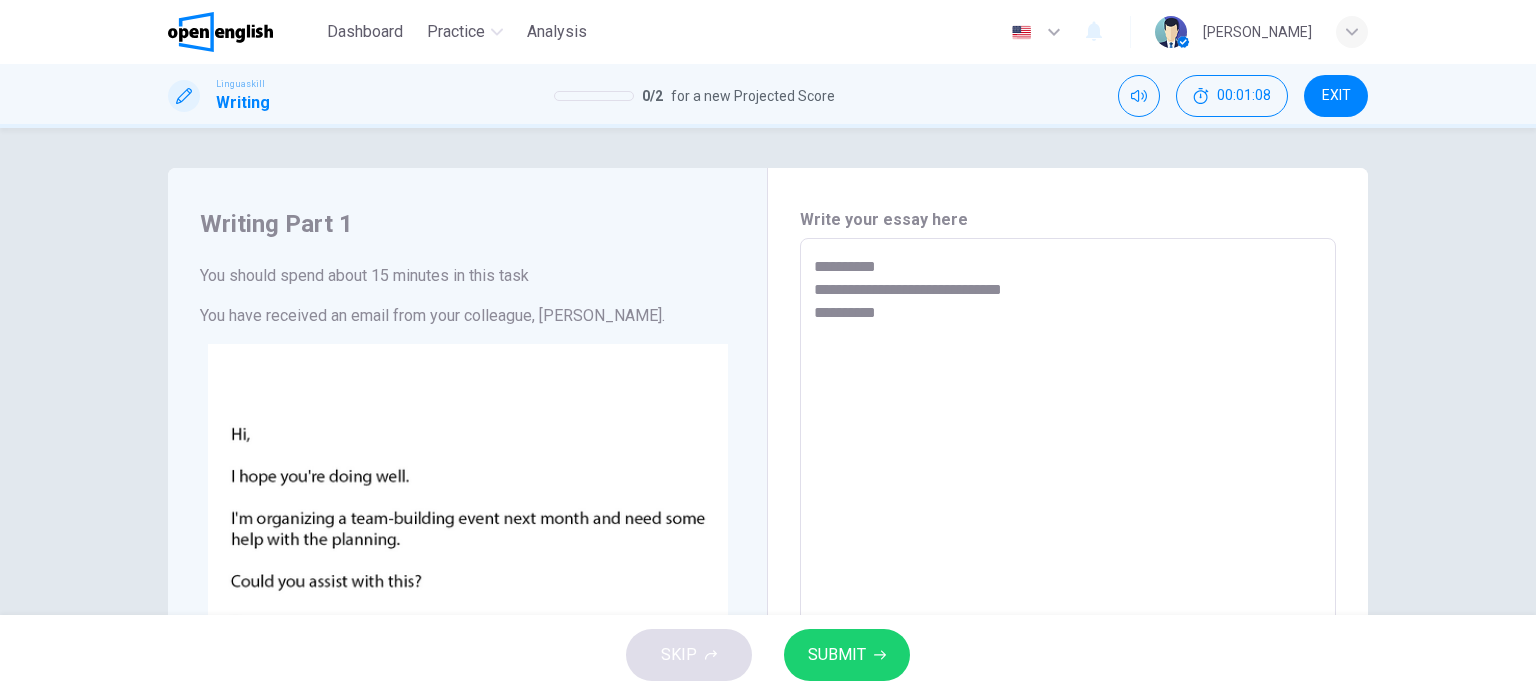 type on "*" 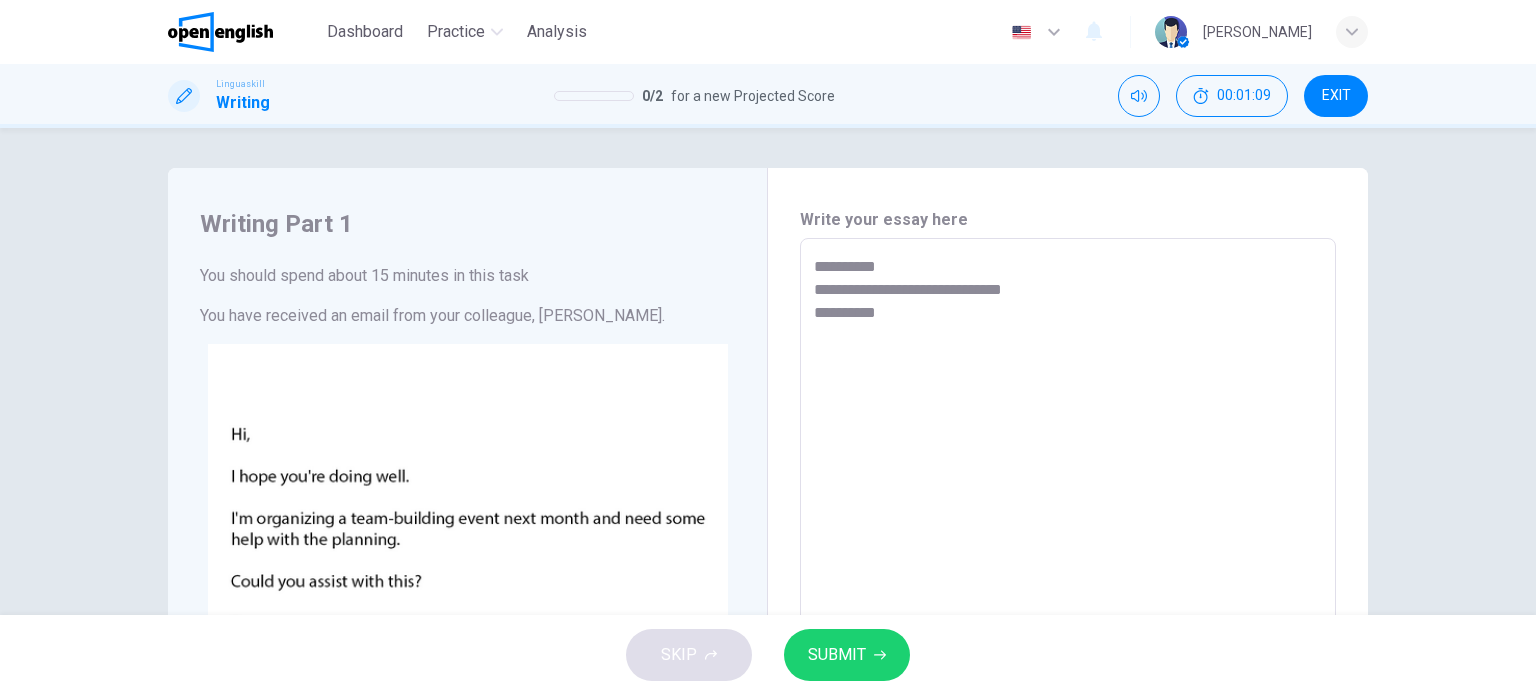 type on "**********" 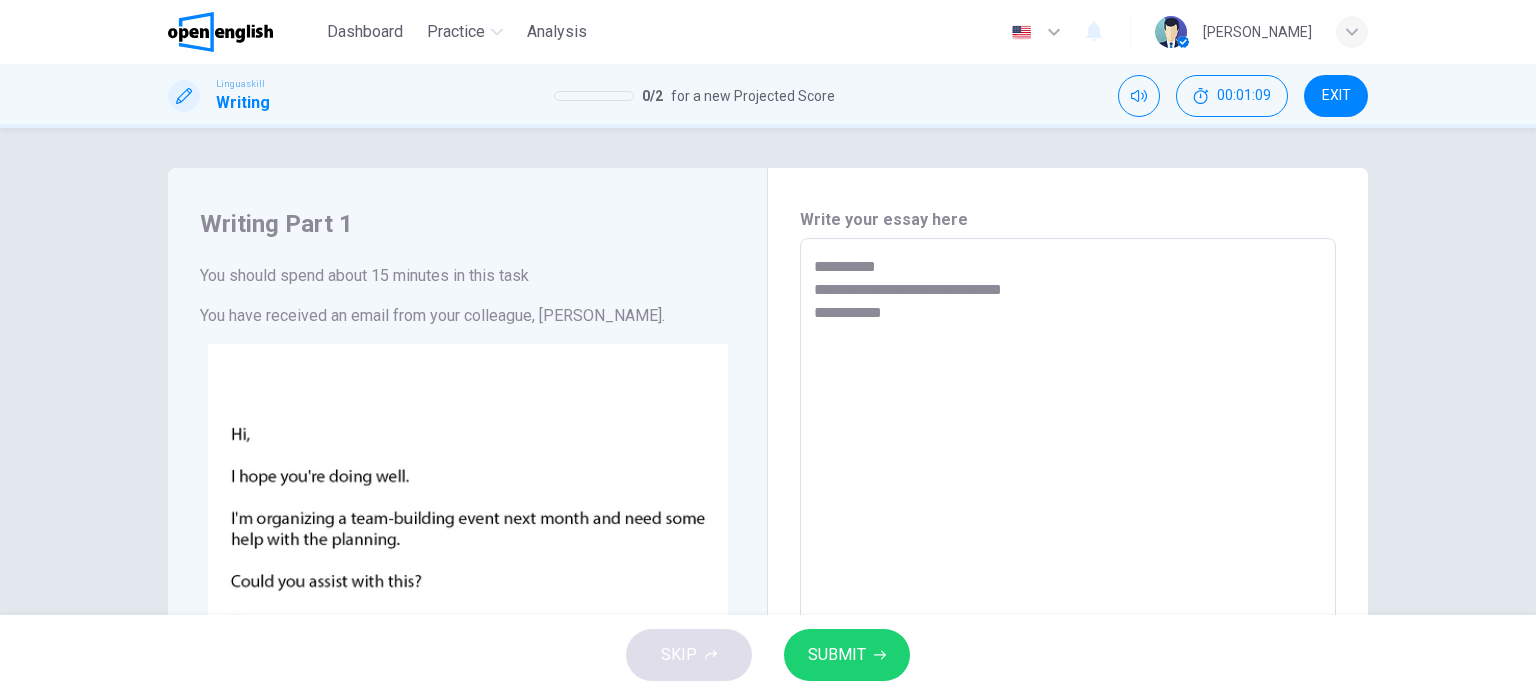 type on "**********" 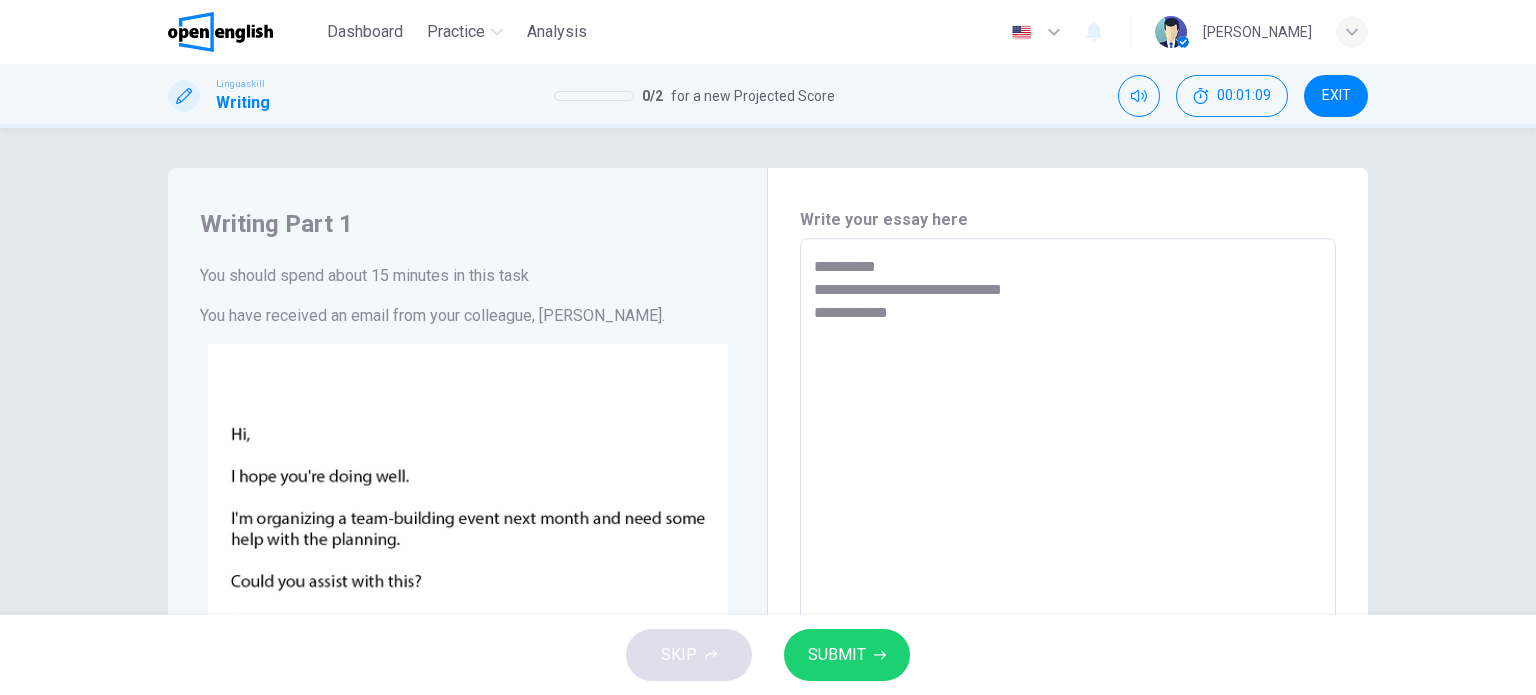 type on "*" 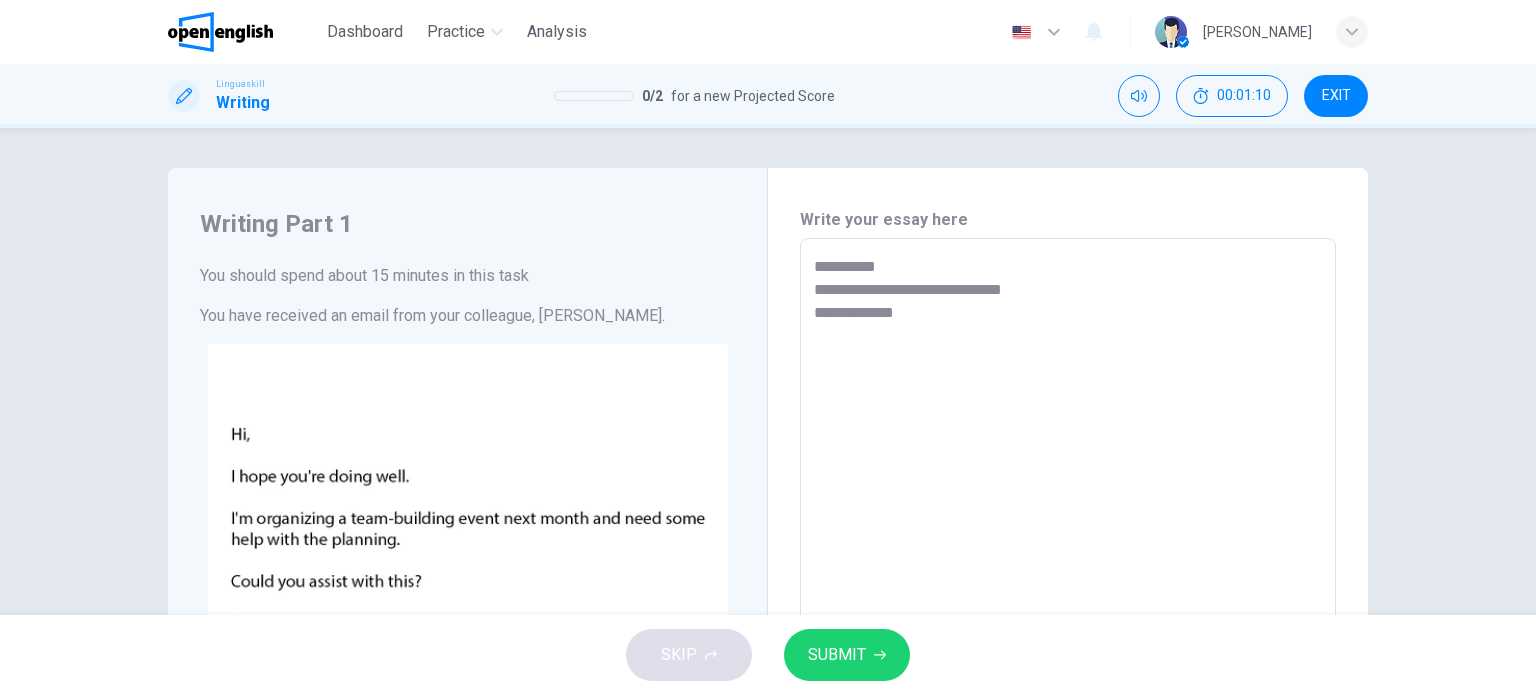 type on "**********" 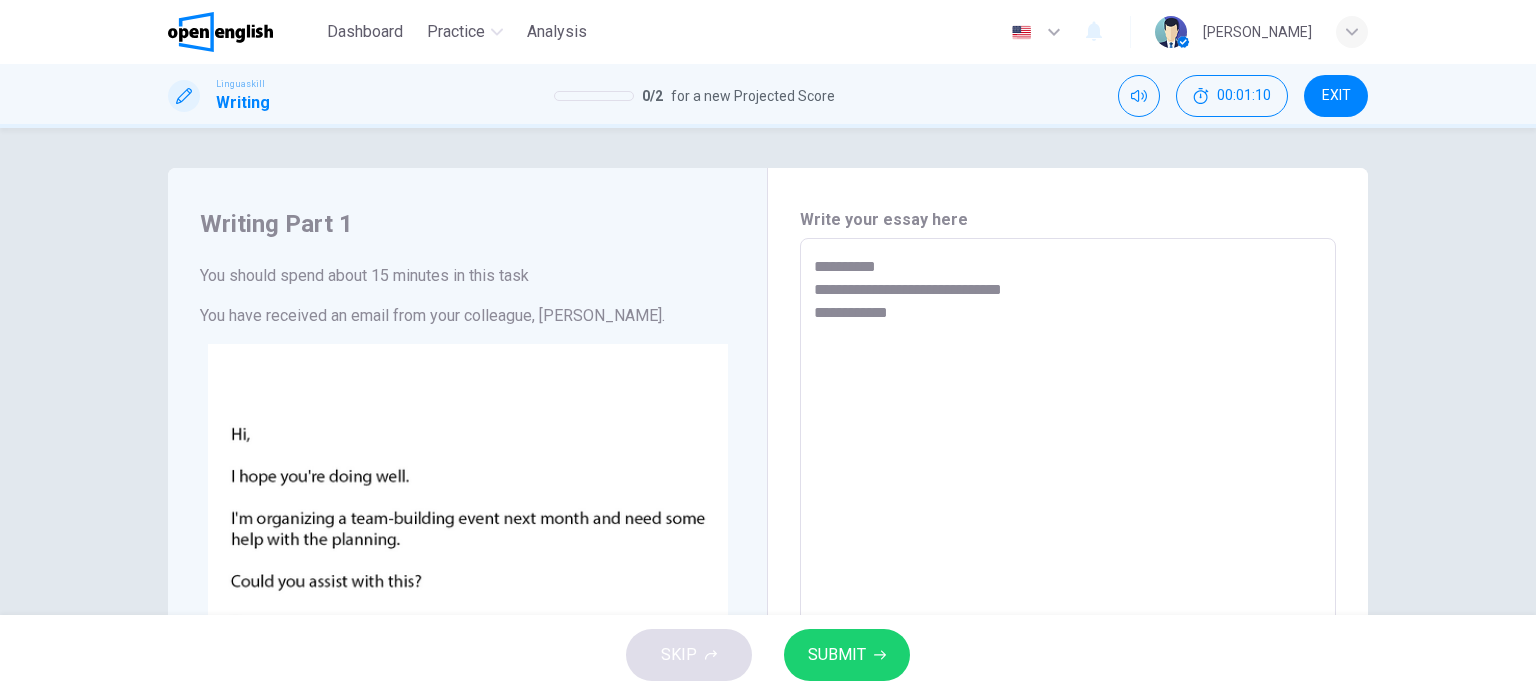 type on "*" 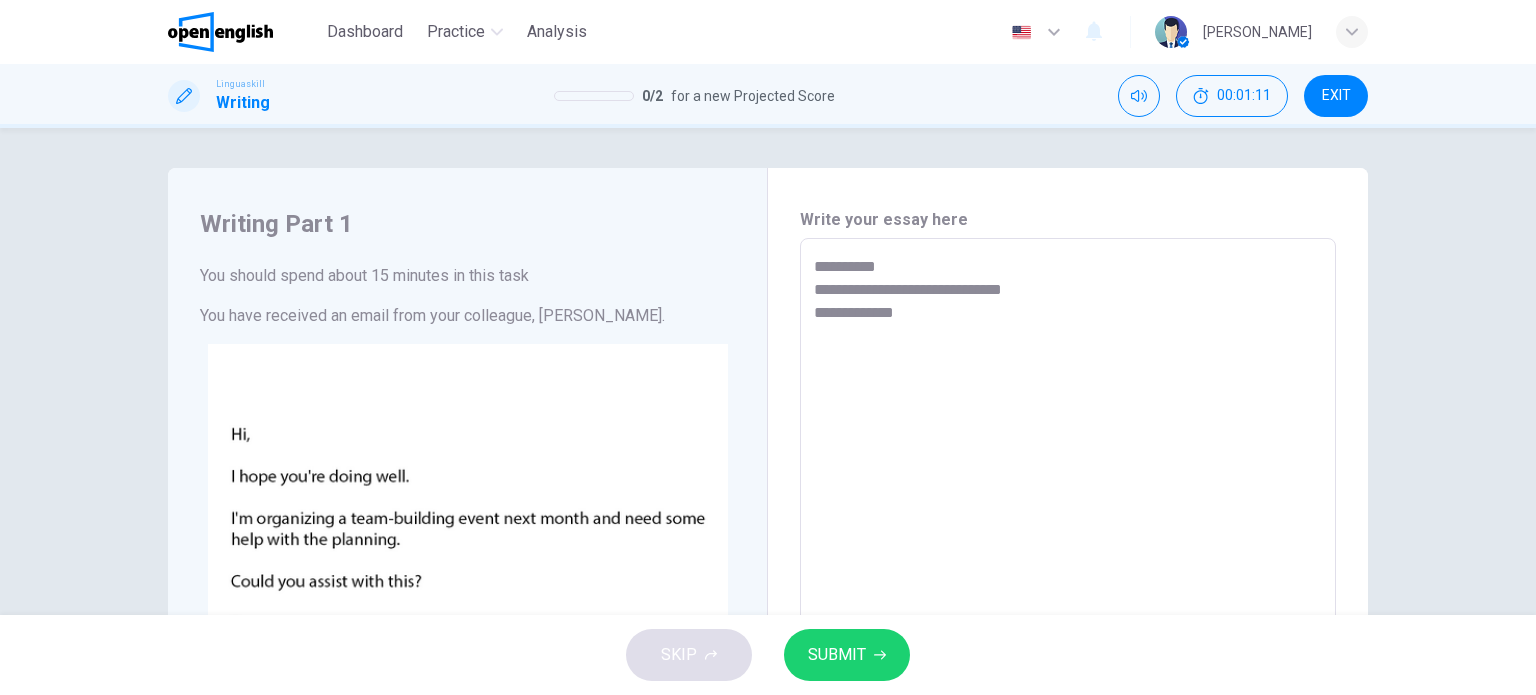 type on "**********" 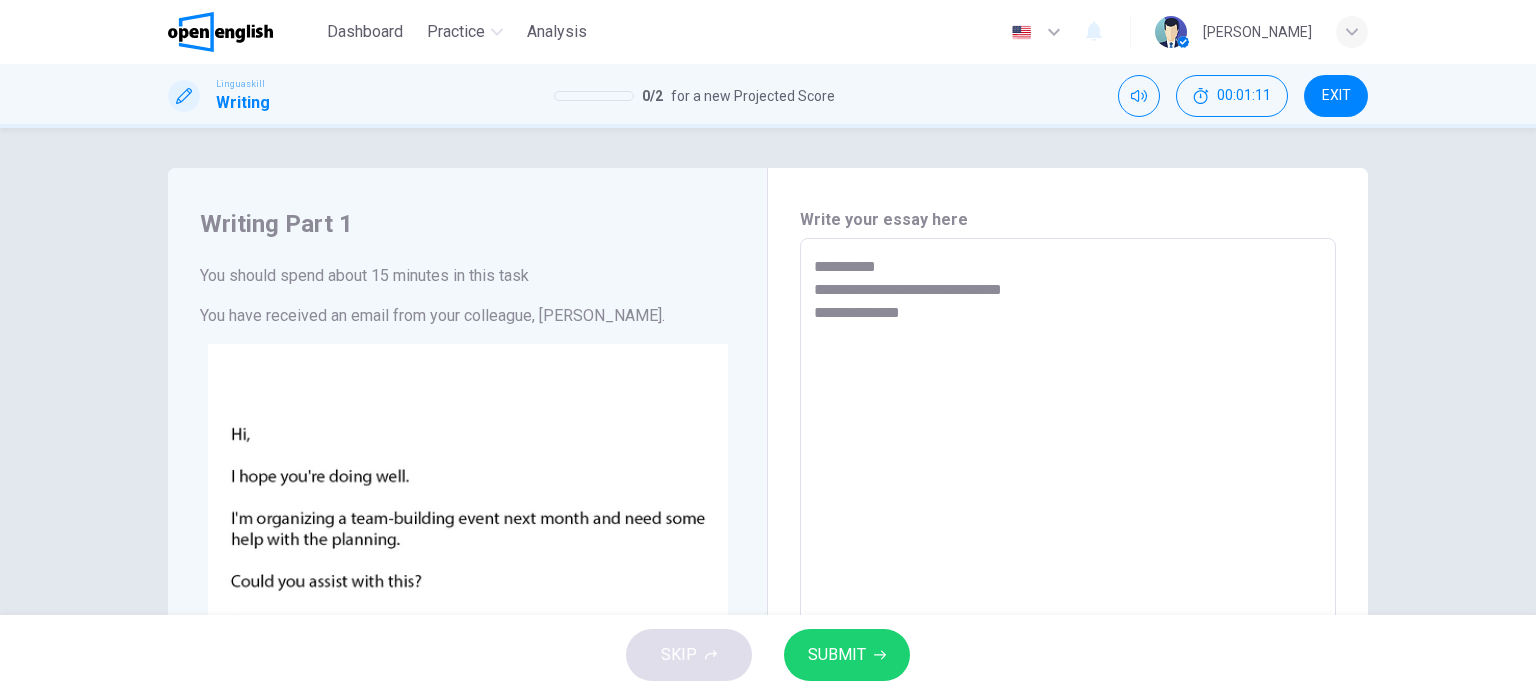 type on "*" 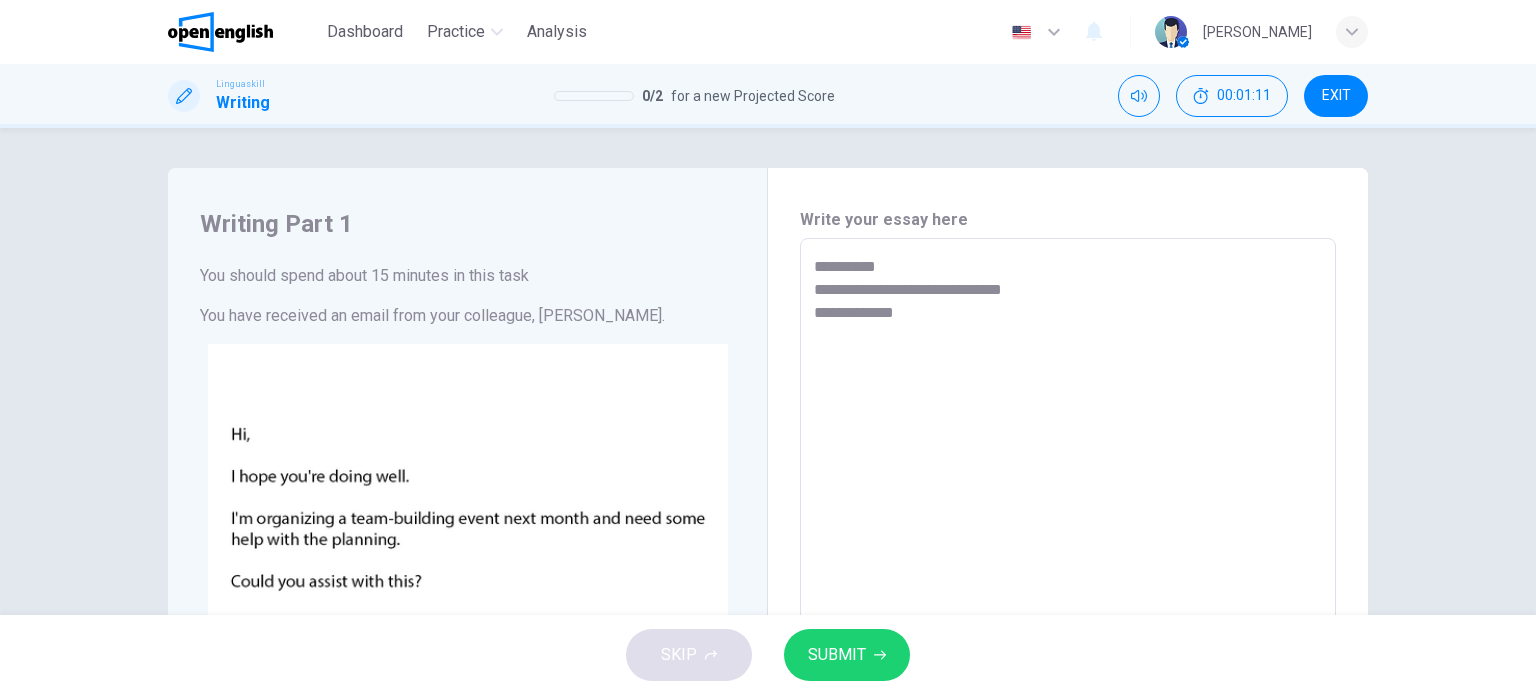 type on "*" 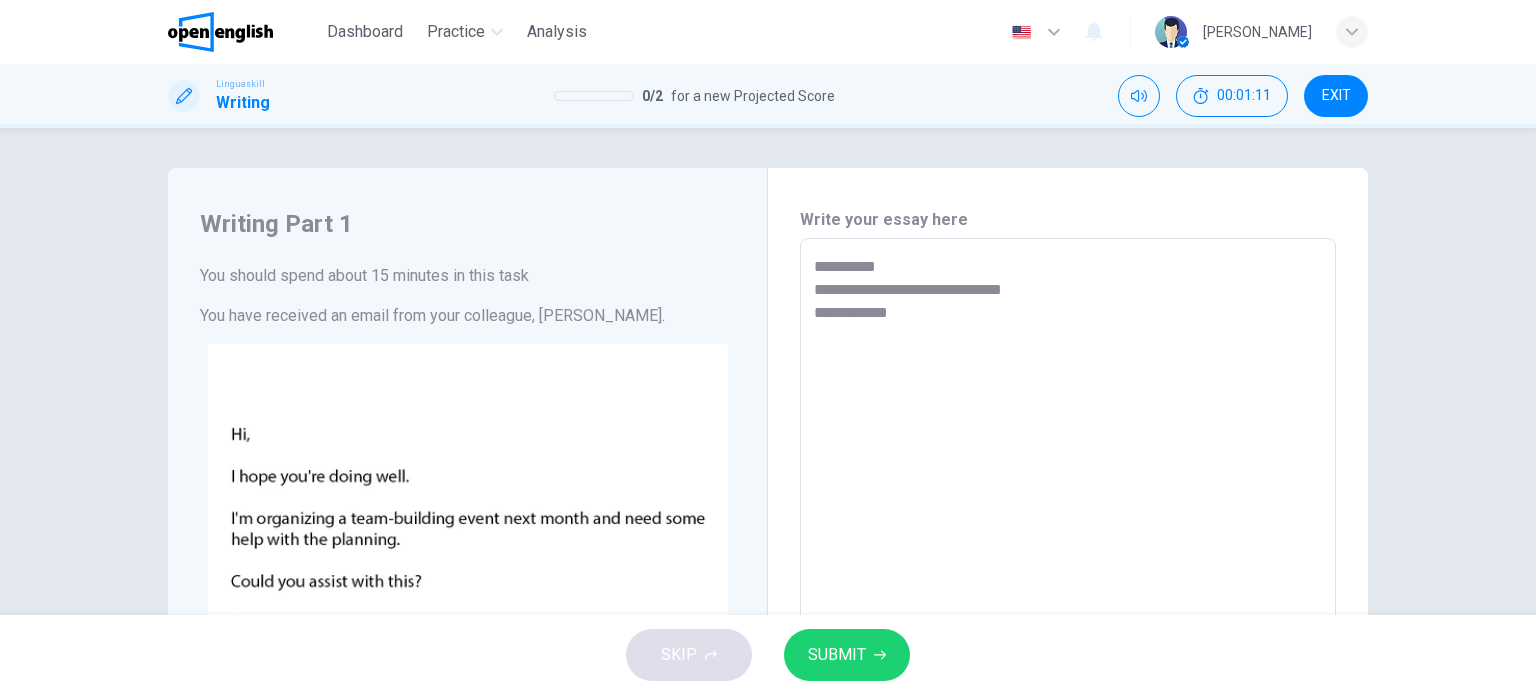 type on "**********" 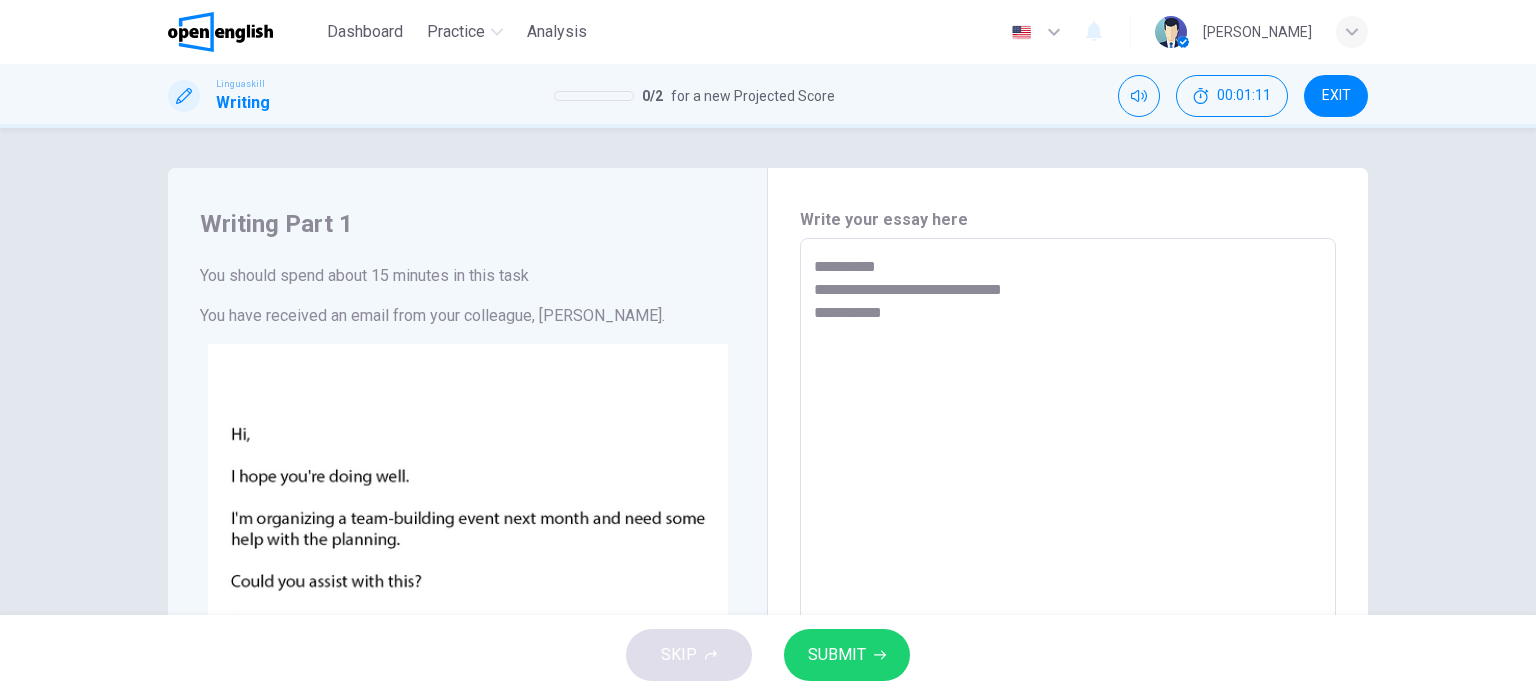 type on "*" 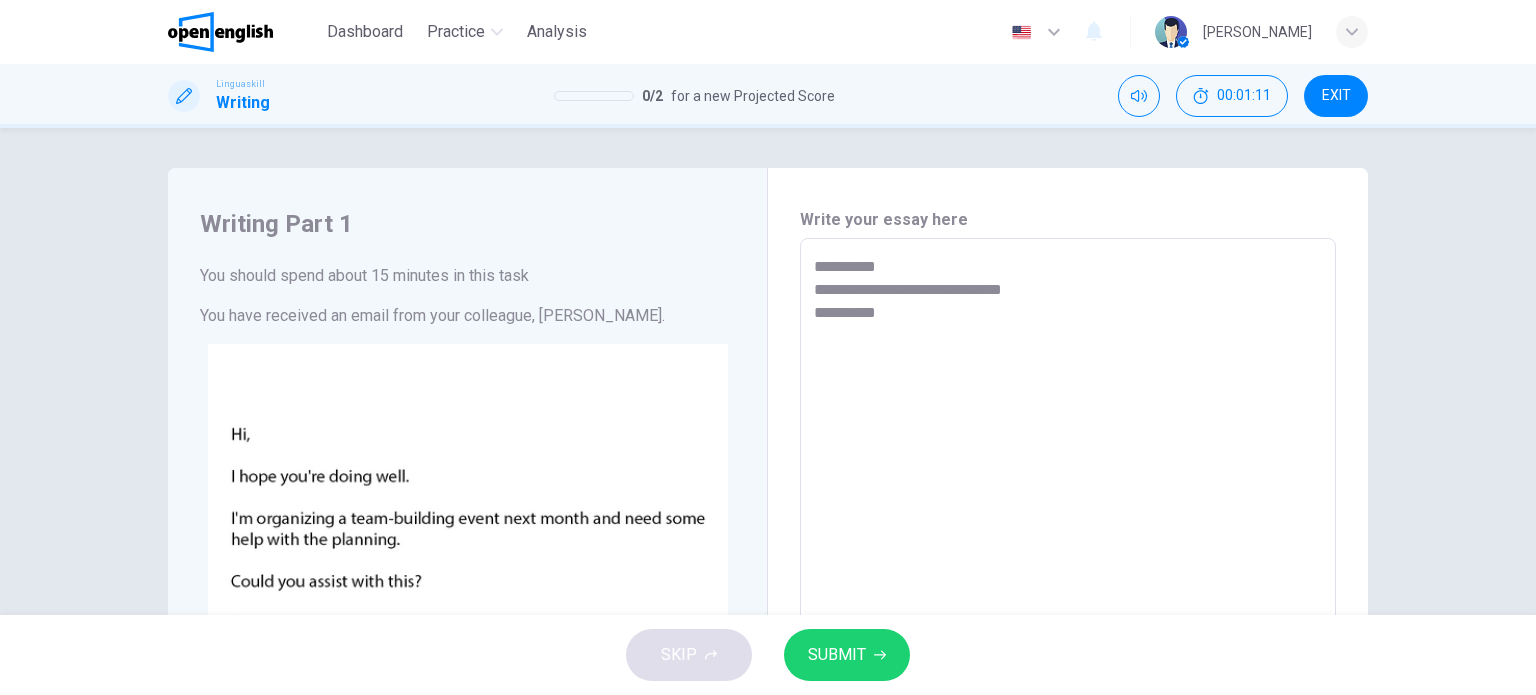 type on "*" 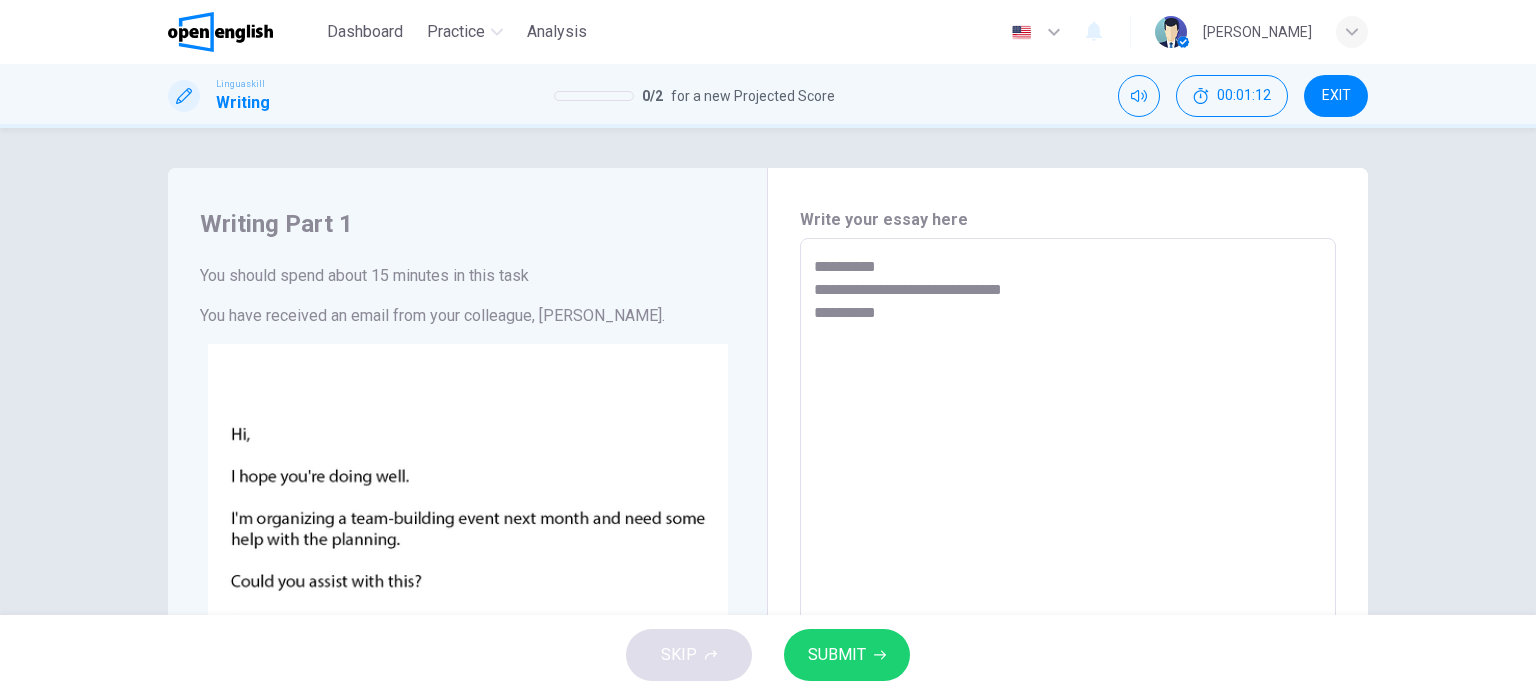 type on "**********" 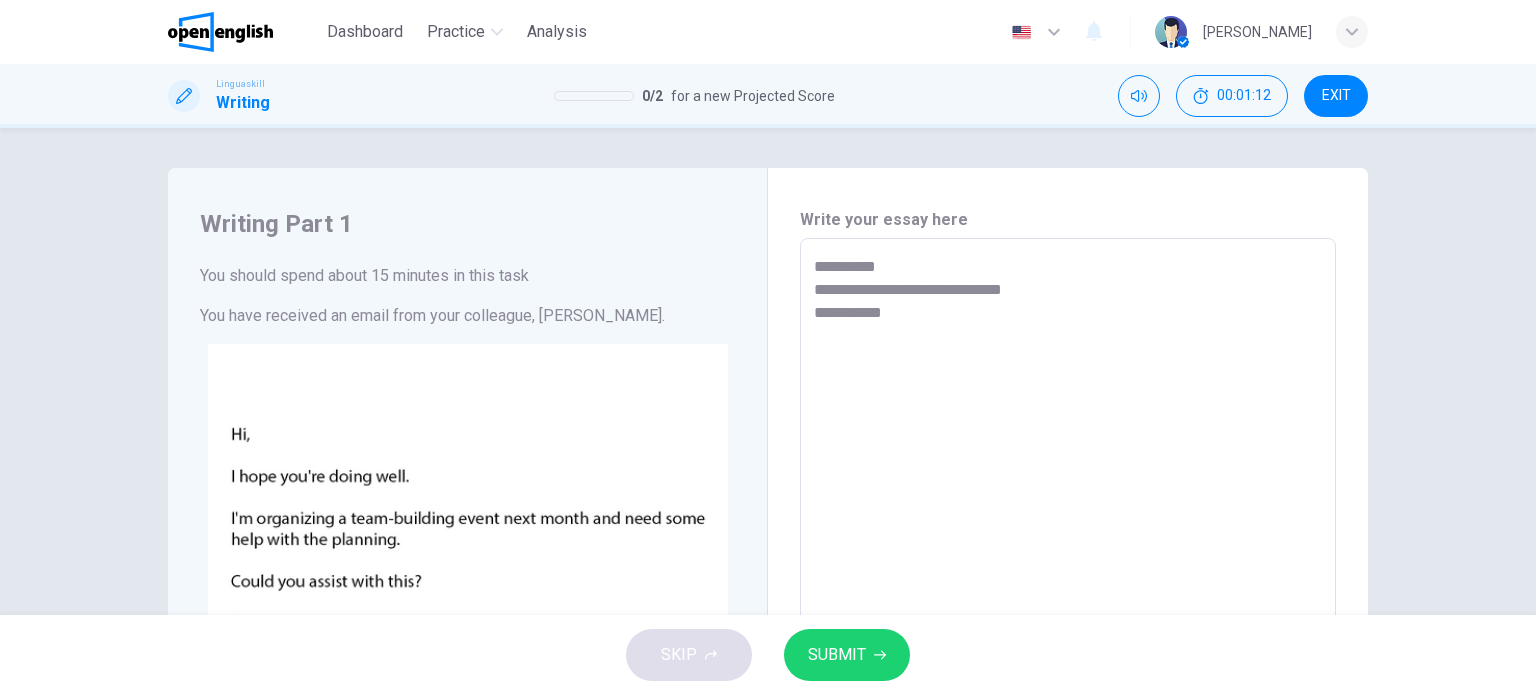 type on "*" 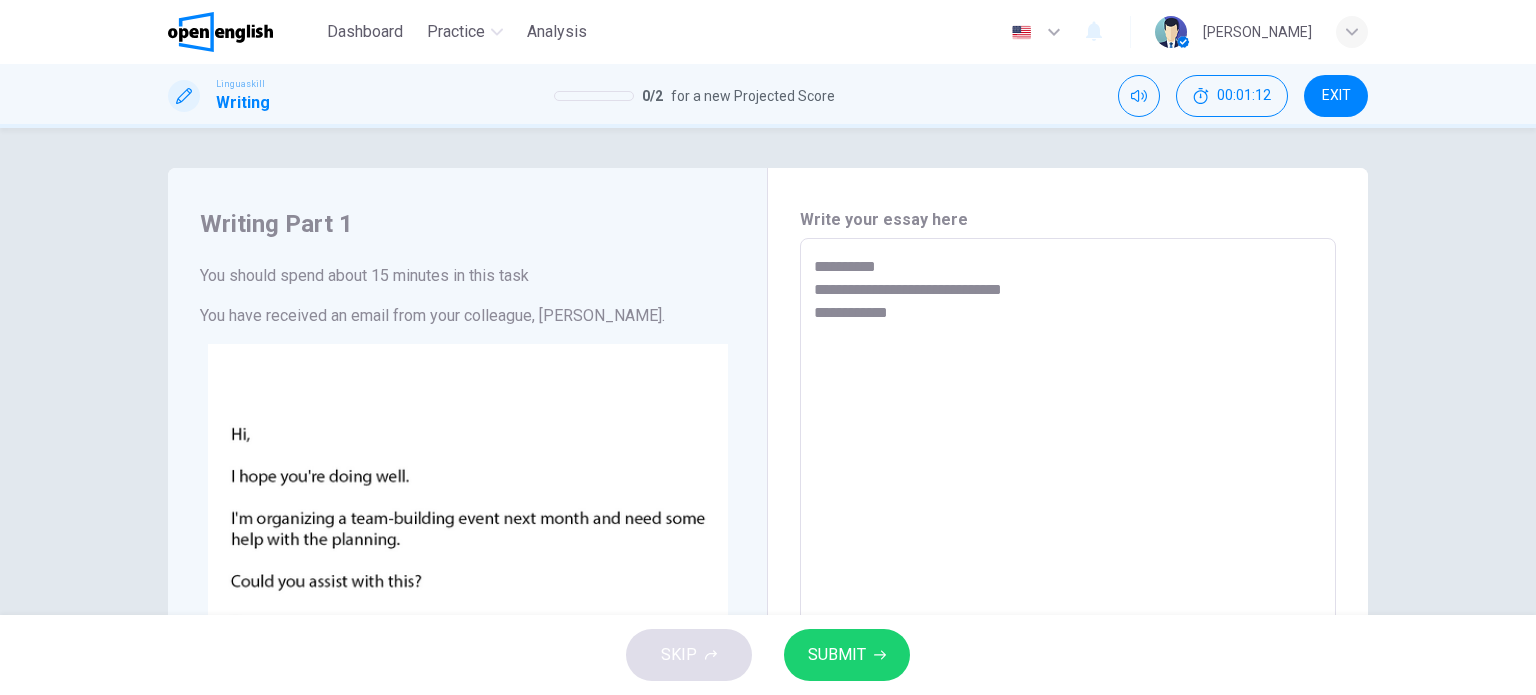 type on "**********" 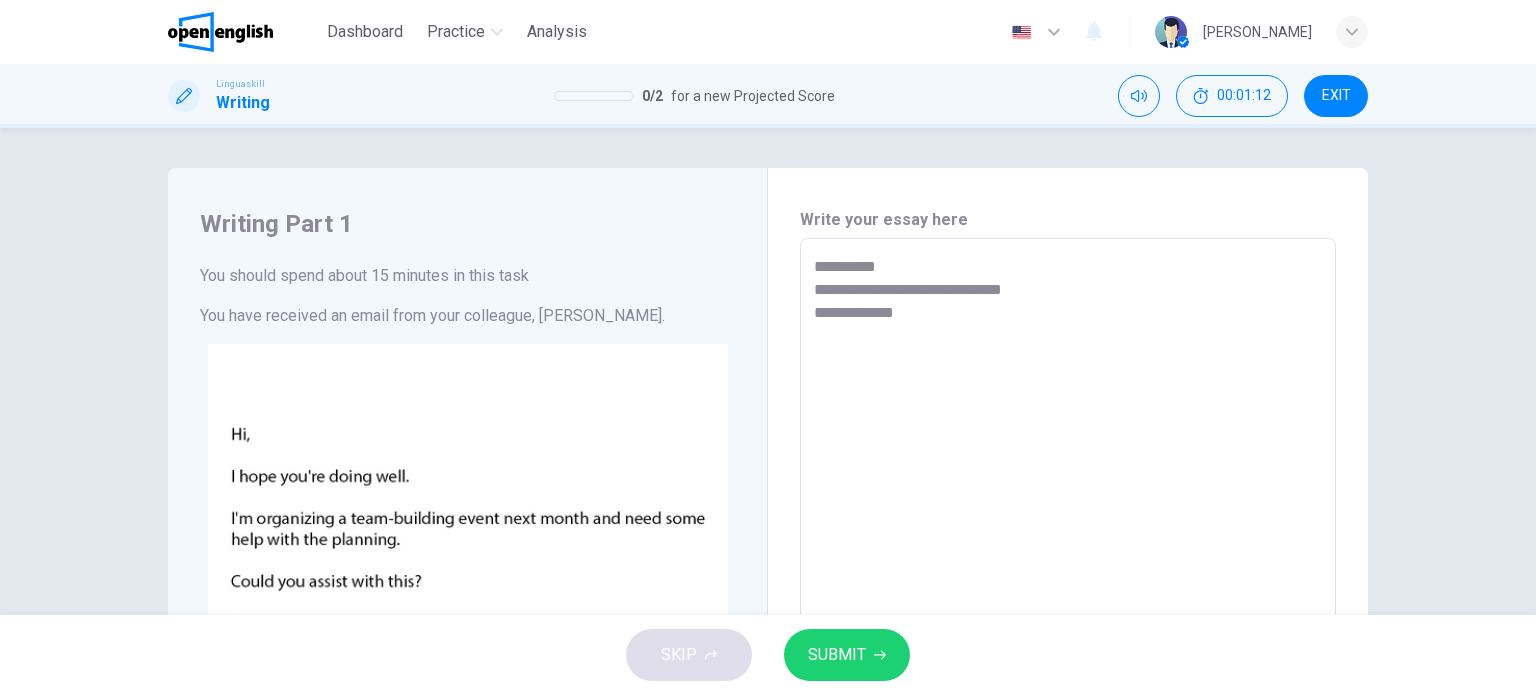 type on "*" 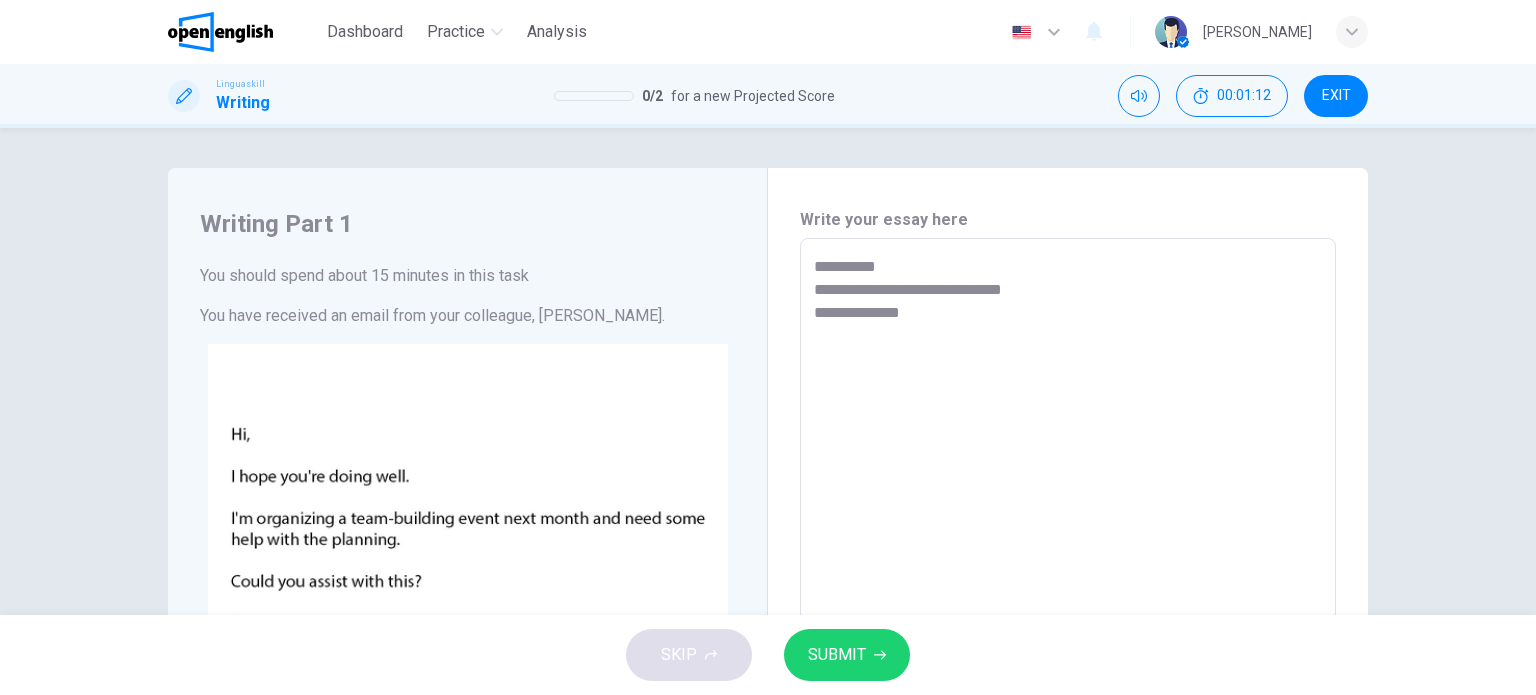 type on "*" 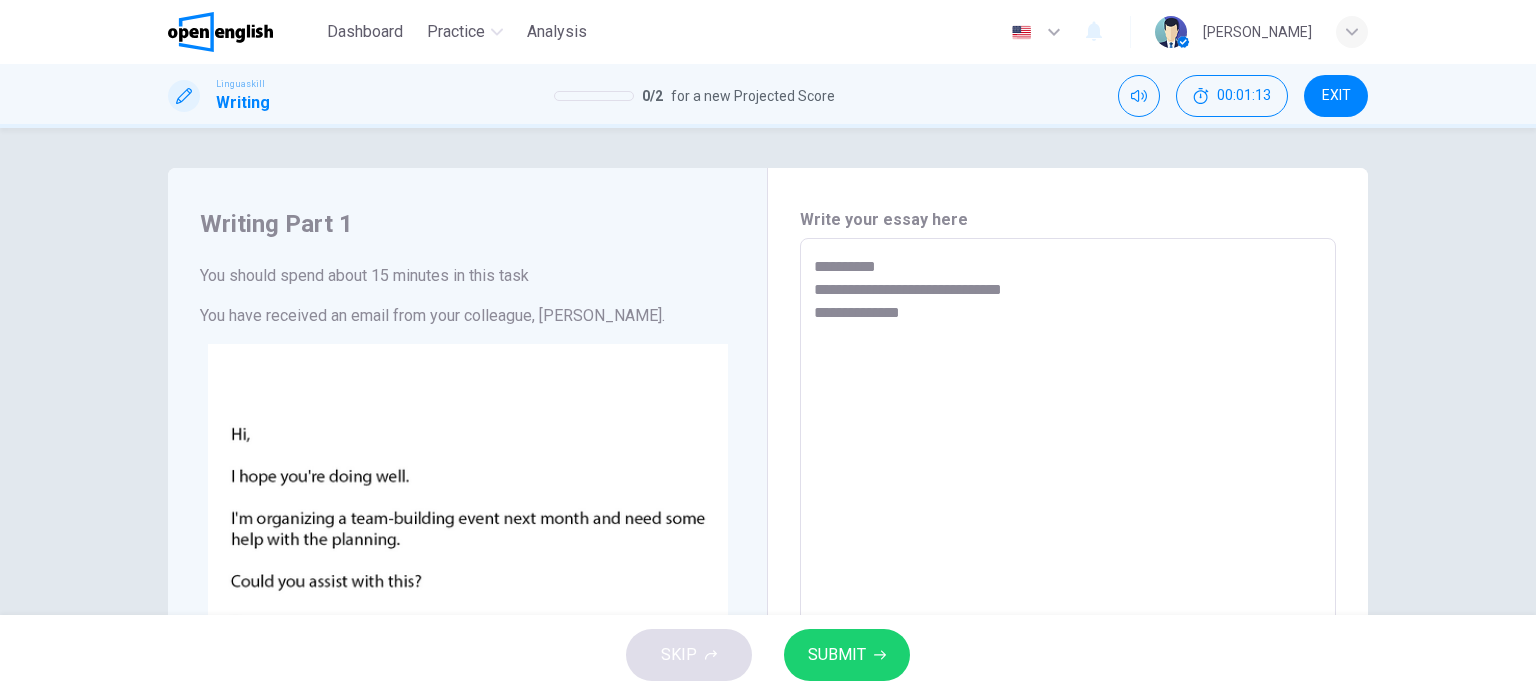 type on "**********" 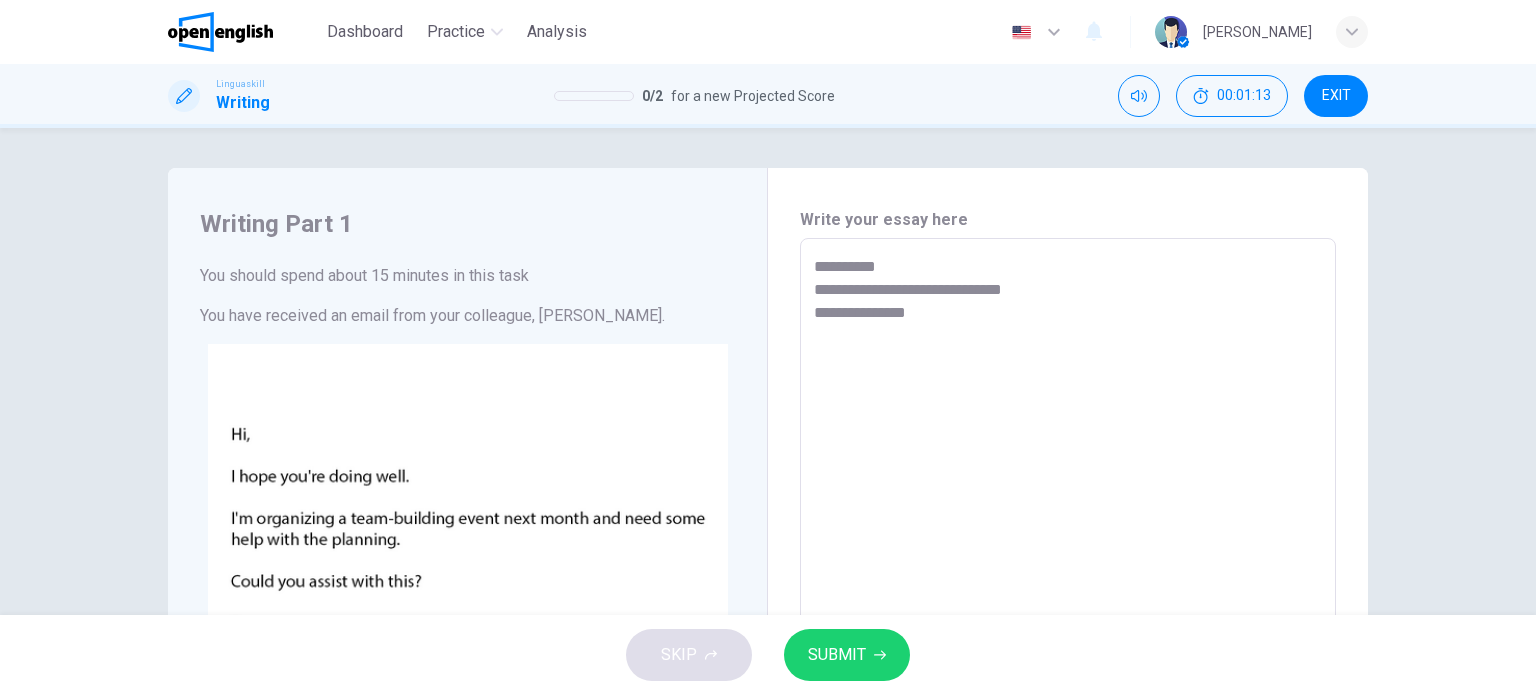 type on "*" 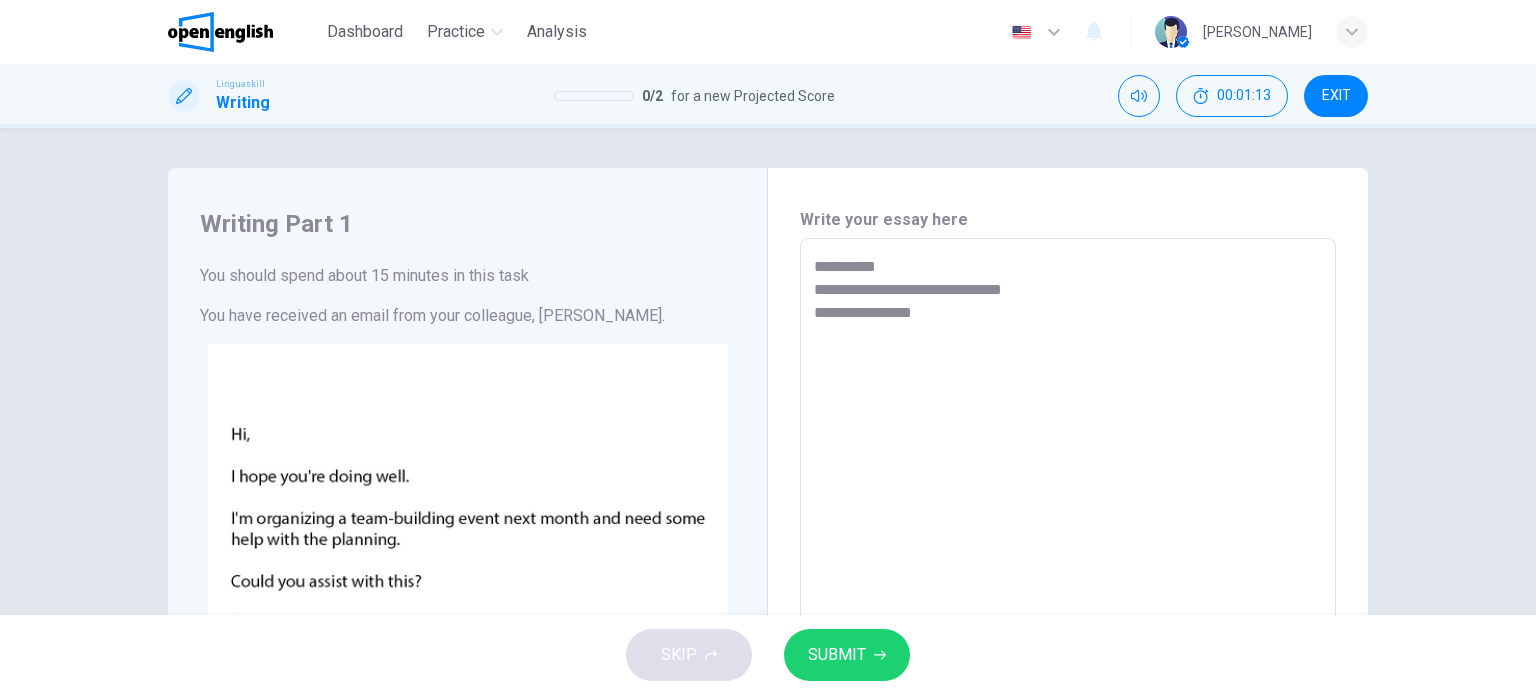 type on "*" 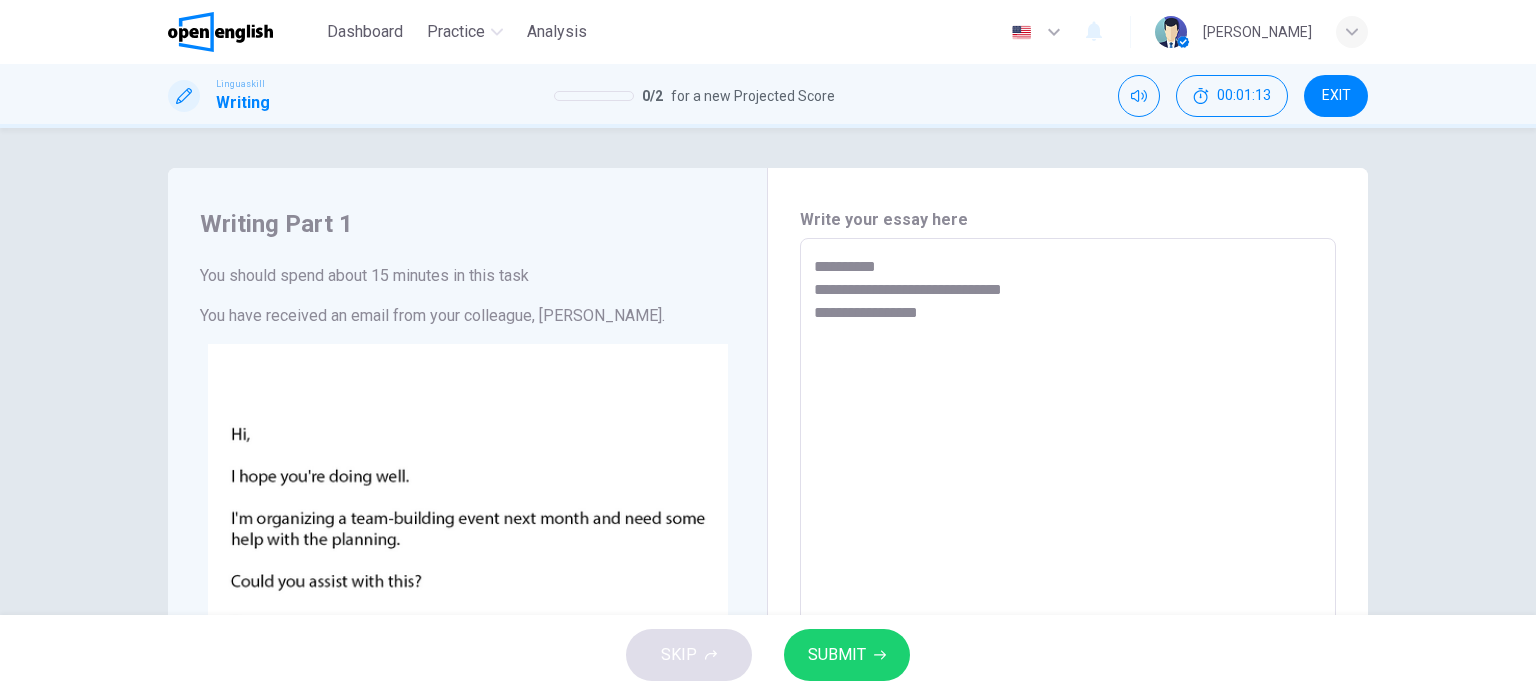 type on "**********" 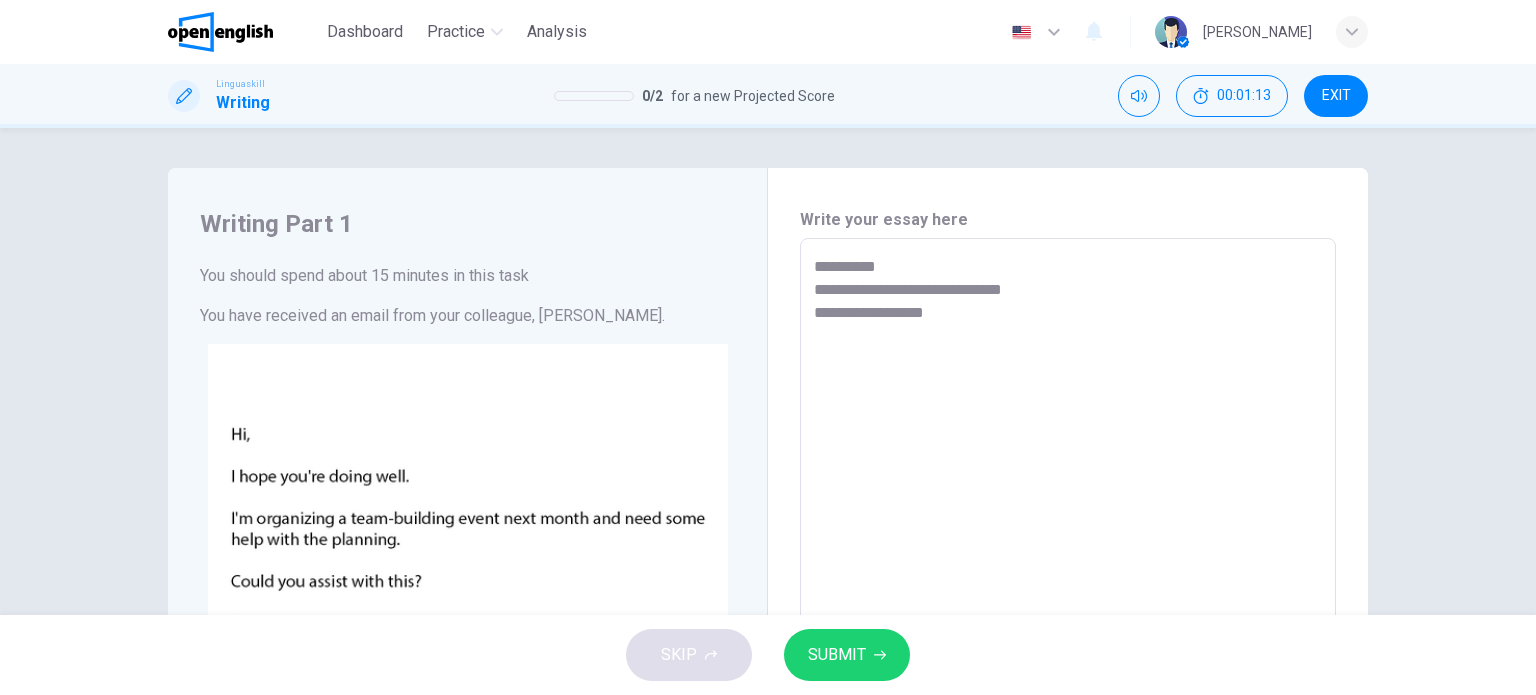 type on "**********" 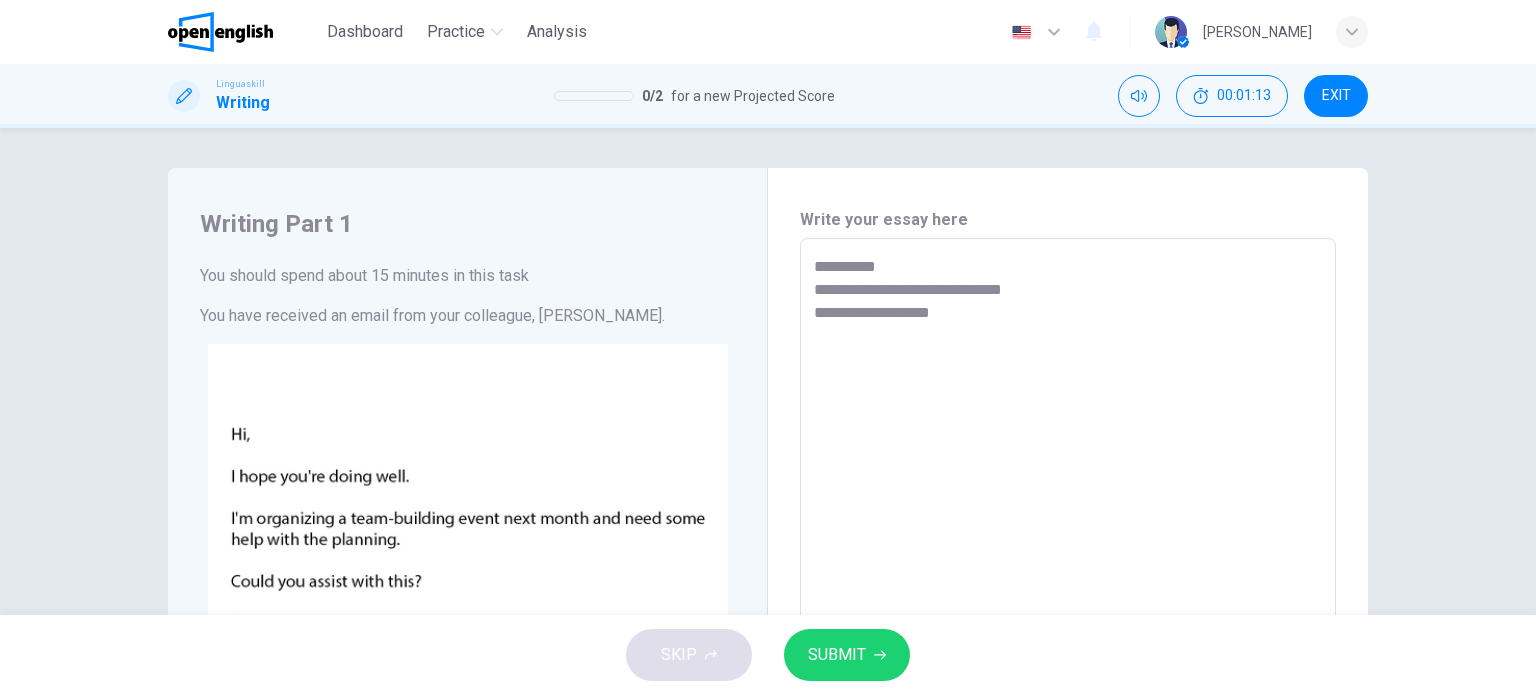 type on "*" 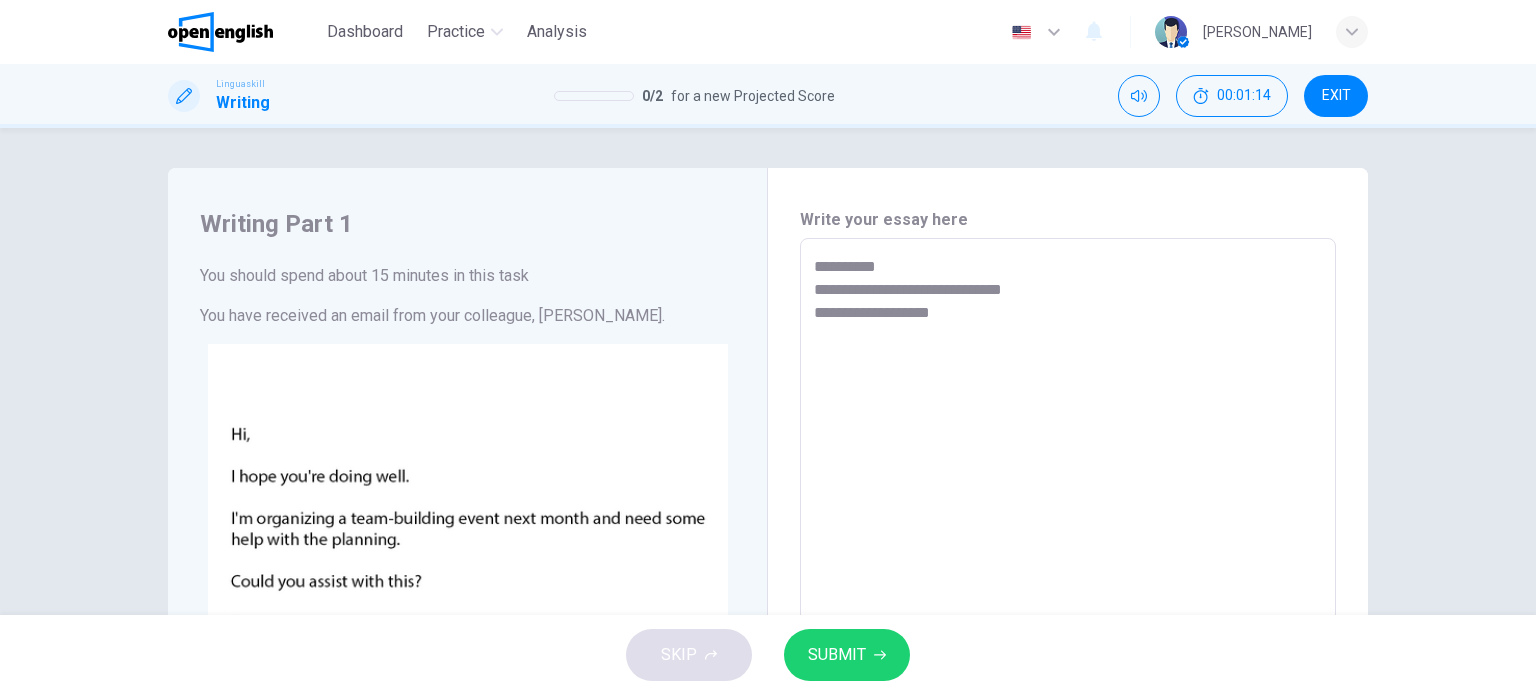 type on "**********" 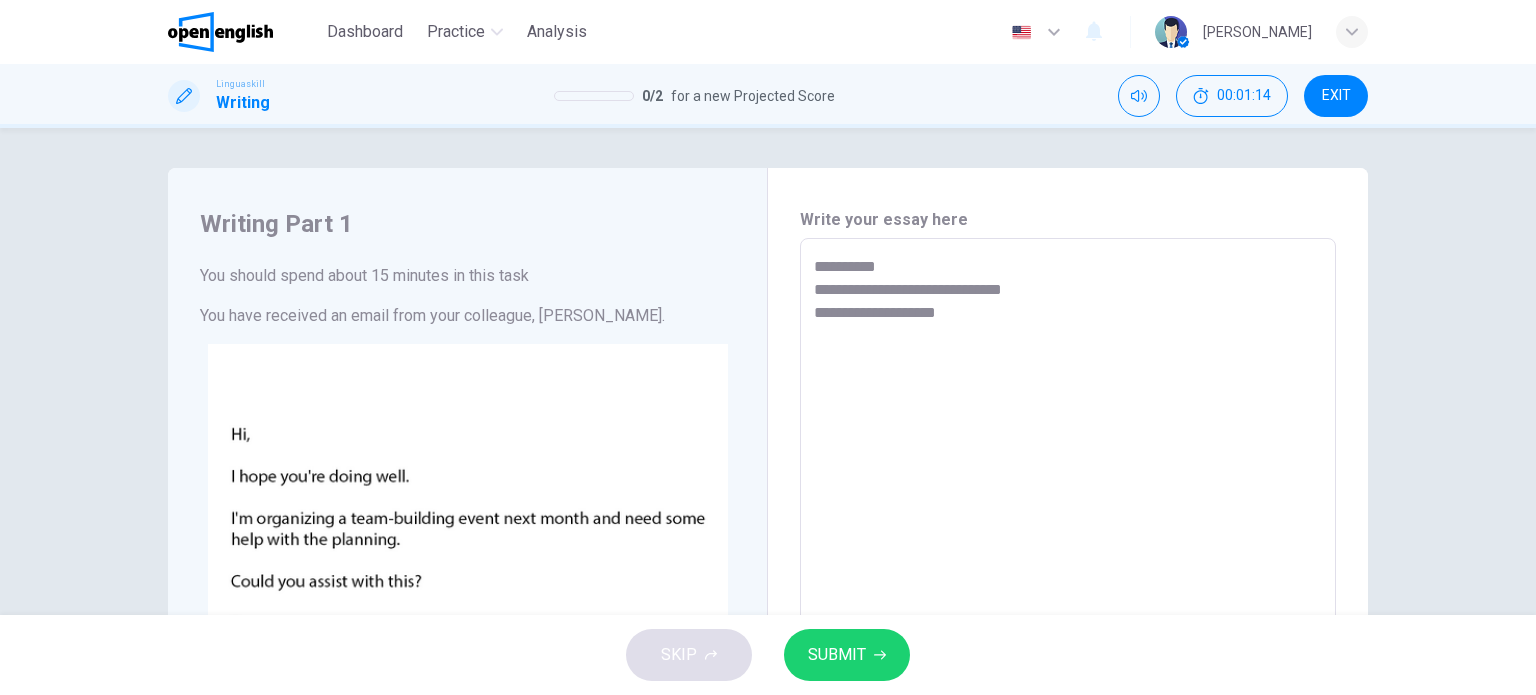 type on "*" 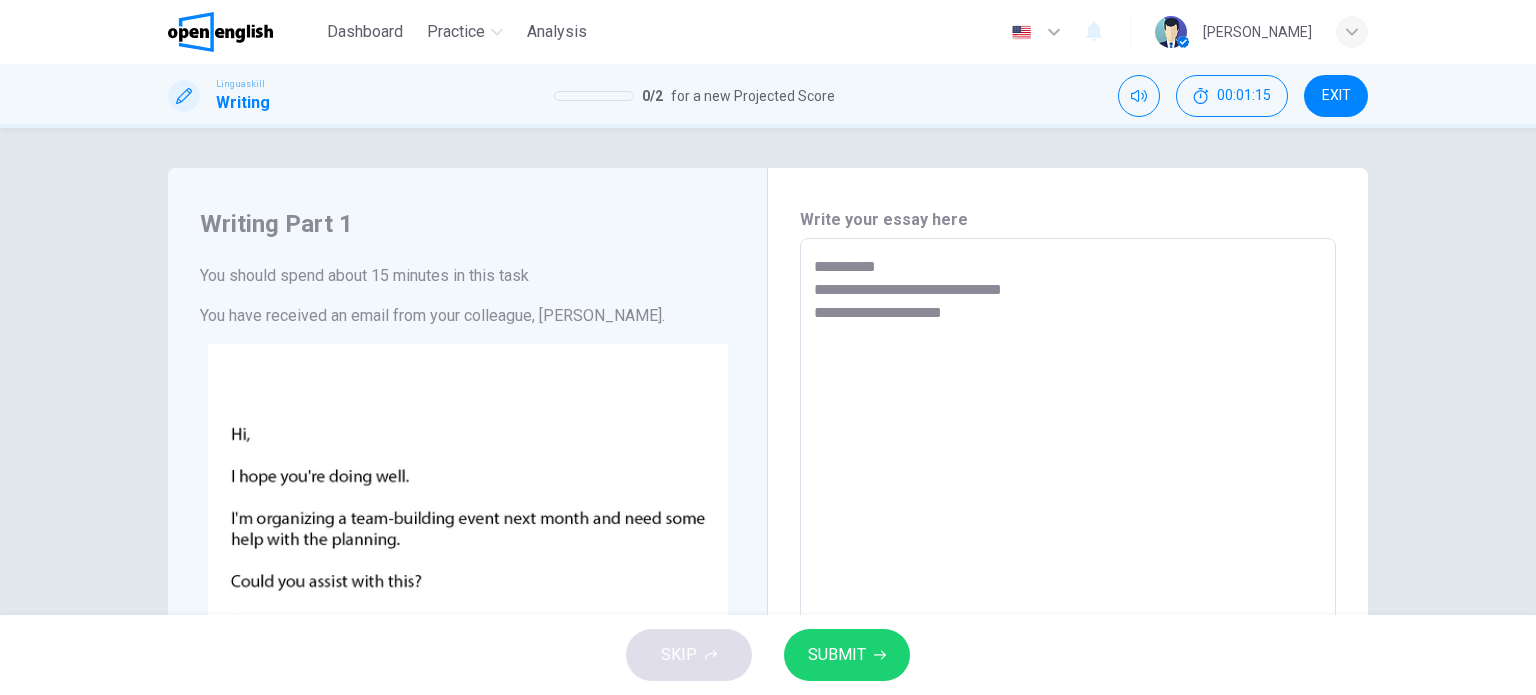 type on "**********" 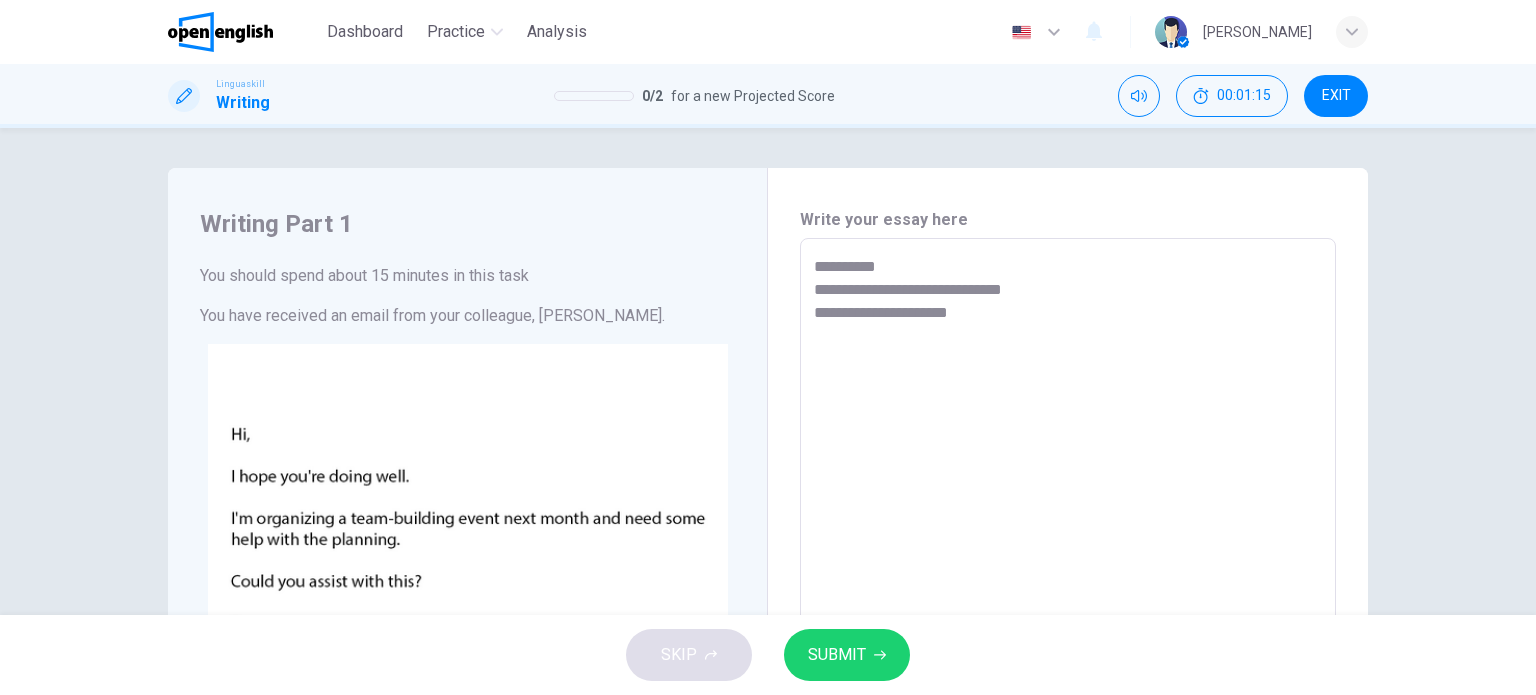 type on "*" 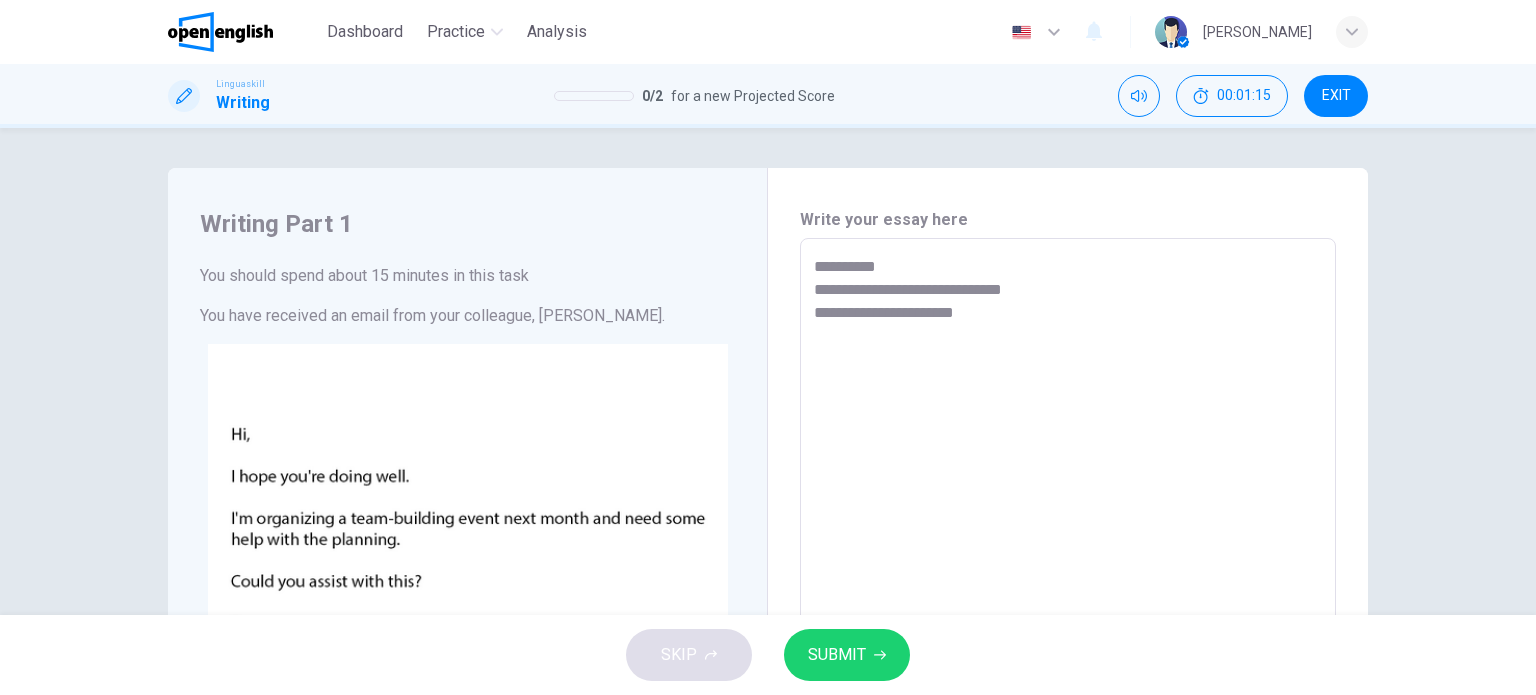 type on "*" 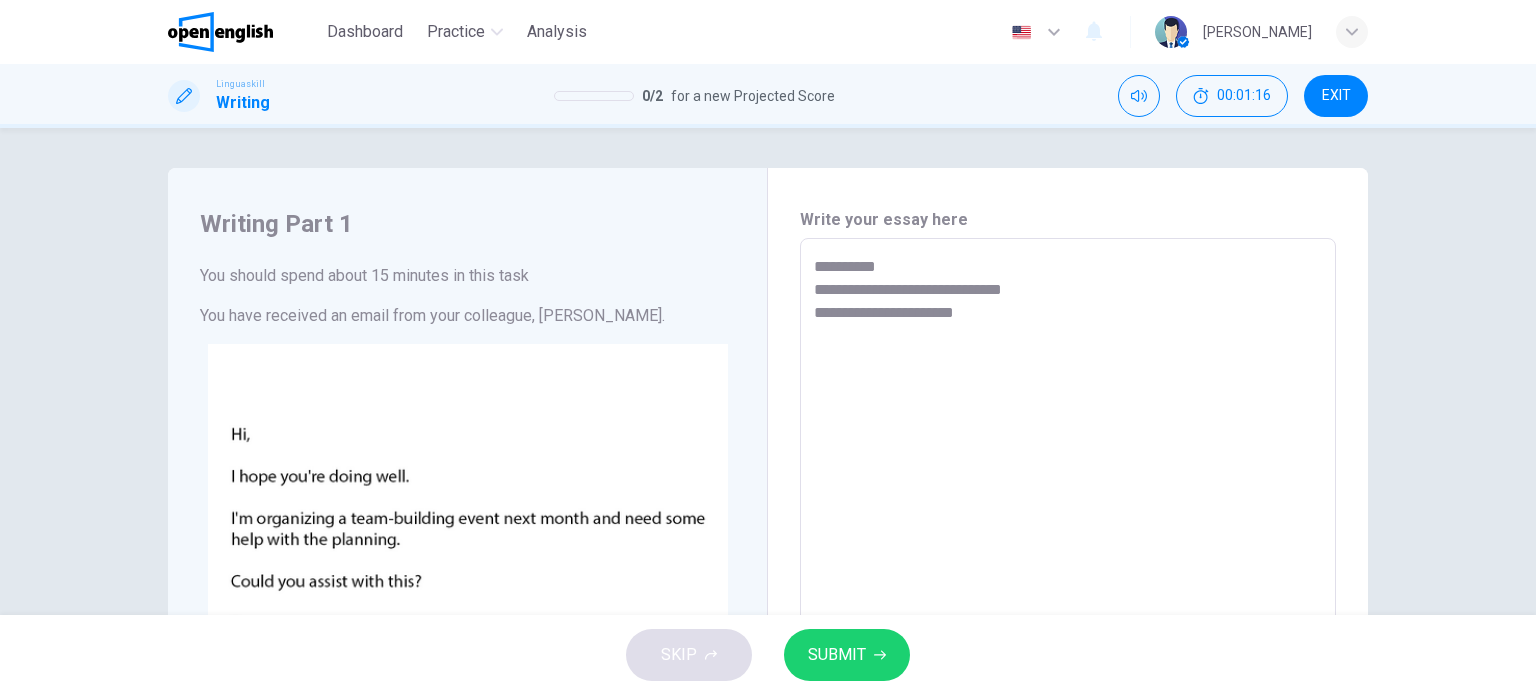type on "**********" 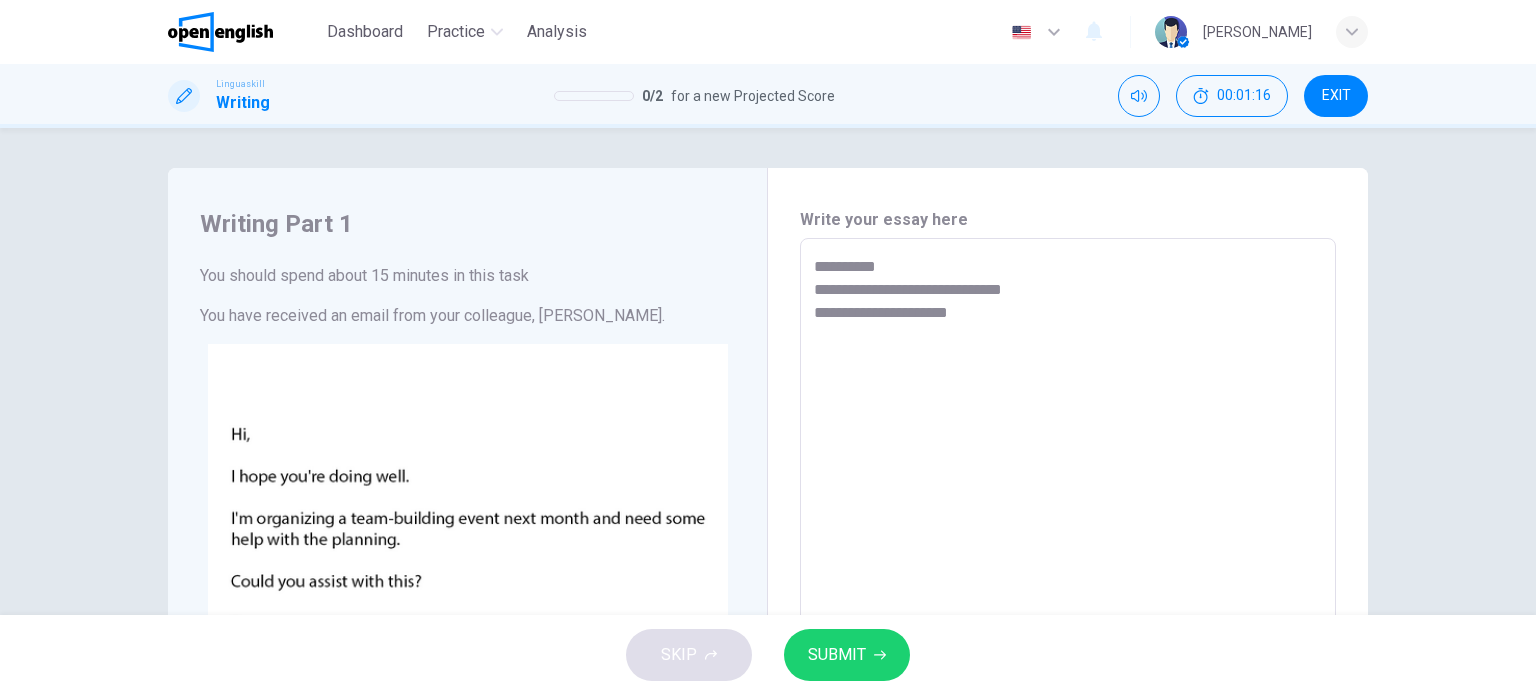 type on "**********" 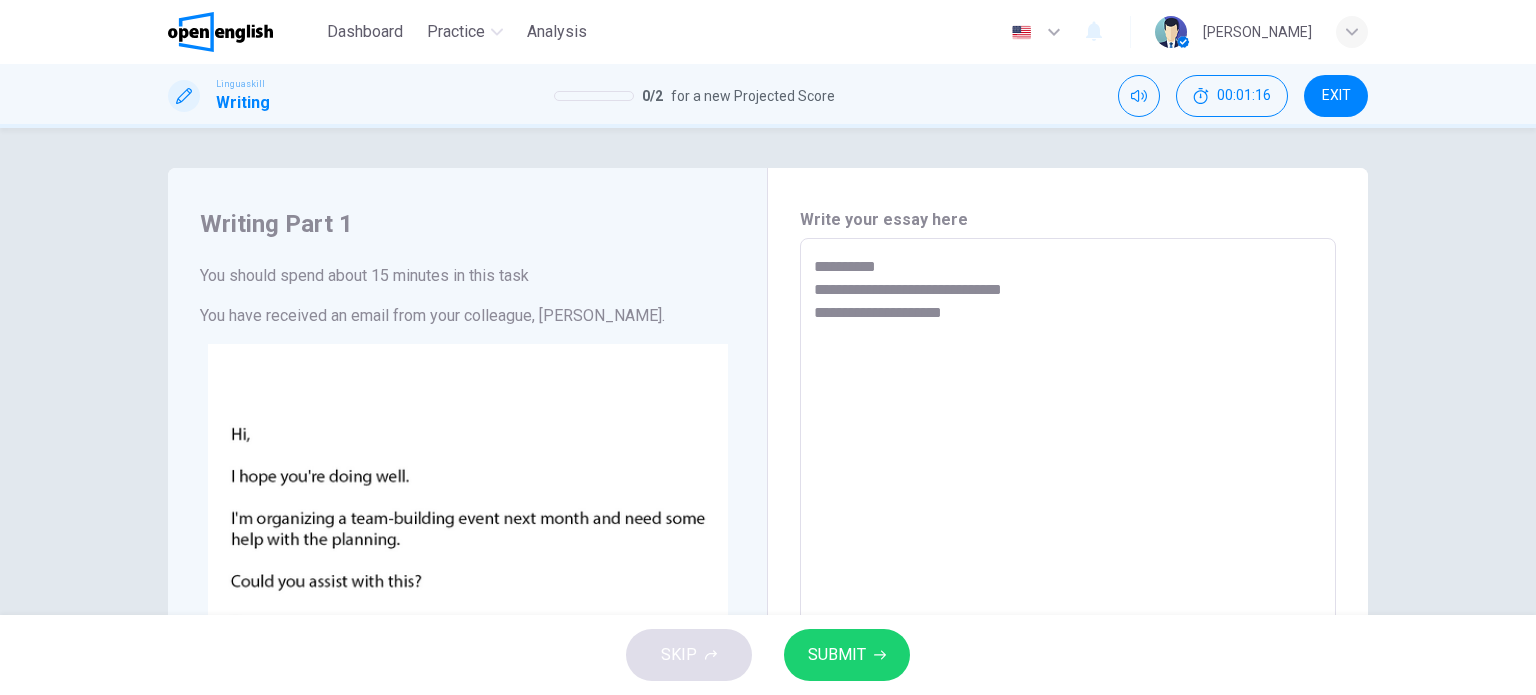 type on "*" 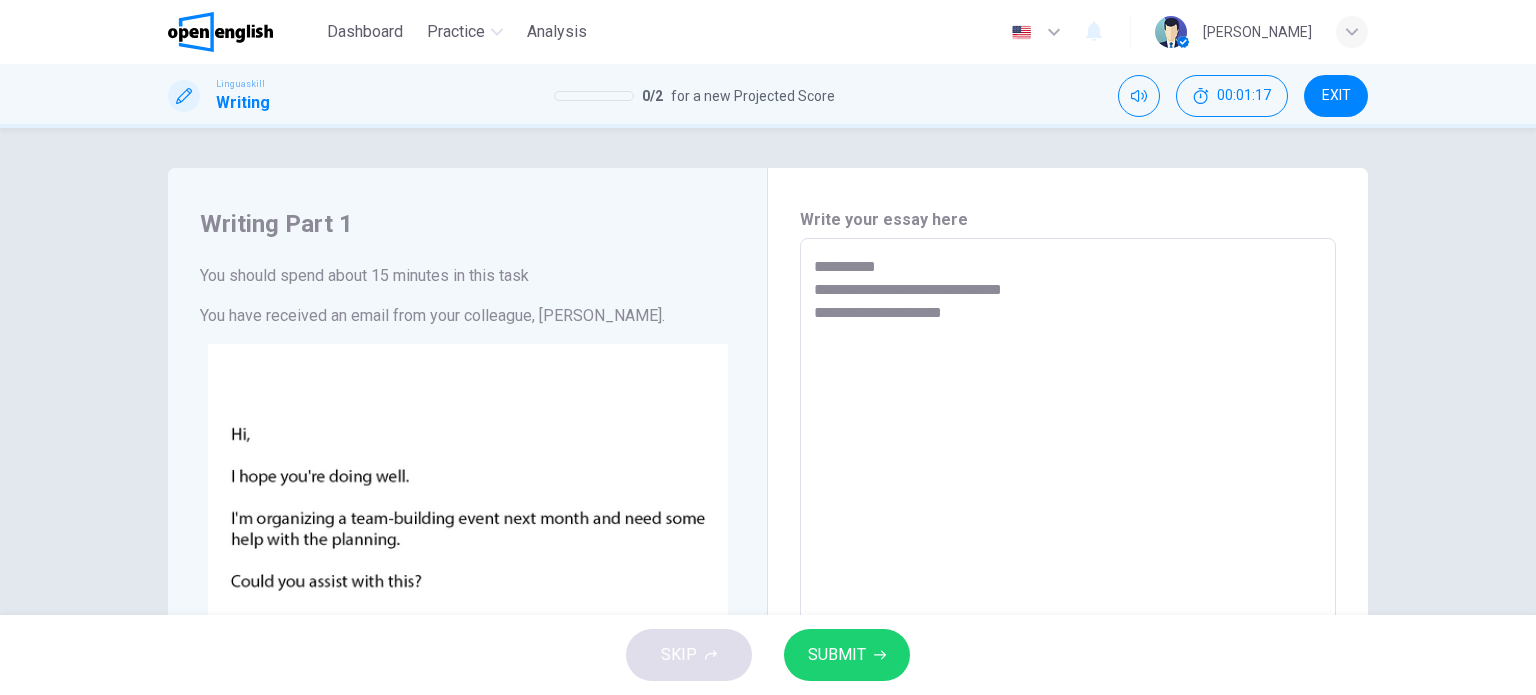 type on "**********" 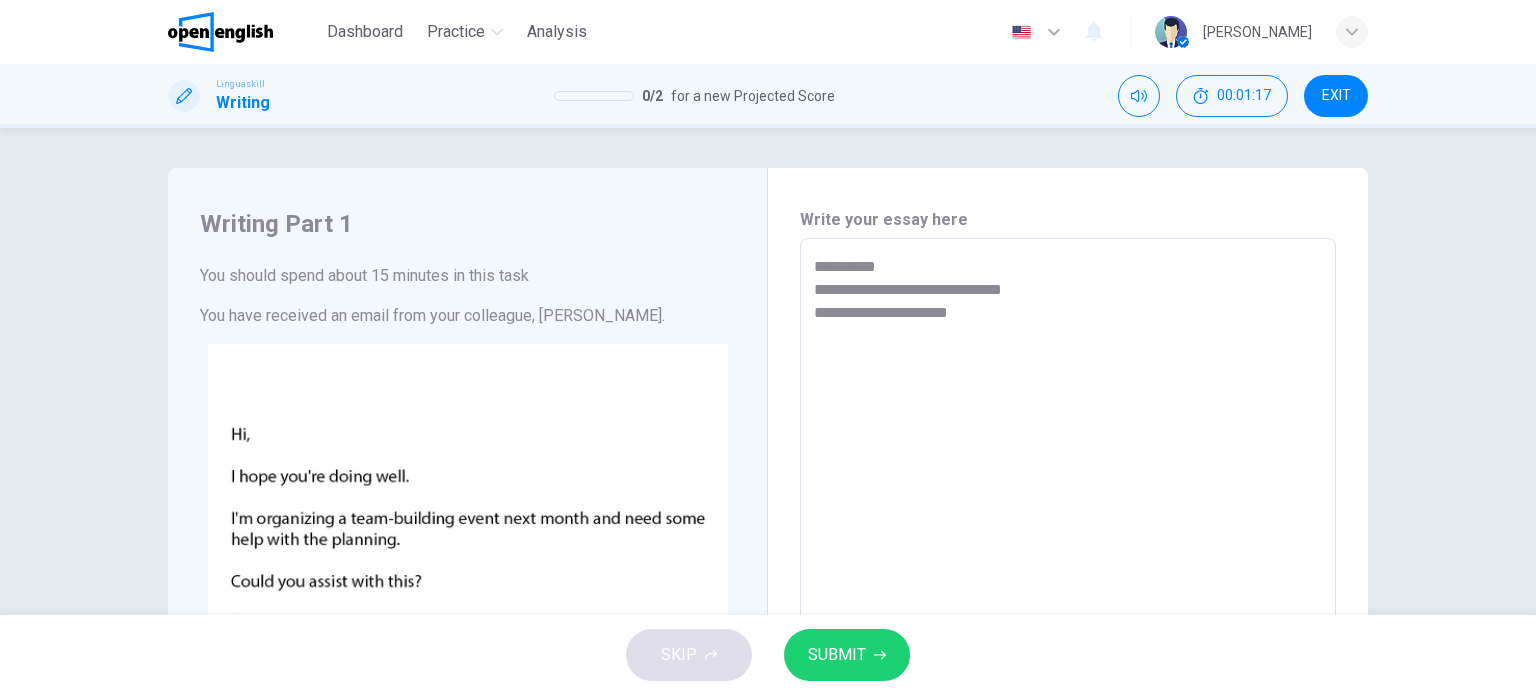 type on "*" 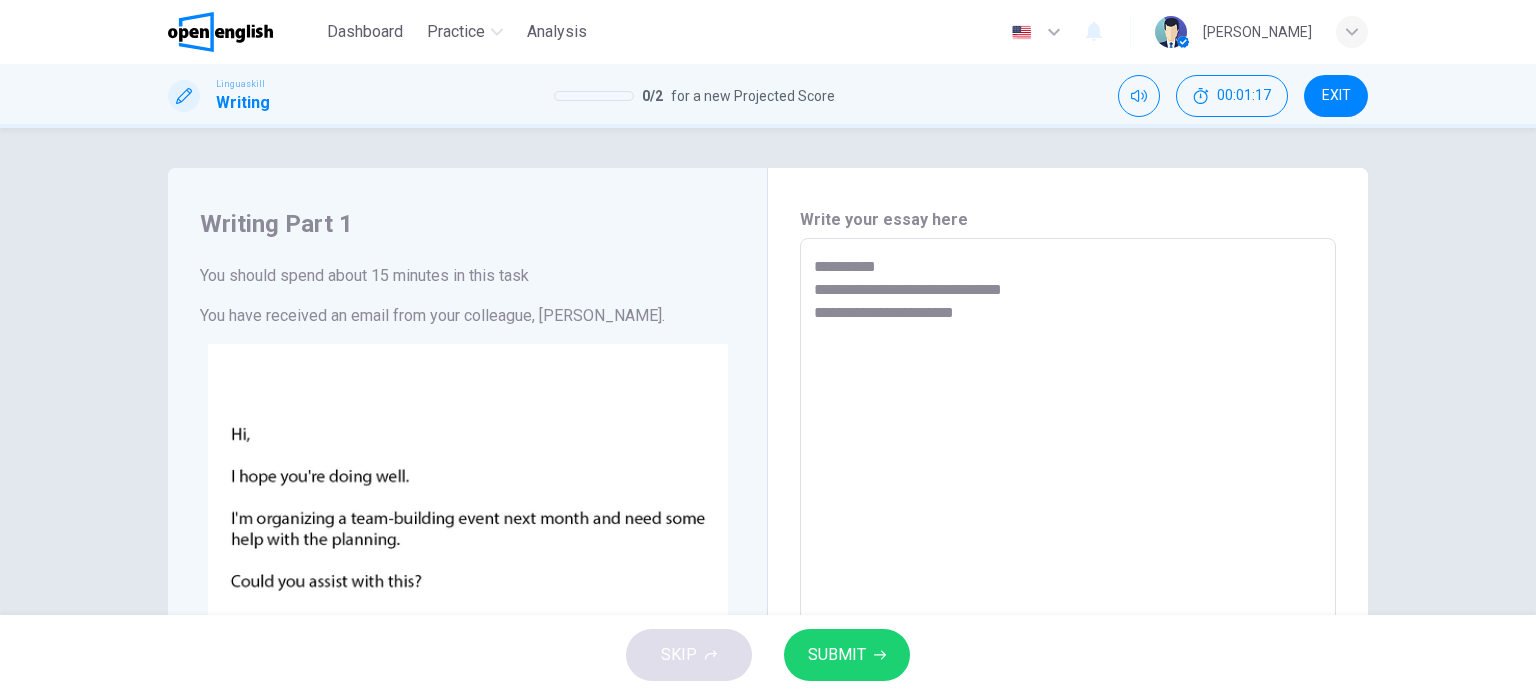 type 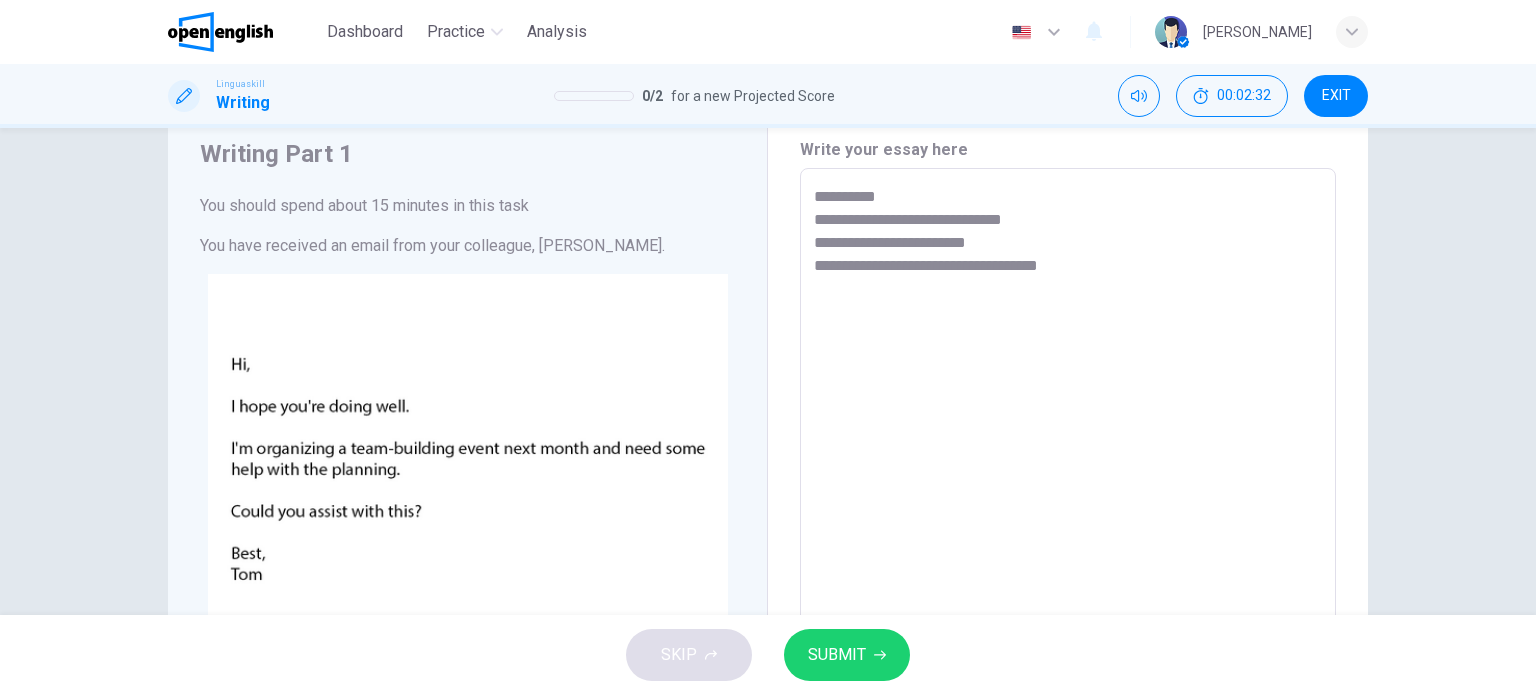 scroll, scrollTop: 68, scrollLeft: 0, axis: vertical 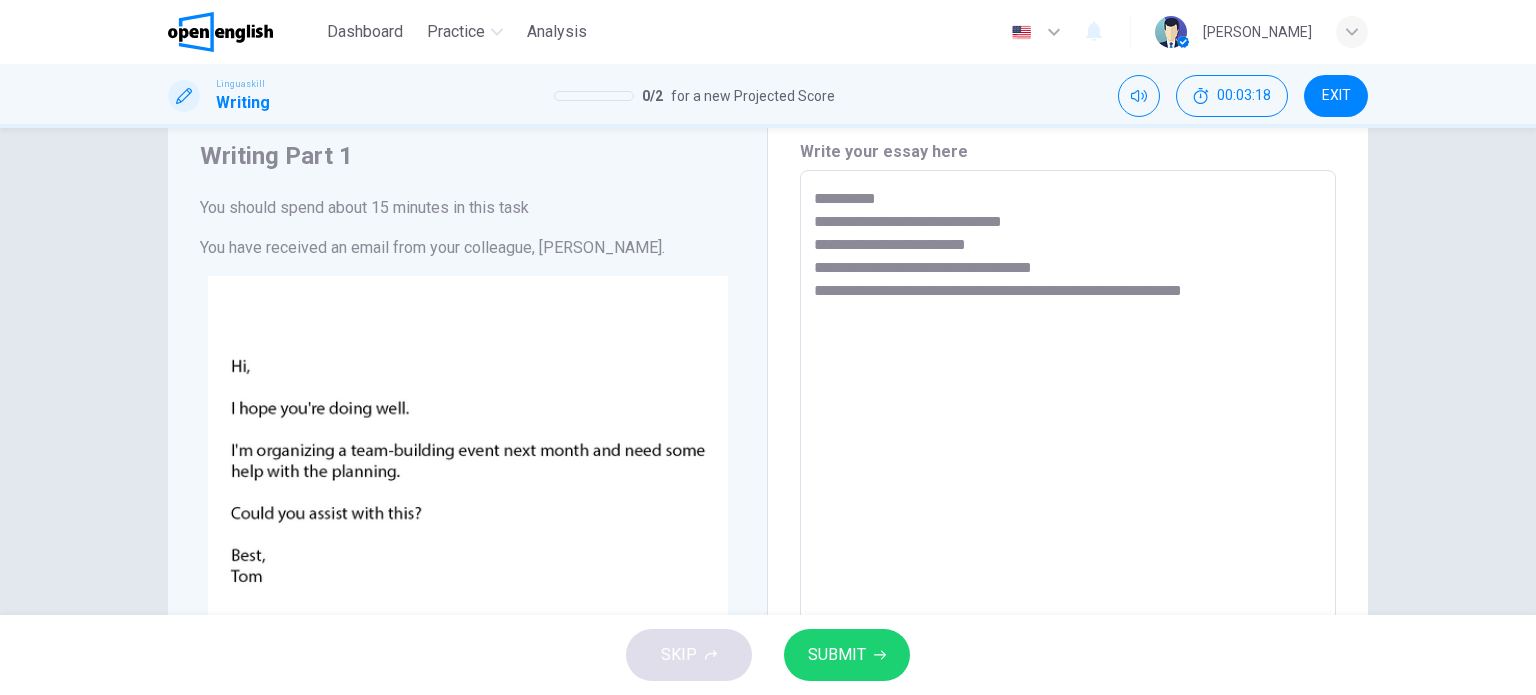 click on "**********" at bounding box center [1068, 555] 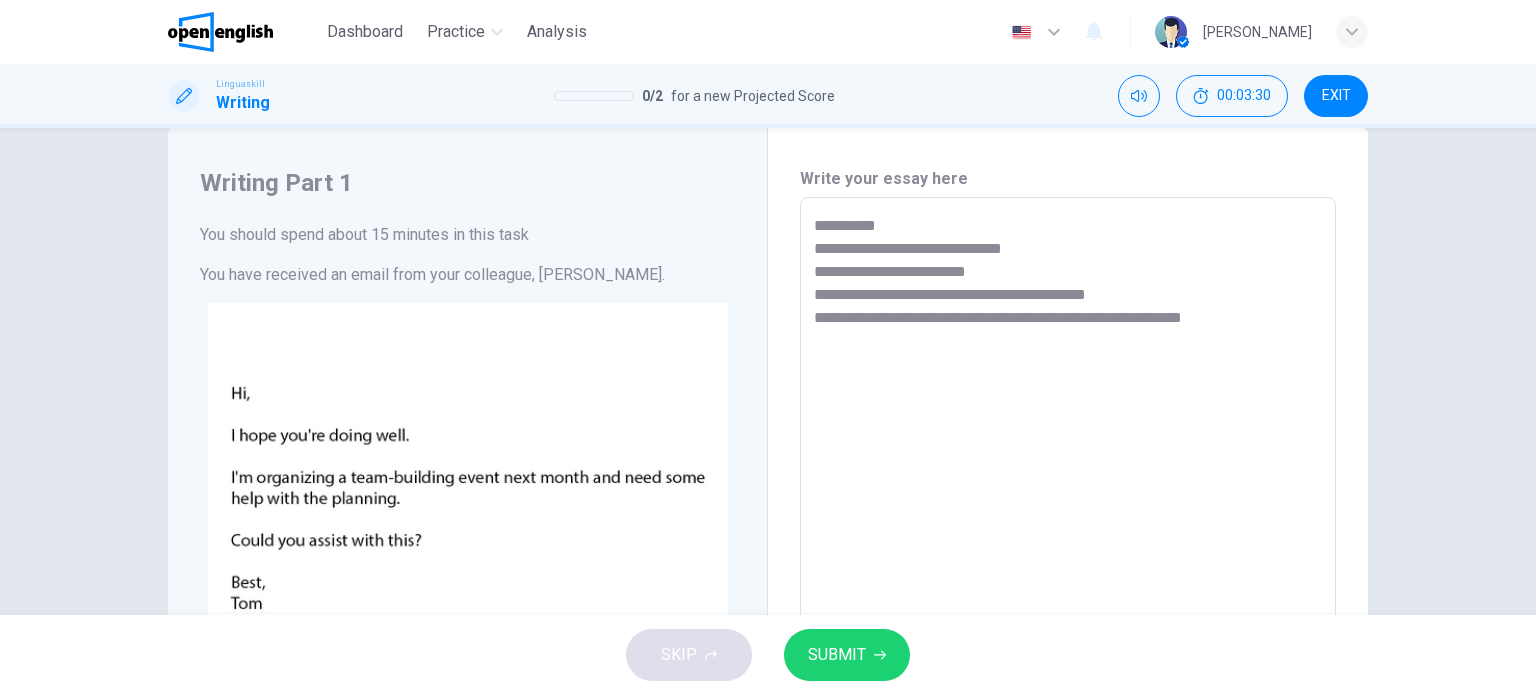 scroll, scrollTop: 0, scrollLeft: 0, axis: both 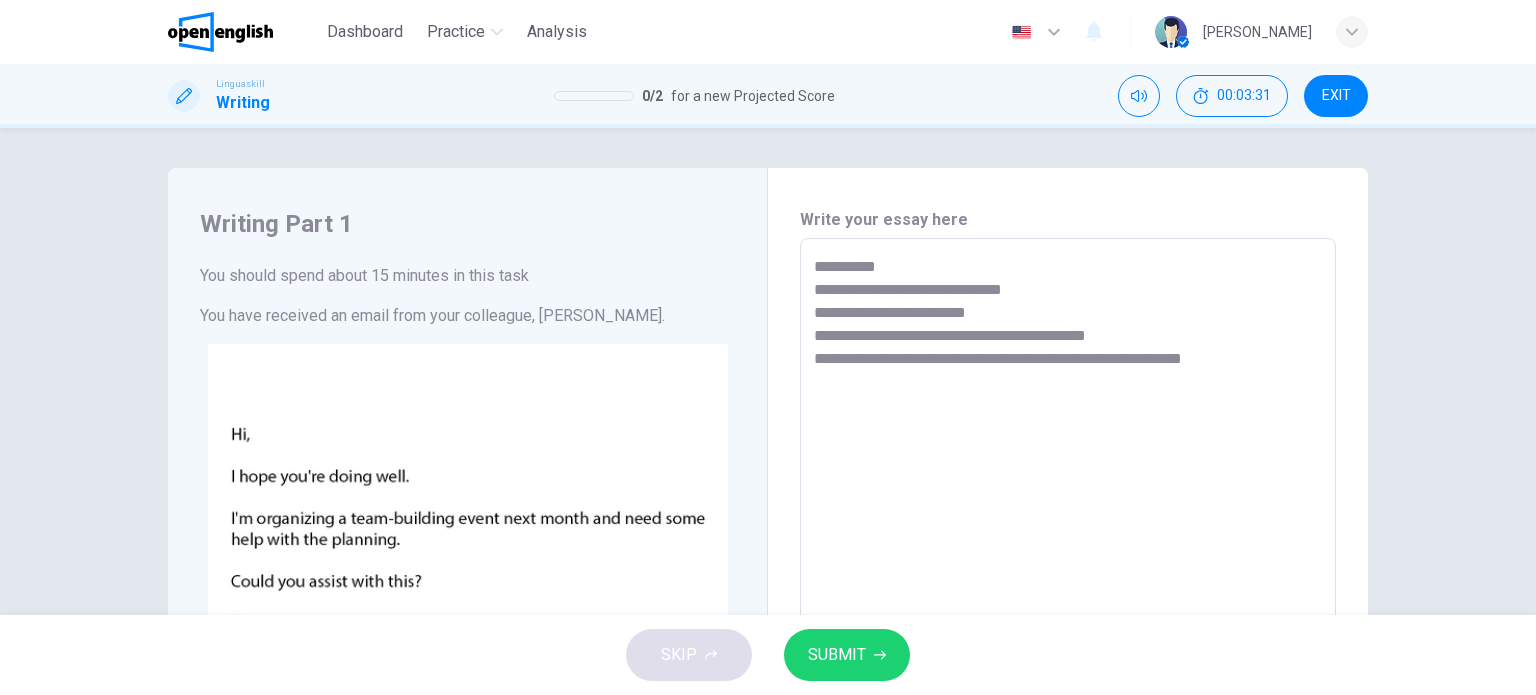click on "**********" at bounding box center [1068, 623] 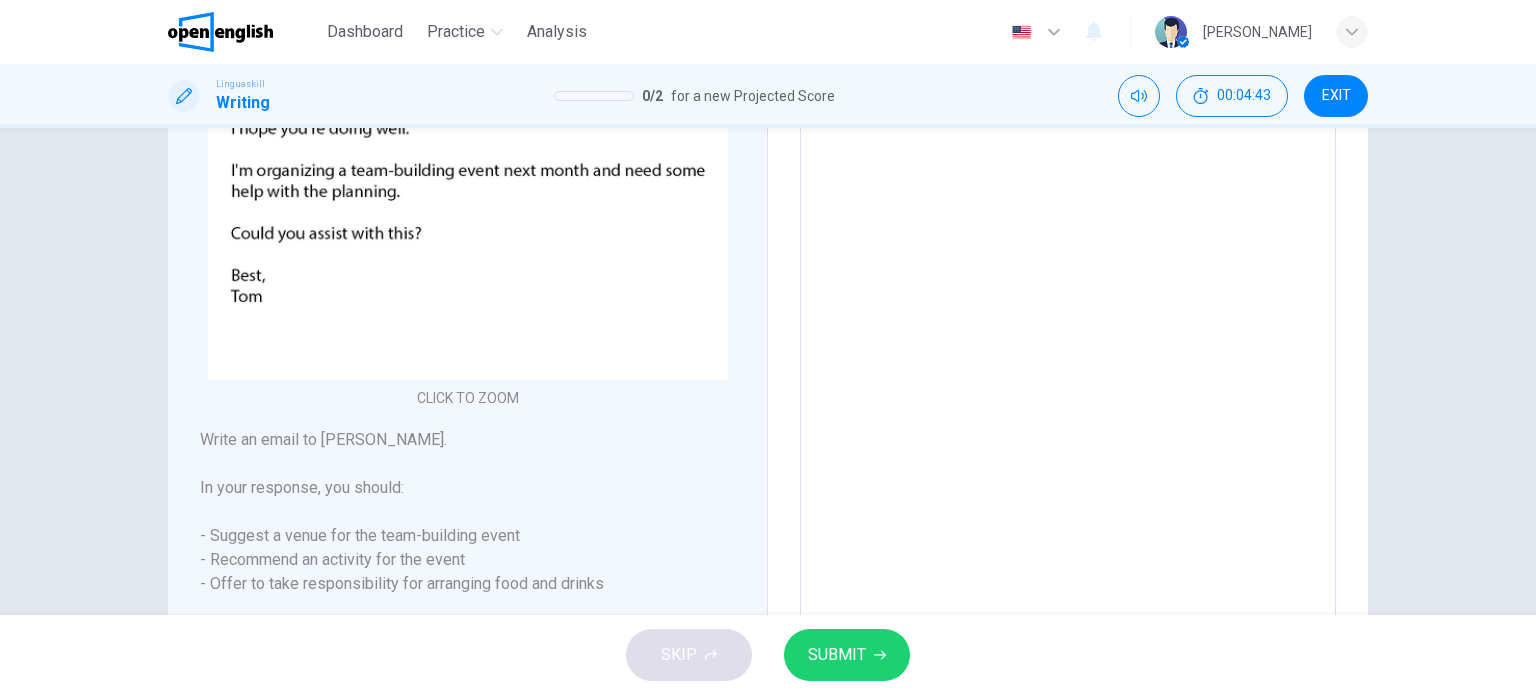 scroll, scrollTop: 504, scrollLeft: 0, axis: vertical 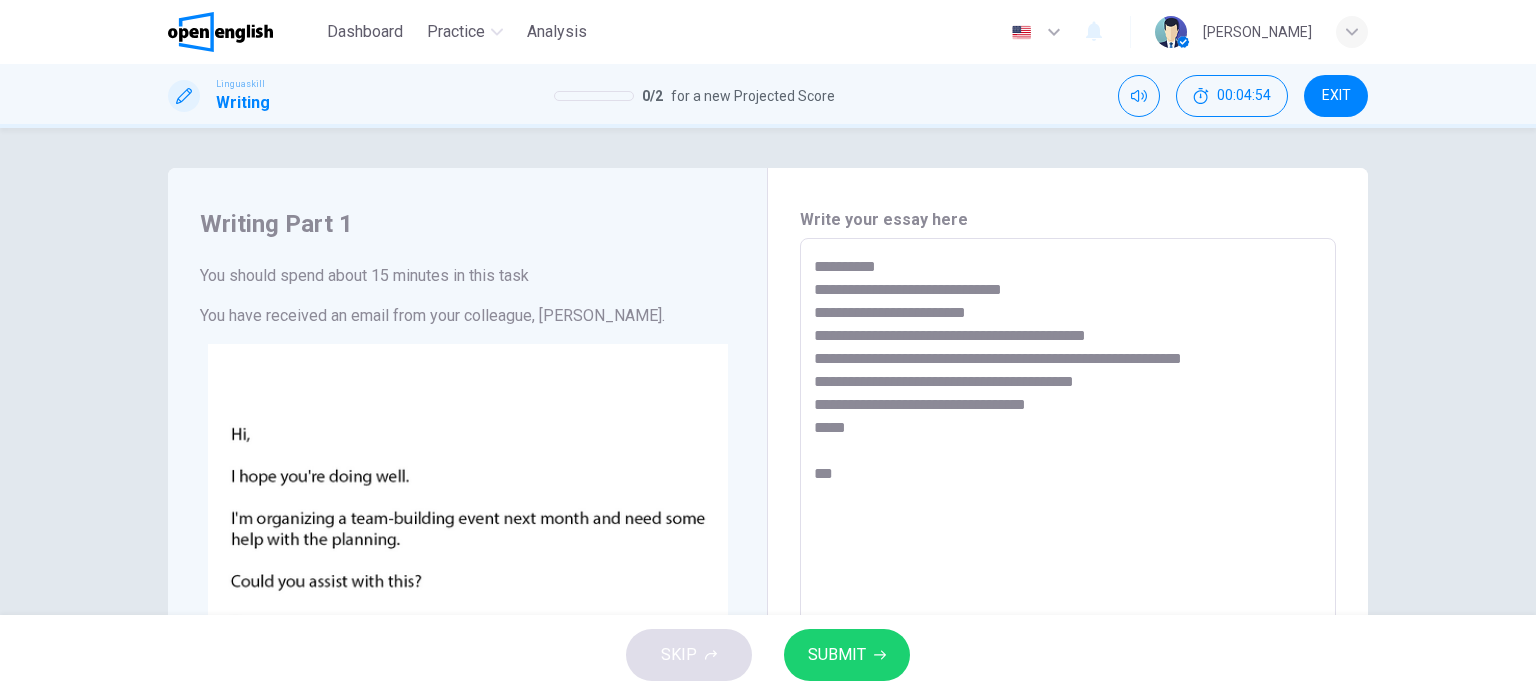 click on "**********" at bounding box center (1068, 623) 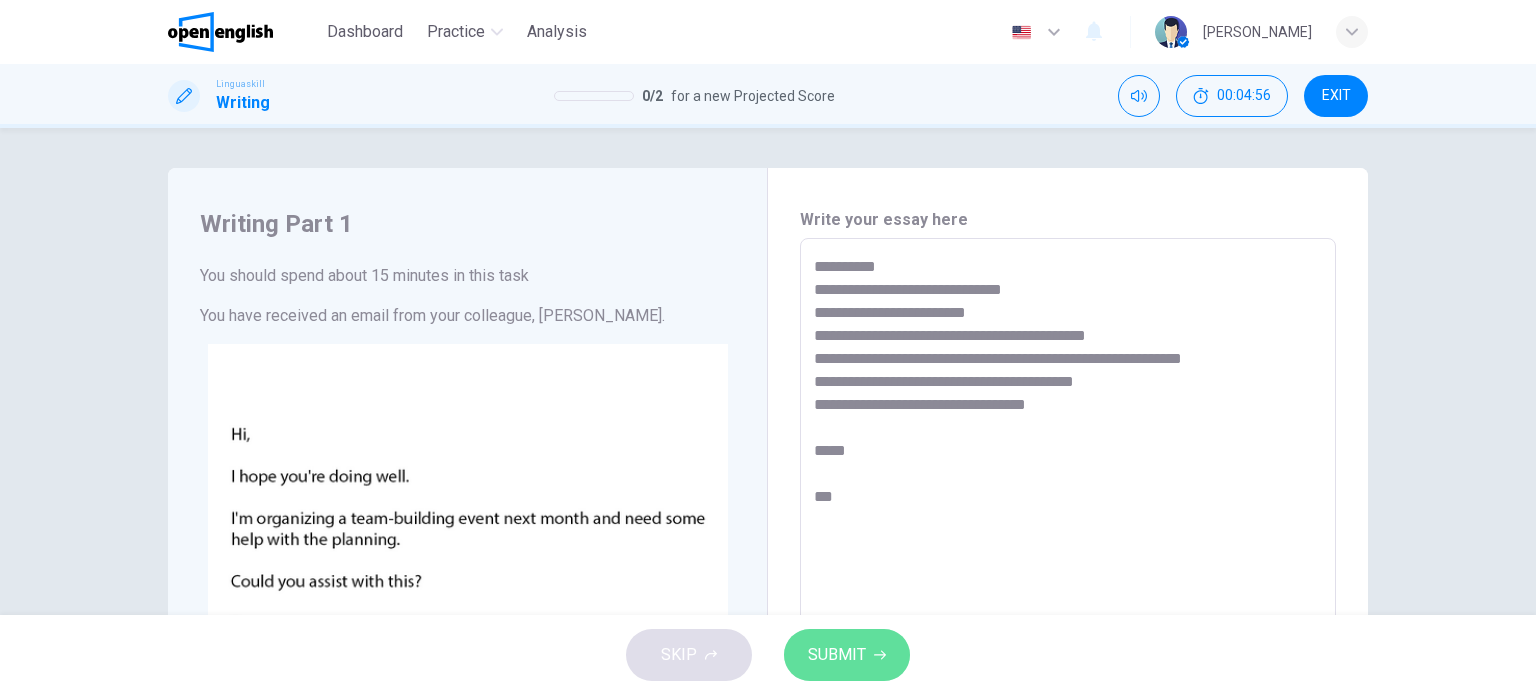 click on "SUBMIT" at bounding box center (837, 655) 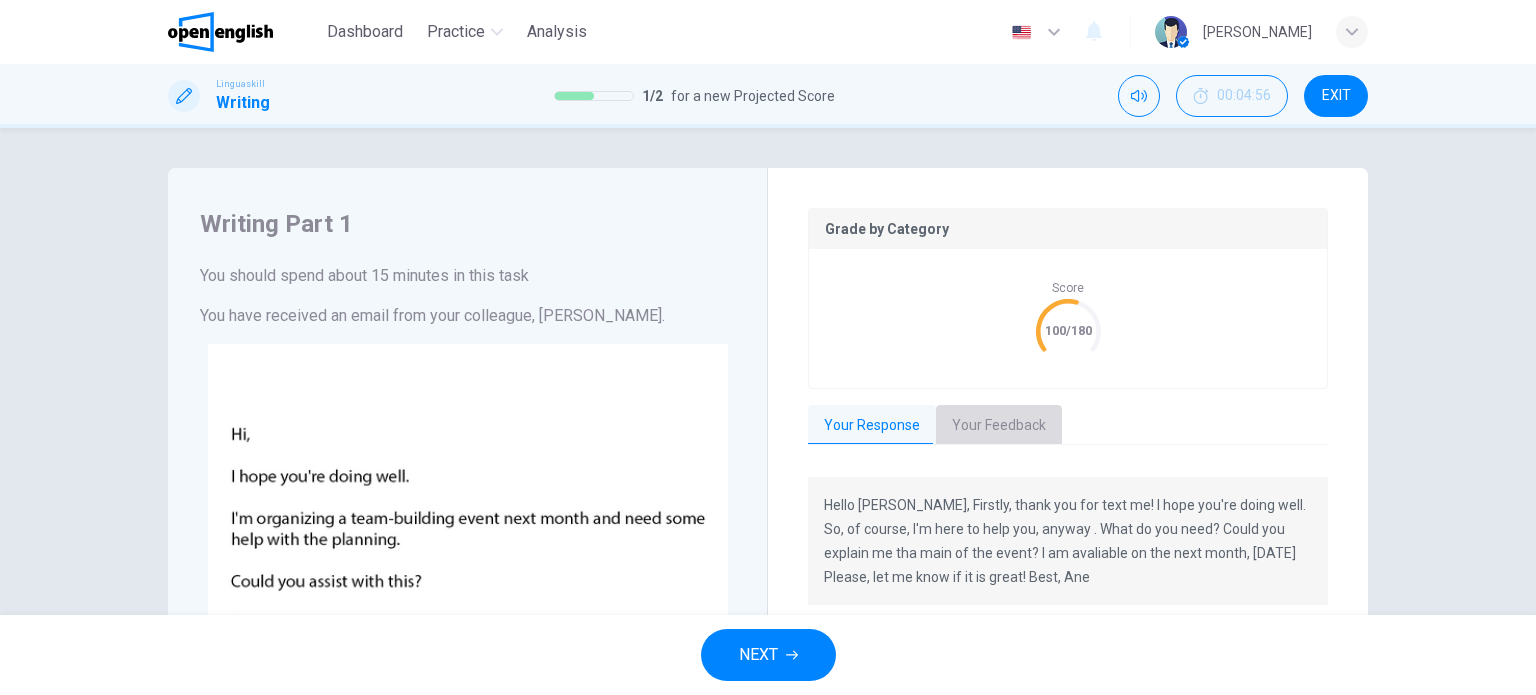 click on "Your Feedback" at bounding box center [999, 426] 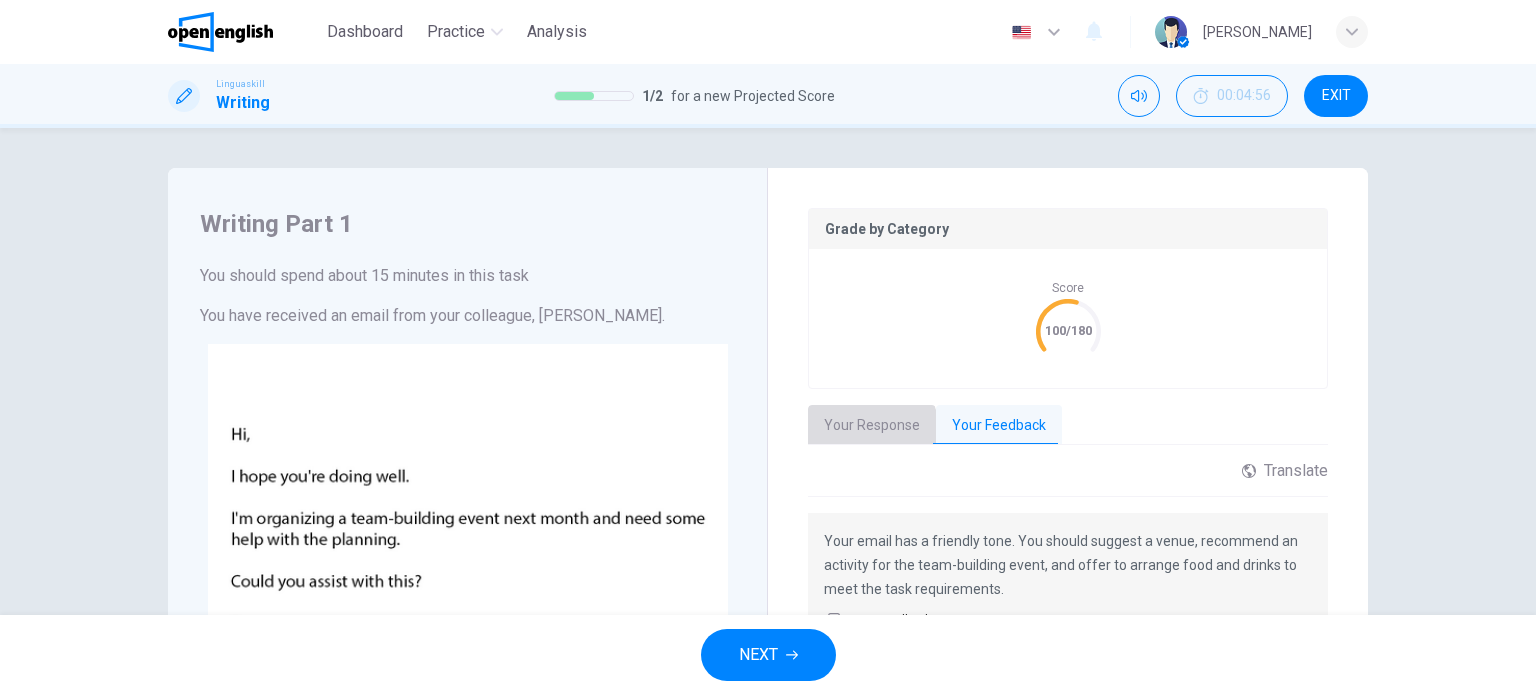 click on "Your Response" at bounding box center (872, 426) 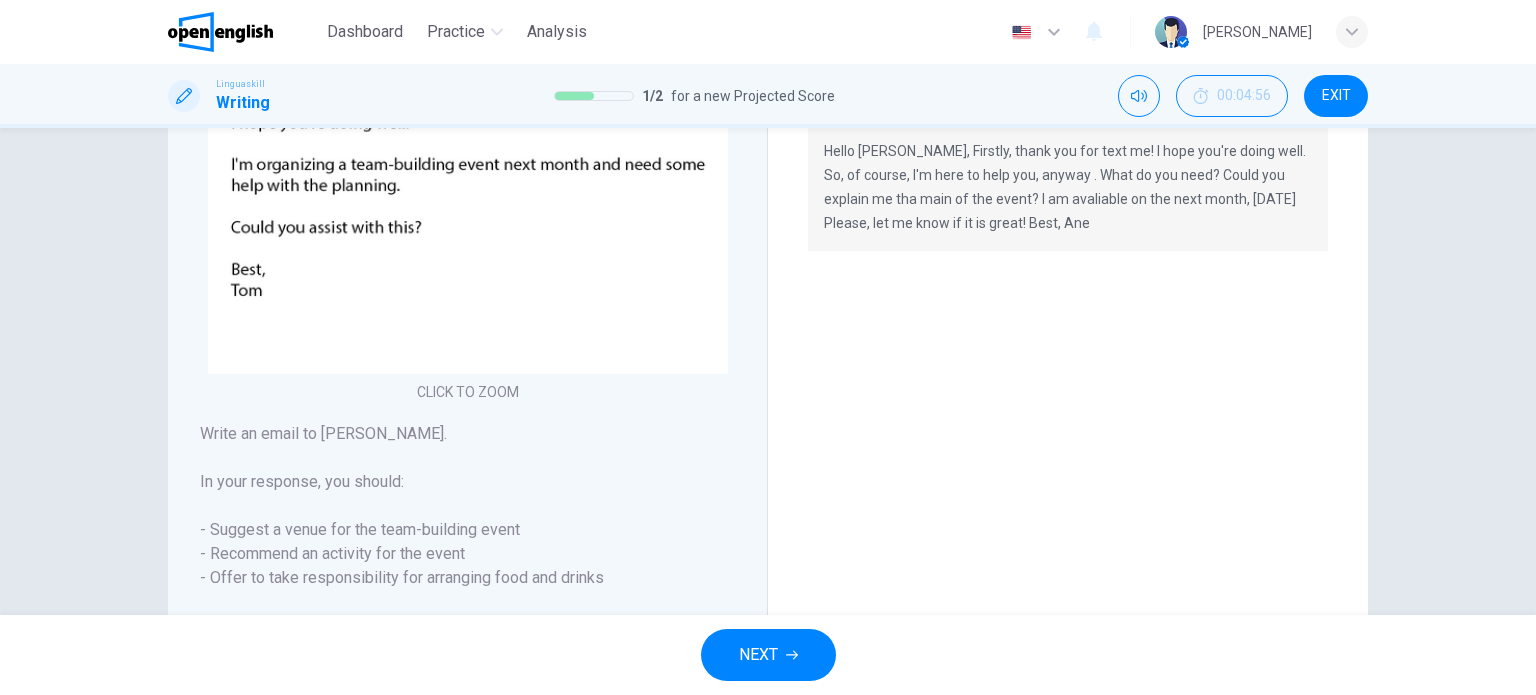 scroll, scrollTop: 504, scrollLeft: 0, axis: vertical 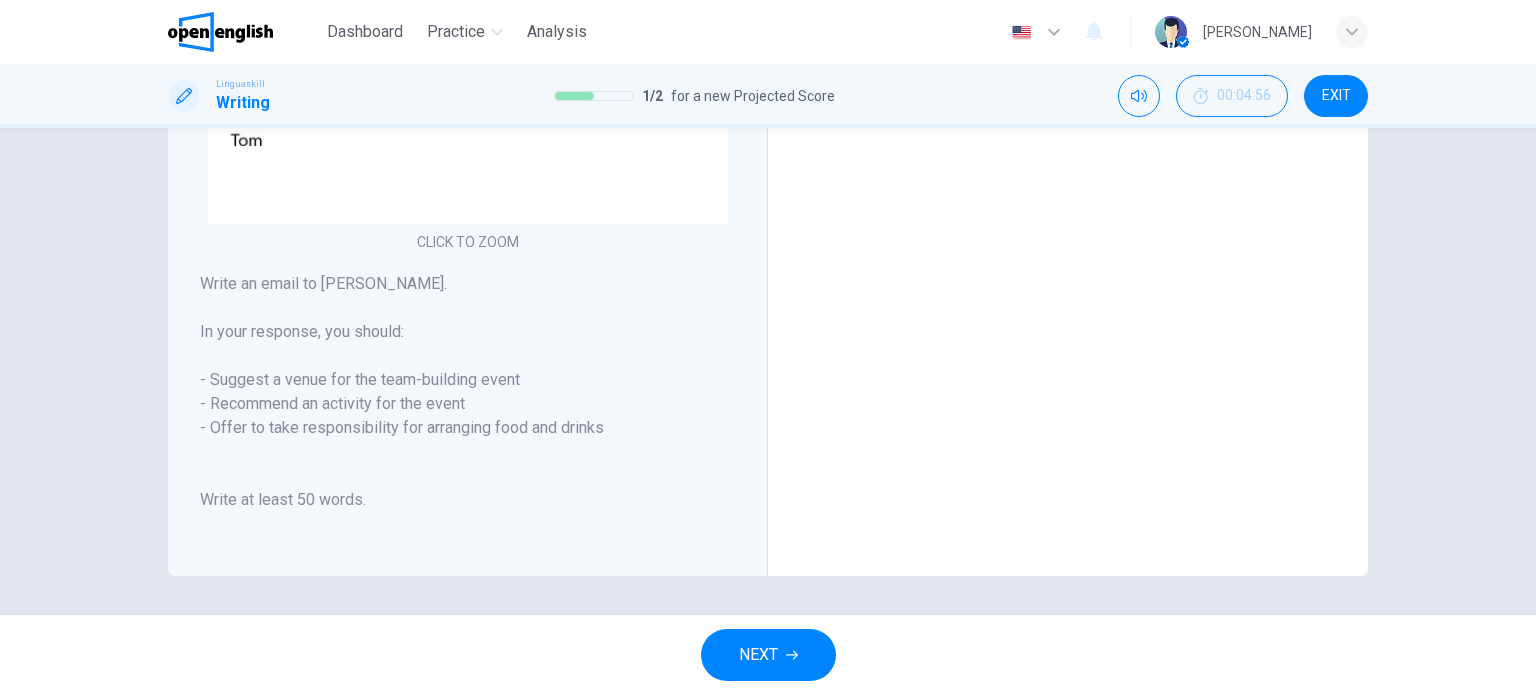 click on "NEXT" at bounding box center [758, 655] 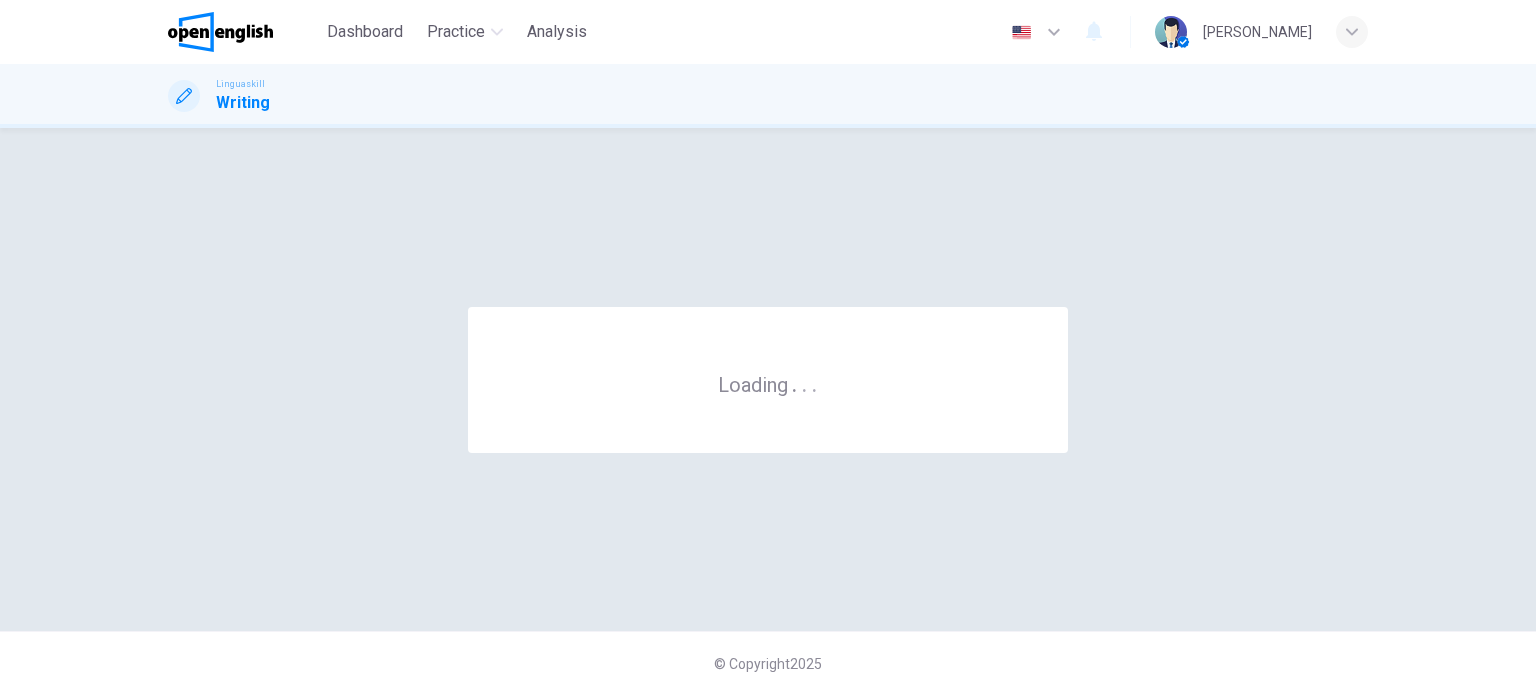 scroll, scrollTop: 0, scrollLeft: 0, axis: both 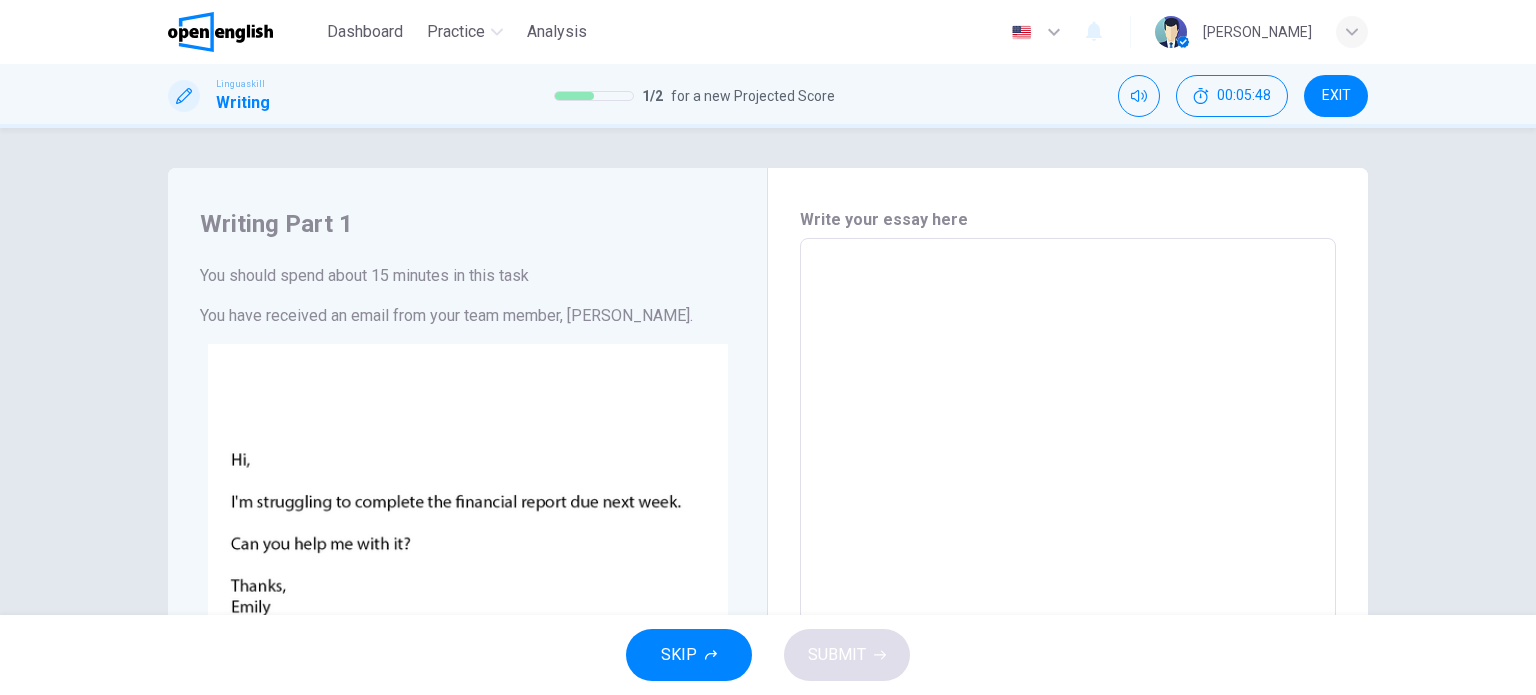 click at bounding box center [1068, 611] 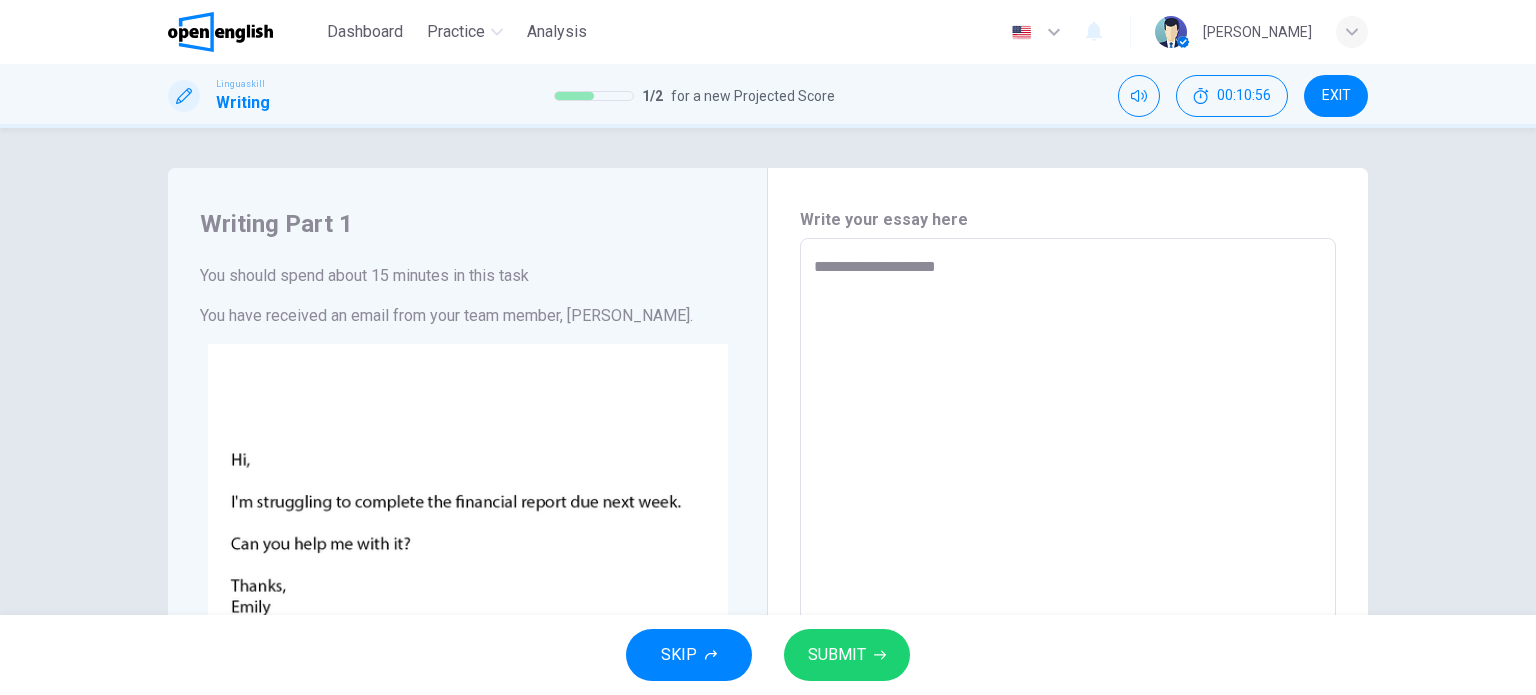 click on "**********" at bounding box center [1068, 611] 